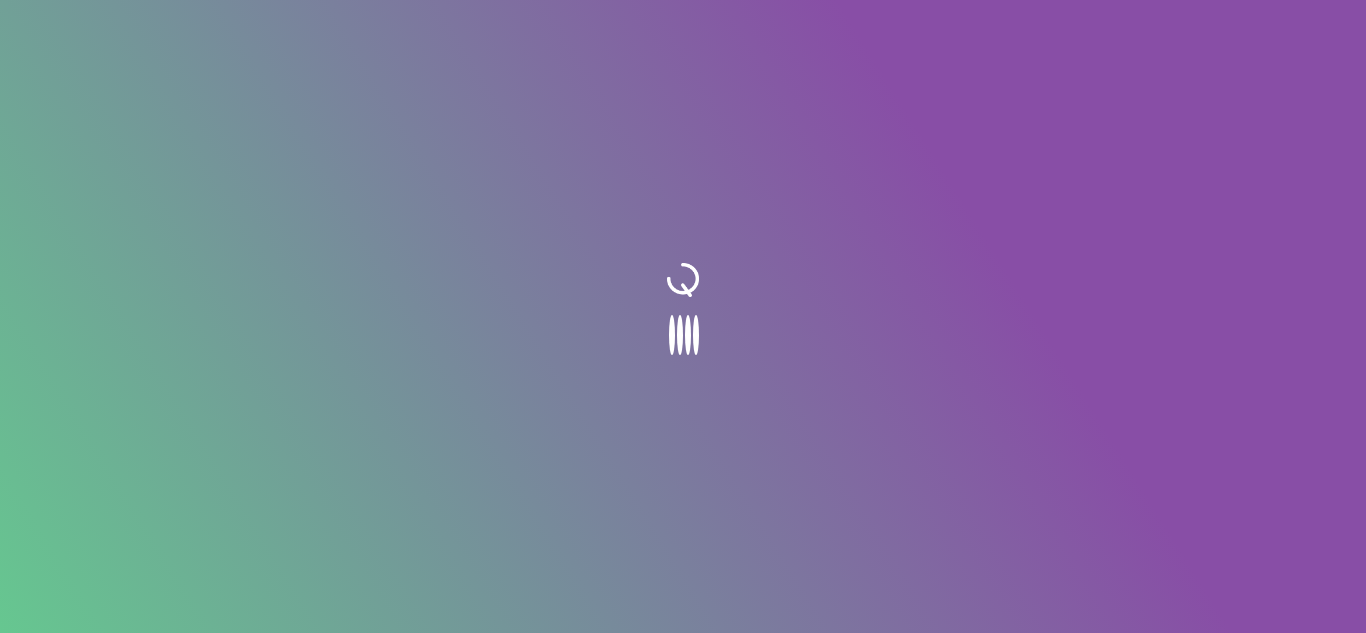 scroll, scrollTop: 0, scrollLeft: 0, axis: both 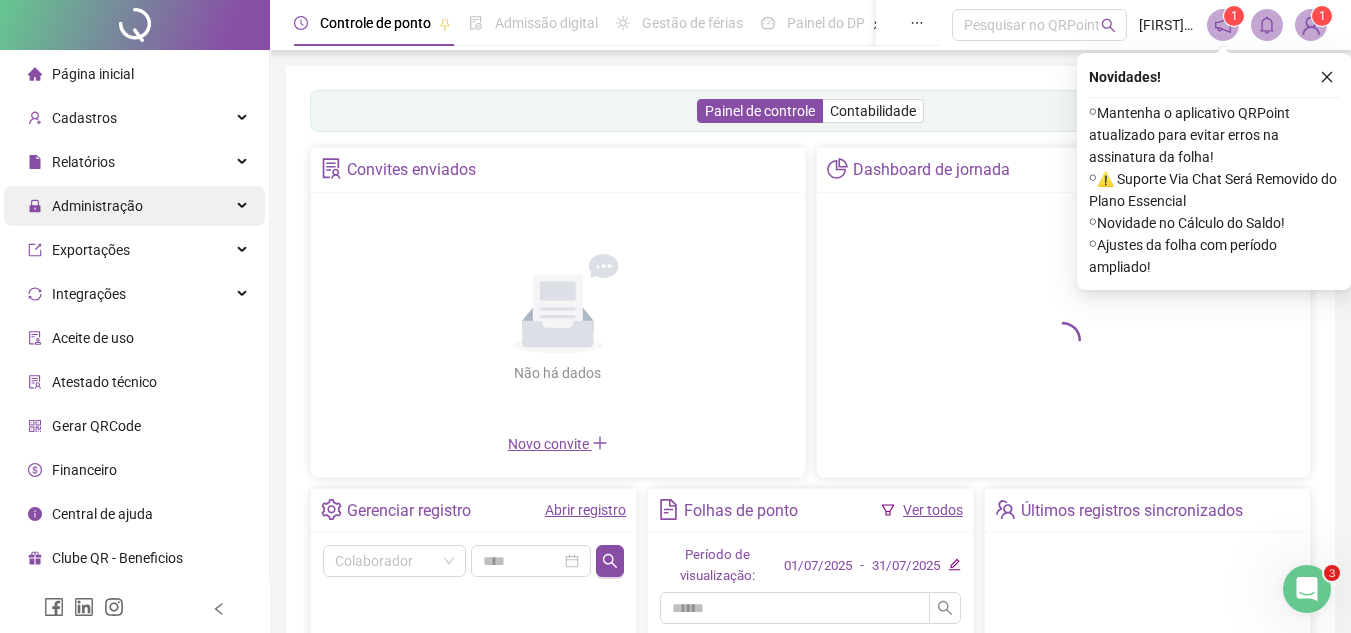 click on "Administração" at bounding box center (134, 206) 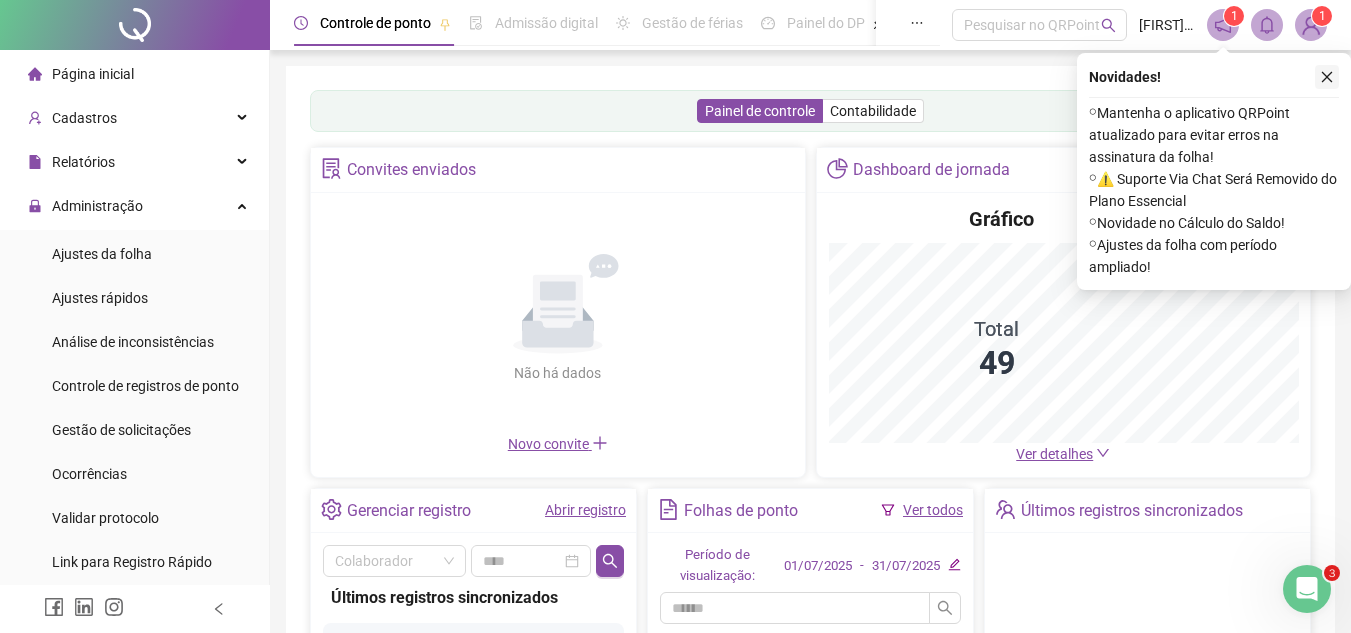 click 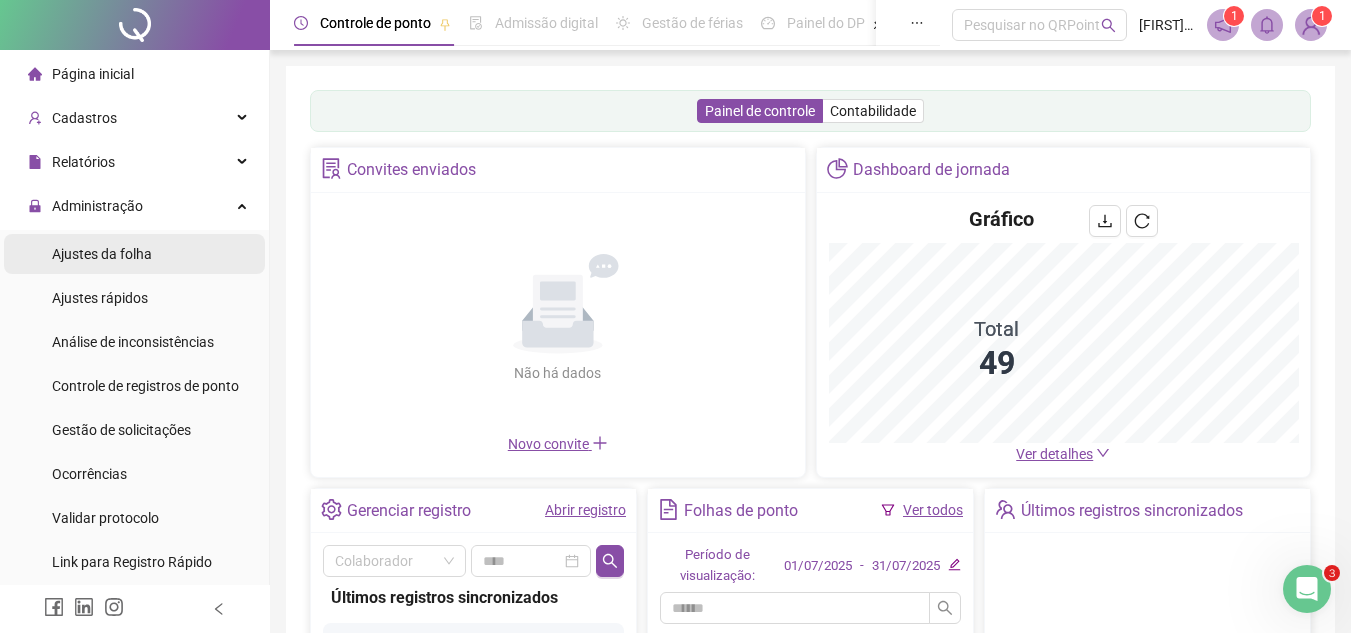 click on "Ajustes da folha" at bounding box center [134, 254] 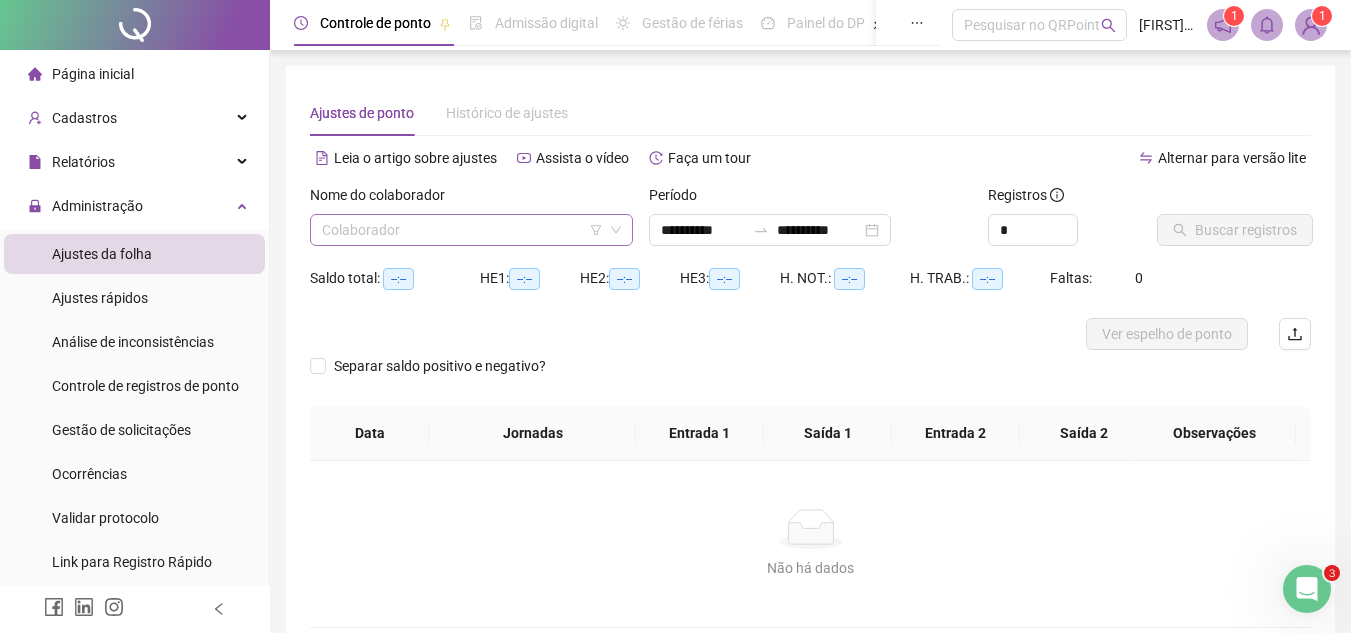 click at bounding box center (462, 230) 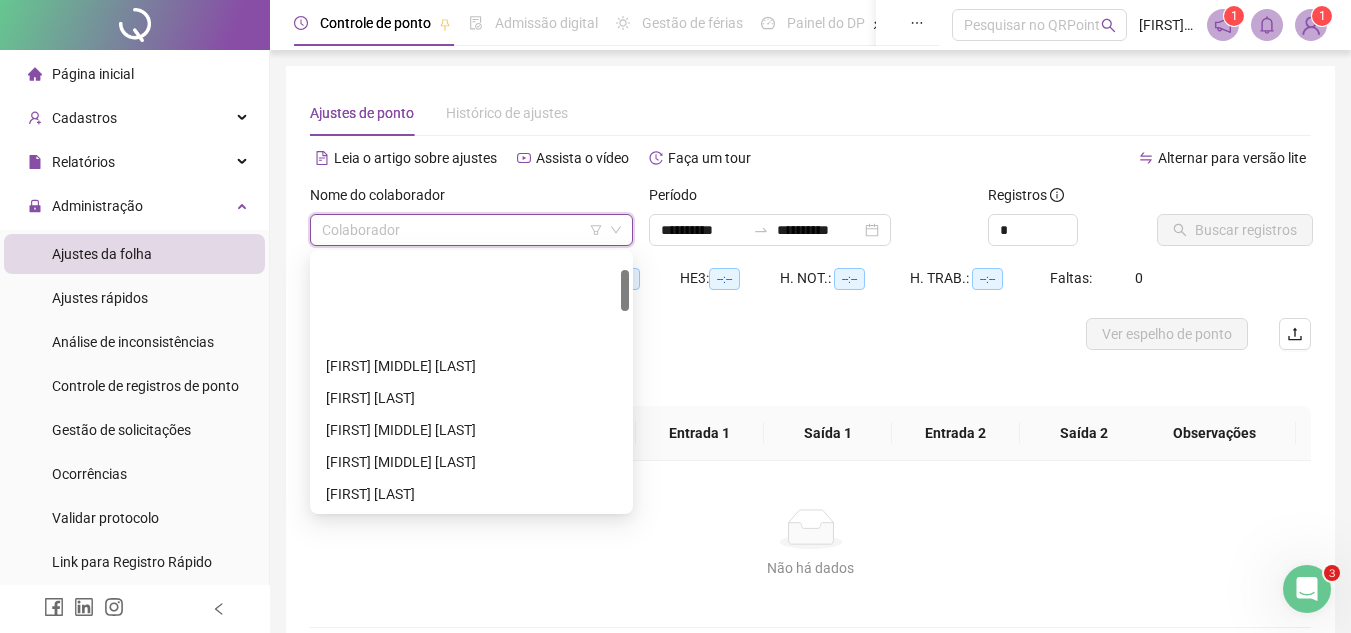 scroll, scrollTop: 100, scrollLeft: 0, axis: vertical 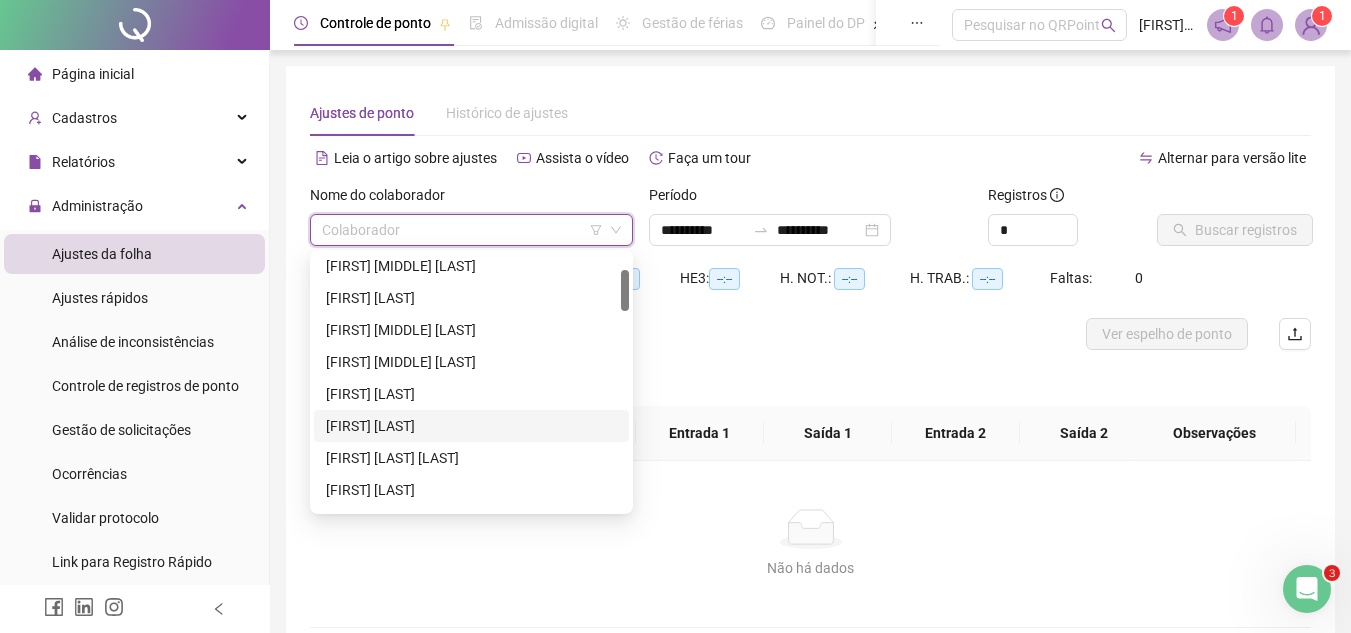 click on "[FIRST] [LAST]" at bounding box center [471, 394] 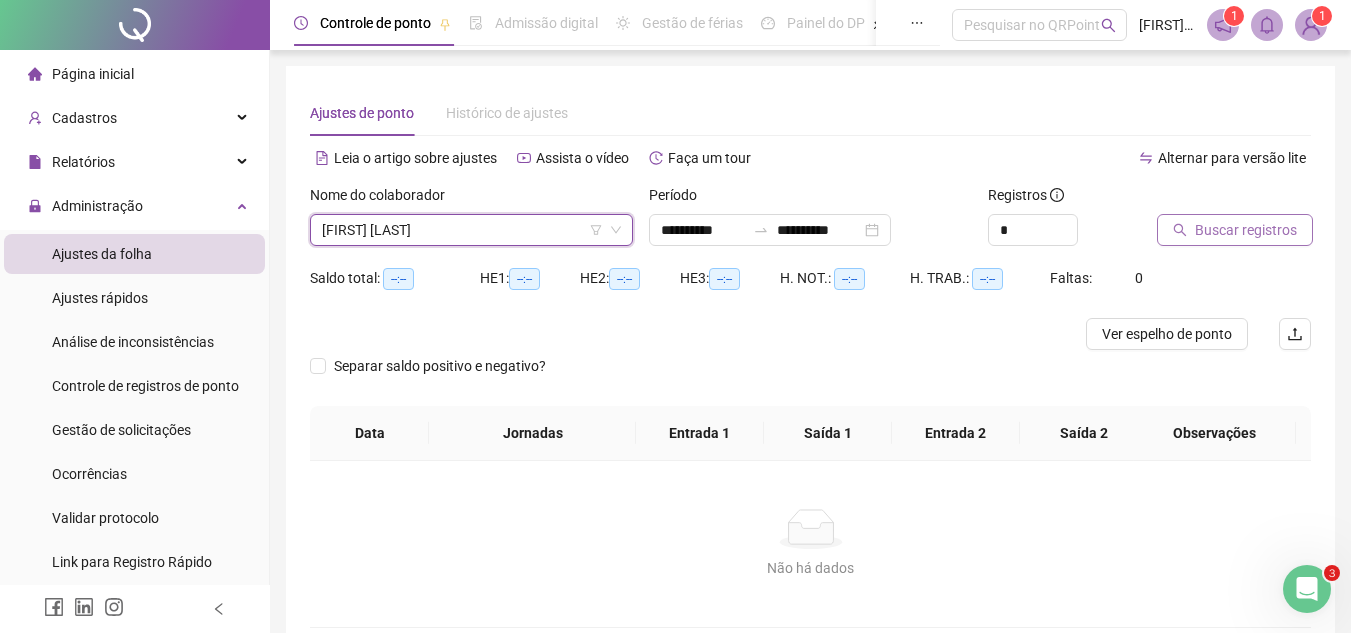 click on "Buscar registros" at bounding box center [1235, 230] 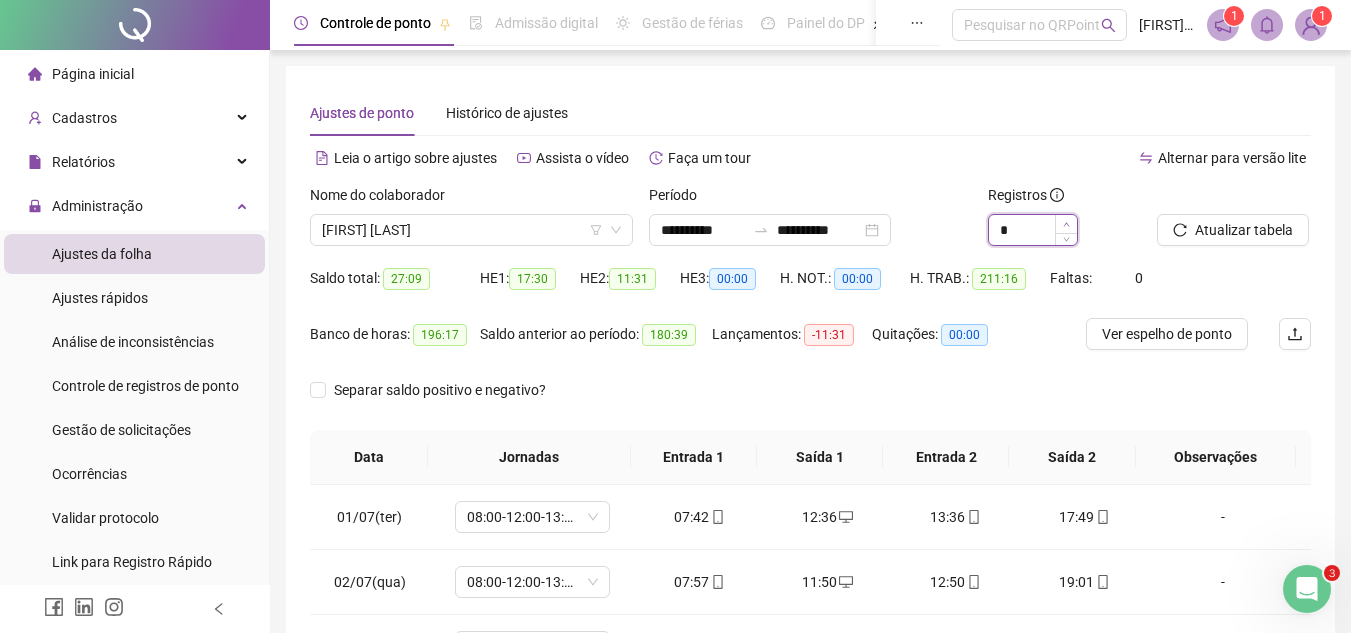 click 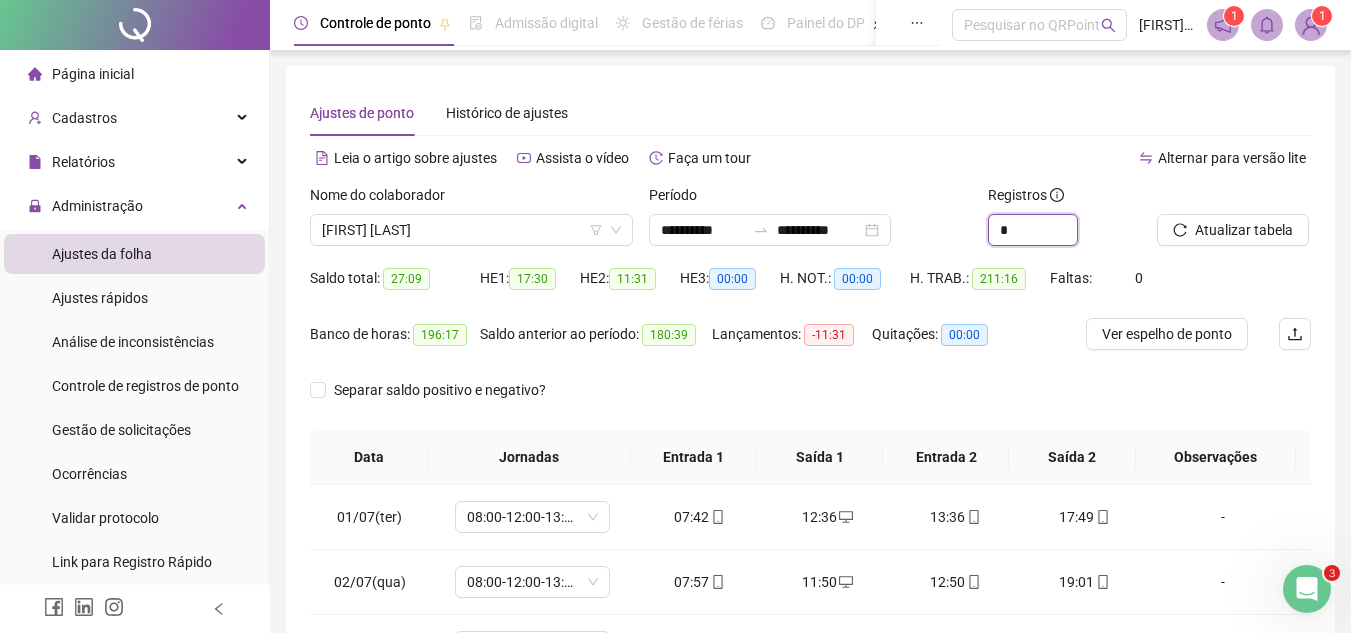 type on "*" 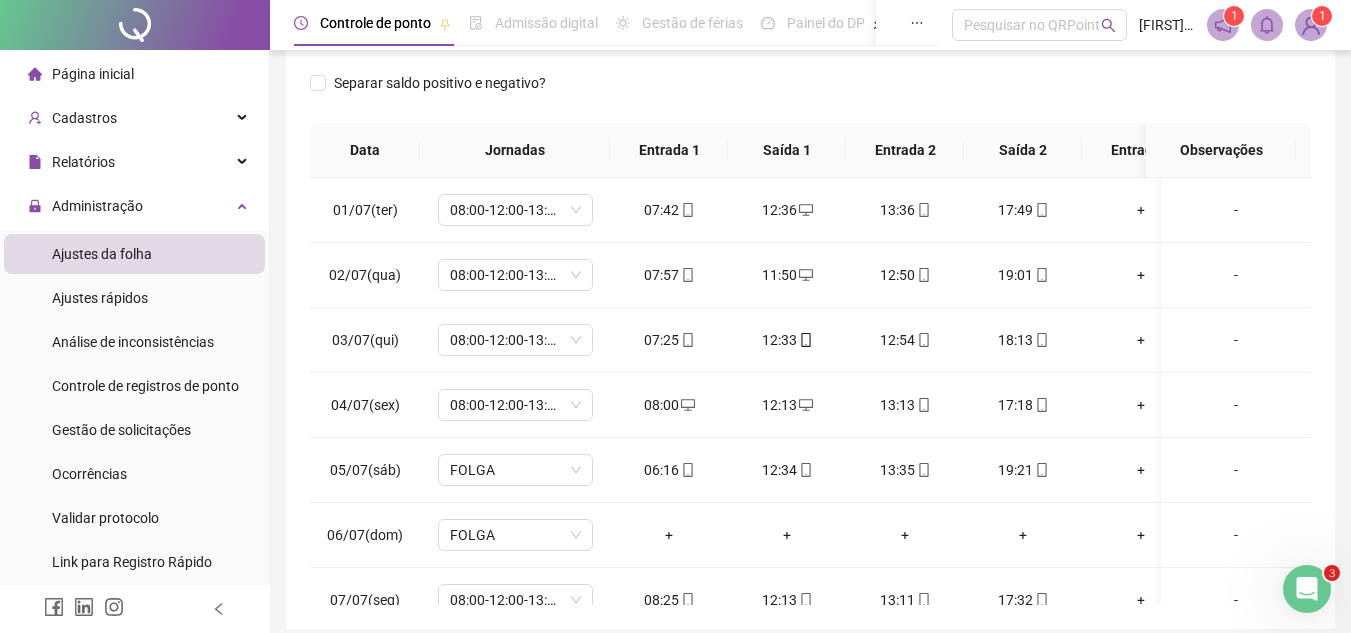 scroll, scrollTop: 322, scrollLeft: 0, axis: vertical 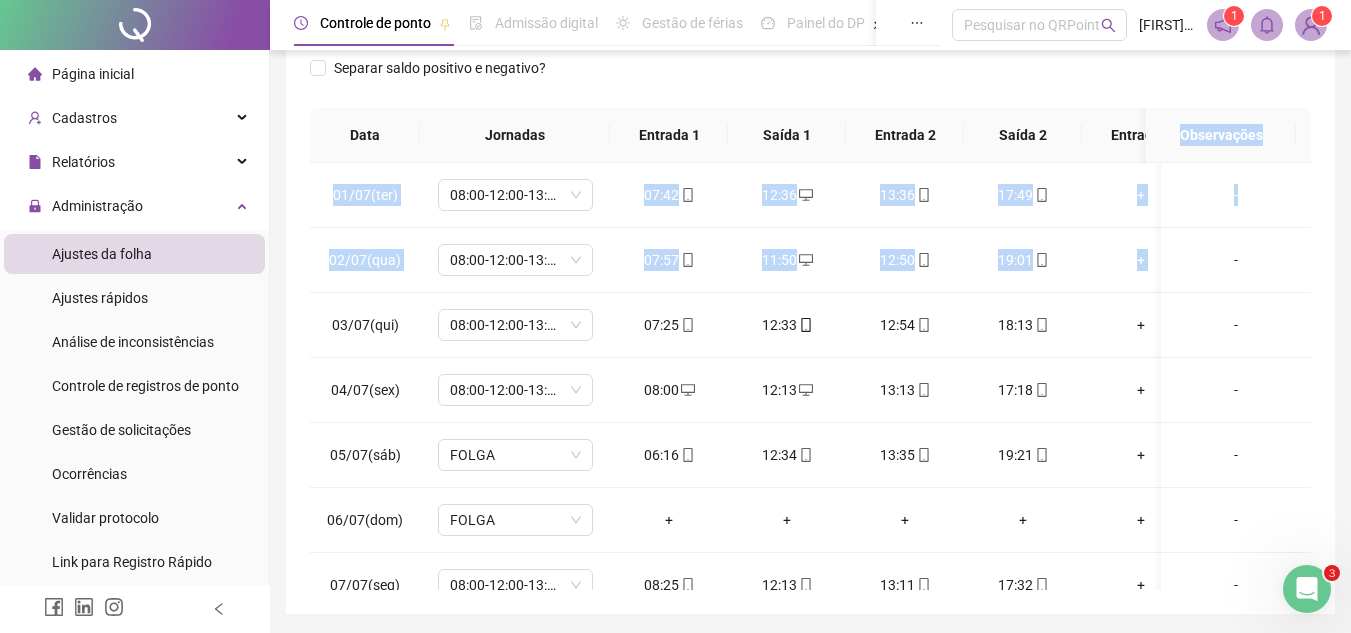 drag, startPoint x: 1351, startPoint y: 273, endPoint x: 1365, endPoint y: 162, distance: 111.8794 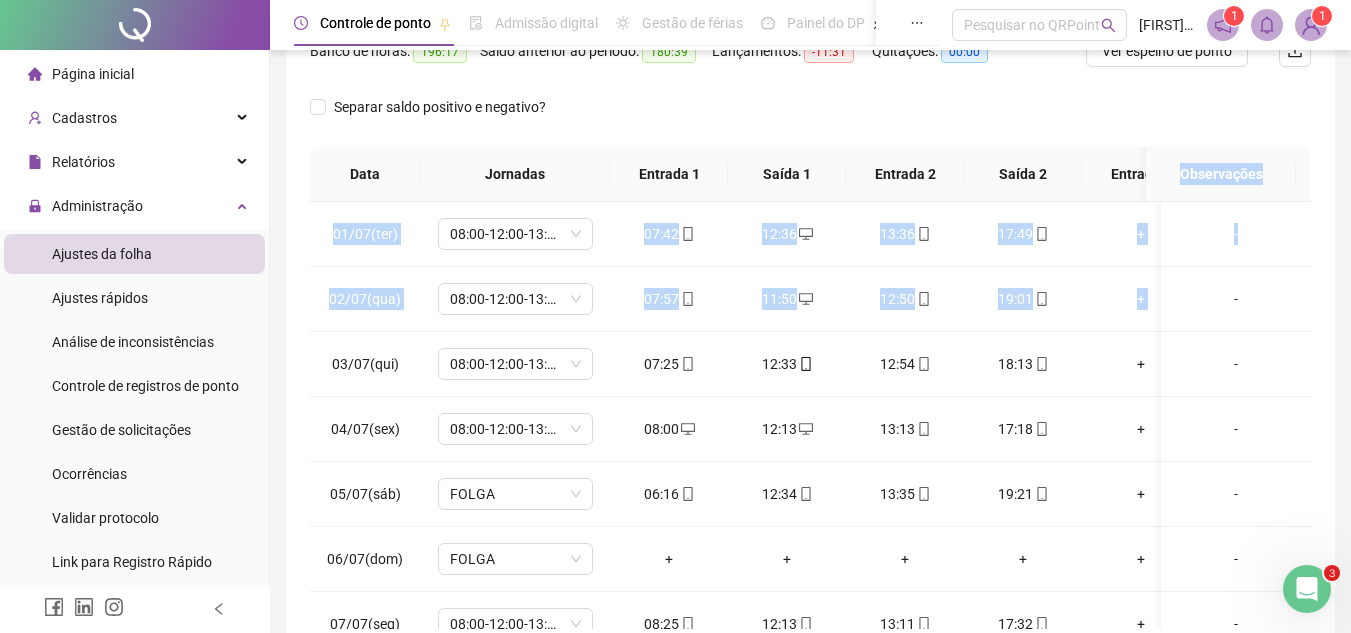 scroll, scrollTop: 291, scrollLeft: 0, axis: vertical 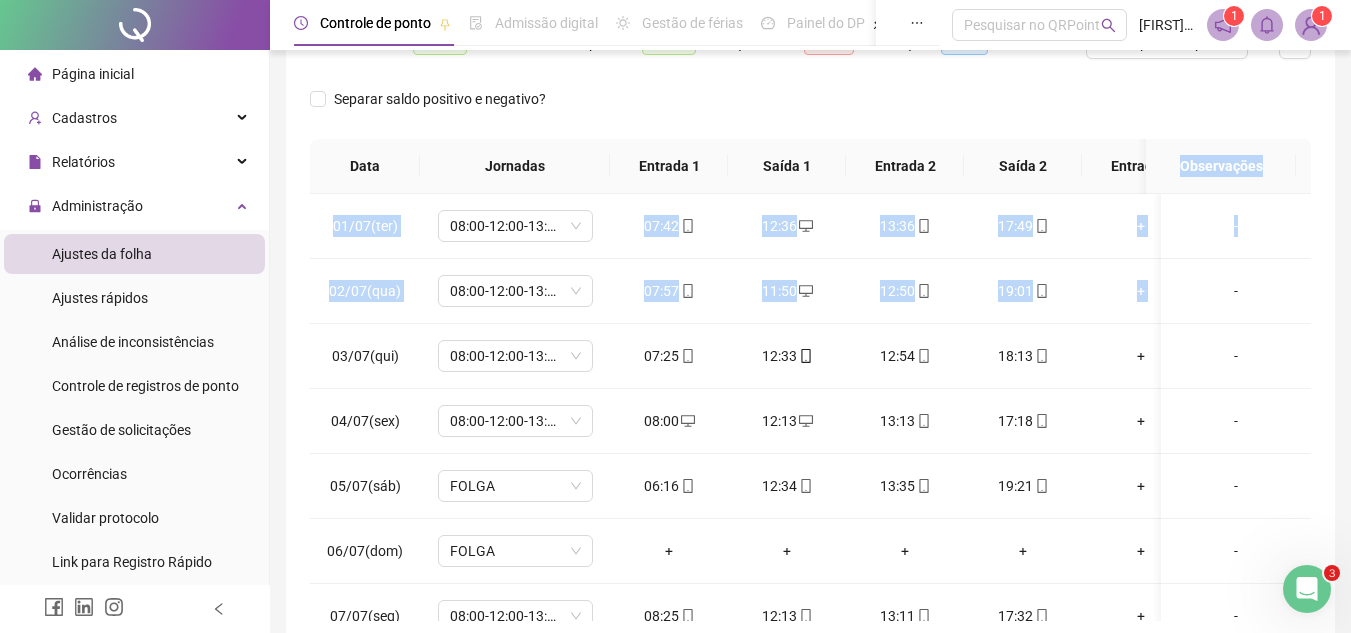 click on "Ajustes de ponto Histórico de ajustes Leia o artigo sobre ajustes Assista o vídeo Faça um tour Alternar para versão lite Nome do colaborador [FIRST] [LAST] Período [DATE] [DATE] Registros  *   Atualizar tabela Saldo total:  27:09 HE 1:  17:30 HE 2:  11:31 HE 3:  00:00 H. NOT.:  00:00 H. TRAB.:  211:16 Faltas:  0 Banco de horas:  196:17 Saldo anterior ao período:  180:39 Lançamentos:  -11:31 Quitações:  00:00 Ver espelho de ponto Separar saldo positivo e negativo? Data Jornadas Entrada 1 Saída 1 Entrada 2 Saída 2 Entrada 3 Saída 3 Observações         01/07(ter) 08:00-12:00-13:00-17:00 07:42 12:36 13:36 17:49 + + - 02/07(qua) 08:00-12:00-13:00-17:00 07:57 11:50 12:50 19:01 + + - 03/07(qui) 08:00-12:00-13:00-17:00 07:25 12:33 12:54 18:13 + + - 04/07(sex) 08:00-12:00-13:00-17:00 08:00 12:13 13:13 17:18 + + - 05/07(sáb) FOLGA 06:16 12:34 13:35 19:21 + + - 06/07(dom) FOLGA + + + + + + - 07/07(seg) 08:00-12:00-13:00-17:00 08:25 12:13 13:11 17:32 + + -" at bounding box center [810, 210] 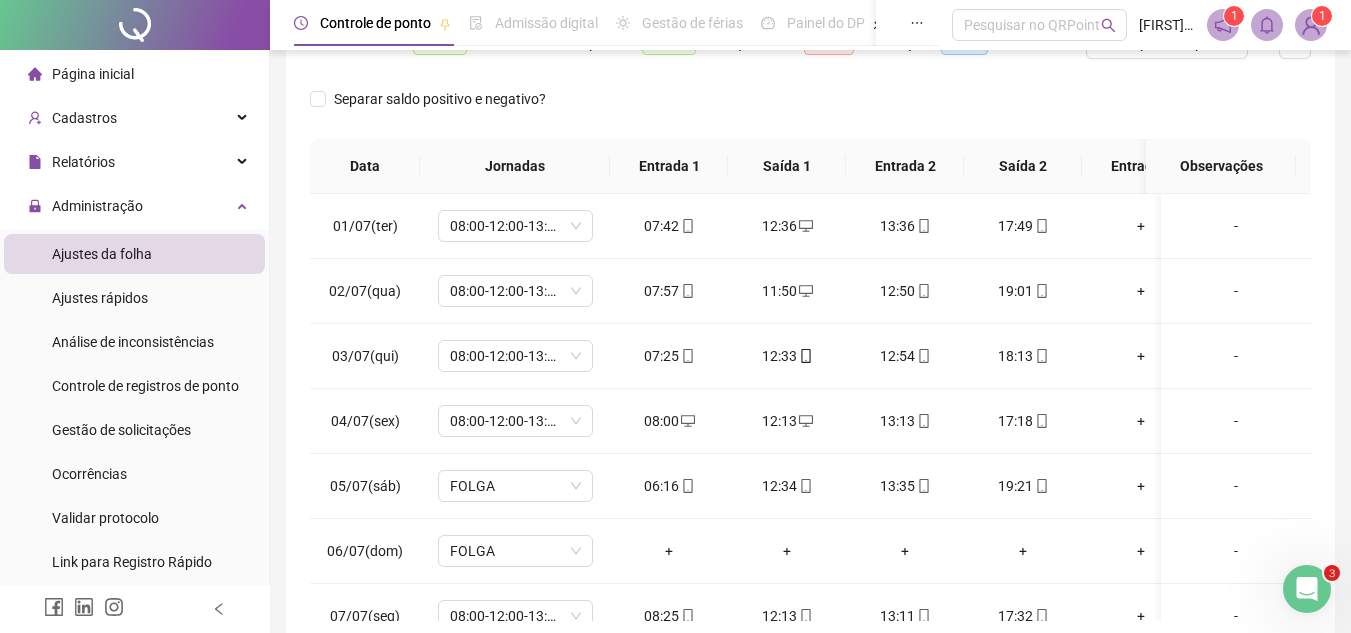 click on "Separar saldo positivo e negativo?" at bounding box center (810, 111) 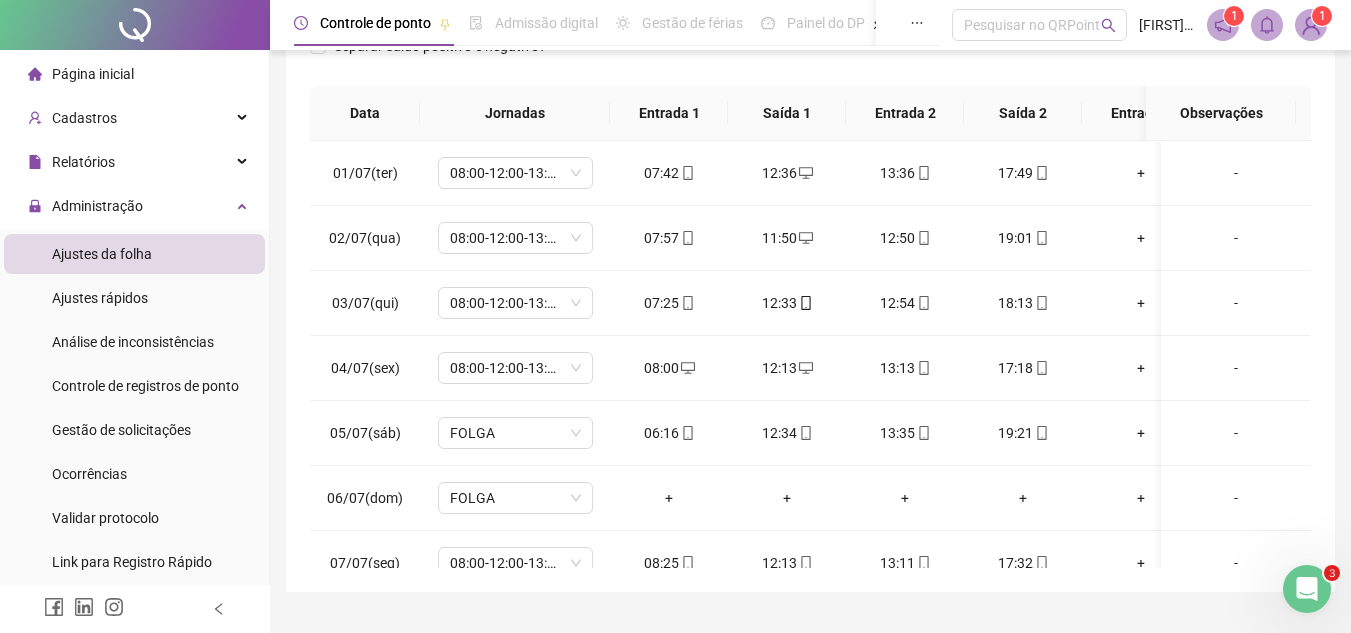 scroll, scrollTop: 367, scrollLeft: 0, axis: vertical 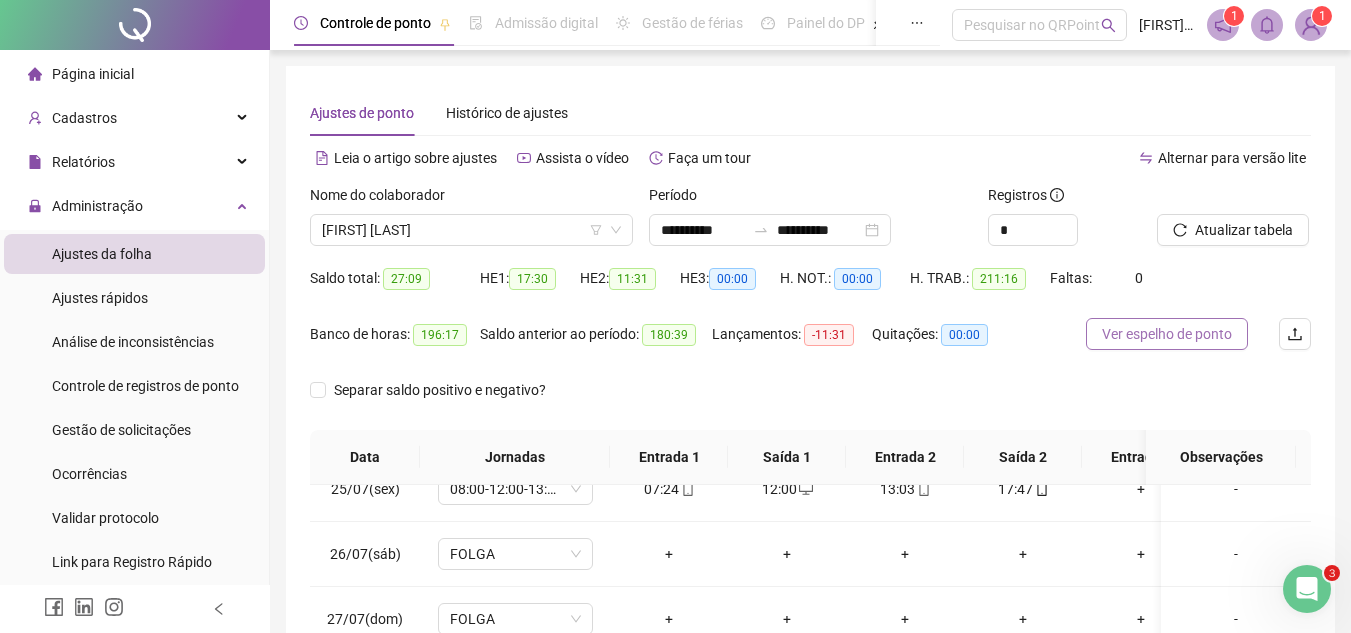 click on "Ver espelho de ponto" at bounding box center [1167, 334] 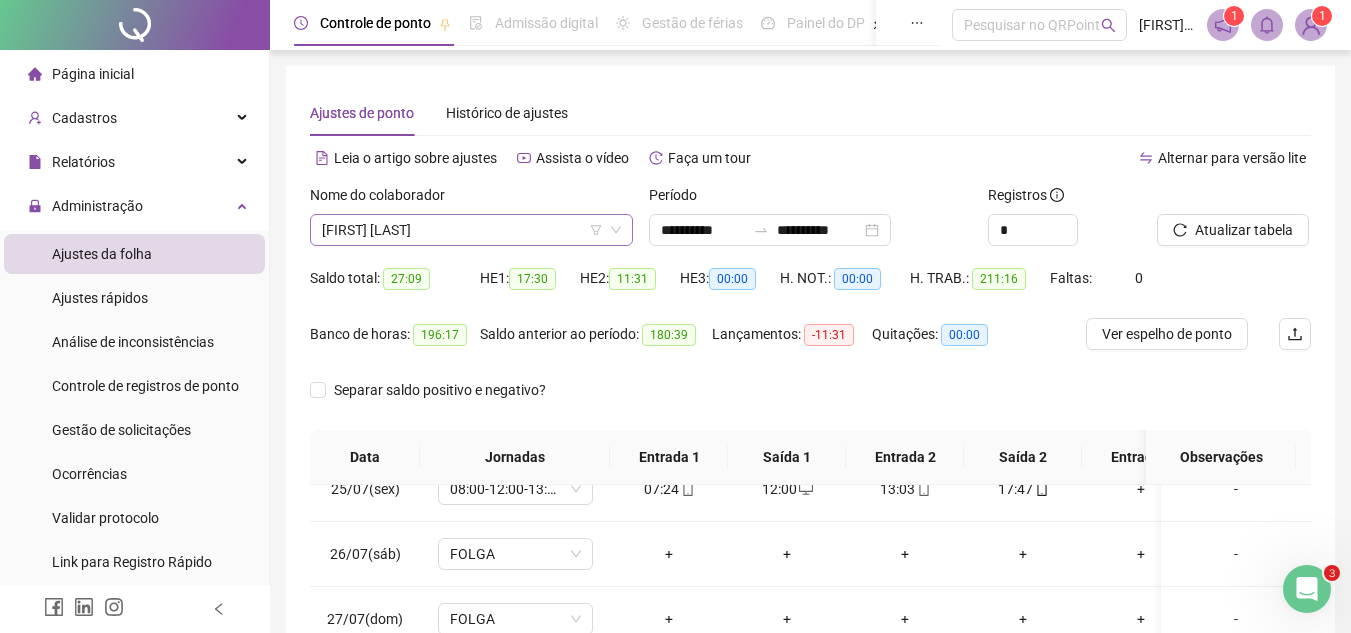 click on "[FIRST] [LAST]" at bounding box center (471, 230) 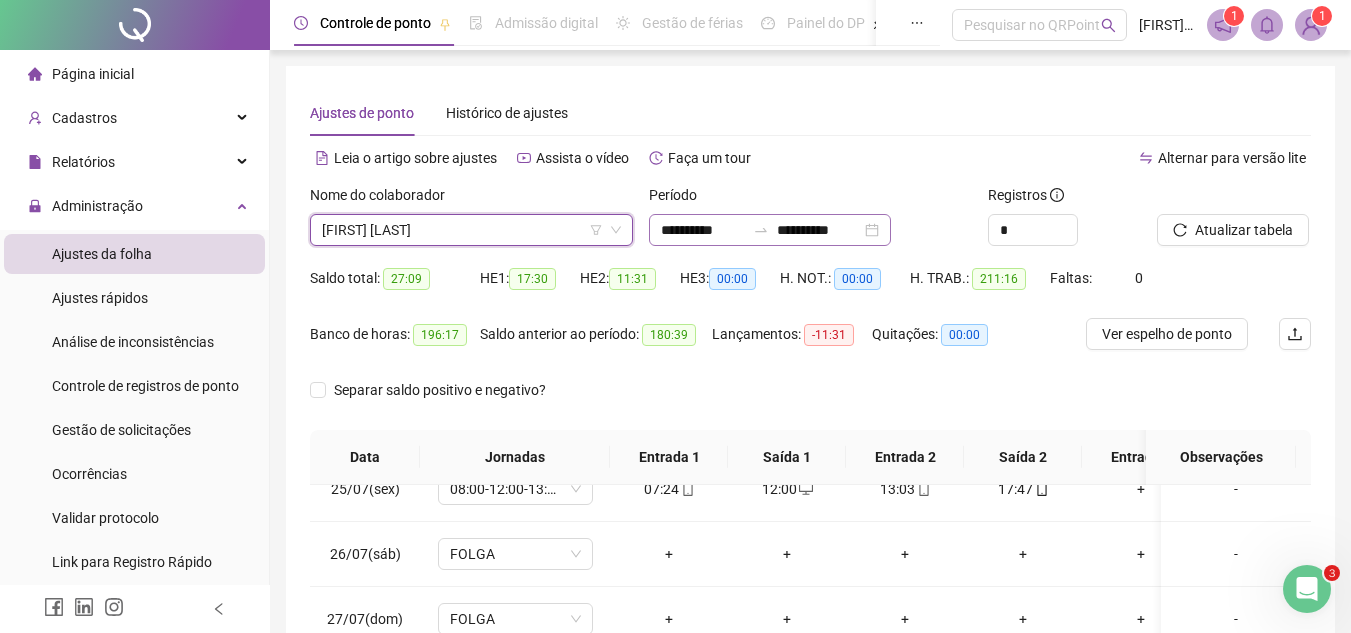 click on "**********" at bounding box center [770, 230] 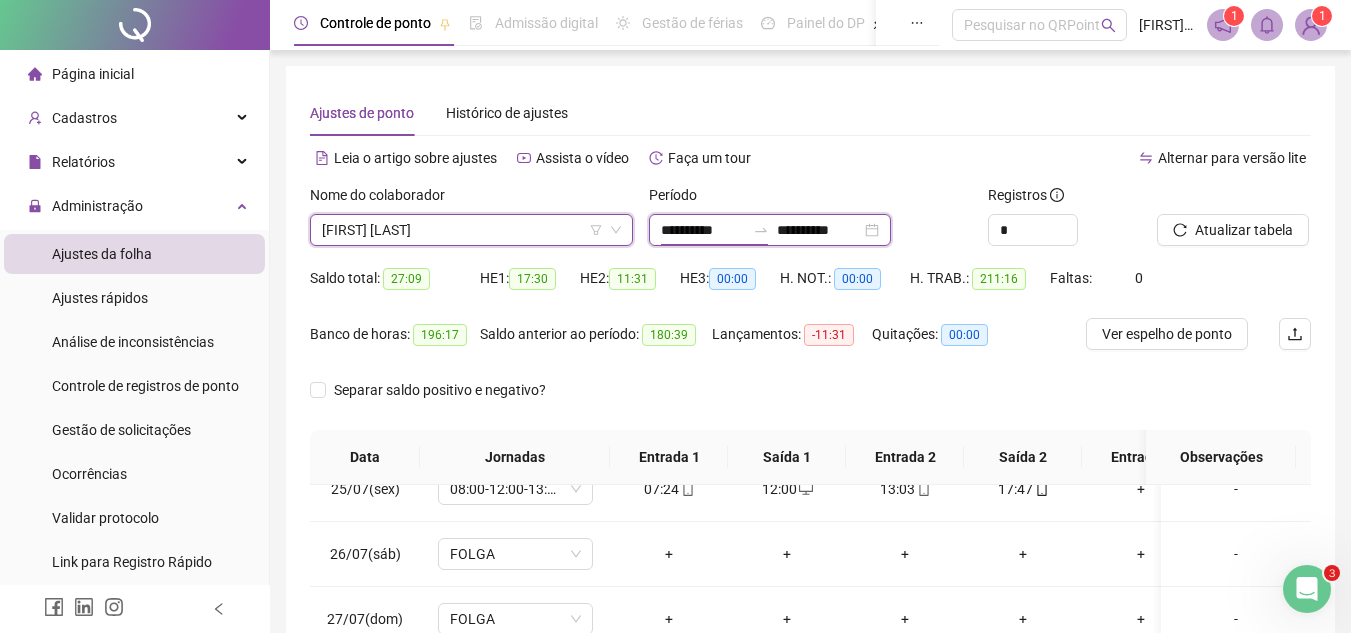 click on "**********" at bounding box center [770, 230] 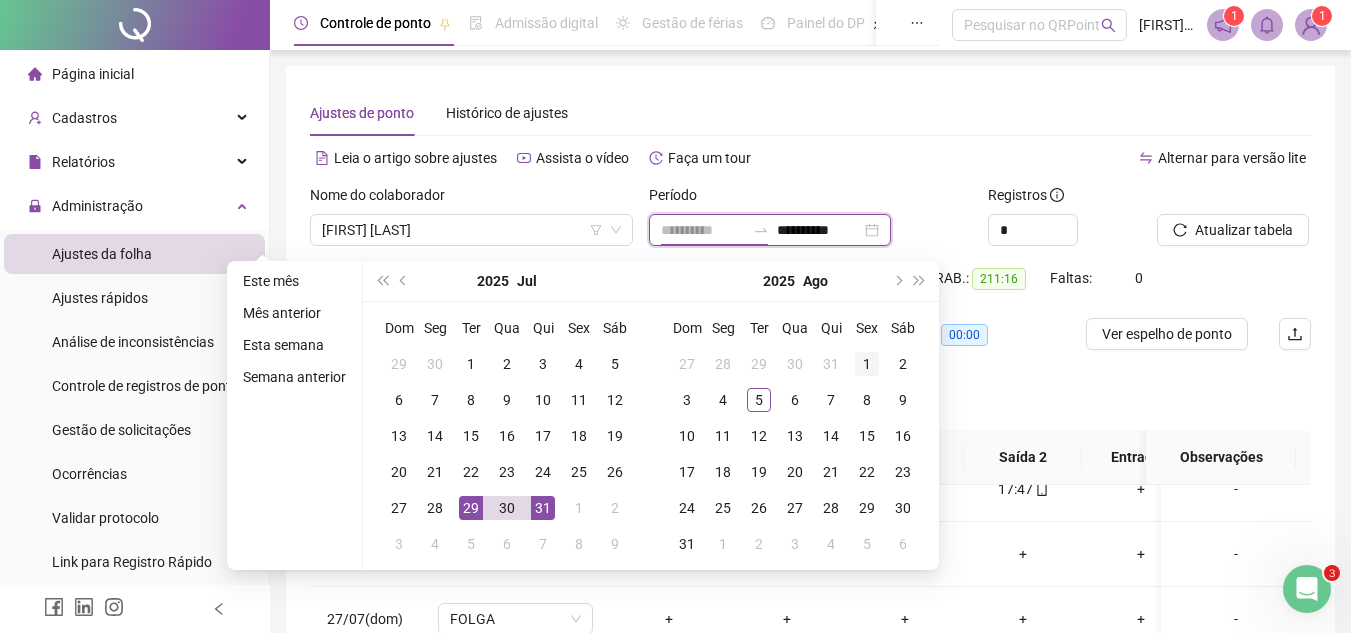 type on "**********" 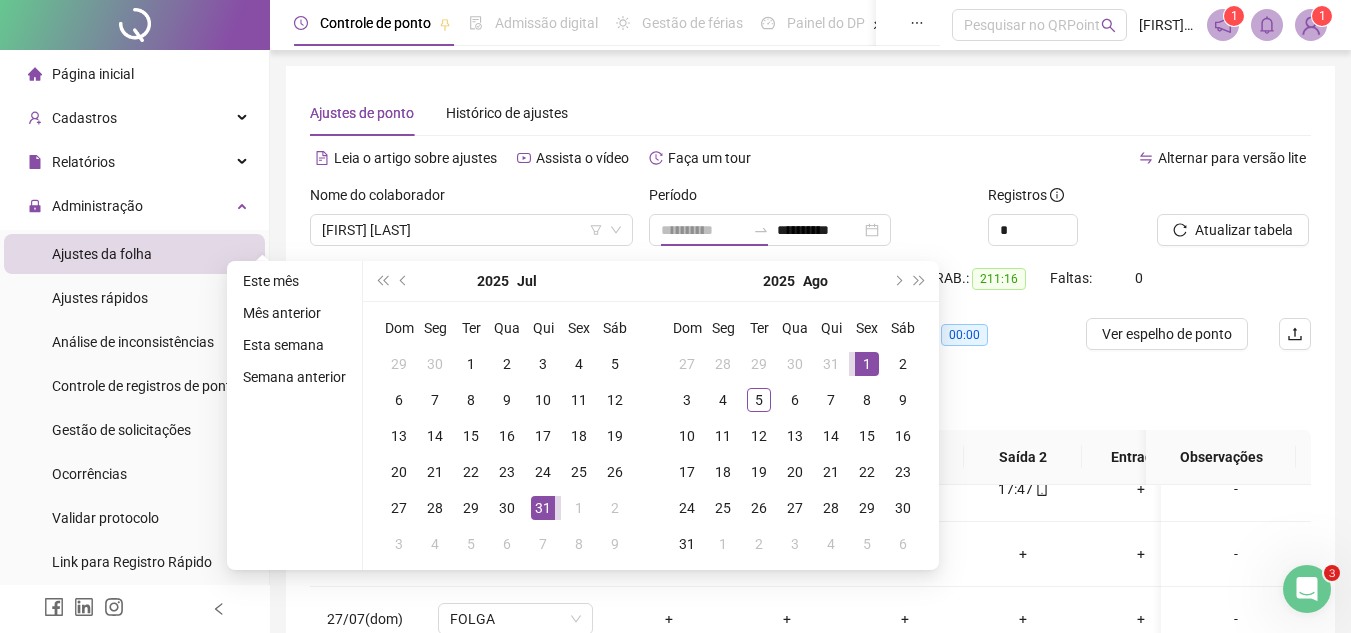 click on "1" at bounding box center [867, 364] 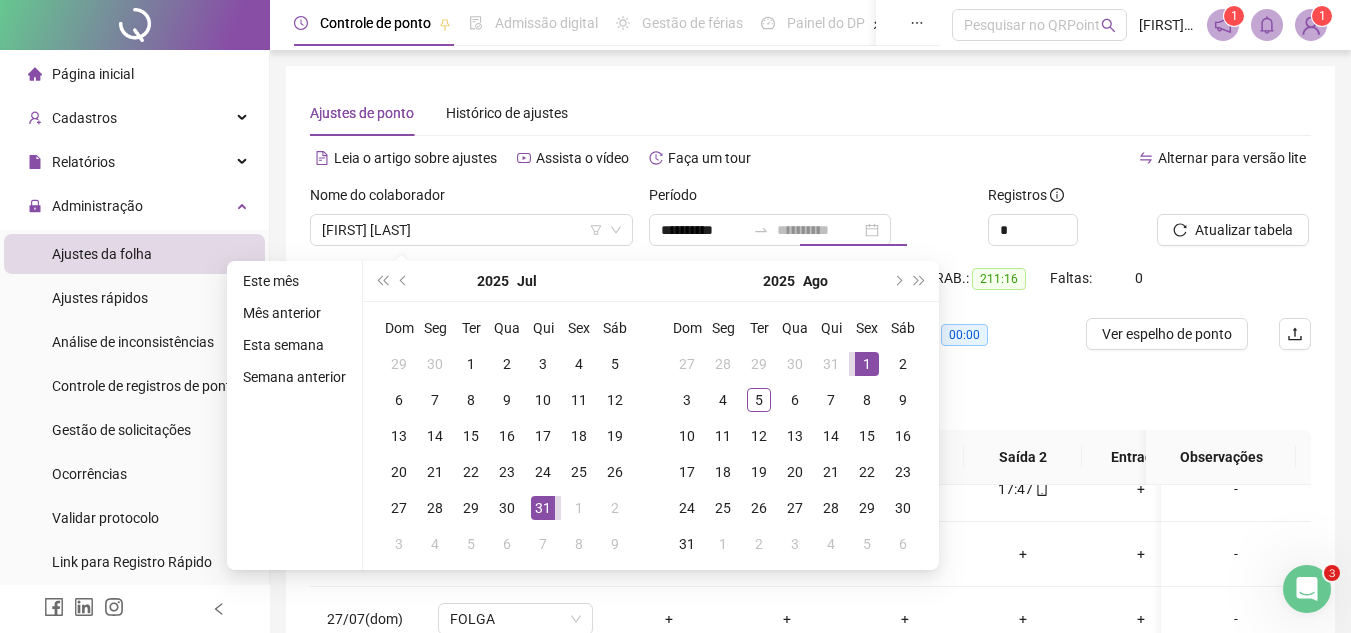 click on "1" at bounding box center [867, 364] 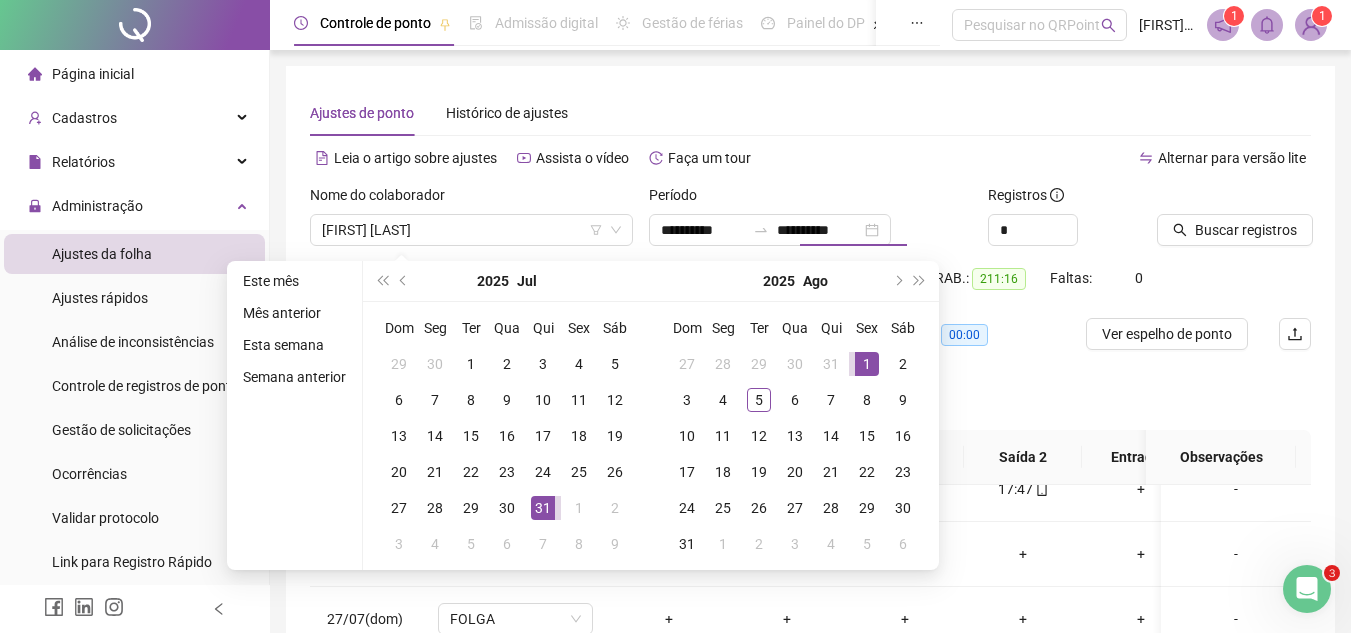 type on "**********" 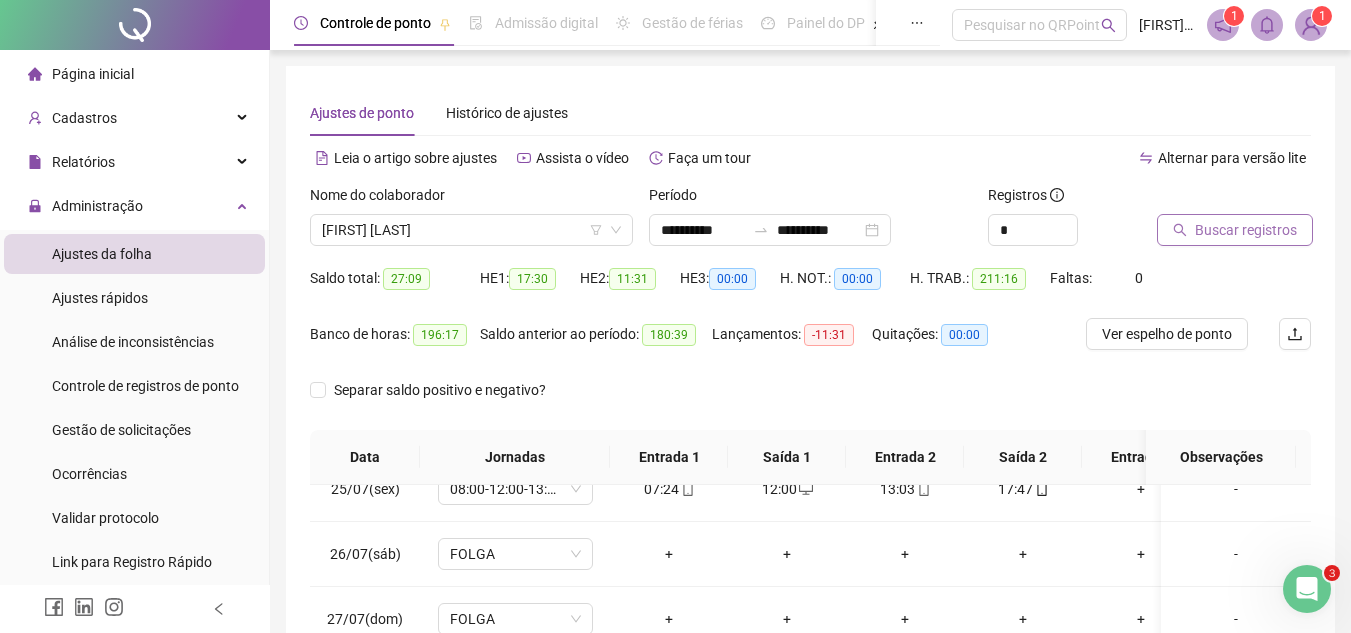 click on "Buscar registros" at bounding box center [1246, 230] 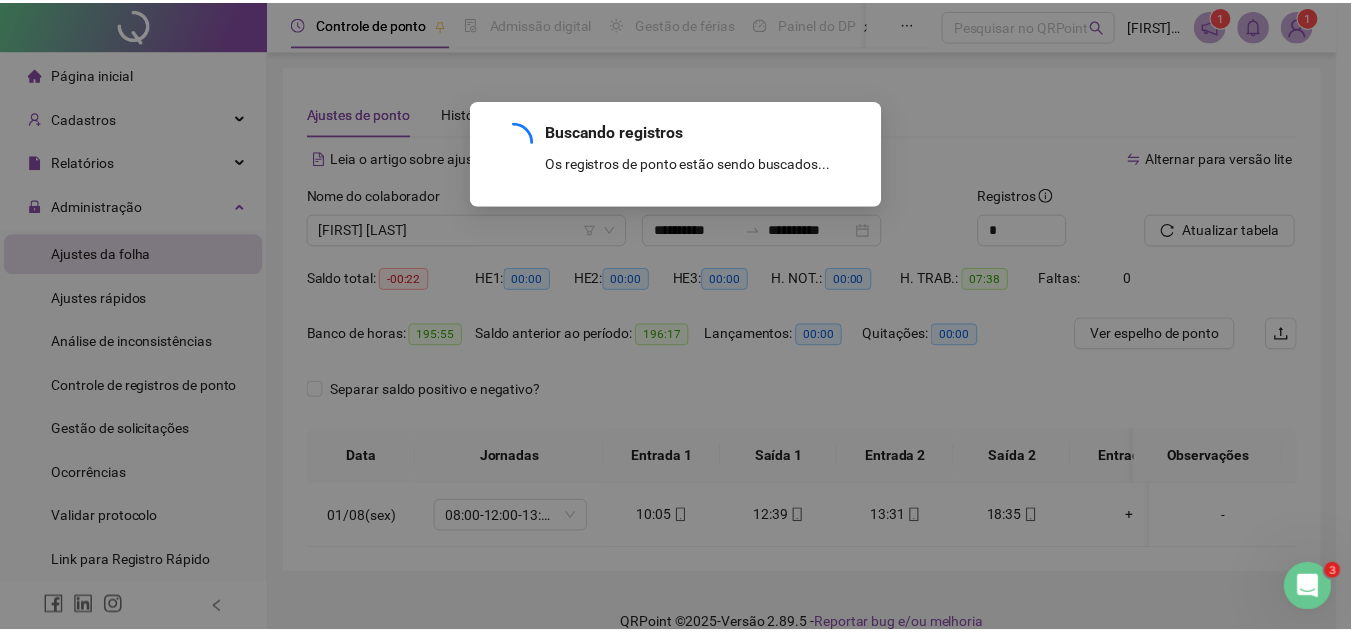 scroll, scrollTop: 0, scrollLeft: 0, axis: both 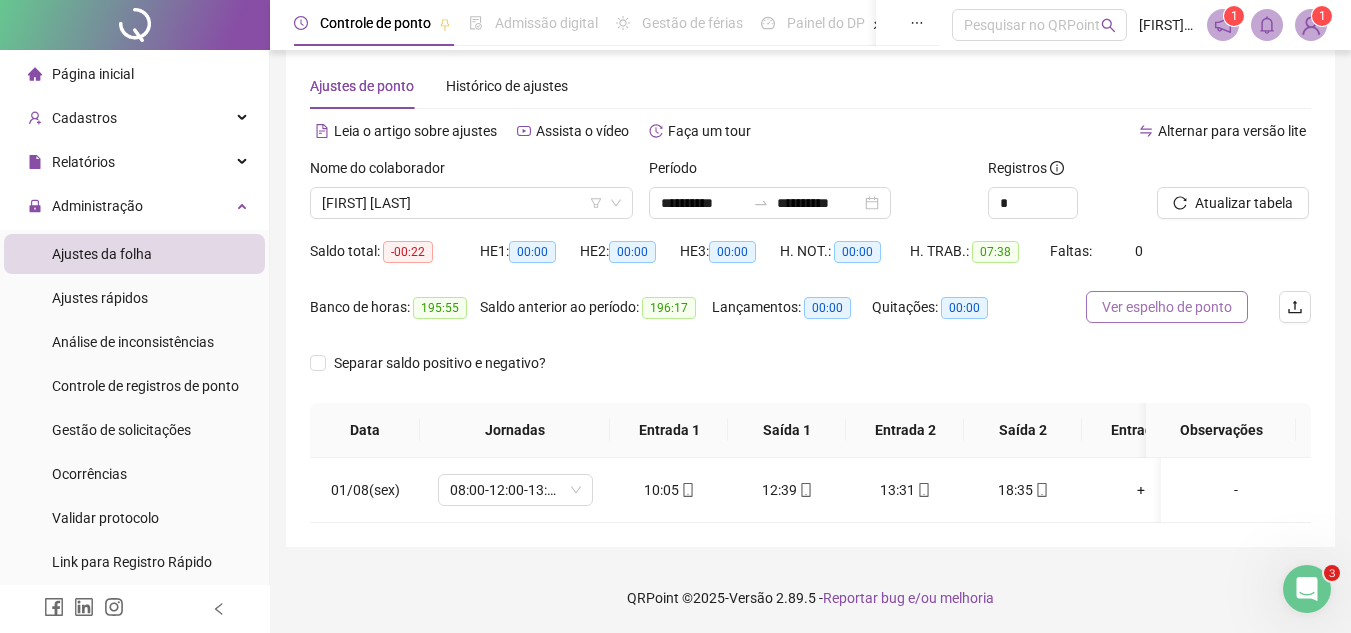 click on "Ver espelho de ponto" at bounding box center (1167, 307) 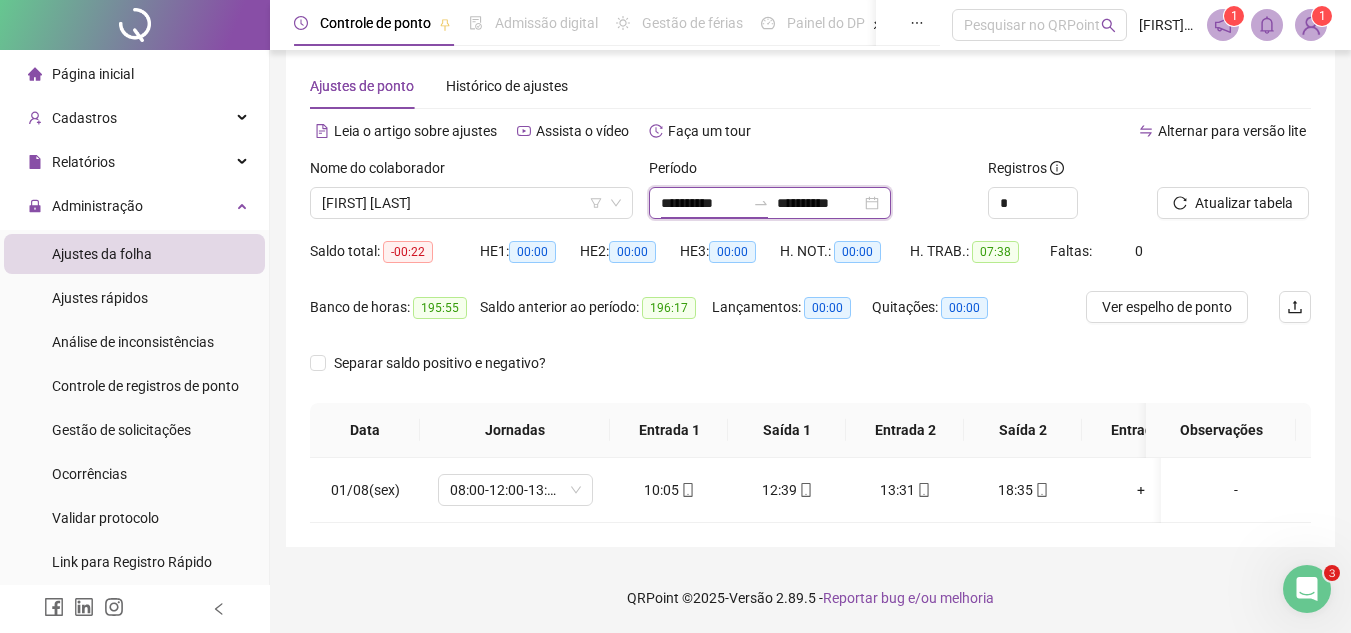click on "**********" at bounding box center (703, 203) 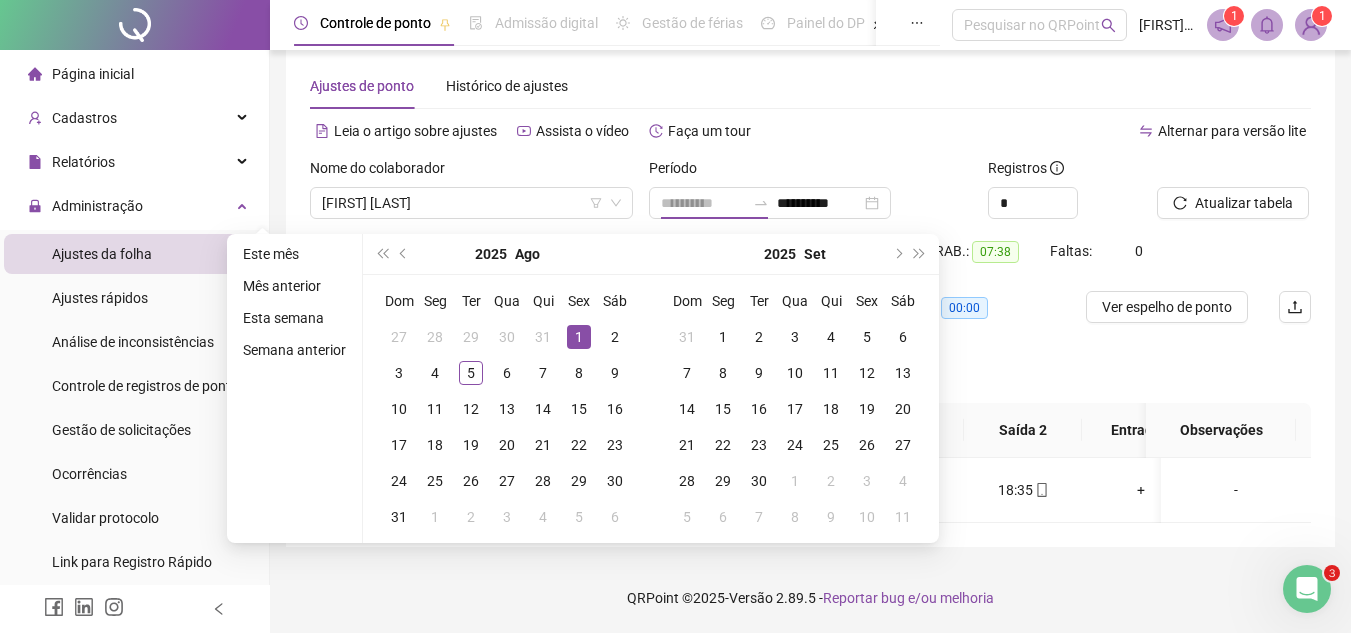 click on "1" at bounding box center [579, 337] 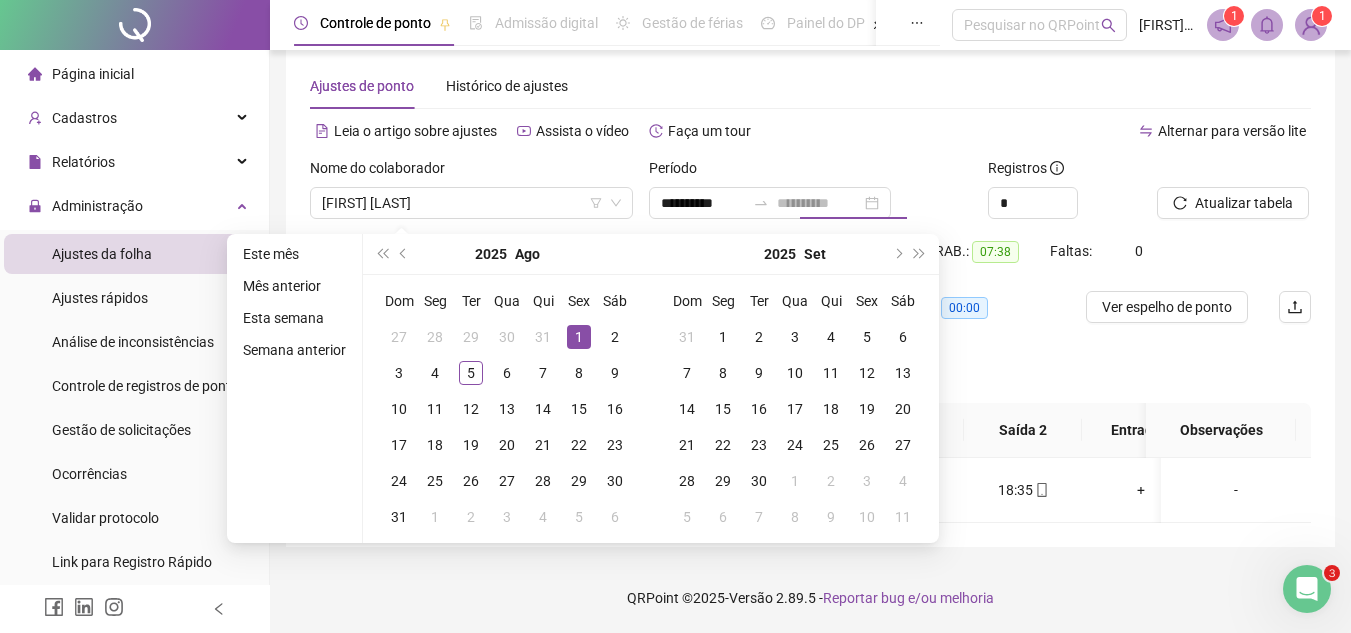 click on "1" at bounding box center [579, 337] 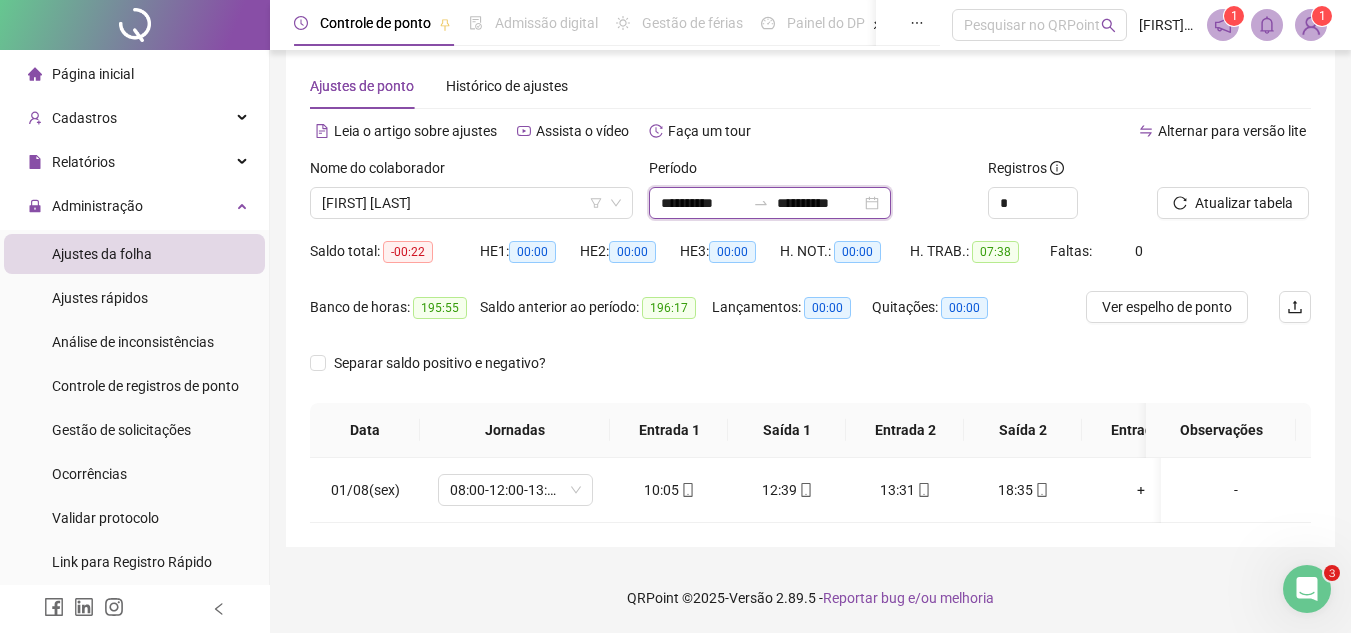 click on "**********" at bounding box center (703, 203) 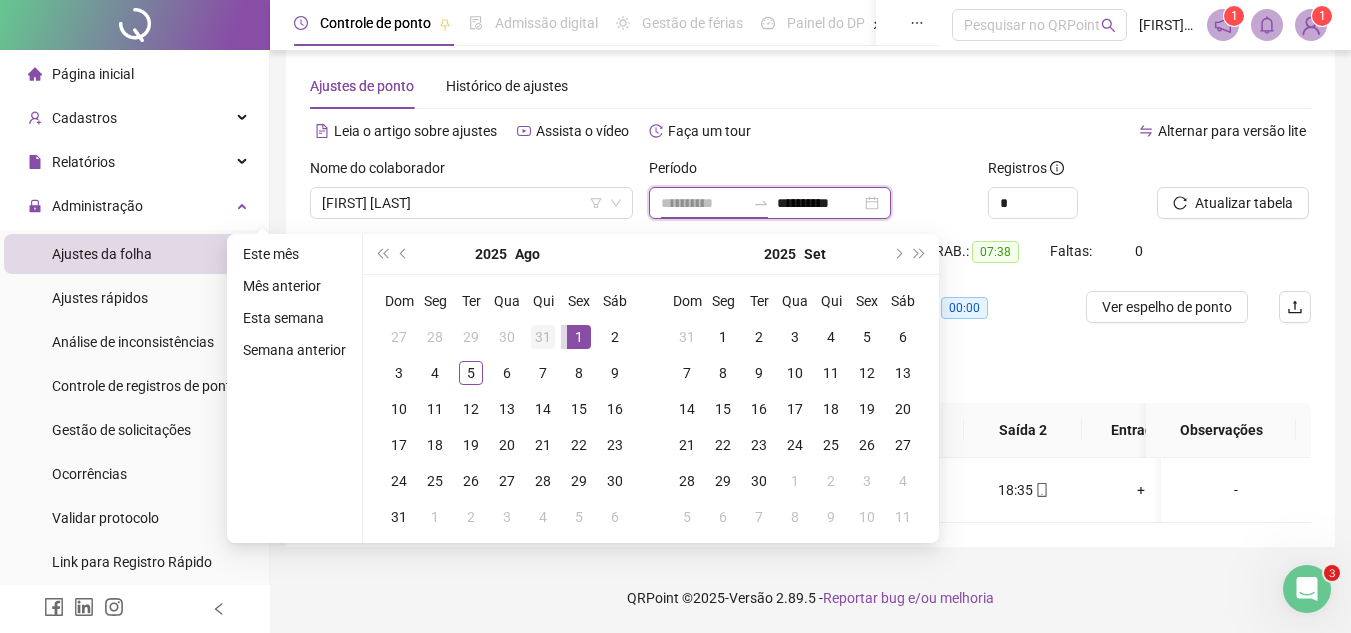 type on "**********" 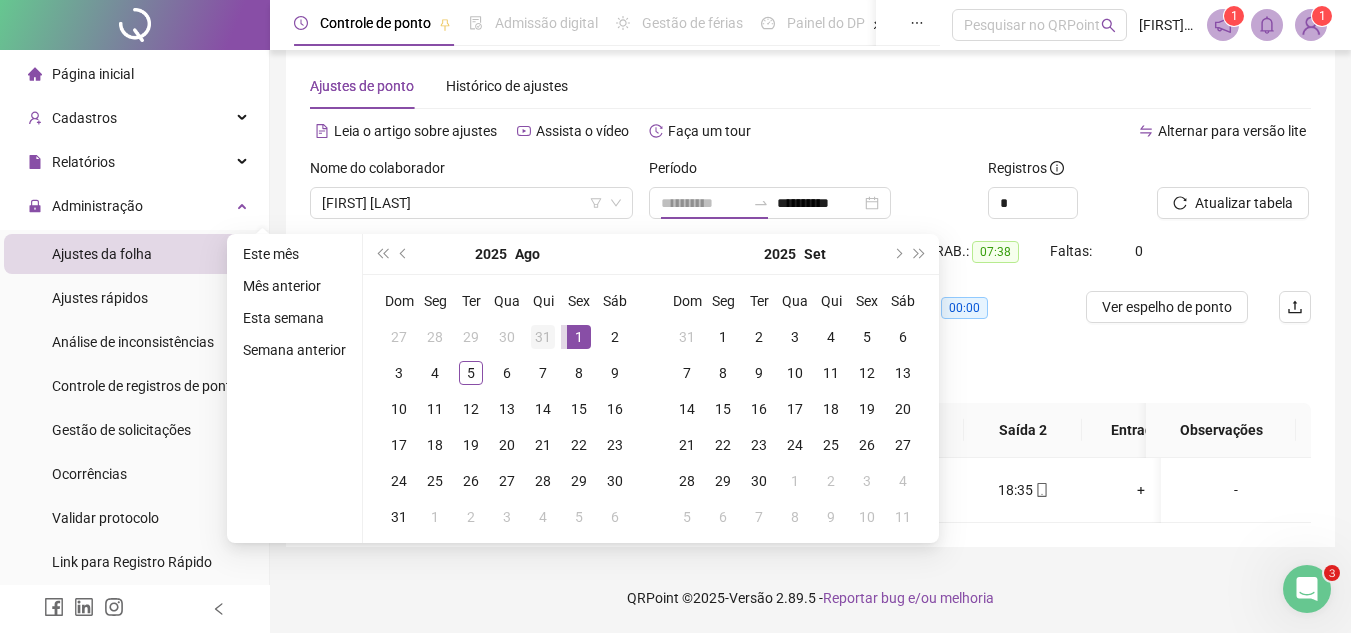 click on "31" at bounding box center [543, 337] 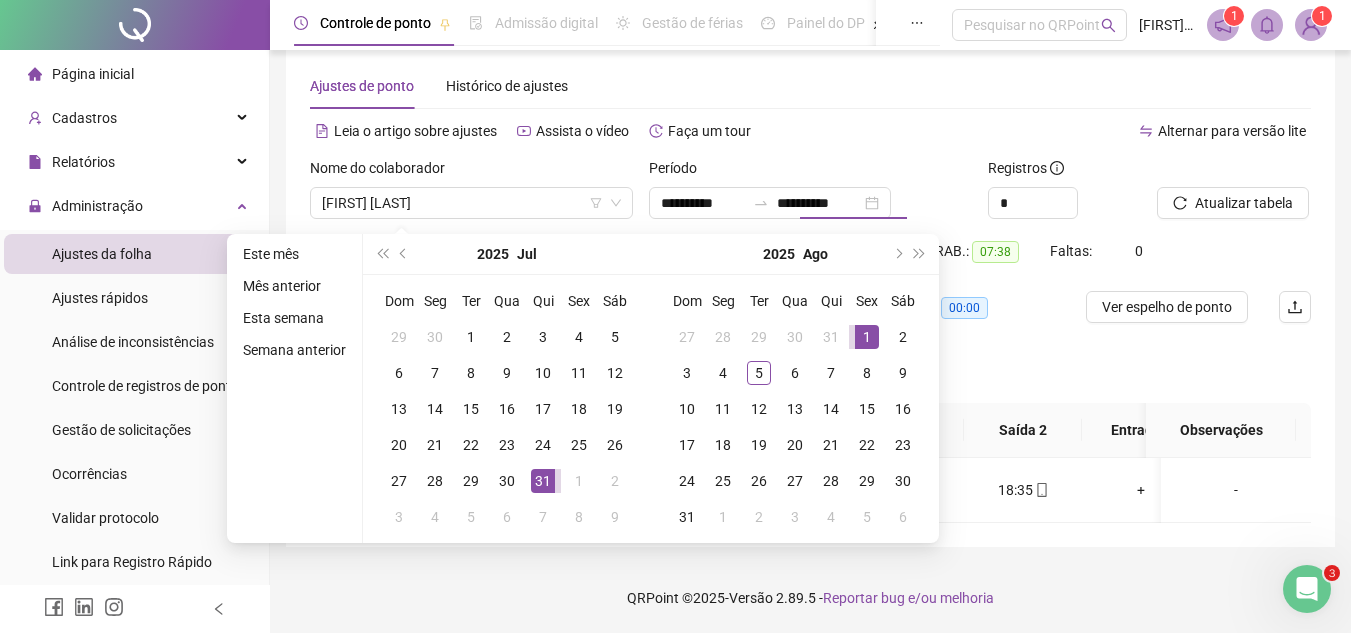 click on "Alternar para versão lite" at bounding box center (1061, 131) 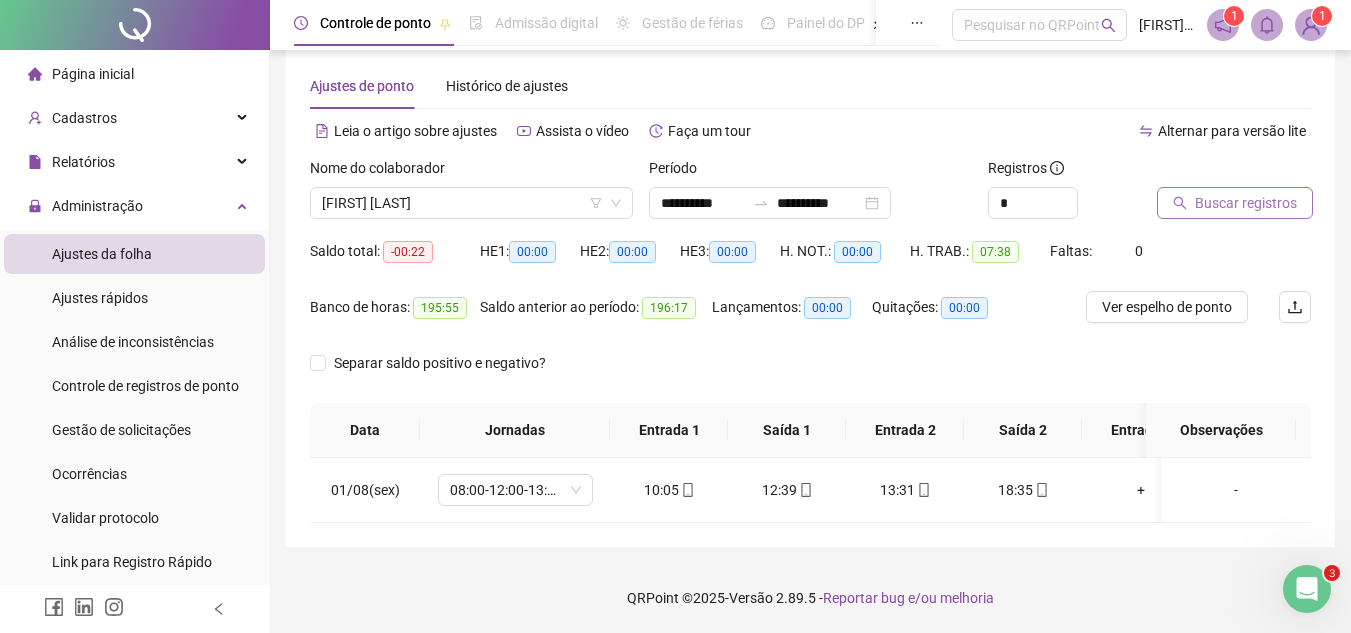 click on "Buscar registros" at bounding box center (1235, 203) 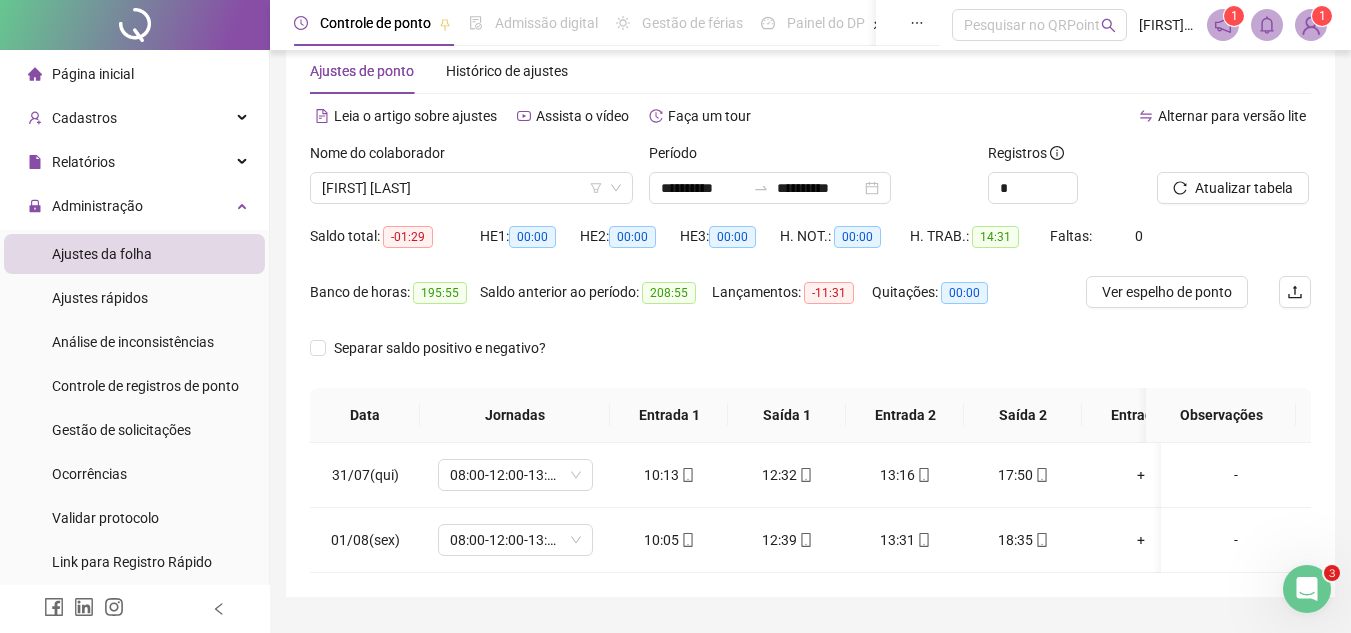scroll, scrollTop: 107, scrollLeft: 0, axis: vertical 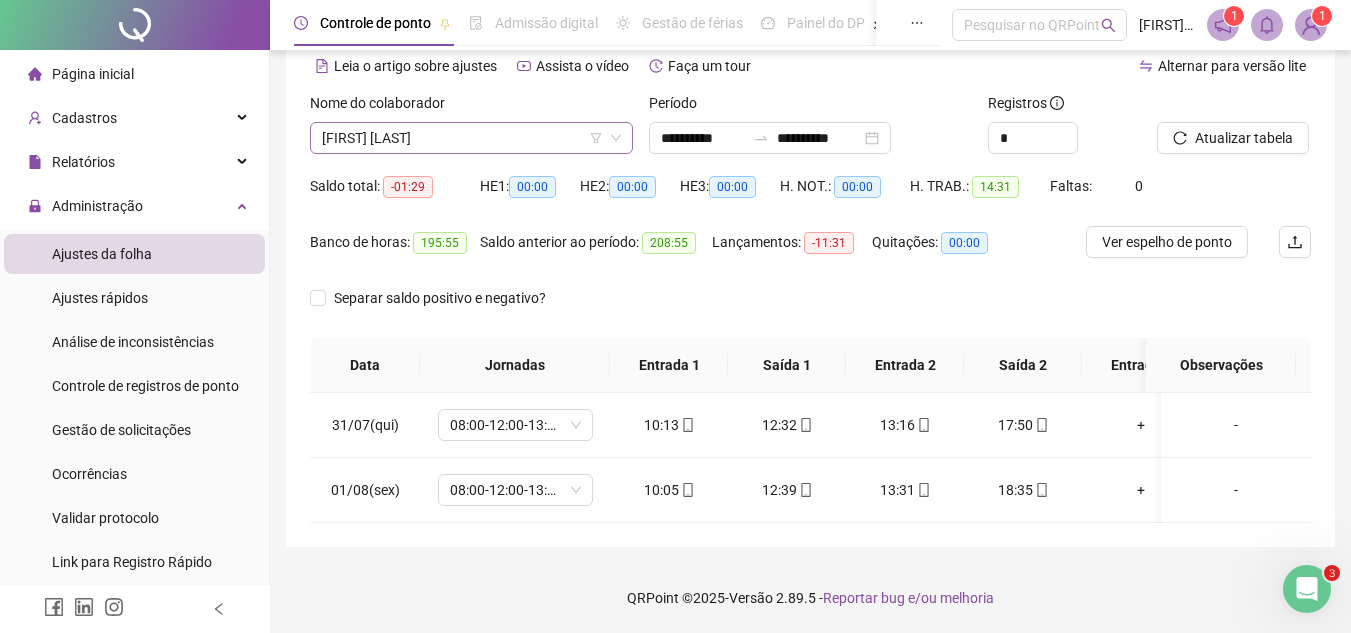 click on "[FIRST] [LAST]" at bounding box center [471, 138] 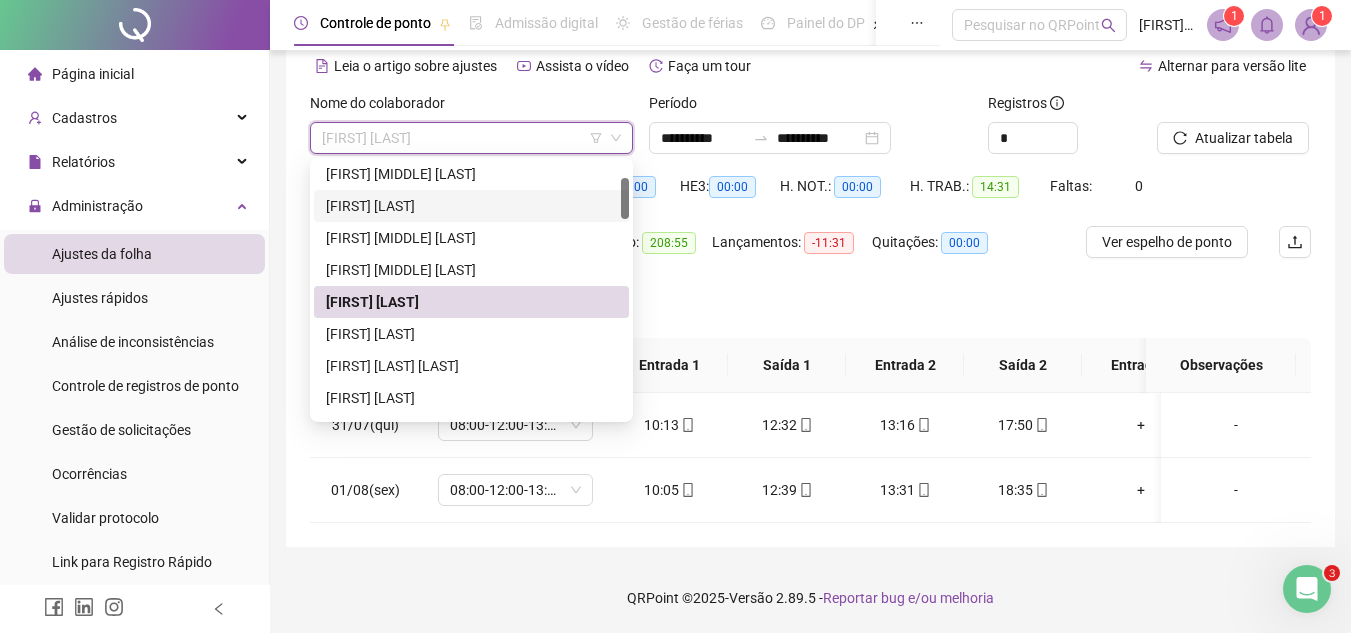 scroll, scrollTop: 0, scrollLeft: 0, axis: both 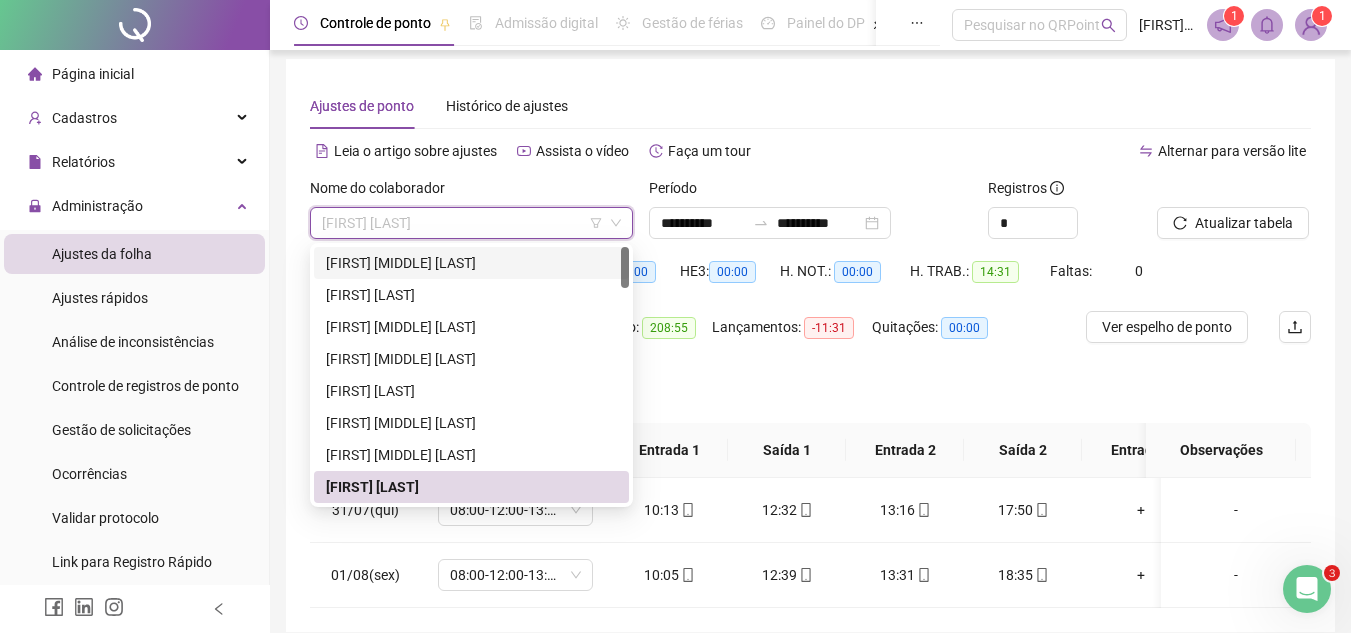 click on "[FIRST] [MIDDLE] [LAST]" at bounding box center [471, 263] 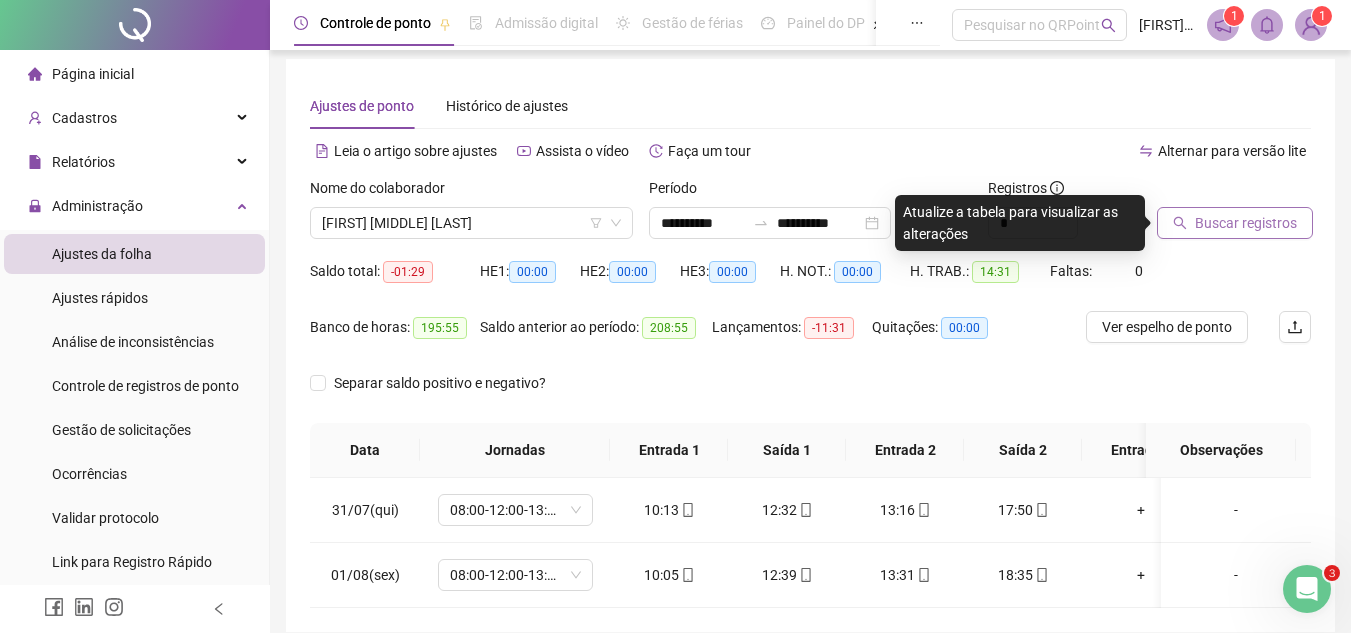 click on "Buscar registros" at bounding box center (1246, 223) 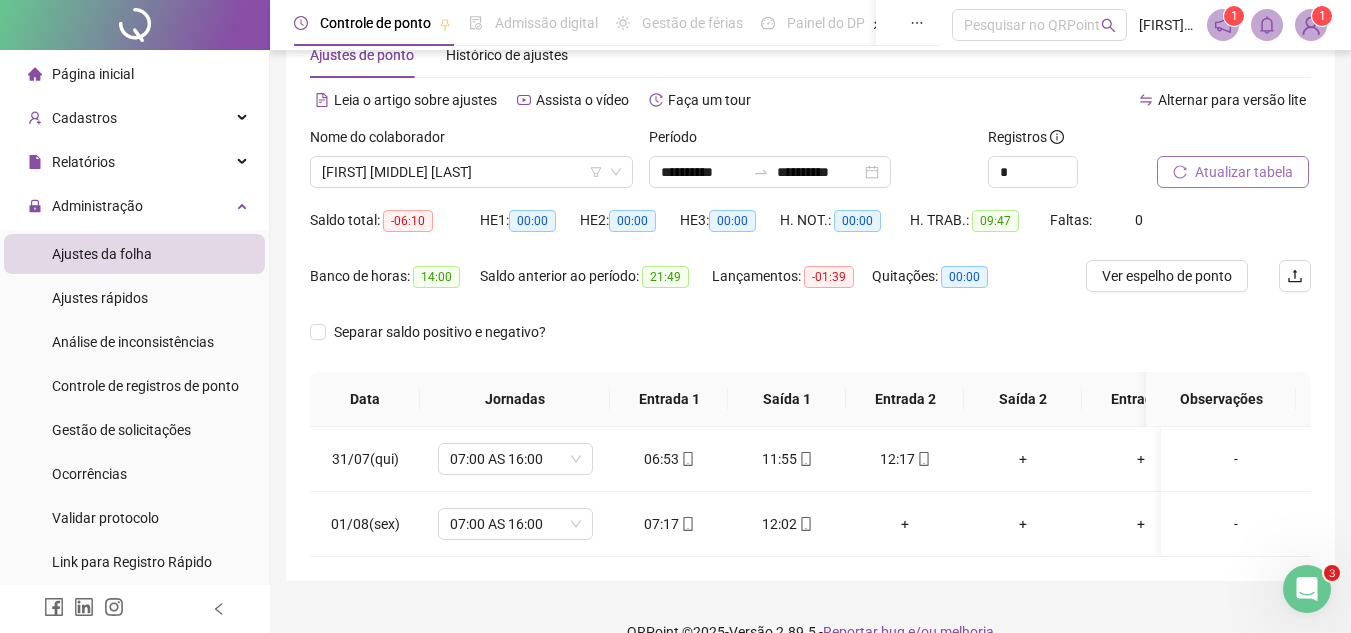 scroll, scrollTop: 107, scrollLeft: 0, axis: vertical 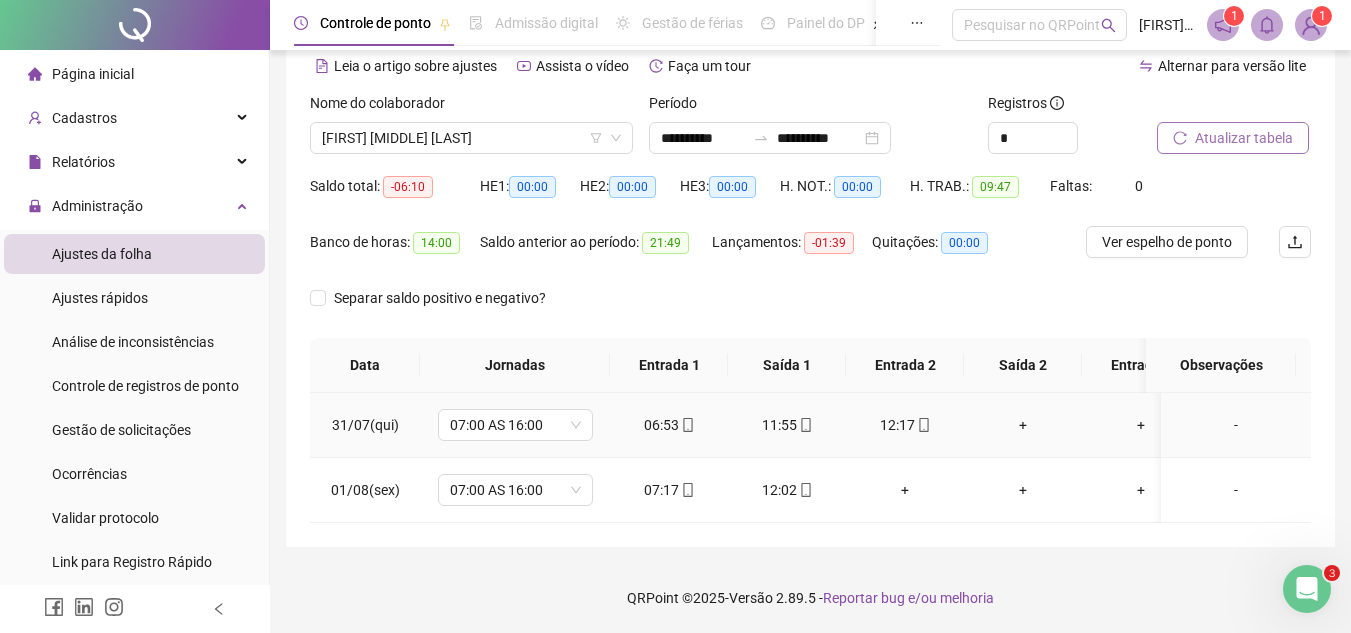 click on "+" at bounding box center (1023, 425) 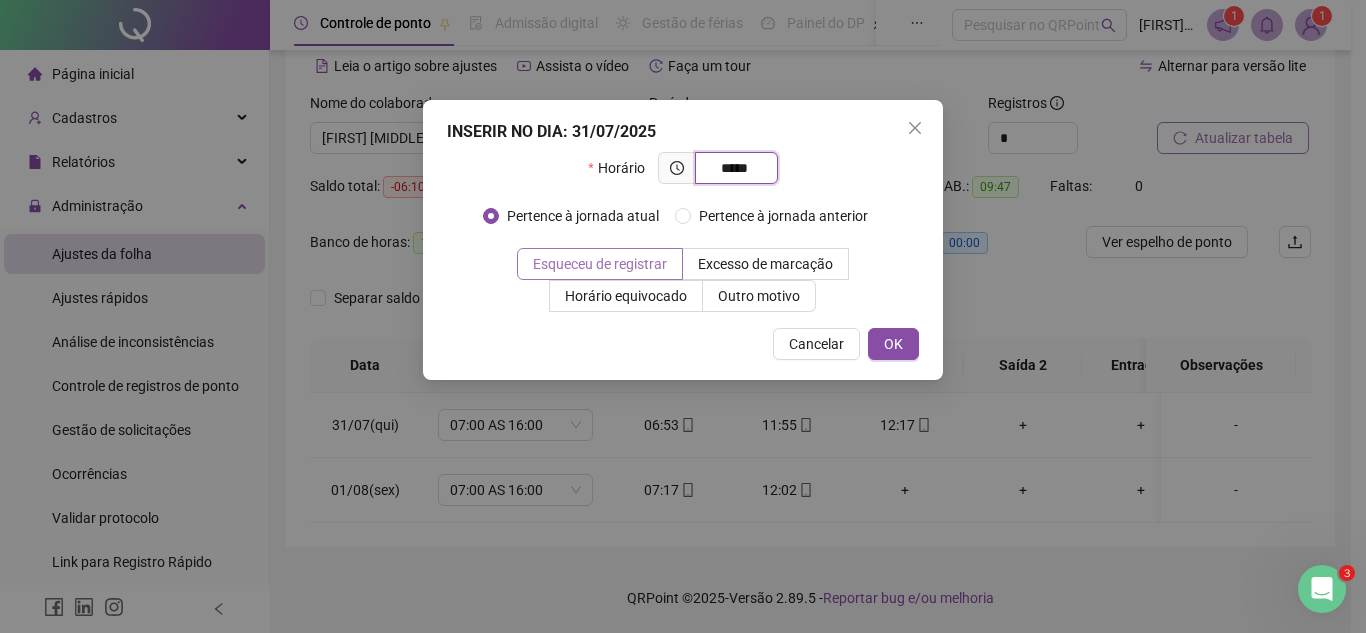 type on "*****" 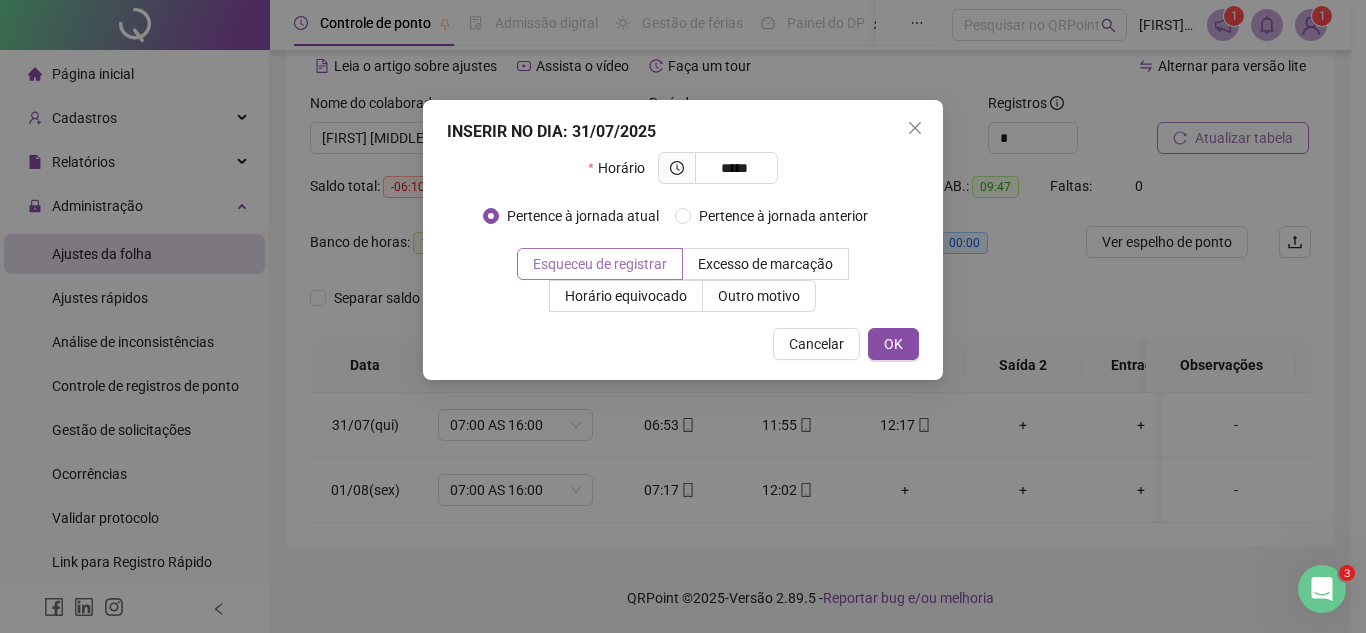 click on "Esqueceu de registrar" at bounding box center (600, 264) 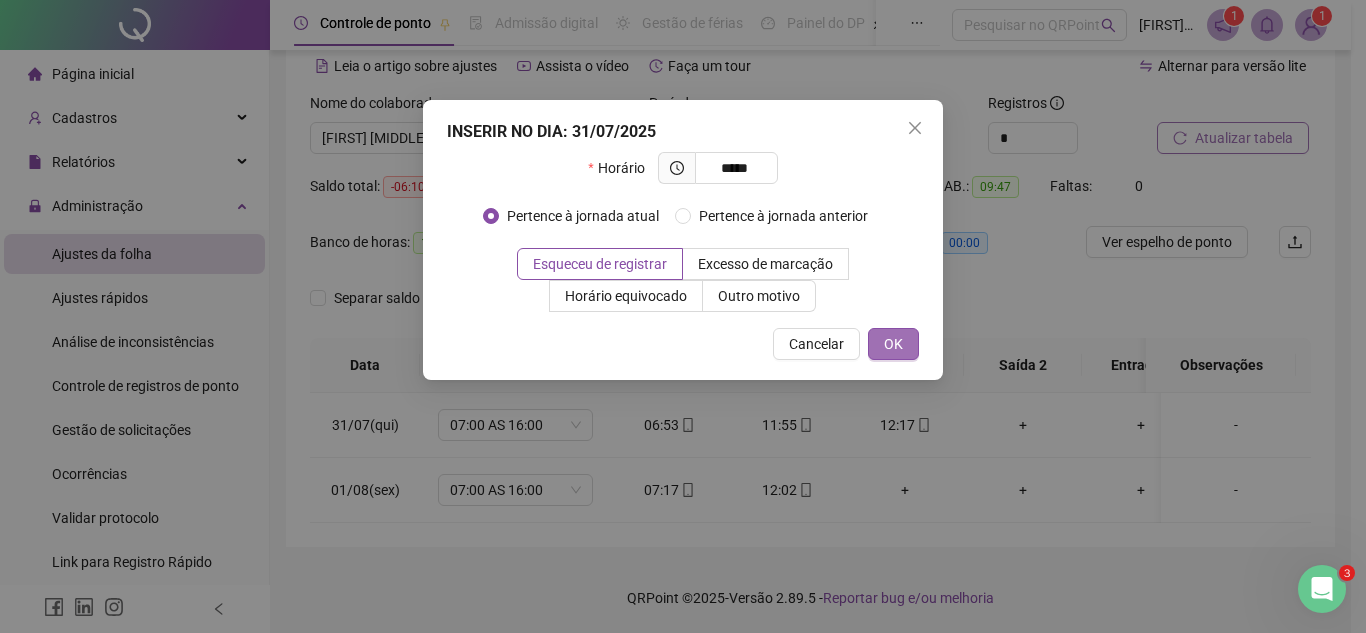 click on "OK" at bounding box center [893, 344] 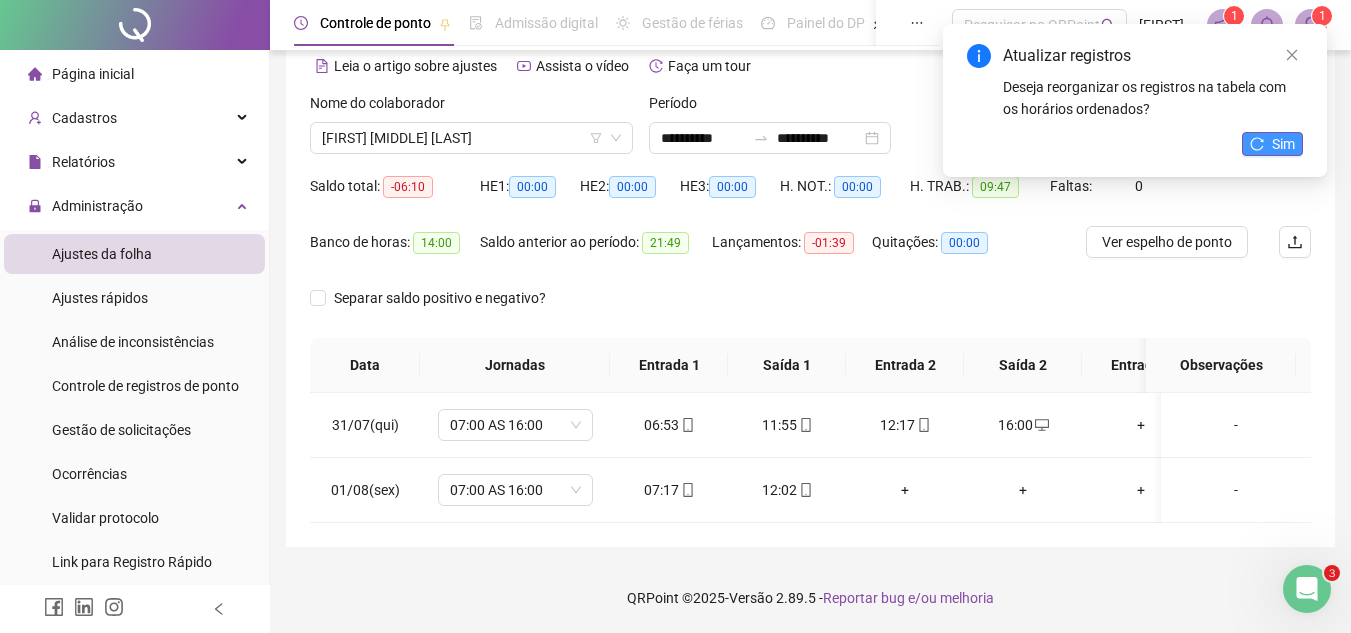 click 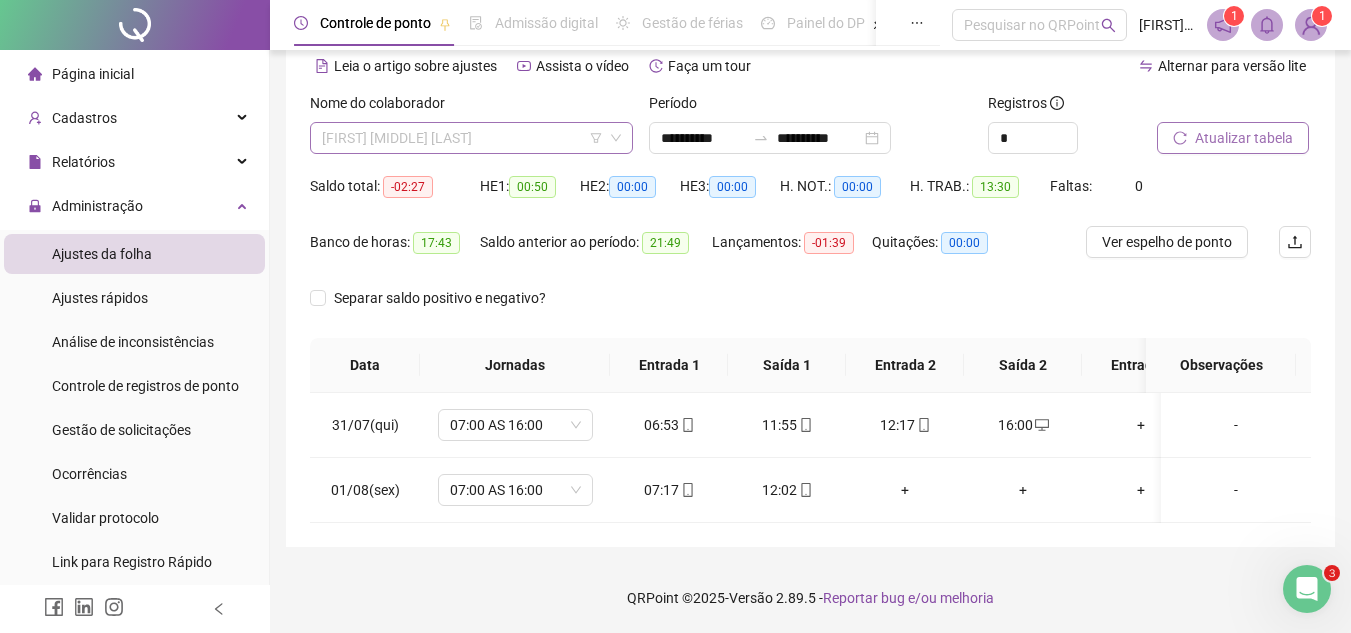 click on "[FIRST] [MIDDLE] [LAST]" at bounding box center [471, 138] 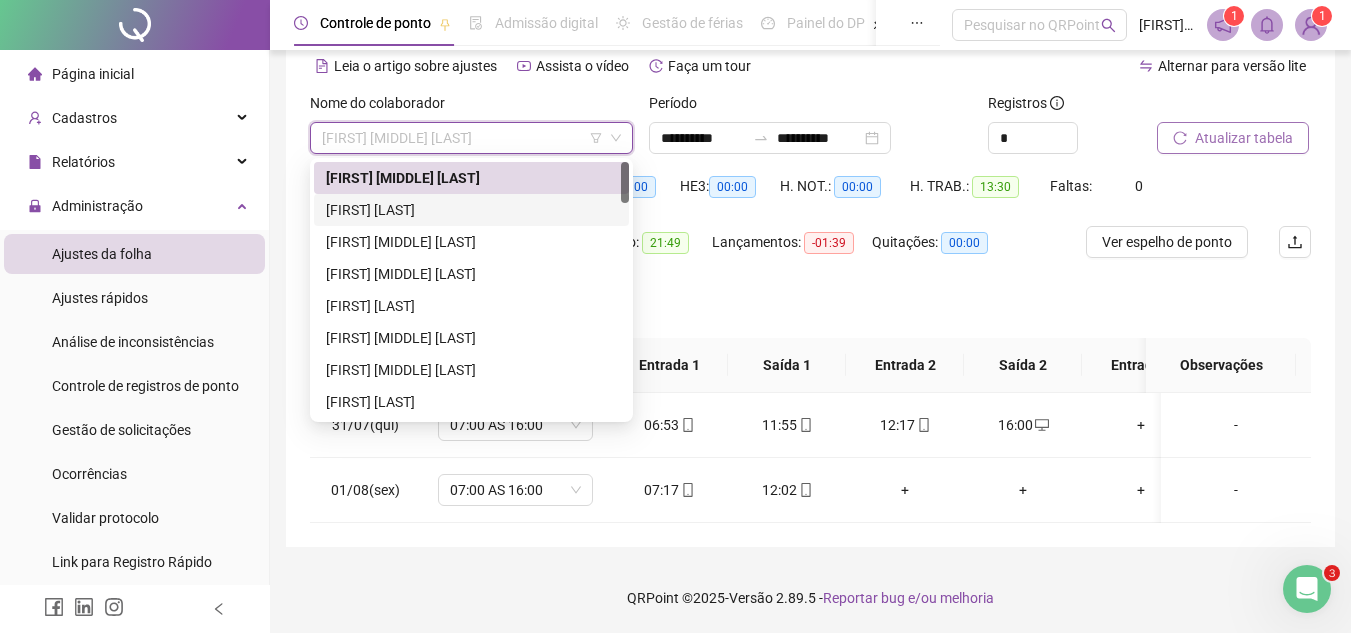 click on "[FIRST] [LAST]" at bounding box center [471, 210] 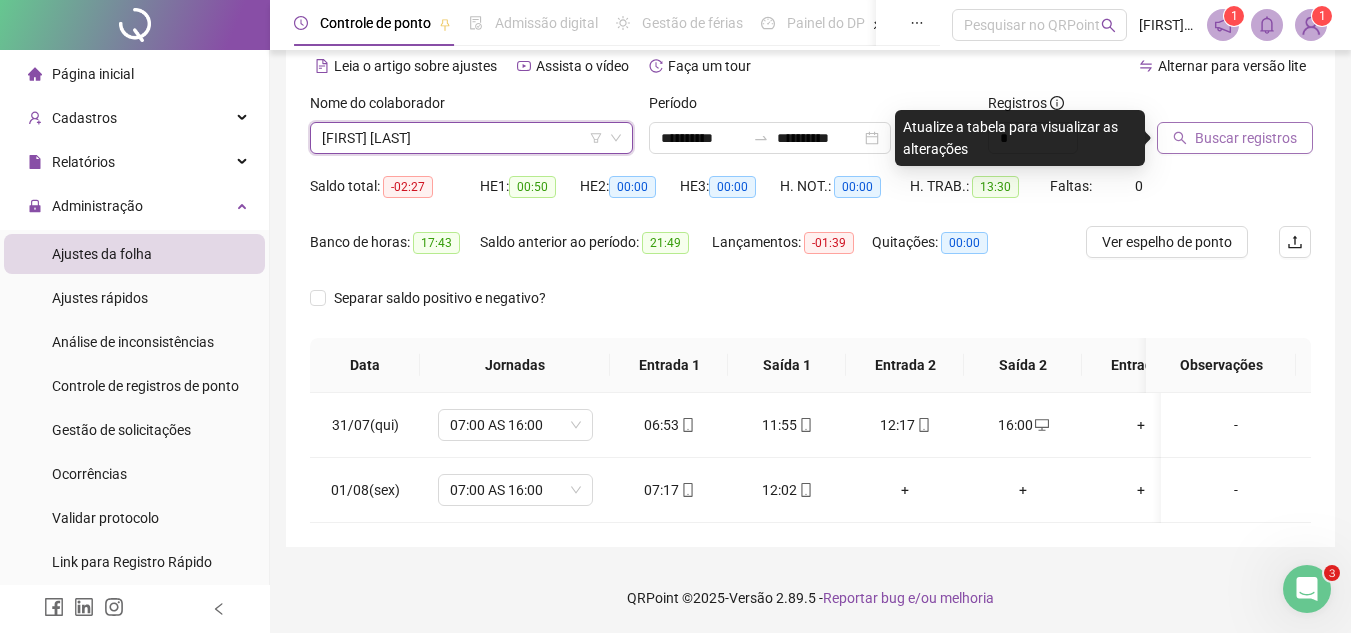 click on "Buscar registros" at bounding box center [1235, 138] 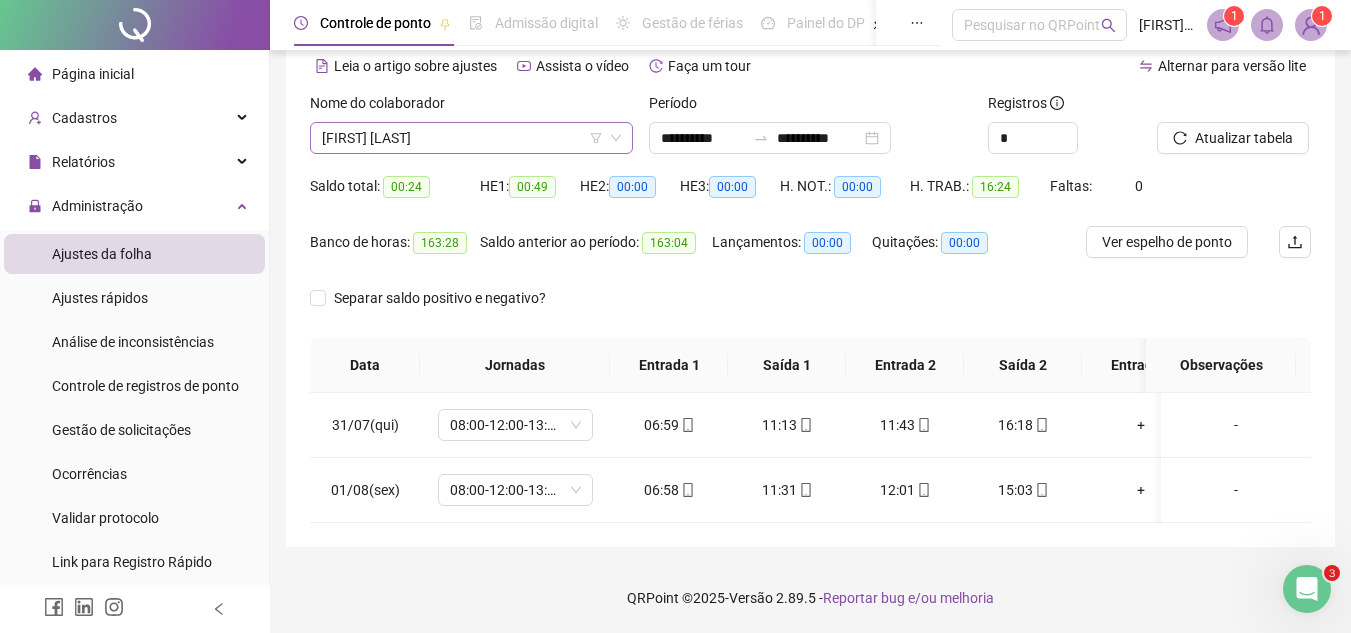 click on "[FIRST] [LAST]" at bounding box center (471, 138) 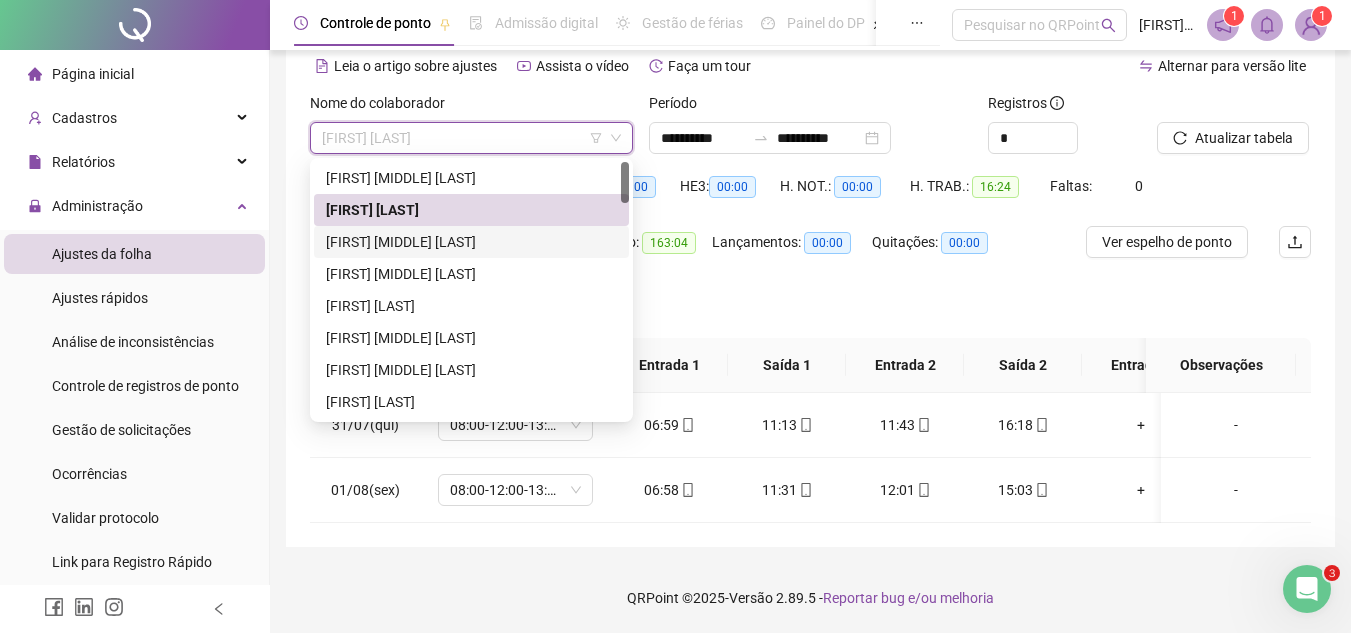 click on "[FIRST] [MIDDLE] [LAST]" at bounding box center (471, 242) 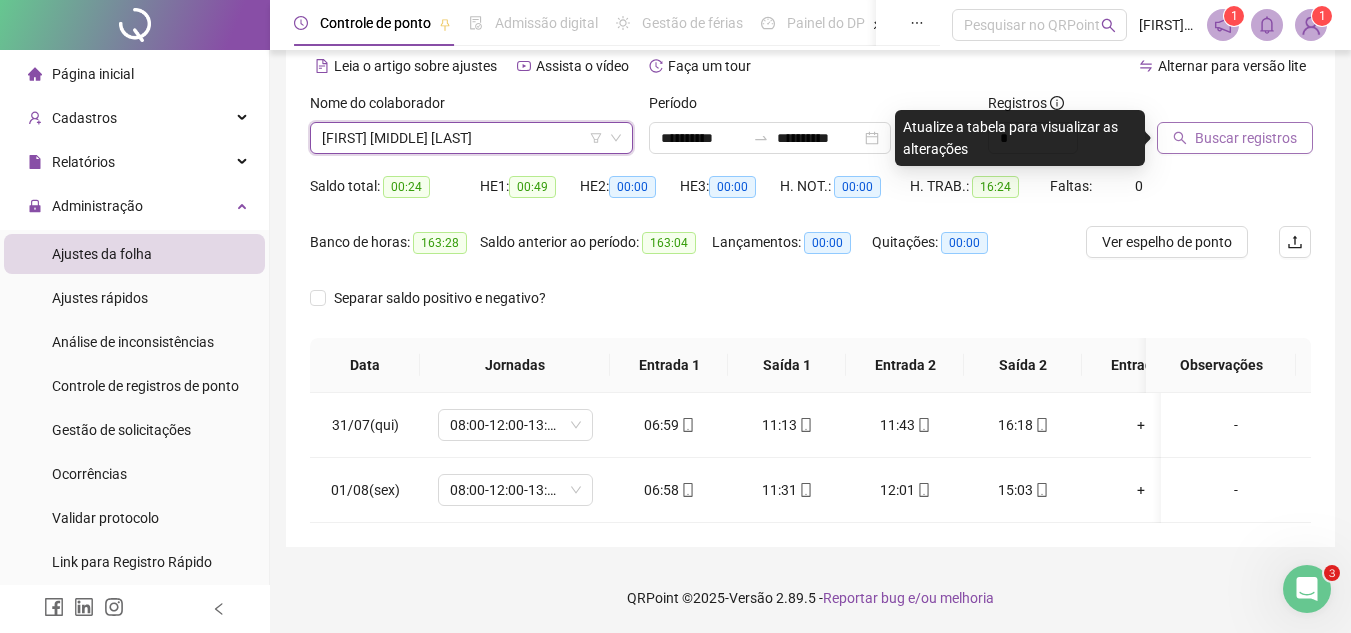 click on "Buscar registros" at bounding box center [1246, 138] 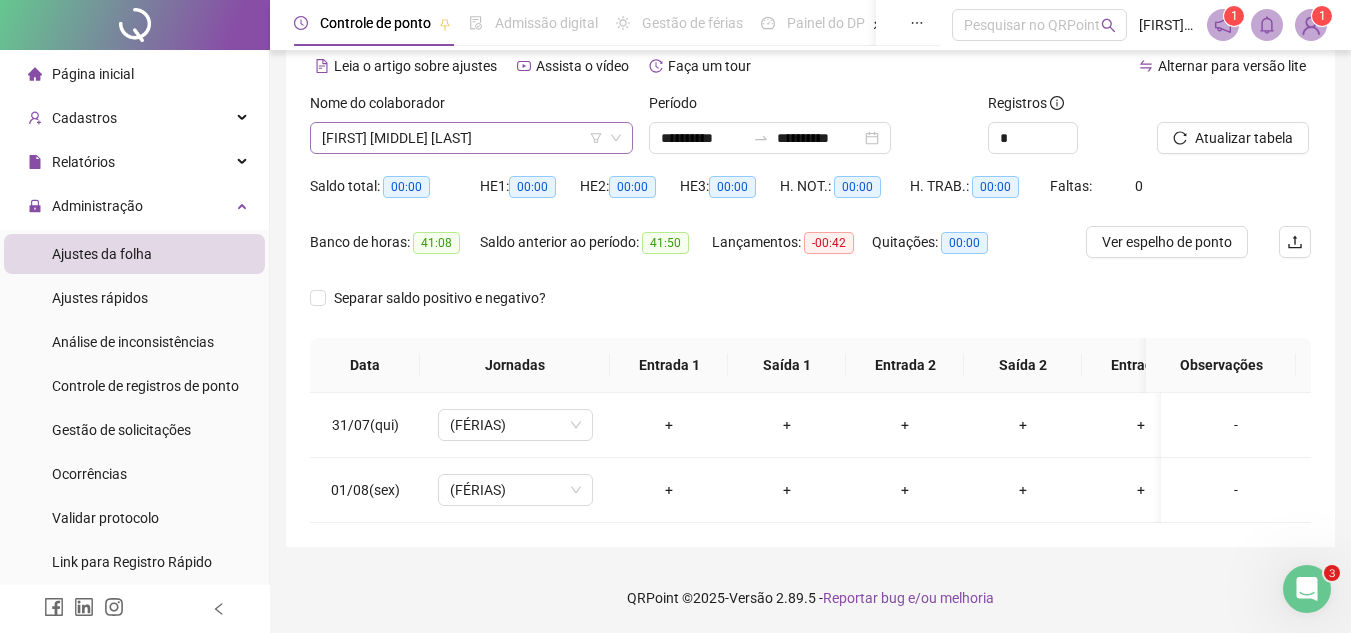 click on "[FIRST] [MIDDLE] [LAST]" at bounding box center (471, 138) 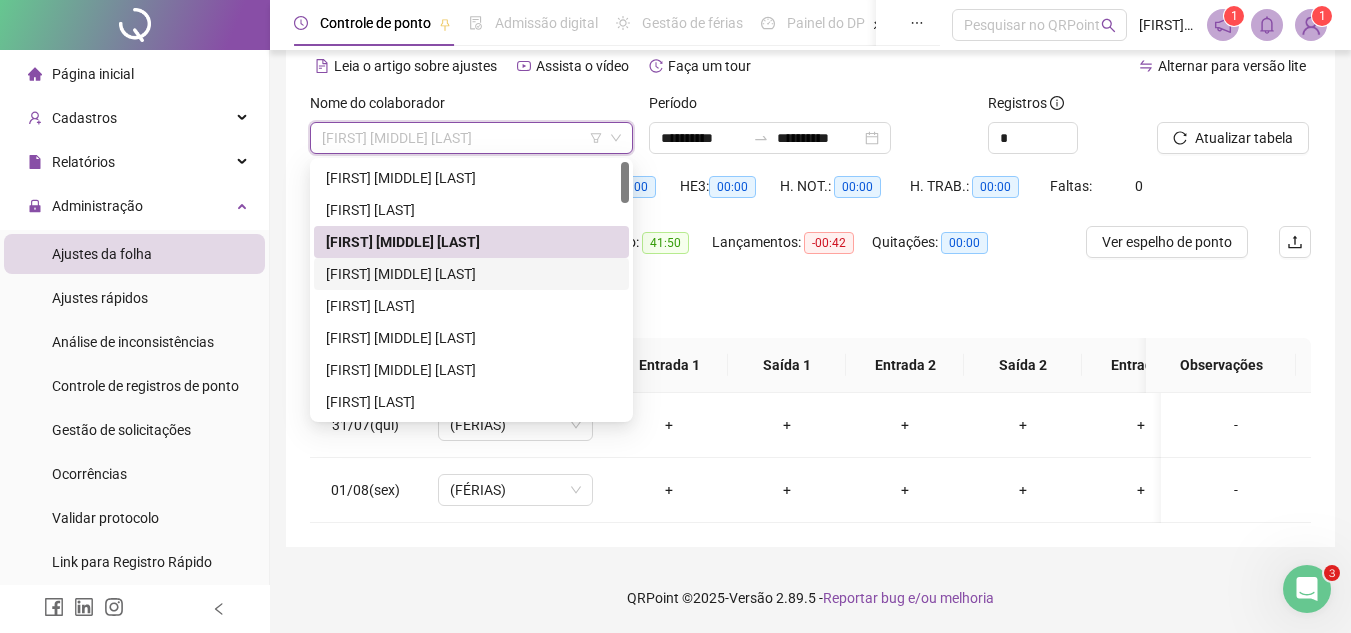 click on "[FIRST] [MIDDLE] [LAST]" at bounding box center [471, 274] 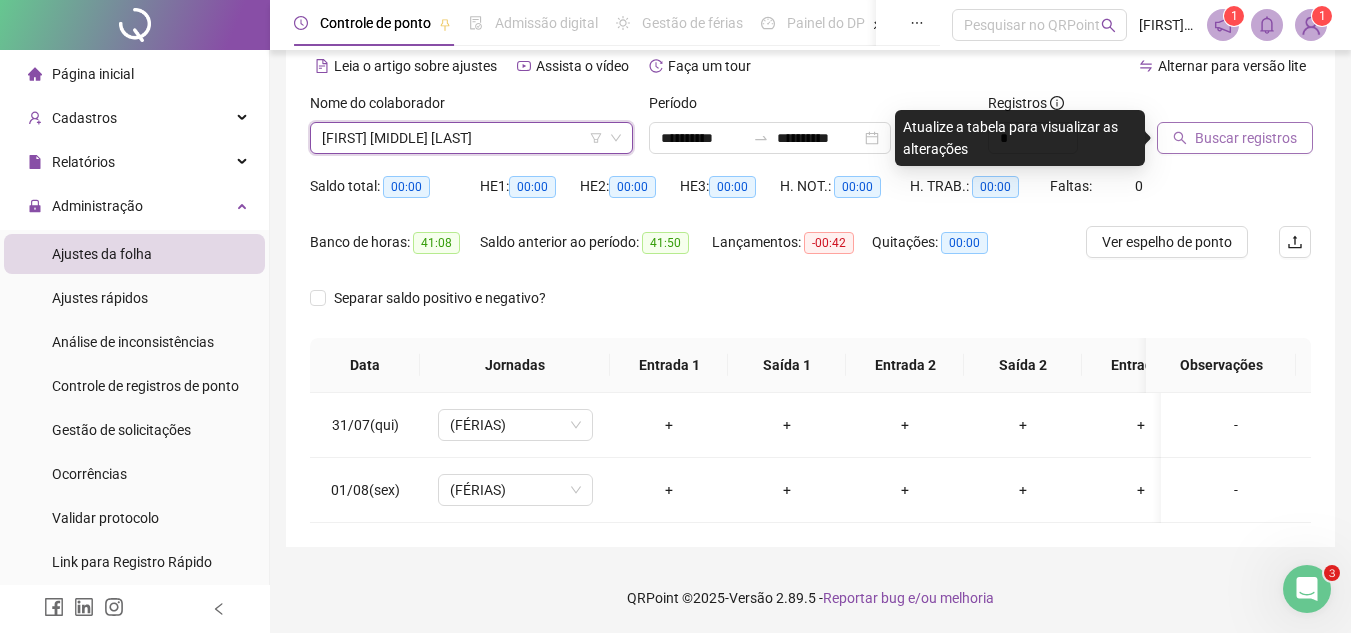 click on "Buscar registros" at bounding box center (1246, 138) 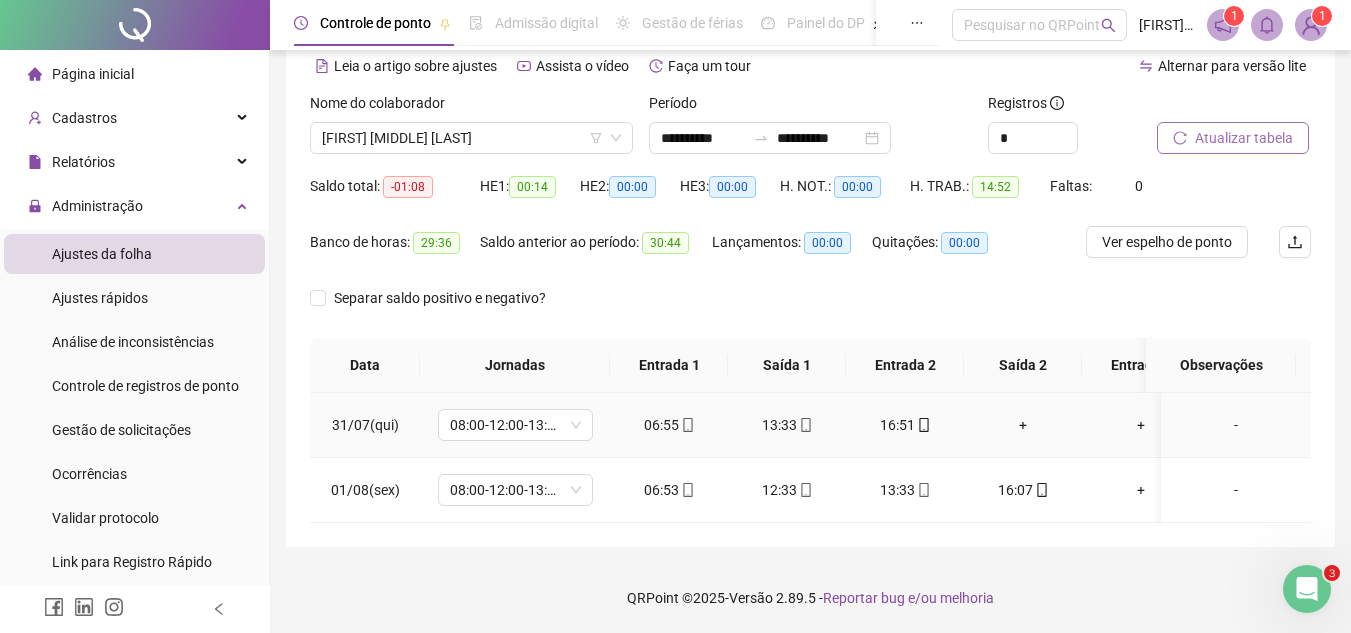 click on "+" at bounding box center (1023, 425) 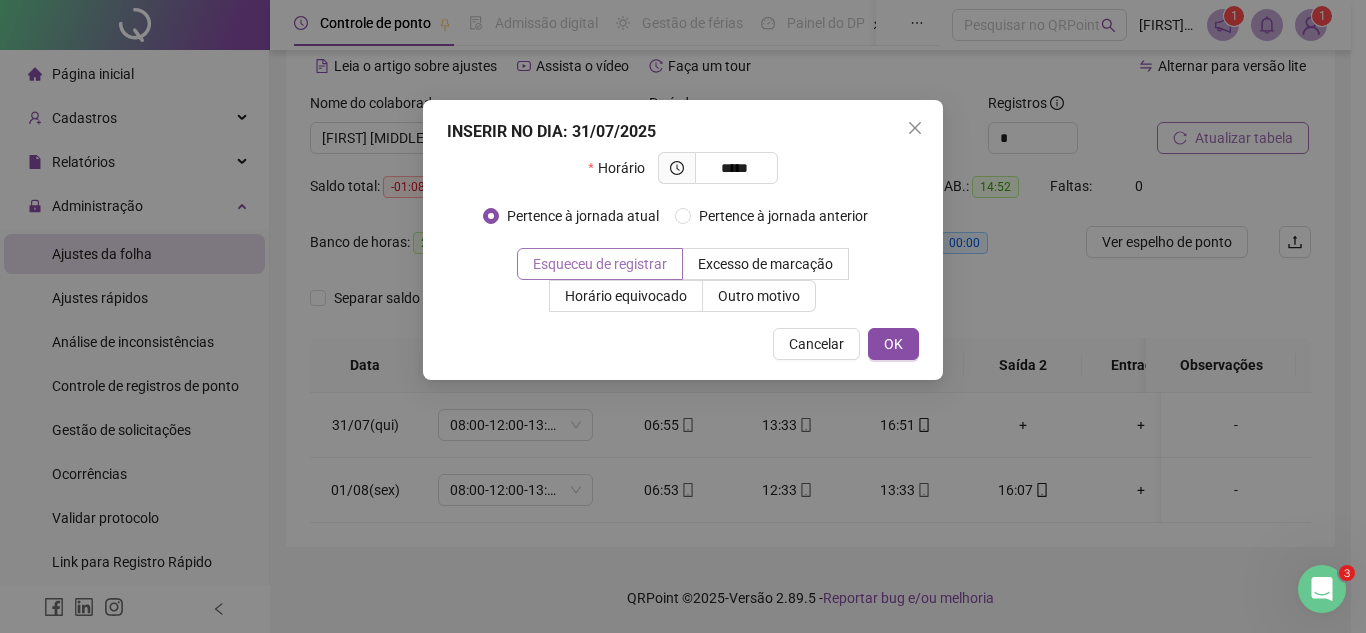 type on "*****" 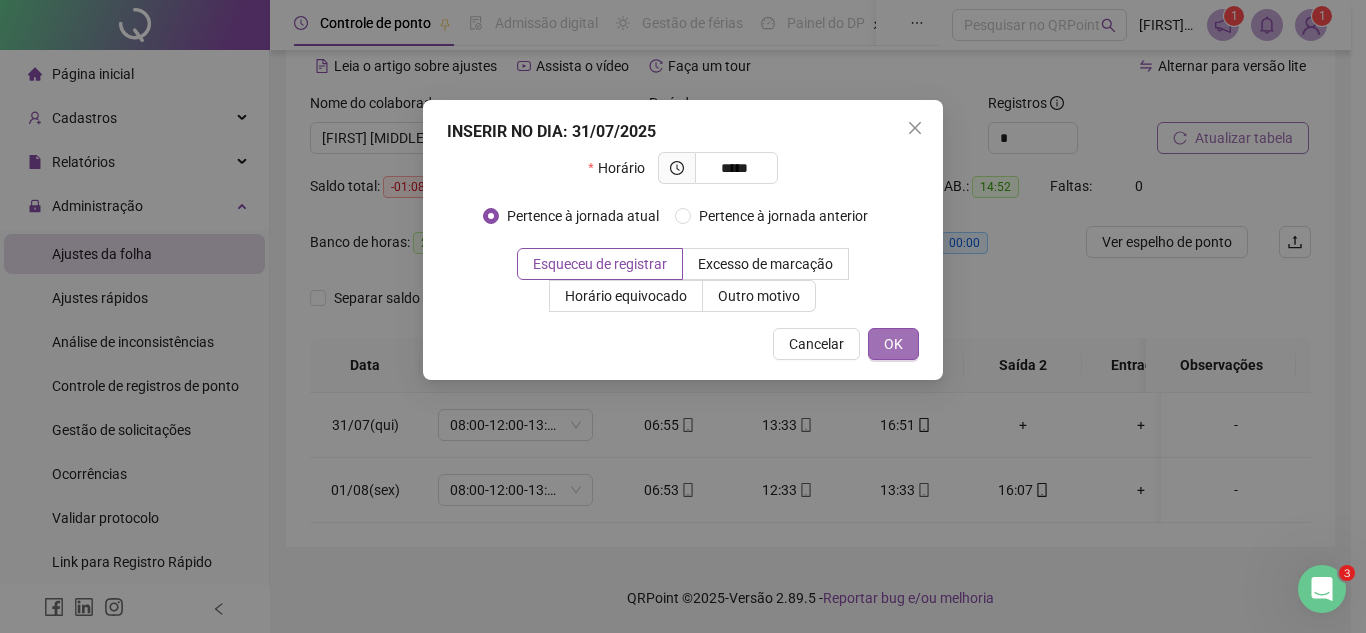 click on "OK" at bounding box center (893, 344) 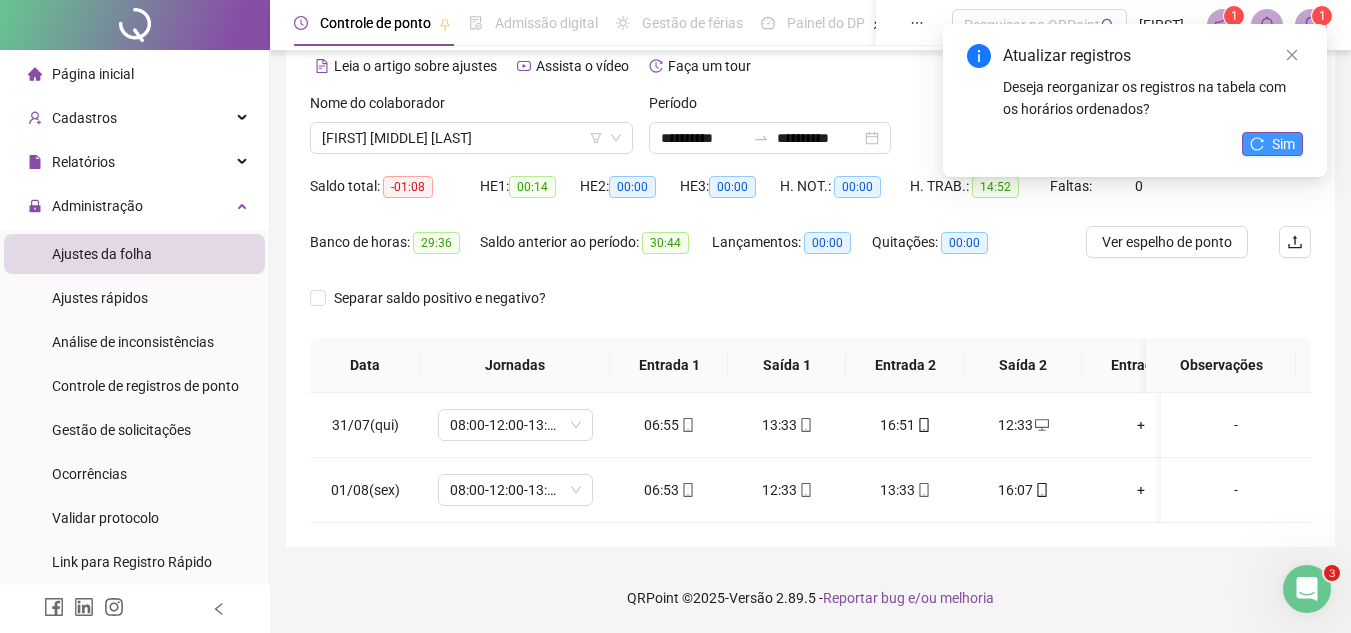 click on "Sim" at bounding box center (1283, 144) 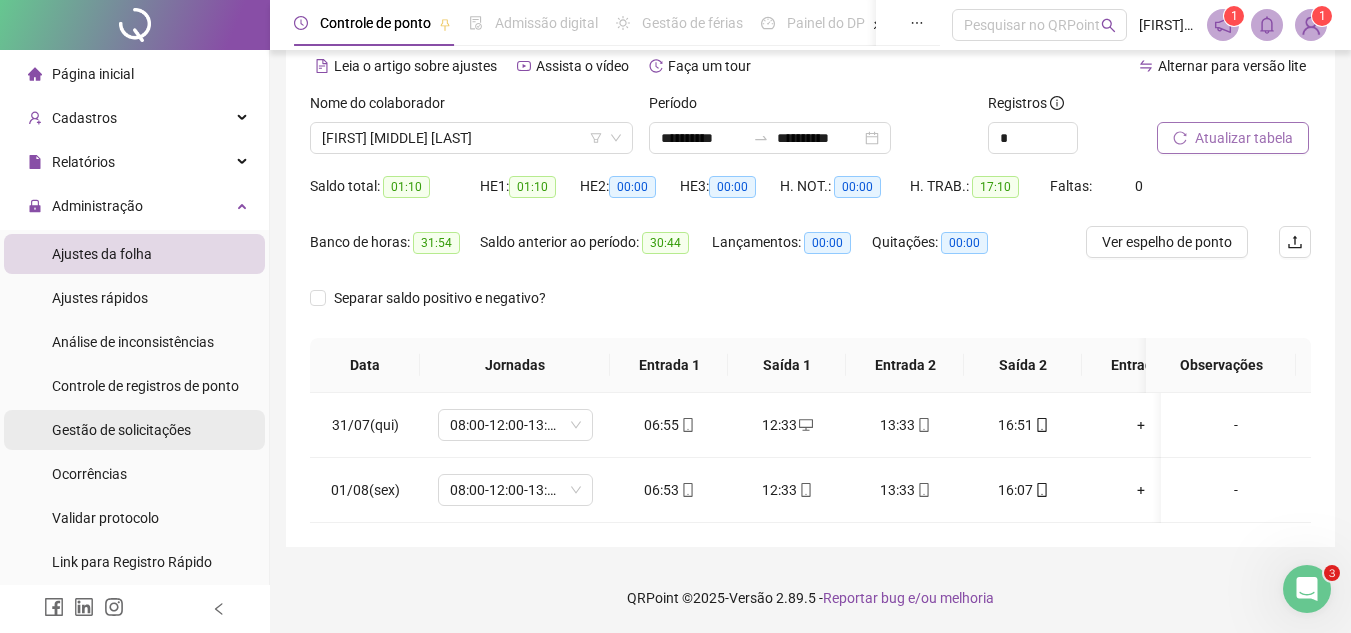 click on "Gestão de solicitações" at bounding box center [121, 430] 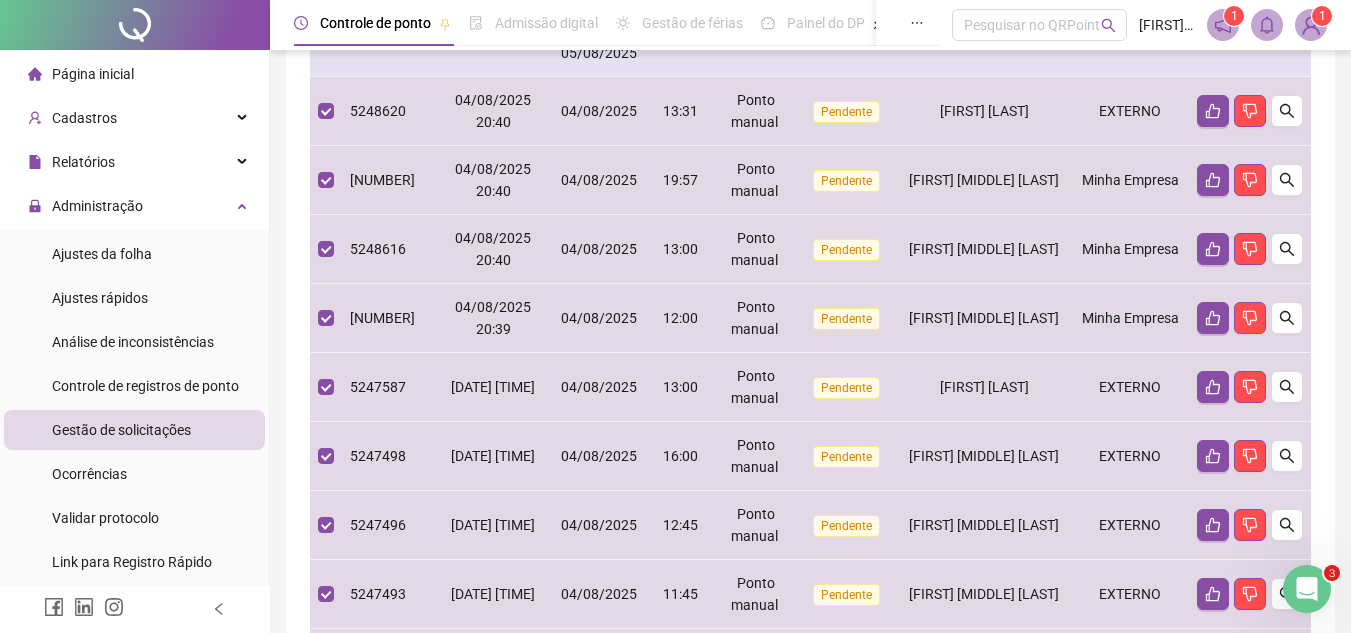 scroll, scrollTop: 100, scrollLeft: 0, axis: vertical 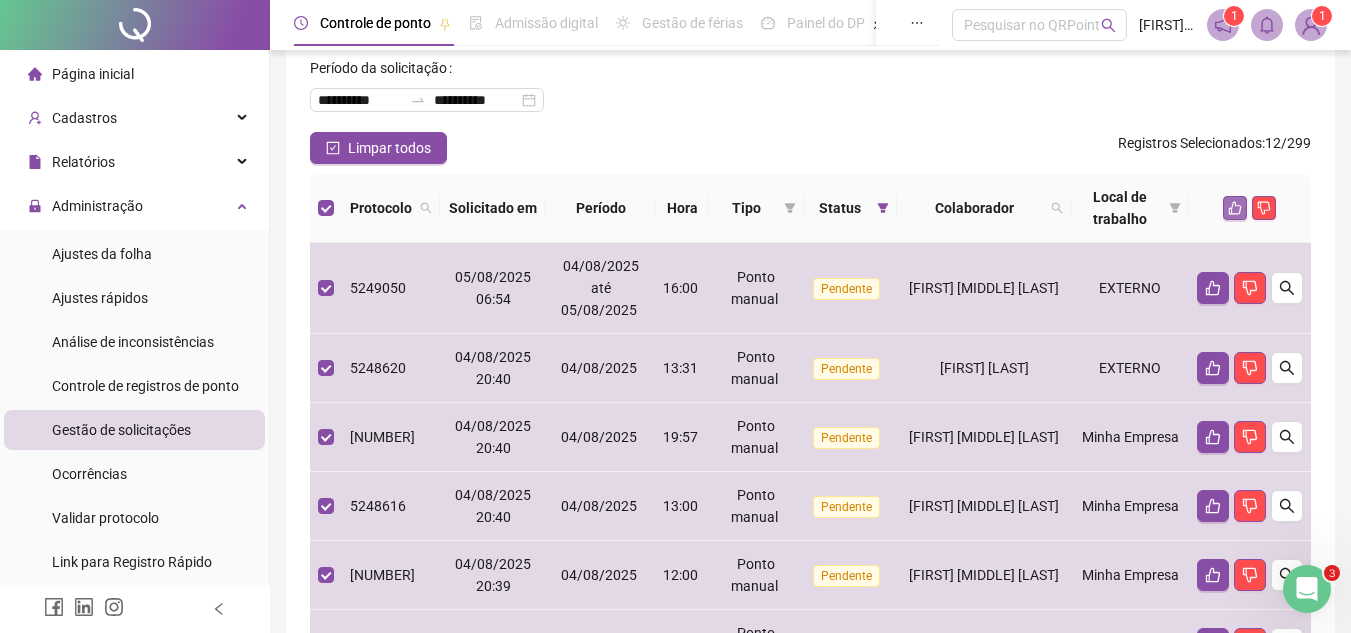 click 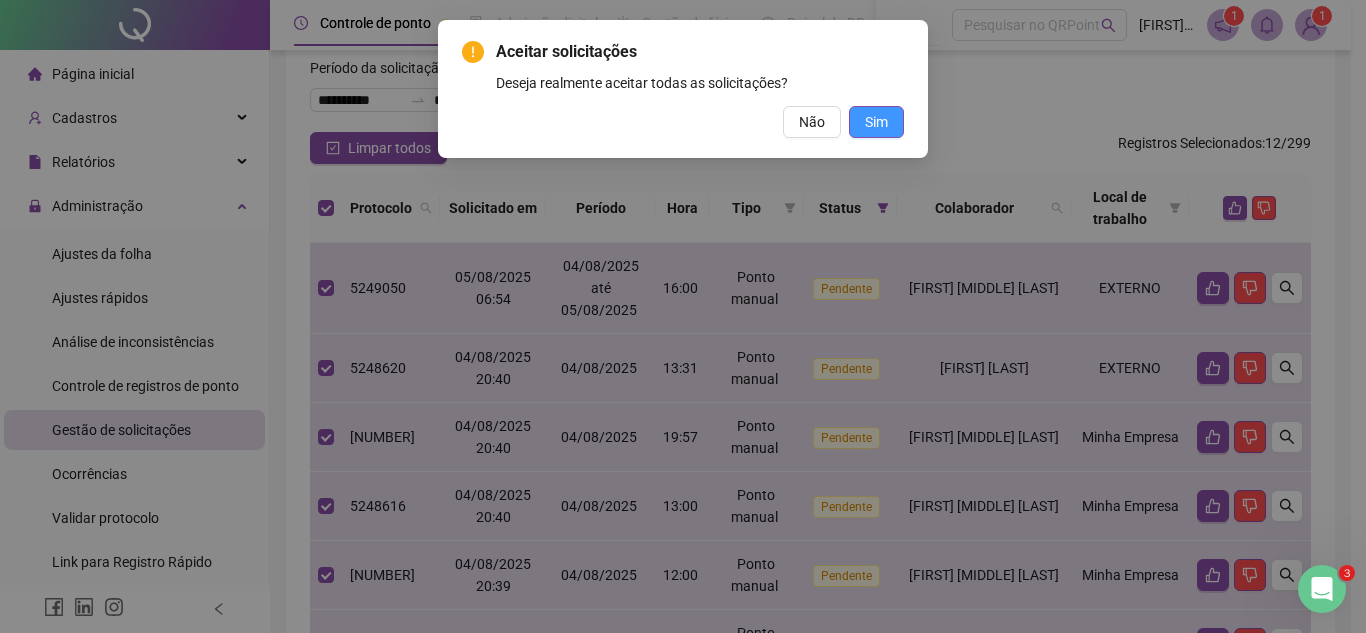 click on "Sim" at bounding box center (876, 122) 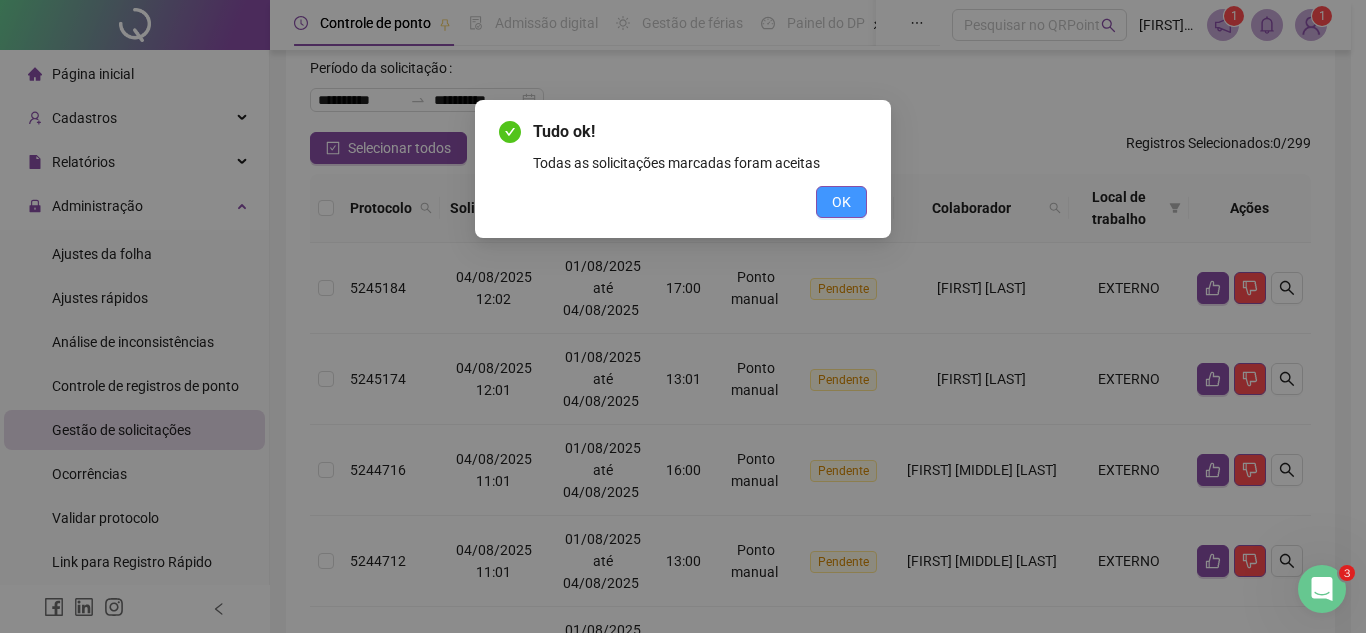 click on "OK" at bounding box center [841, 202] 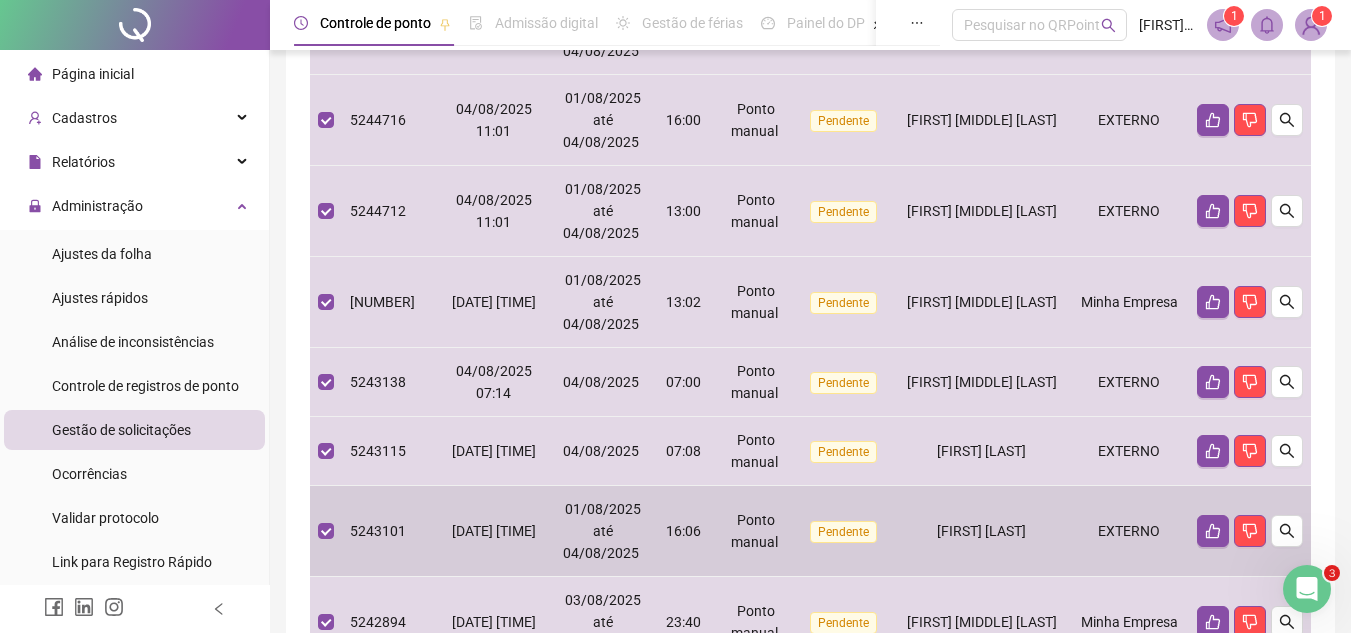 scroll, scrollTop: 0, scrollLeft: 0, axis: both 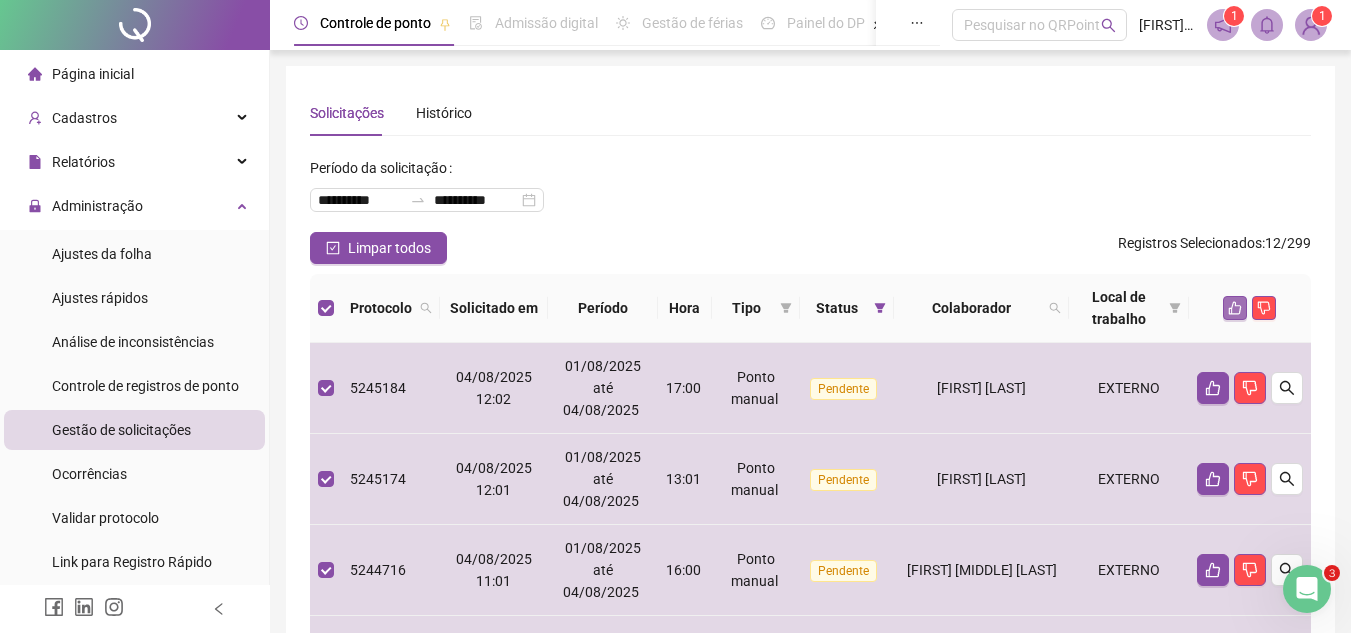 click at bounding box center [1235, 308] 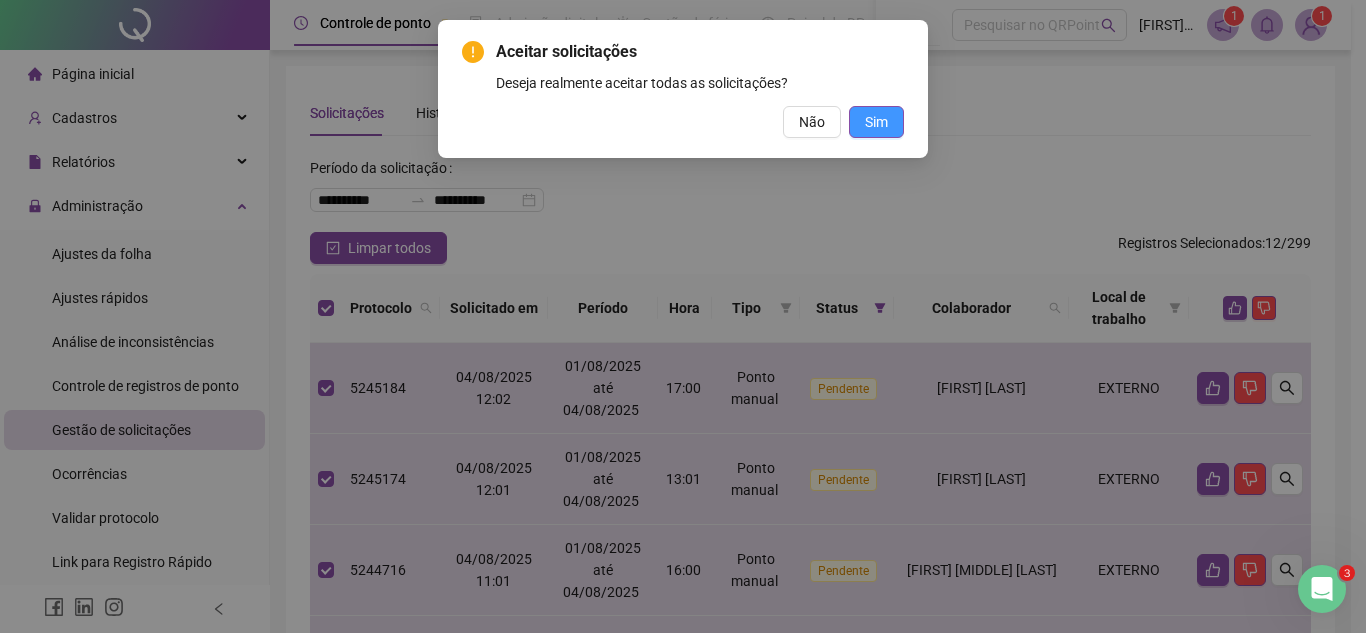 click on "Sim" at bounding box center (876, 122) 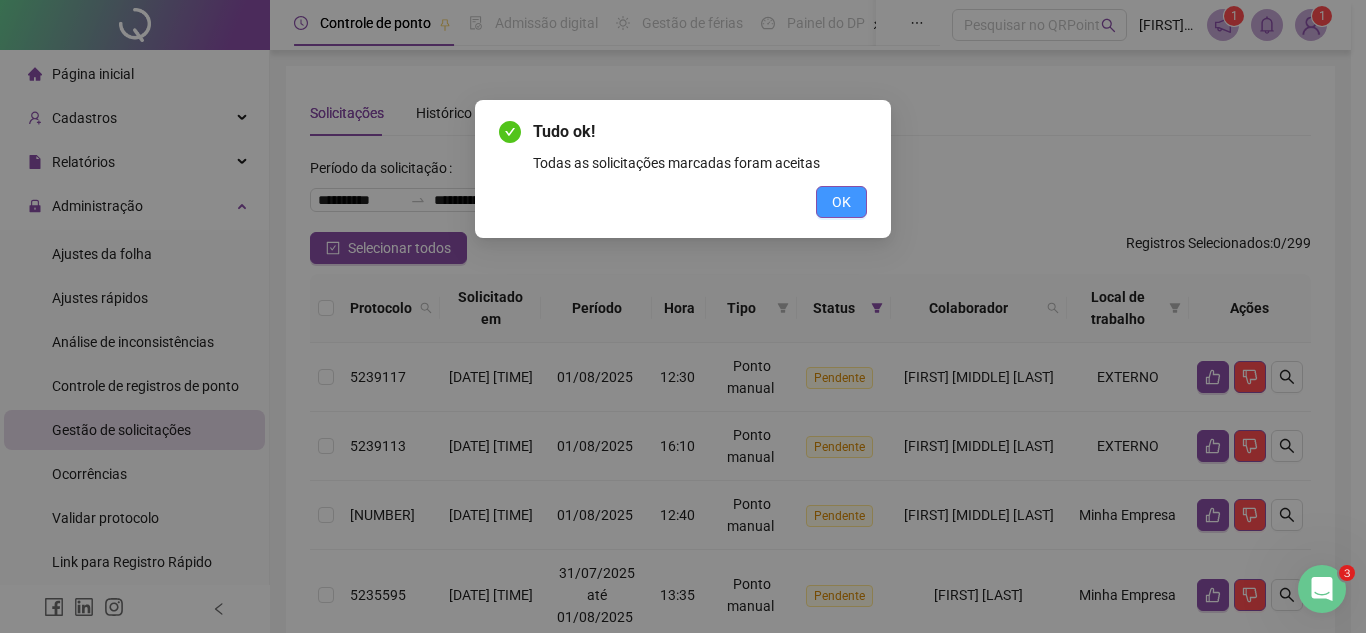 click on "OK" at bounding box center (841, 202) 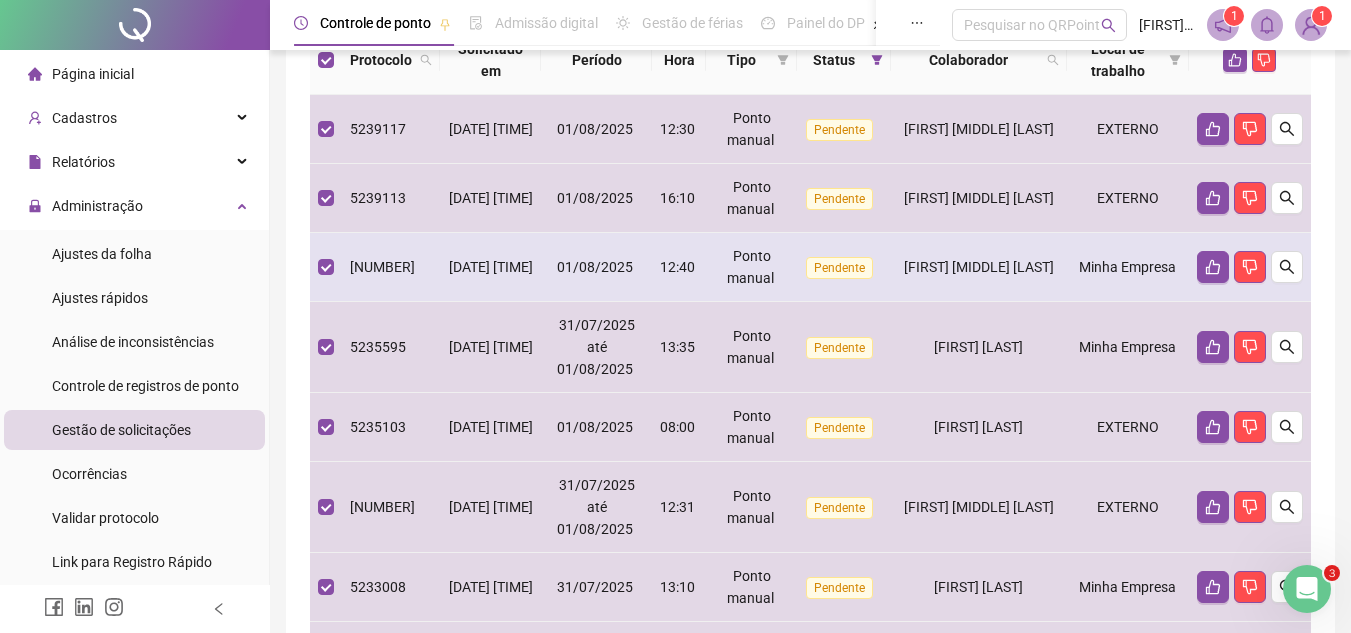 scroll, scrollTop: 0, scrollLeft: 0, axis: both 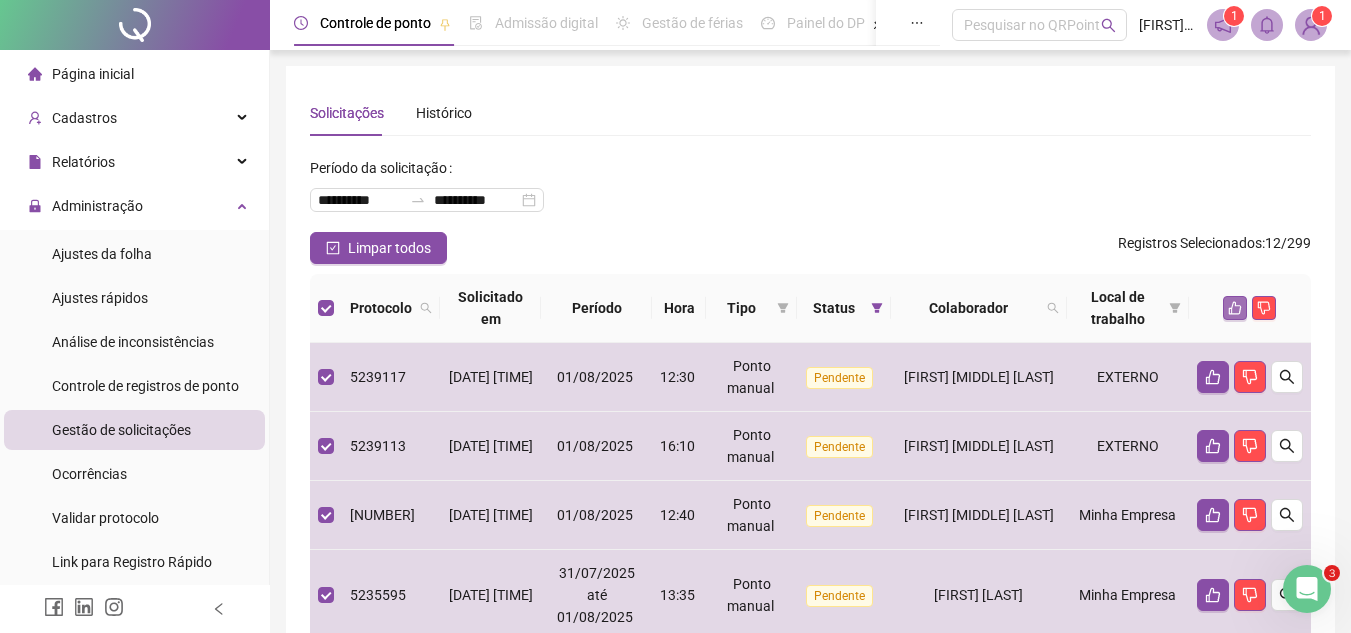 click 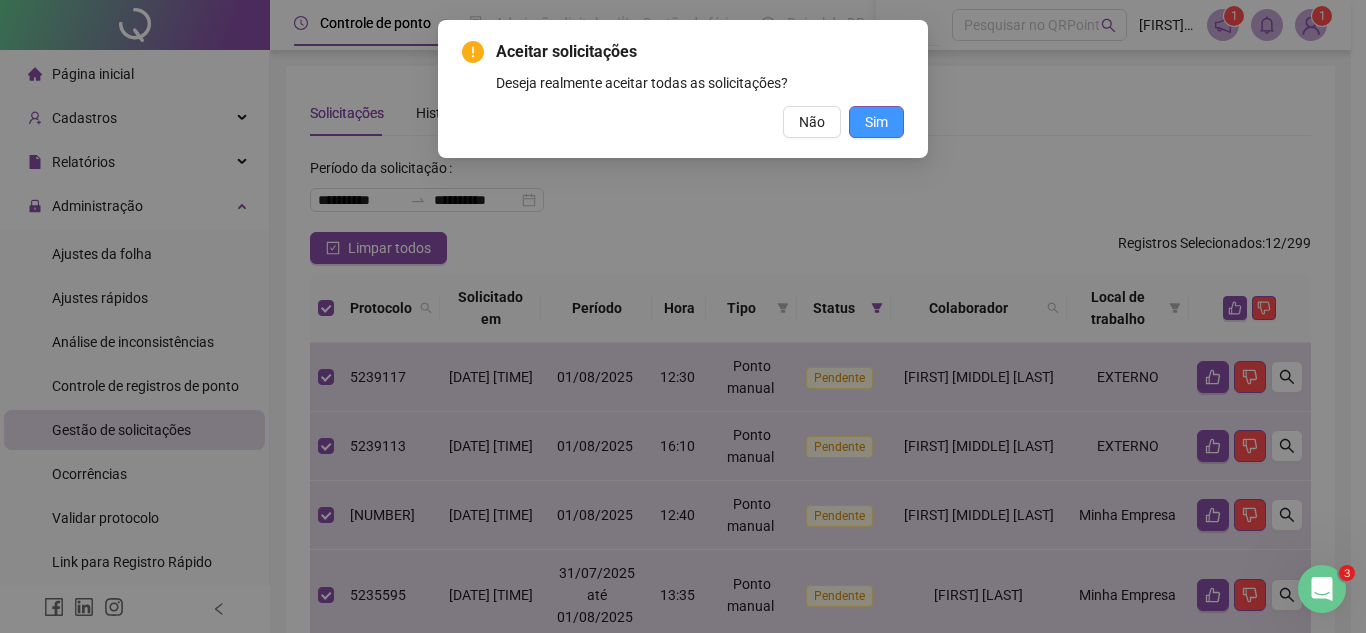 click on "Sim" at bounding box center [876, 122] 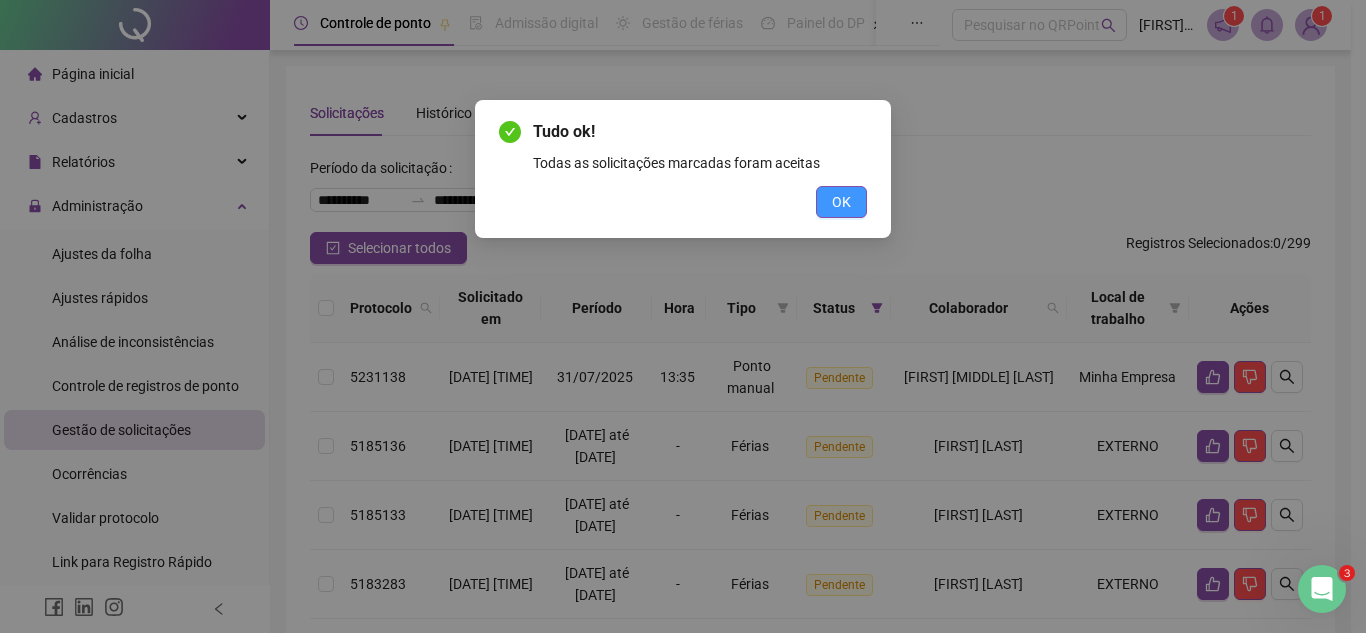 click on "OK" at bounding box center [841, 202] 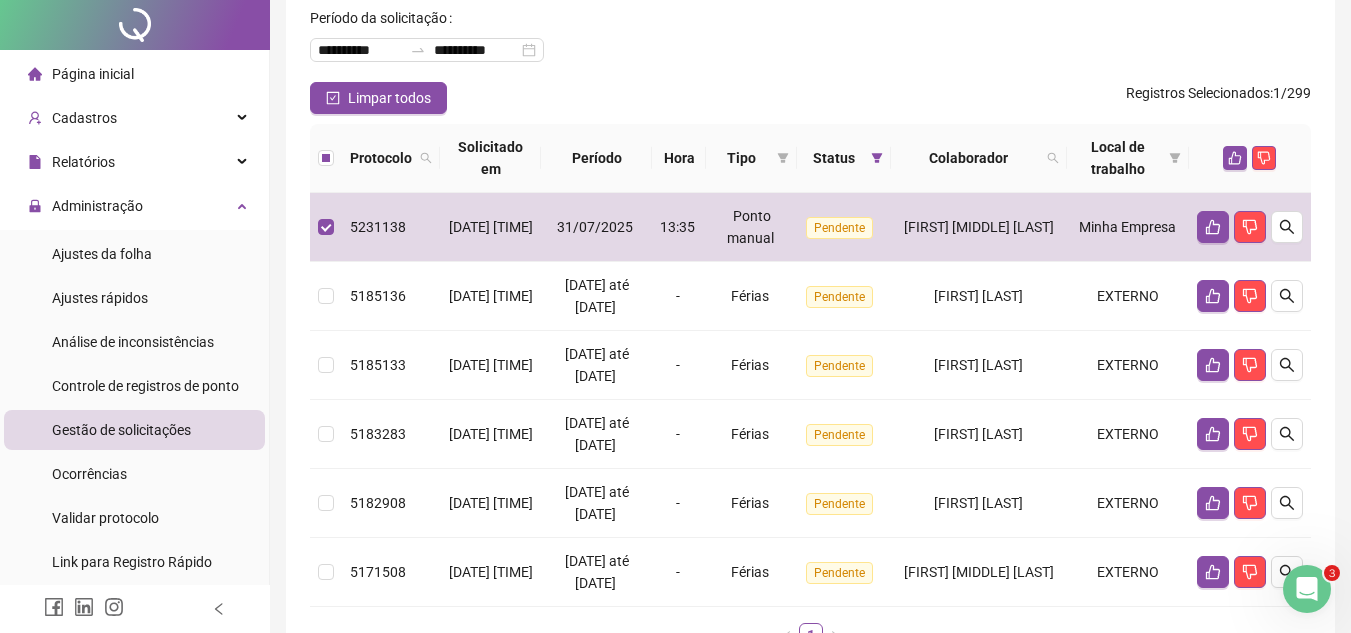 scroll, scrollTop: 0, scrollLeft: 0, axis: both 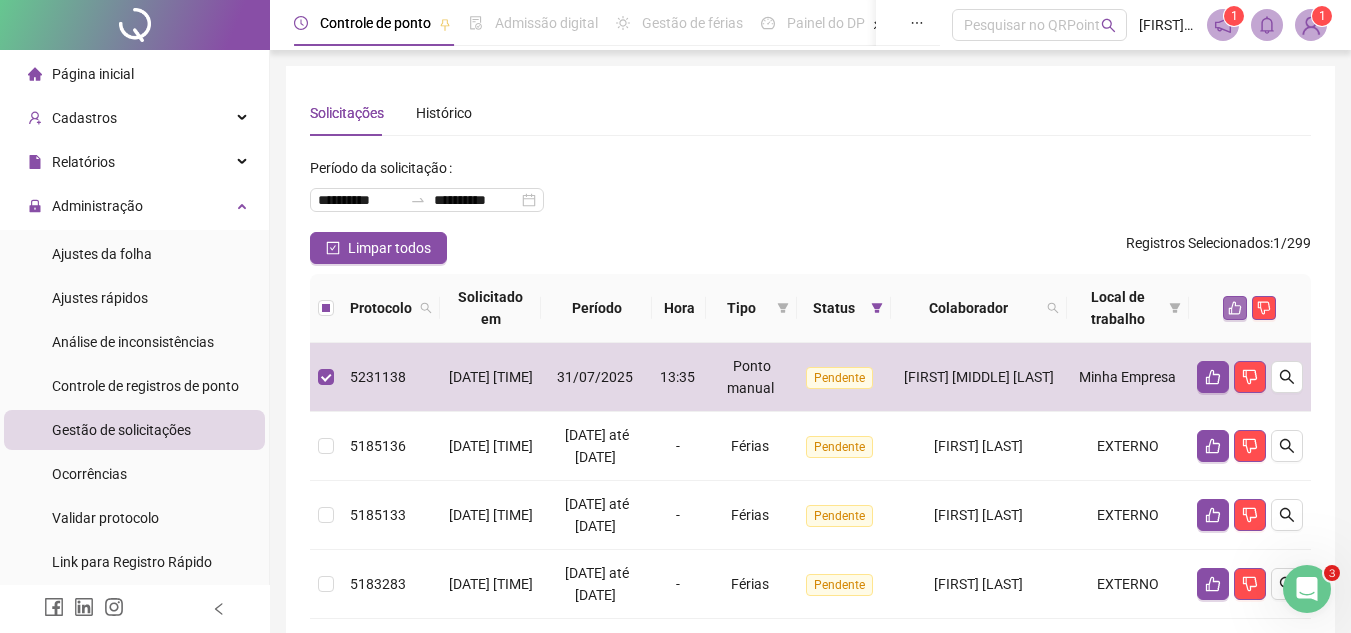 click 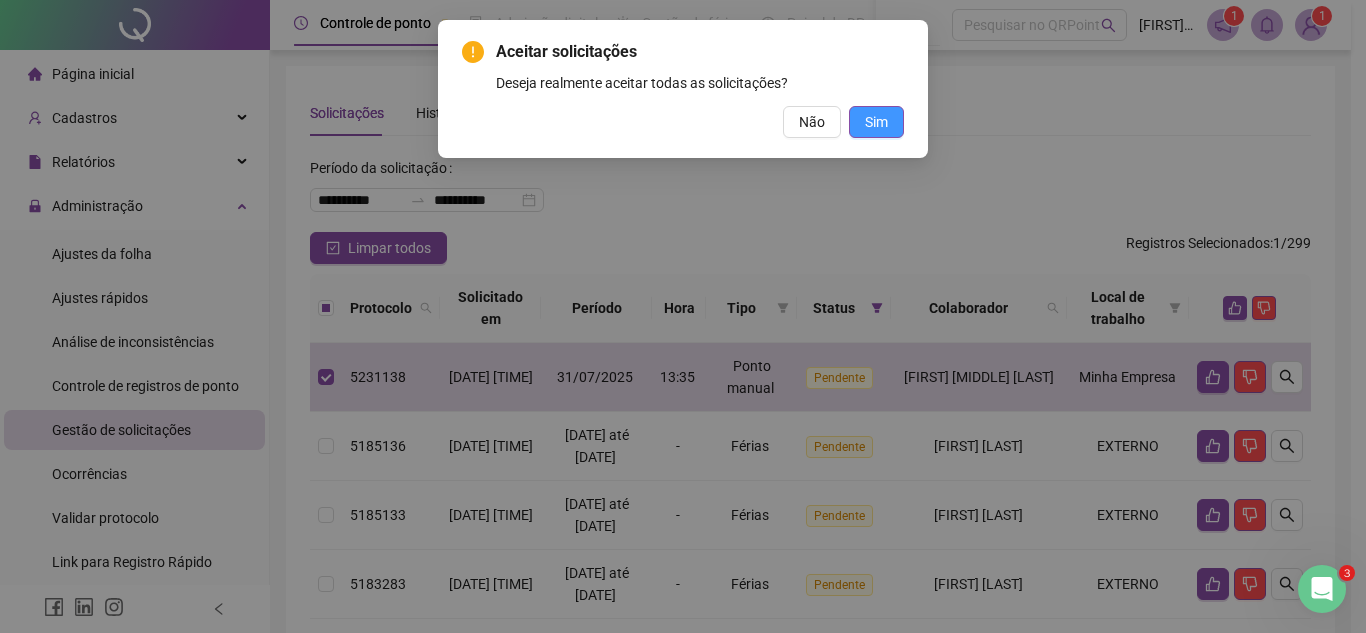 click on "Sim" at bounding box center (876, 122) 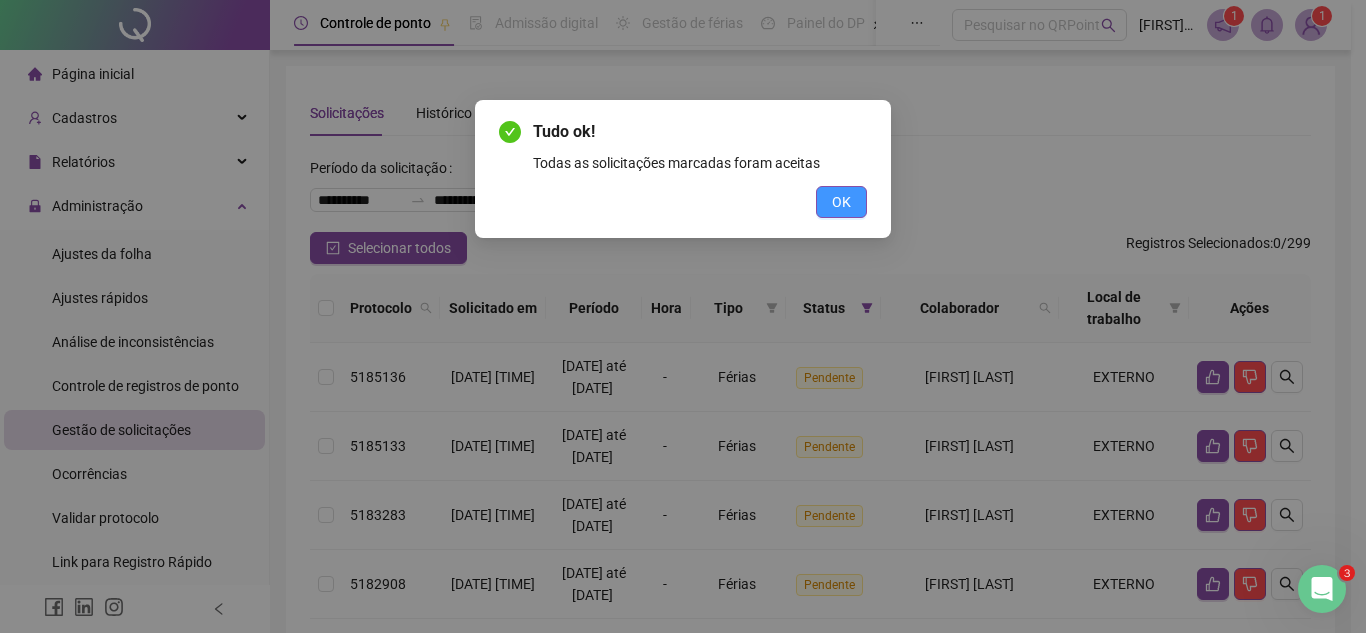click on "OK" at bounding box center (841, 202) 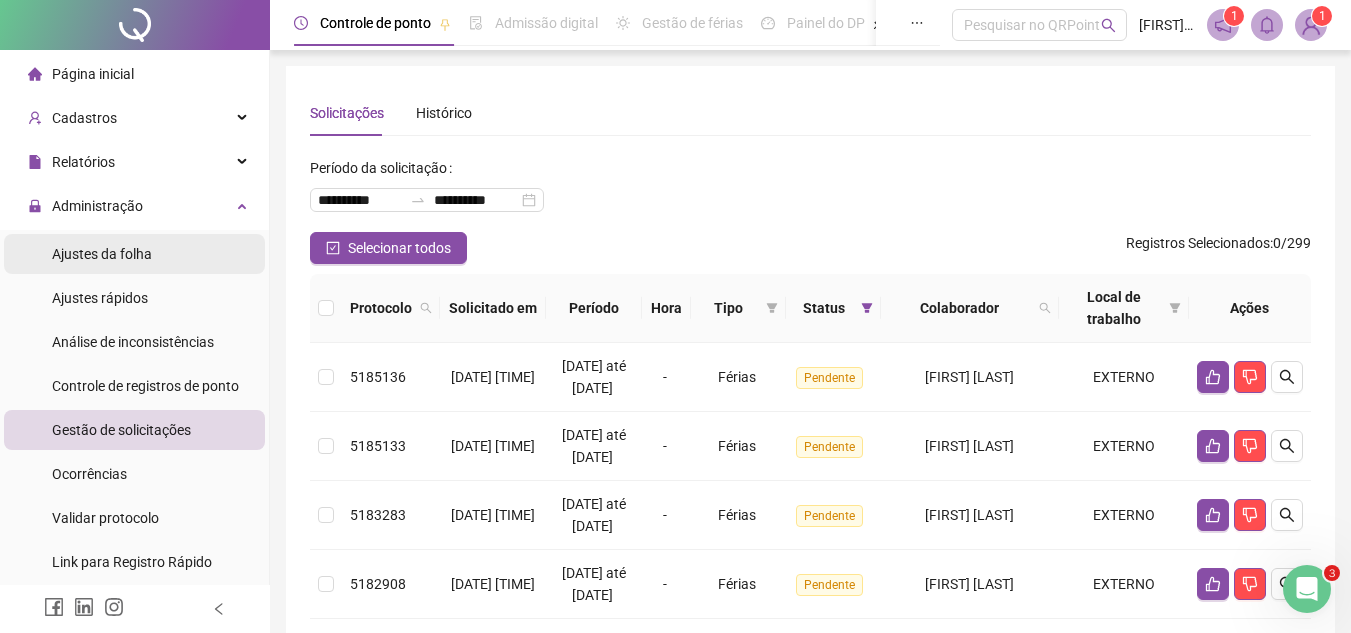 click on "Ajustes da folha" at bounding box center [134, 254] 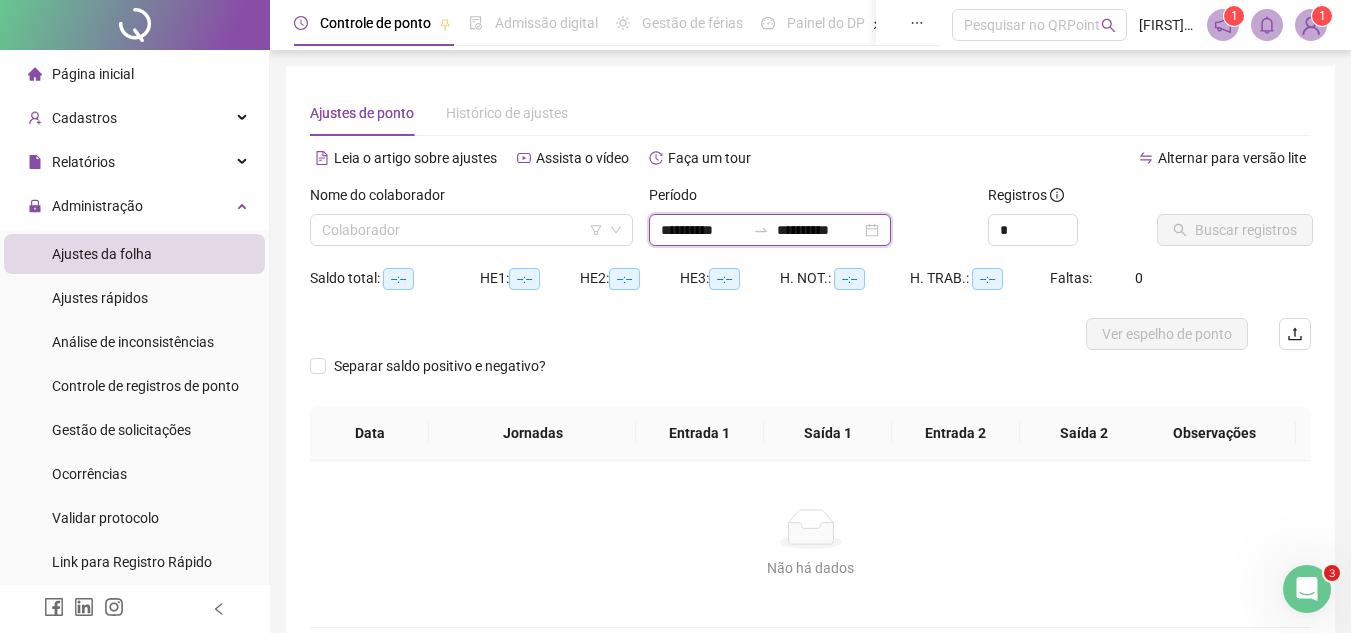 click on "**********" at bounding box center [703, 230] 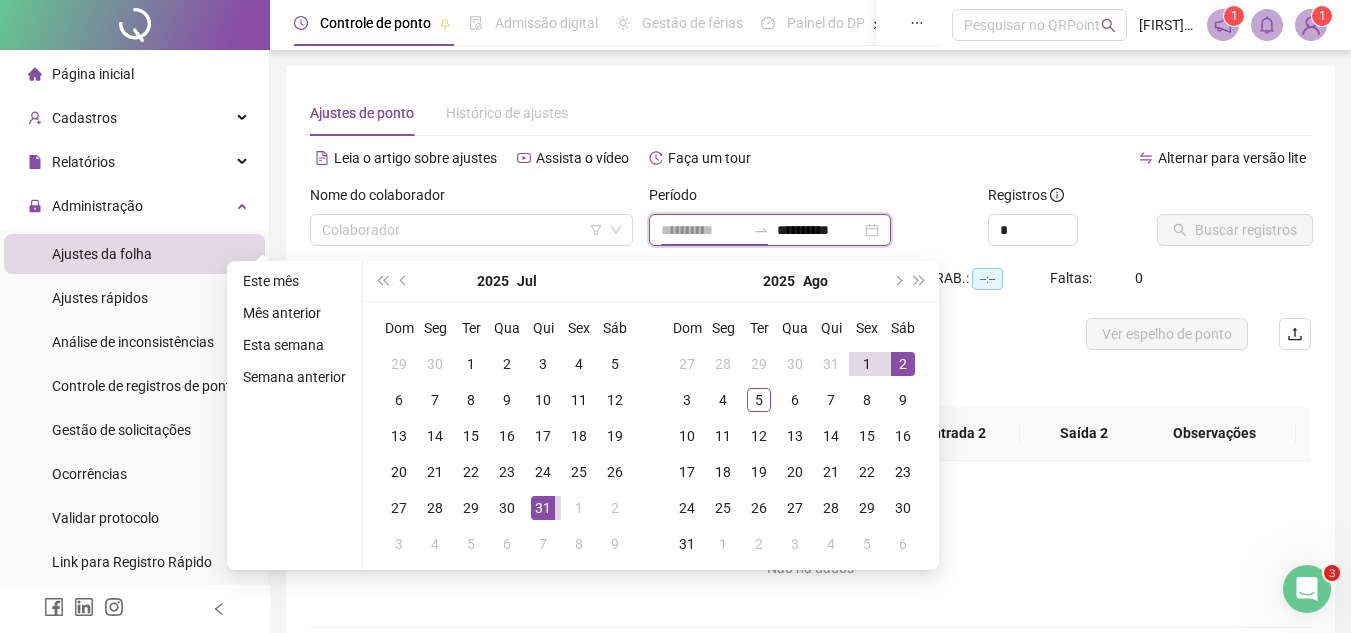 type on "**********" 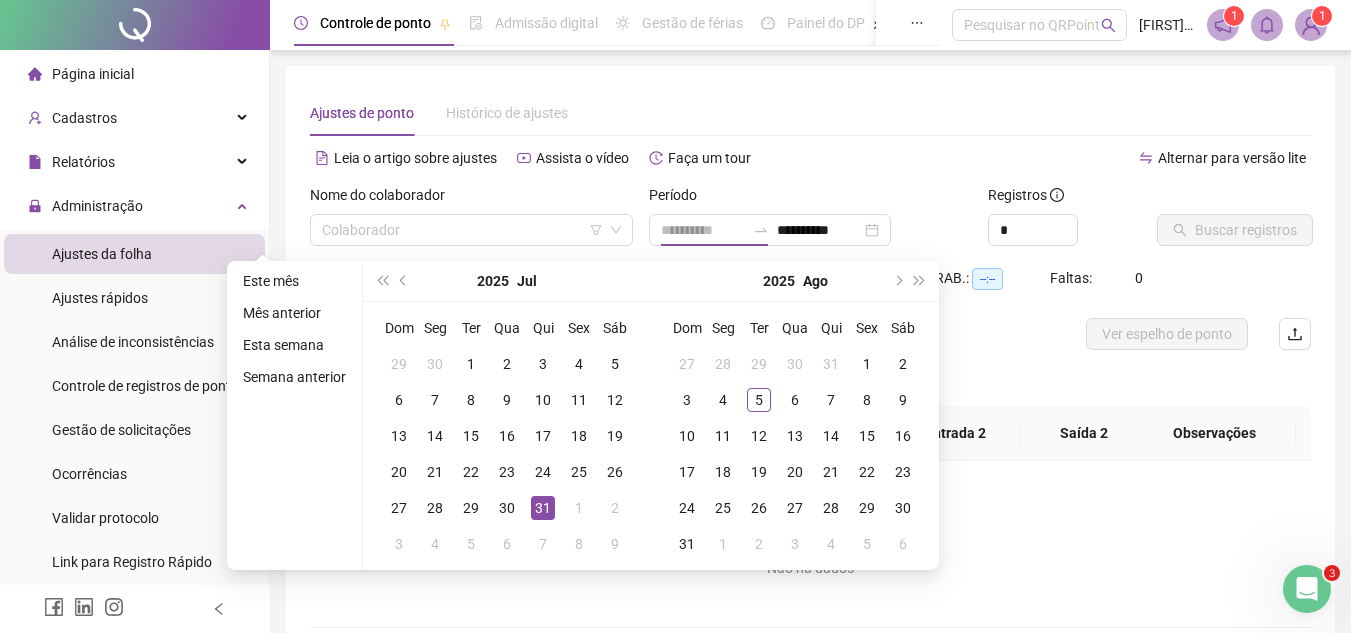 click on "31" at bounding box center [543, 508] 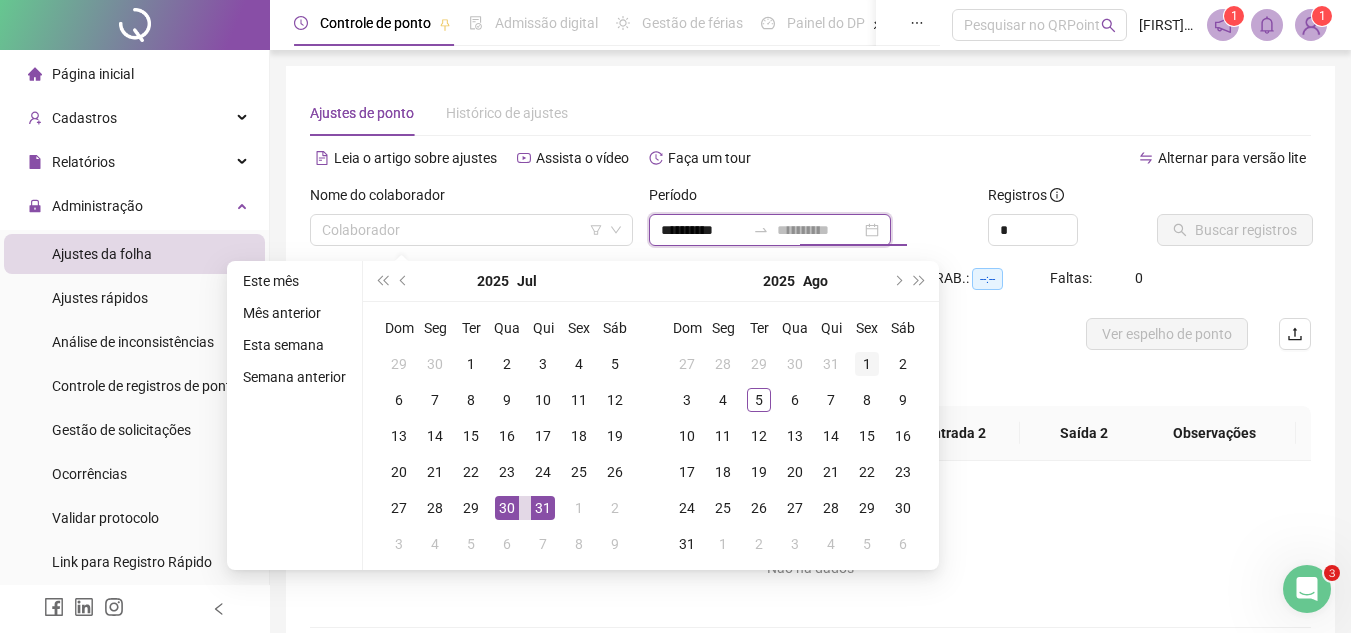 type on "**********" 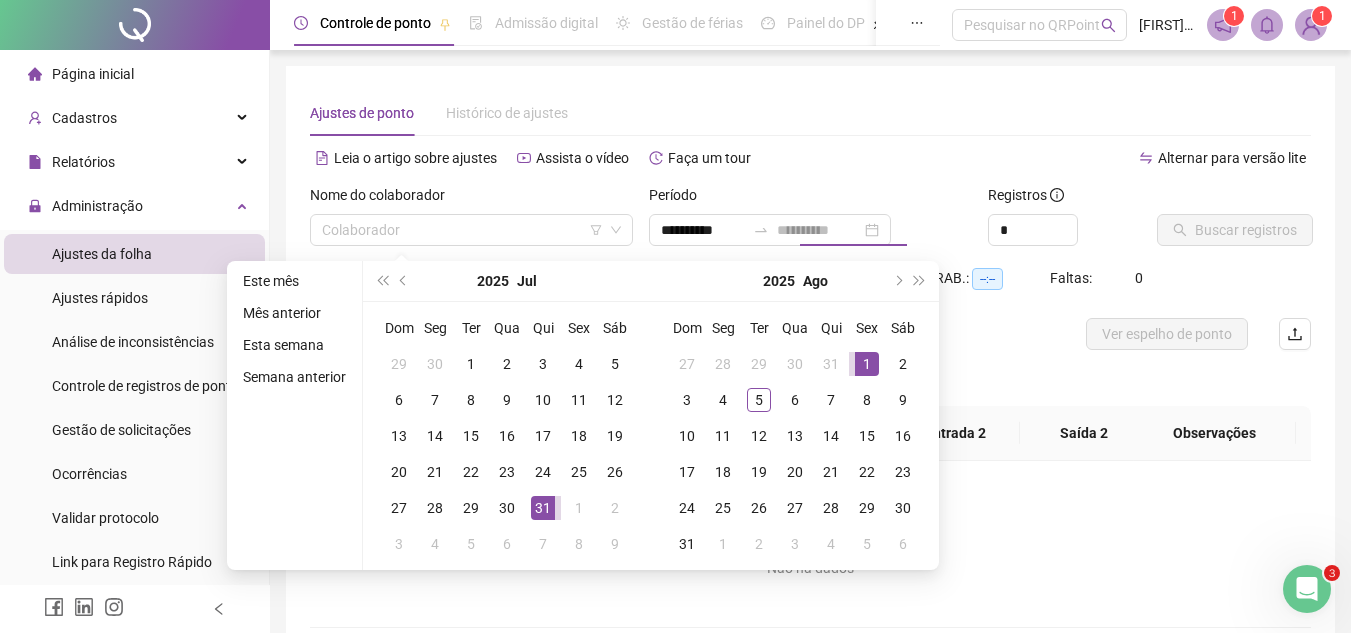 click on "1" at bounding box center (867, 364) 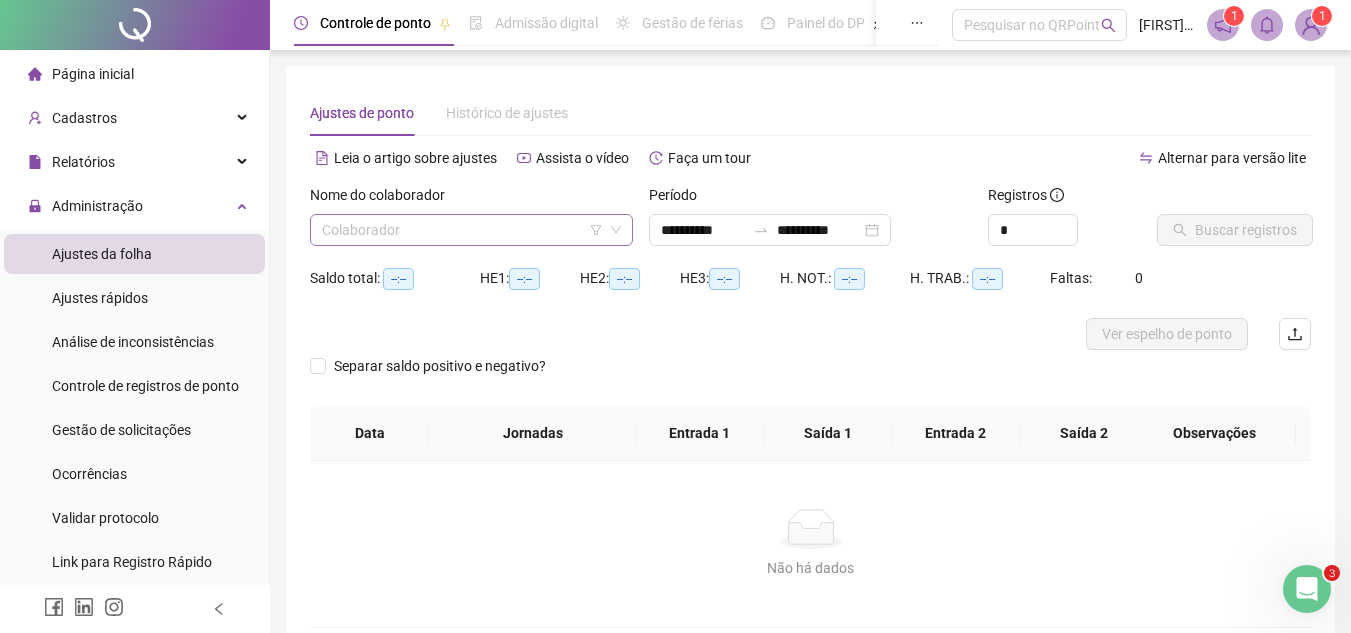 click at bounding box center (462, 230) 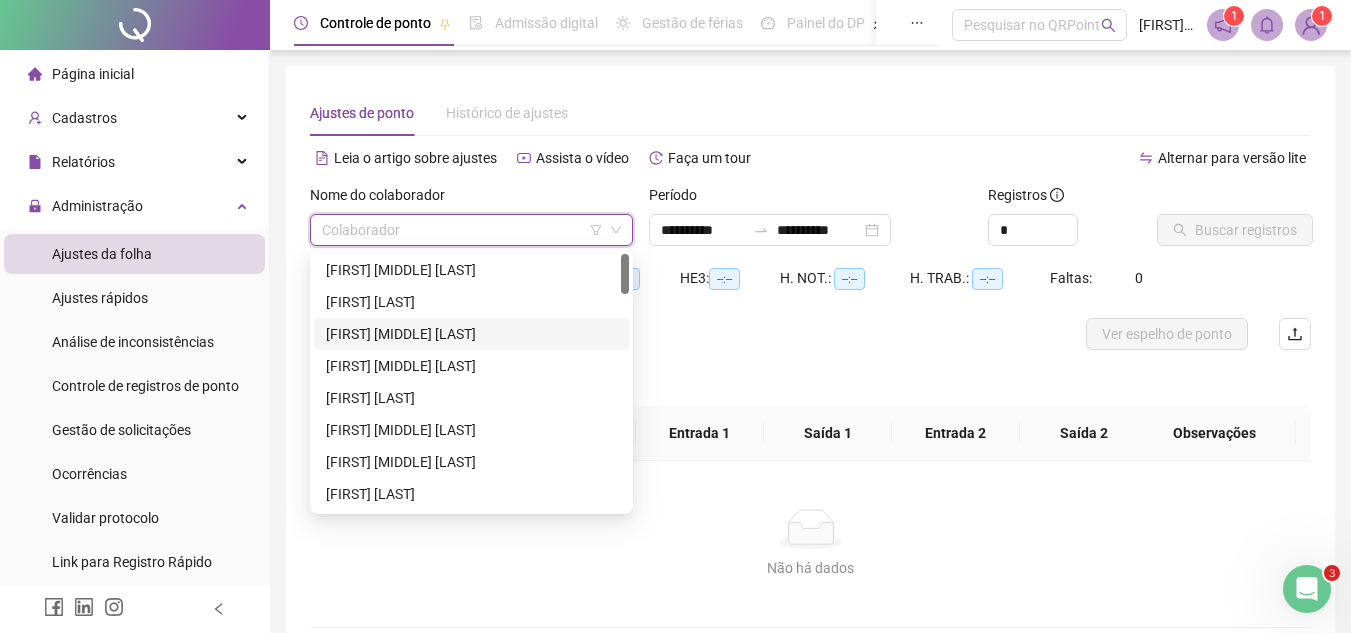 click on "[FIRST] [MIDDLE] [LAST]" at bounding box center (471, 334) 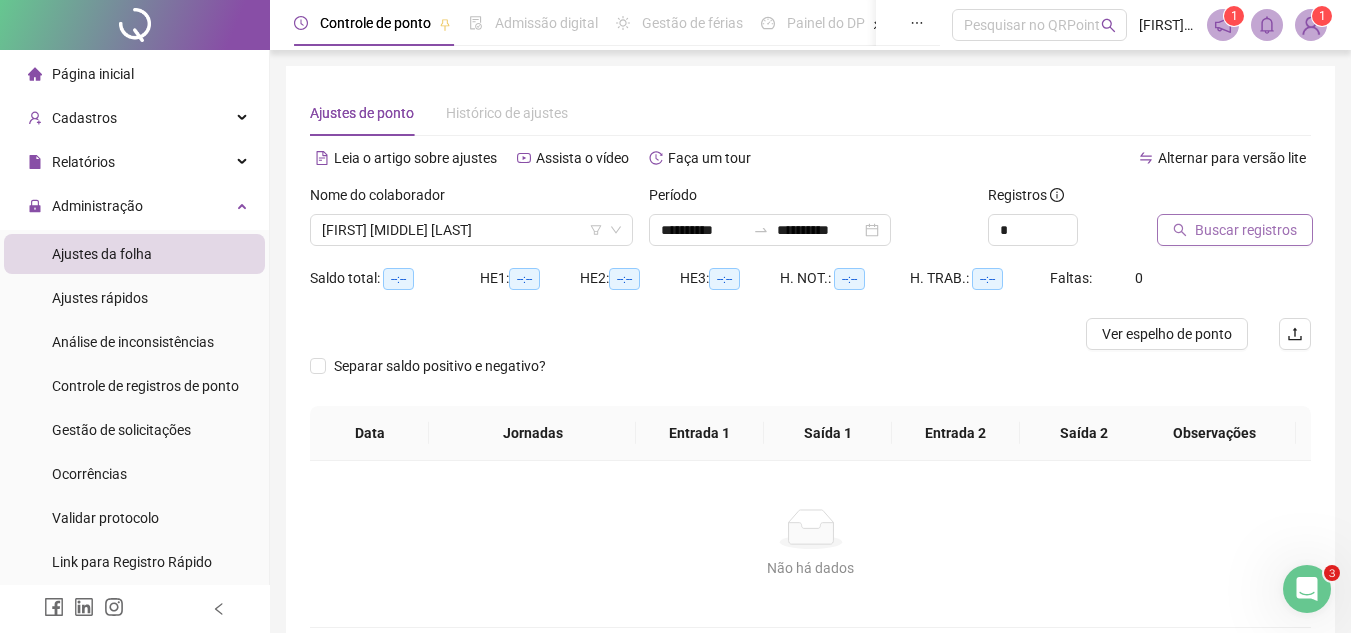 click 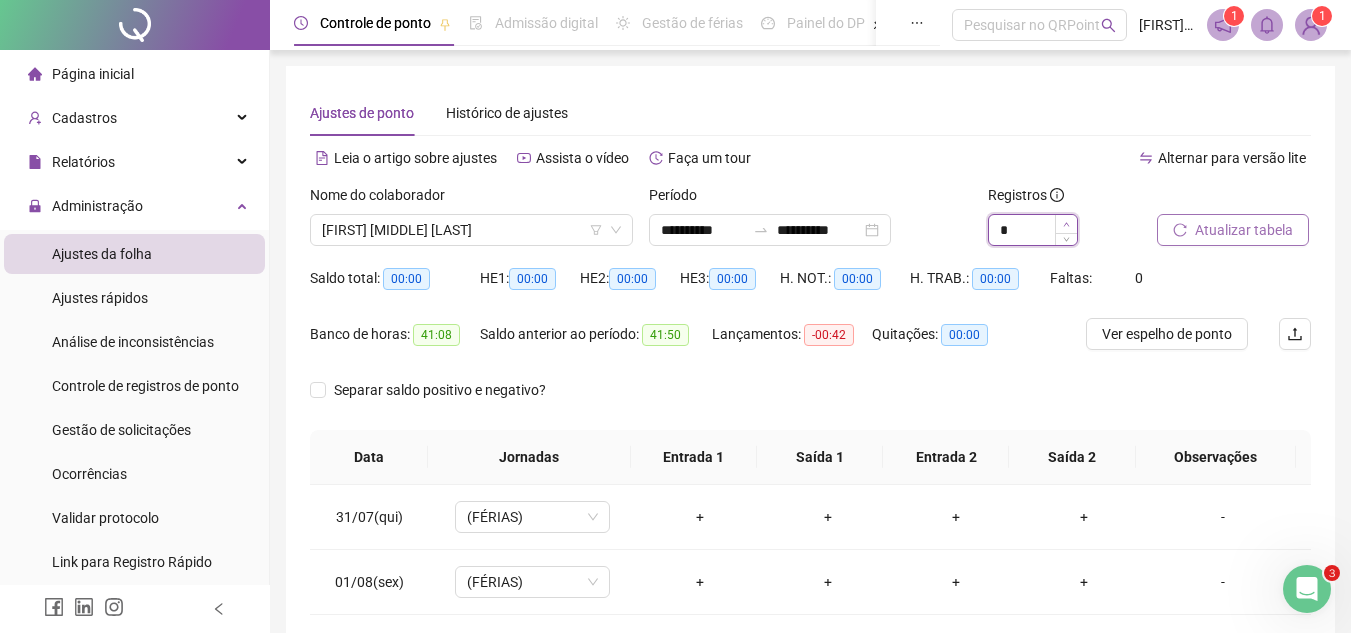 click 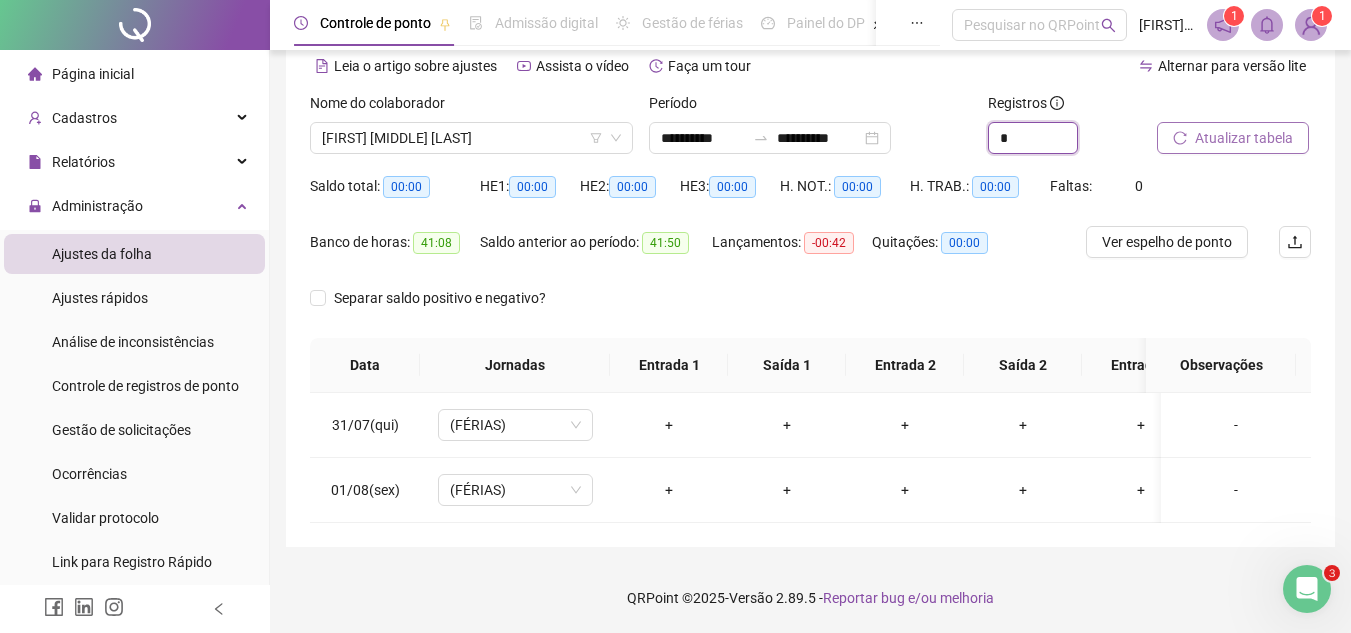 scroll, scrollTop: 107, scrollLeft: 0, axis: vertical 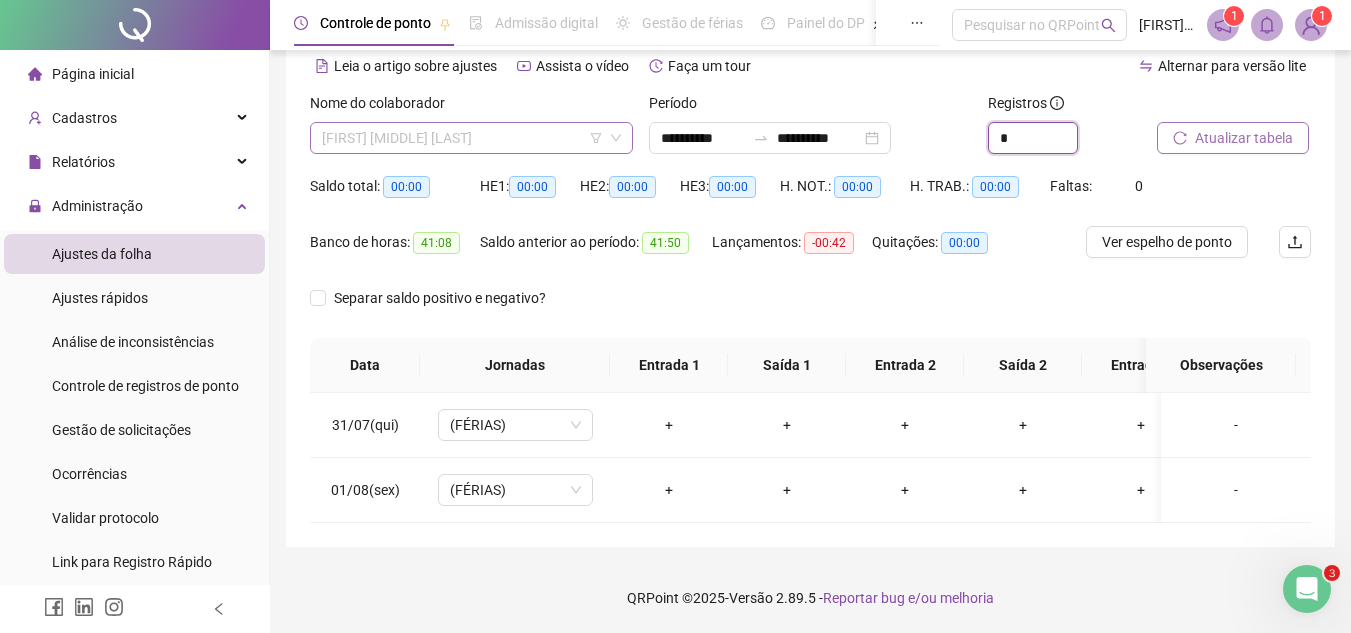click on "[FIRST] [MIDDLE] [LAST]" at bounding box center (471, 138) 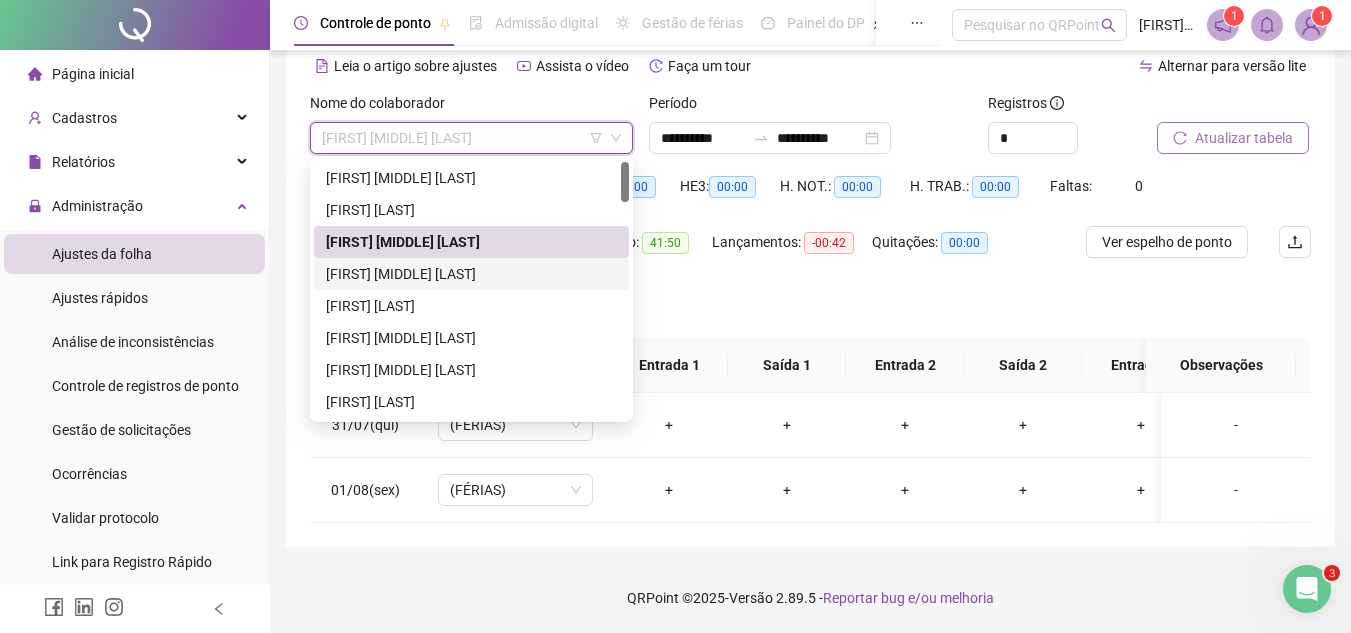 click on "[FIRST] [MIDDLE] [LAST]" at bounding box center (471, 274) 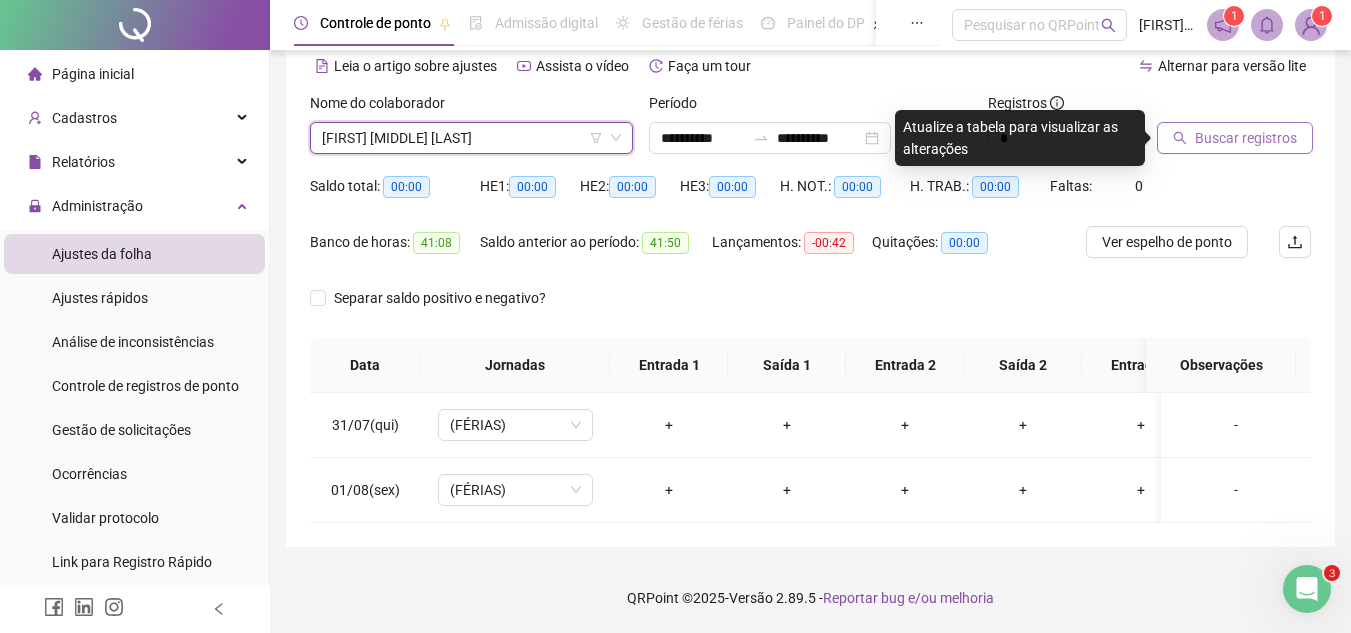 click at bounding box center [1209, 107] 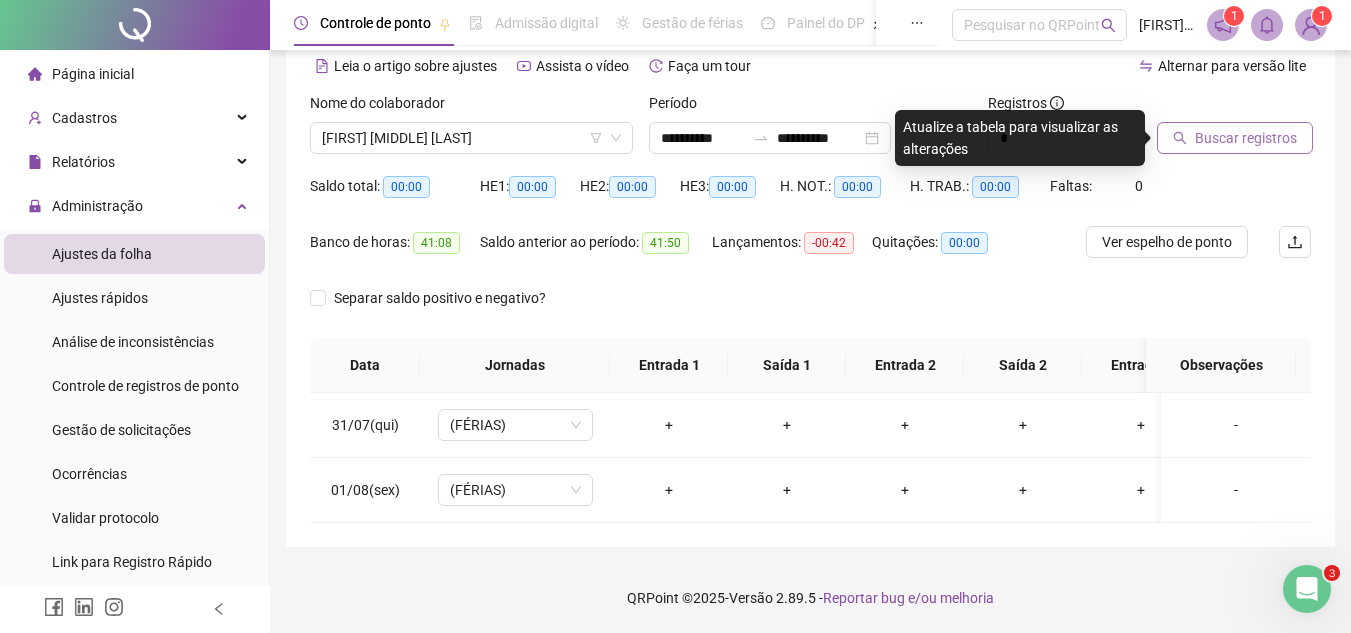 click on "Buscar registros" at bounding box center (1246, 138) 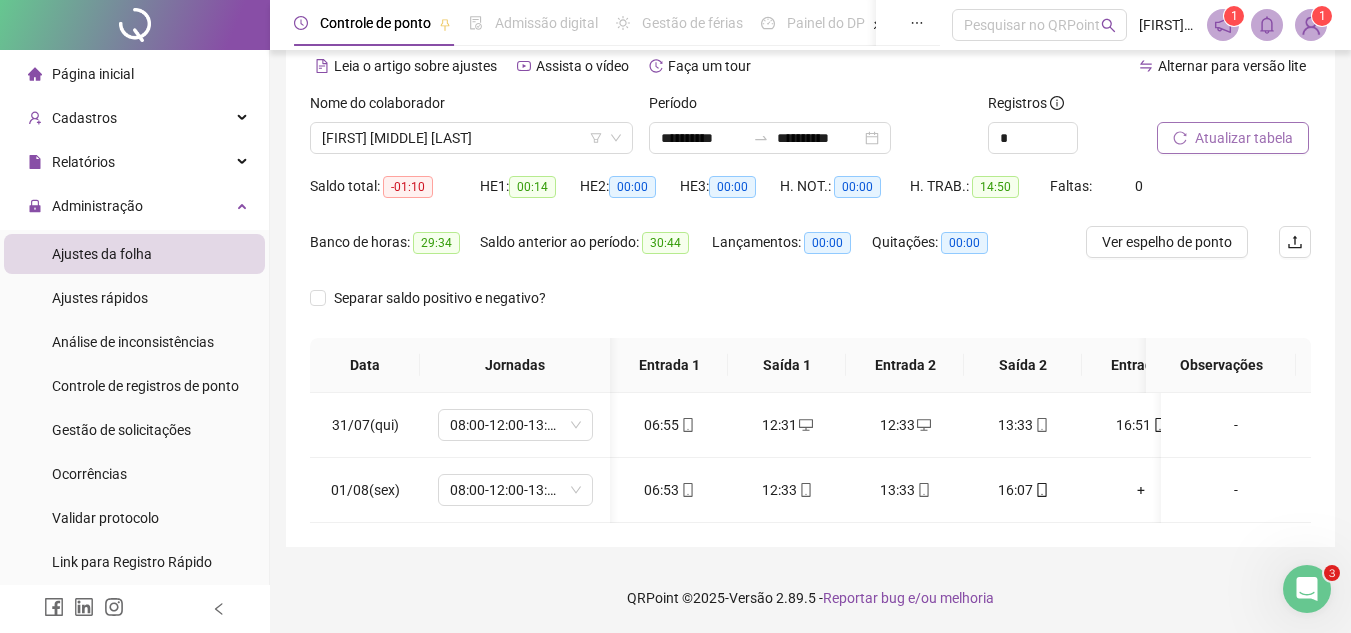 scroll, scrollTop: 0, scrollLeft: 121, axis: horizontal 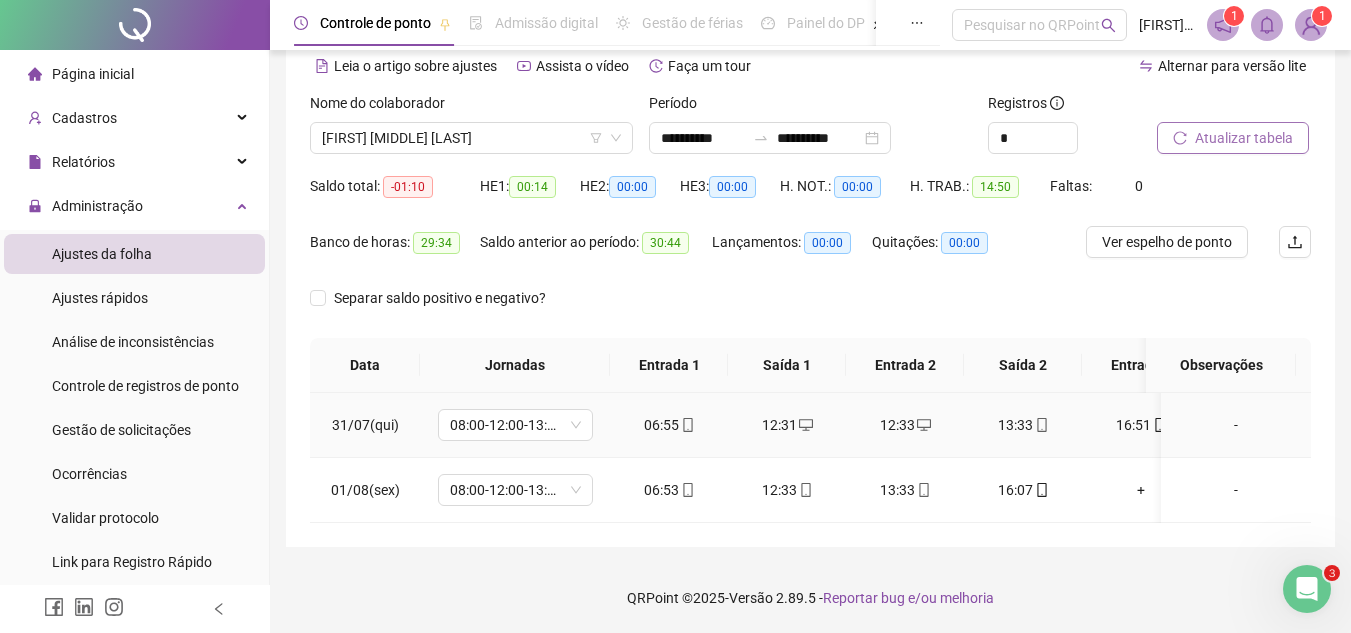 click on "12:33" at bounding box center (905, 425) 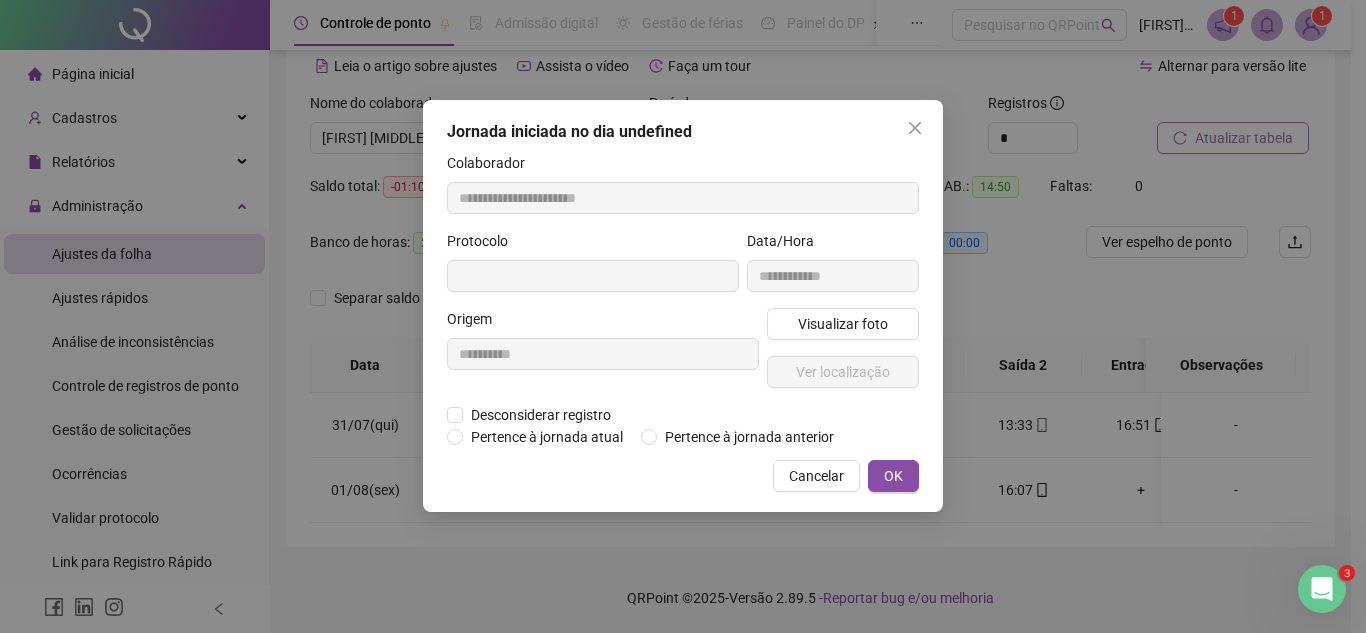 type on "**********" 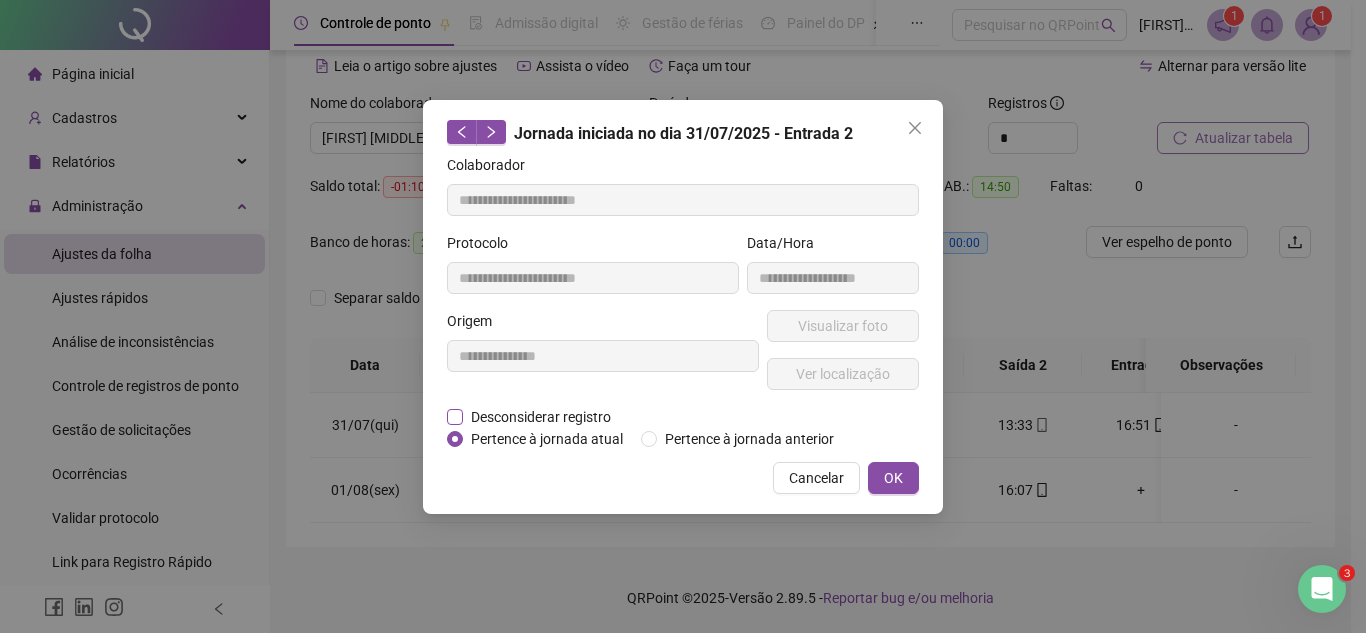 click on "Desconsiderar registro" at bounding box center [541, 417] 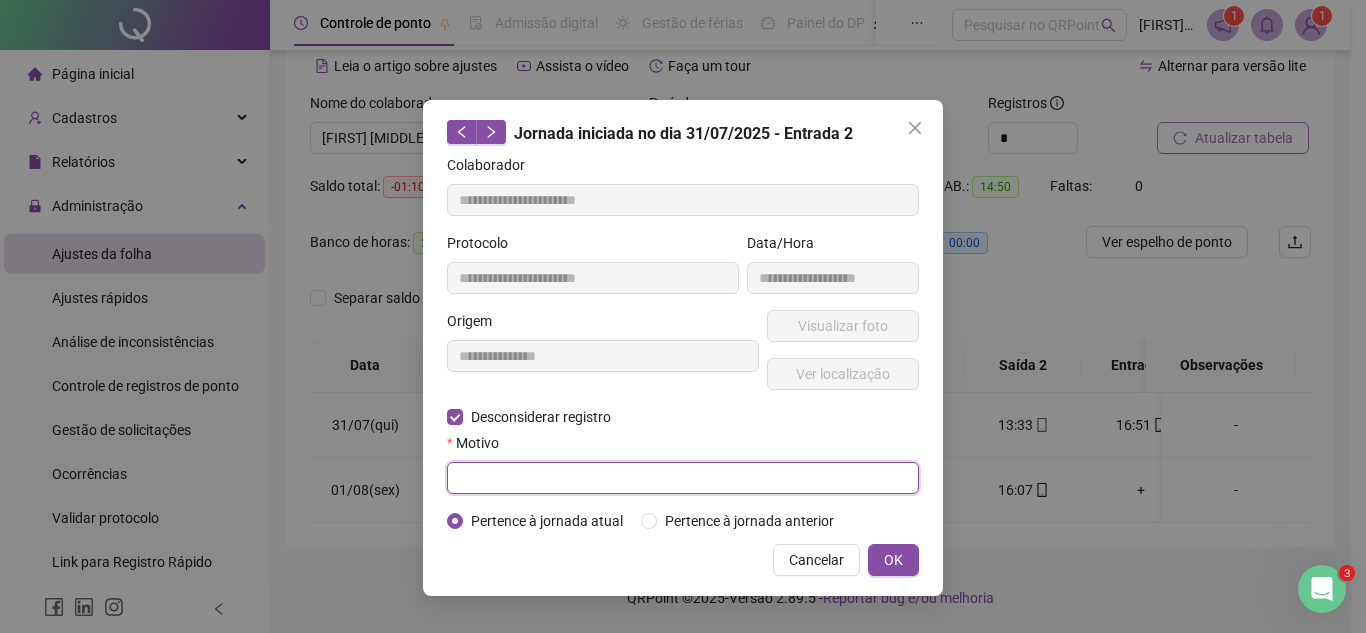 click at bounding box center [683, 478] 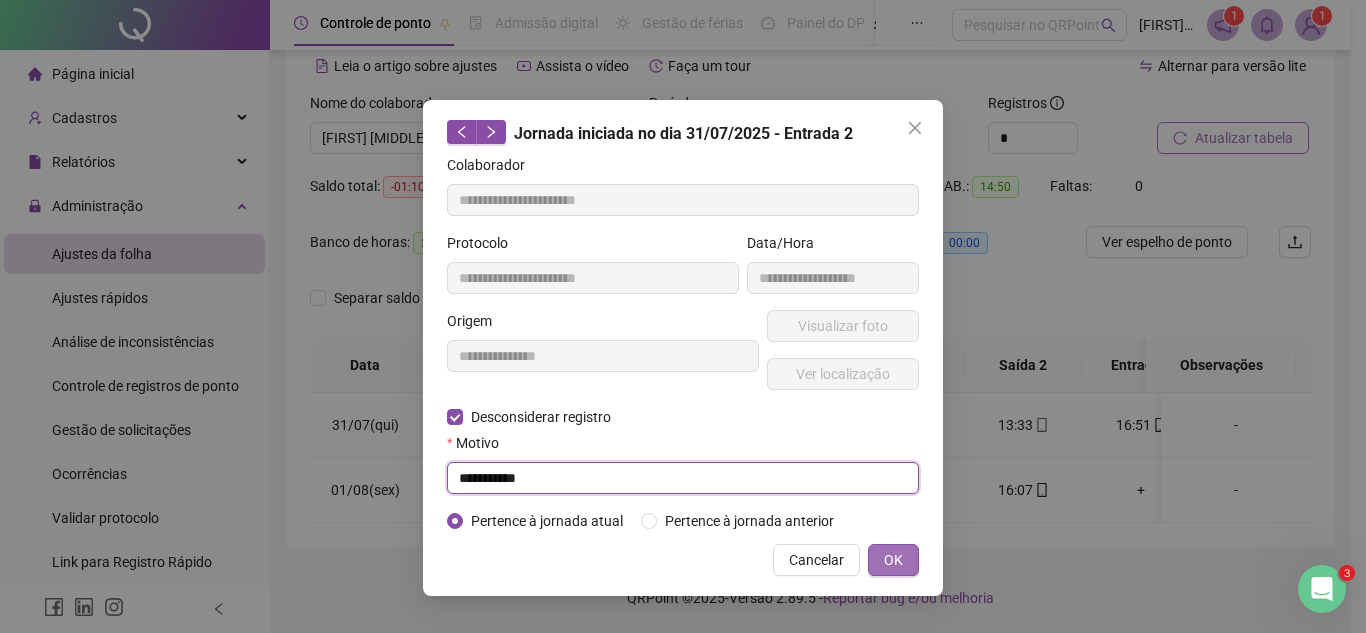 type on "**********" 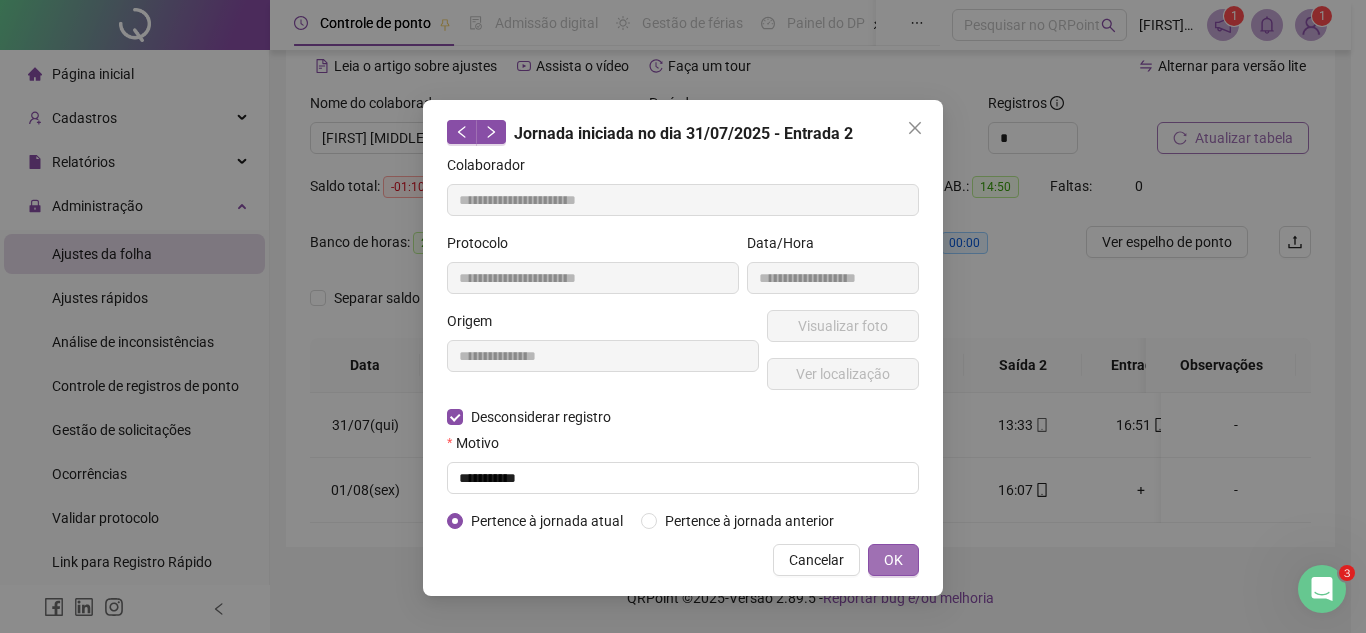 click on "OK" at bounding box center (893, 560) 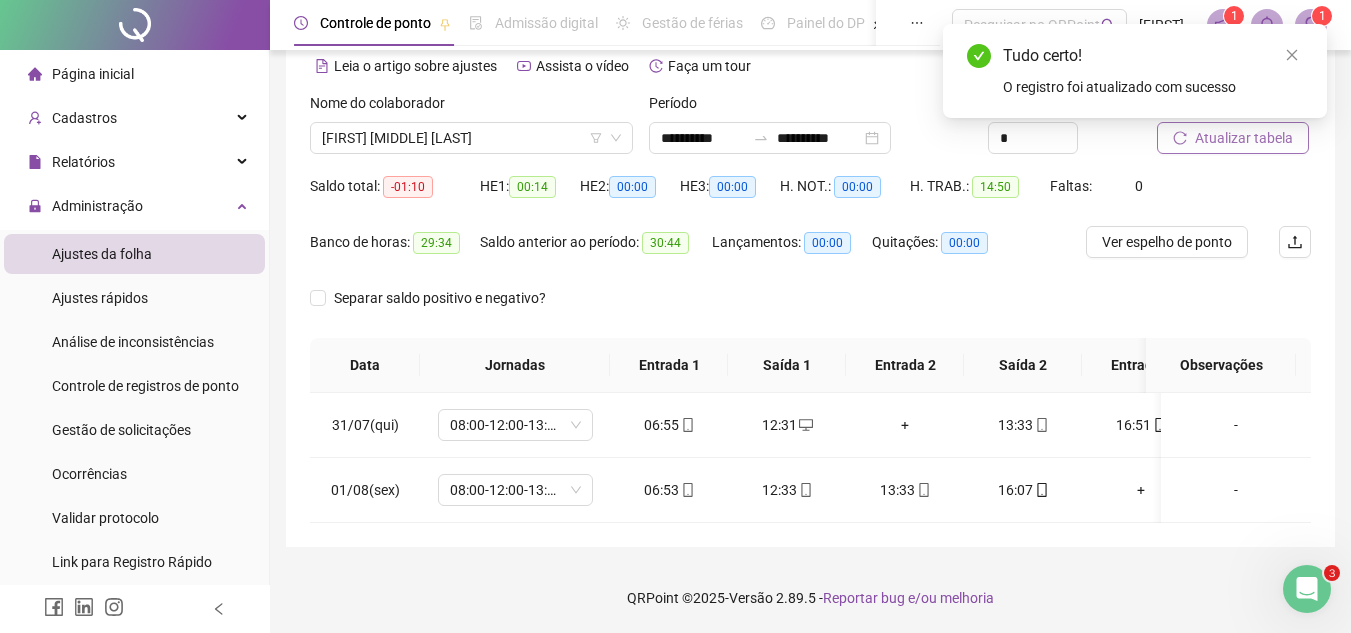 click on "Tudo certo! O registro foi atualizado com sucesso" at bounding box center [1135, 71] 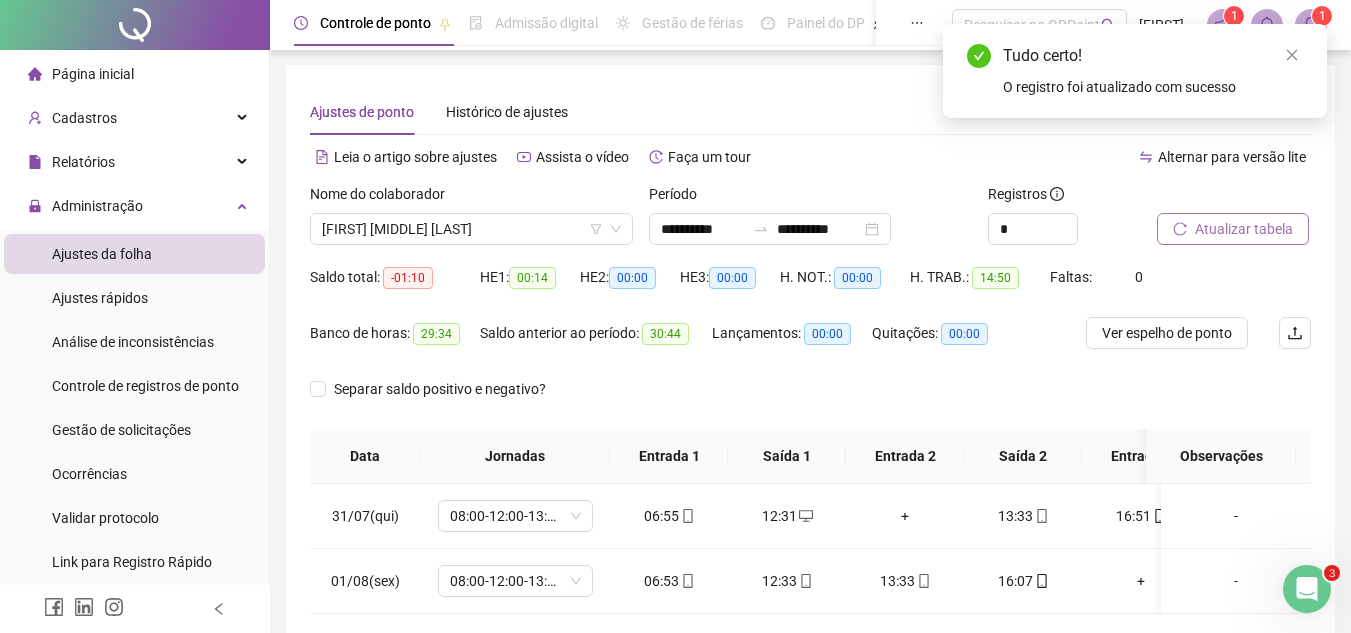 scroll, scrollTop: 0, scrollLeft: 0, axis: both 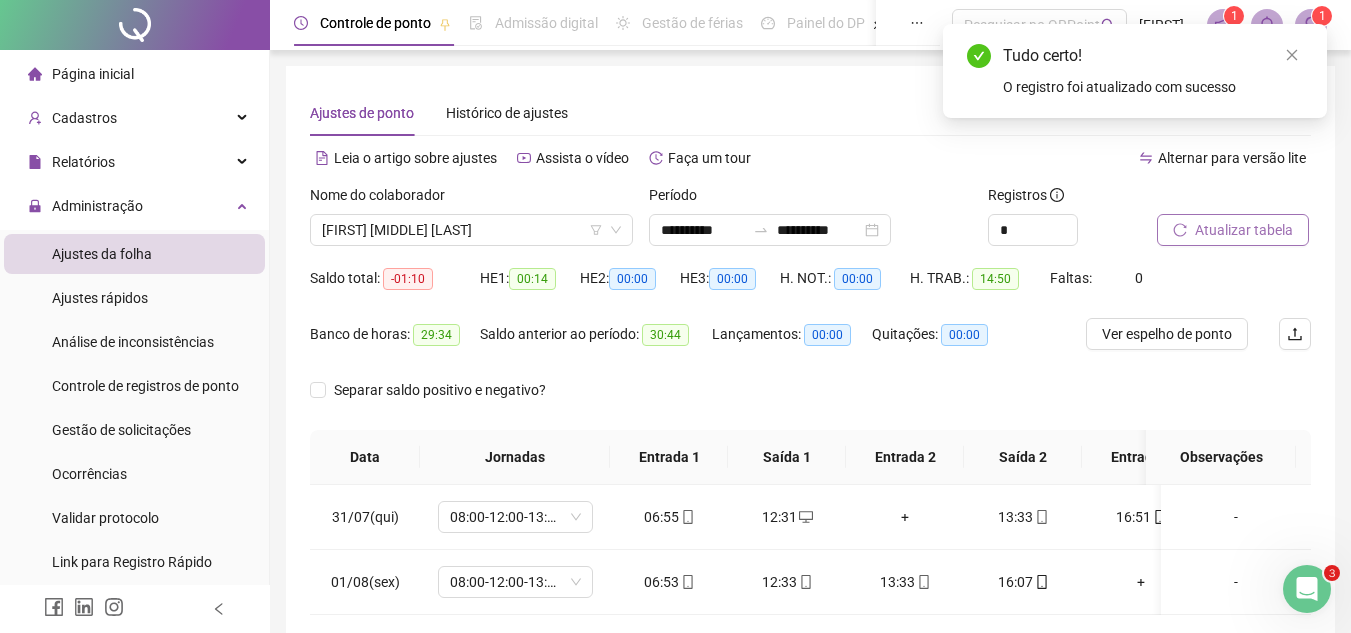 click on "Atualizar tabela" at bounding box center (1233, 230) 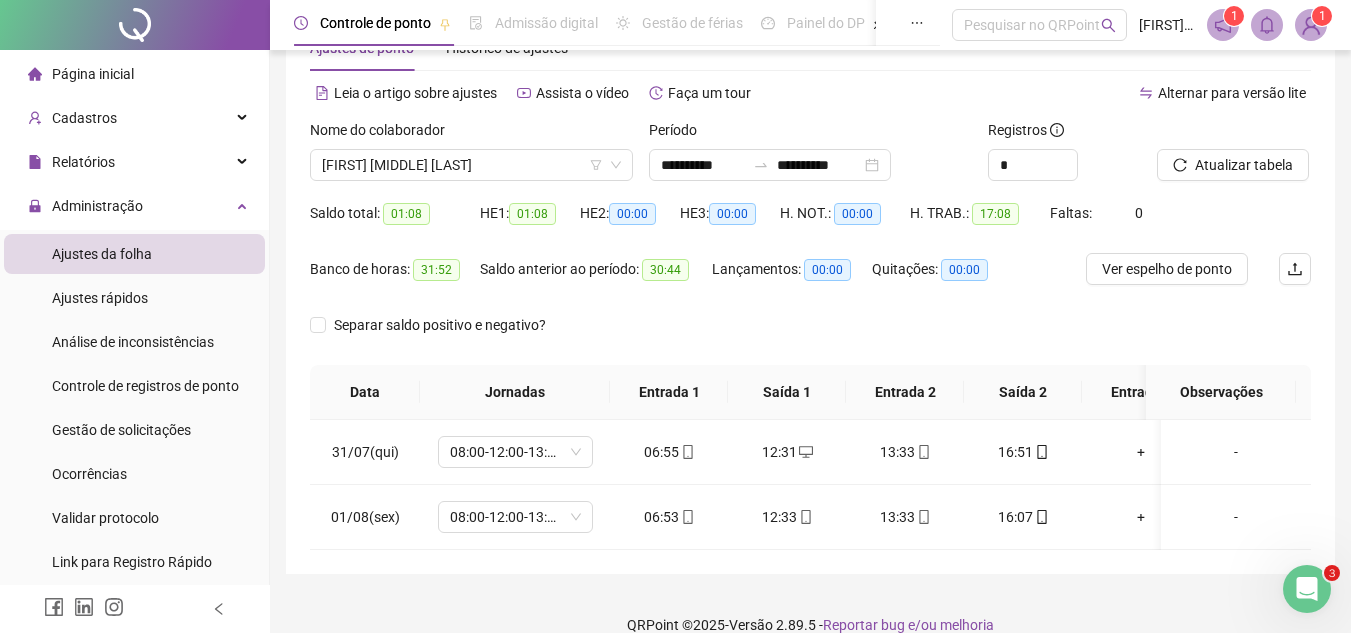 scroll, scrollTop: 100, scrollLeft: 0, axis: vertical 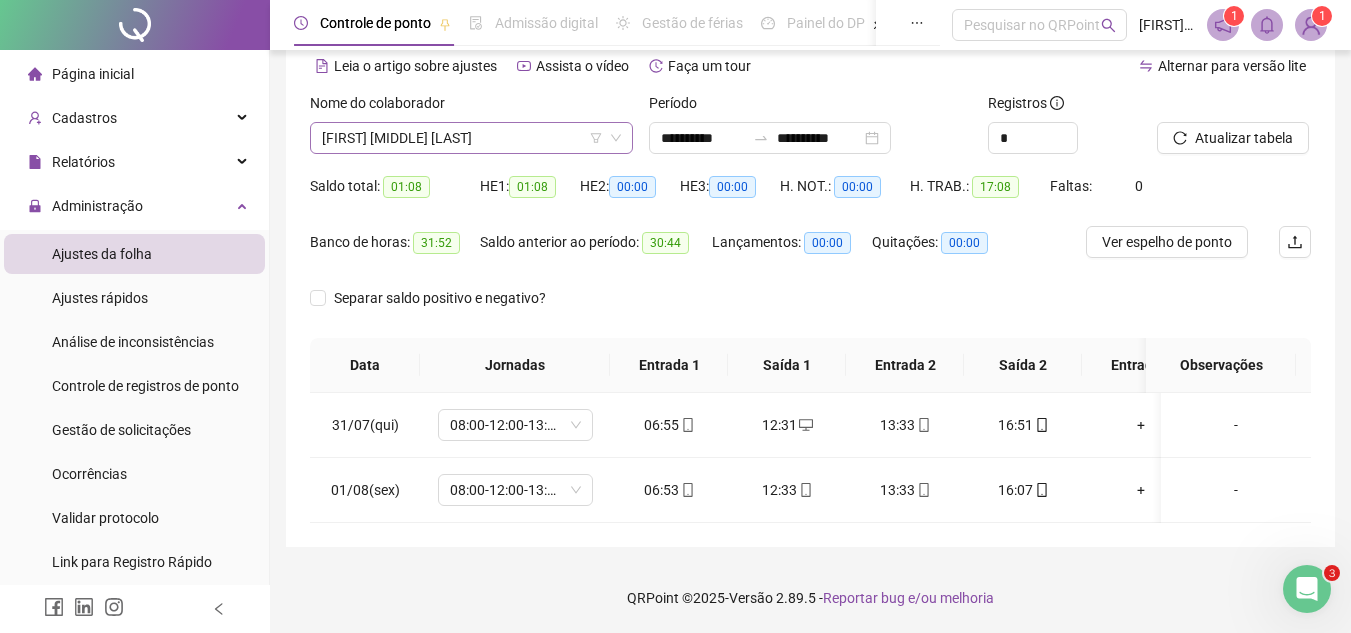 click on "[FIRST] [MIDDLE] [LAST]" at bounding box center (471, 138) 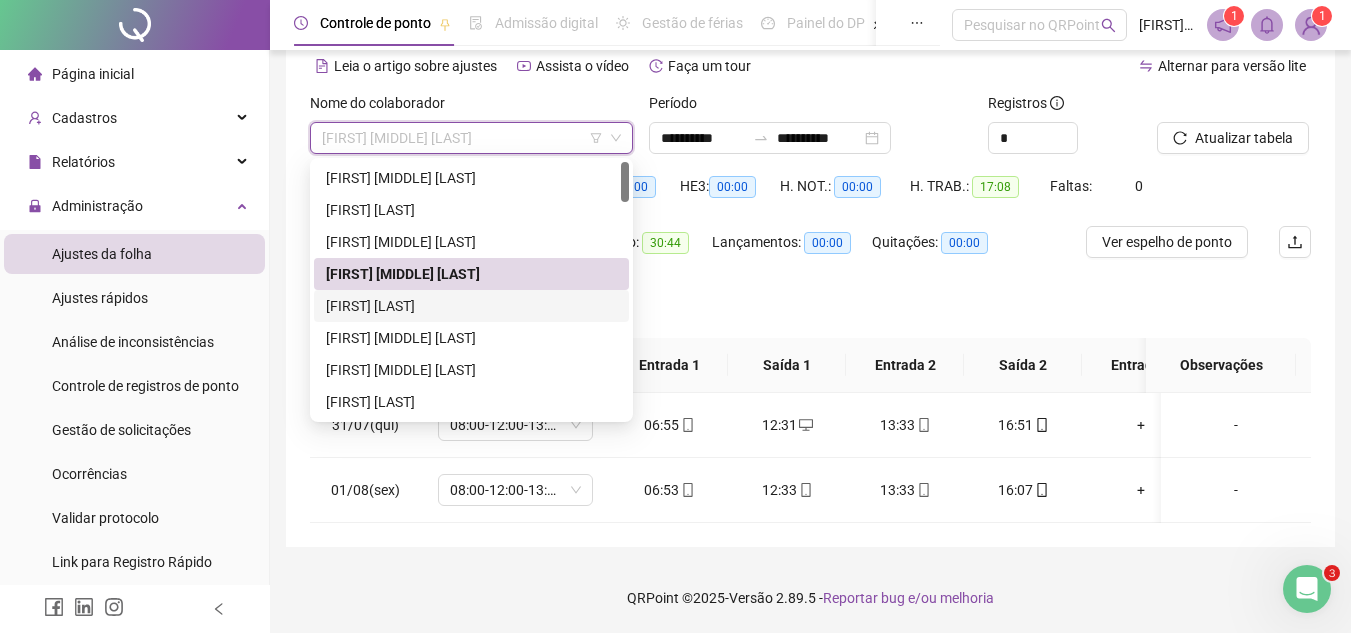 click on "[FIRST] [LAST]" at bounding box center (471, 306) 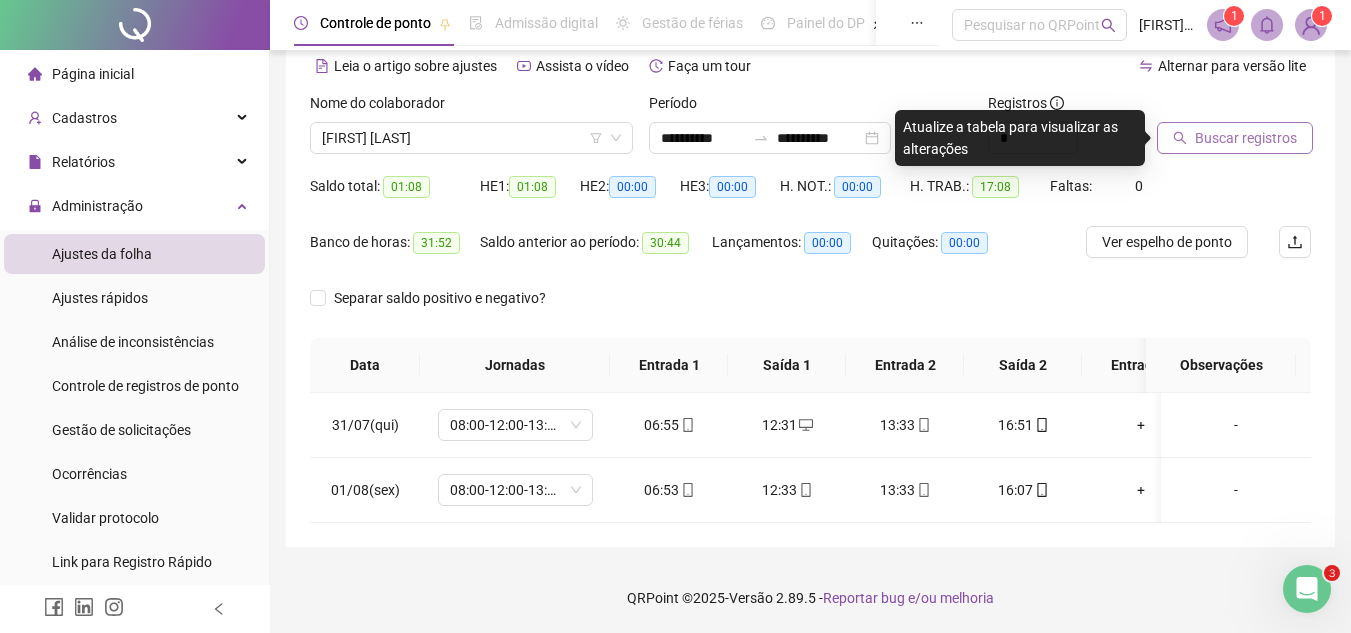 click on "Buscar registros" at bounding box center (1246, 138) 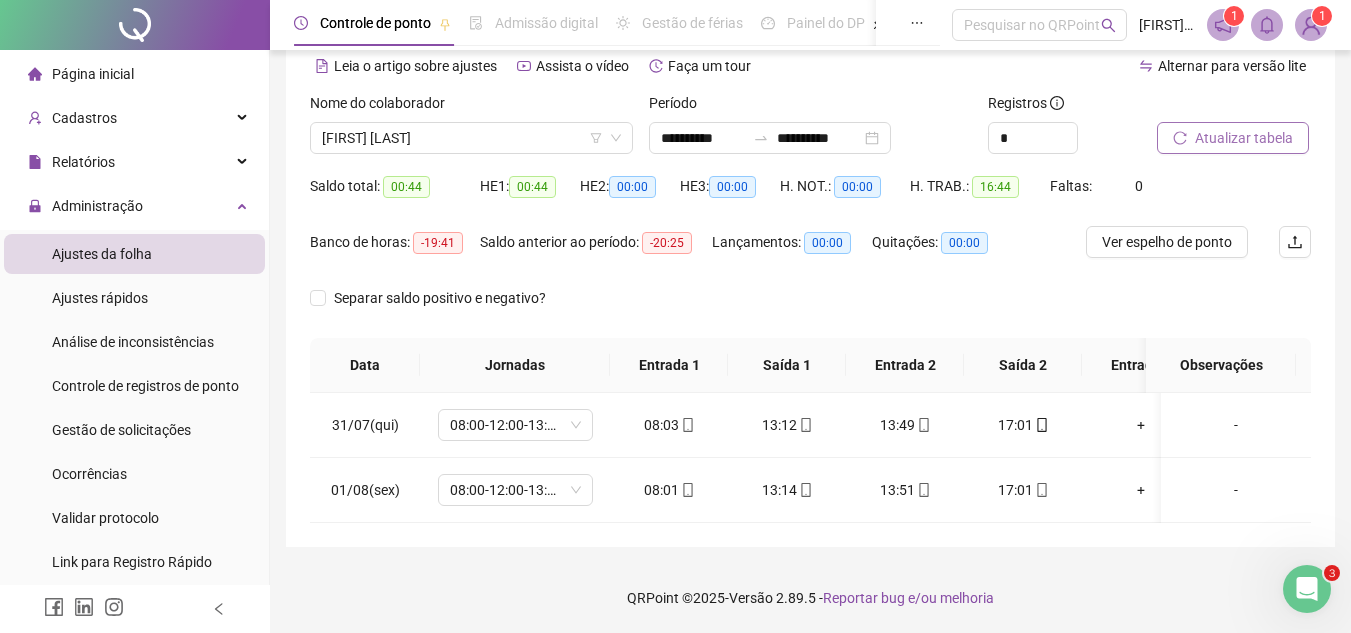 scroll, scrollTop: 107, scrollLeft: 0, axis: vertical 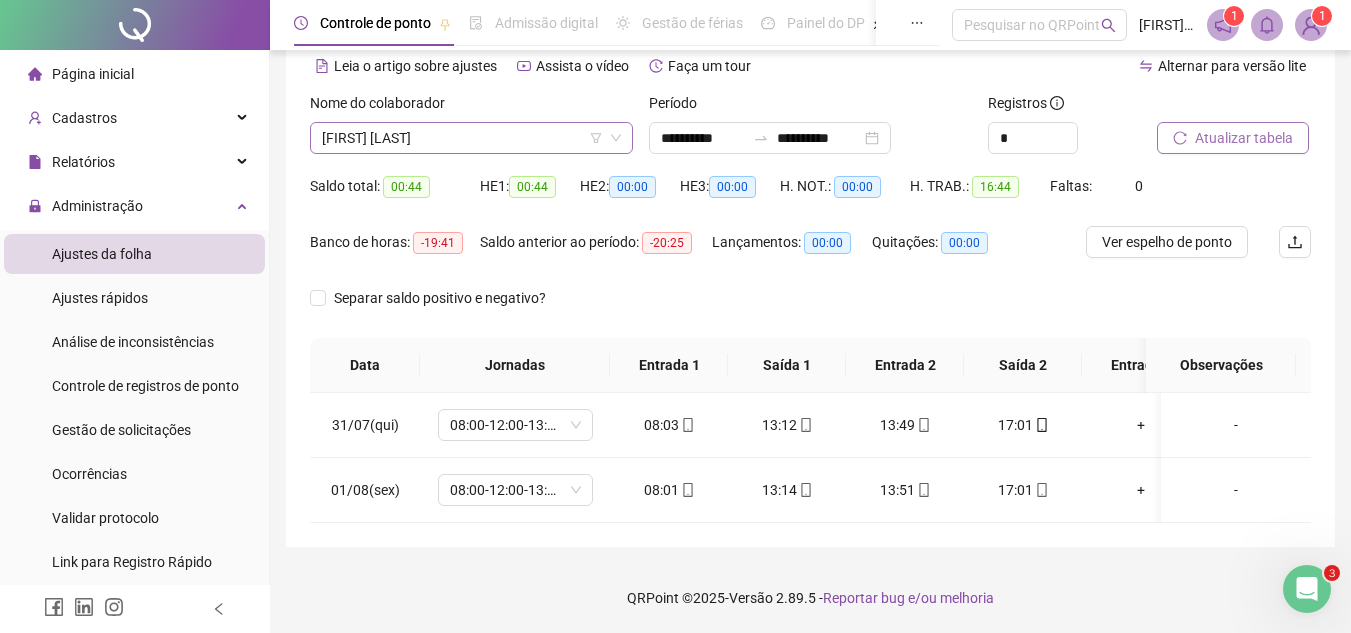 click on "[FIRST] [LAST]" at bounding box center (471, 138) 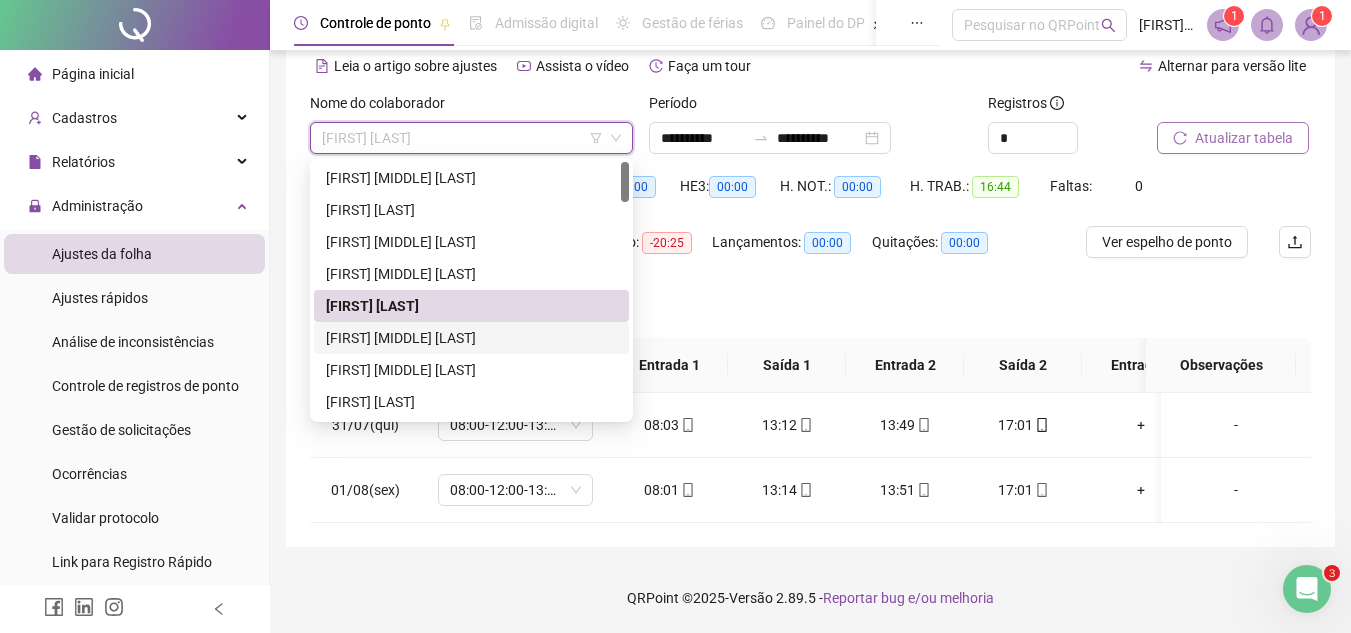 drag, startPoint x: 423, startPoint y: 312, endPoint x: 449, endPoint y: 312, distance: 26 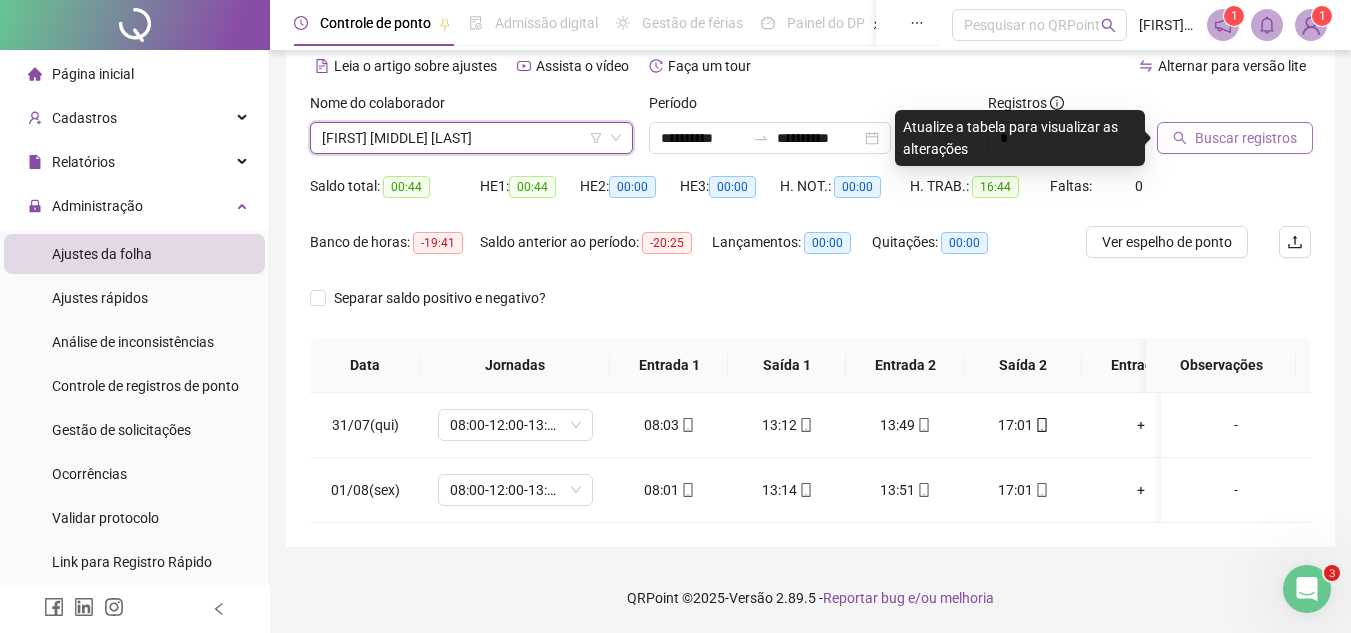 click 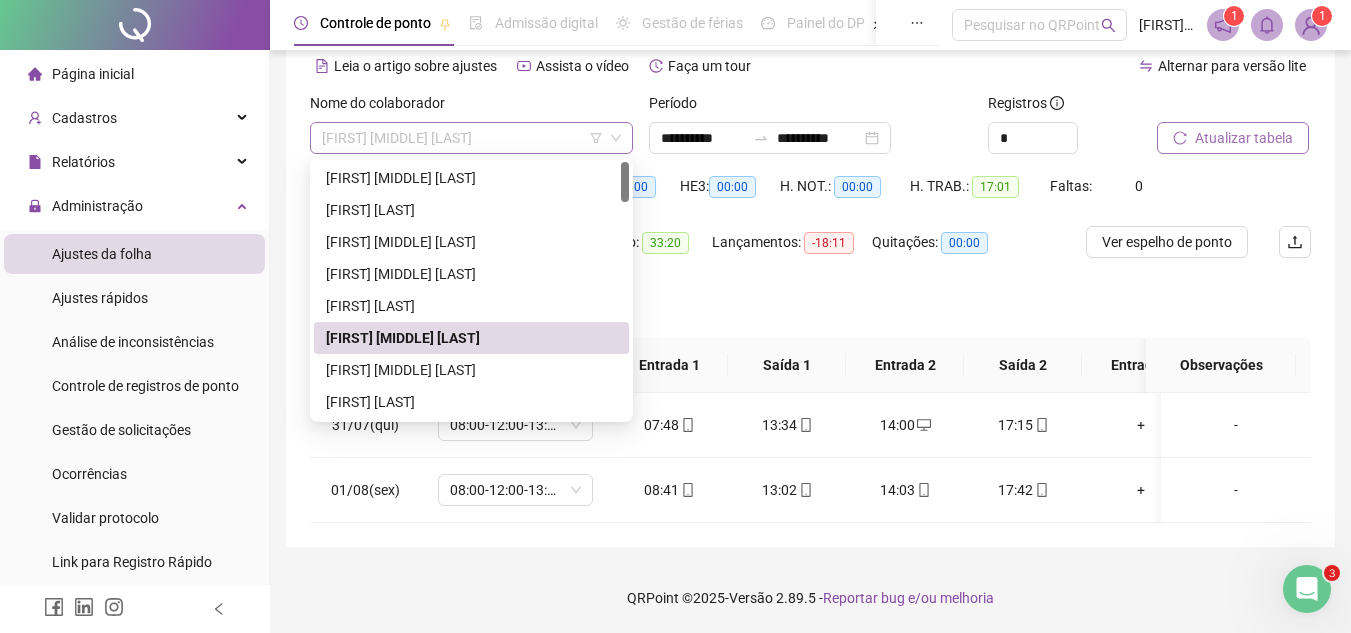 click on "[FIRST] [MIDDLE] [LAST]" at bounding box center (471, 138) 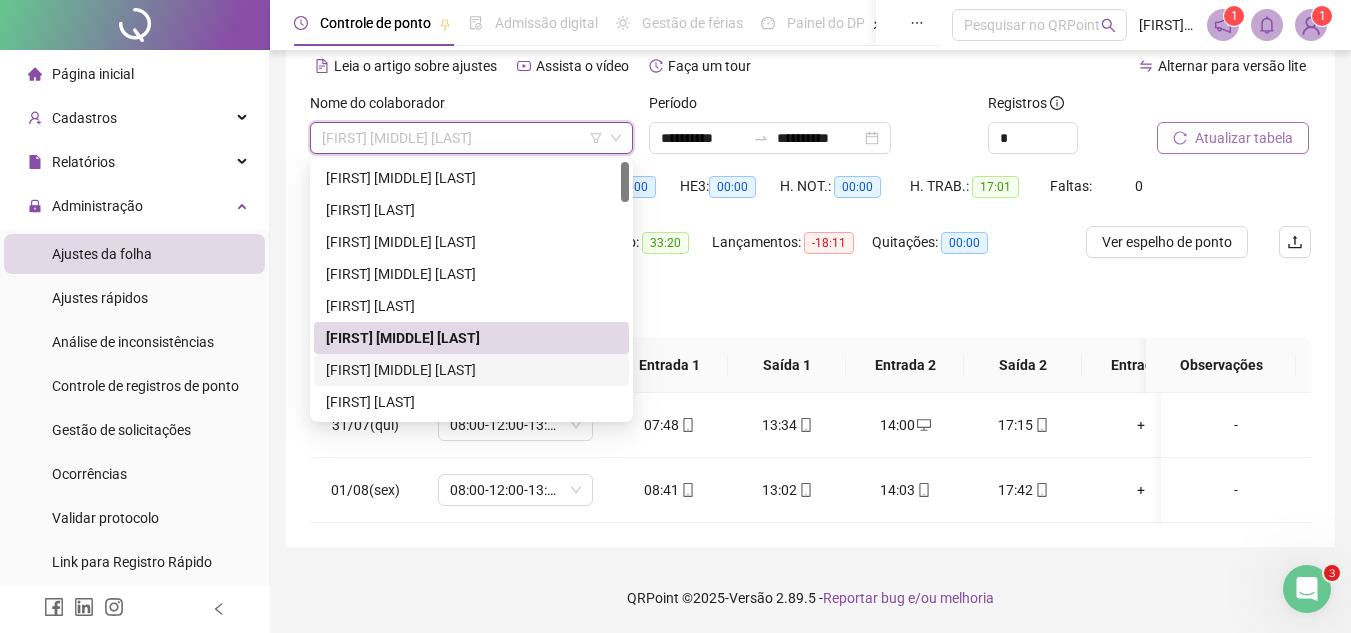 click on "[FIRST] [MIDDLE] [LAST]" at bounding box center [471, 370] 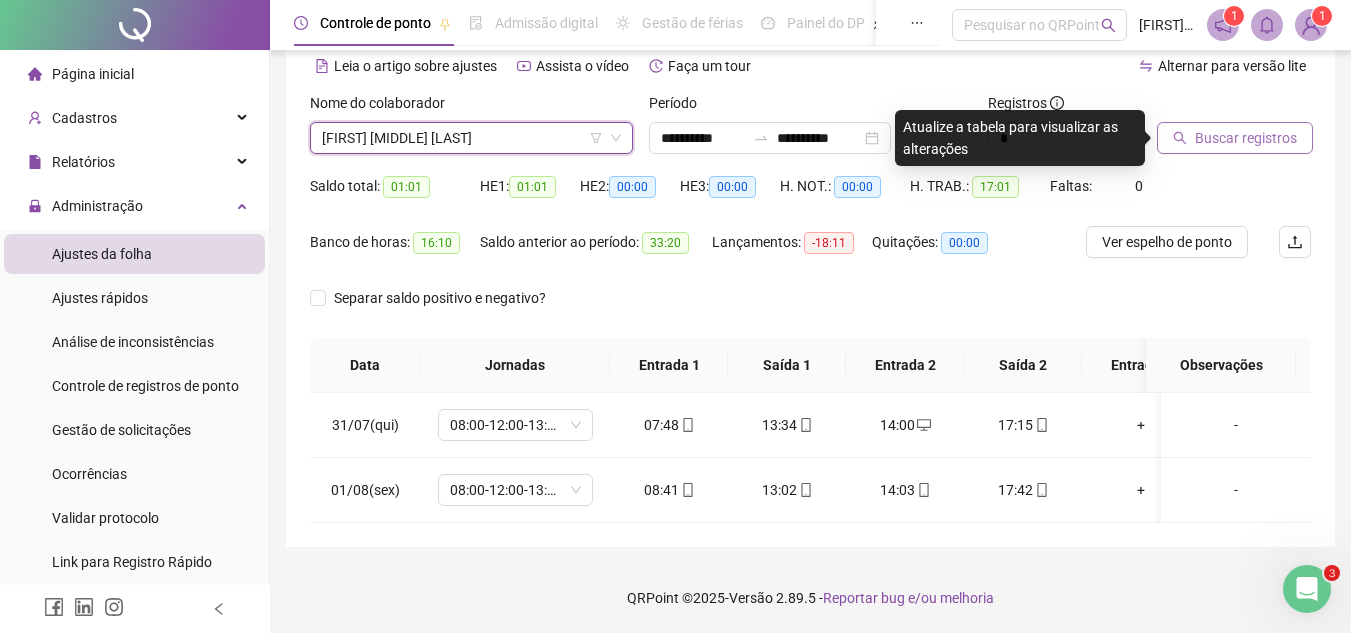 click on "Buscar registros" at bounding box center [1234, 131] 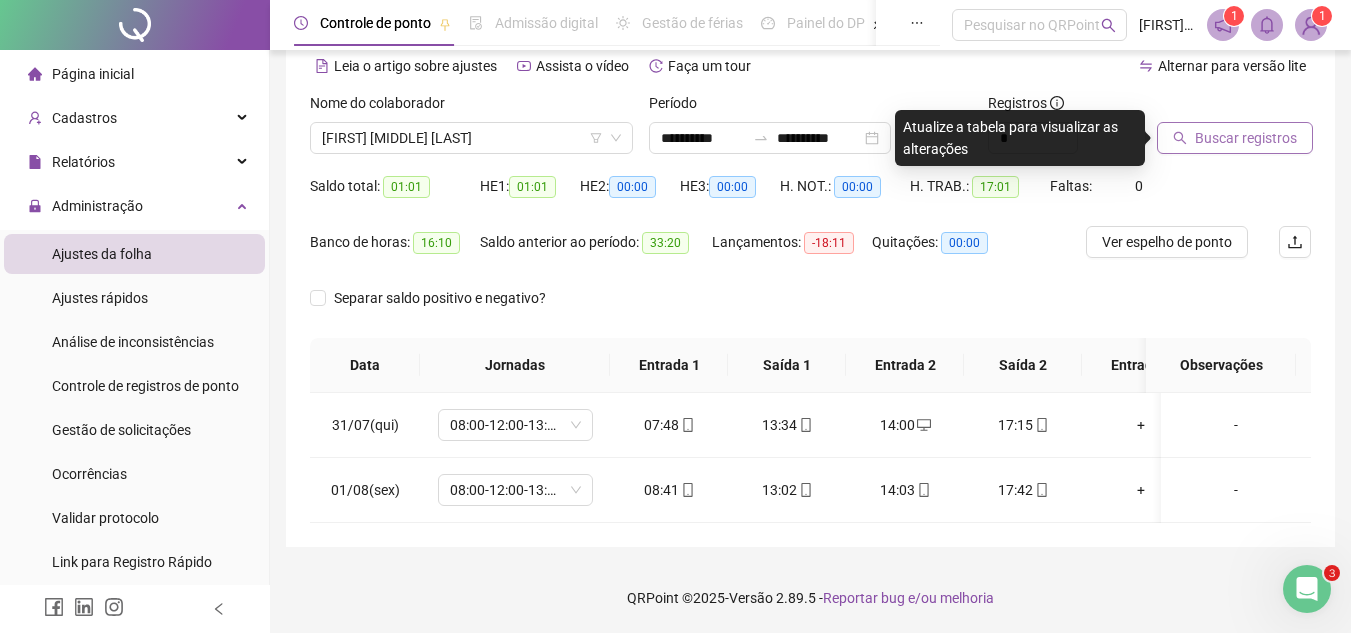 click on "Buscar registros" at bounding box center (1246, 138) 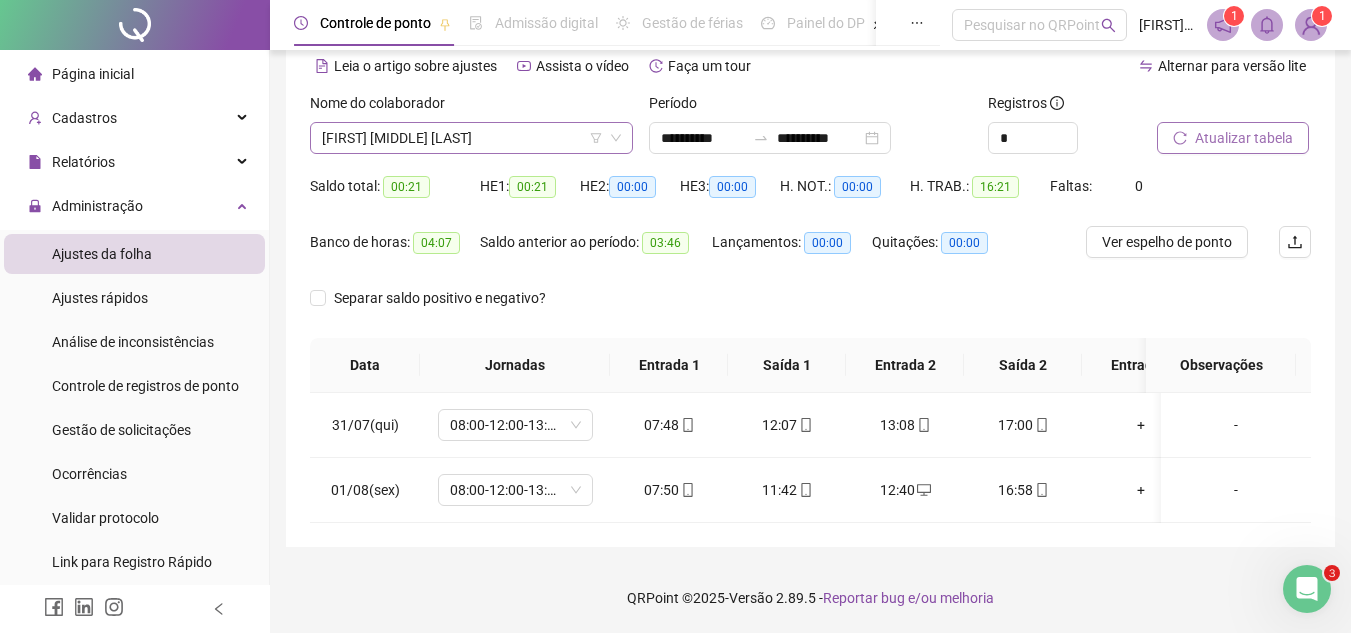 click on "[FIRST] [MIDDLE] [LAST]" at bounding box center (471, 138) 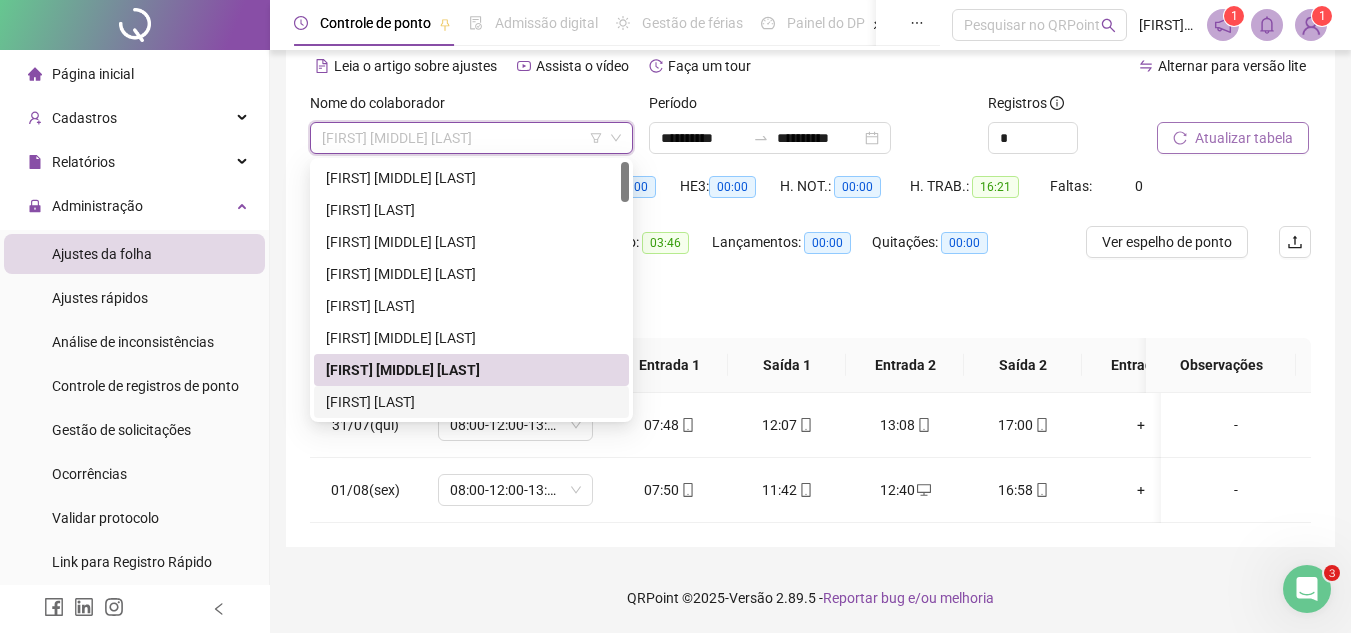 click on "[FIRST] [LAST]" at bounding box center (471, 402) 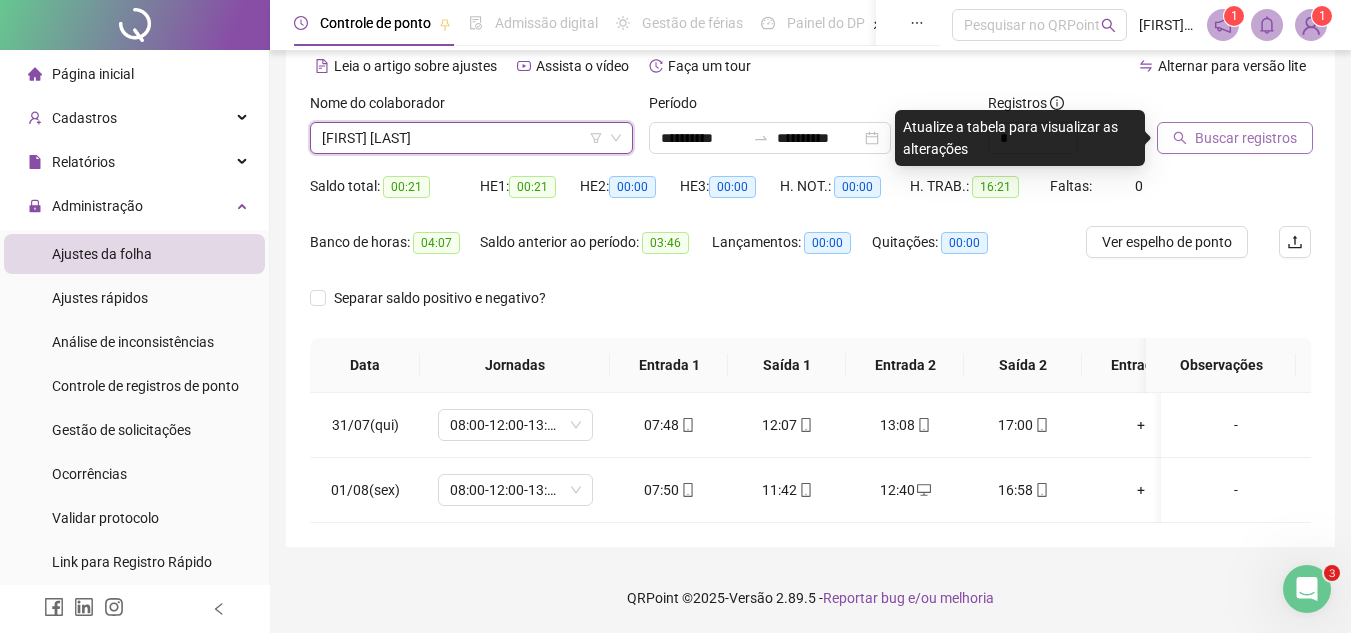 click on "Buscar registros" at bounding box center [1246, 138] 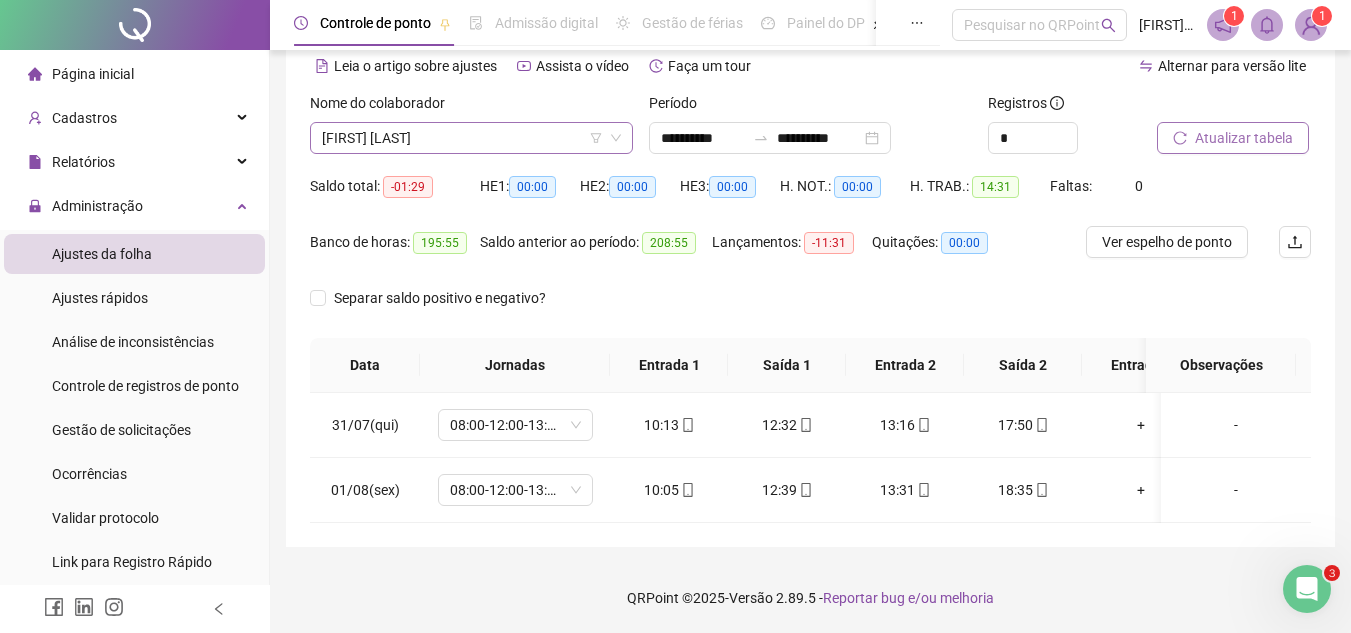 click on "[FIRST] [LAST]" at bounding box center [471, 138] 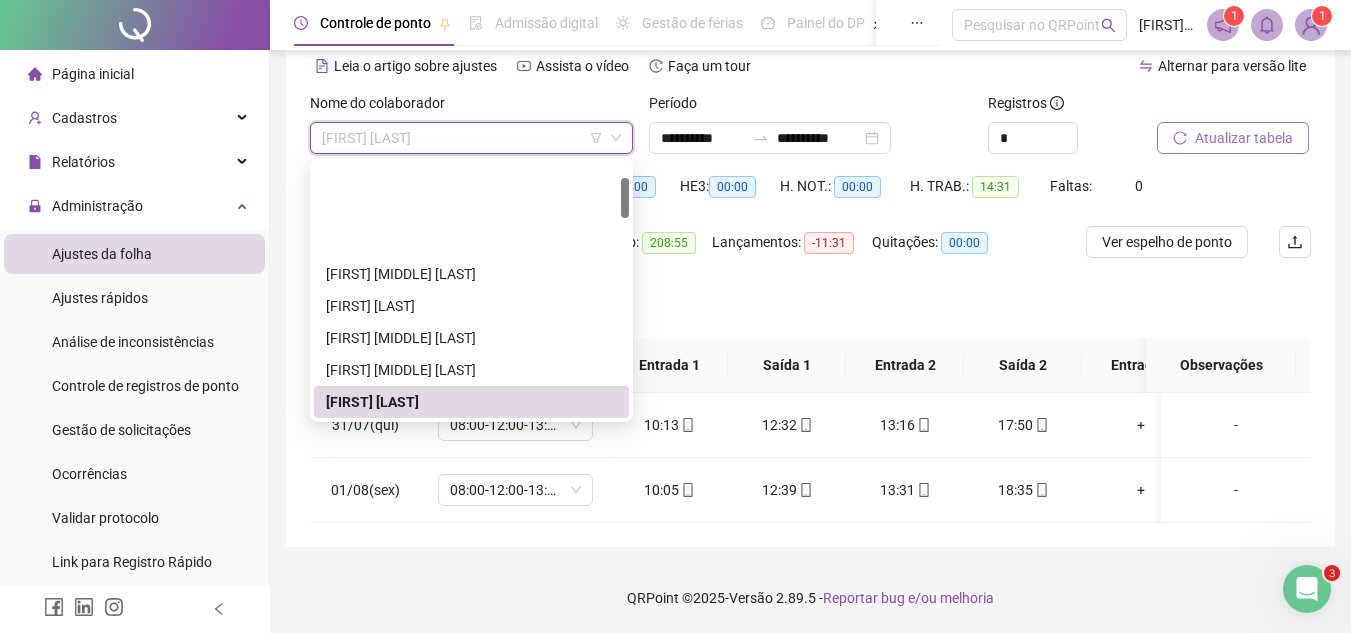 scroll, scrollTop: 100, scrollLeft: 0, axis: vertical 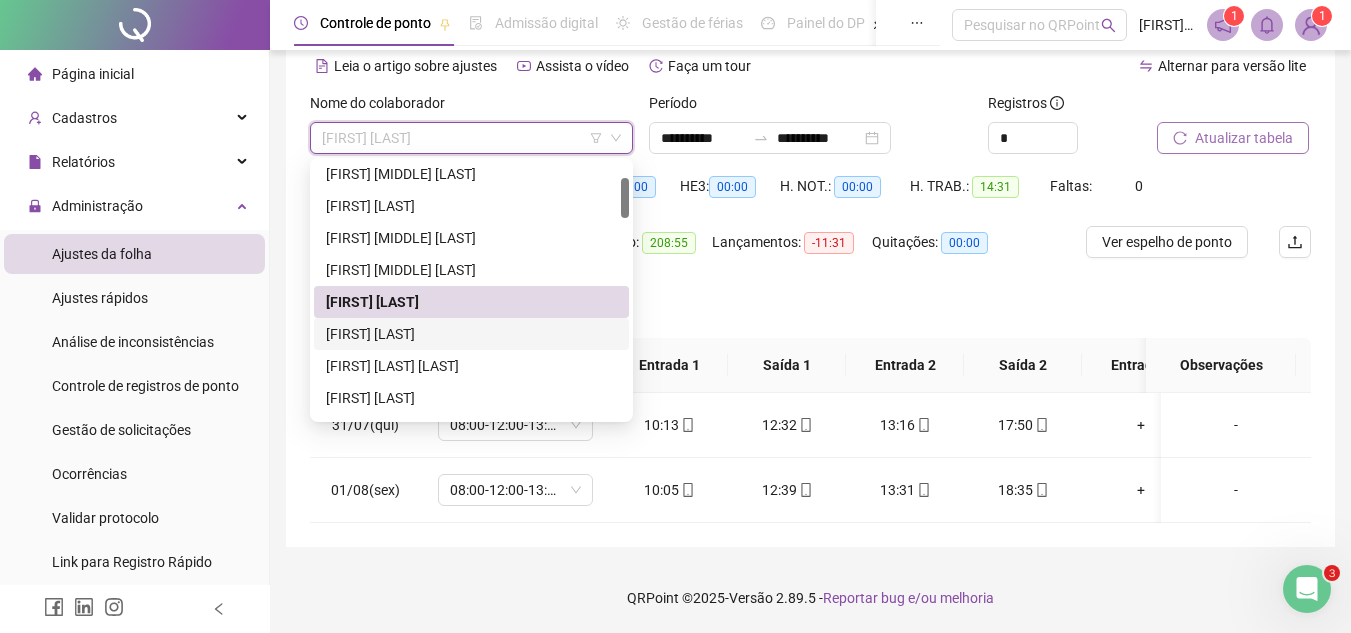 click on "[FIRST] [LAST]" at bounding box center [471, 334] 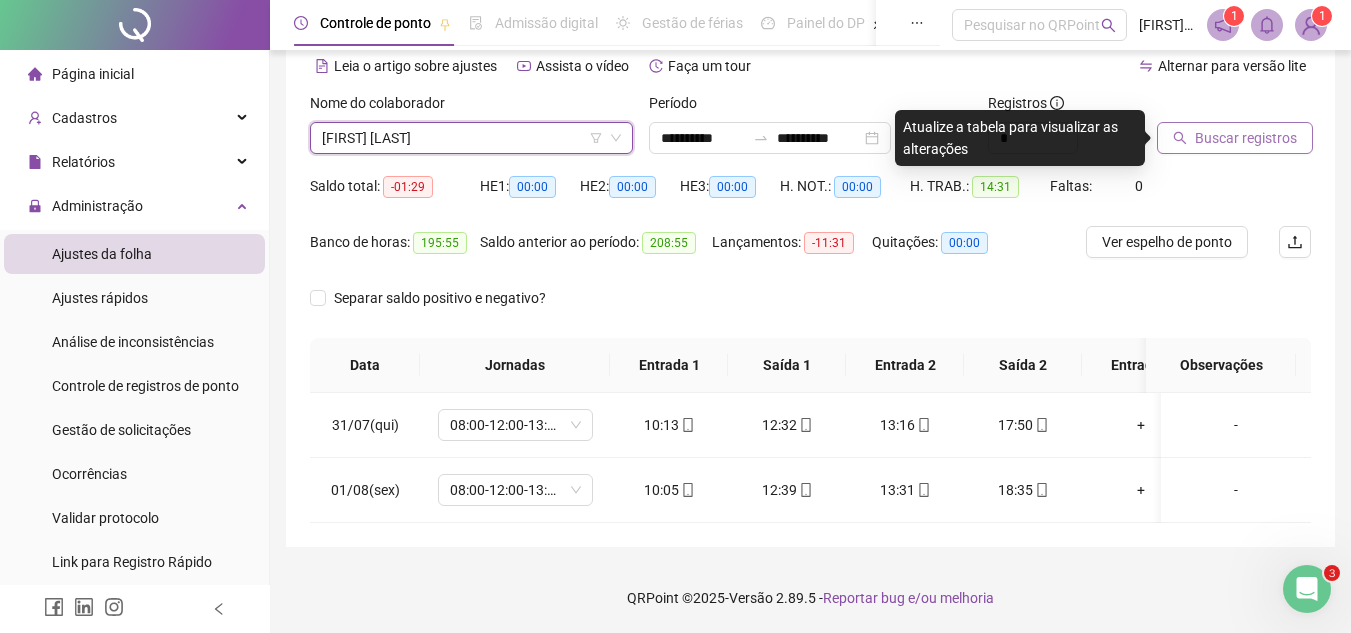 click on "Buscar registros" at bounding box center [1246, 138] 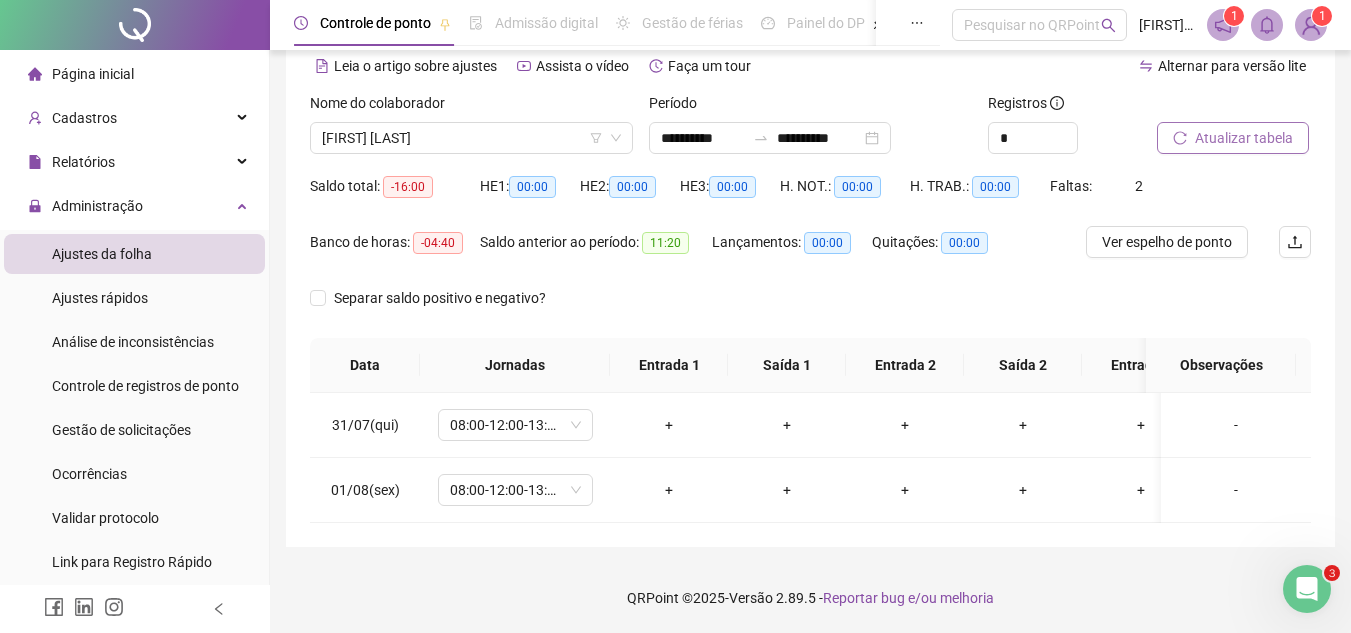 scroll, scrollTop: 0, scrollLeft: 96, axis: horizontal 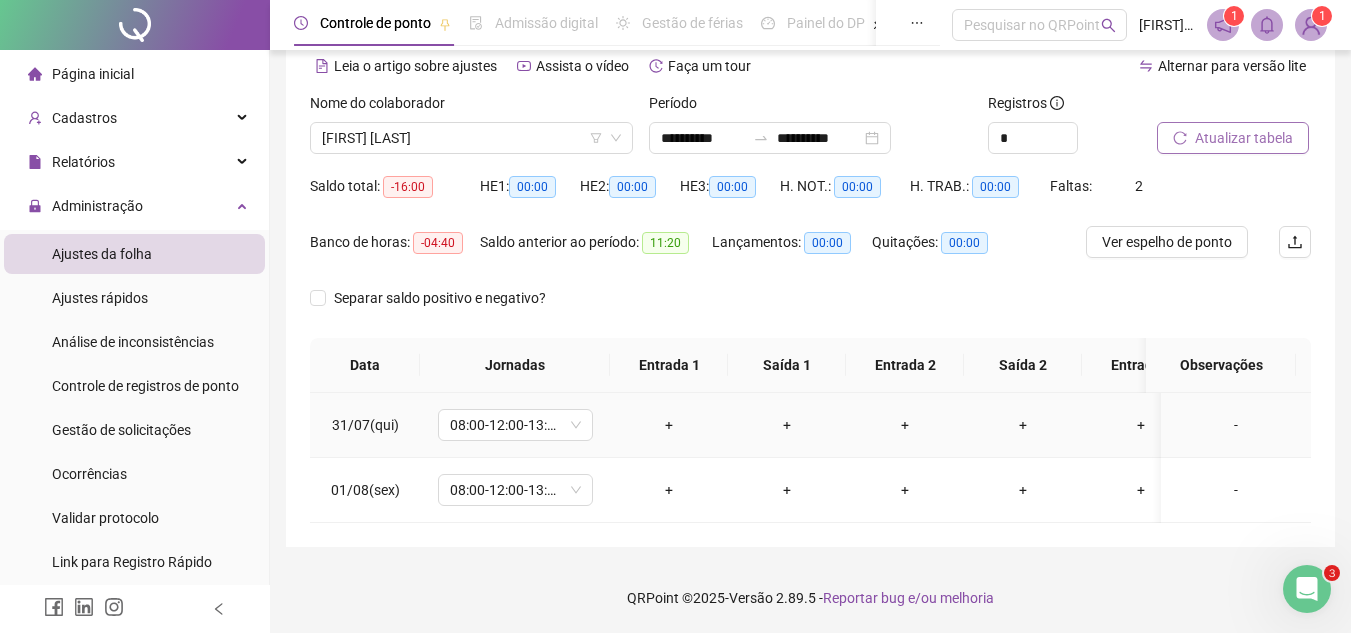 click on "-" at bounding box center [1236, 425] 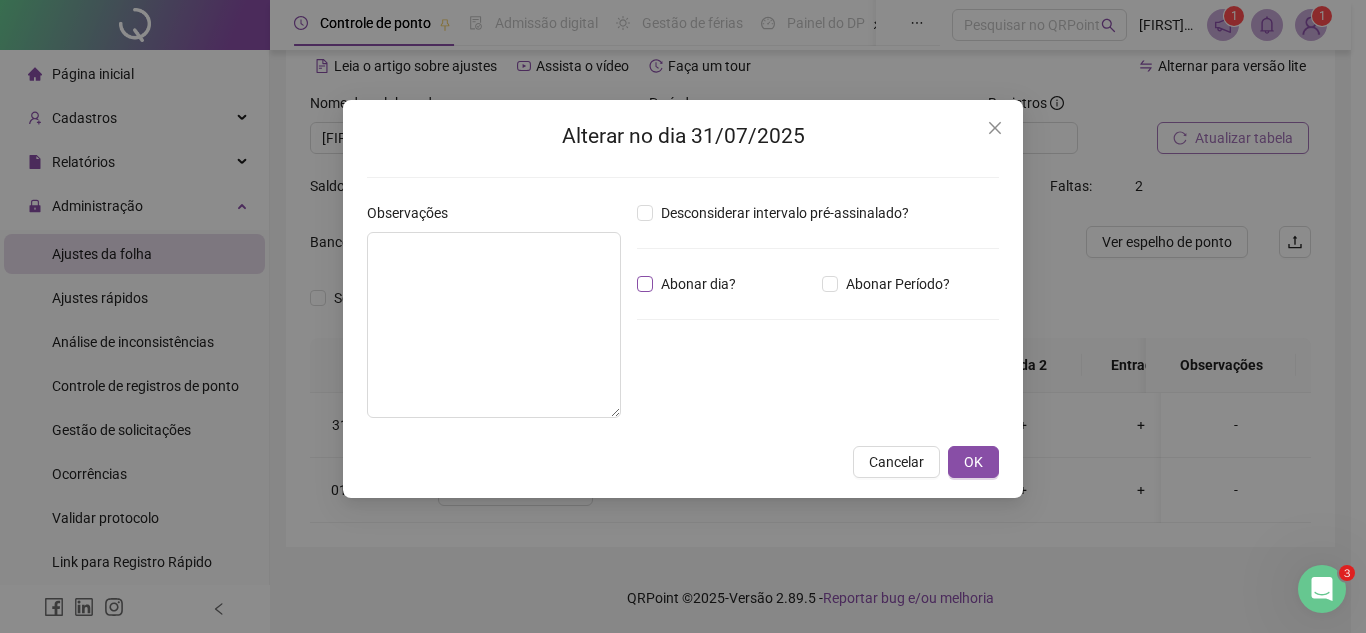 click on "Abonar dia?" at bounding box center [698, 284] 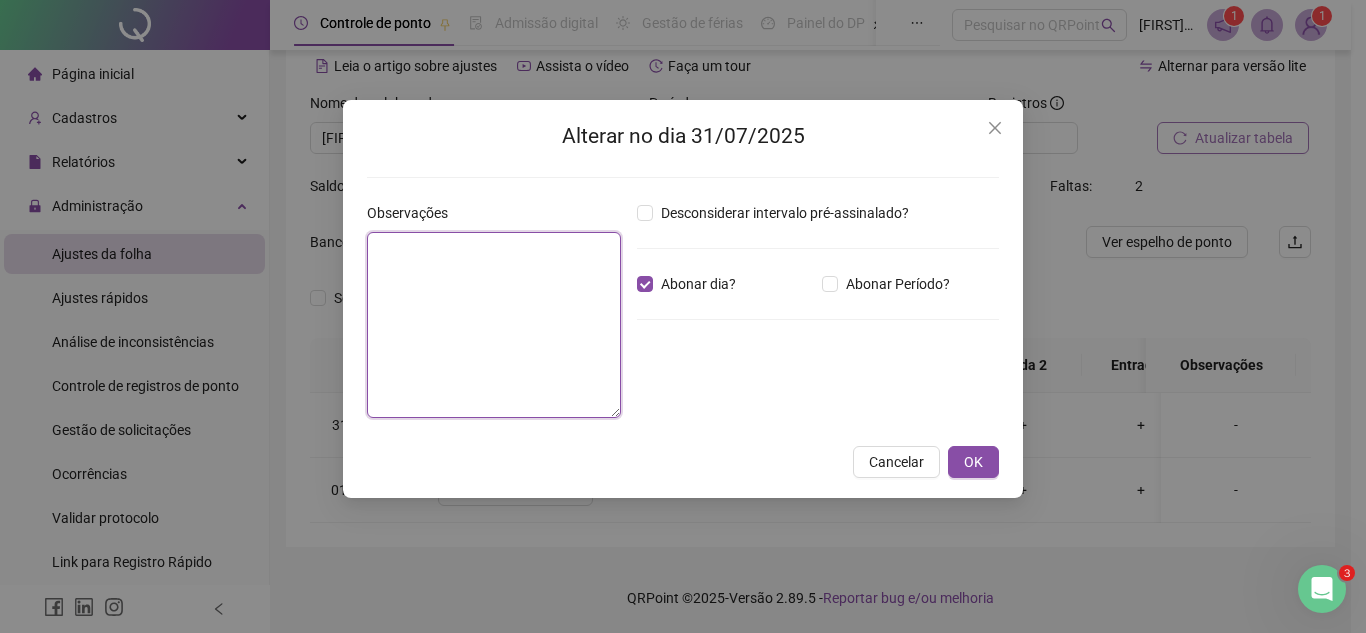 click at bounding box center (494, 325) 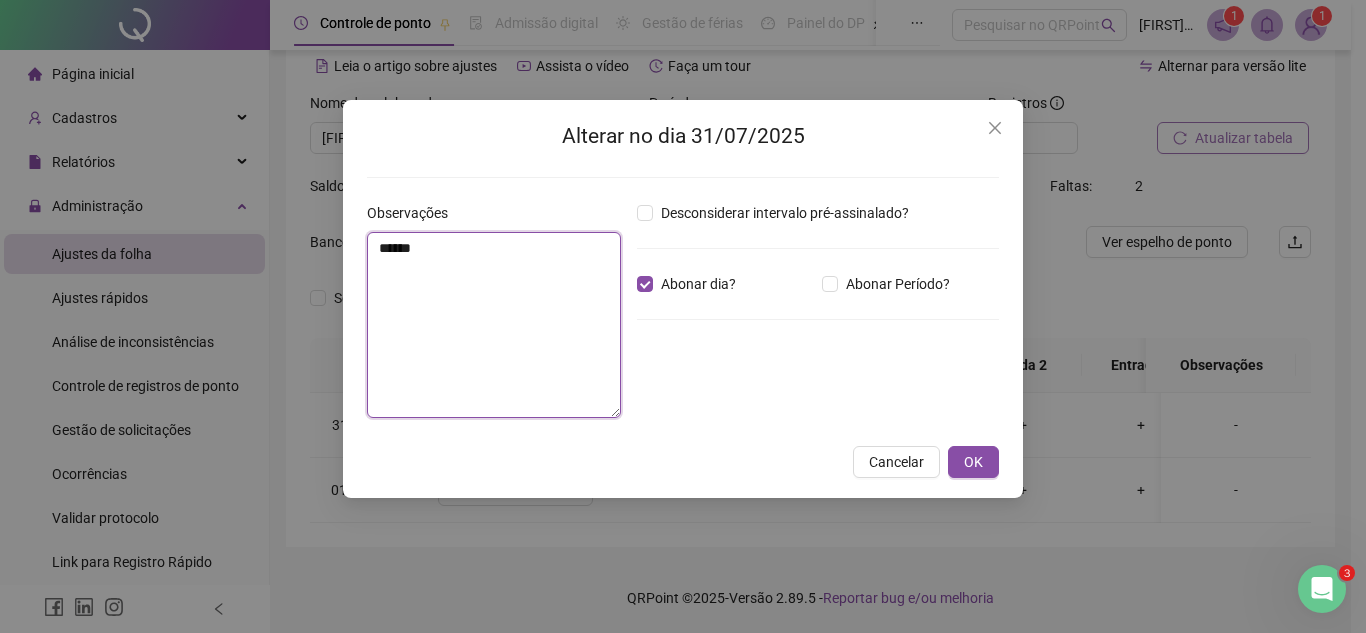 drag, startPoint x: 408, startPoint y: 269, endPoint x: 309, endPoint y: 262, distance: 99.24717 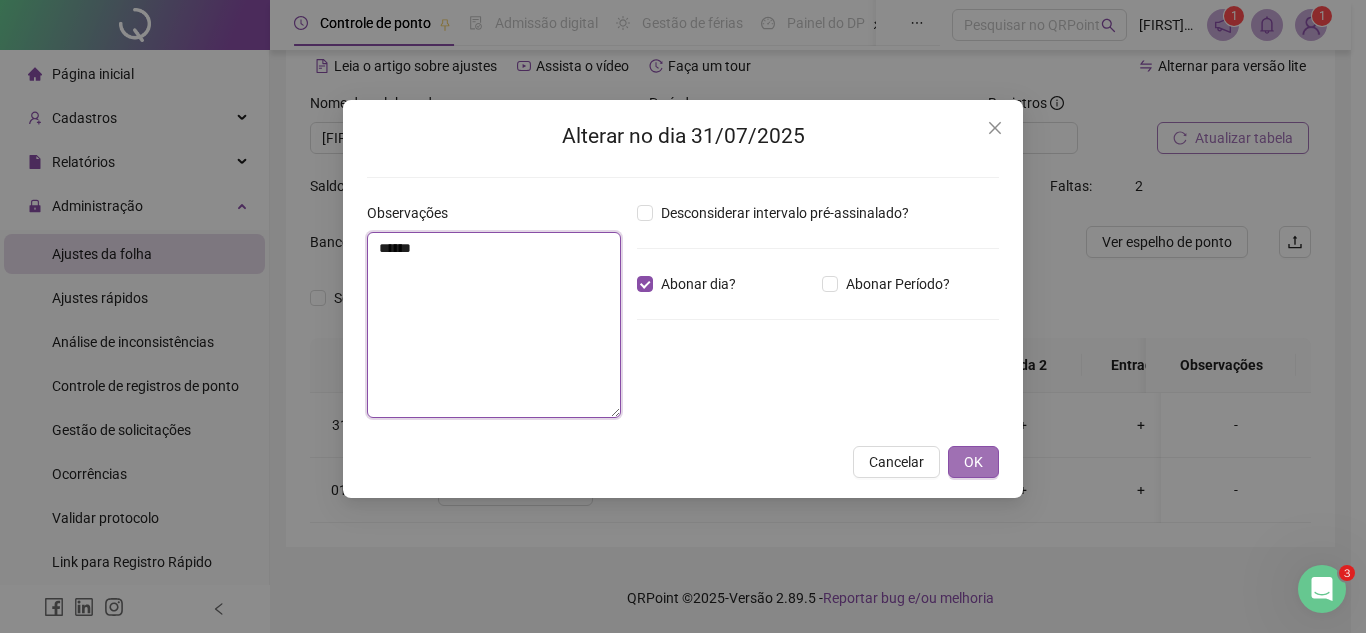 type on "******" 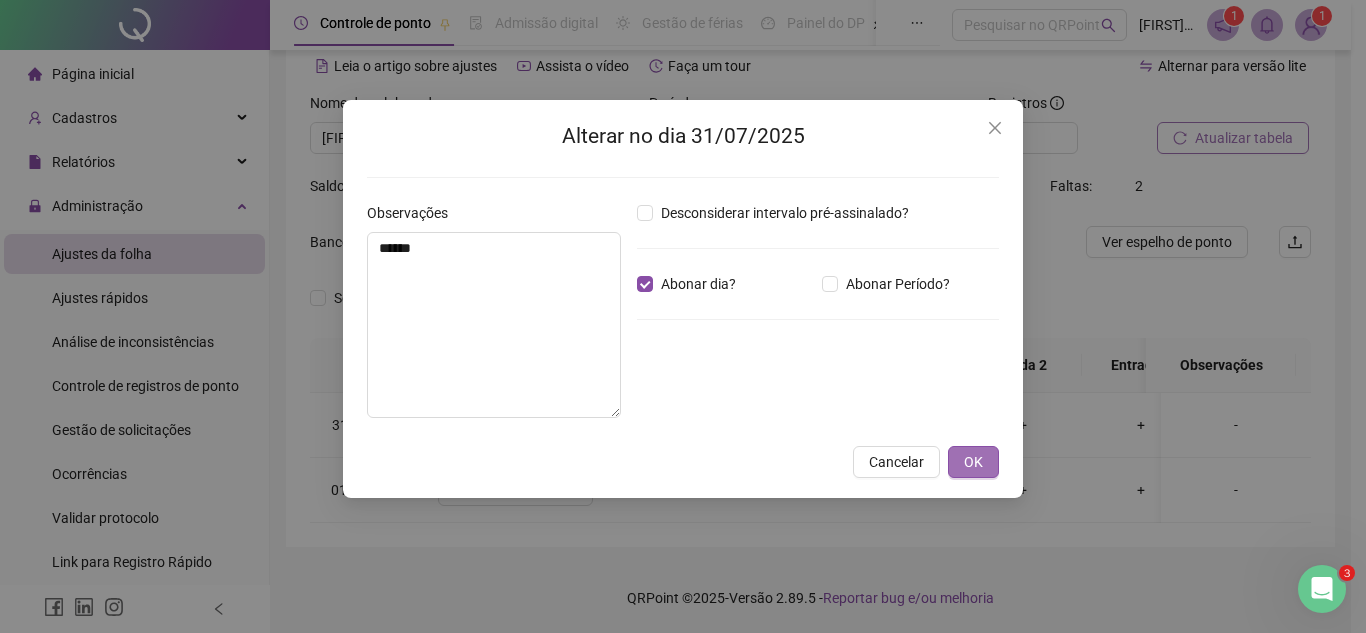 click on "OK" at bounding box center (973, 462) 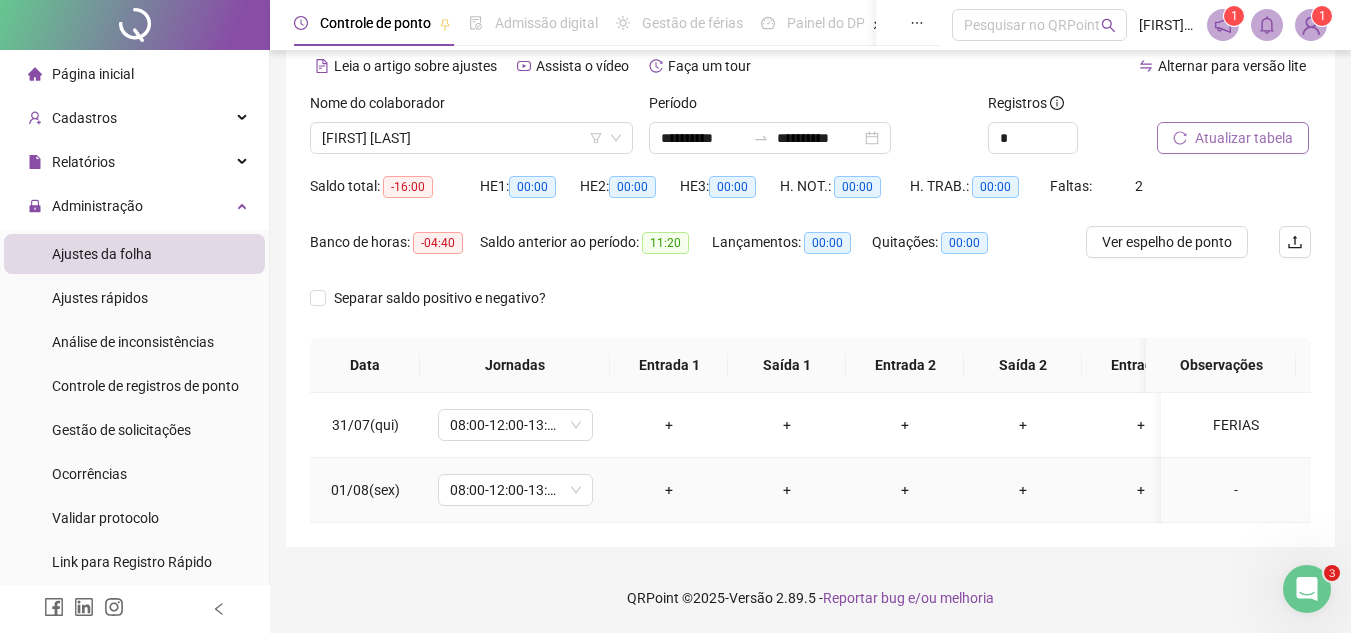 click on "-" at bounding box center (1236, 490) 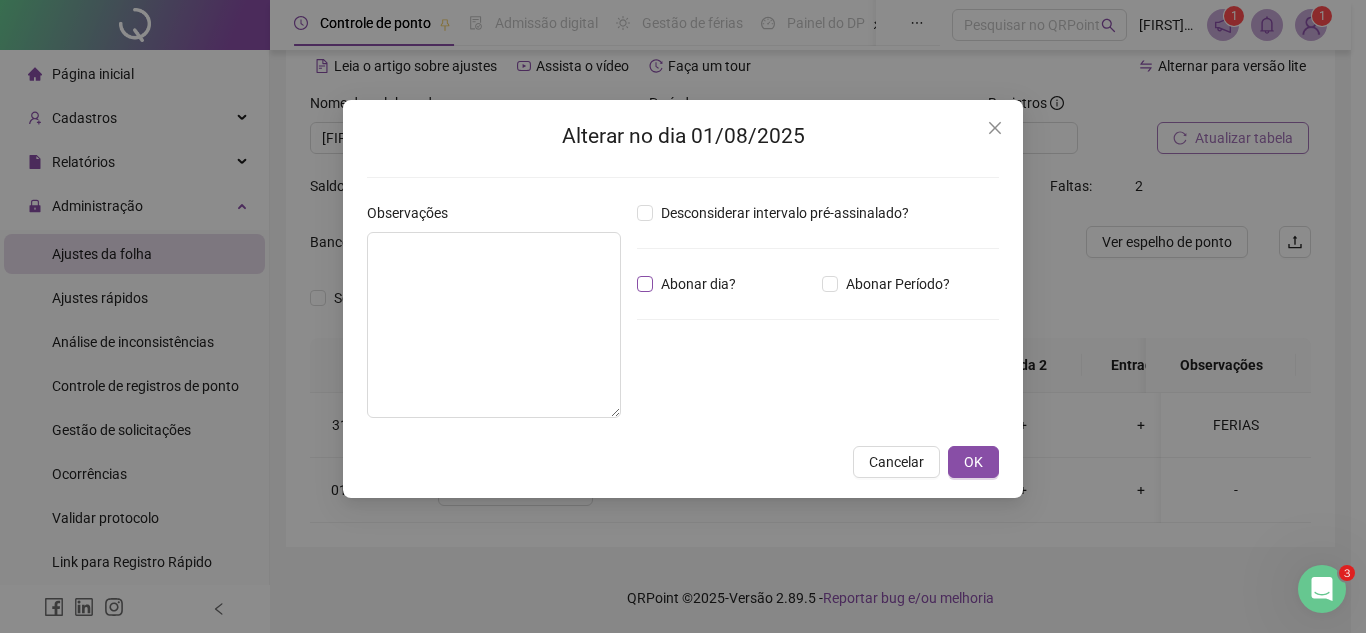 click on "Abonar dia?" at bounding box center (698, 284) 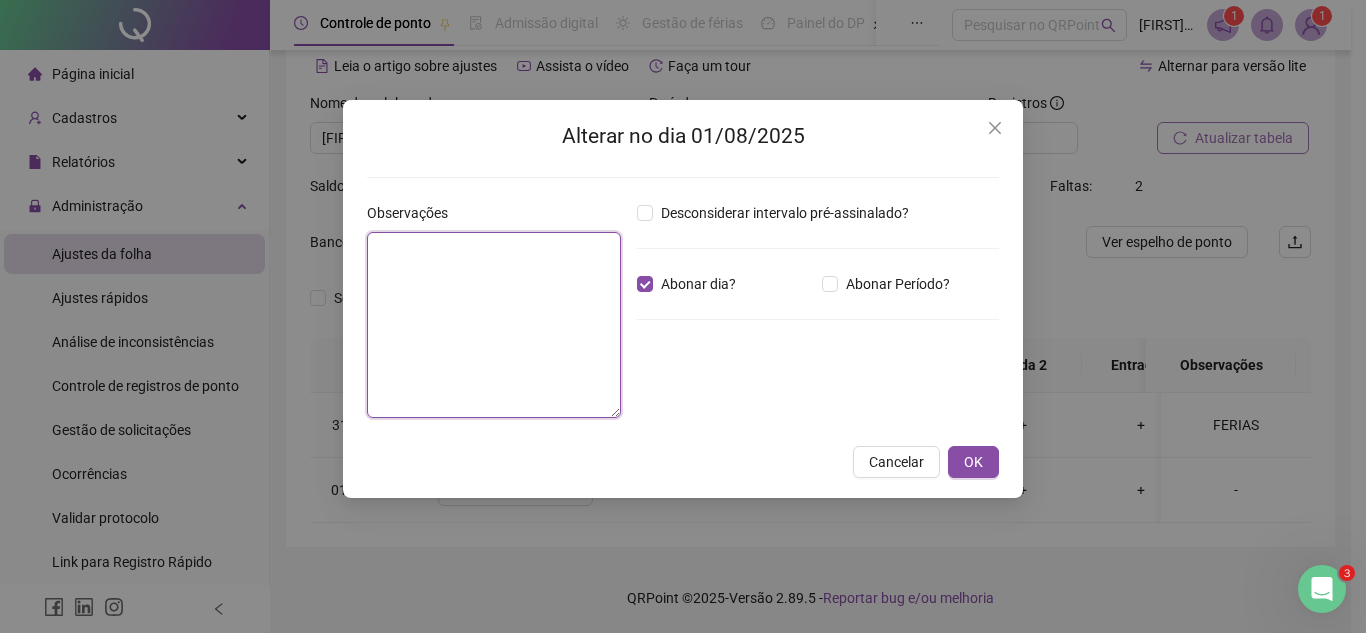 click at bounding box center [494, 325] 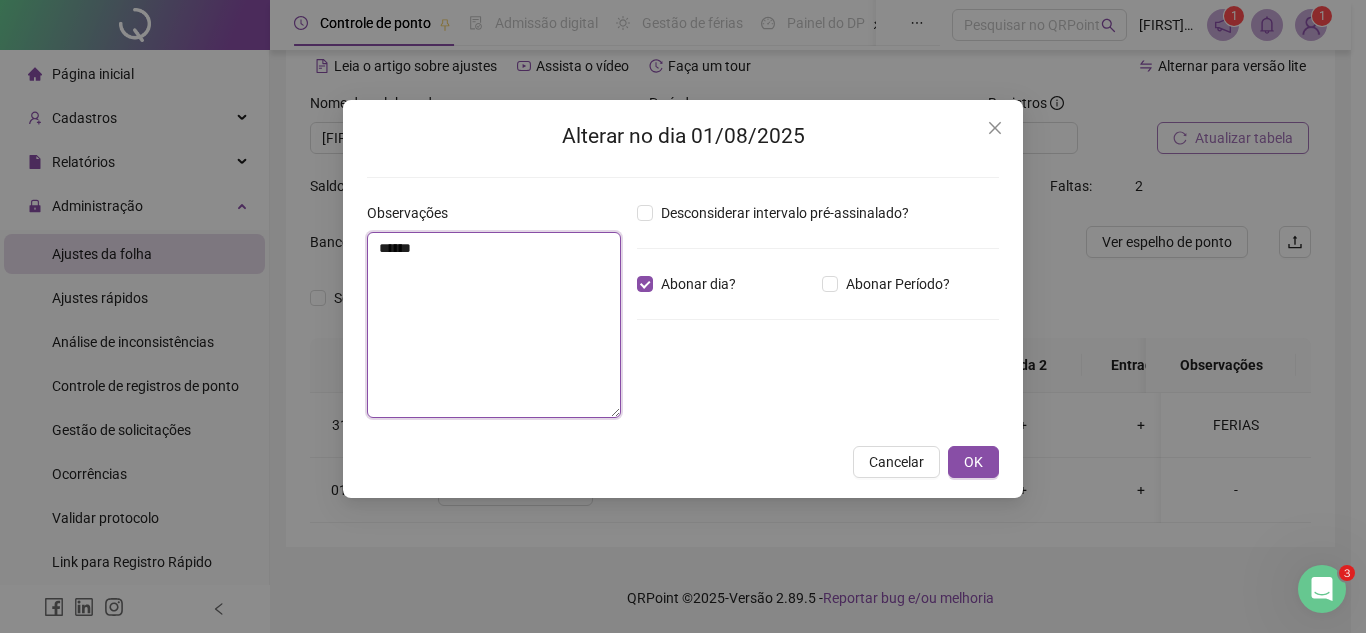 type on "******" 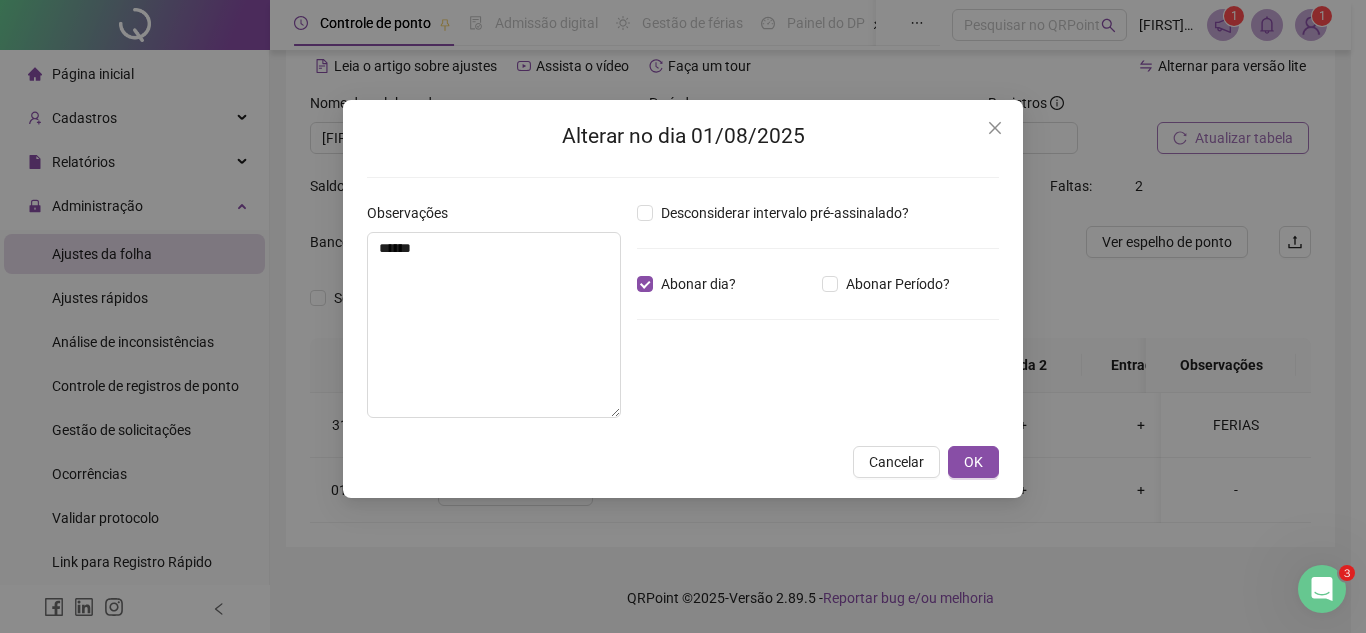 click on "Alterar no dia   [DATE] Observações ****** Desconsiderar intervalo pré-assinalado? Abonar dia? Abonar Período? Horas a abonar ***** Aplicar regime de compensação Cancelar OK" at bounding box center (683, 299) 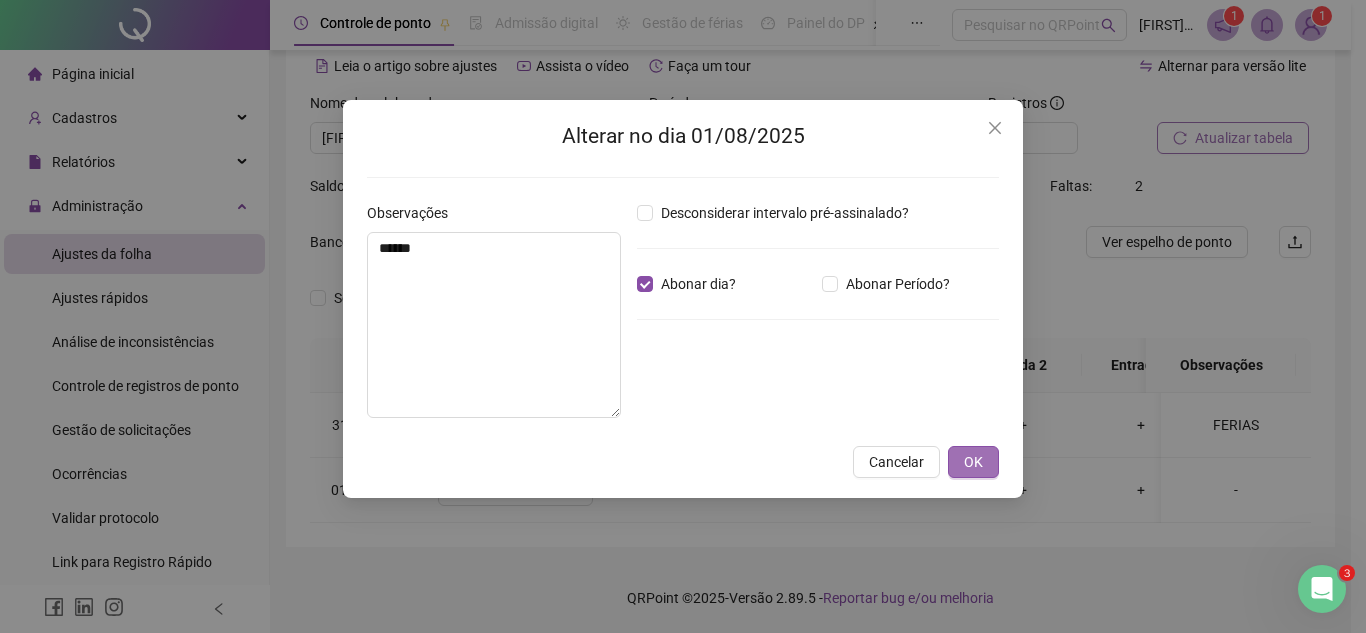 click on "OK" at bounding box center [973, 462] 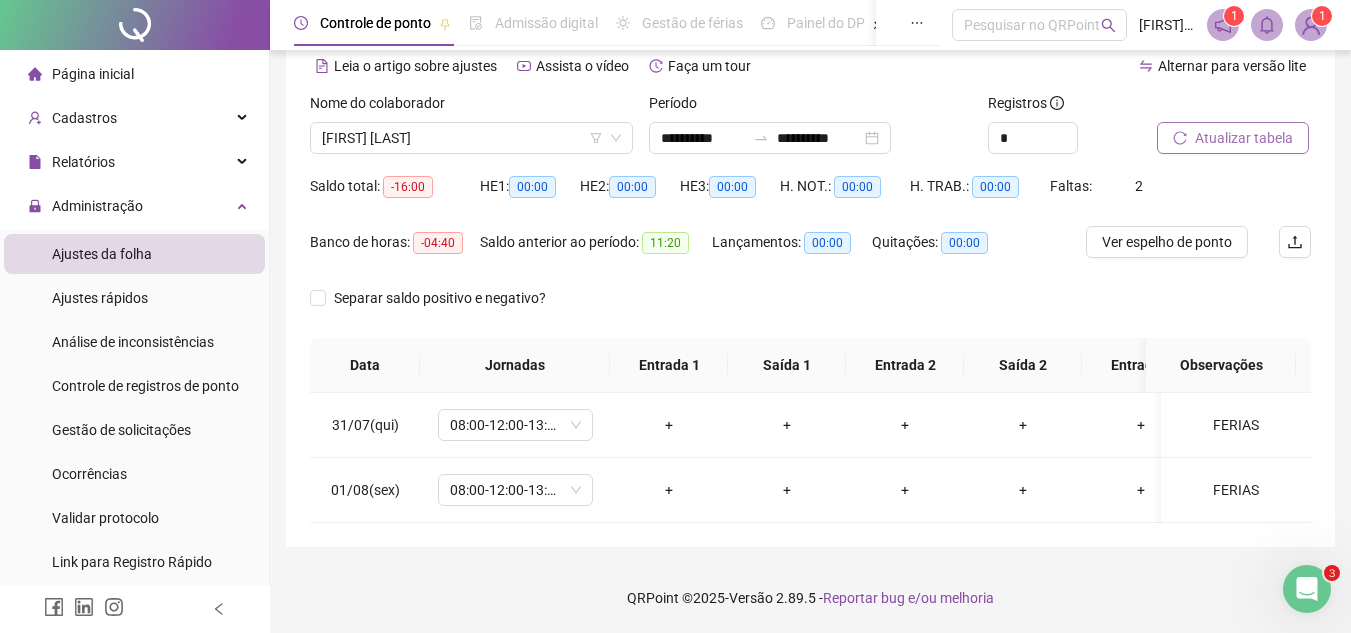 click on "Atualizar tabela" at bounding box center [1233, 138] 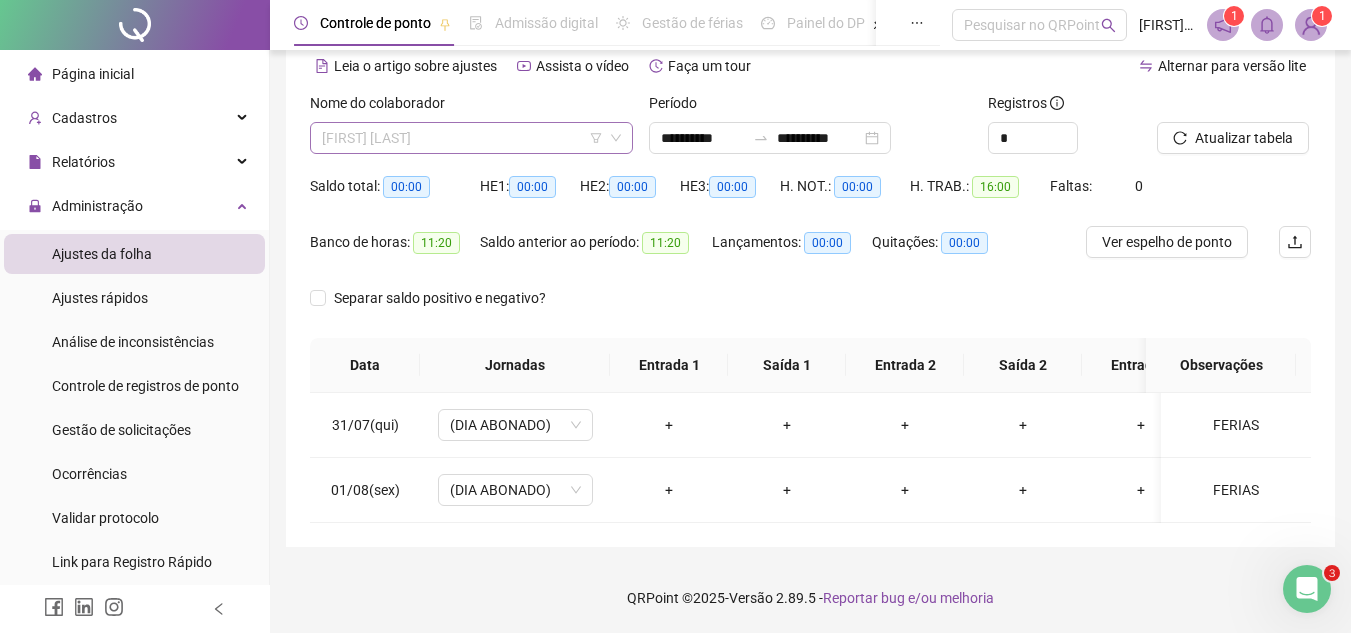 click on "[FIRST] [LAST]" at bounding box center [471, 138] 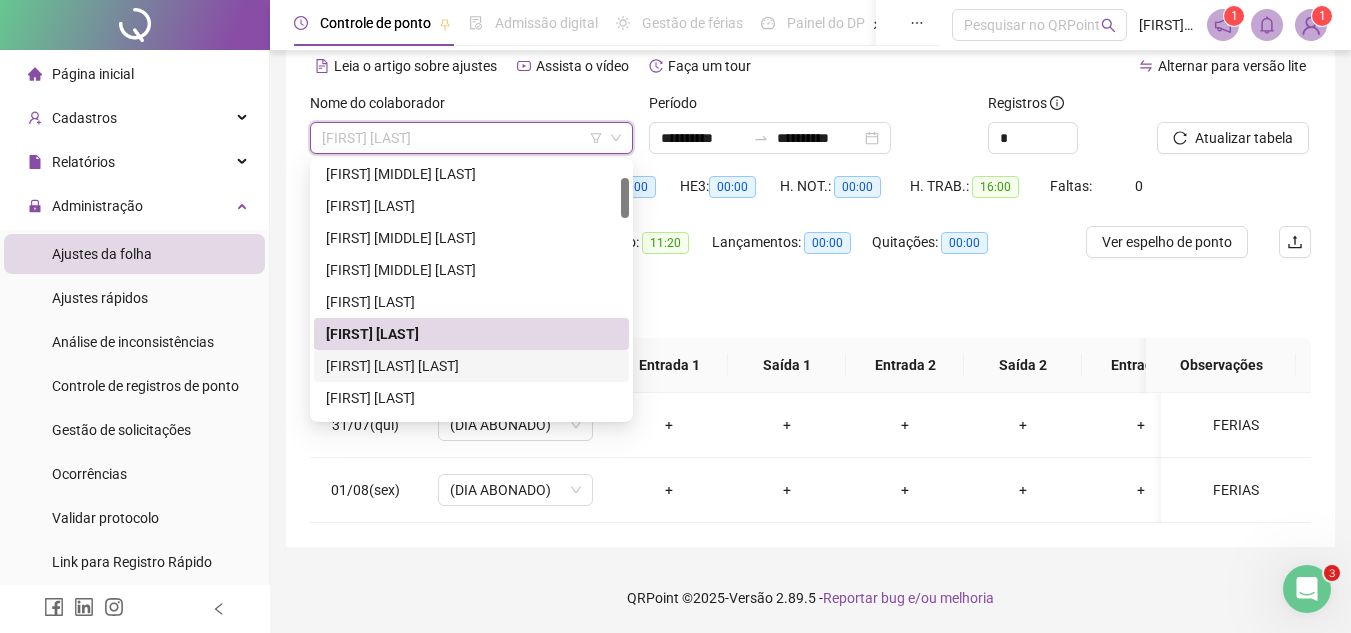 click on "[FIRST] [LAST] [LAST]" at bounding box center [471, 366] 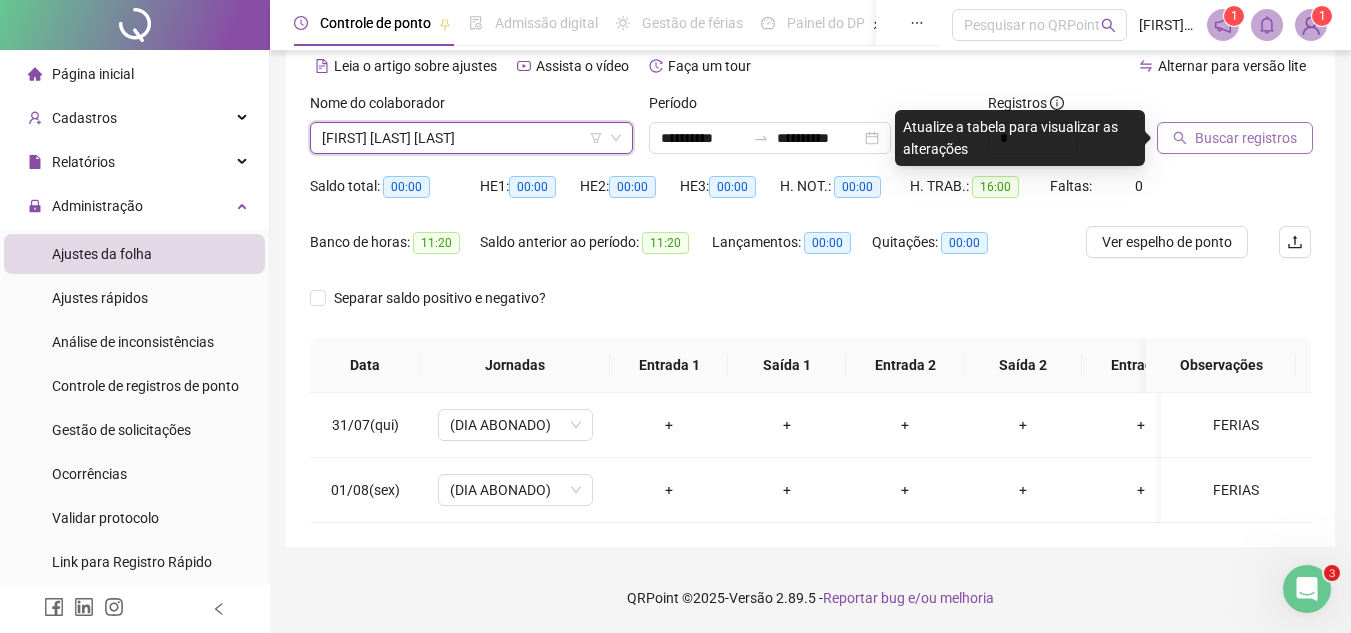 click on "Buscar registros" at bounding box center [1235, 138] 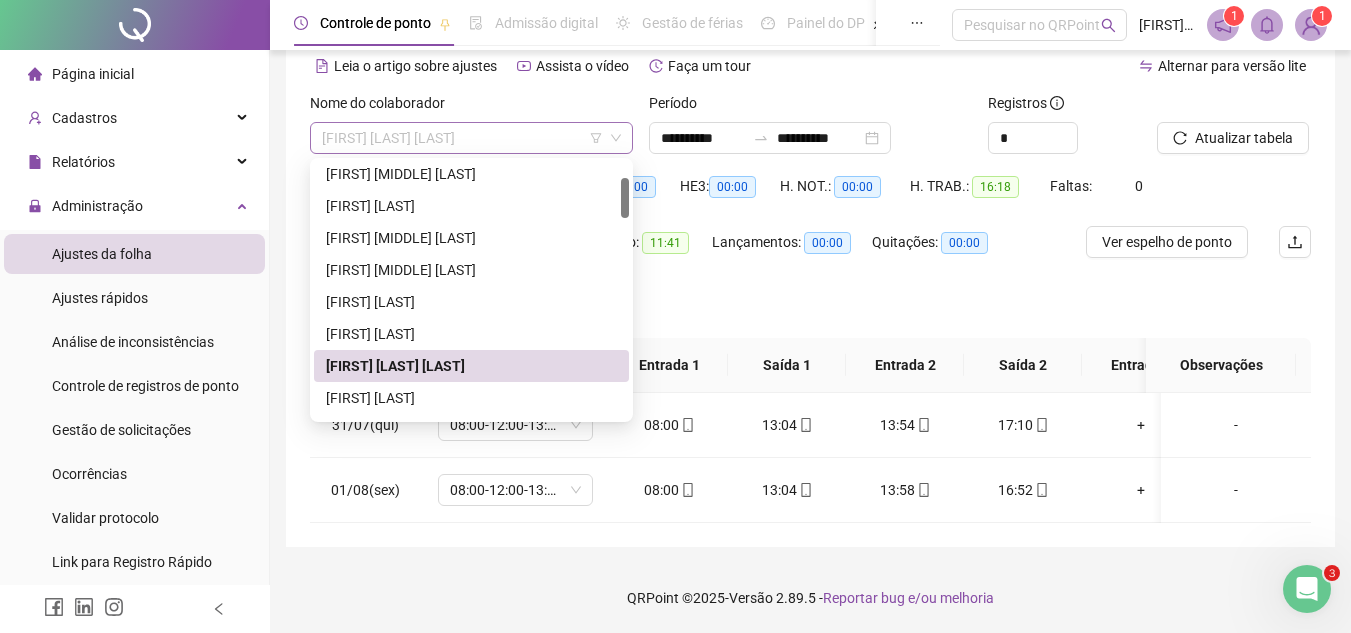 click on "[FIRST] [LAST] [LAST]" at bounding box center [471, 138] 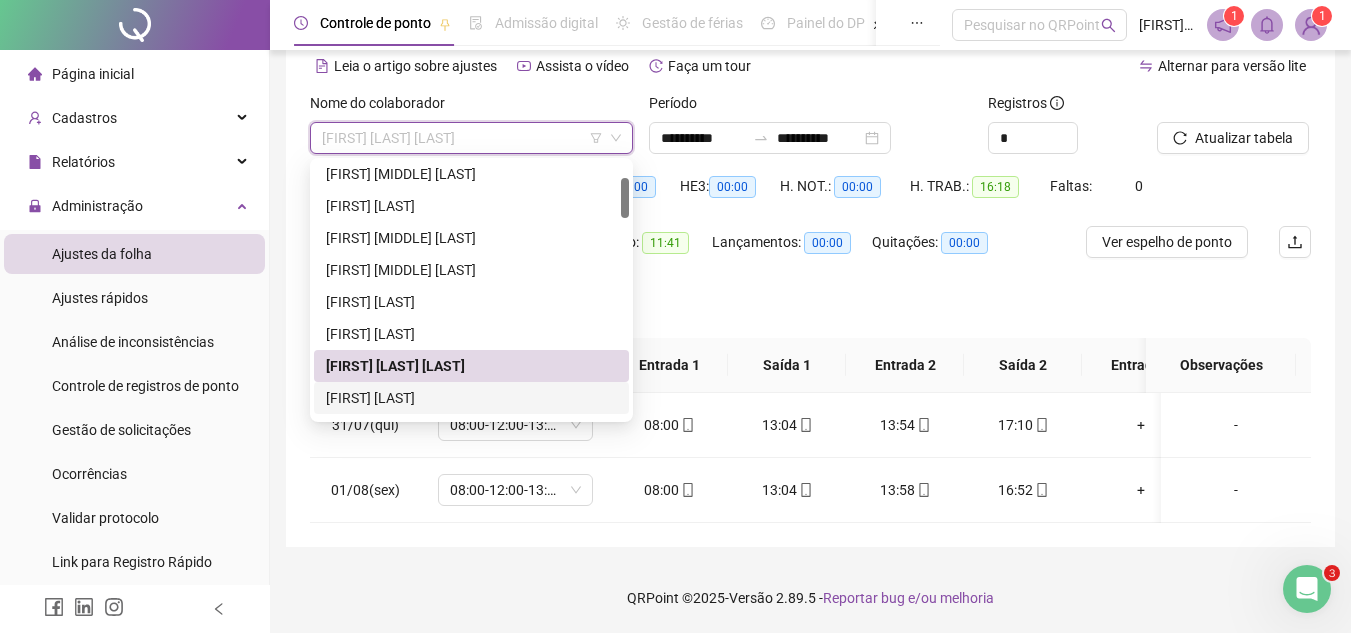 click on "[FIRST] [LAST]" at bounding box center [471, 398] 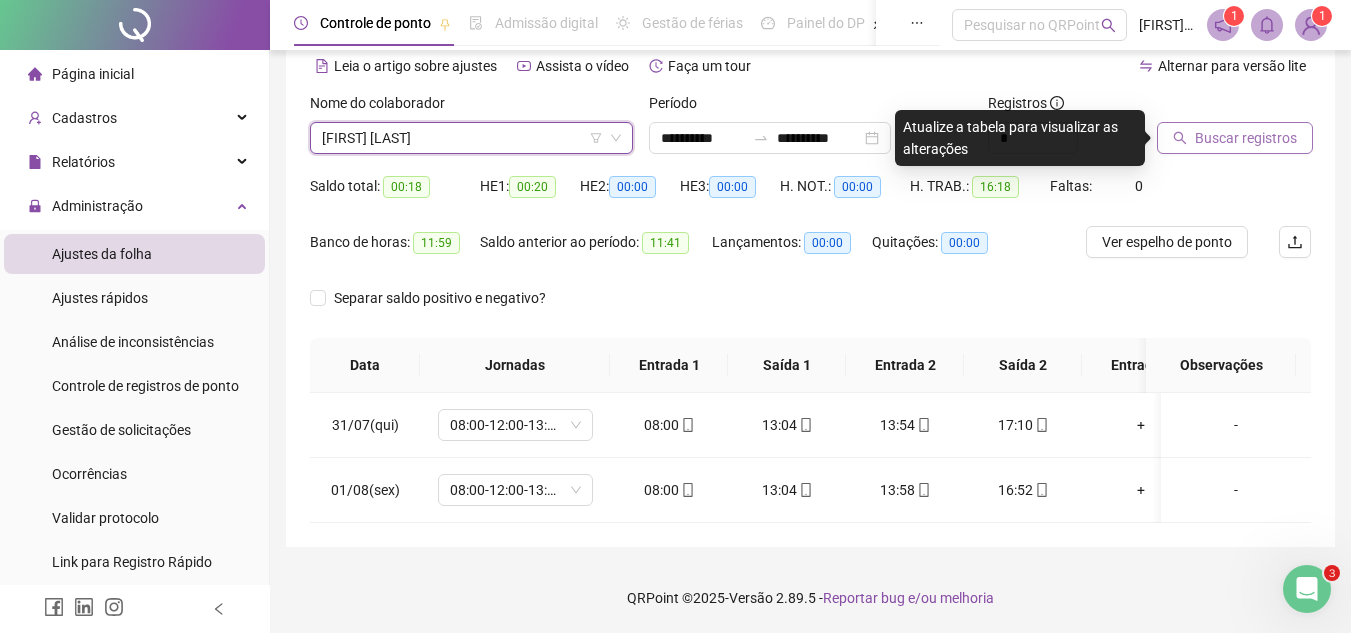 click on "Buscar registros" at bounding box center [1246, 138] 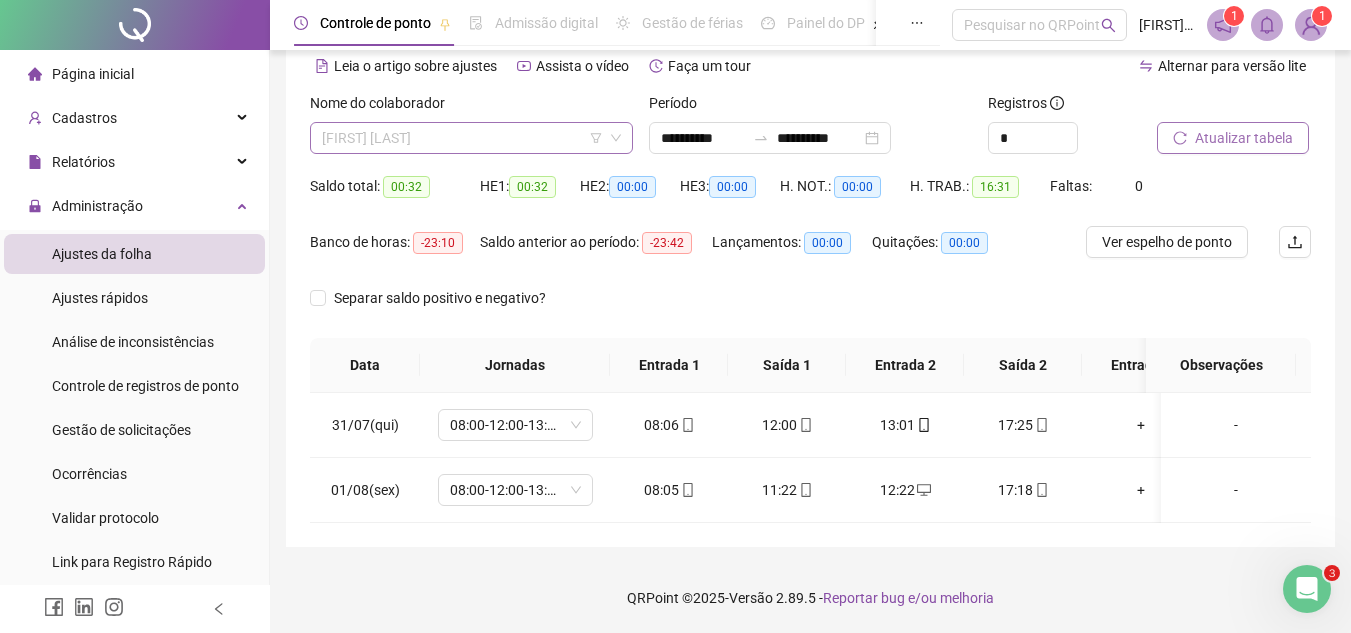 click on "[FIRST] [LAST]" at bounding box center (471, 138) 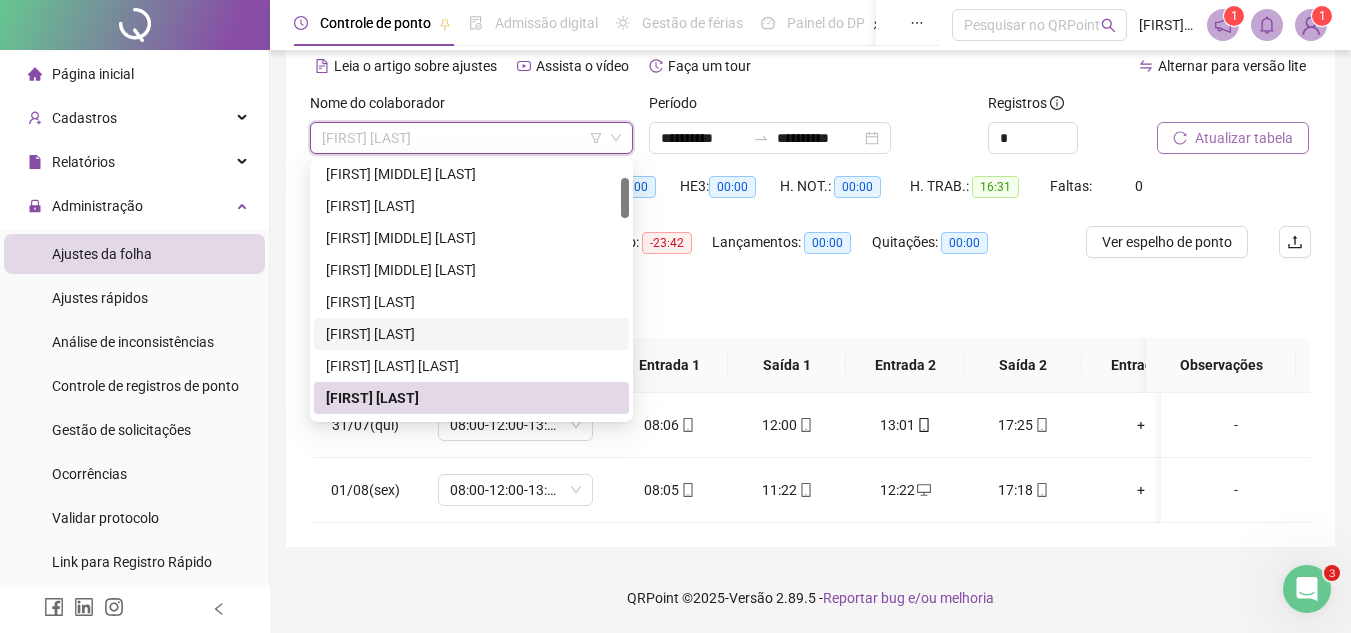 scroll, scrollTop: 200, scrollLeft: 0, axis: vertical 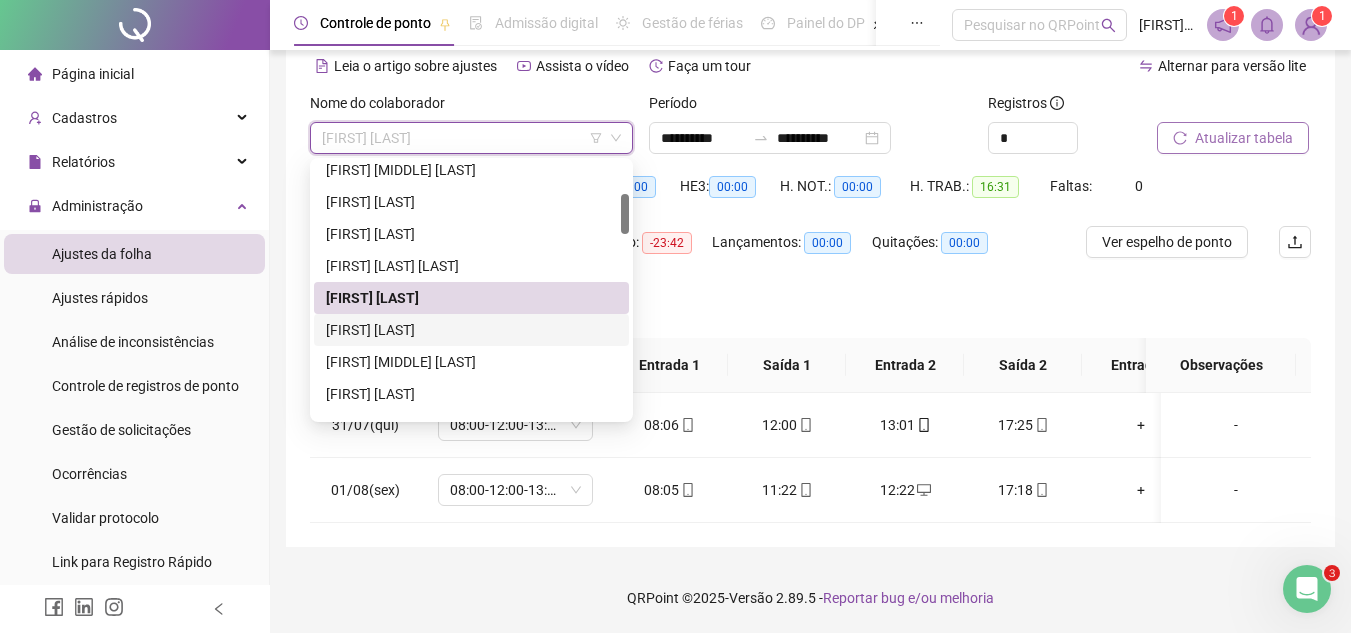 click on "[FIRST] [LAST]" at bounding box center [471, 330] 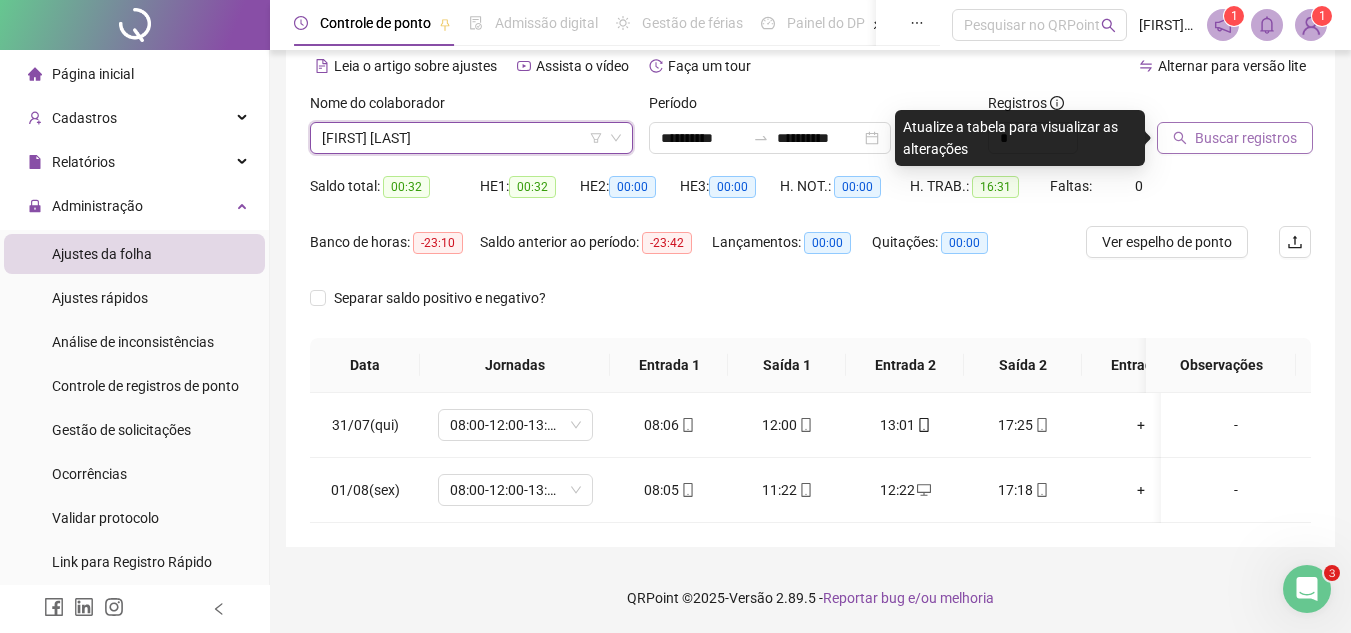 click on "Buscar registros" at bounding box center [1246, 138] 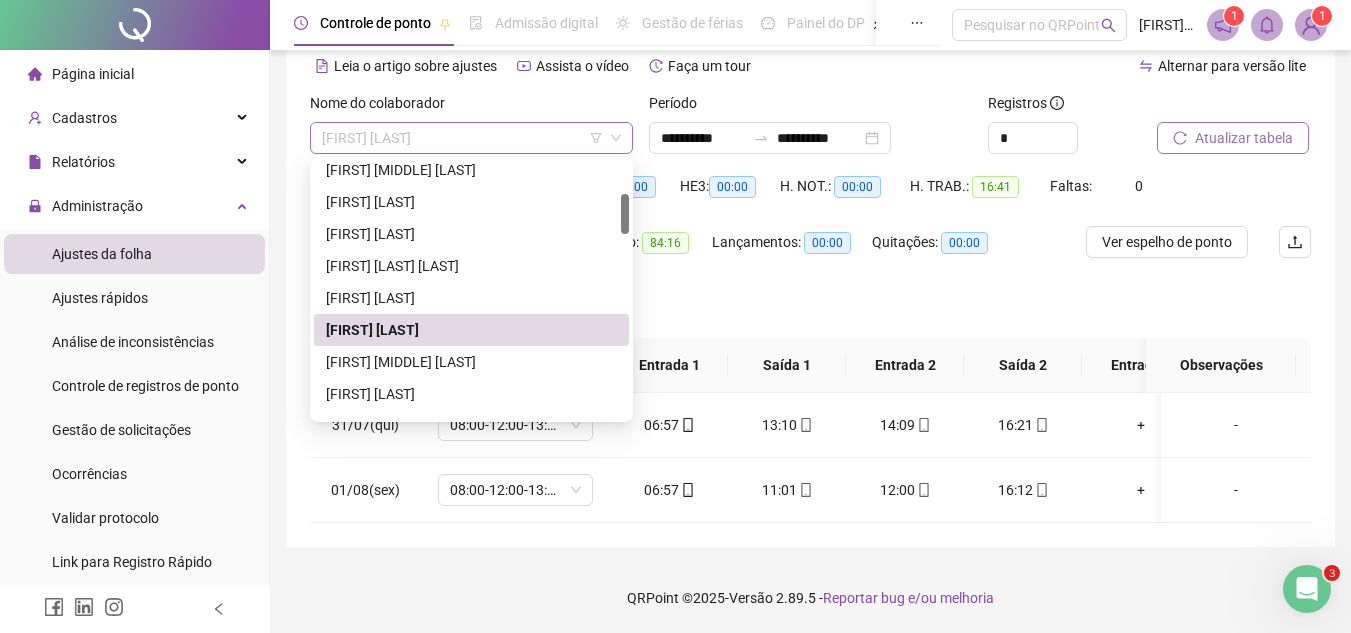click on "[FIRST] [LAST]" at bounding box center (471, 138) 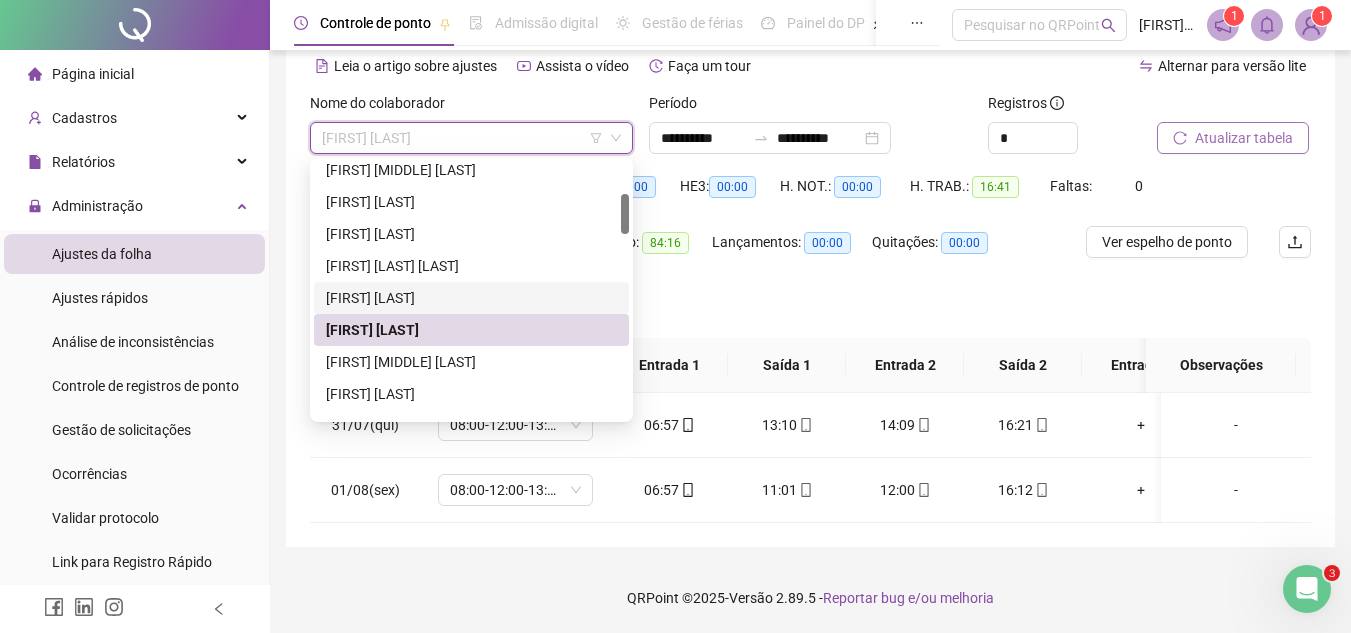 scroll, scrollTop: 300, scrollLeft: 0, axis: vertical 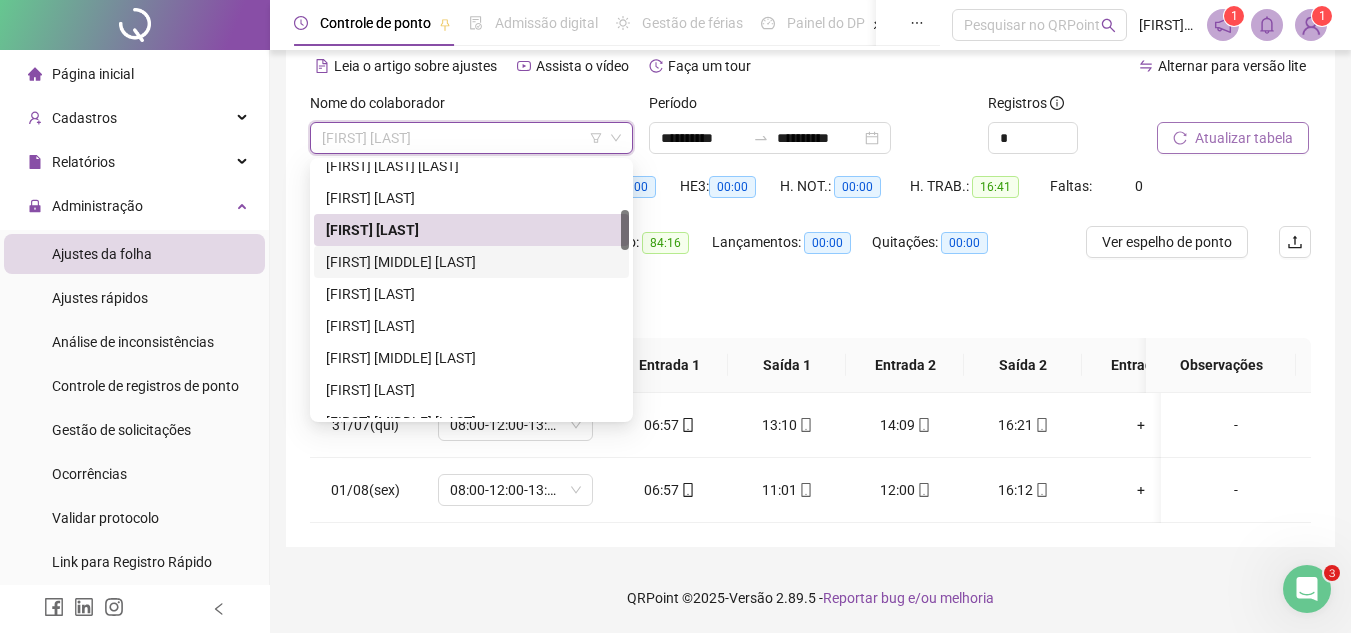 click on "[FIRST] [MIDDLE] [LAST]" at bounding box center [471, 262] 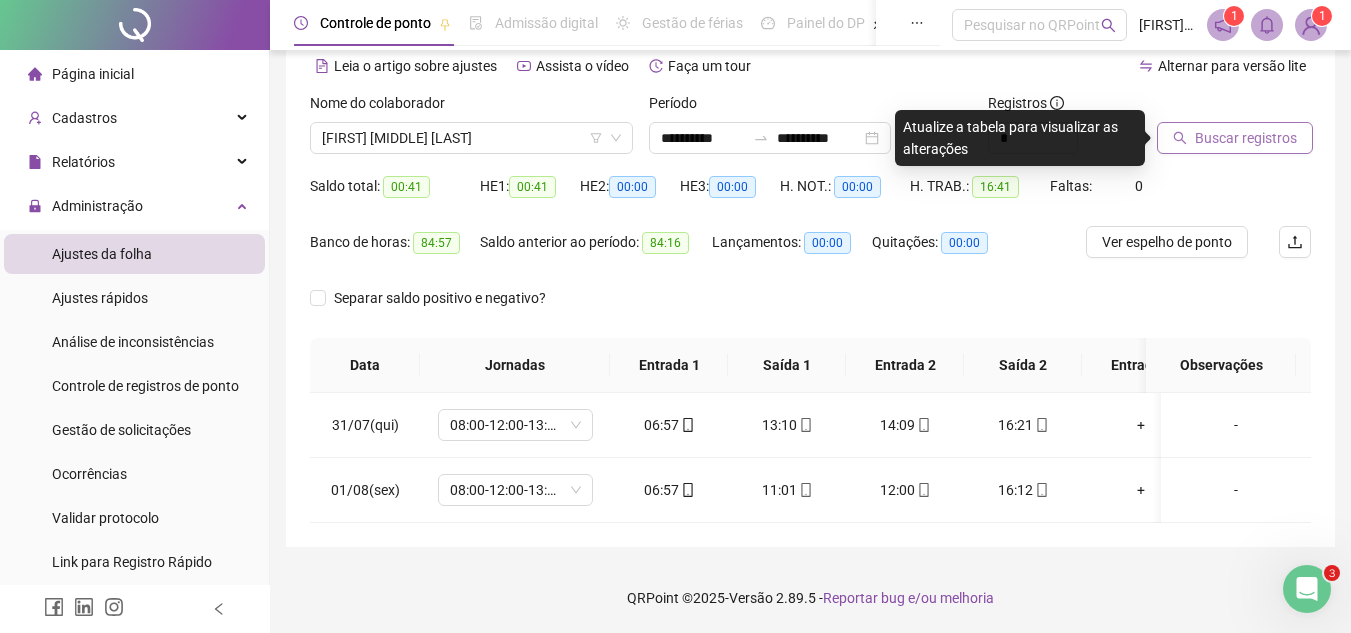 click on "Buscar registros" at bounding box center [1246, 138] 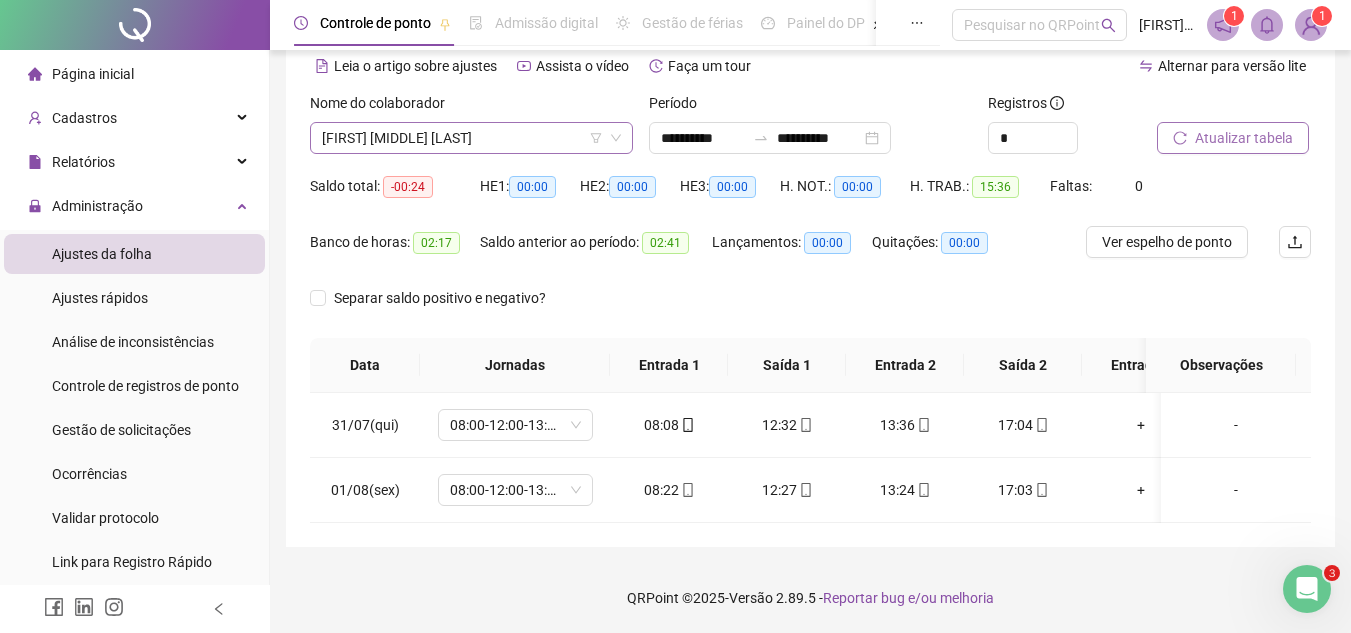 click on "[FIRST] [MIDDLE] [LAST]" at bounding box center (471, 138) 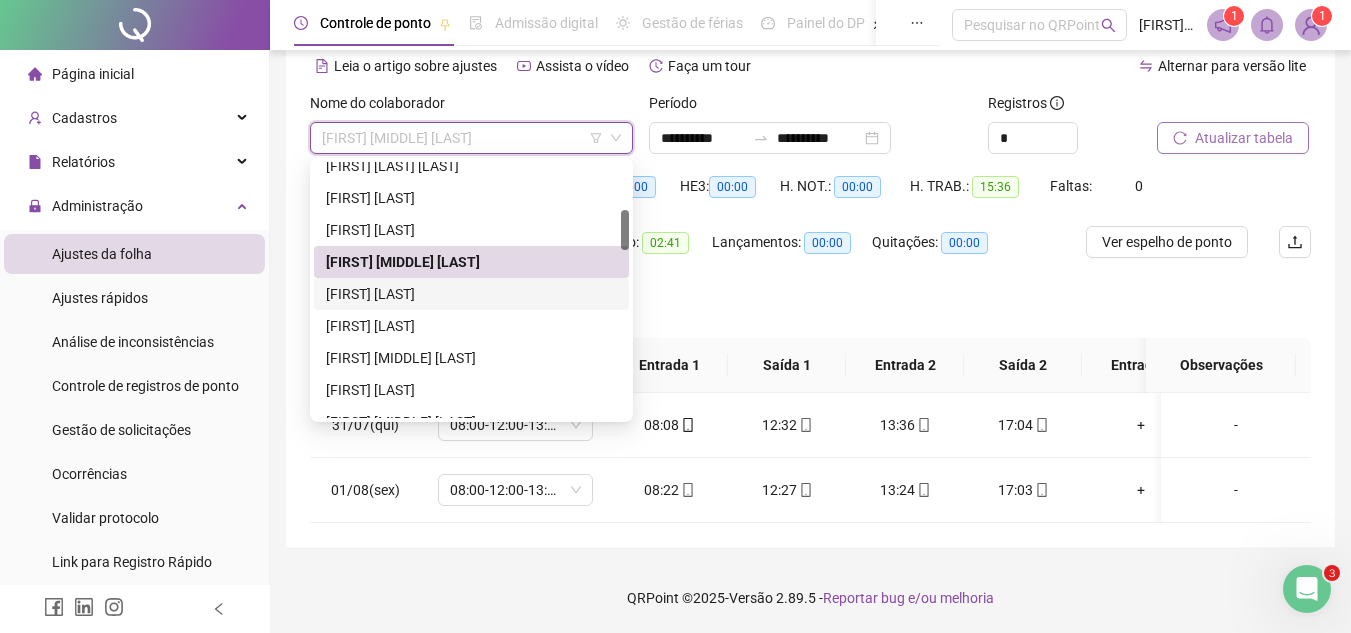 click on "[FIRST] [LAST]" at bounding box center (471, 294) 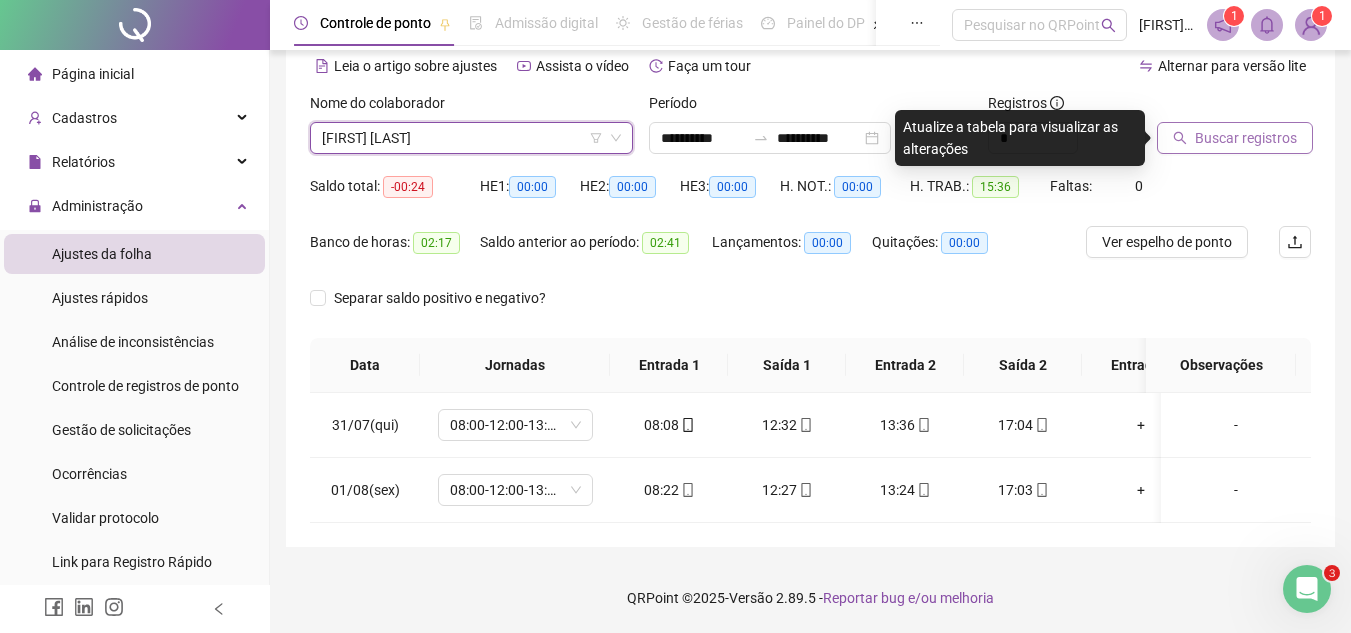 click on "Buscar registros" at bounding box center (1235, 138) 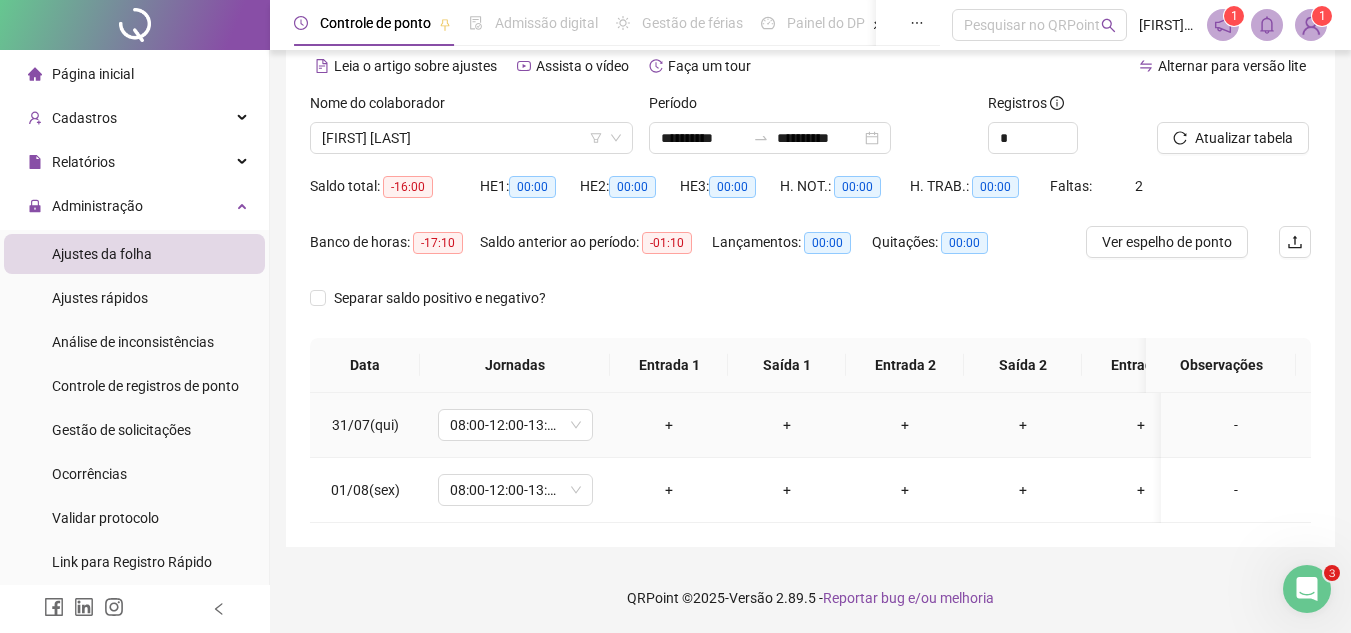 click on "-" at bounding box center (1236, 425) 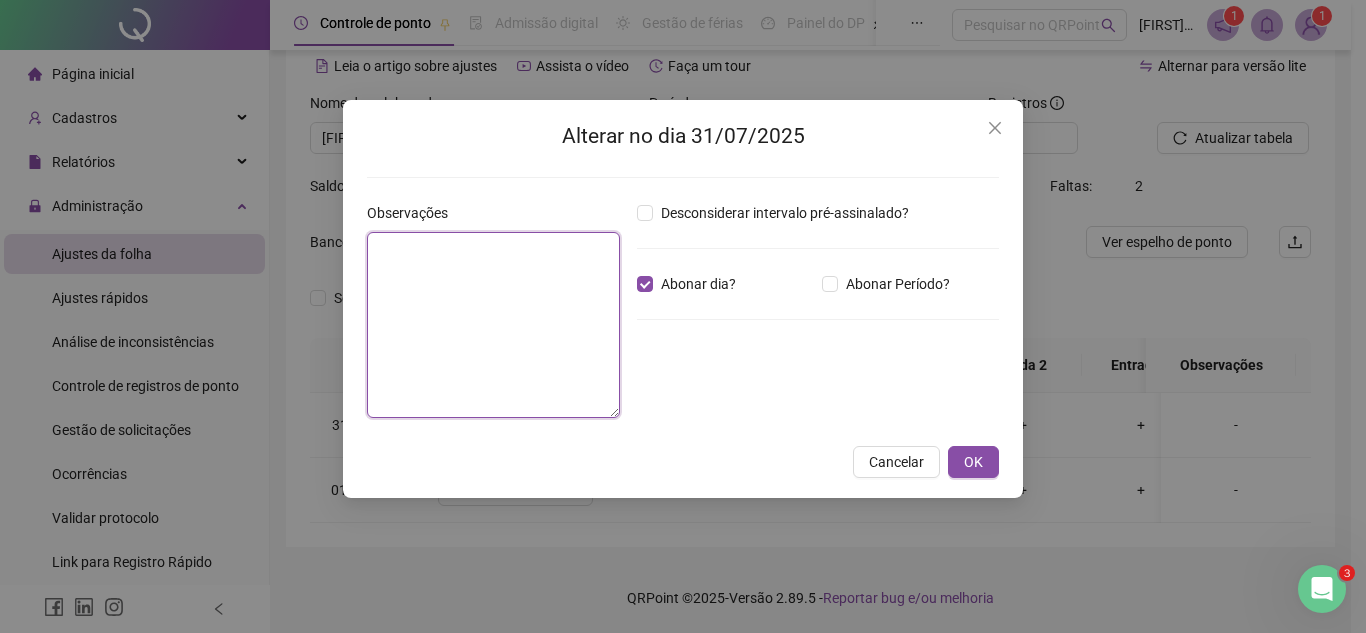 click at bounding box center [493, 325] 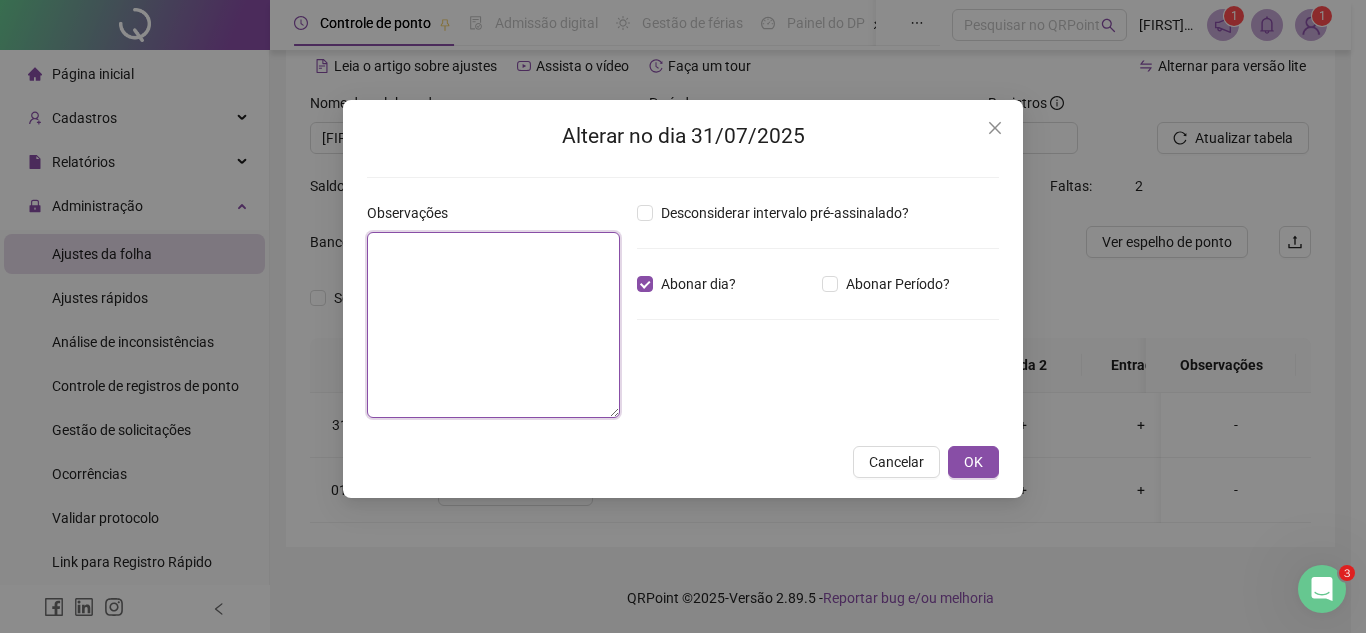 paste on "******" 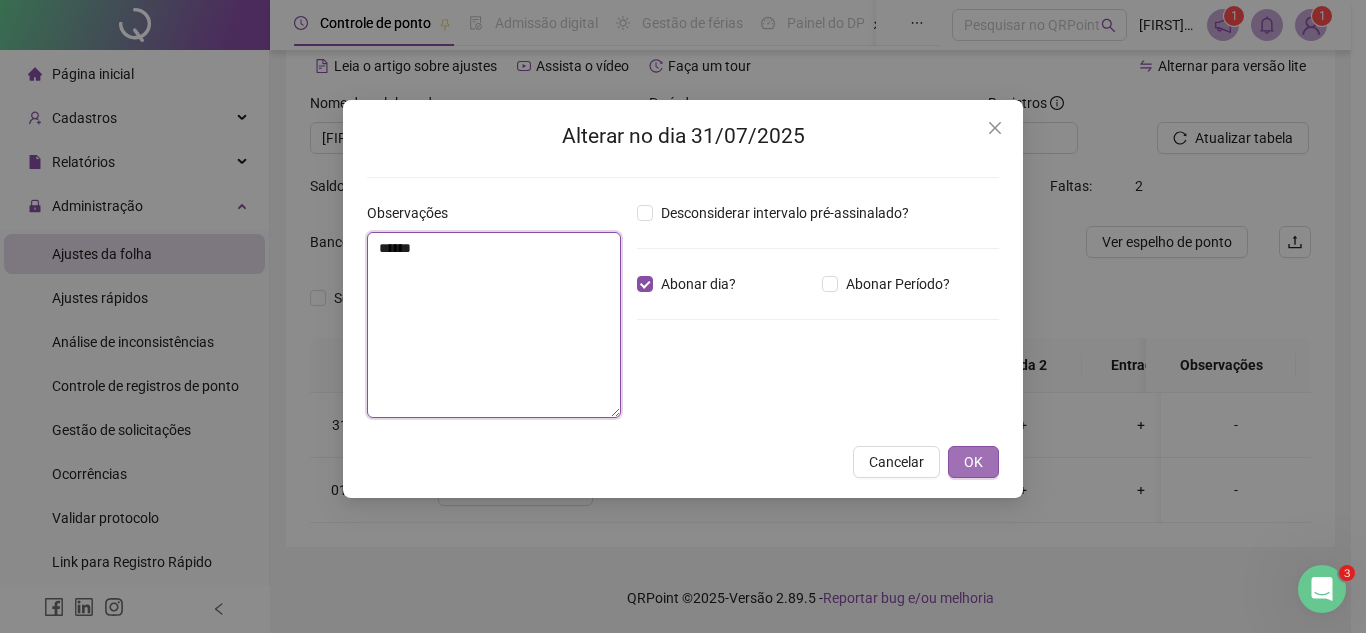 type on "******" 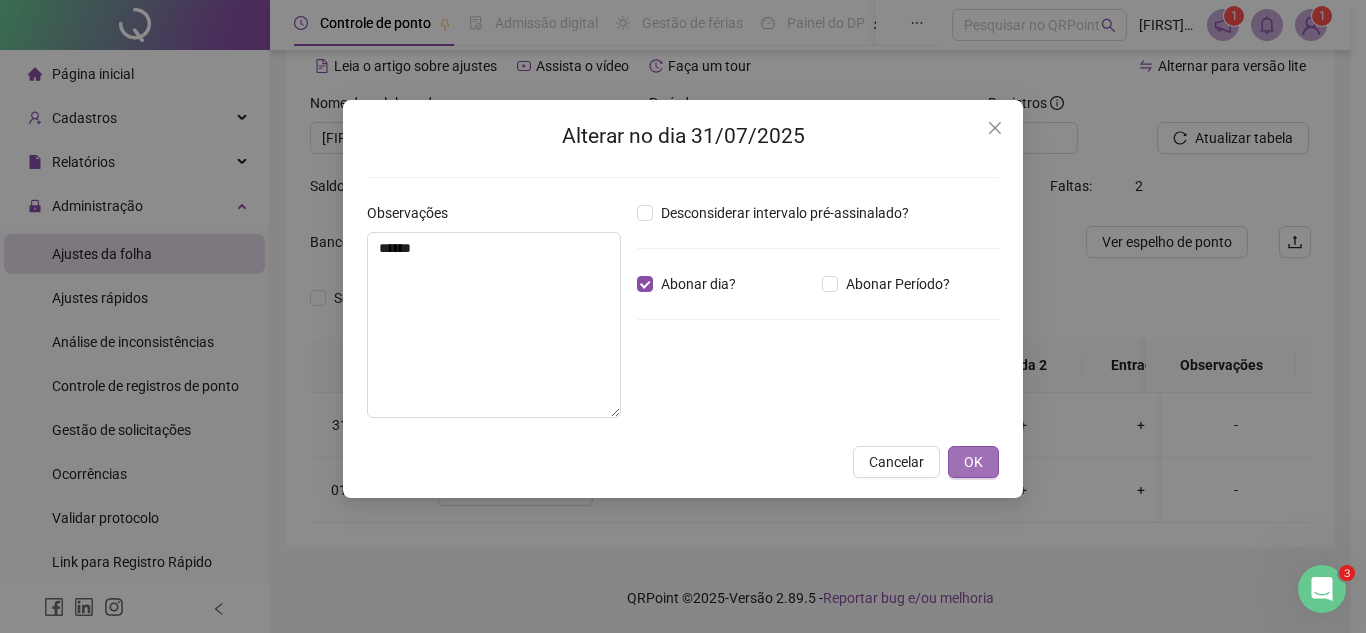 click on "OK" at bounding box center [973, 462] 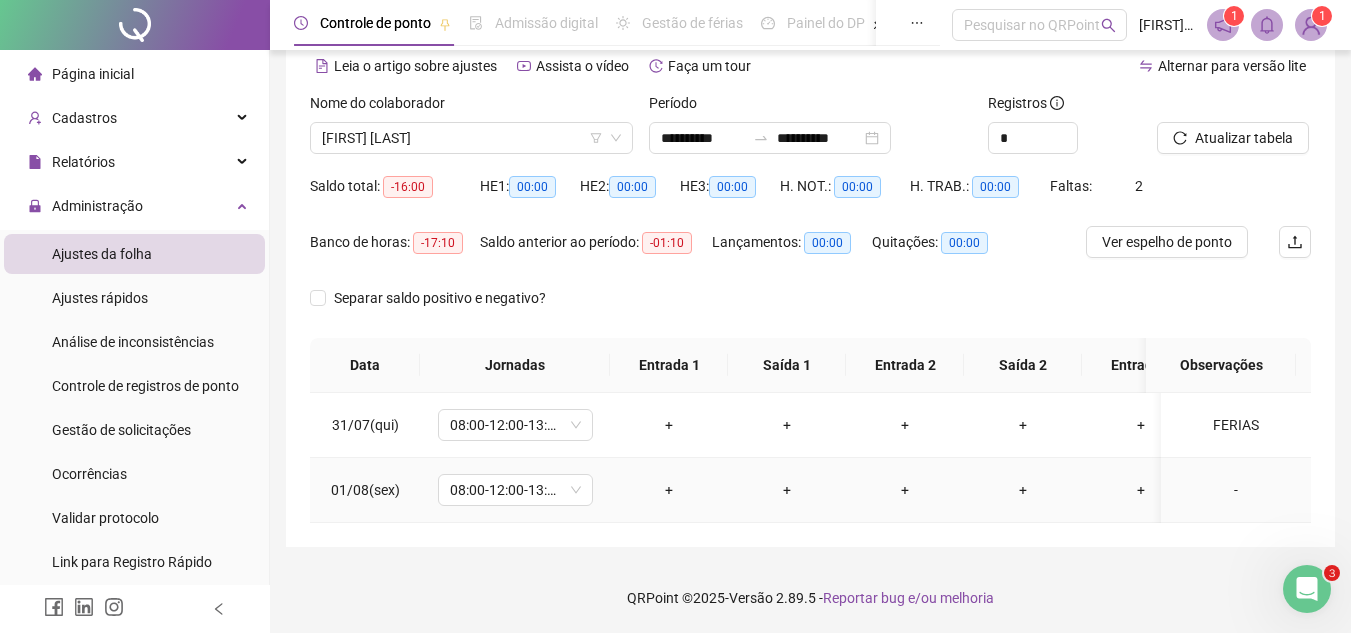click on "-" at bounding box center (1236, 490) 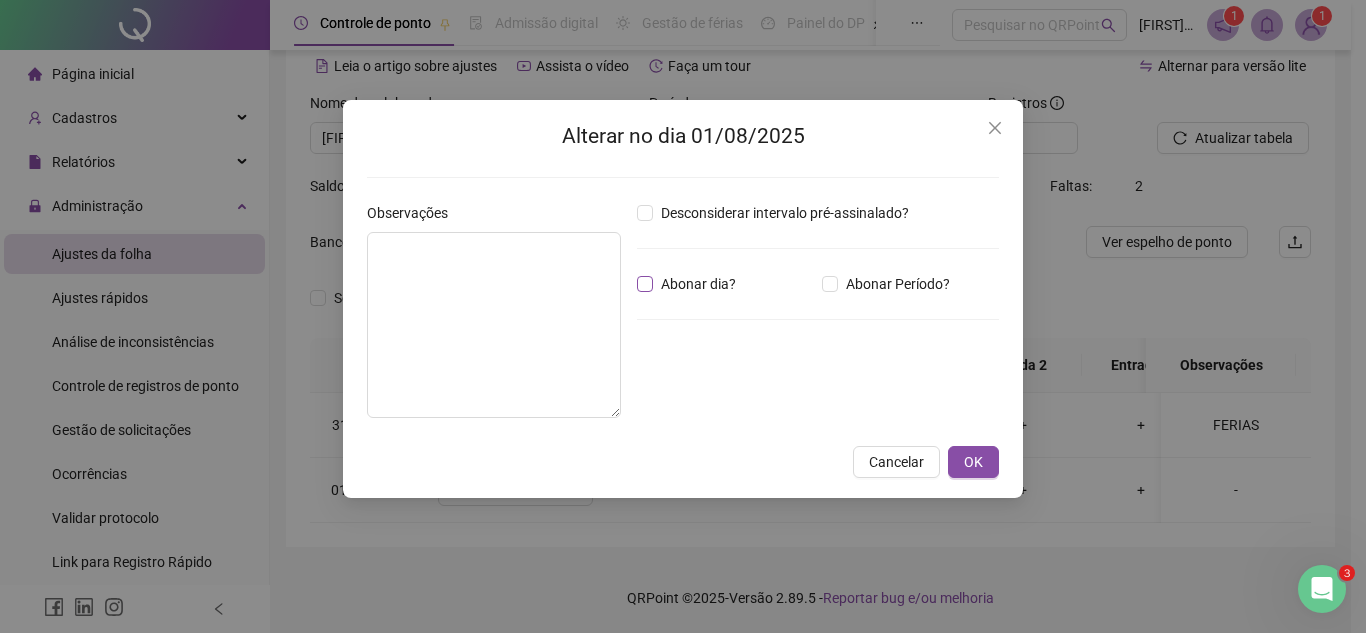click on "Abonar dia?" at bounding box center [698, 284] 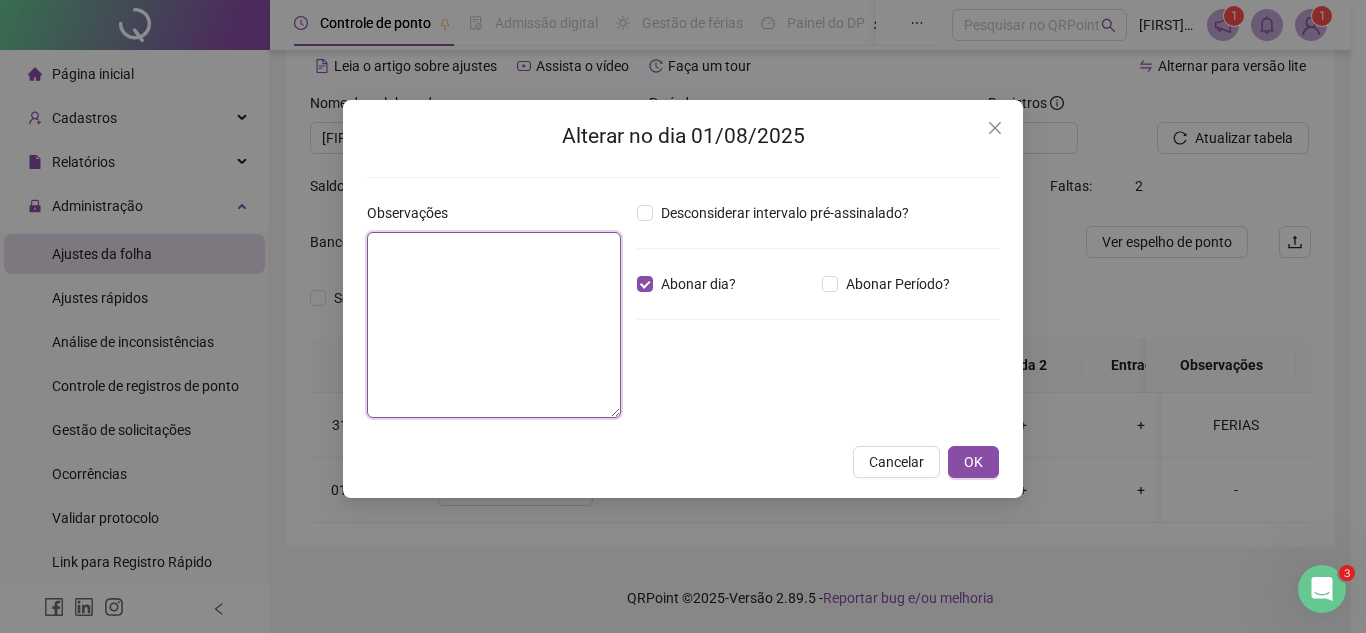 click at bounding box center (494, 325) 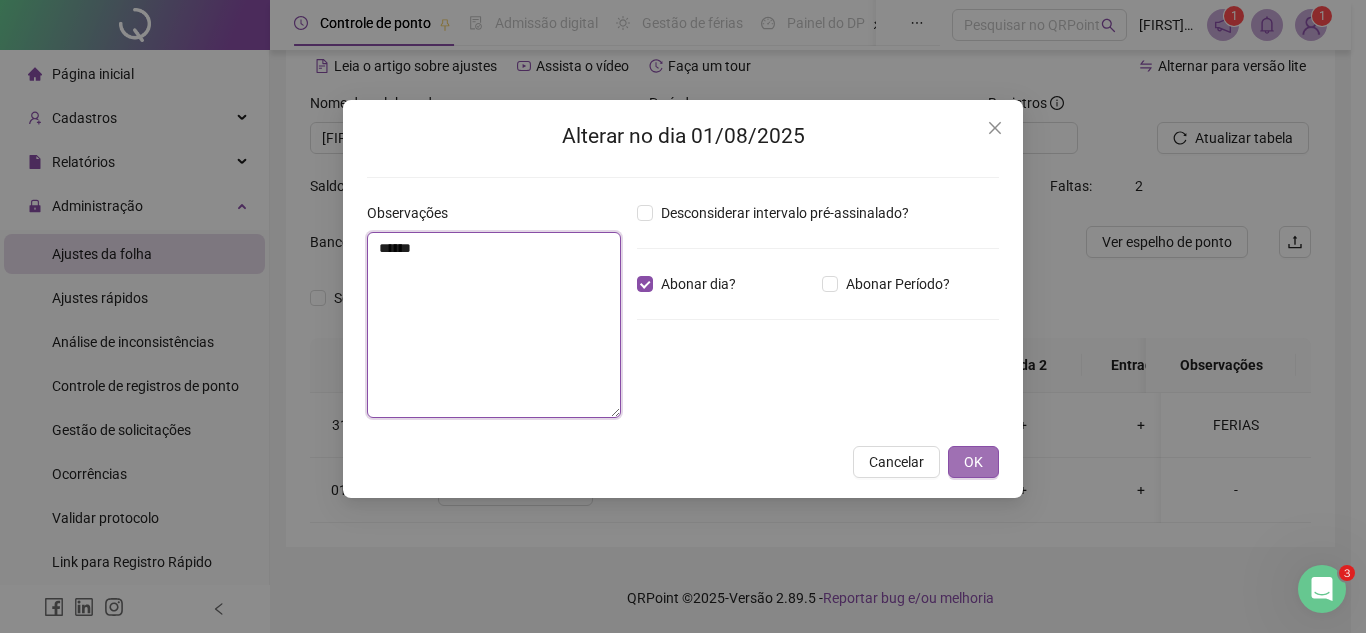 type on "******" 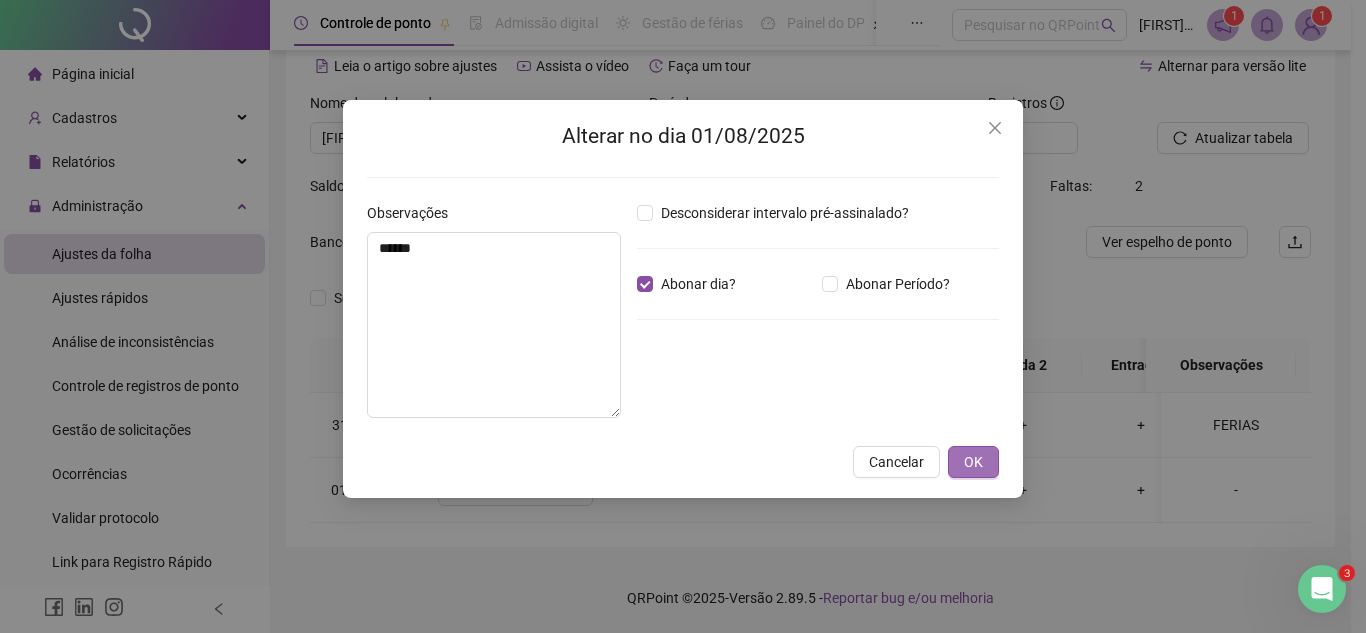 click on "OK" at bounding box center [973, 462] 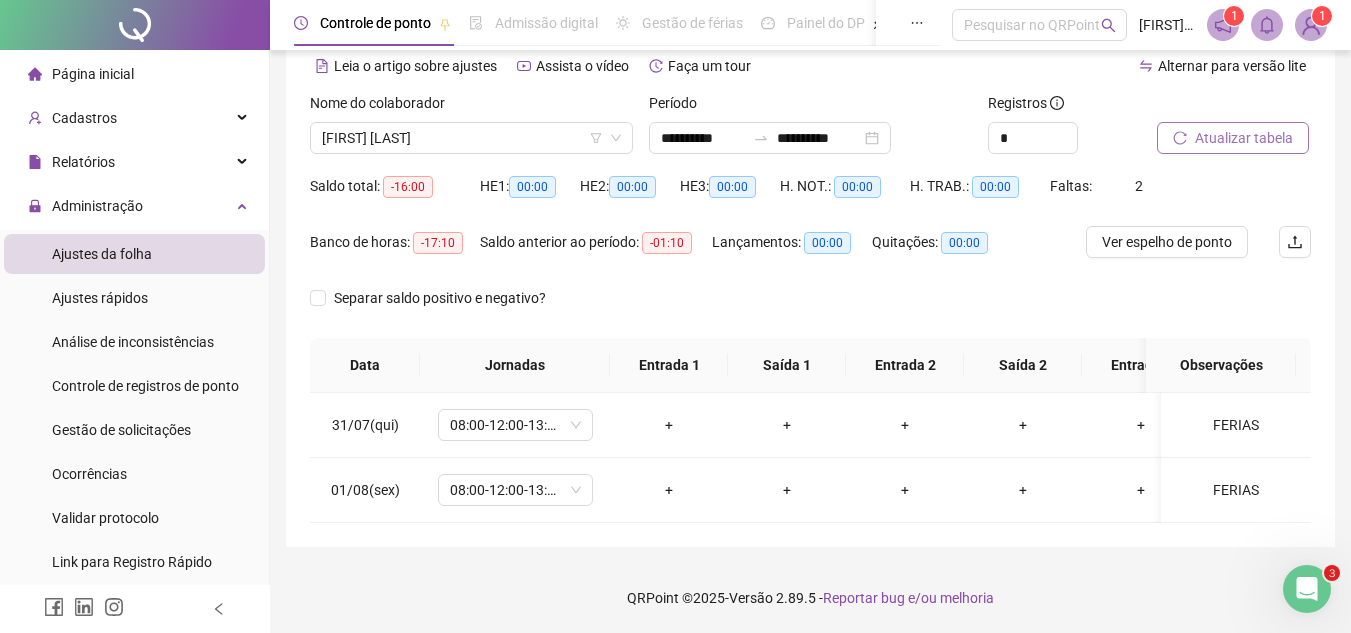 click on "Atualizar tabela" at bounding box center (1244, 138) 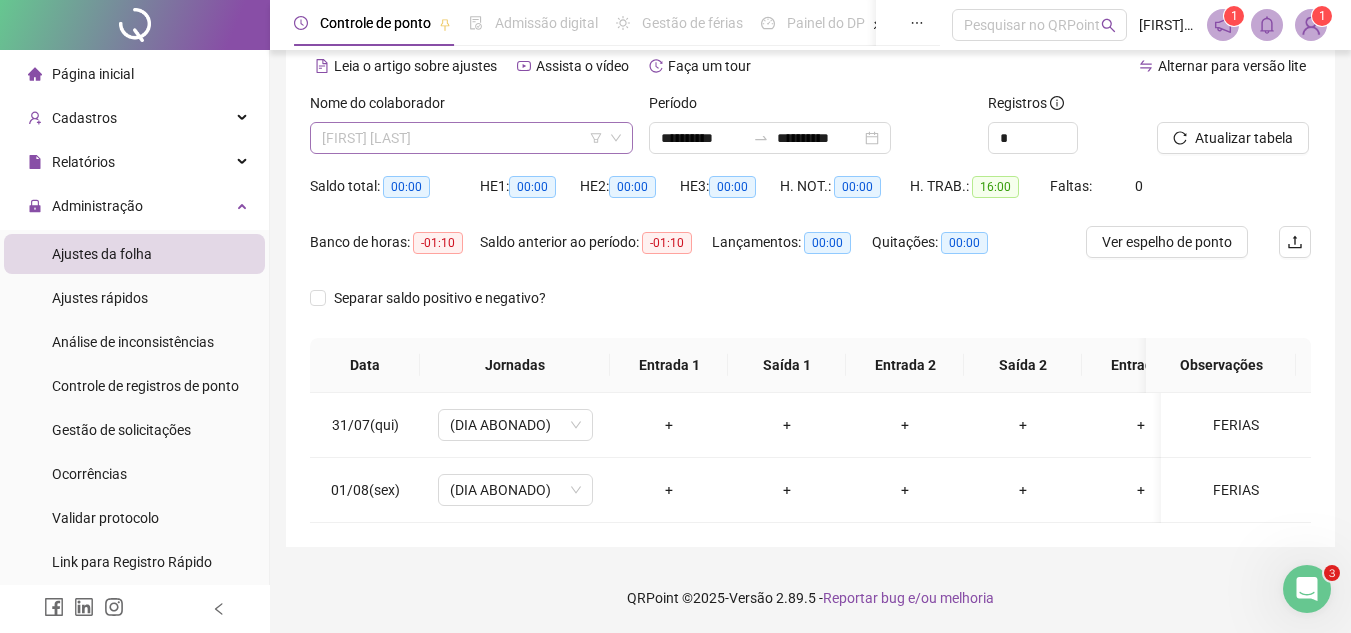 drag, startPoint x: 433, startPoint y: 138, endPoint x: 413, endPoint y: 123, distance: 25 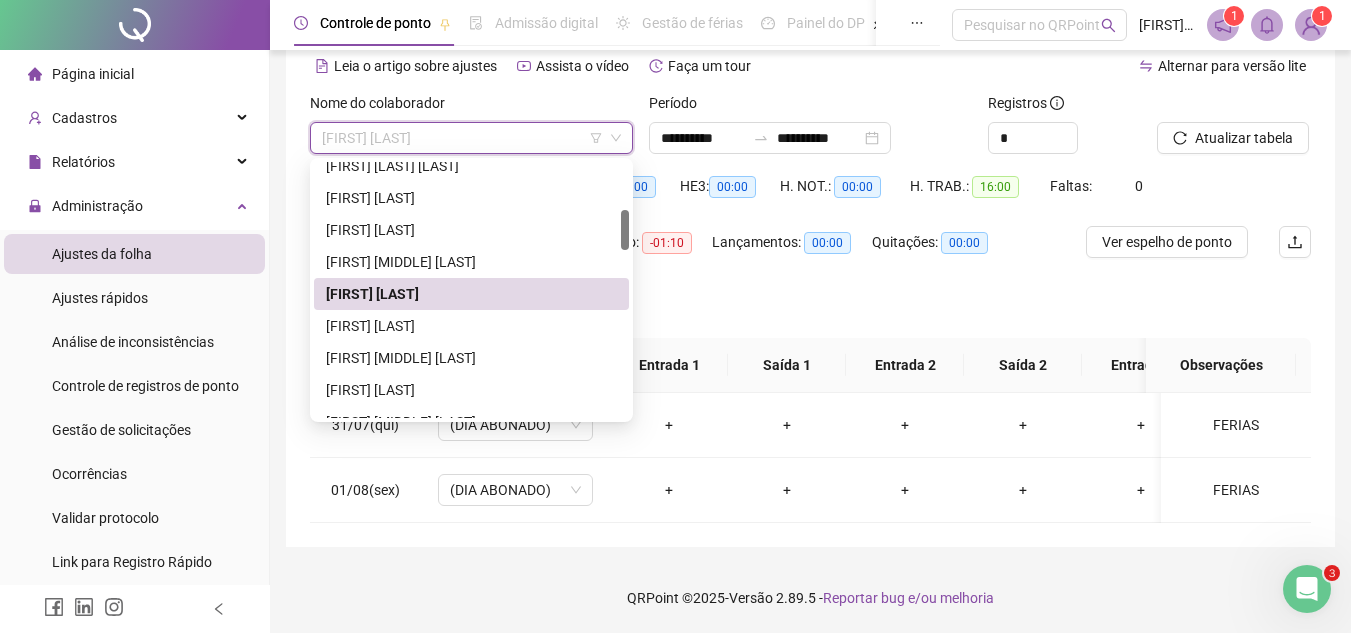 click on "[FIRST] [LAST]" at bounding box center (471, 138) 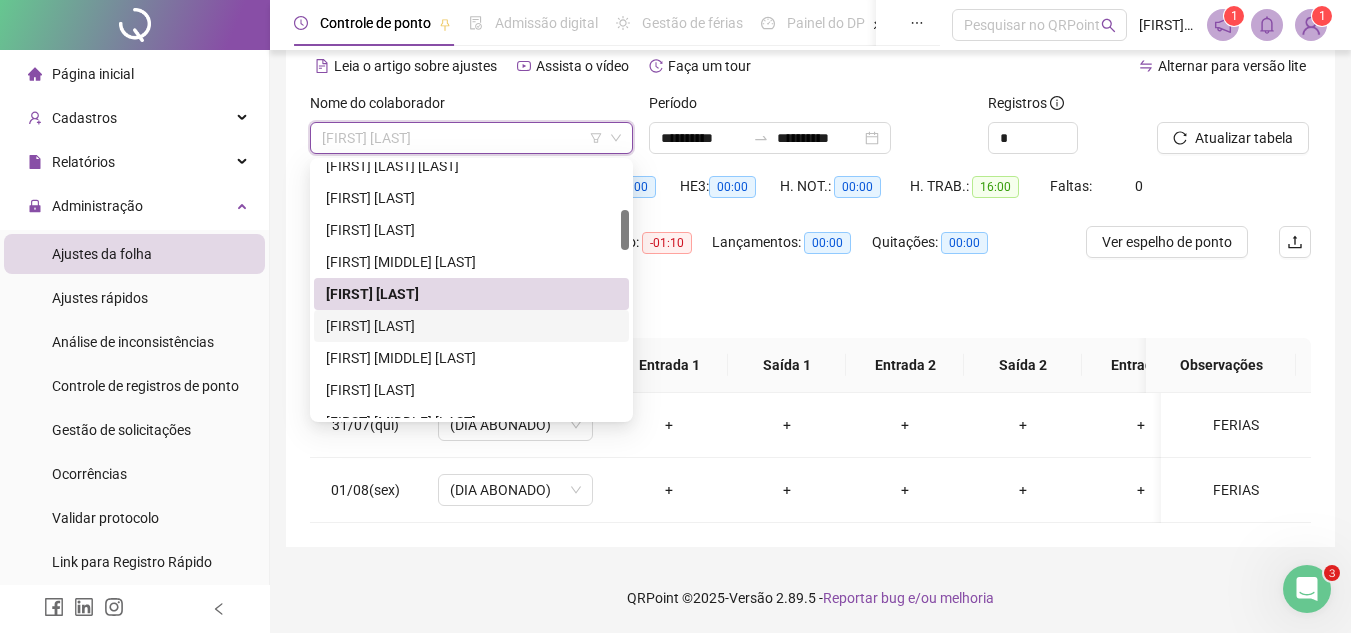 click on "[FIRST] [LAST]" at bounding box center [471, 326] 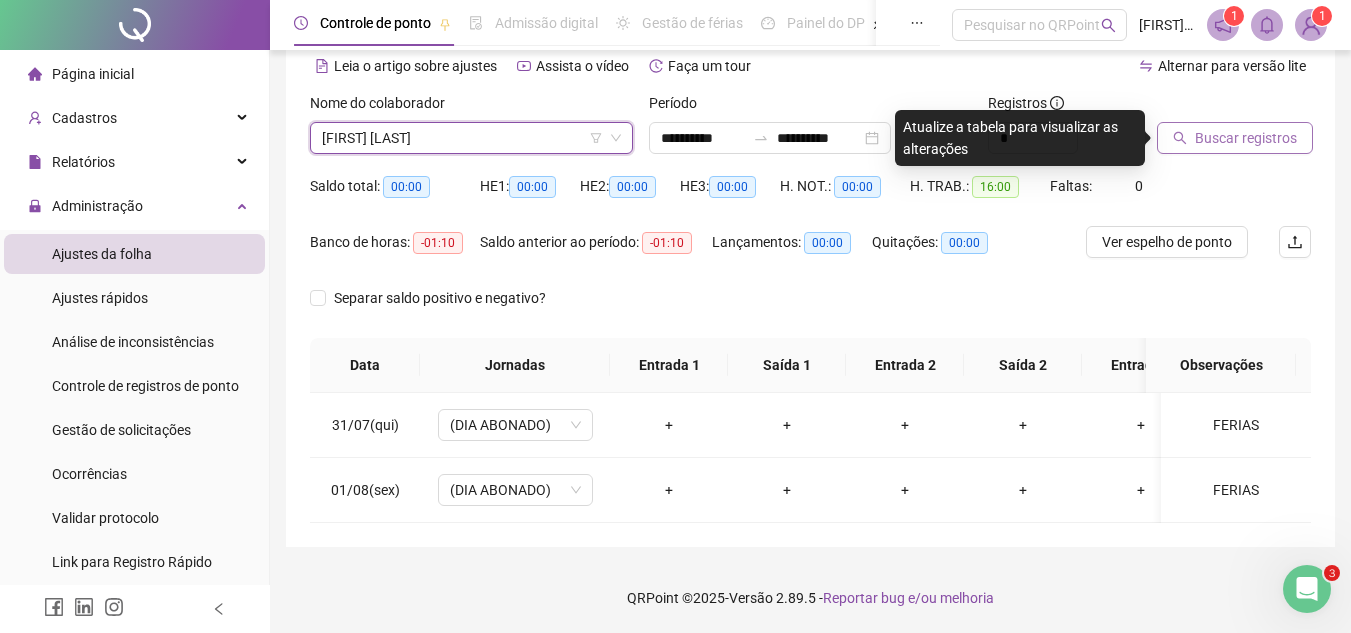 click on "Buscar registros" at bounding box center [1235, 138] 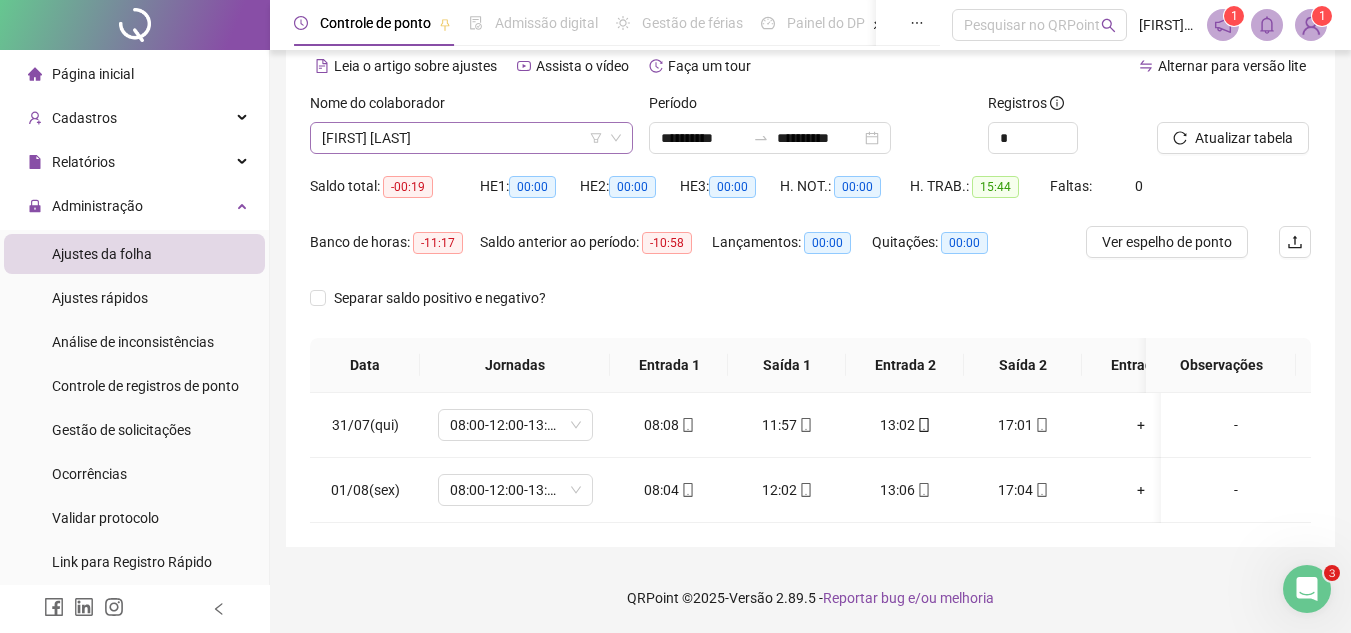 click on "[FIRST] [LAST]" at bounding box center [471, 138] 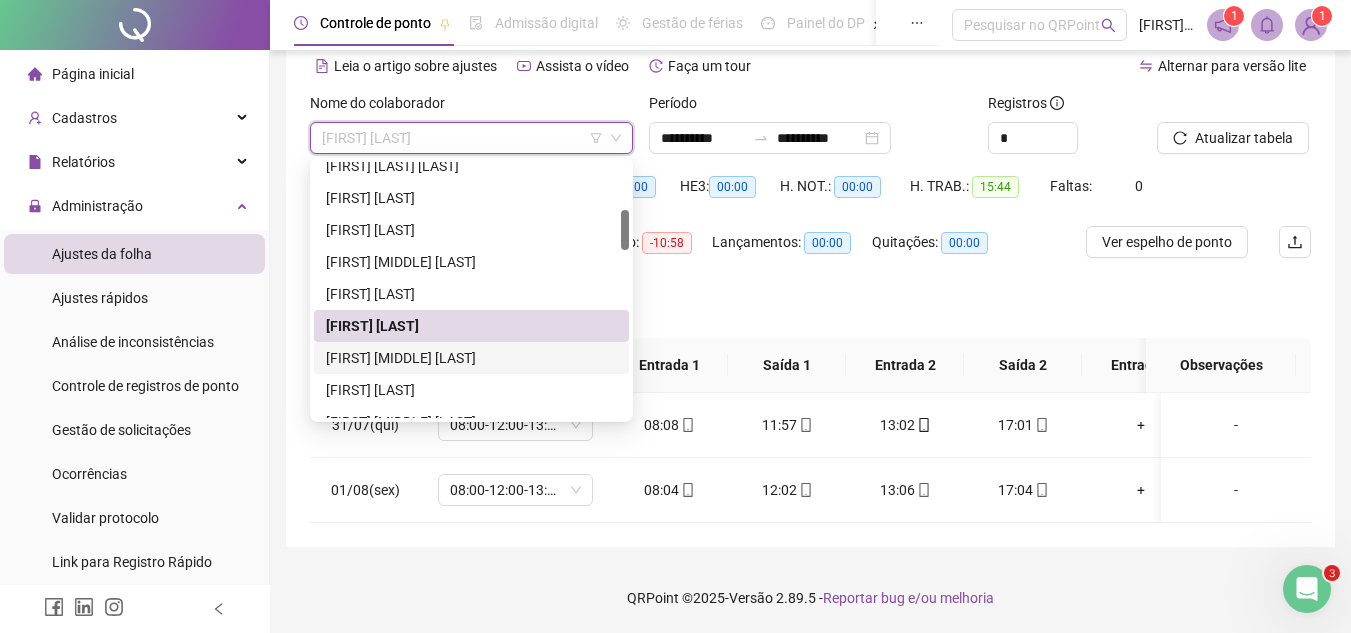 click on "[FIRST] [MIDDLE] [LAST]" at bounding box center (471, 358) 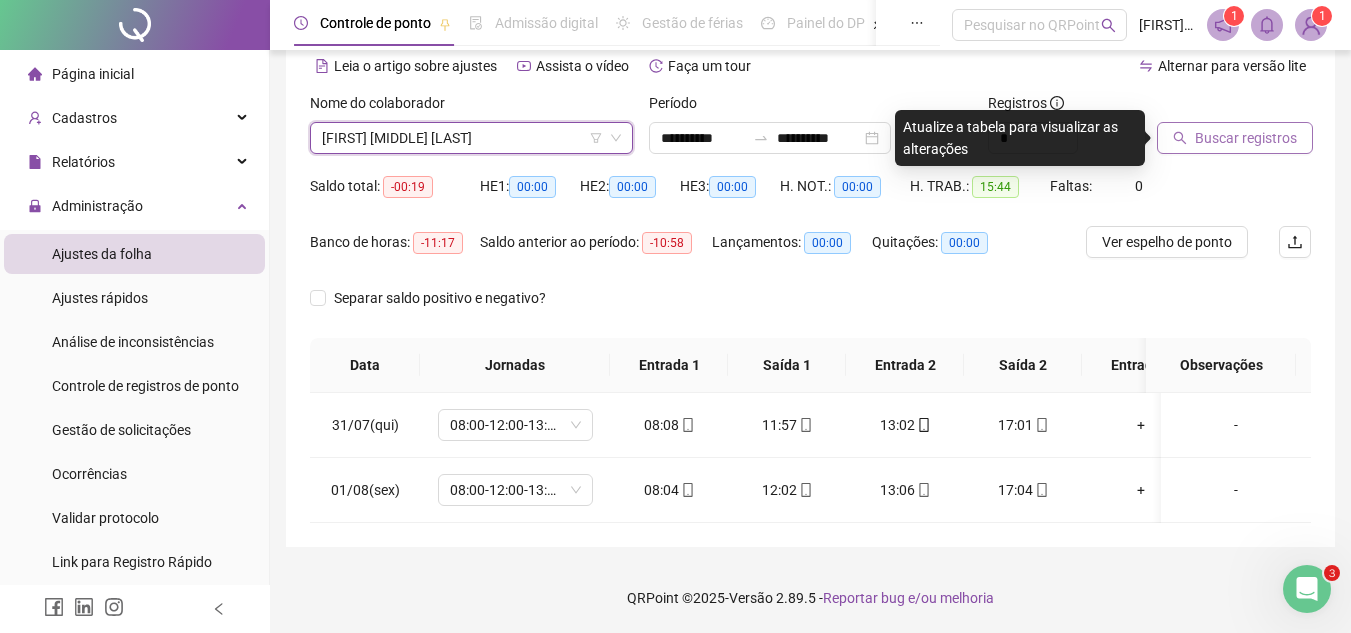 click on "Buscar registros" at bounding box center (1235, 138) 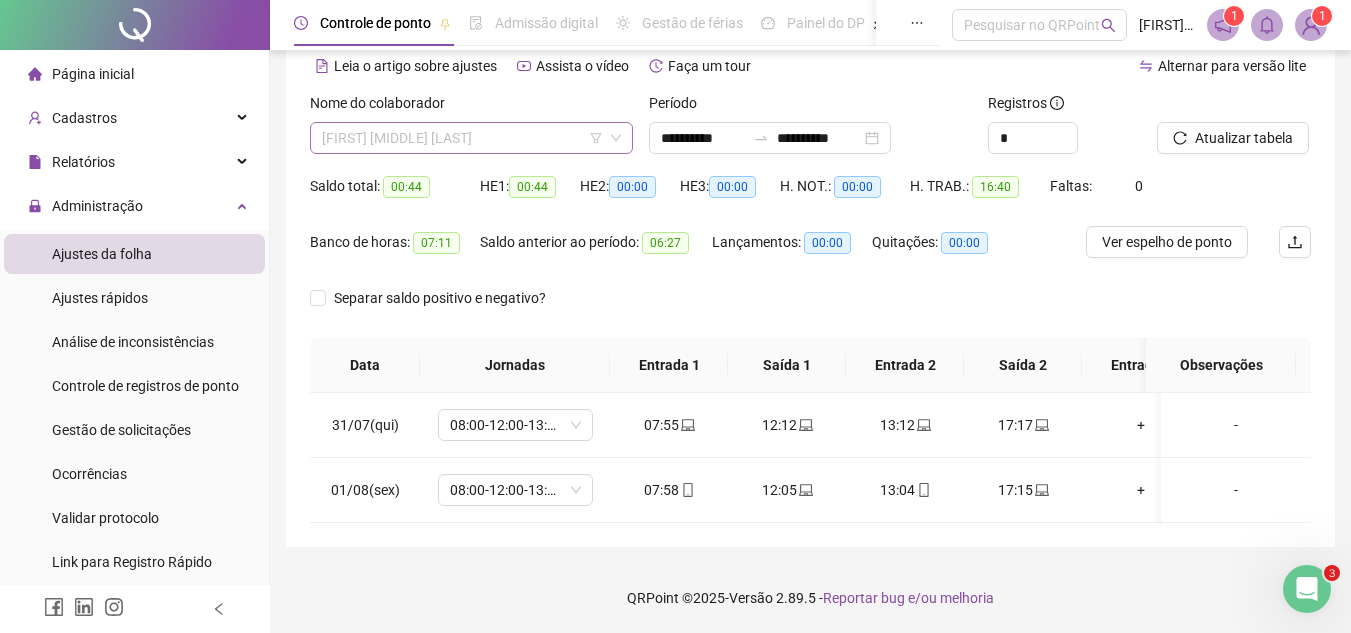 click on "[FIRST] [MIDDLE] [LAST]" at bounding box center [471, 138] 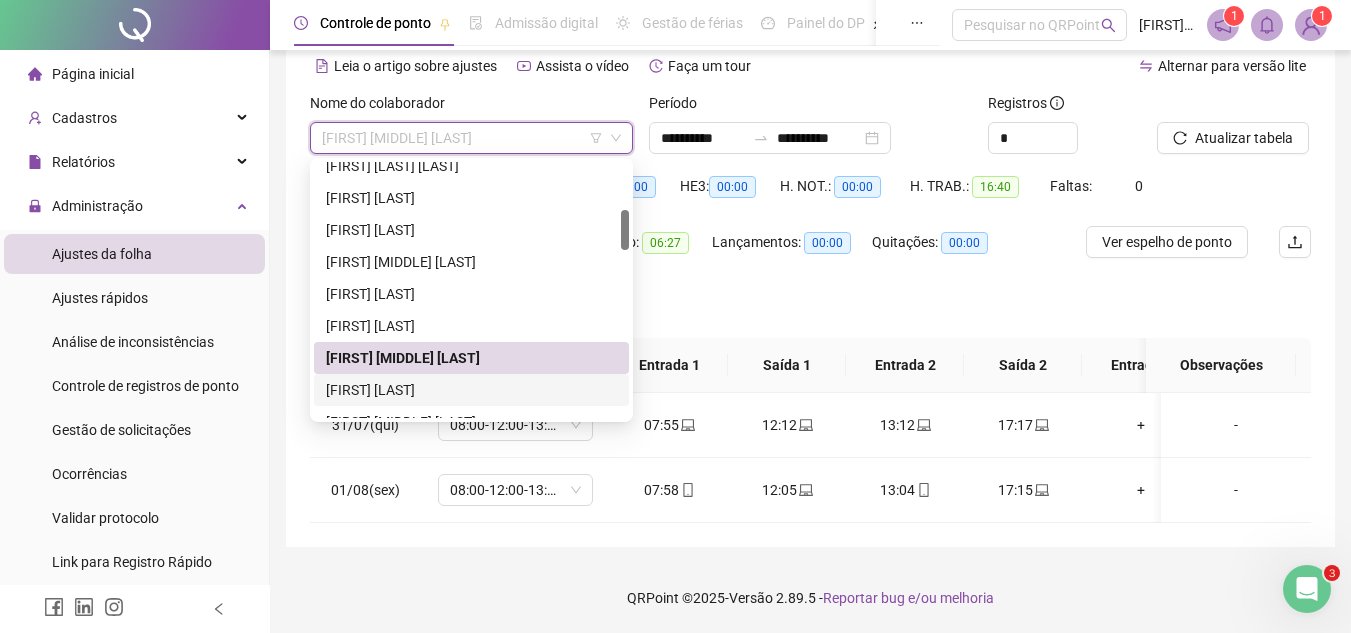 click on "[FIRST] [LAST]" at bounding box center [471, 390] 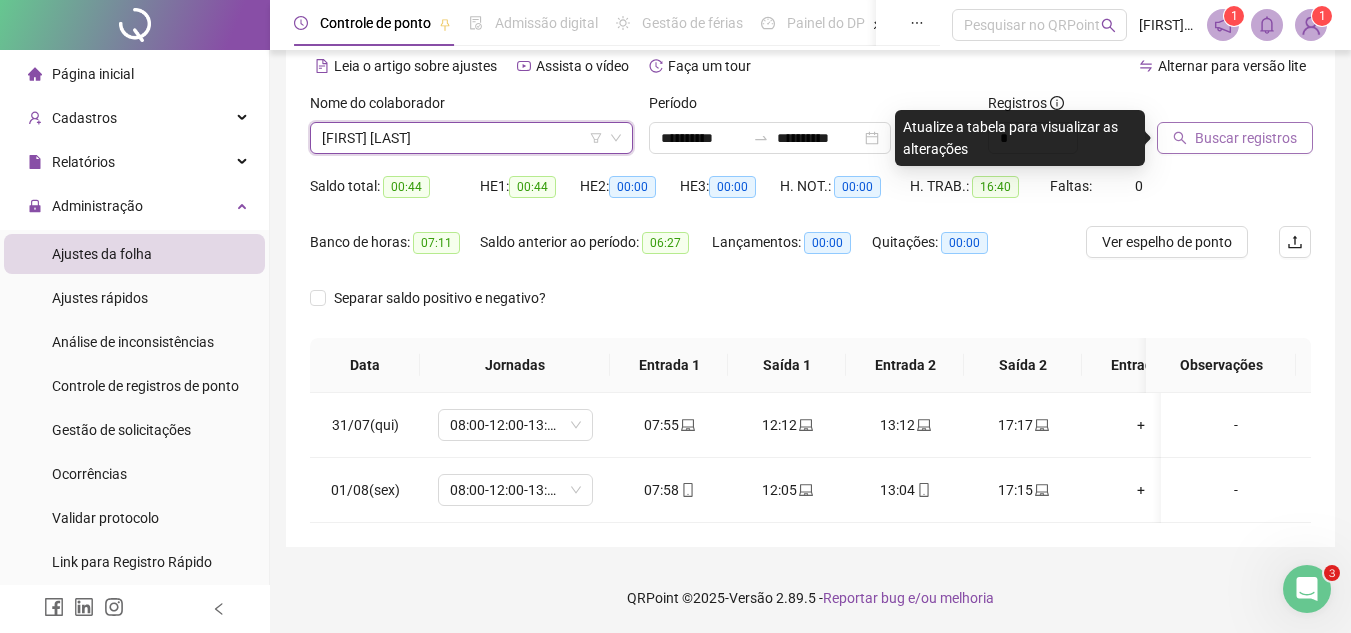 click on "Buscar registros" at bounding box center [1246, 138] 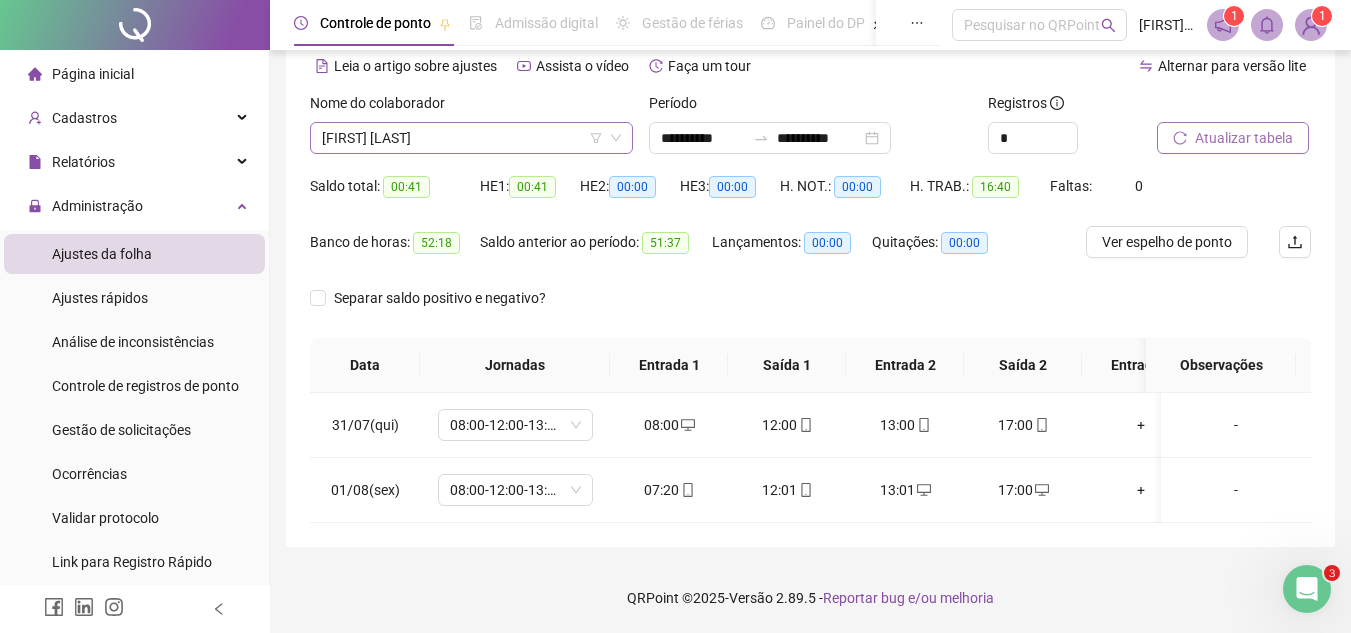 click on "[FIRST] [LAST]" at bounding box center (471, 138) 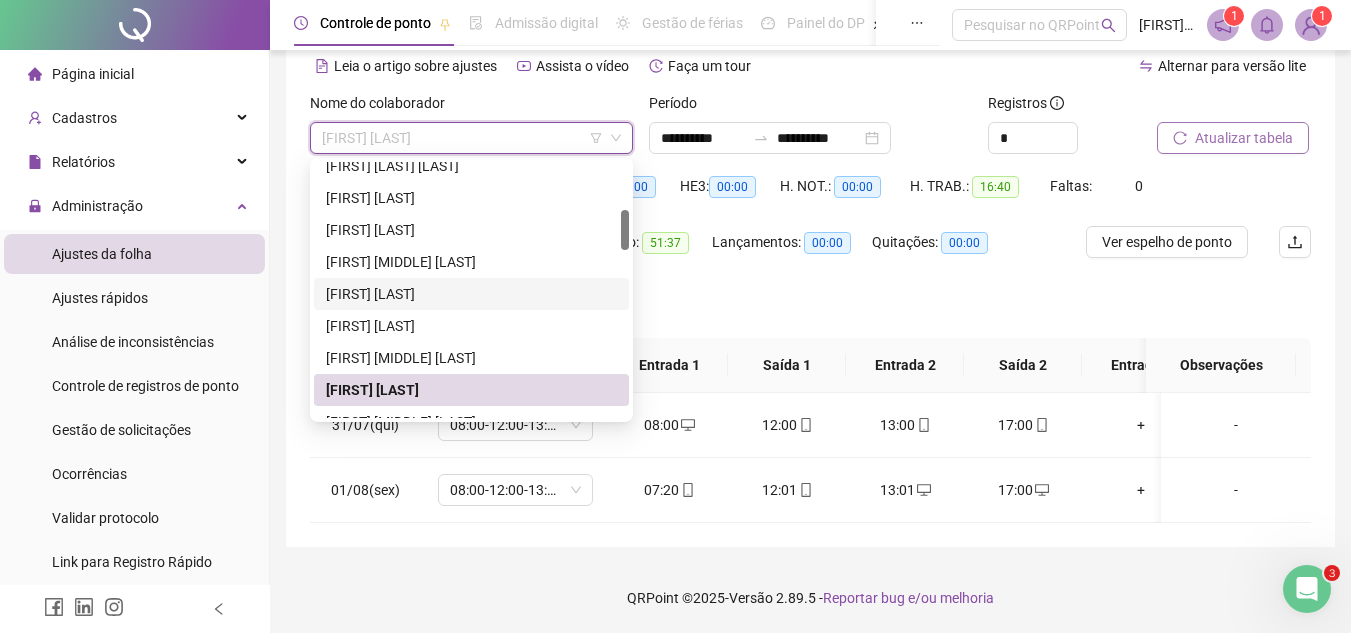 scroll, scrollTop: 400, scrollLeft: 0, axis: vertical 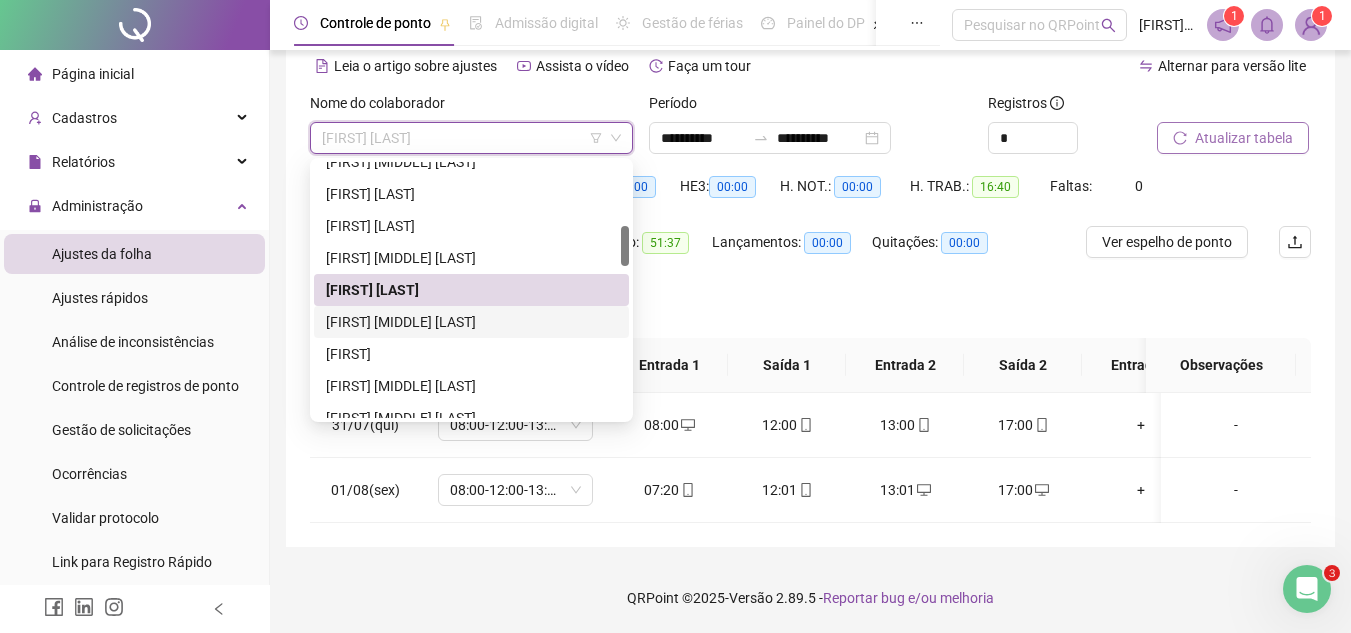 click on "[FIRST] [MIDDLE] [LAST]" at bounding box center [471, 322] 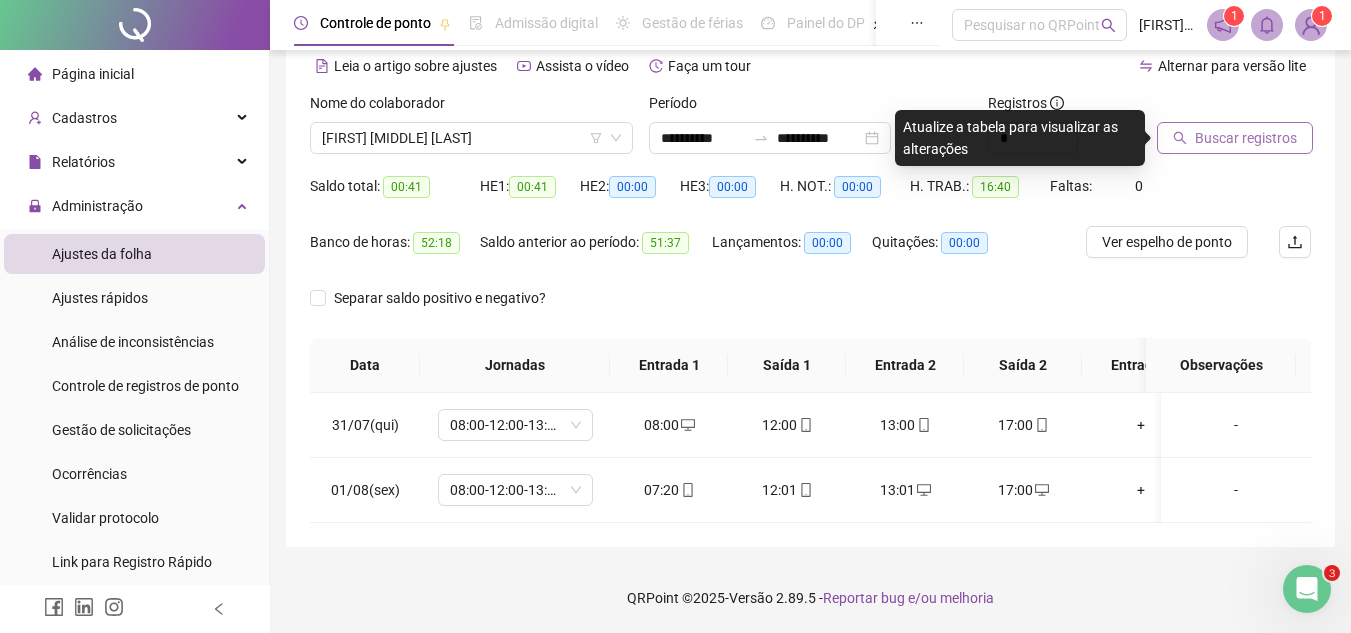 click on "Buscar registros" at bounding box center [1234, 131] 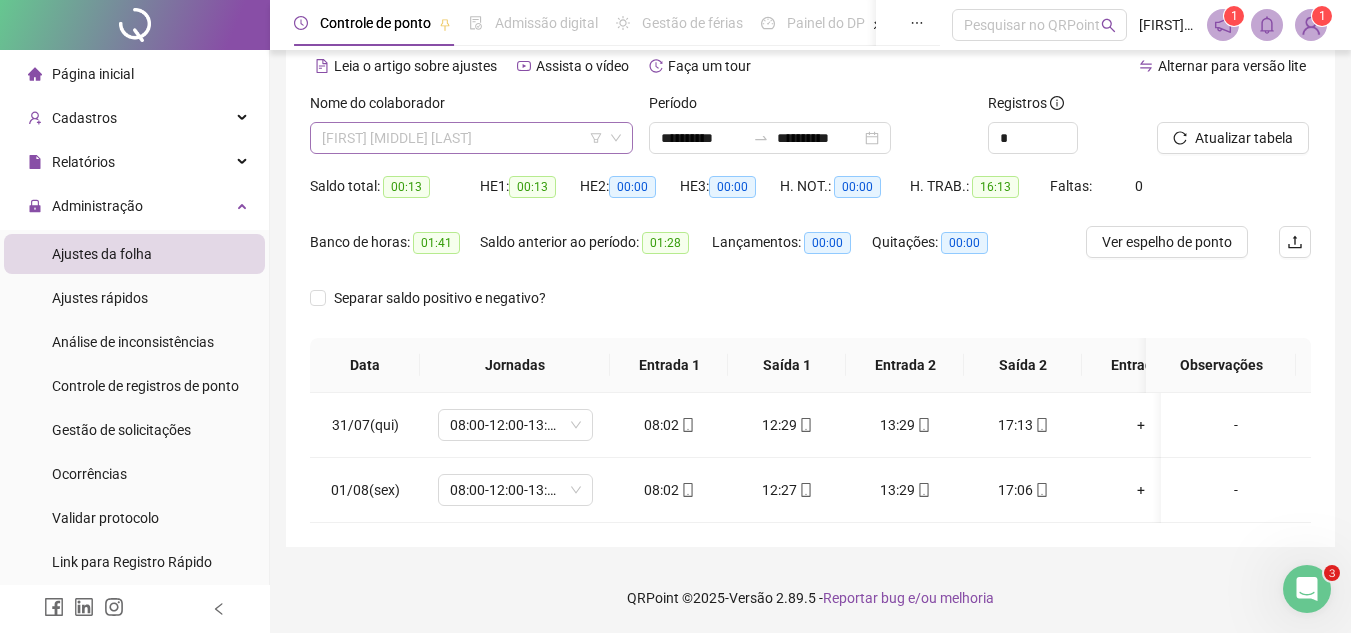 click on "[FIRST] [MIDDLE] [LAST]" at bounding box center [471, 138] 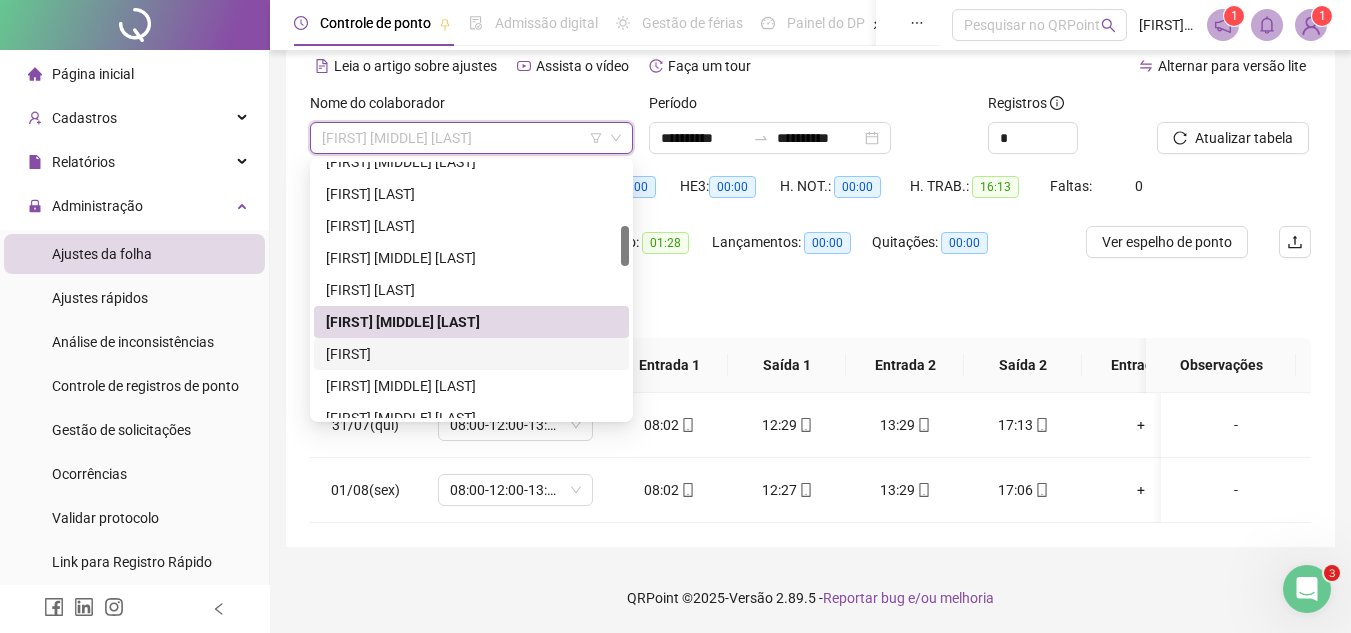 click on "[FIRST]" at bounding box center [471, 354] 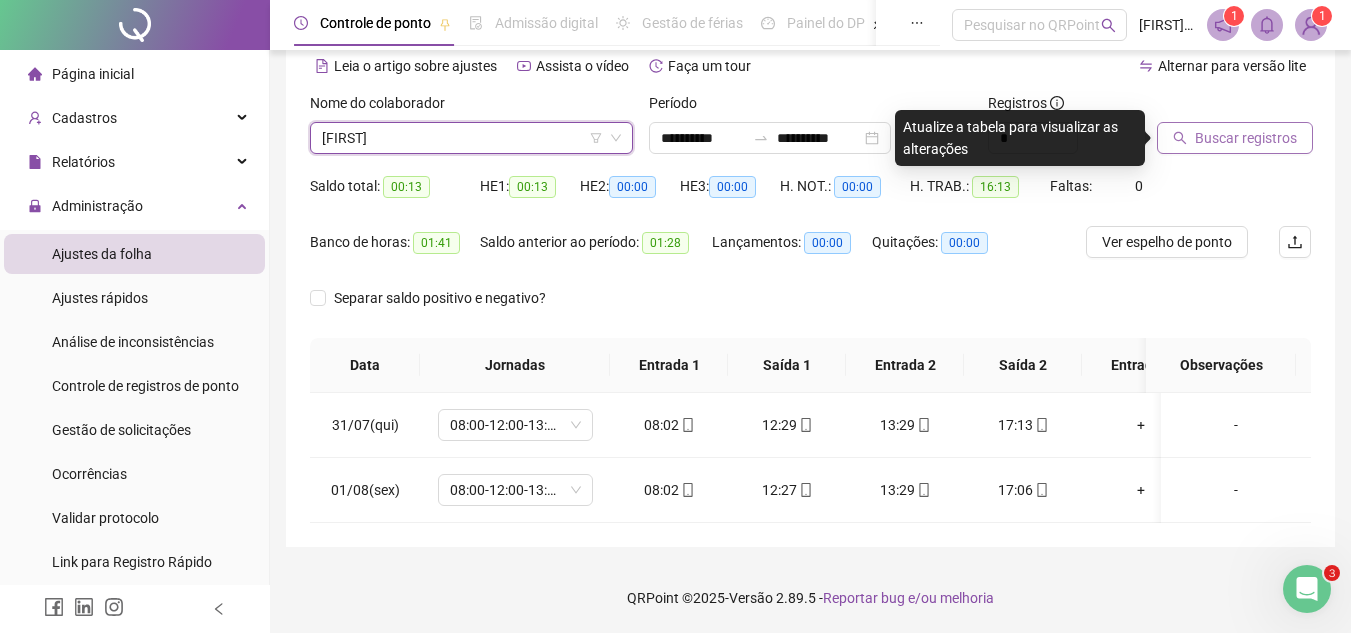 click on "Buscar registros" at bounding box center [1246, 138] 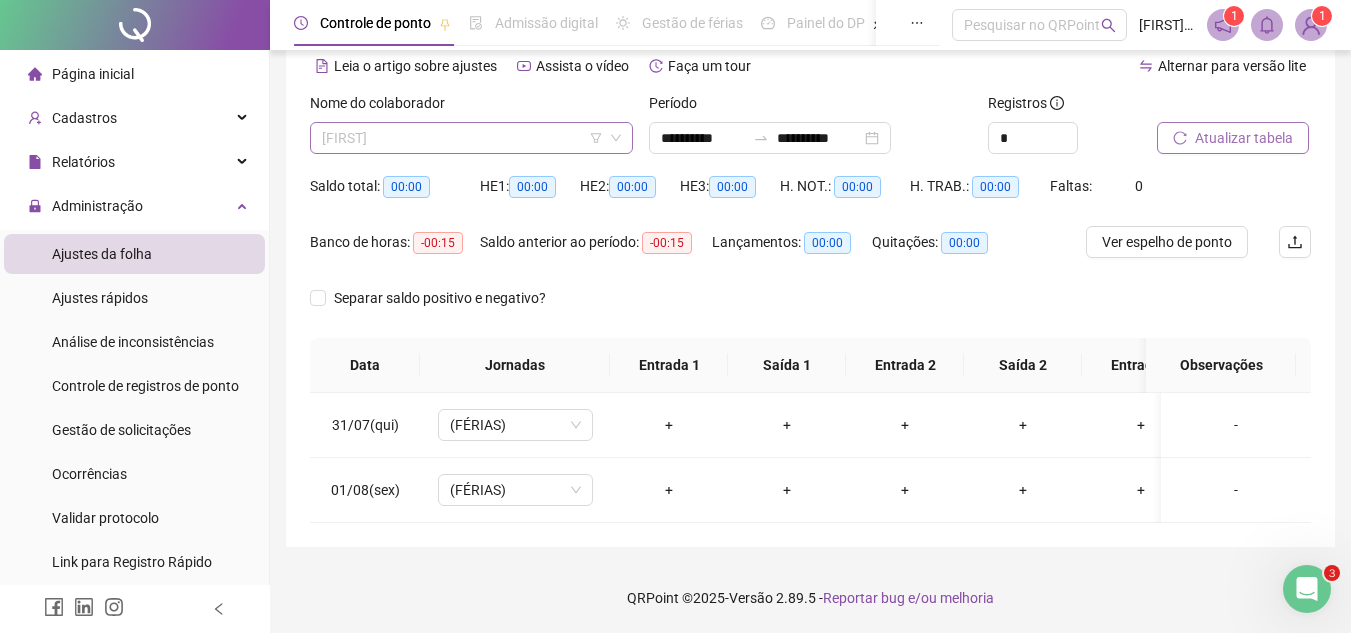 click on "[FIRST]" at bounding box center (471, 138) 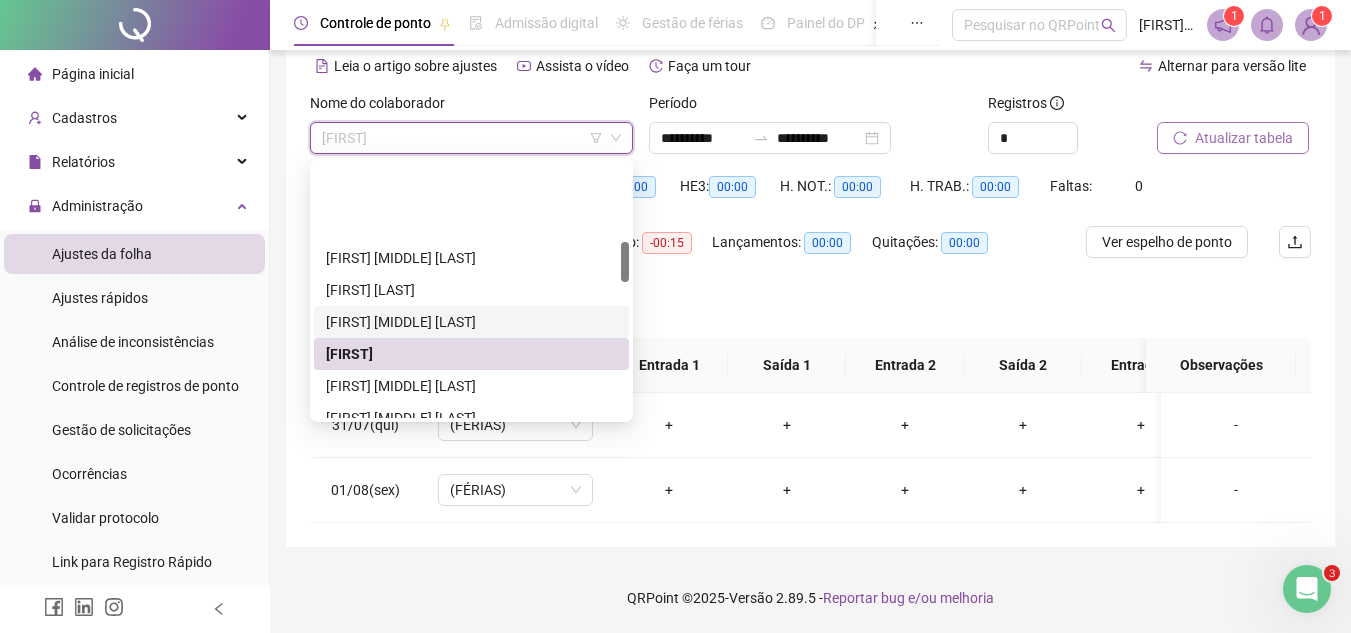scroll, scrollTop: 500, scrollLeft: 0, axis: vertical 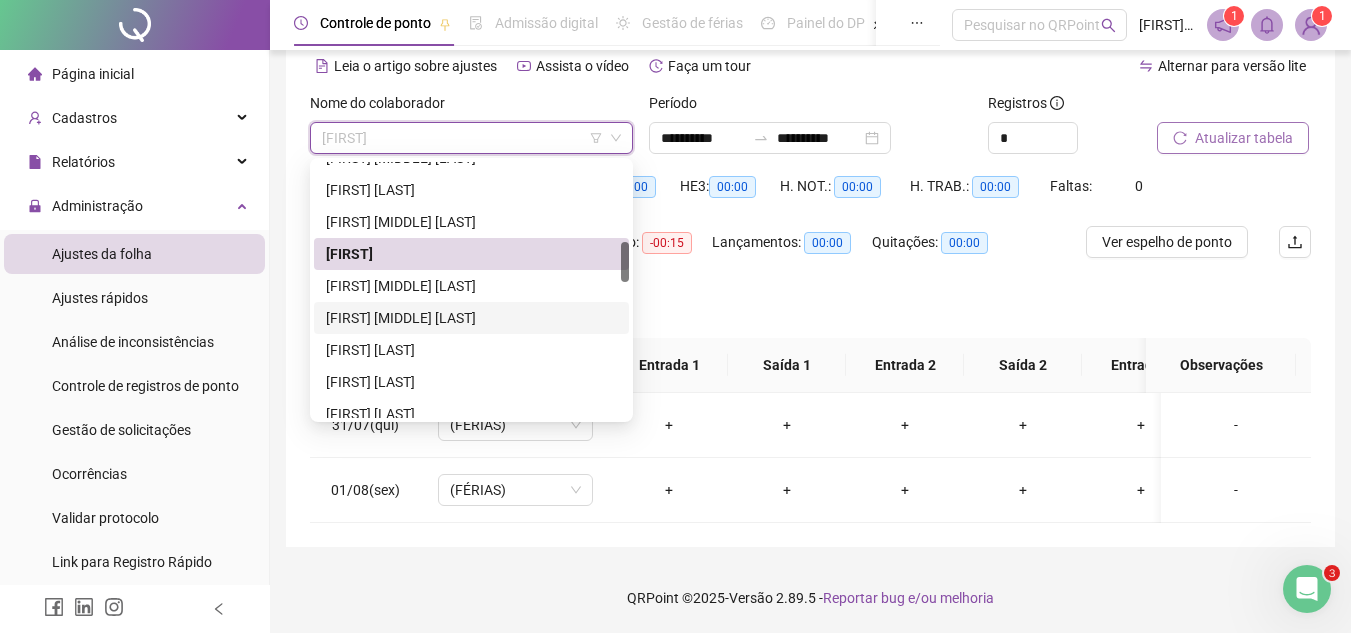 click on "[FIRST] [MIDDLE] [LAST]" at bounding box center (471, 318) 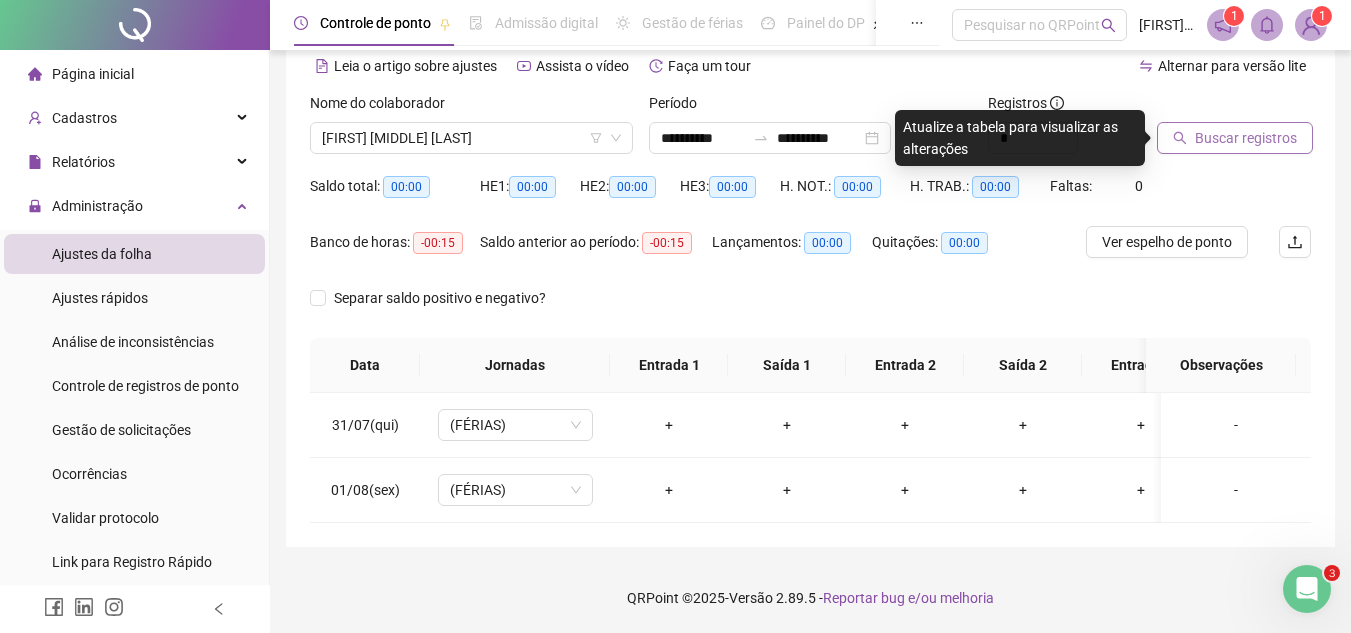 click on "Buscar registros" at bounding box center [1246, 138] 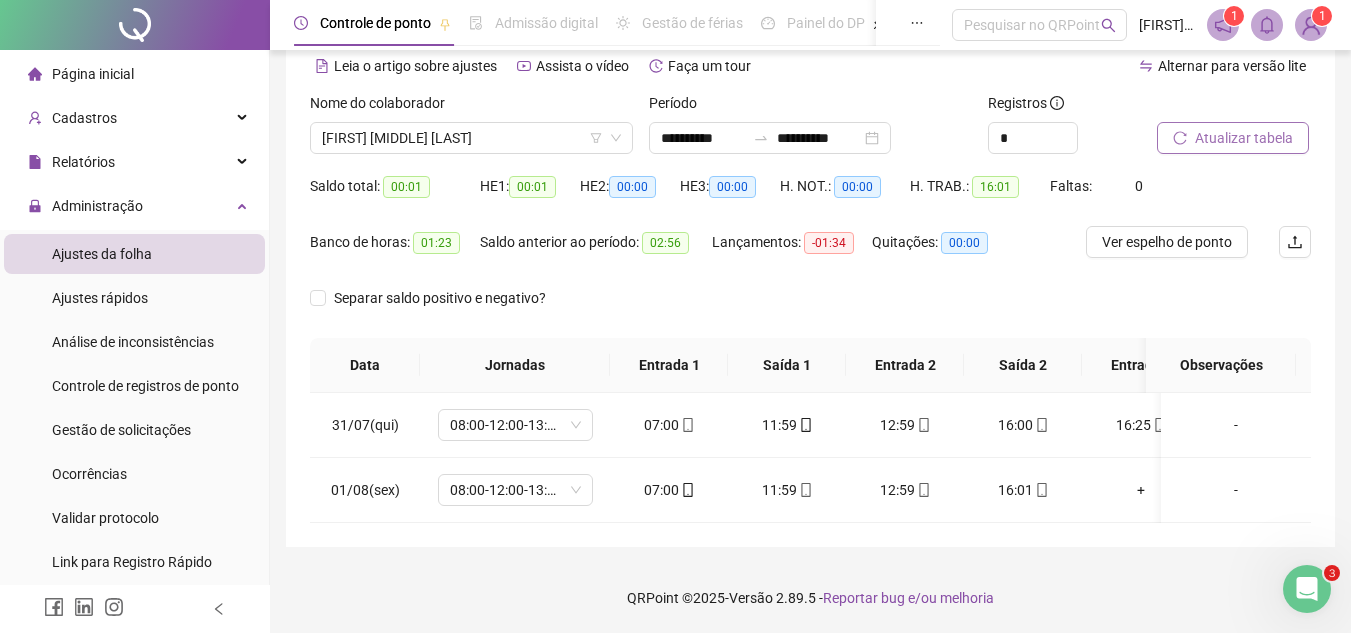 scroll, scrollTop: 0, scrollLeft: 122, axis: horizontal 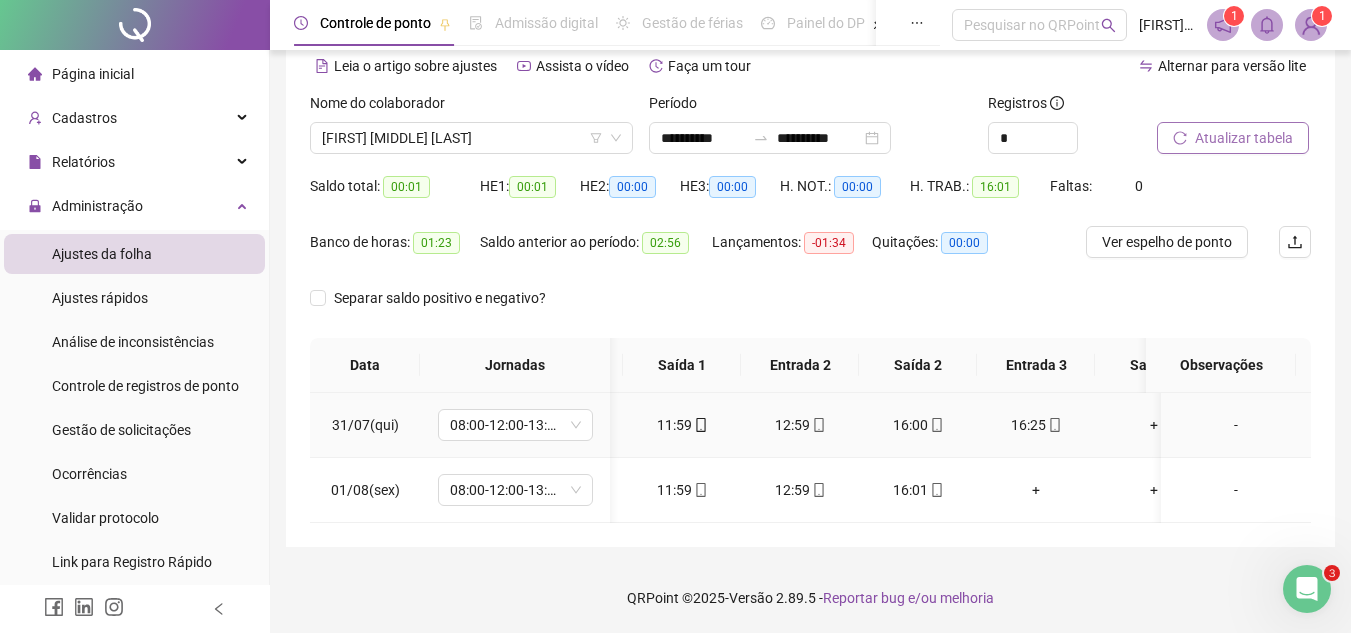 click on "16:00" at bounding box center (918, 425) 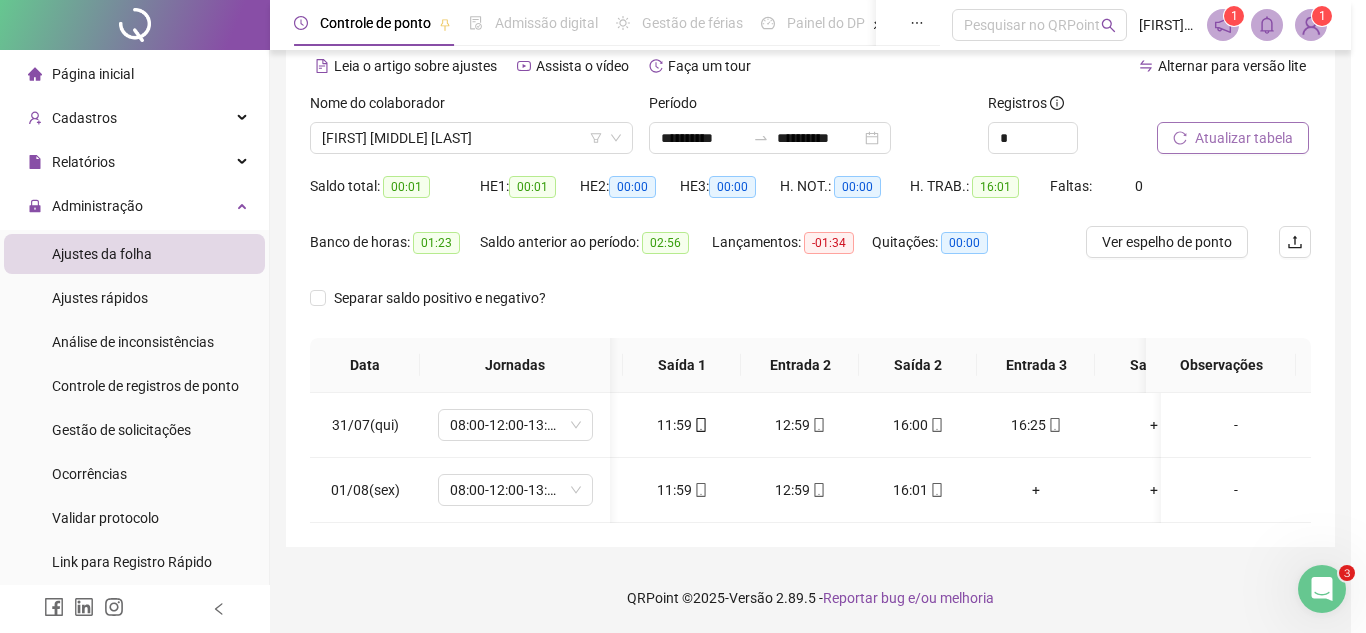type on "**********" 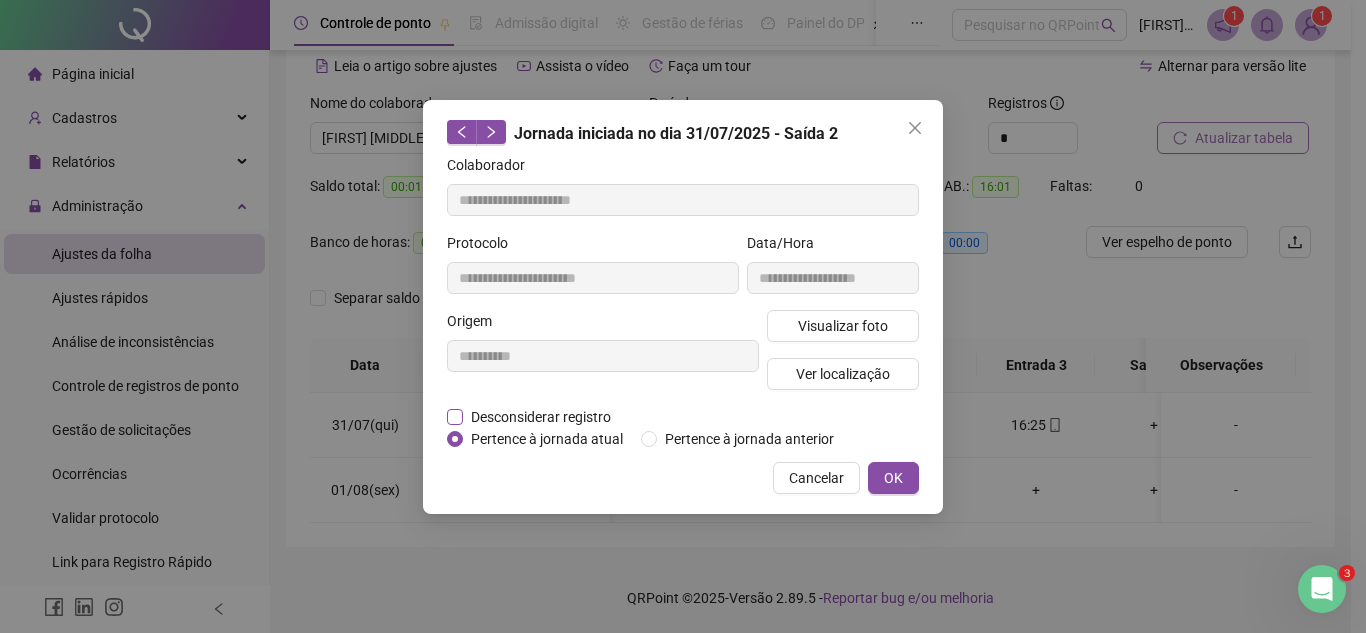 click on "Desconsiderar registro" at bounding box center (541, 417) 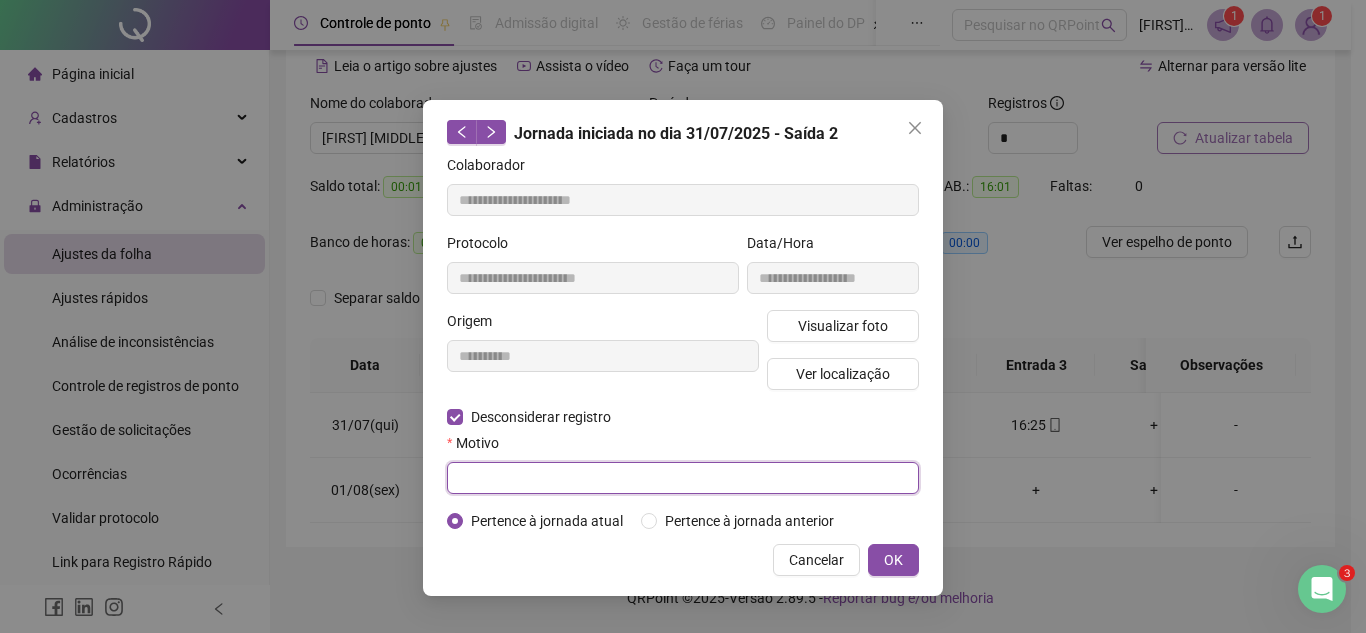 click at bounding box center [683, 478] 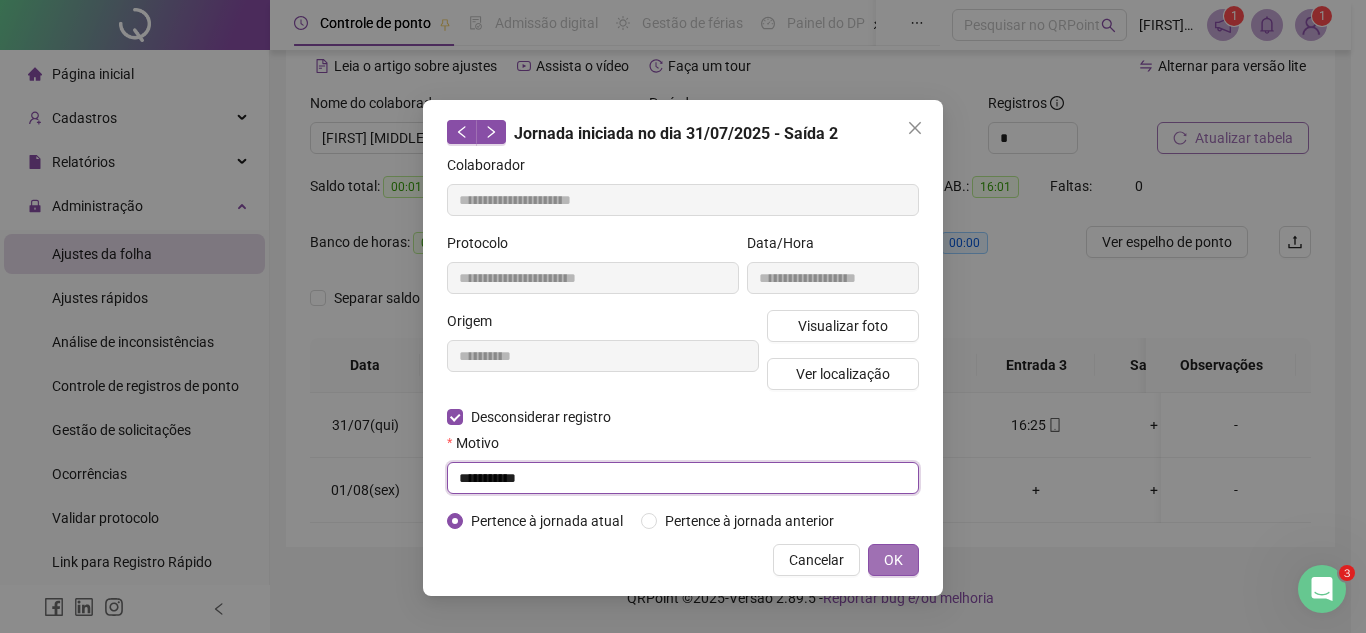 type on "**********" 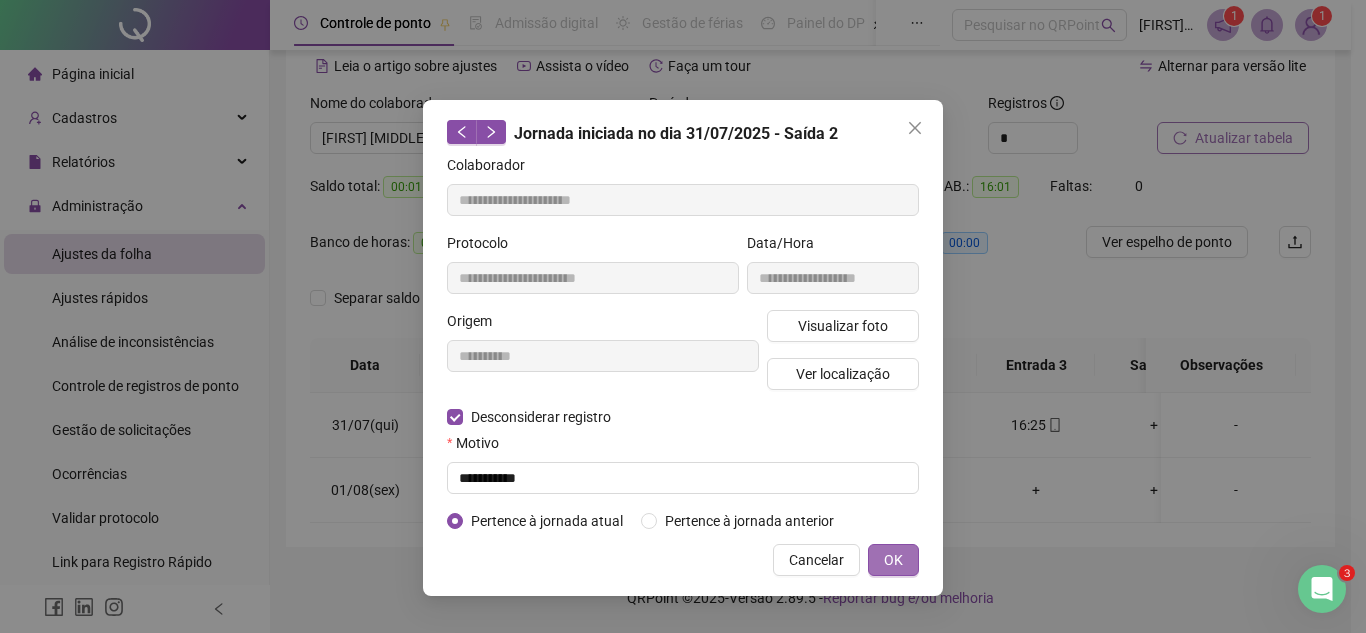 click on "OK" at bounding box center (893, 560) 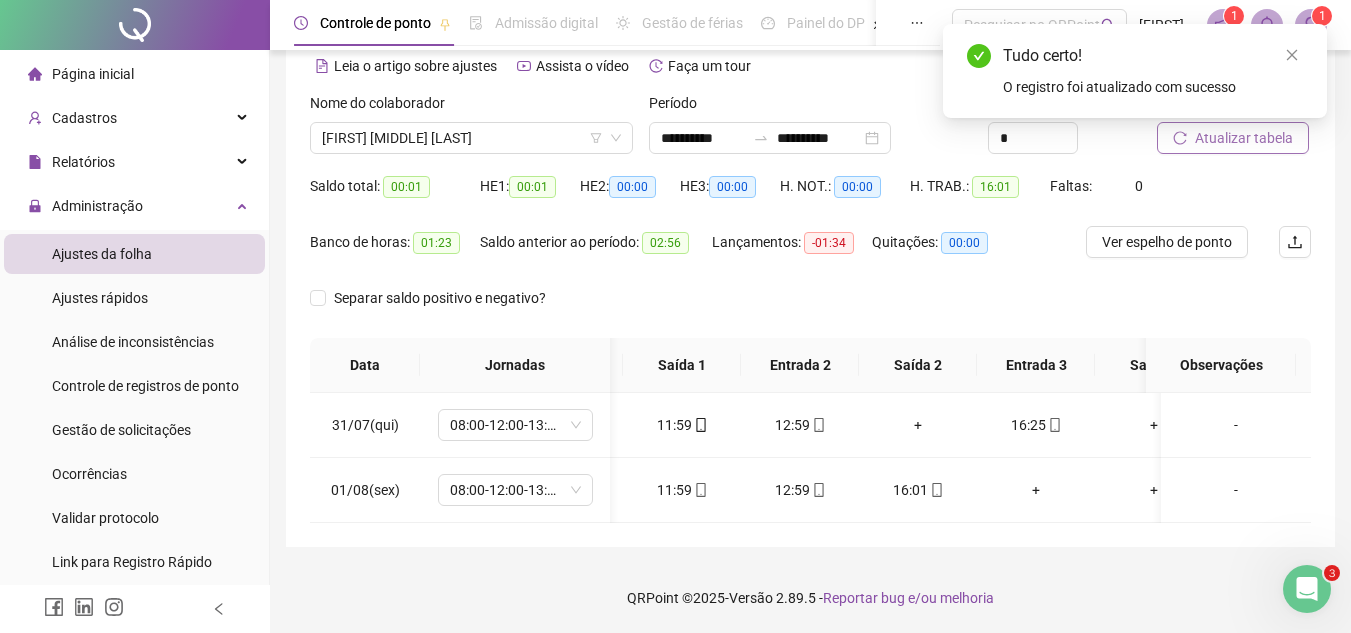 click on "Tudo certo! O registro foi atualizado com sucesso" at bounding box center [1135, 71] 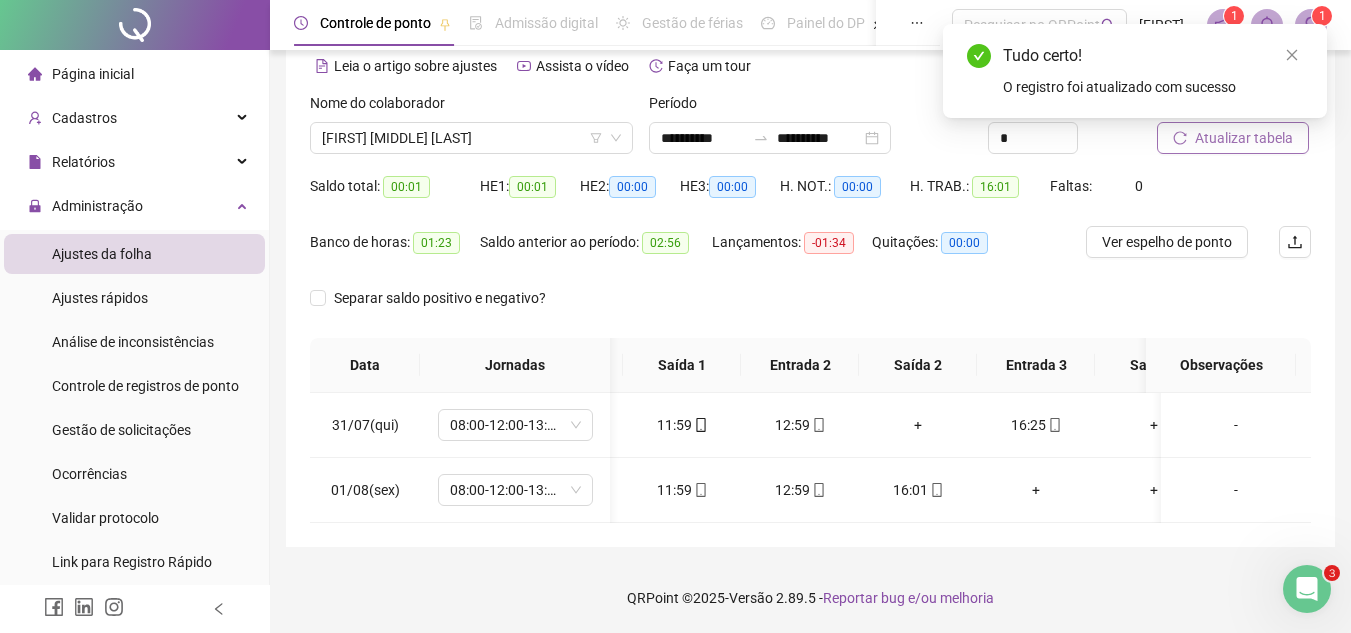 click on "Tudo certo! O registro foi atualizado com sucesso" at bounding box center [1135, 71] 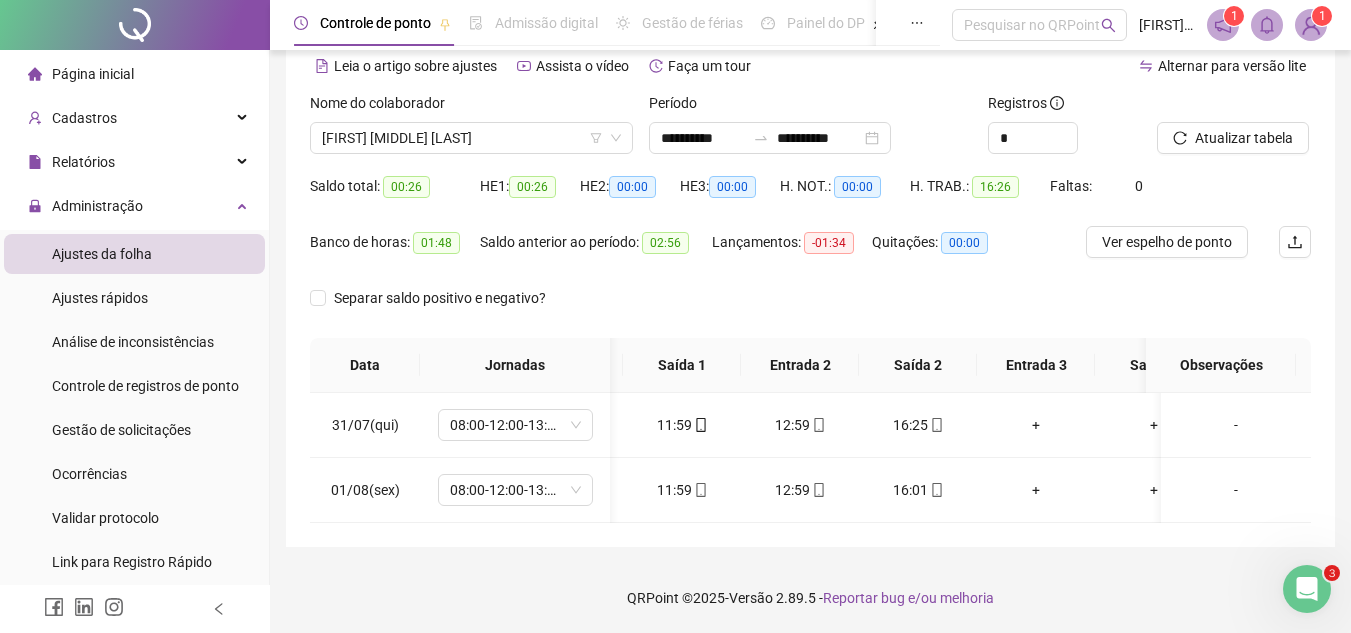 scroll, scrollTop: 0, scrollLeft: 101, axis: horizontal 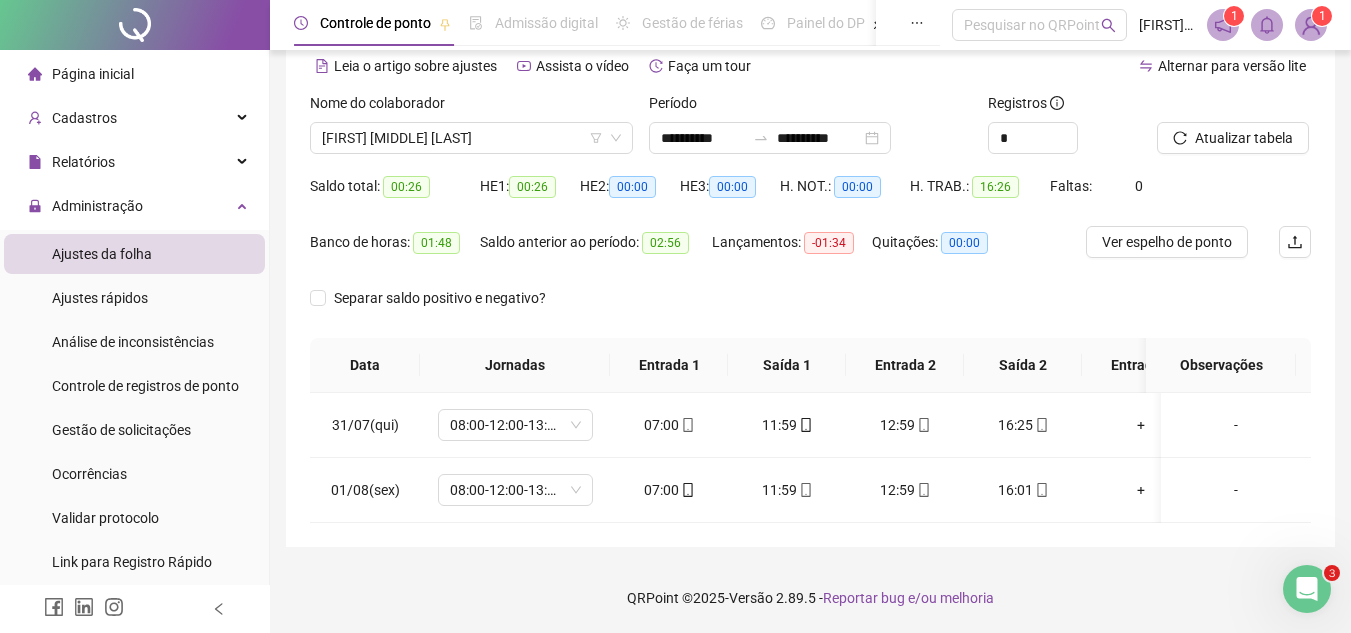 click at bounding box center [1209, 107] 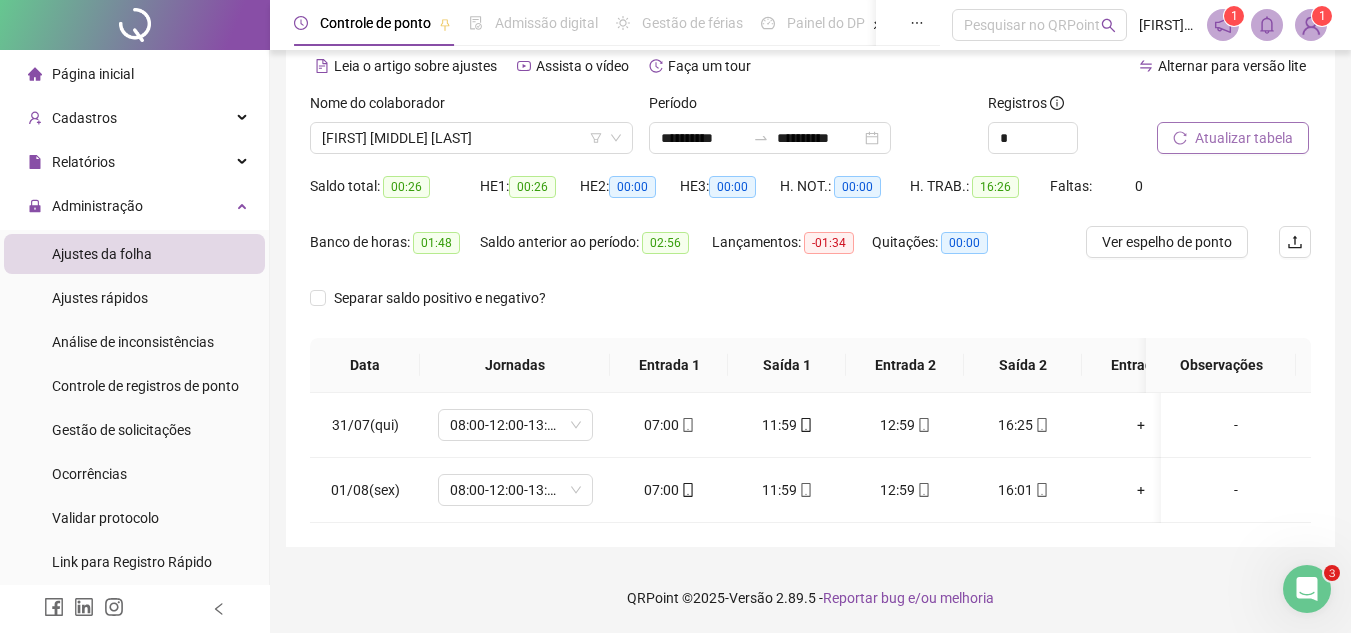 click on "Atualizar tabela" at bounding box center (1244, 138) 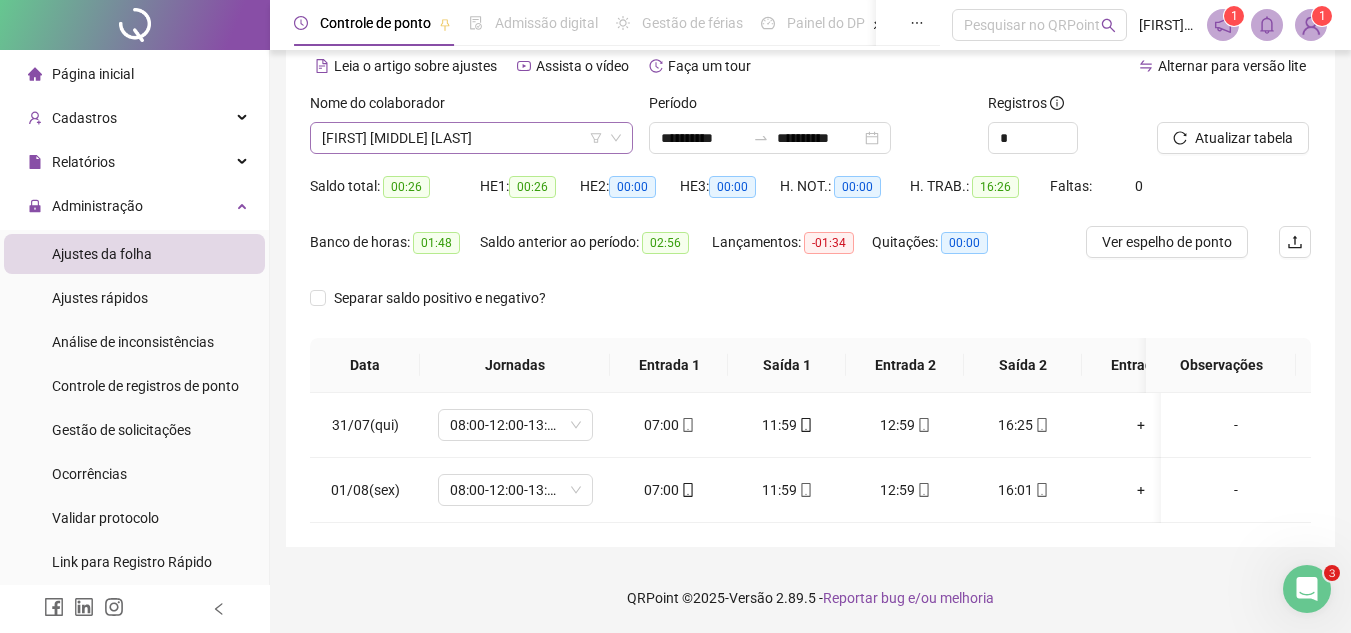click on "[FIRST] [MIDDLE] [LAST]" at bounding box center (471, 138) 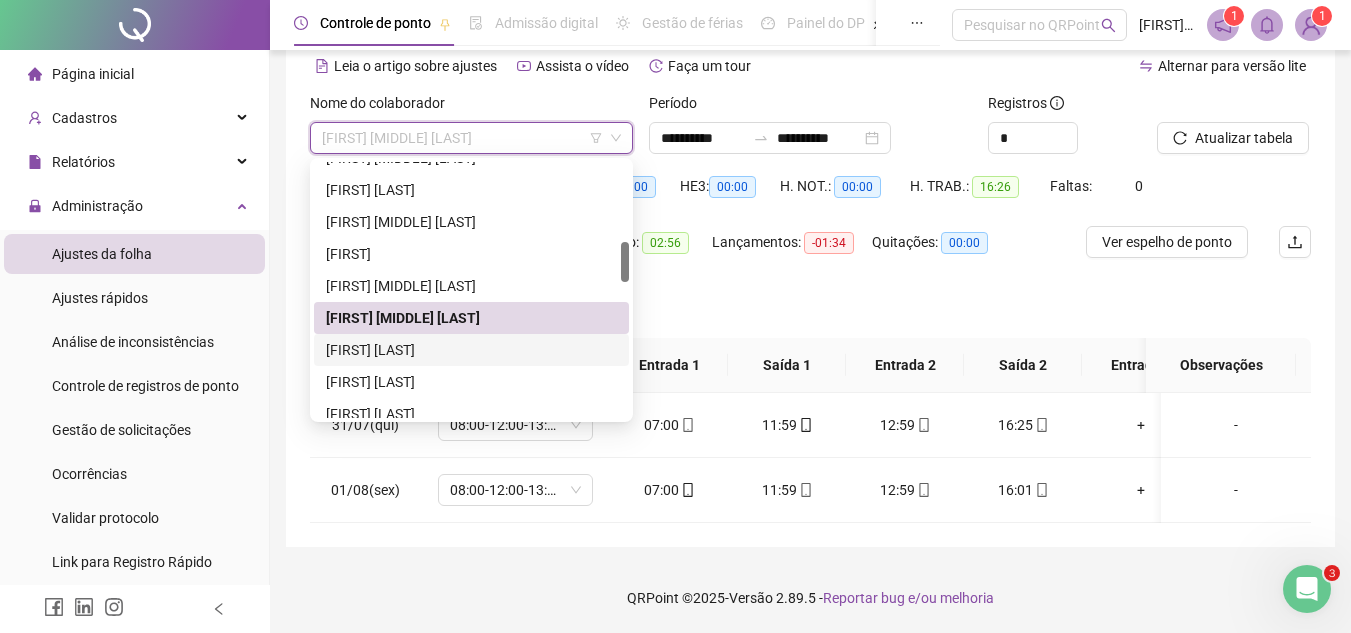 click on "[FIRST] [LAST]" at bounding box center [471, 350] 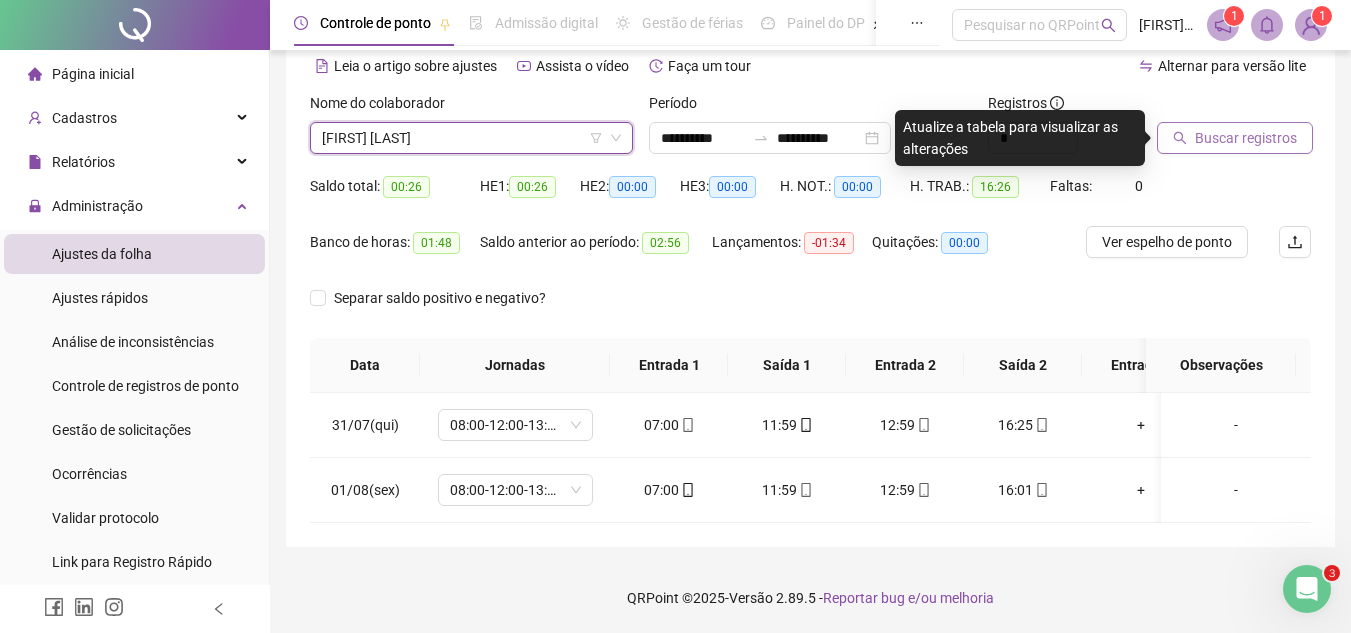 click on "Buscar registros" at bounding box center [1235, 138] 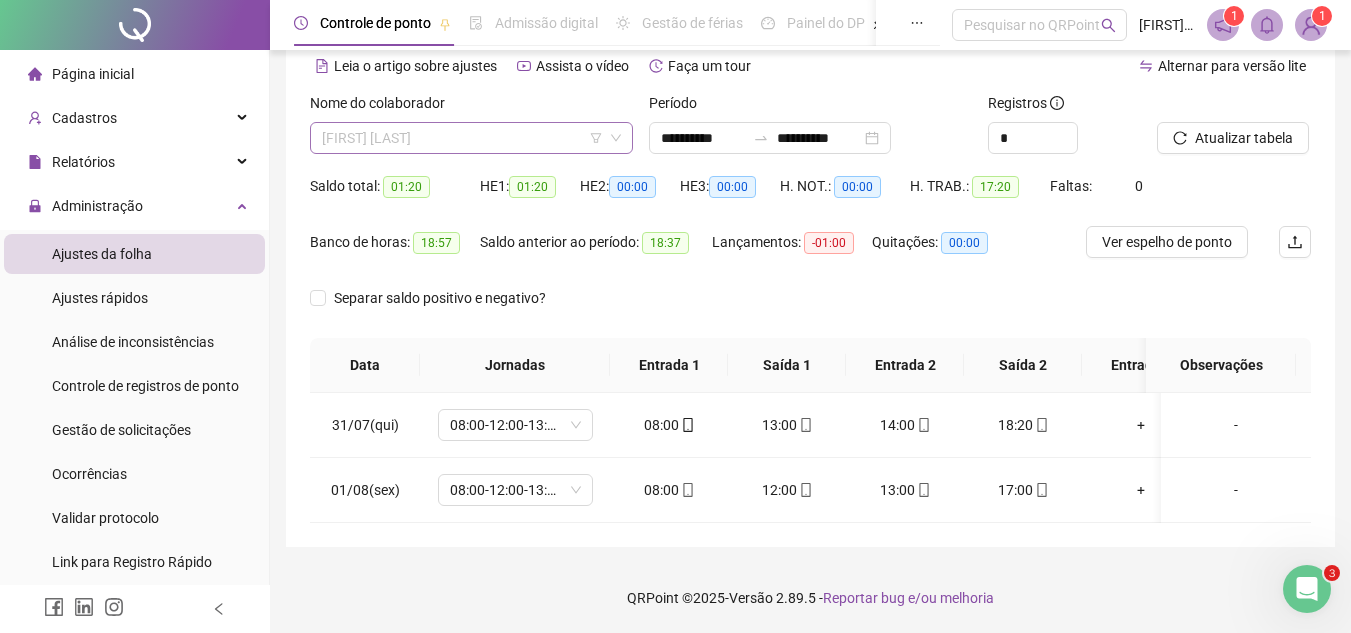 click on "[FIRST] [LAST]" at bounding box center [471, 138] 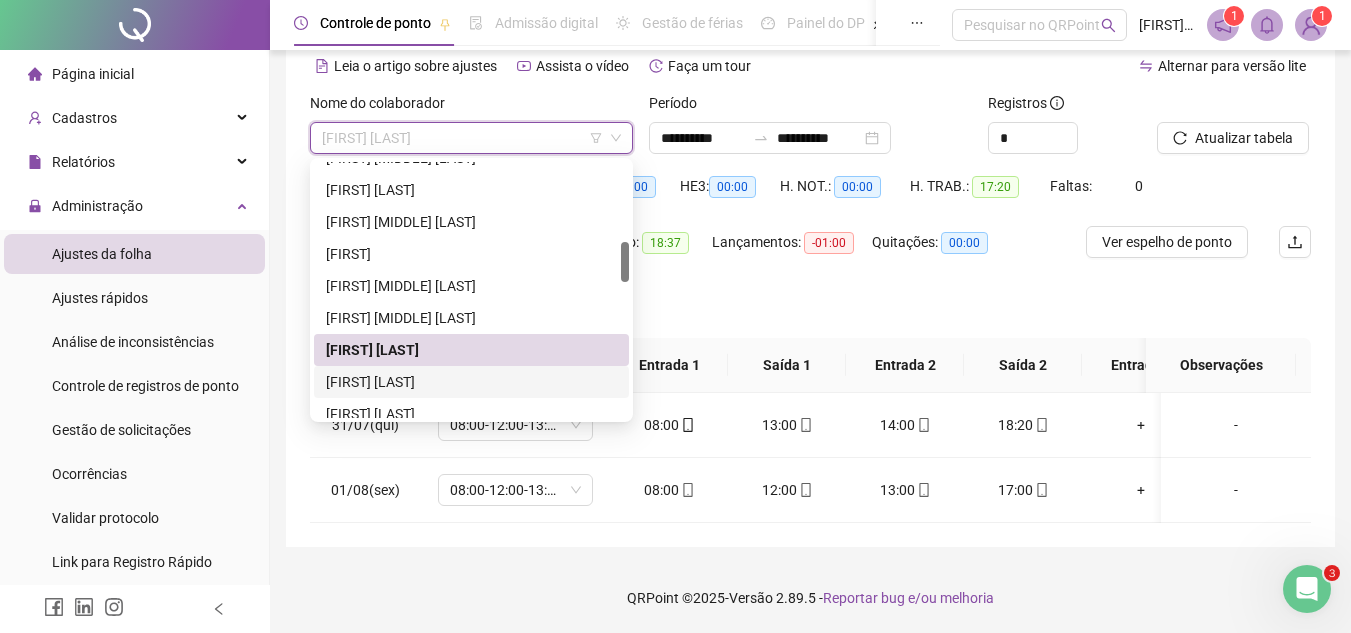 click on "[FIRST] [LAST]" at bounding box center [471, 382] 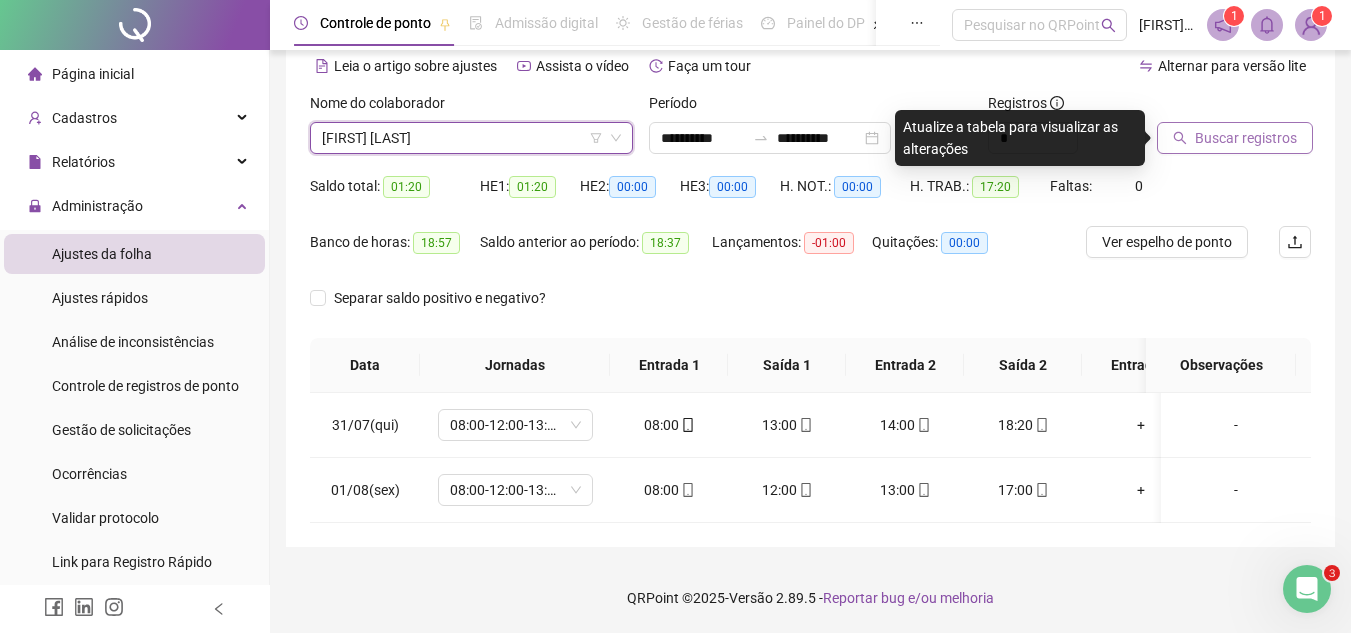 click on "Buscar registros" at bounding box center (1246, 138) 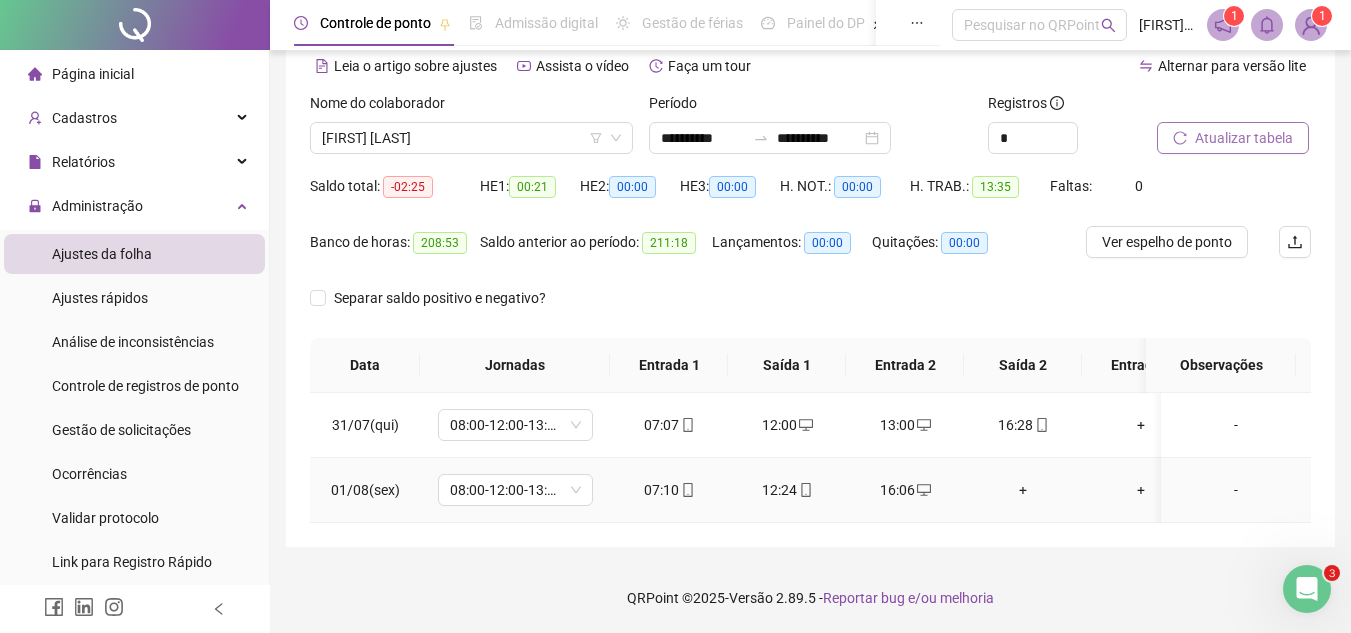 click on "+" at bounding box center (1023, 490) 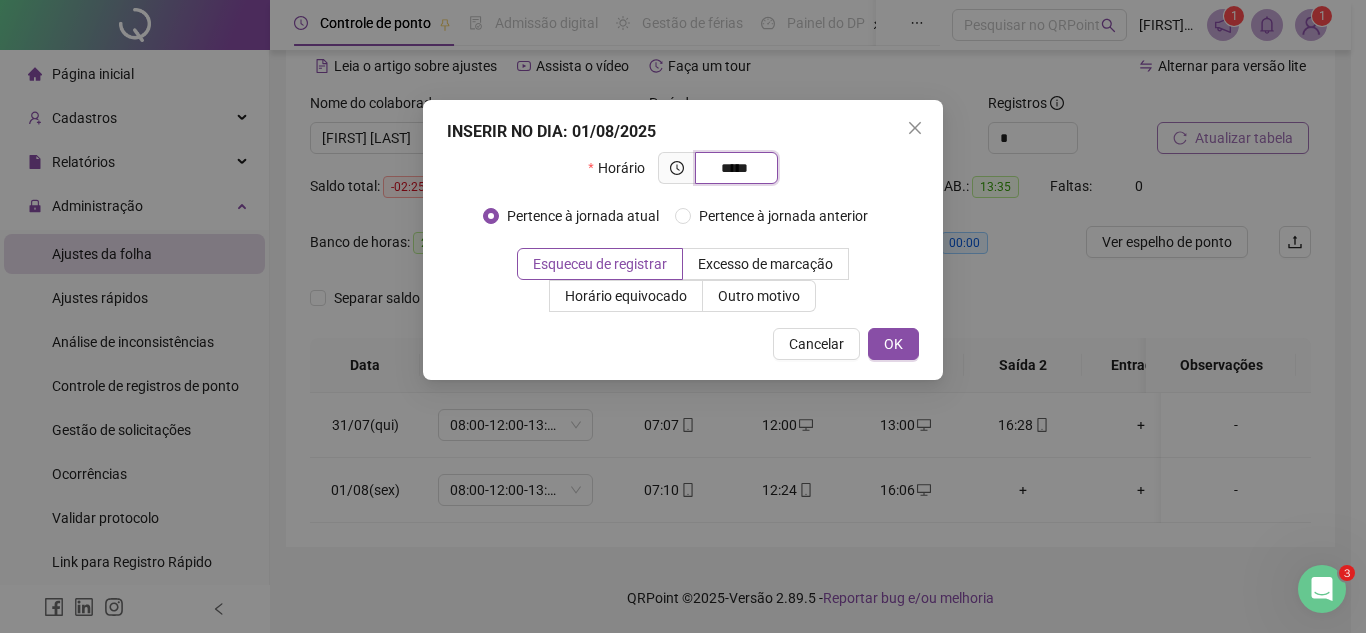 type on "*****" 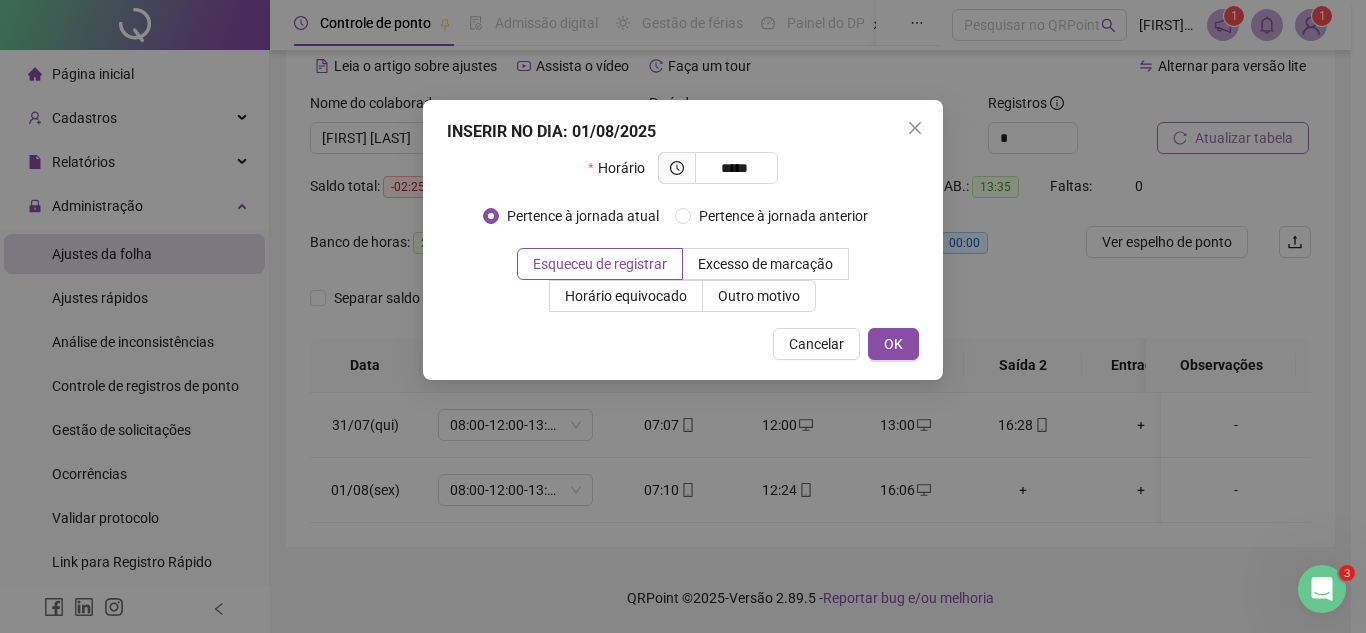 click on "Pertence à jornada atual Pertence à jornada anterior" at bounding box center [683, 224] 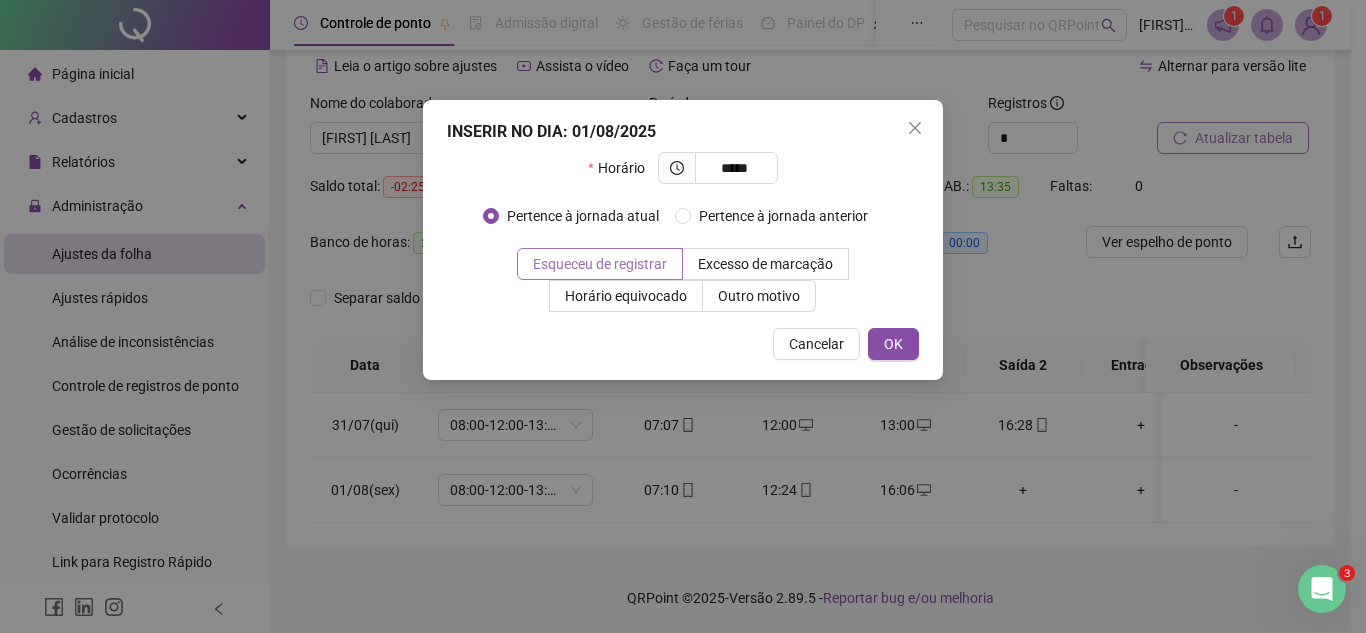 click on "Esqueceu de registrar" at bounding box center [600, 264] 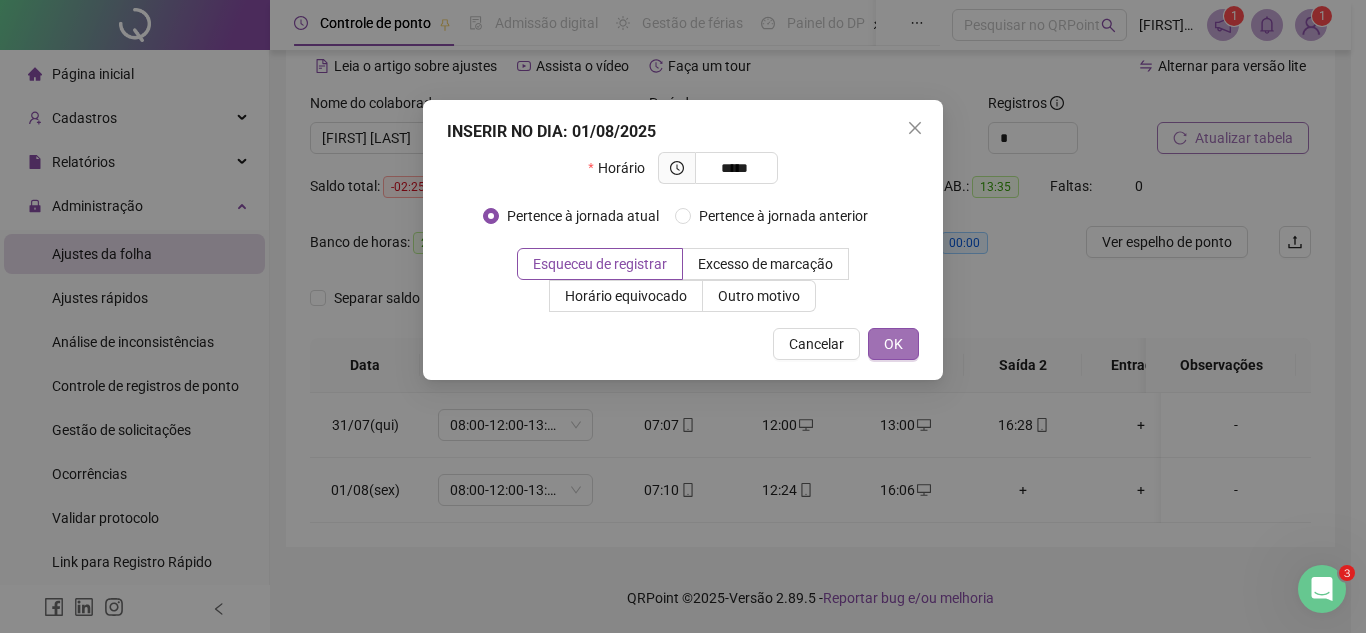 click on "OK" at bounding box center (893, 344) 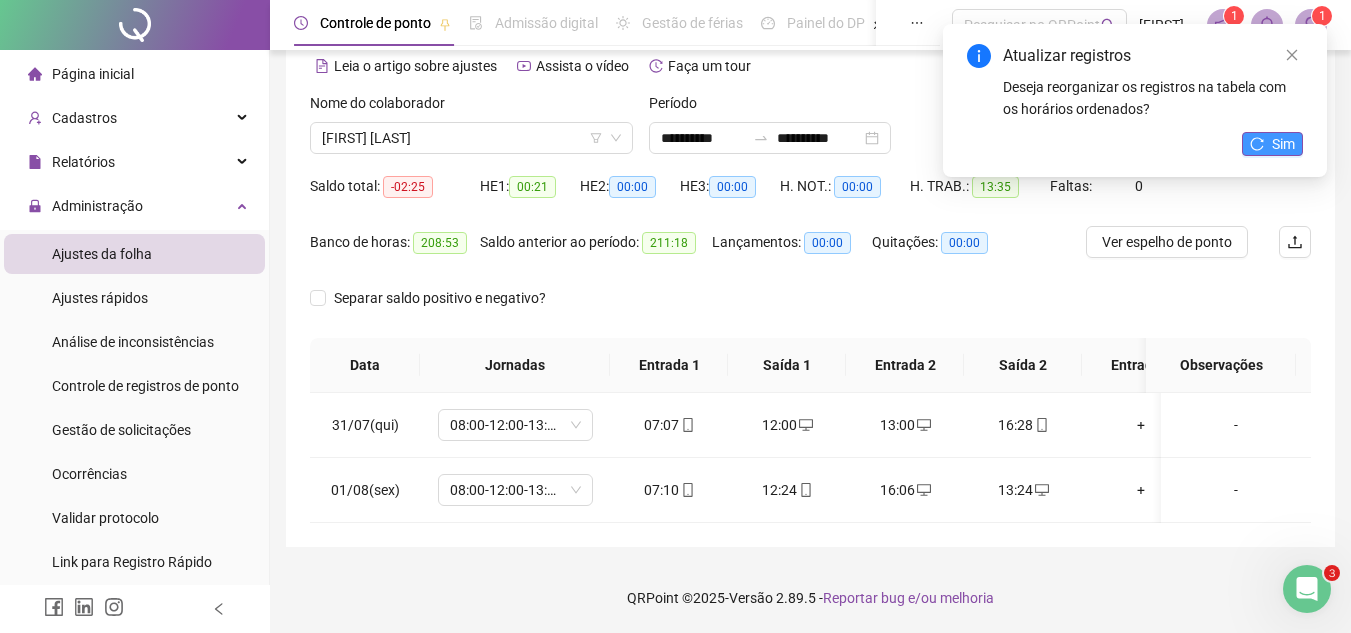 click on "Sim" at bounding box center [1283, 144] 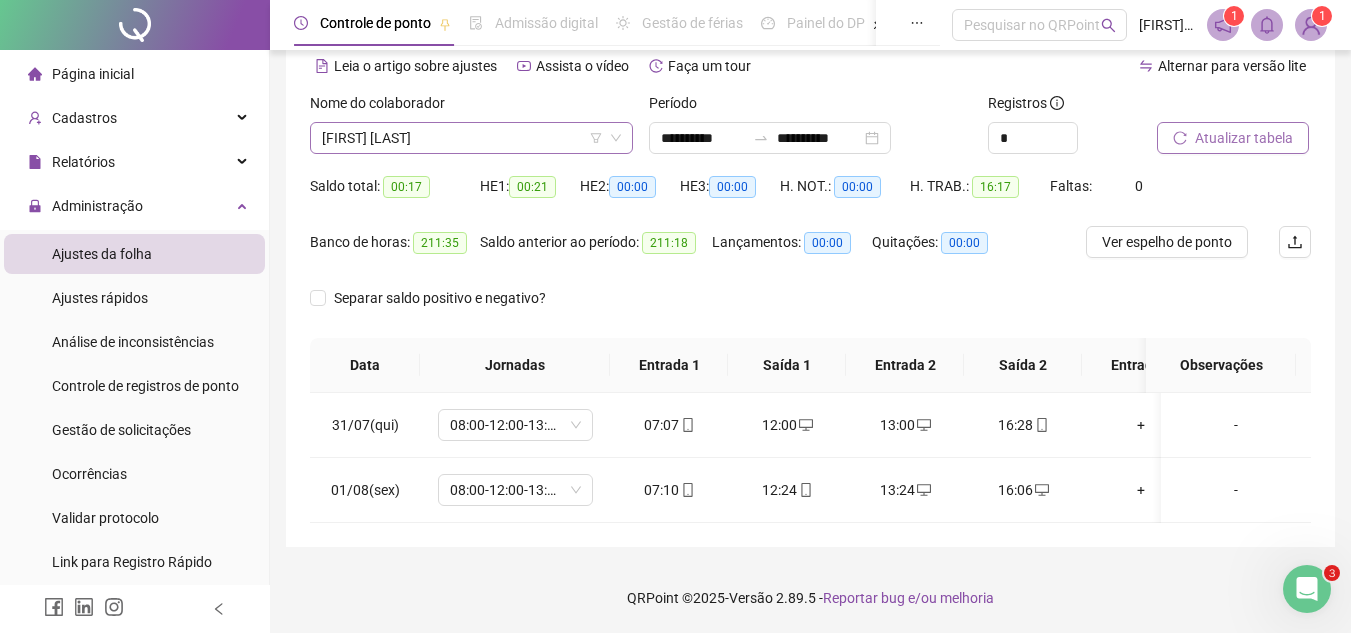click on "[FIRST] [LAST]" at bounding box center [471, 138] 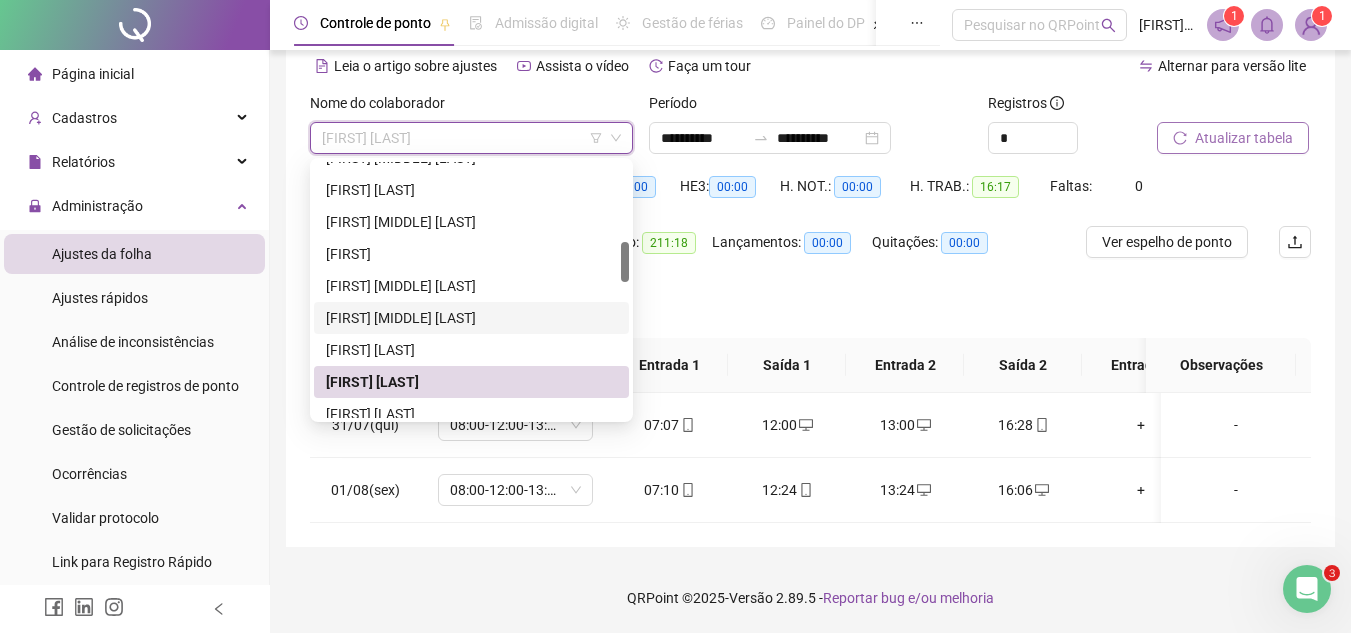 scroll, scrollTop: 600, scrollLeft: 0, axis: vertical 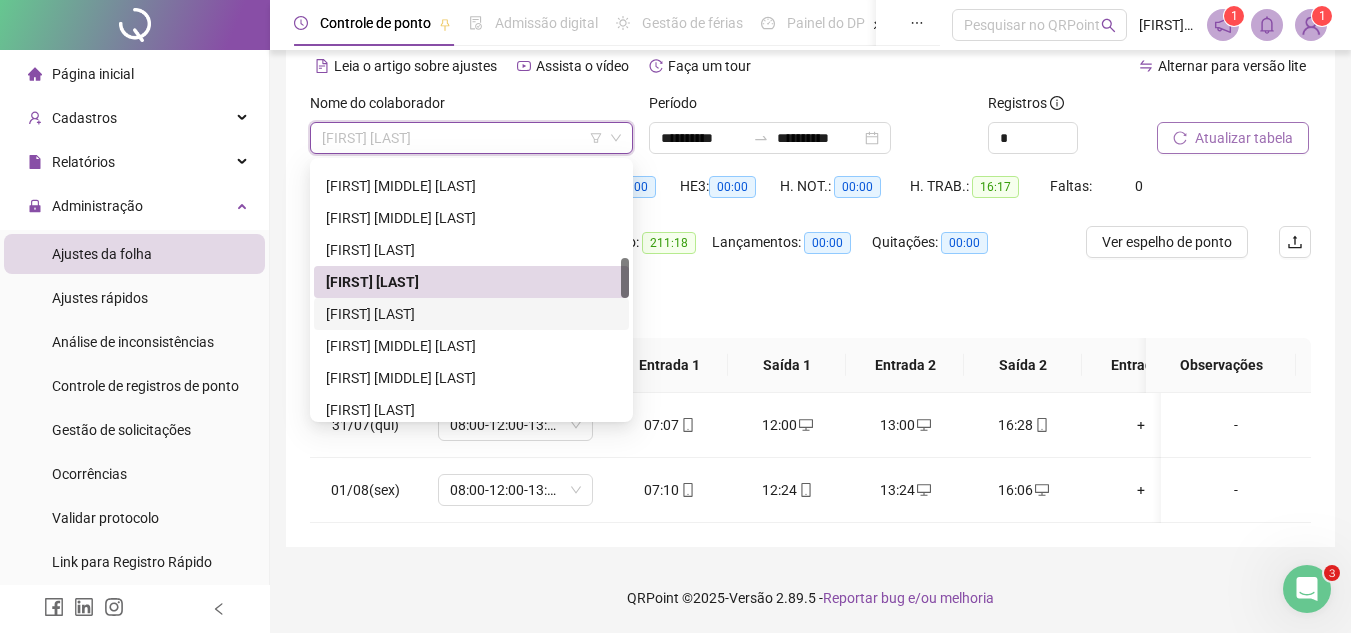 click on "[FIRST] [LAST]" at bounding box center [471, 314] 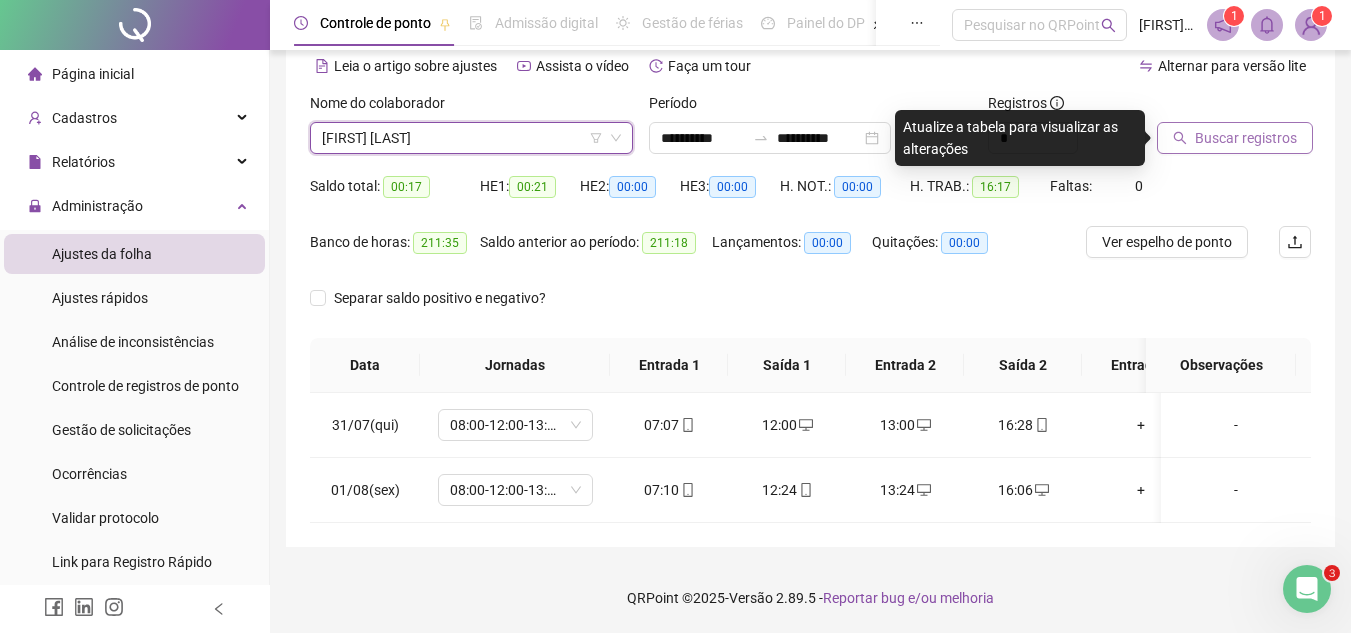 click on "Buscar registros" at bounding box center (1246, 138) 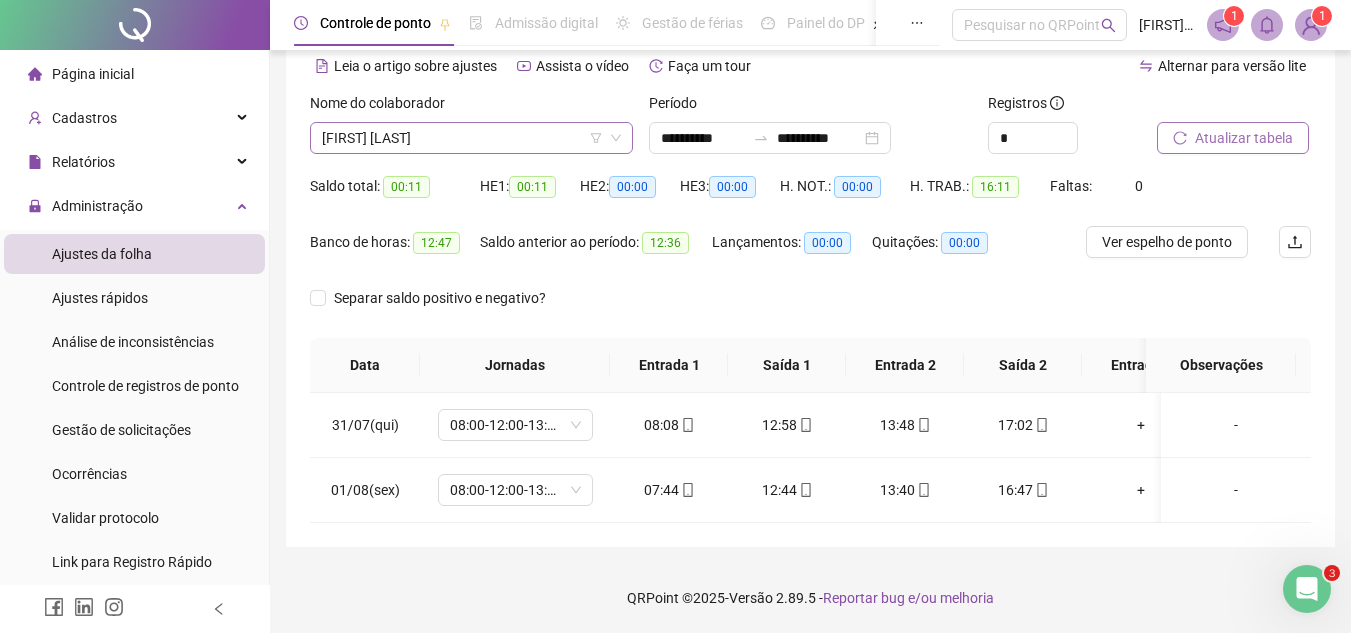 click on "[FIRST] [LAST]" at bounding box center [471, 138] 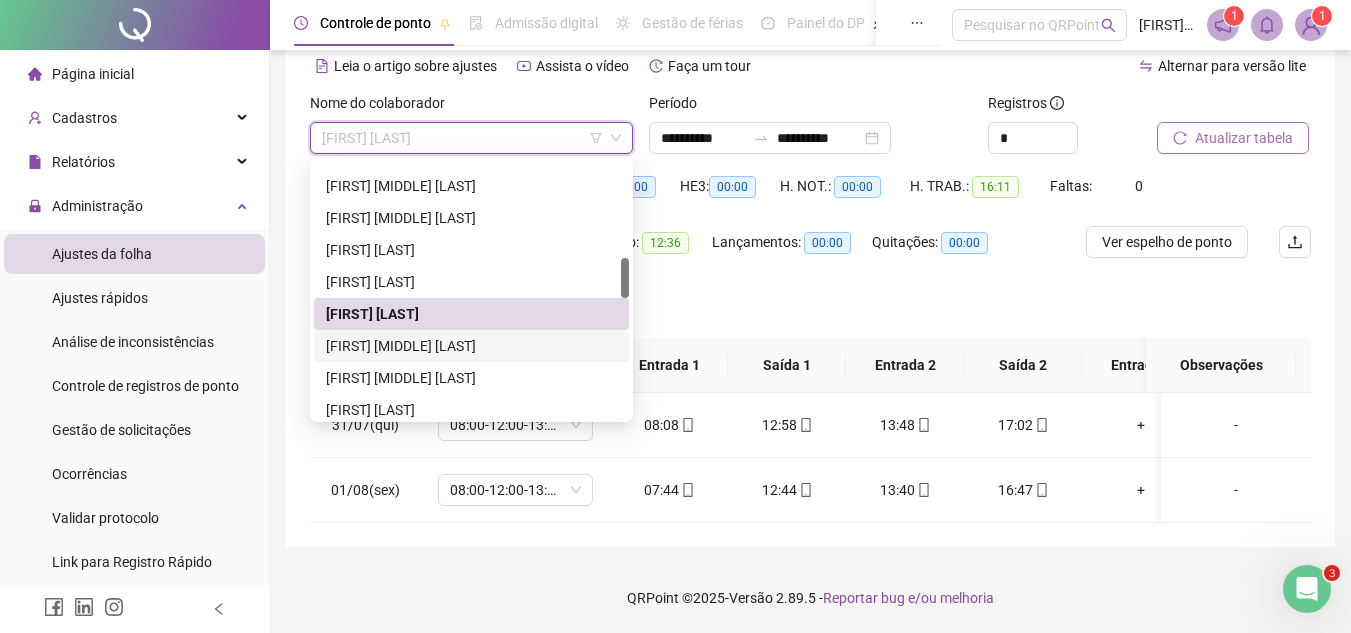 click on "[FIRST] [MIDDLE] [LAST]" at bounding box center (471, 346) 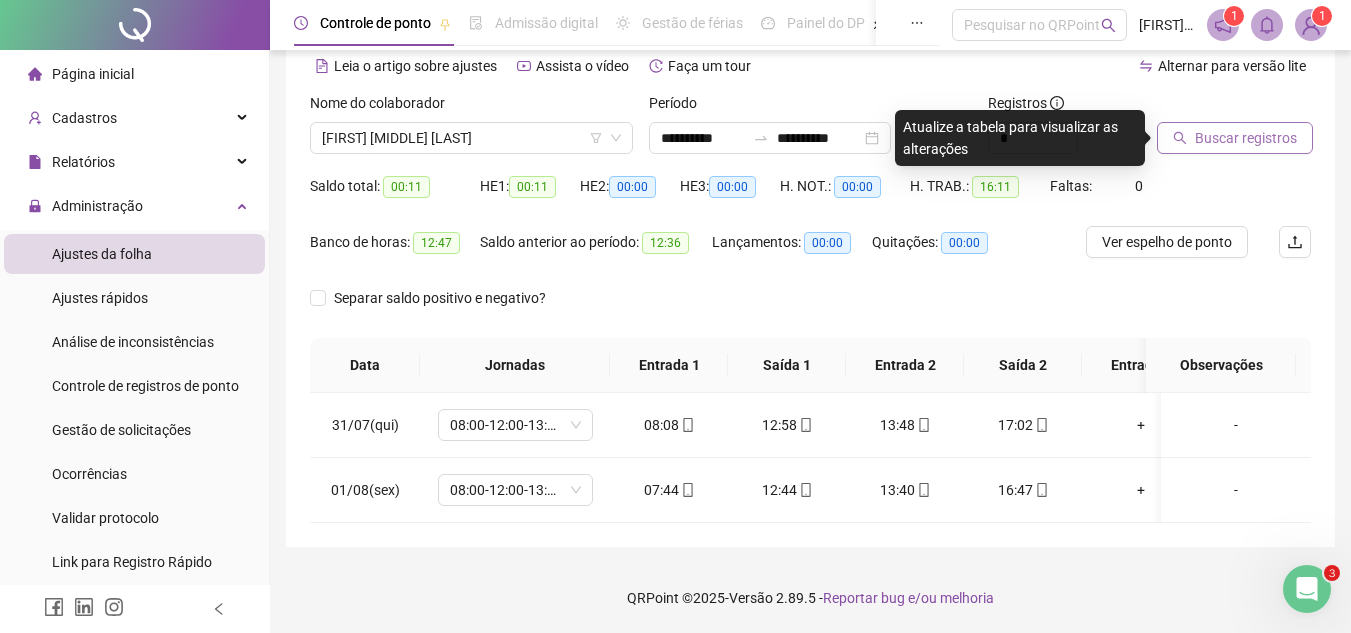 click on "Buscar registros" at bounding box center [1246, 138] 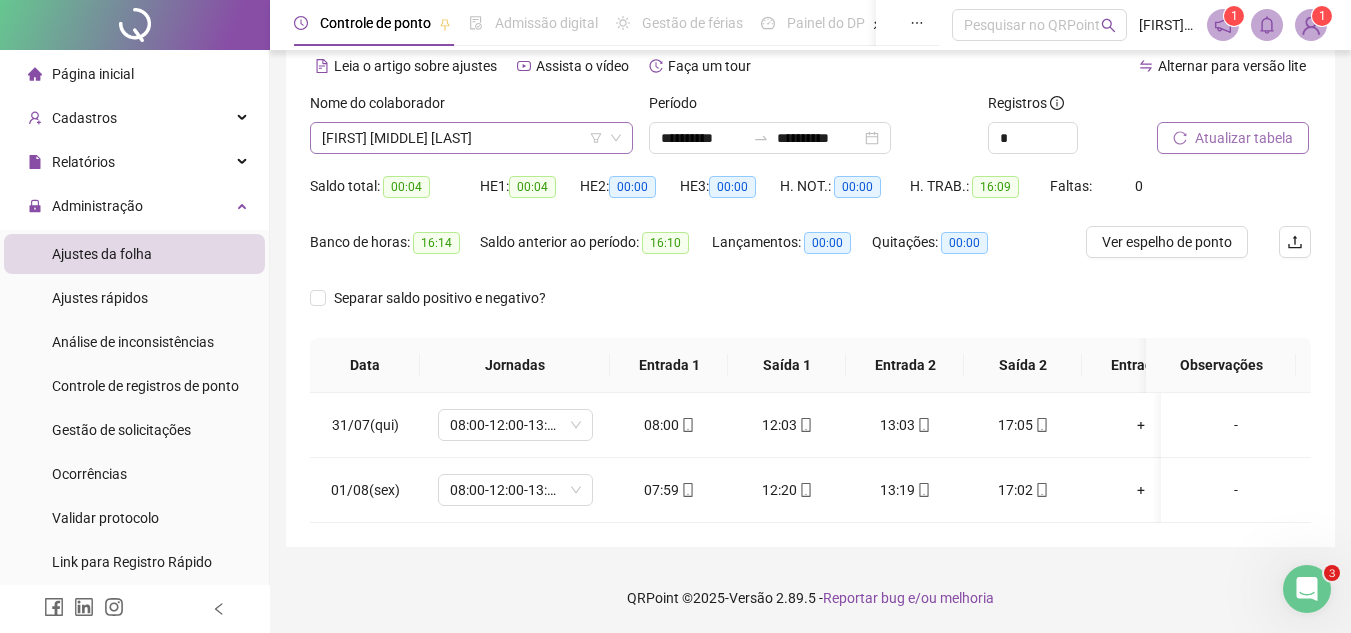 click on "[FIRST] [MIDDLE] [LAST]" at bounding box center [471, 138] 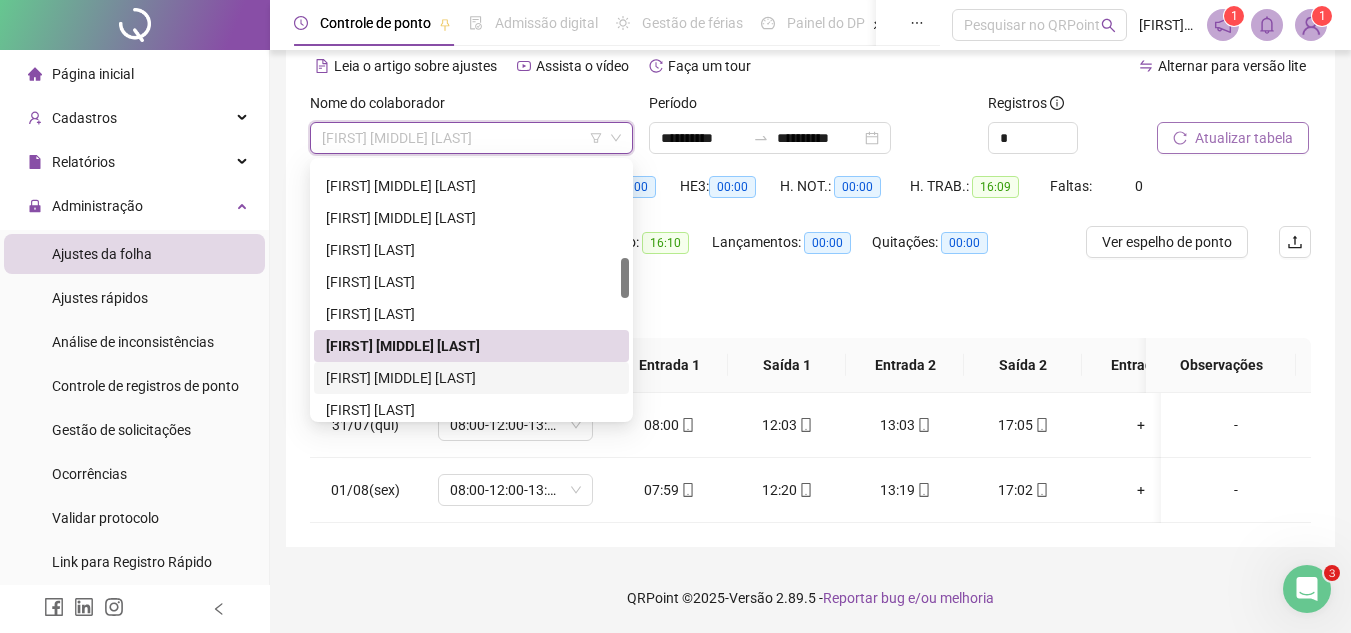 click on "[FIRST] [MIDDLE] [LAST]" at bounding box center [471, 378] 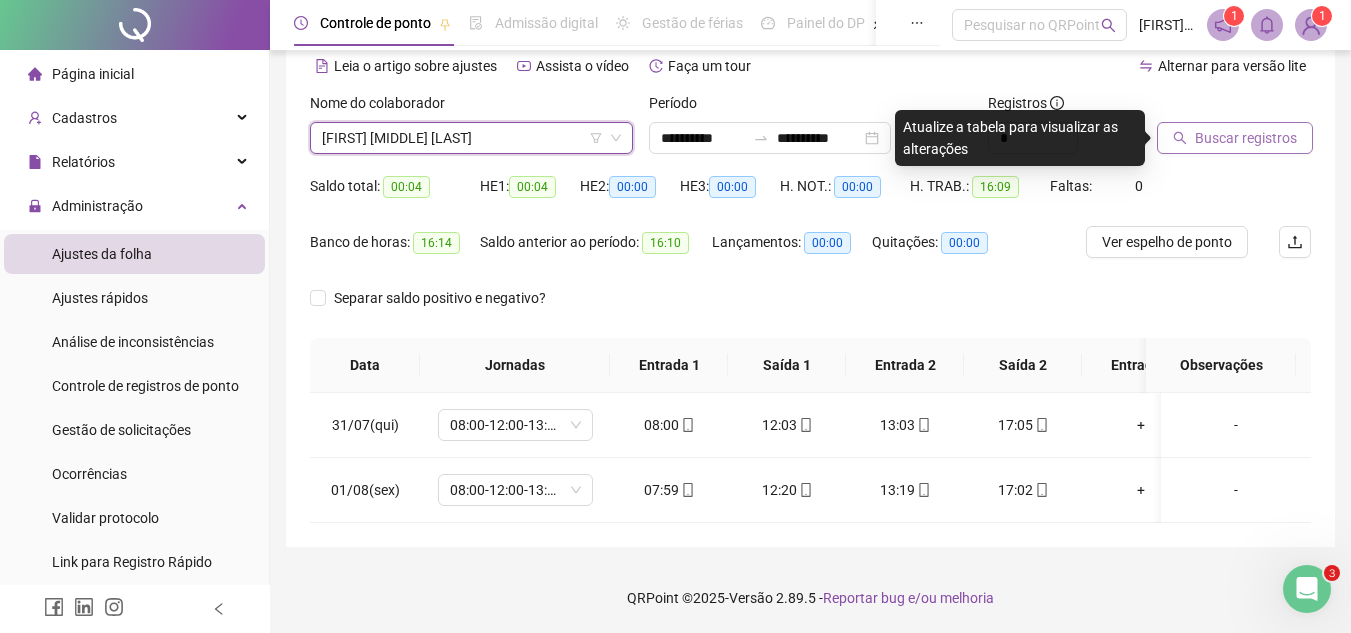 click on "Buscar registros" at bounding box center [1235, 138] 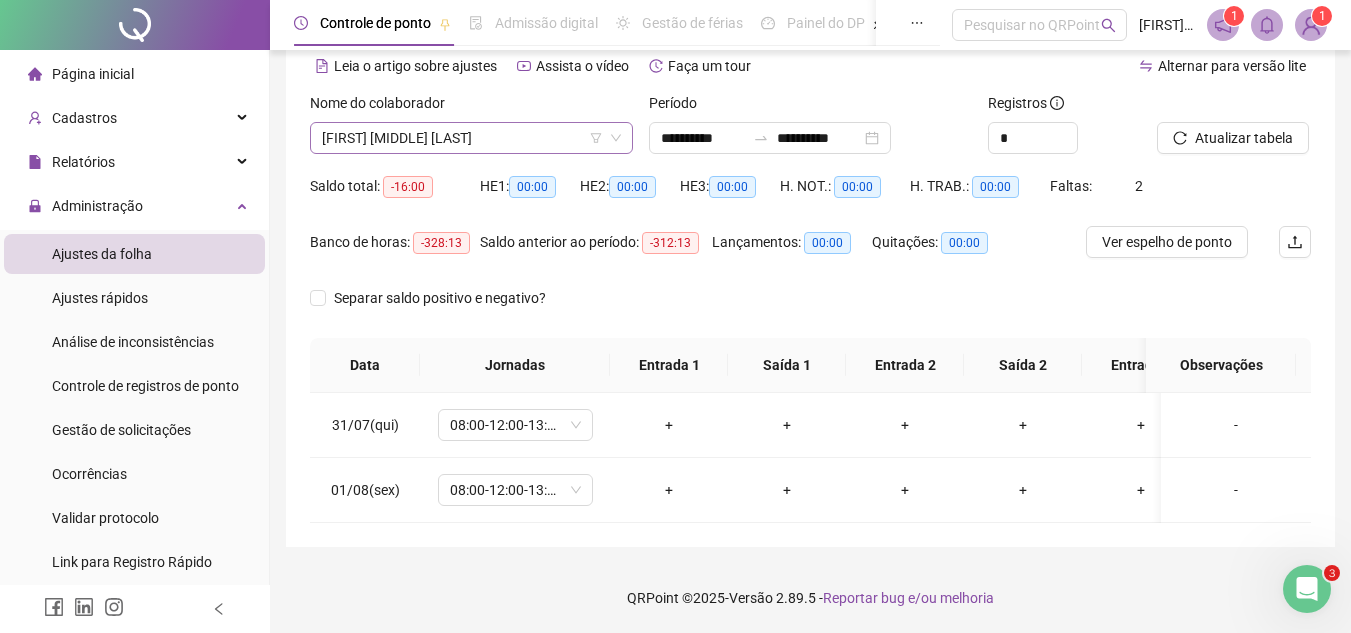 click on "[FIRST] [MIDDLE] [LAST]" at bounding box center (471, 138) 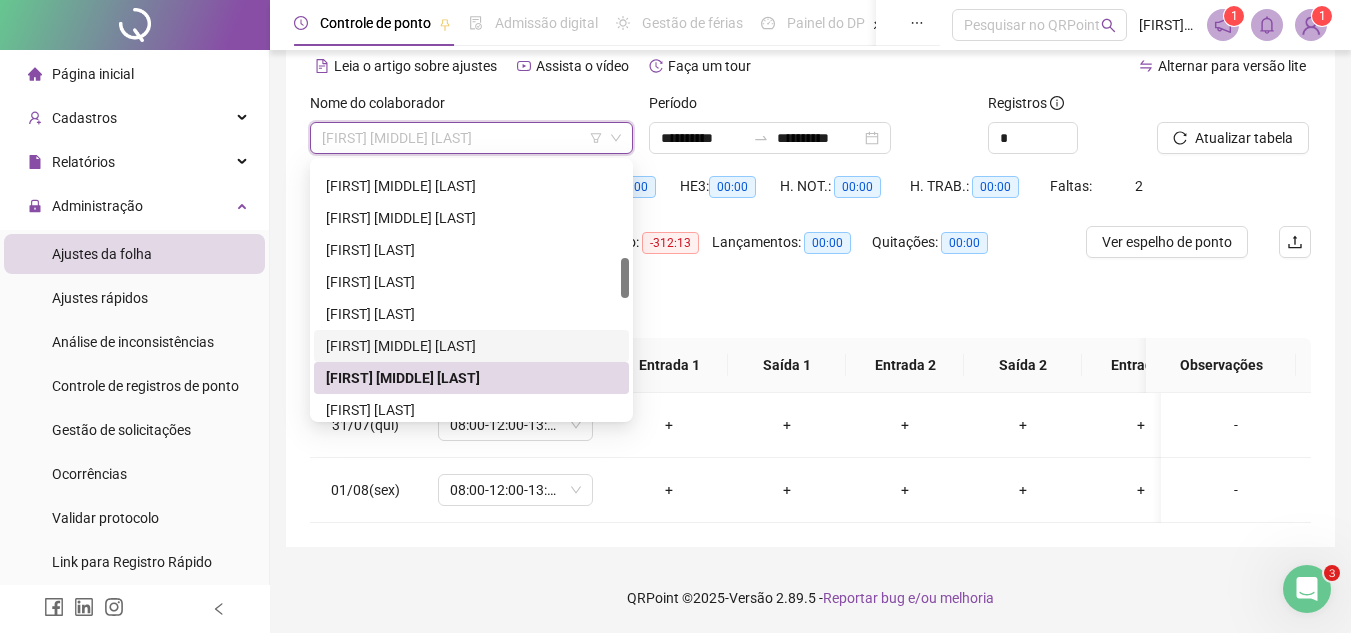 scroll, scrollTop: 700, scrollLeft: 0, axis: vertical 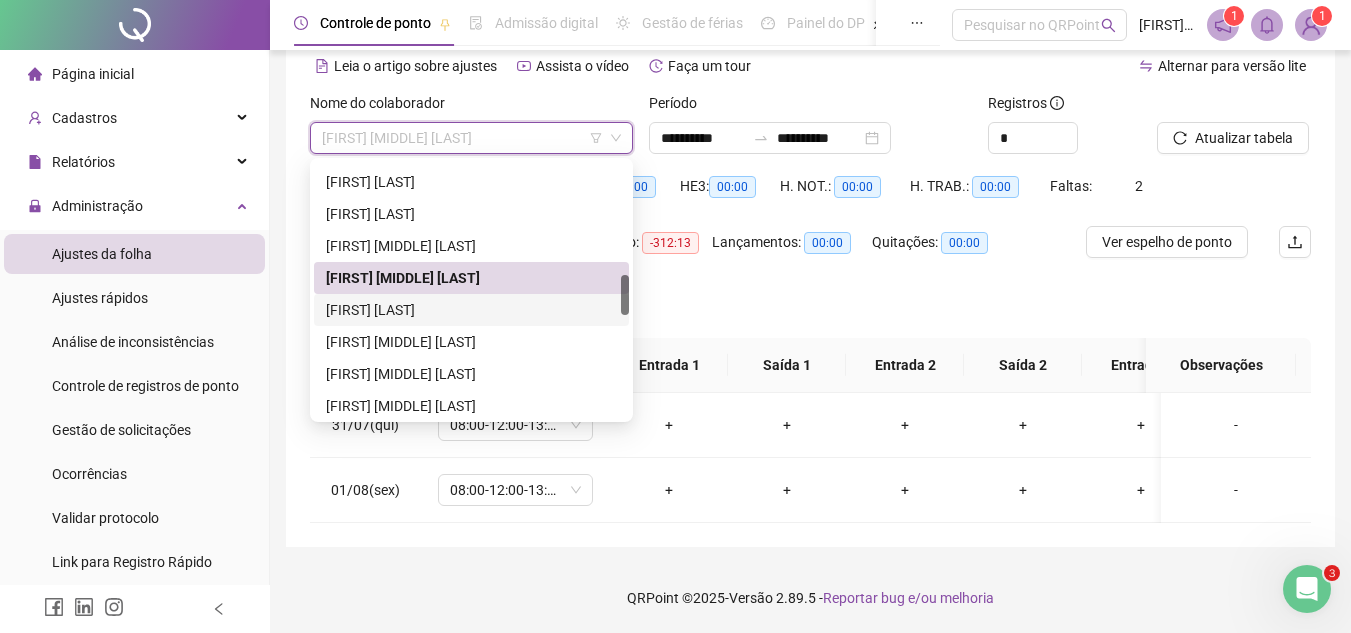 click on "[FIRST] [LAST]" at bounding box center (471, 310) 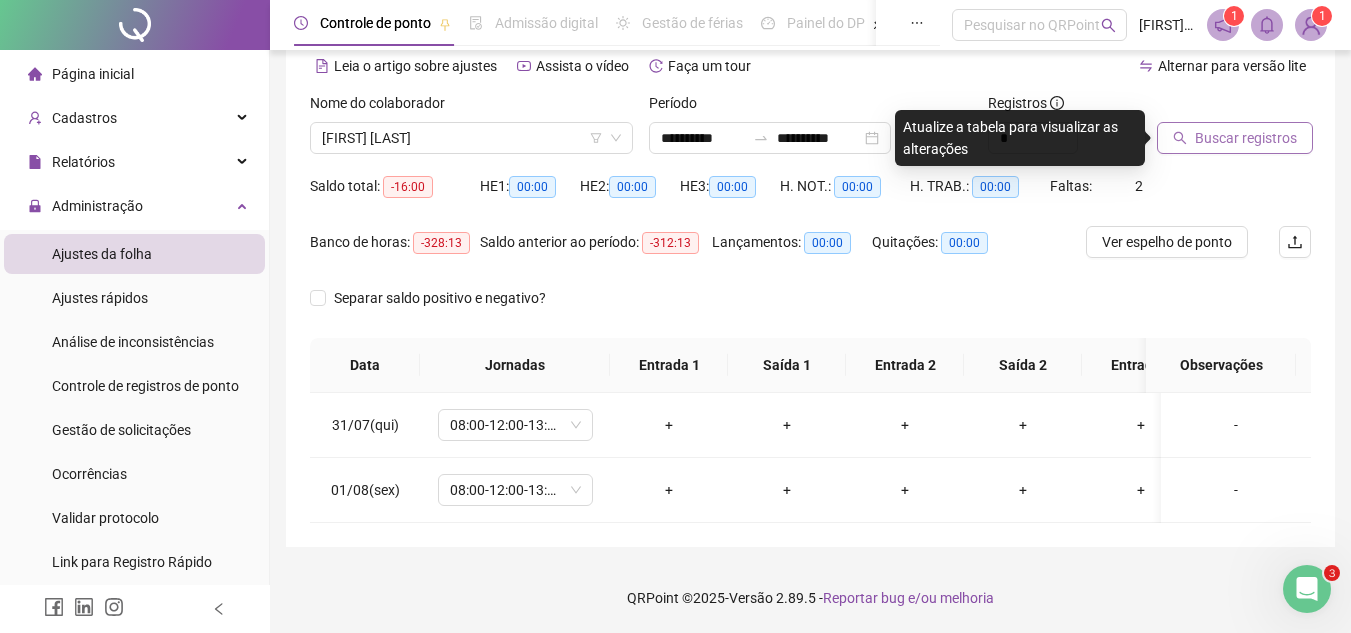 click on "Buscar registros" at bounding box center (1235, 138) 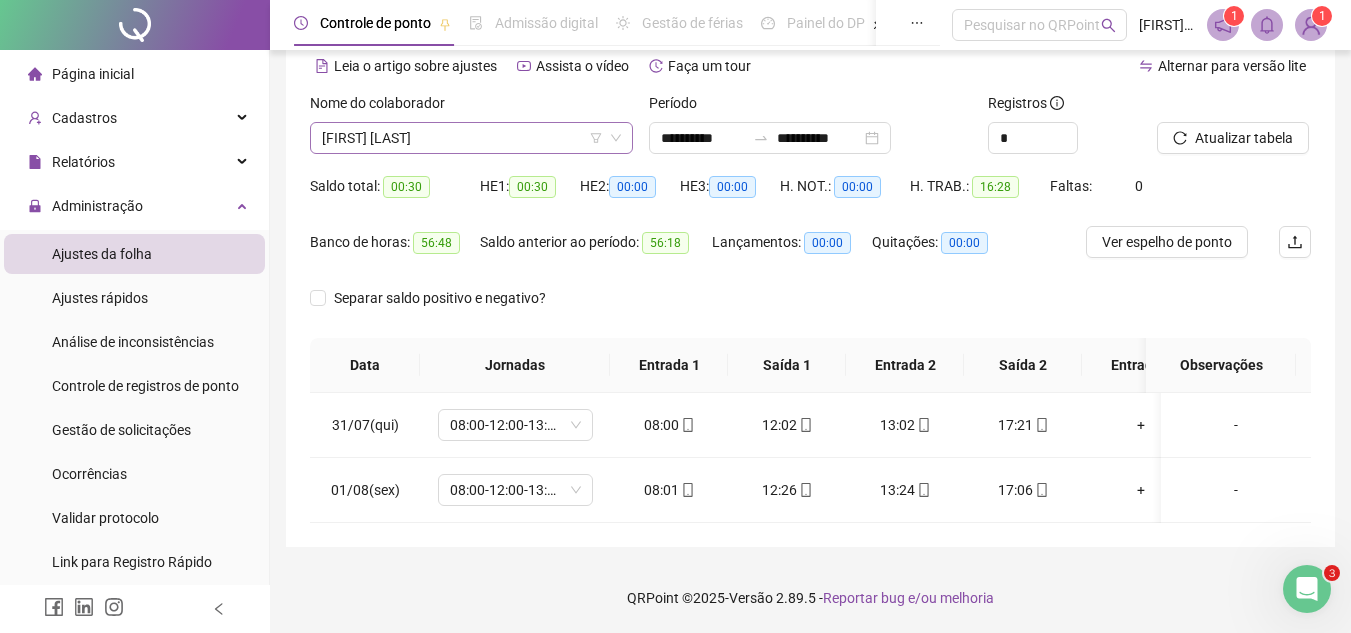 click on "[FIRST] [LAST]" at bounding box center [471, 138] 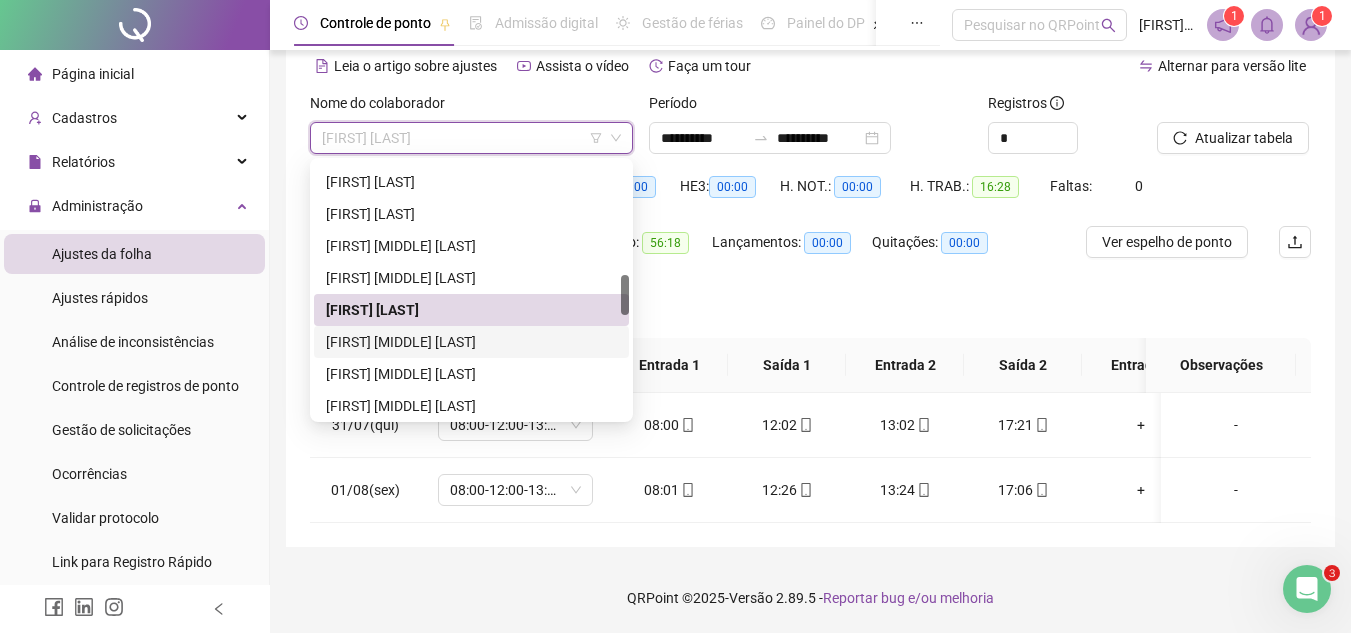 click on "[FIRST] [MIDDLE] [LAST]" at bounding box center (471, 342) 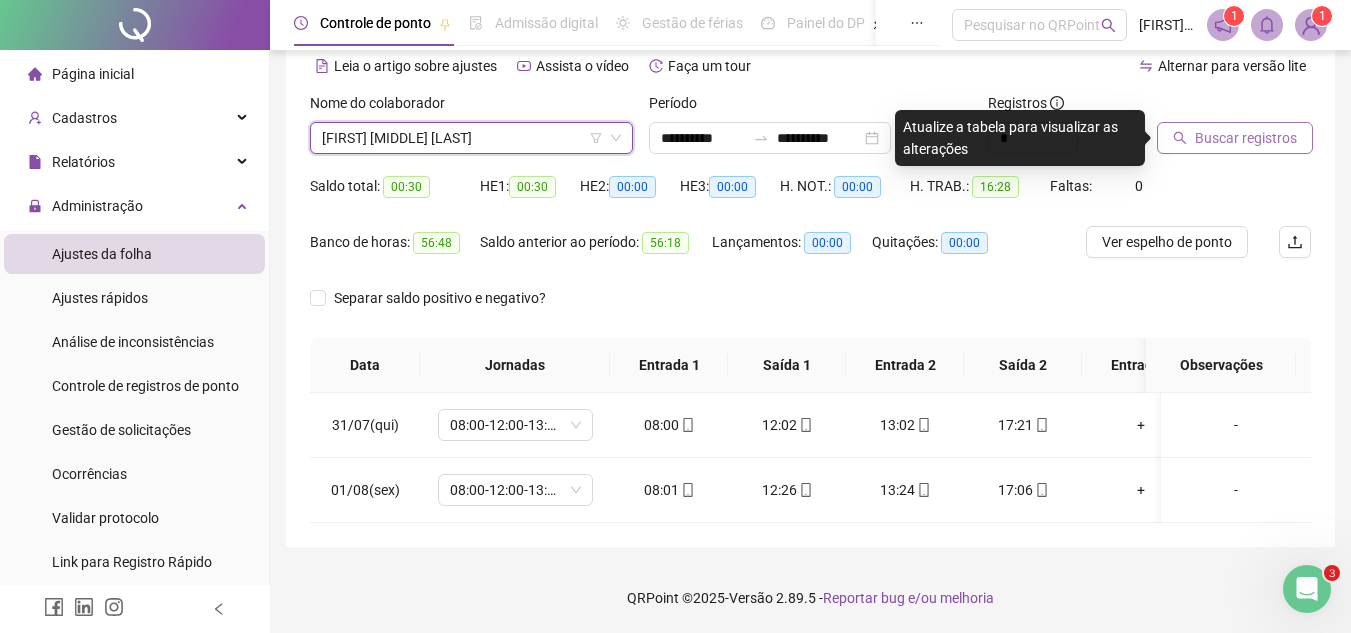 click on "Buscar registros" at bounding box center (1235, 138) 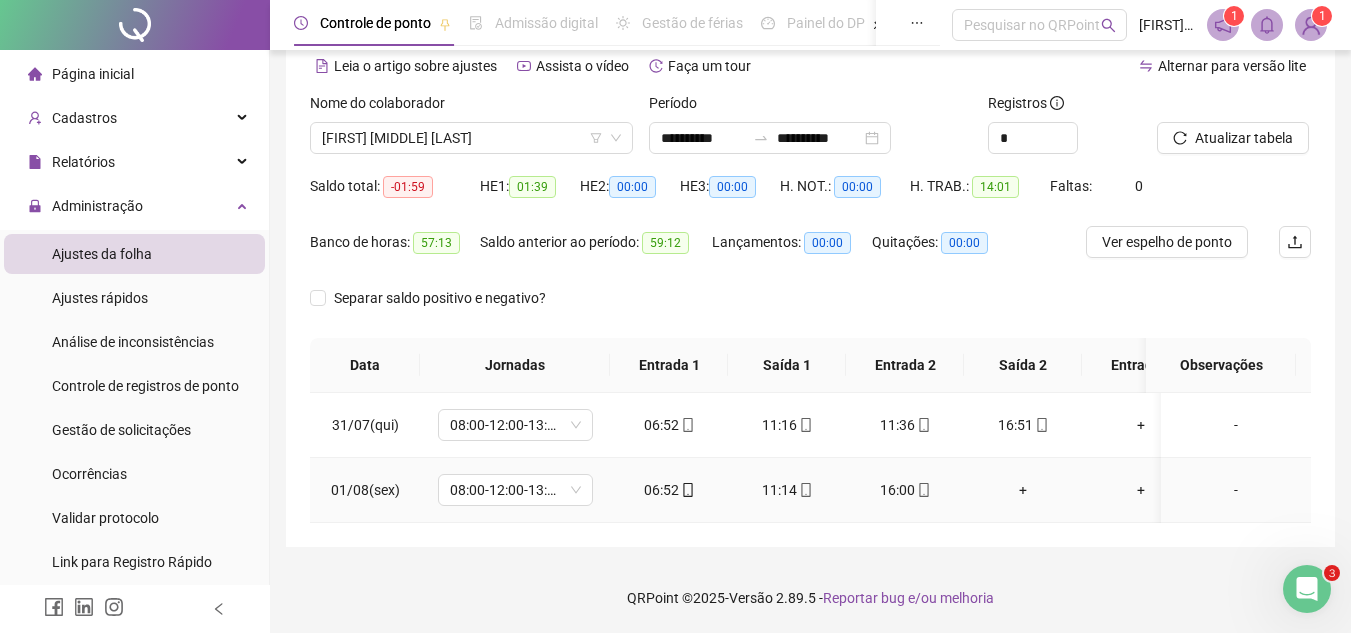 click on "+" at bounding box center [1023, 490] 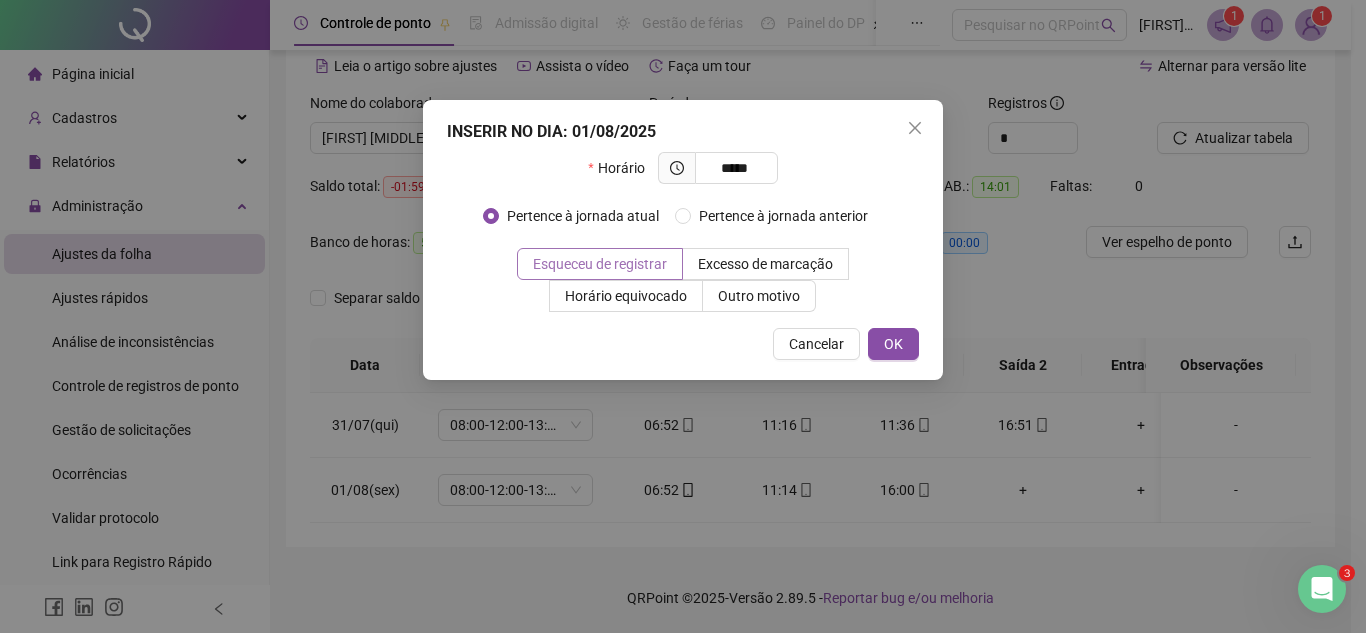 type on "*****" 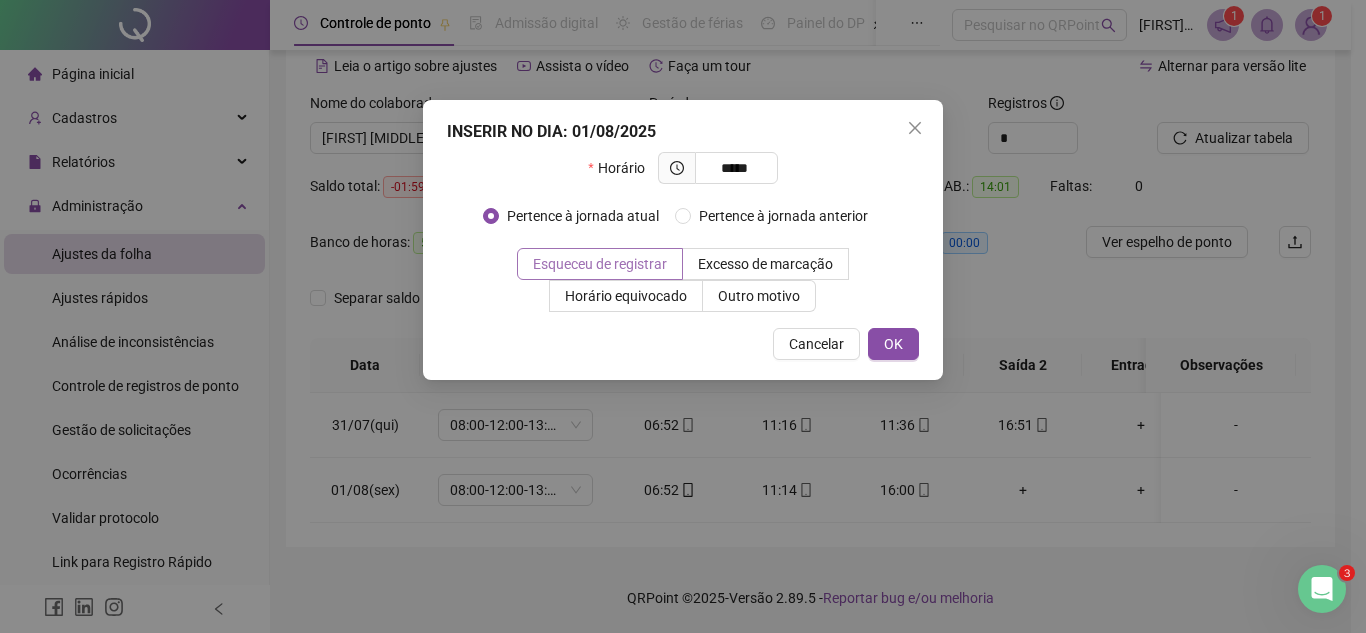 click on "Esqueceu de registrar" at bounding box center [600, 264] 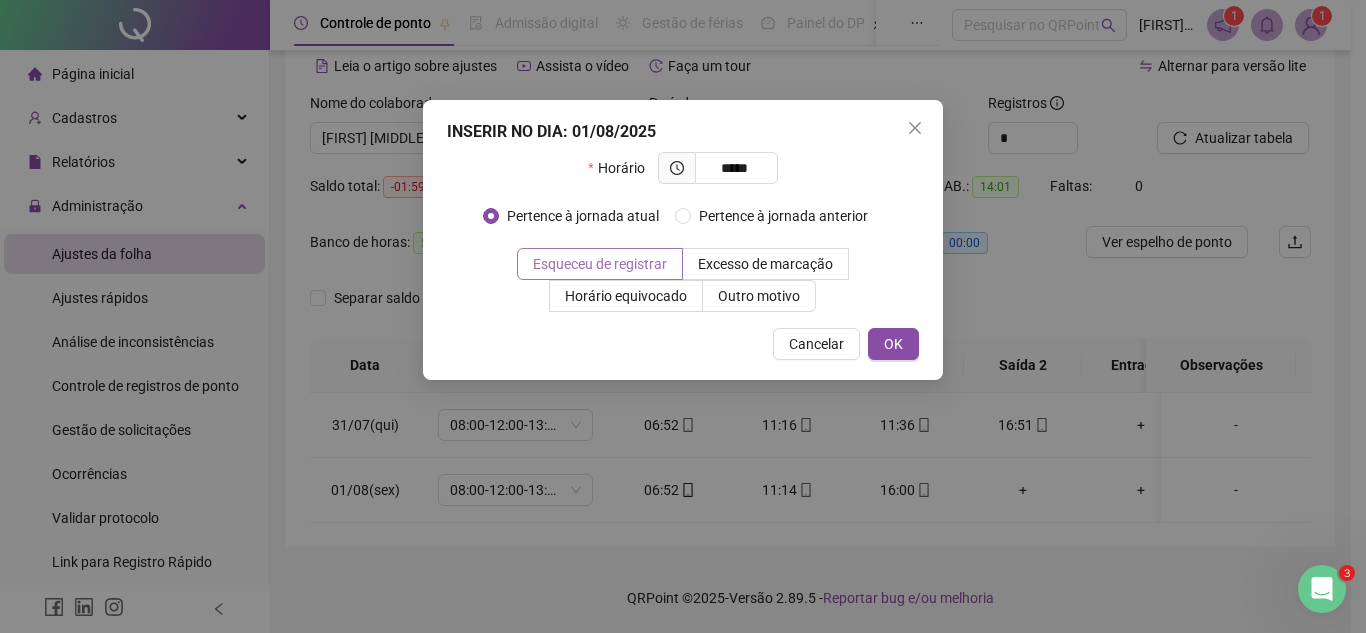 click on "Esqueceu de registrar" at bounding box center (600, 264) 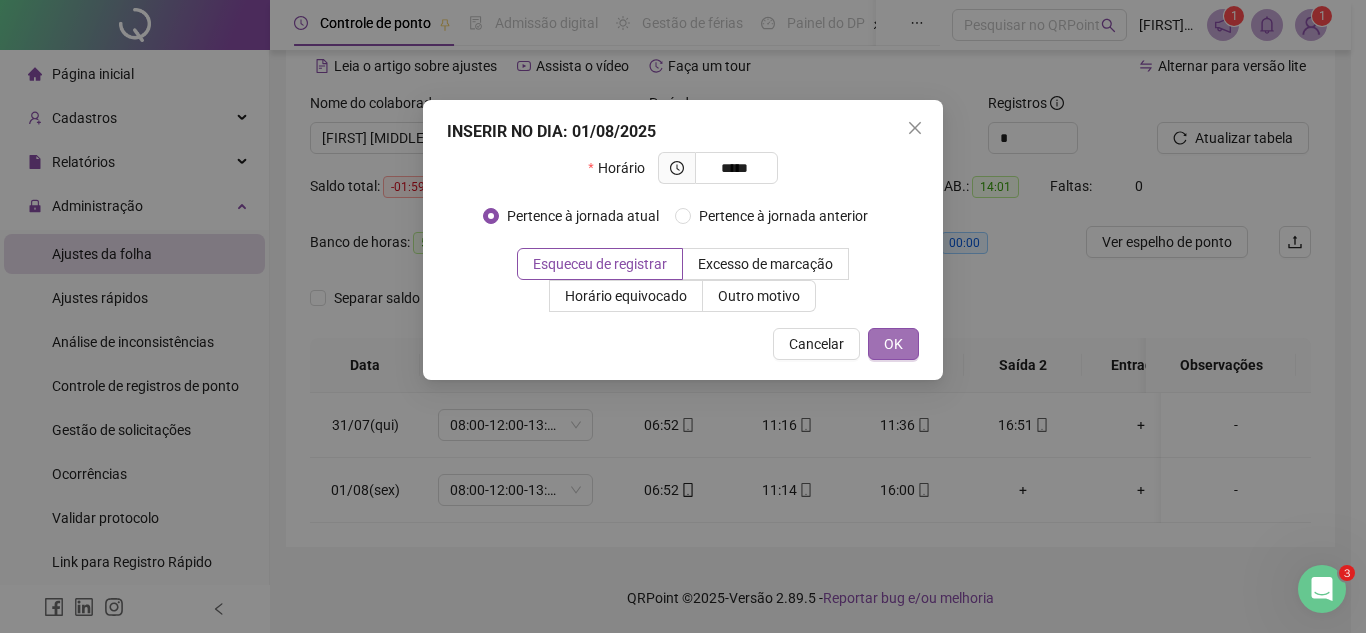 click on "OK" at bounding box center [893, 344] 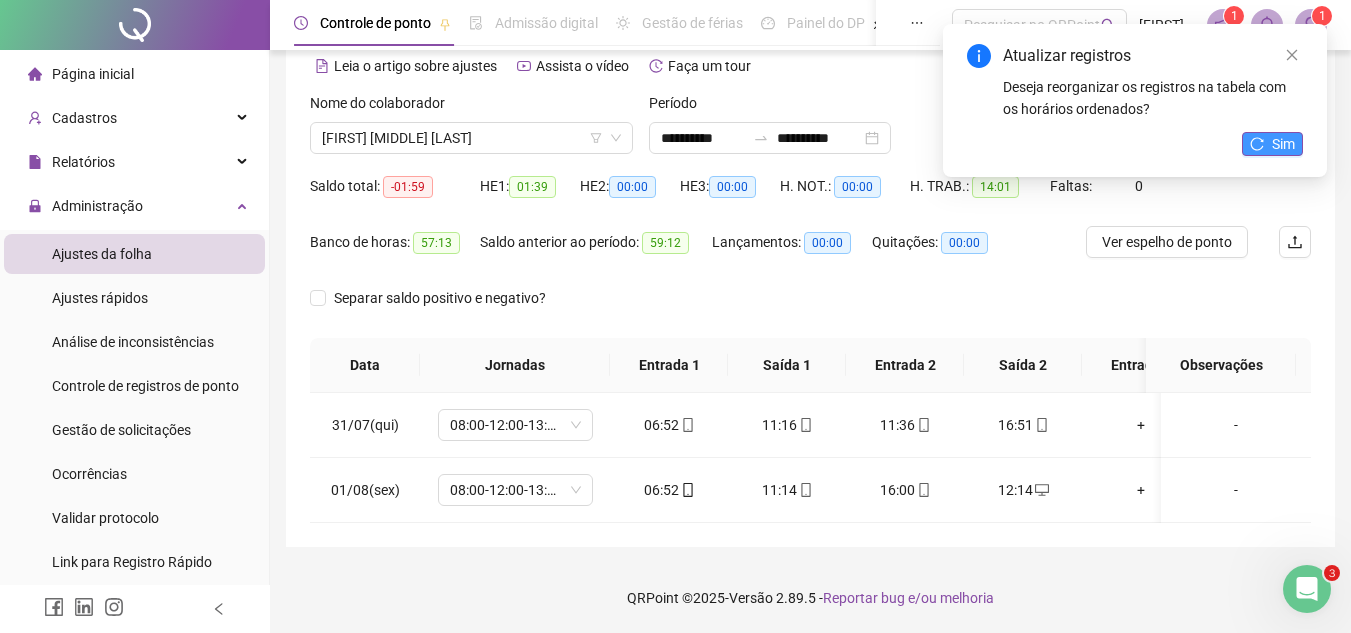 click on "Sim" at bounding box center (1283, 144) 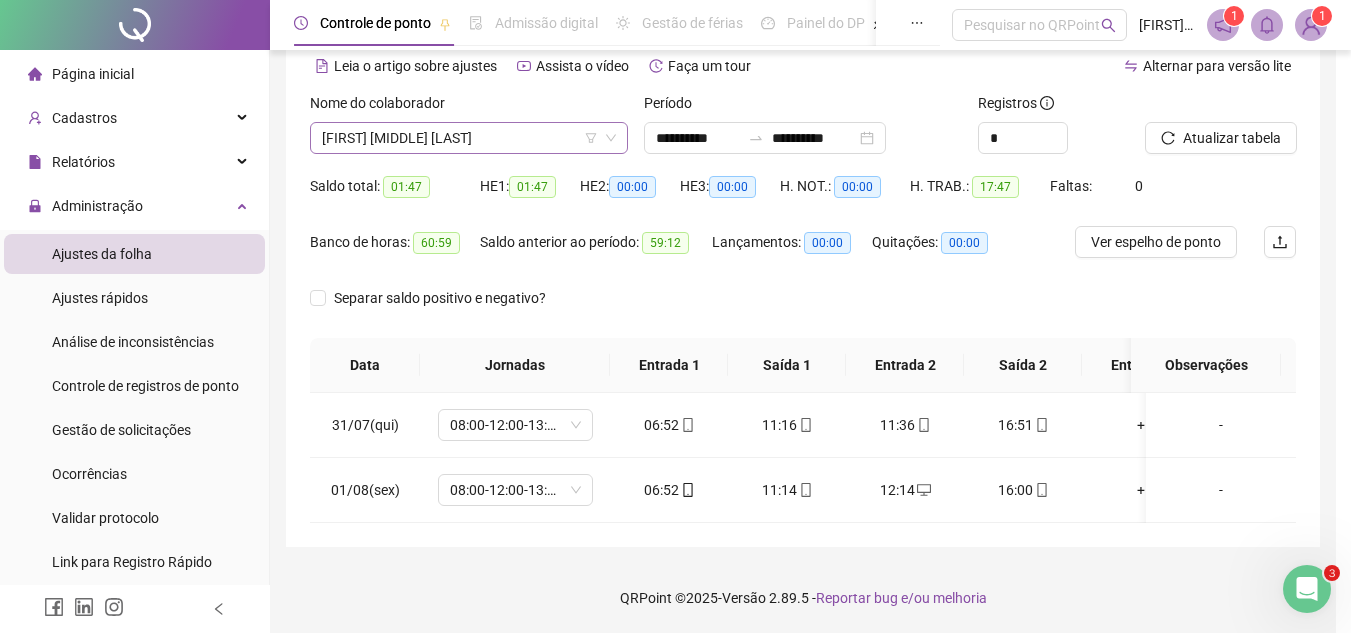 click on "[FIRST] [MIDDLE] [LAST]" at bounding box center (469, 138) 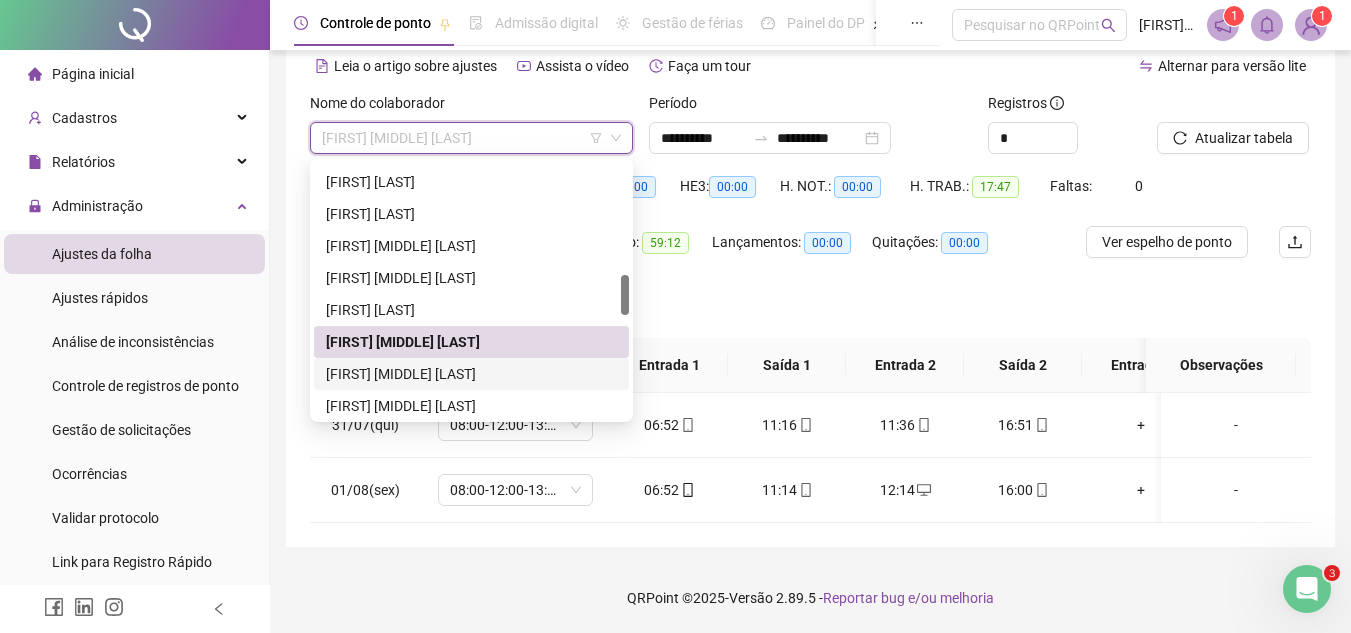 click on "[FIRST] [MIDDLE] [LAST]" at bounding box center (471, 374) 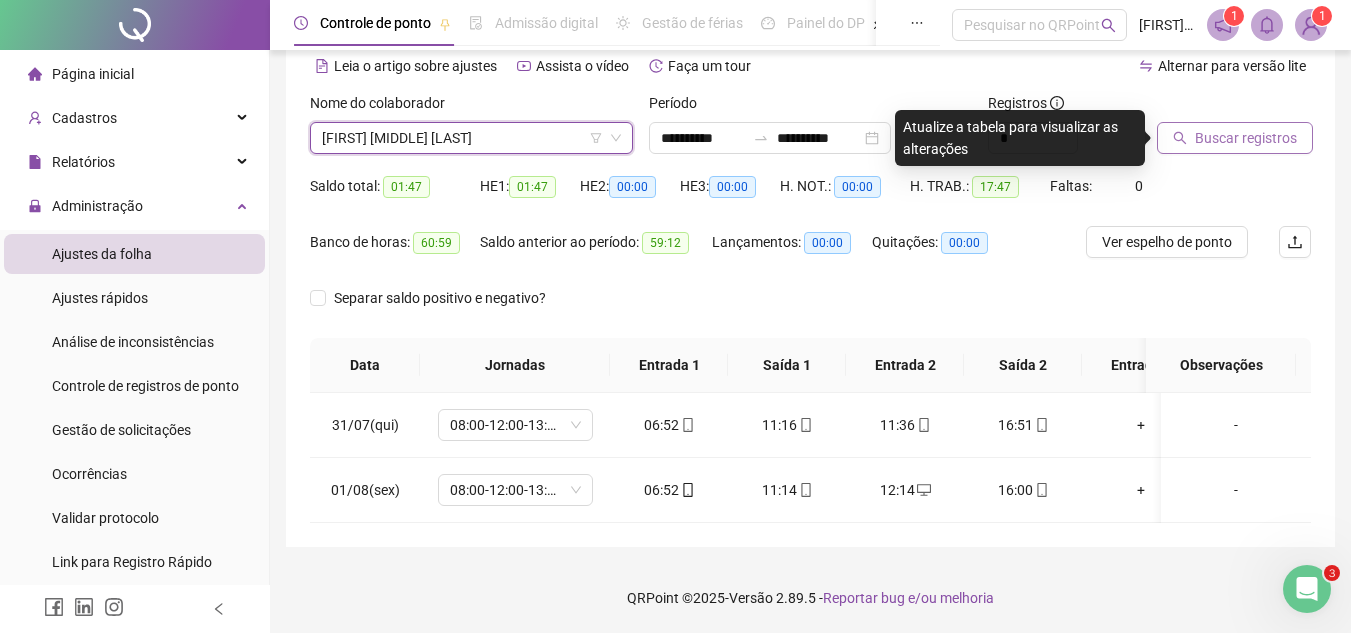 click on "Buscar registros" at bounding box center (1246, 138) 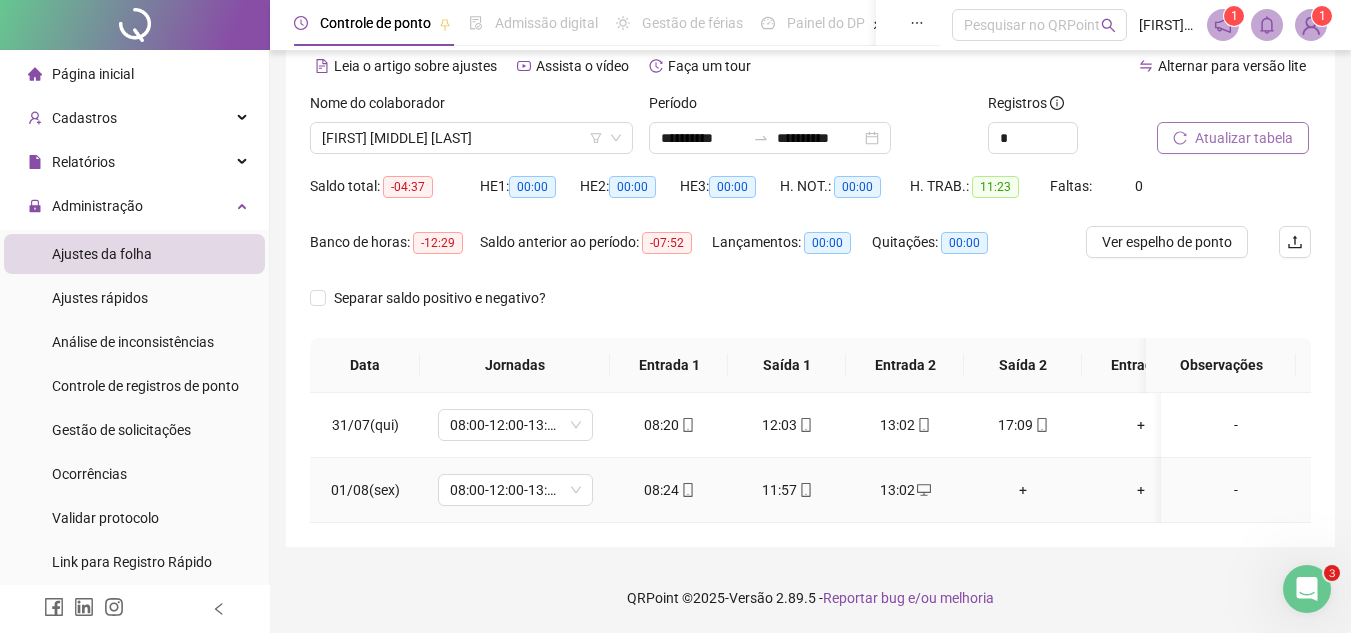 click on "+" at bounding box center (1023, 490) 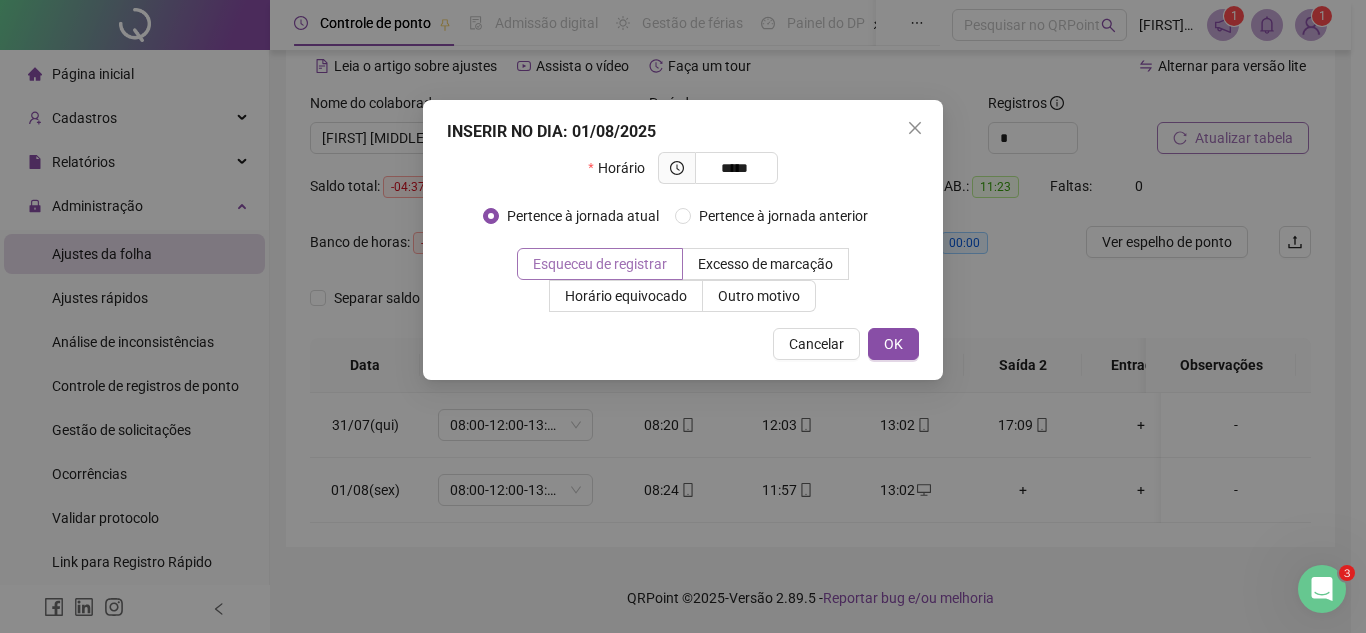 type on "*****" 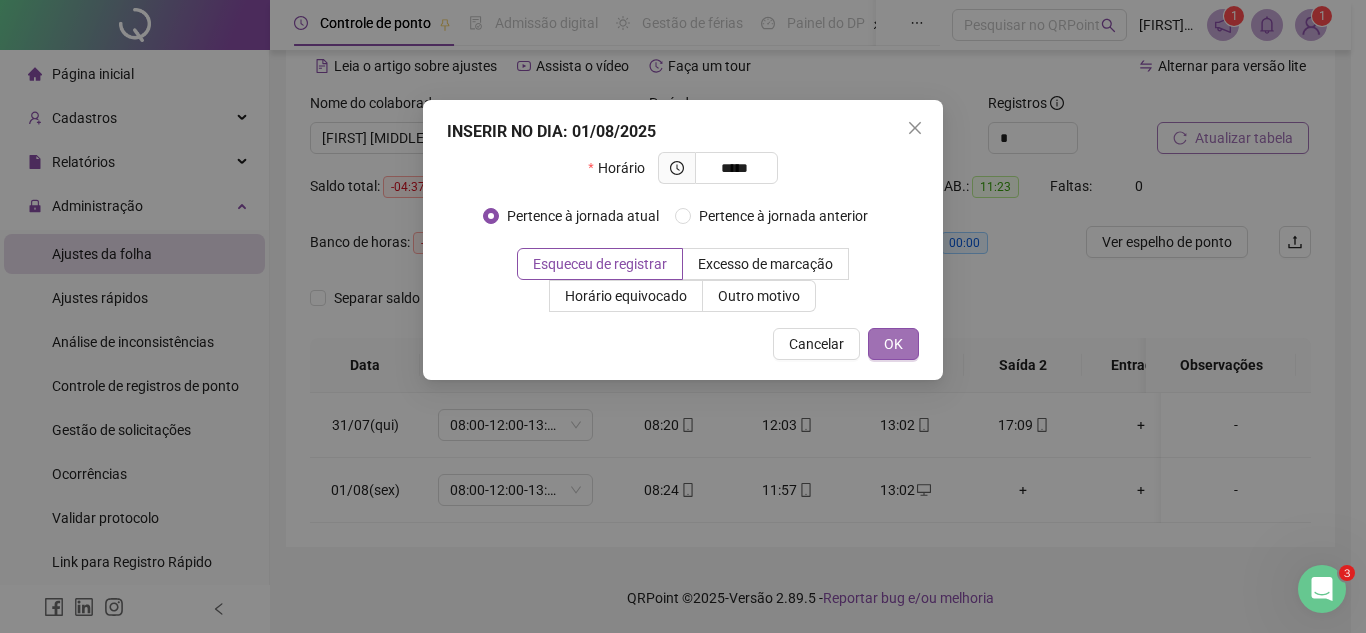 click on "OK" at bounding box center [893, 344] 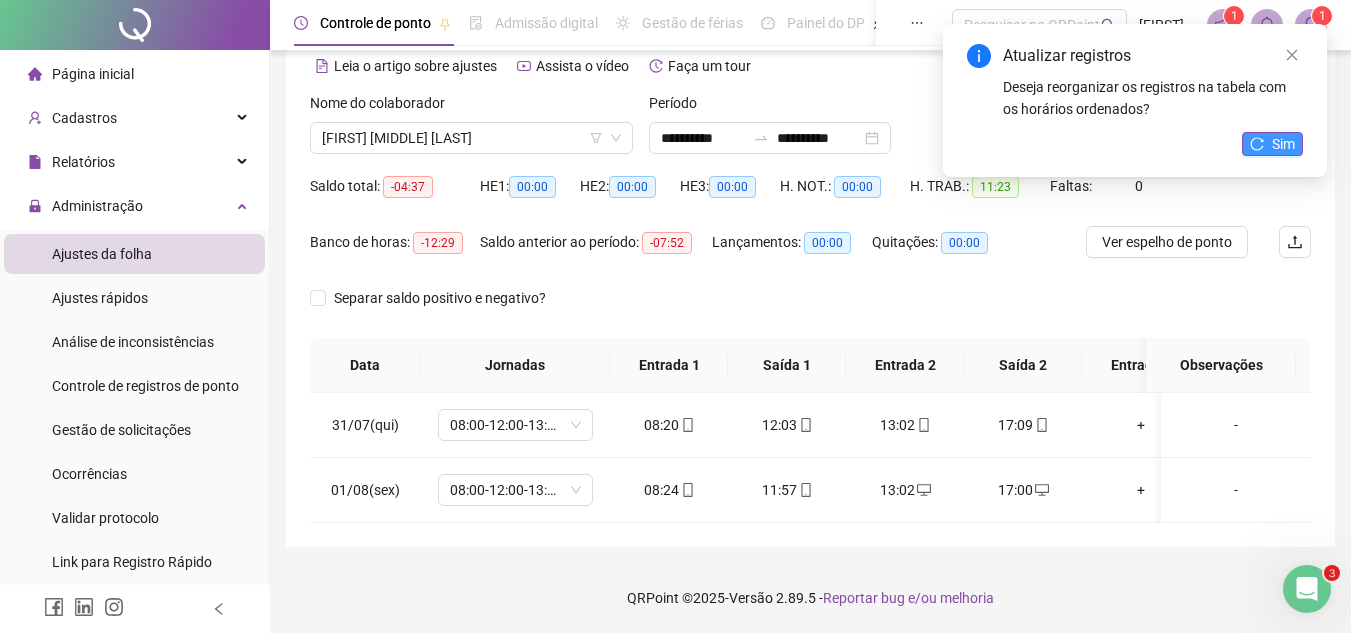click on "Sim" at bounding box center (1283, 144) 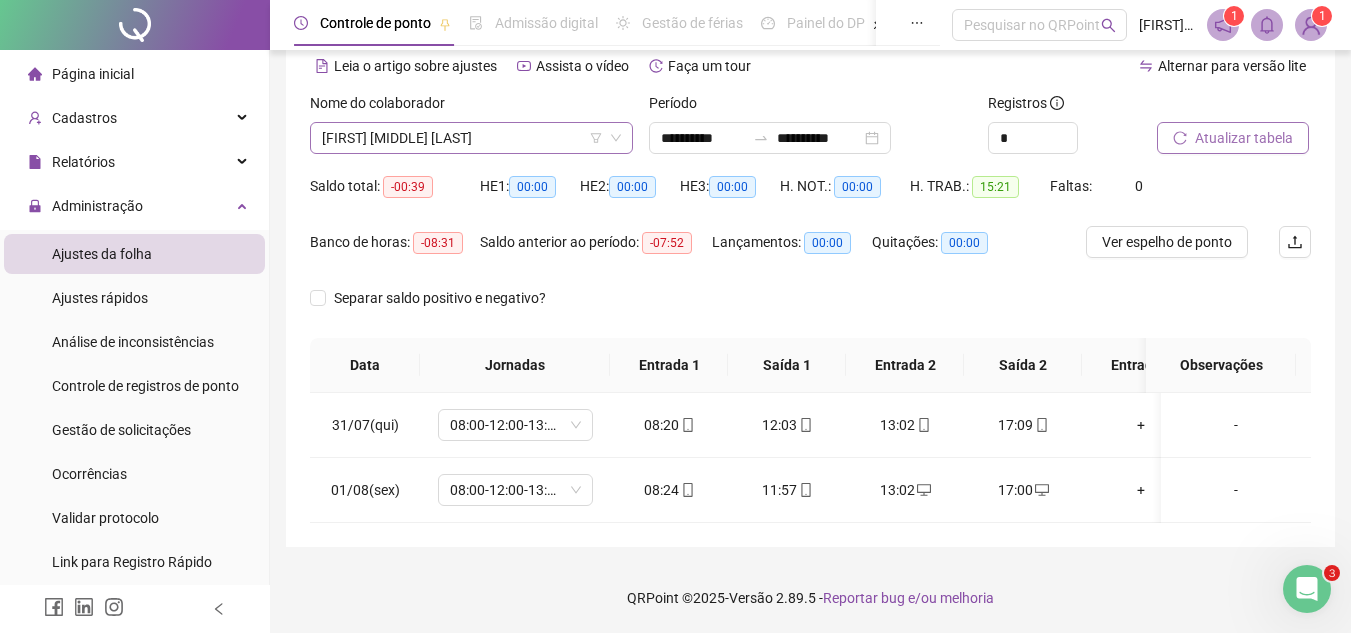 click on "[FIRST] [MIDDLE] [LAST]" at bounding box center (471, 138) 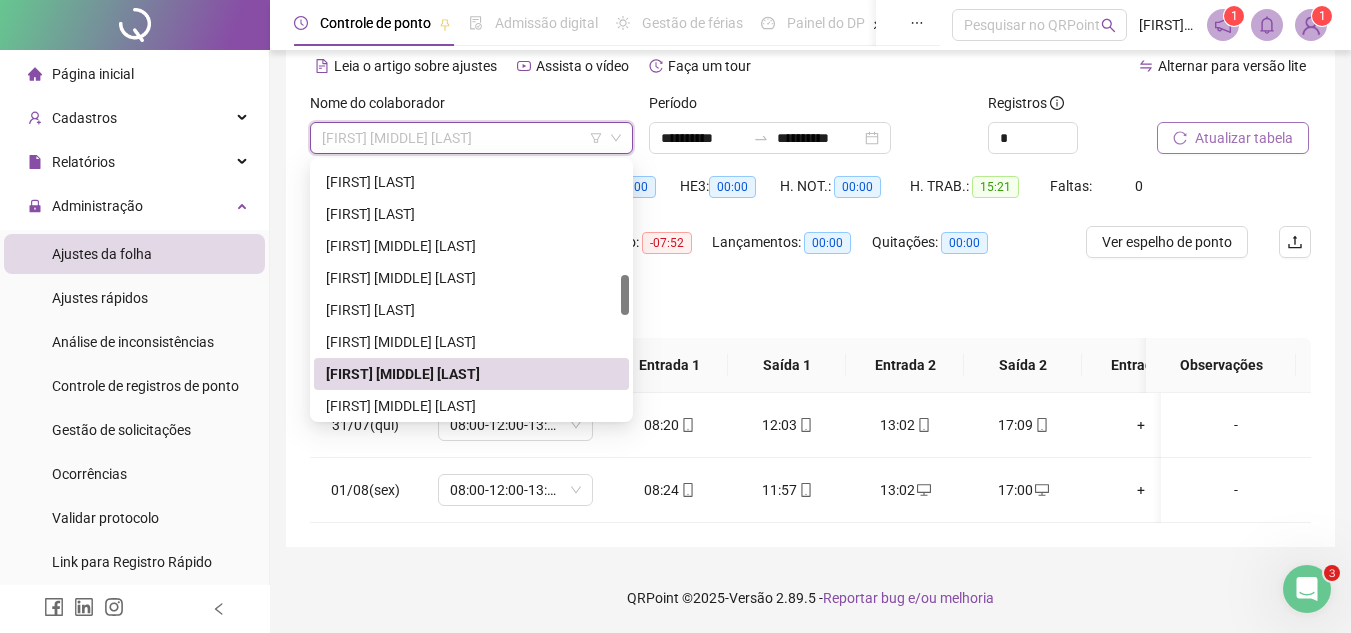 scroll, scrollTop: 800, scrollLeft: 0, axis: vertical 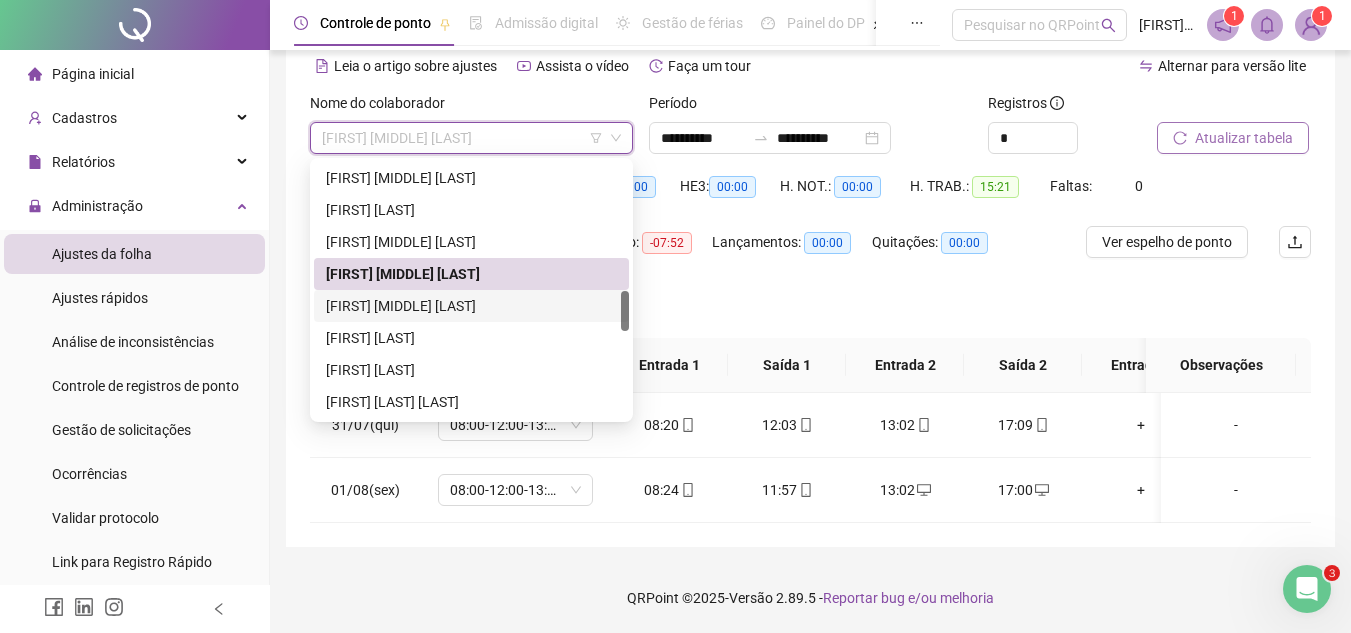 click on "[FIRST] [MIDDLE] [LAST]" at bounding box center (471, 306) 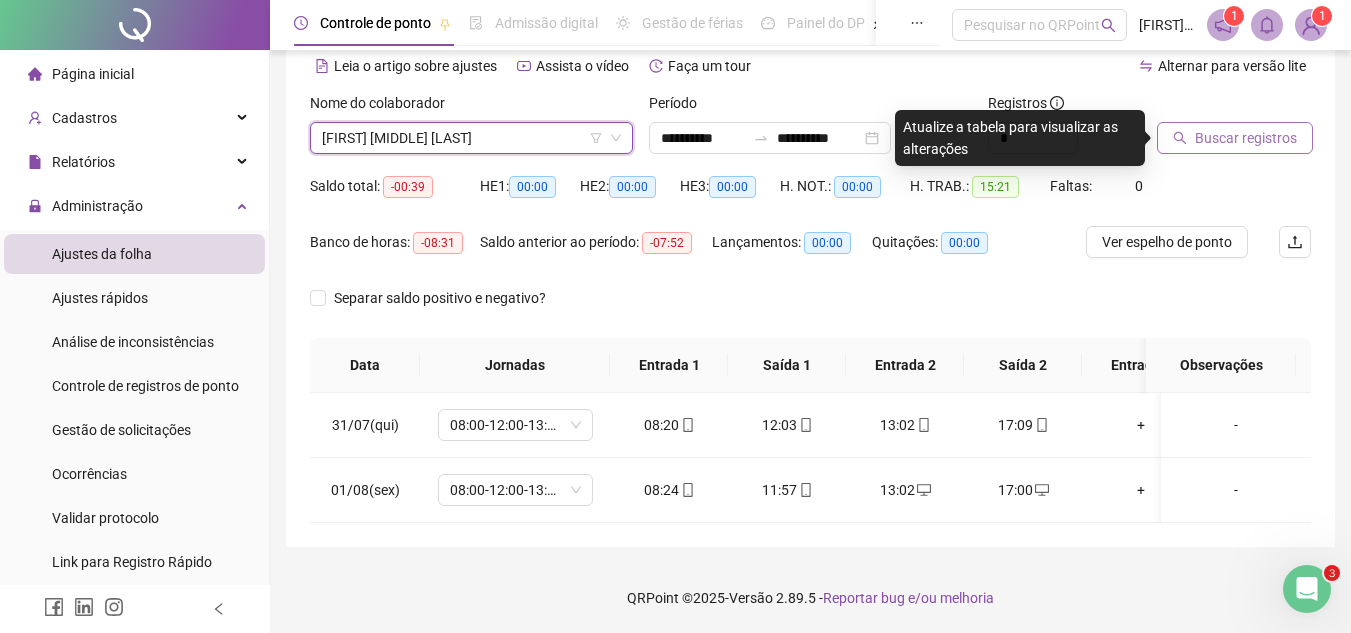click on "Buscar registros" at bounding box center (1235, 138) 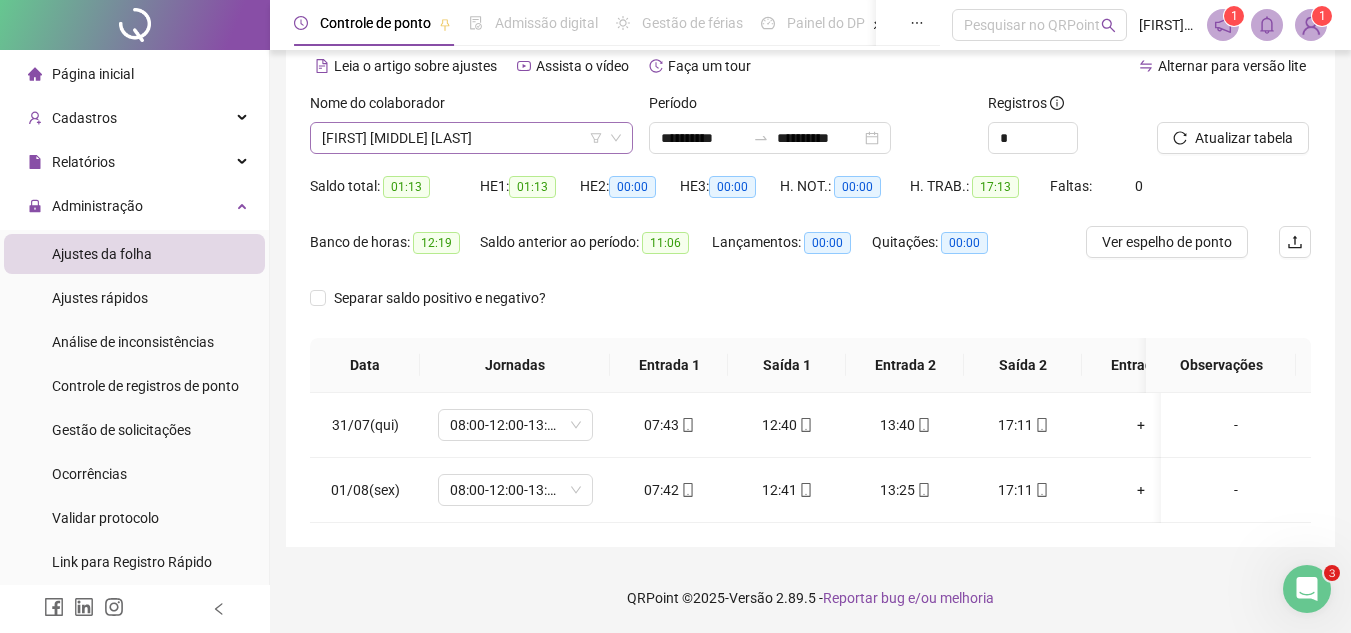 click on "[FIRST] [MIDDLE] [LAST]" at bounding box center (471, 138) 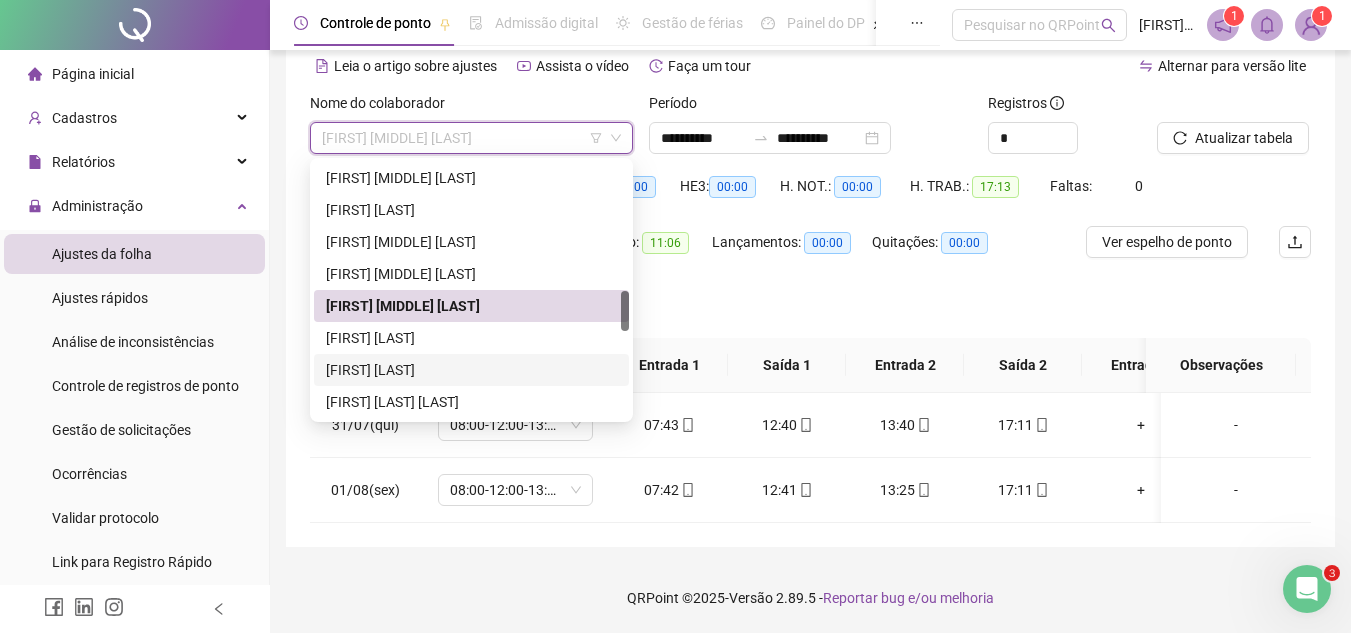 click on "[FIRST] [LAST]" at bounding box center (471, 370) 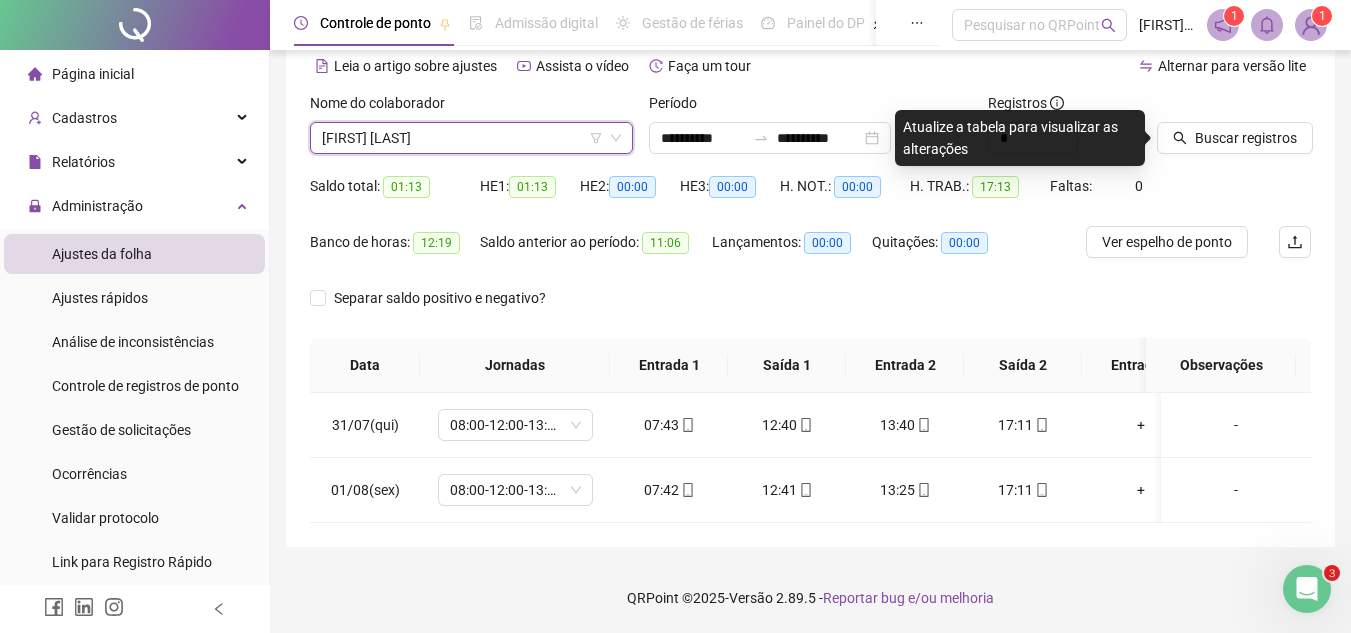 click on "[FIRST] [LAST]" at bounding box center (471, 138) 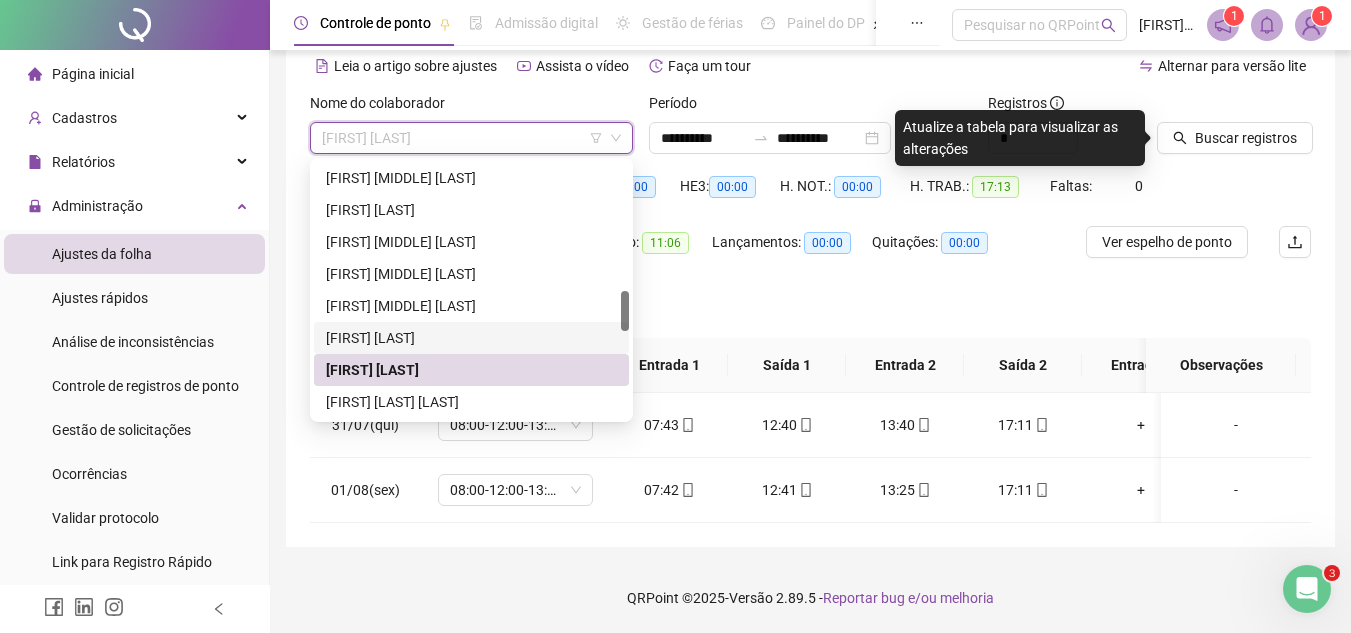click on "[FIRST] [LAST]" at bounding box center (471, 338) 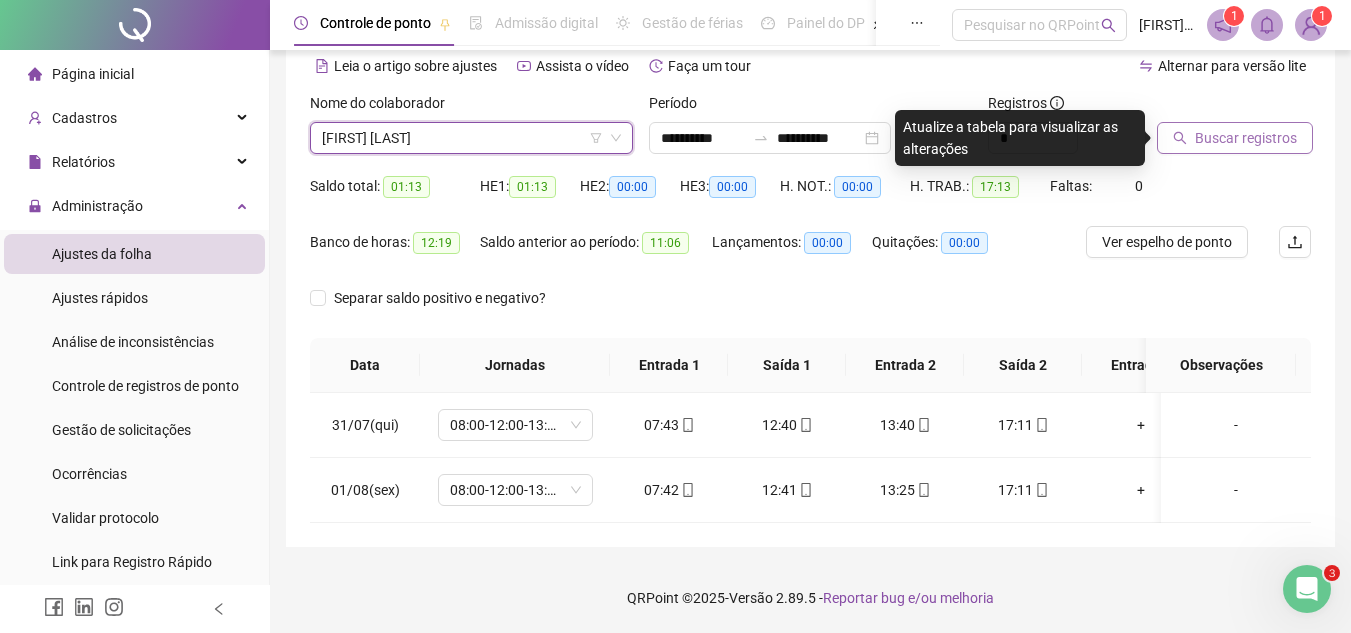 click on "Buscar registros" at bounding box center [1246, 138] 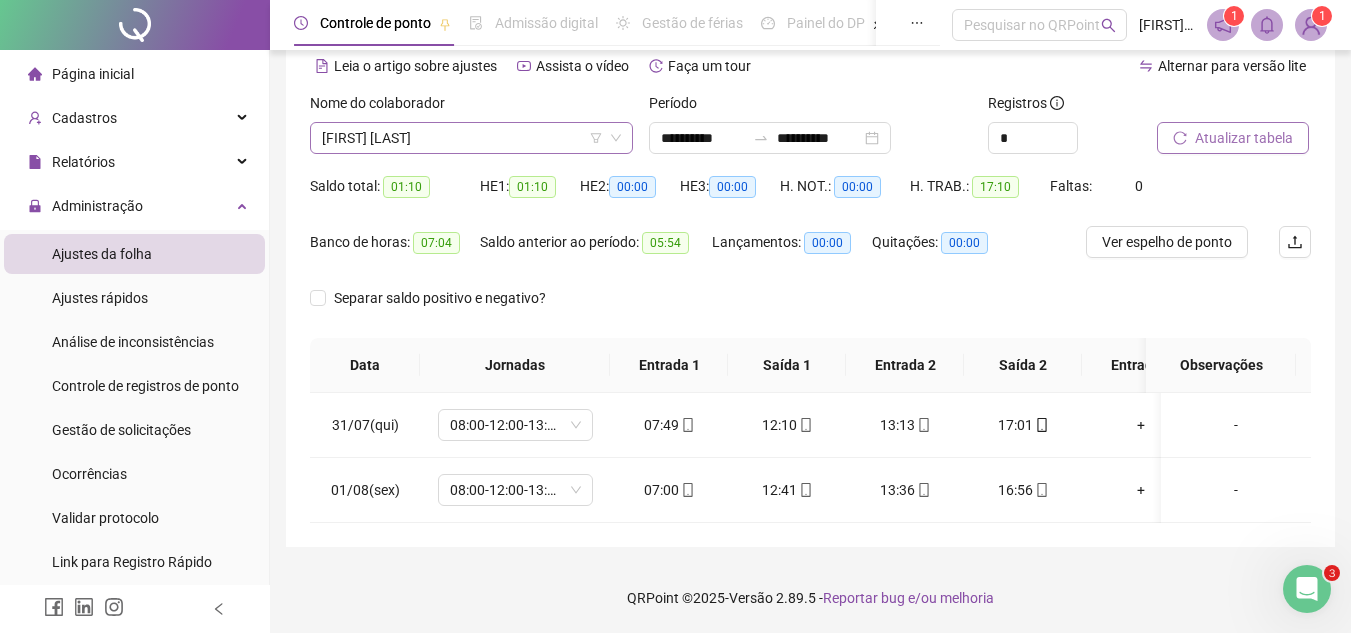 click on "Nome do colaborador [FIRST] [LAST]" at bounding box center [471, 131] 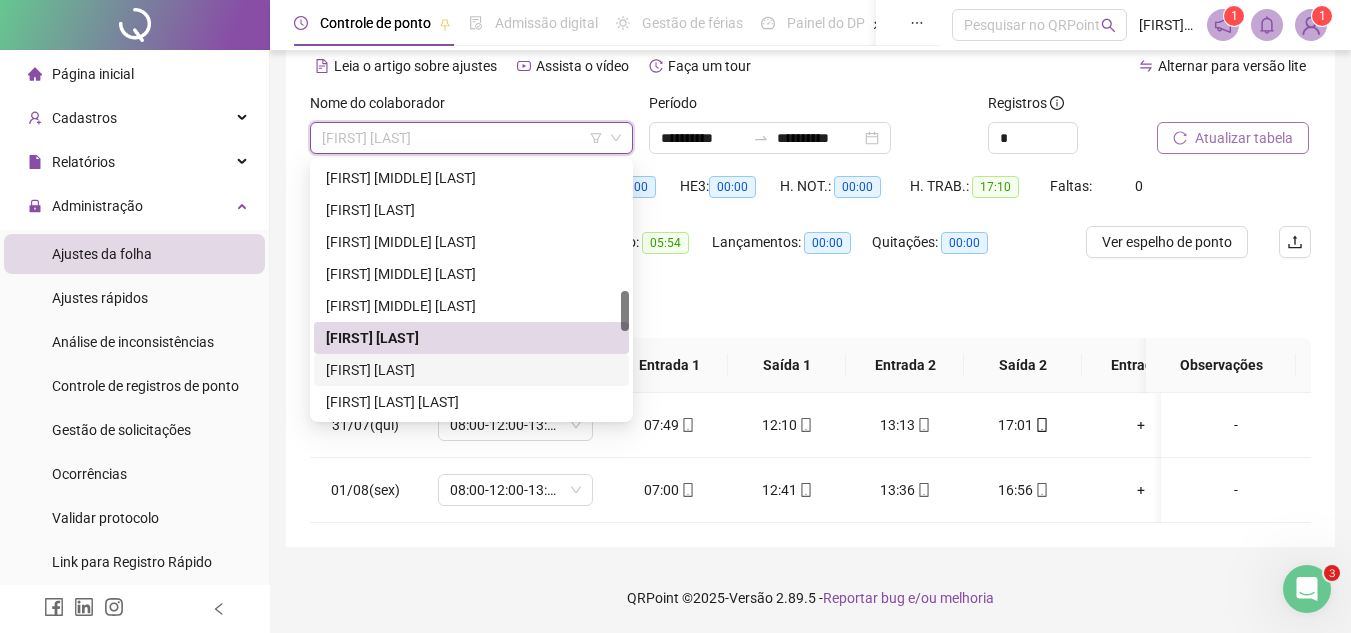 click on "[FIRST] [LAST]" at bounding box center (471, 370) 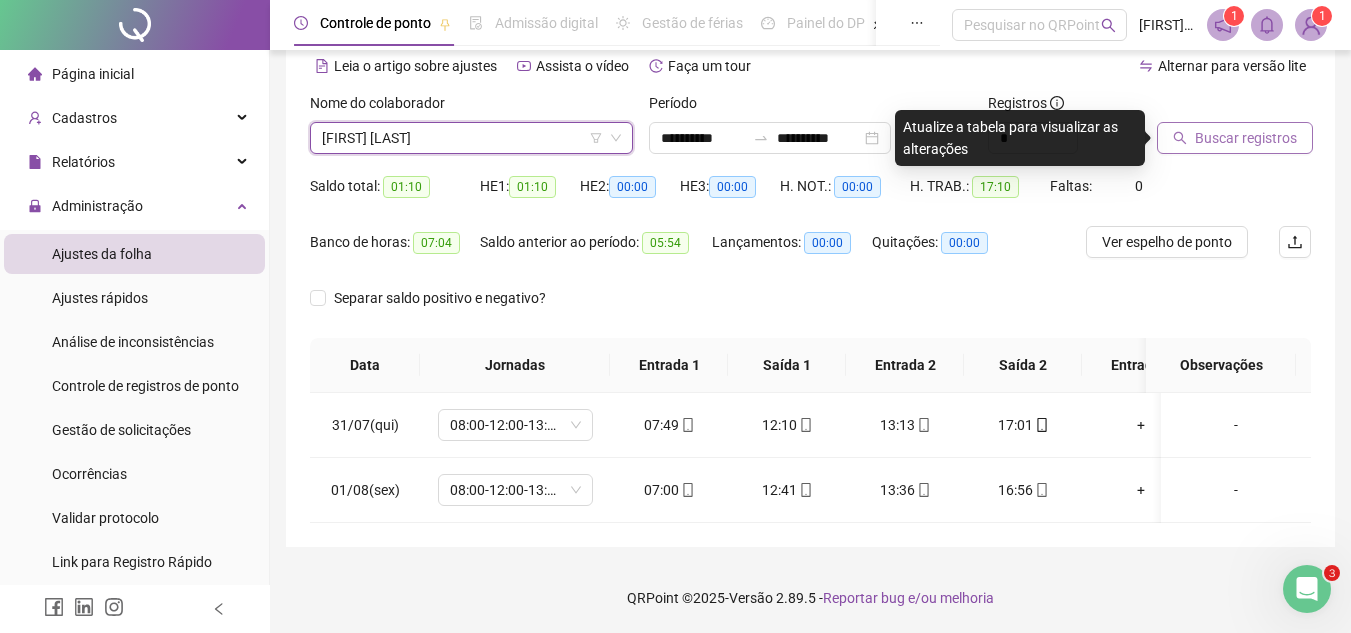 click on "Buscar registros" at bounding box center [1246, 138] 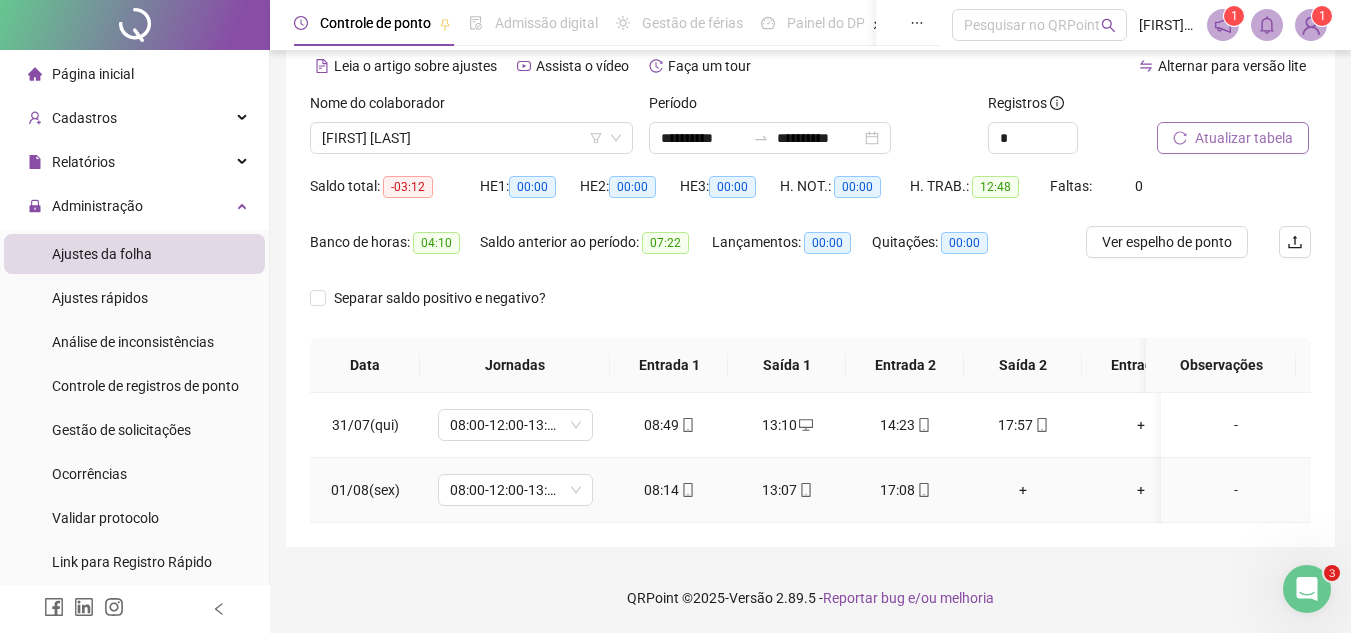 click on "+" at bounding box center [1023, 490] 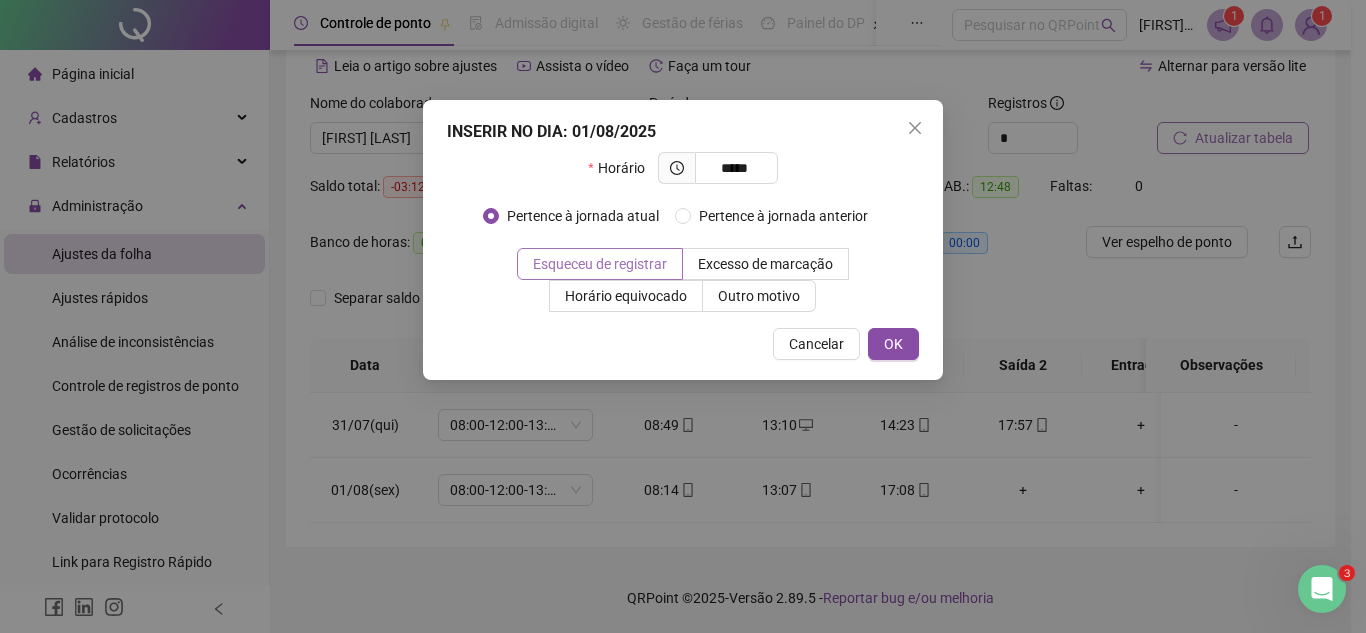 type on "*****" 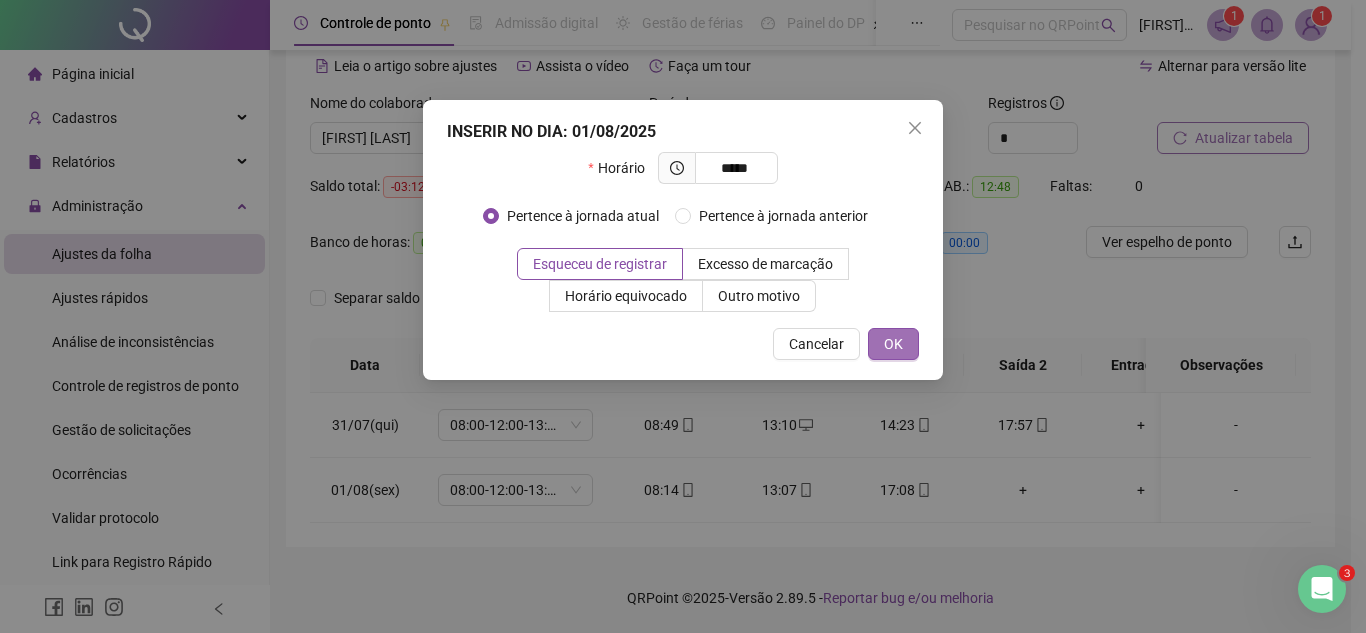 click on "OK" at bounding box center (893, 344) 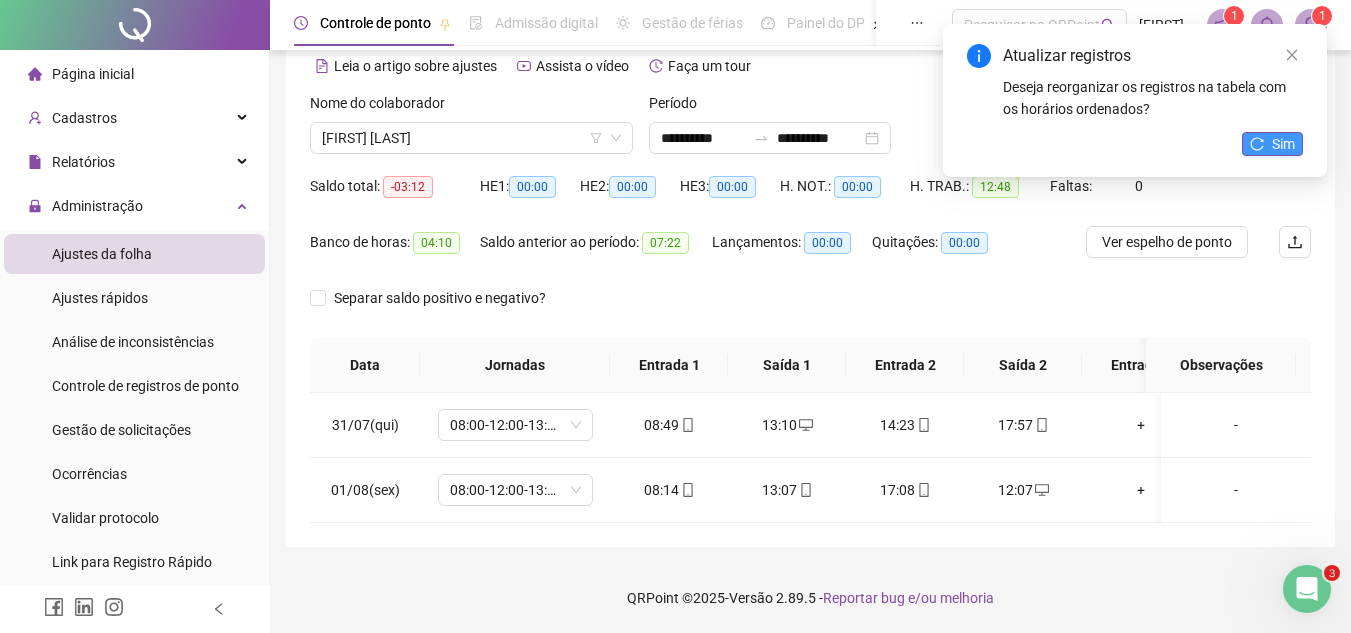 click 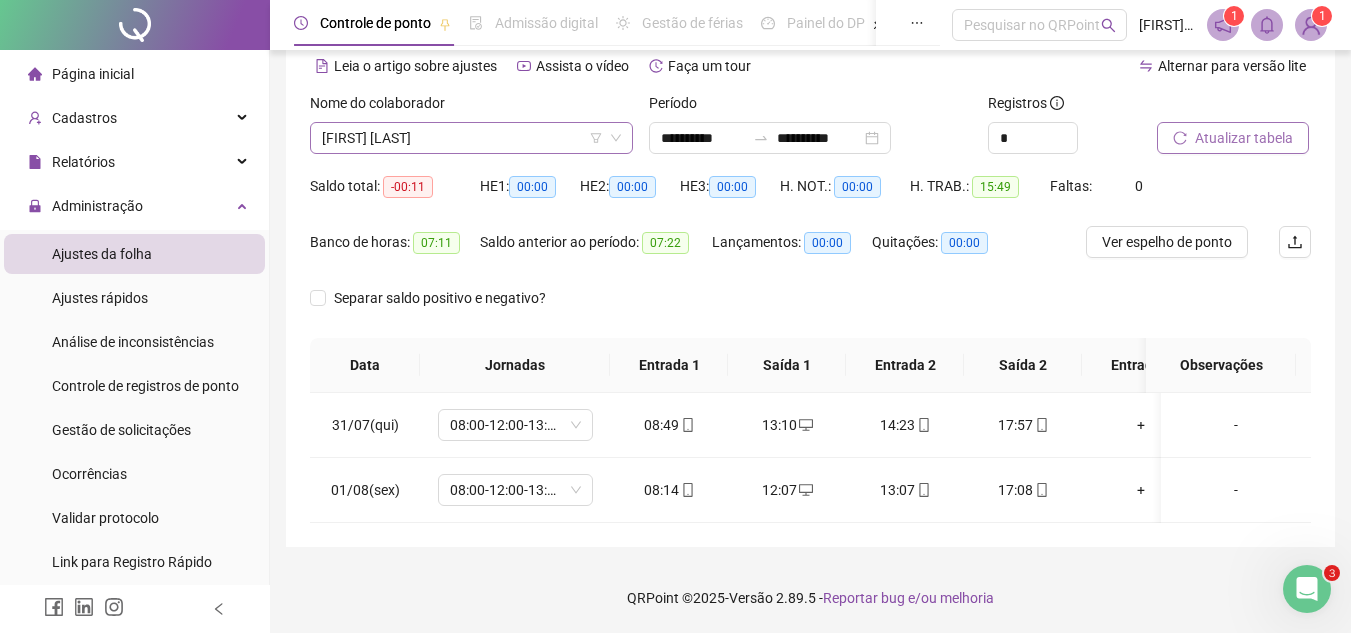click on "[FIRST] [LAST]" at bounding box center (471, 138) 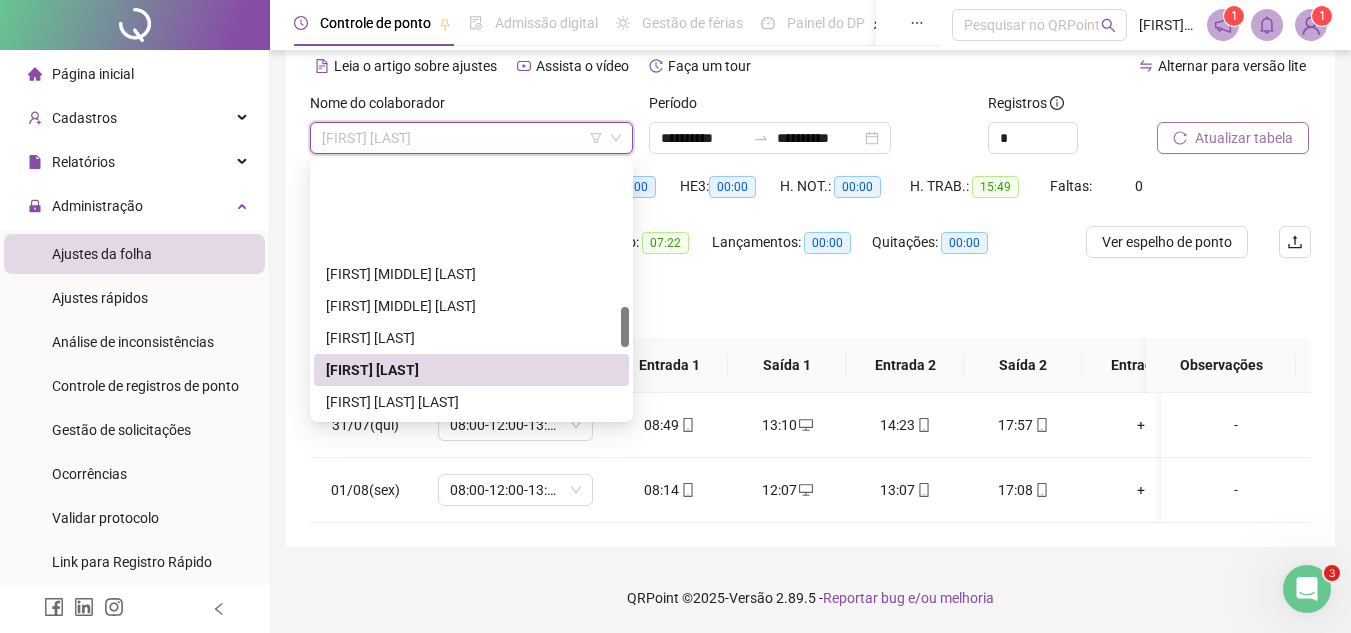 scroll, scrollTop: 900, scrollLeft: 0, axis: vertical 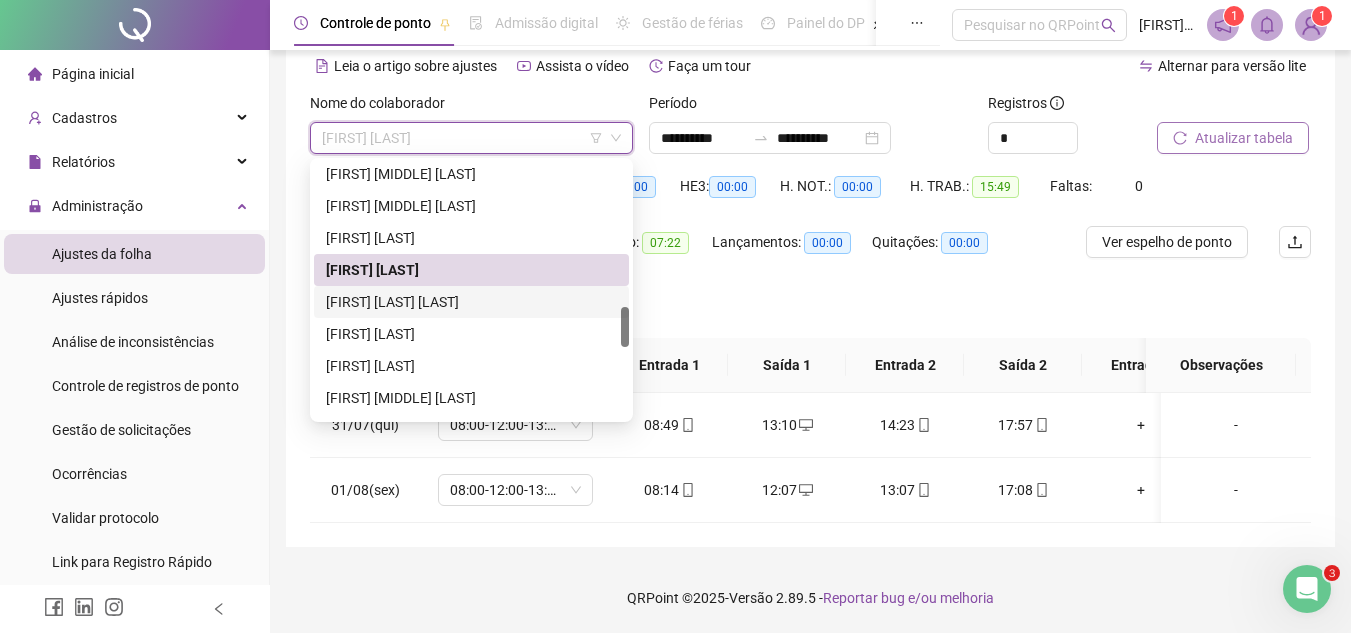 click on "[FIRST] [LAST] [LAST]" at bounding box center (471, 302) 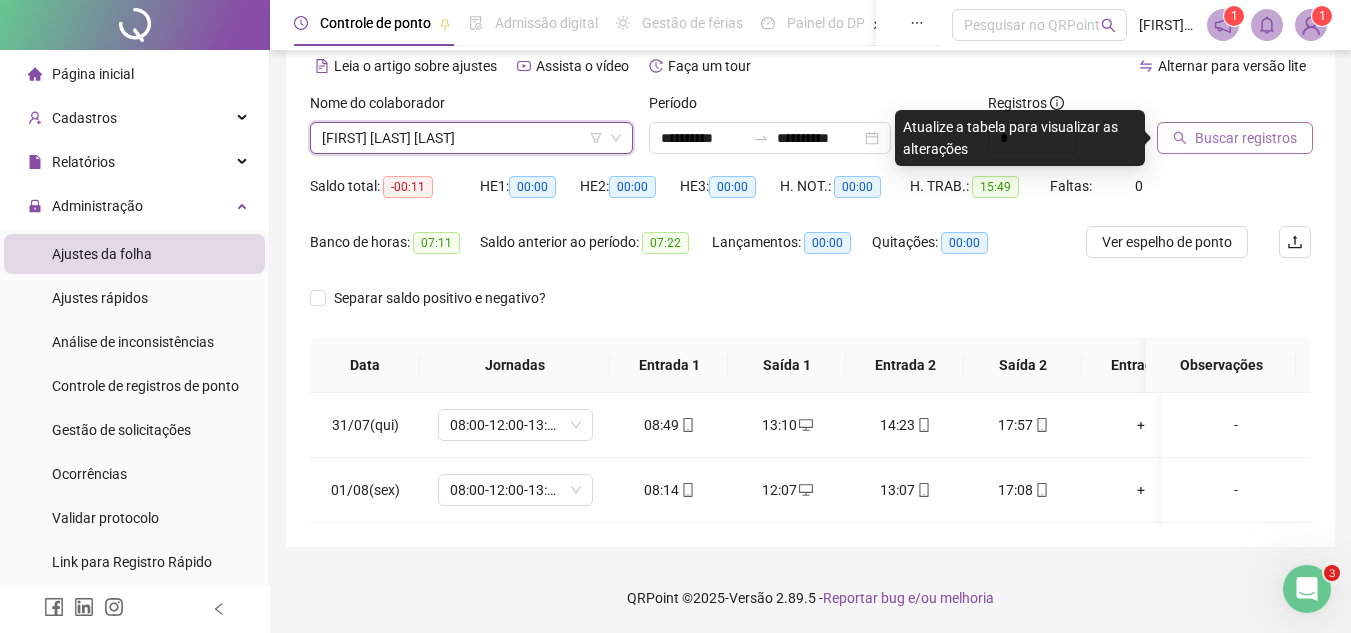 click on "Buscar registros" at bounding box center (1246, 138) 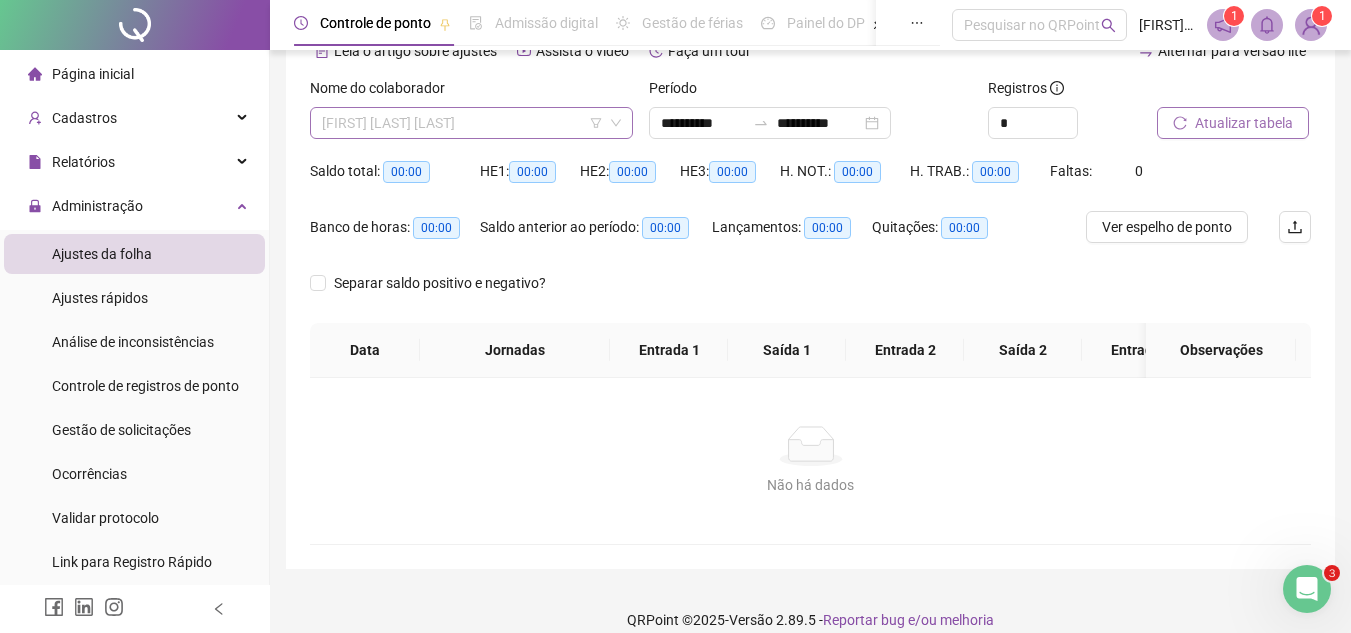 click on "[FIRST] [LAST] [LAST]" at bounding box center (471, 123) 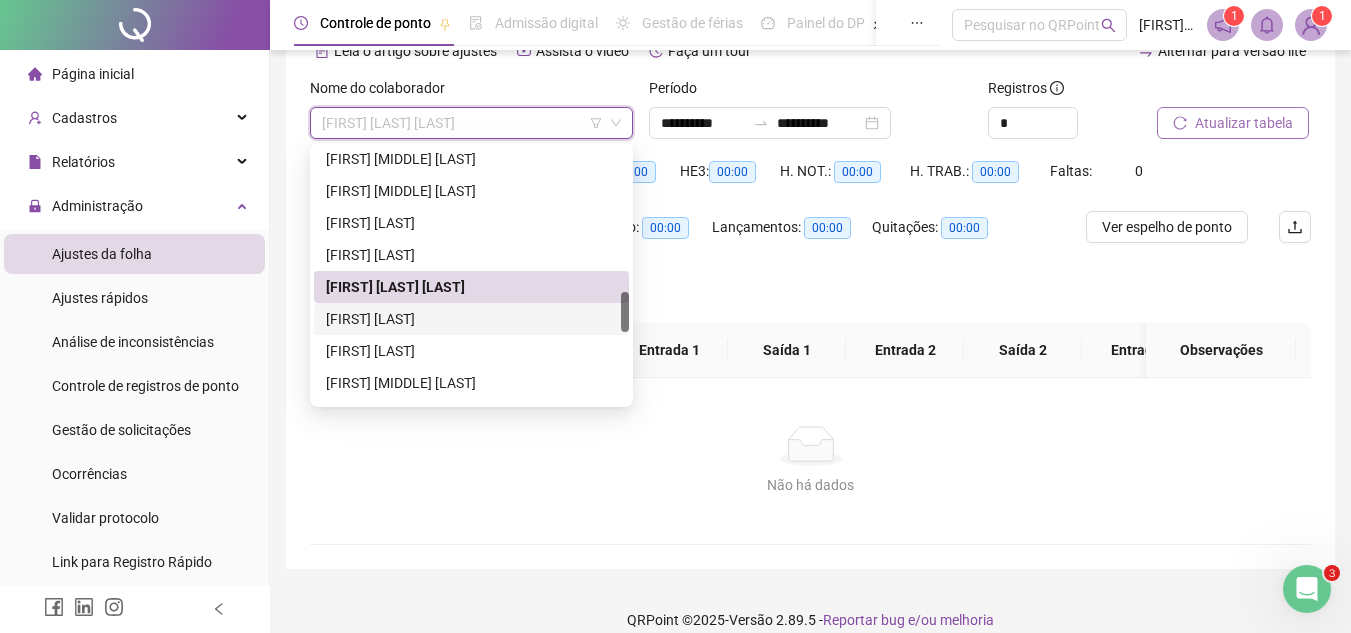 click on "[FIRST] [LAST]" at bounding box center (471, 319) 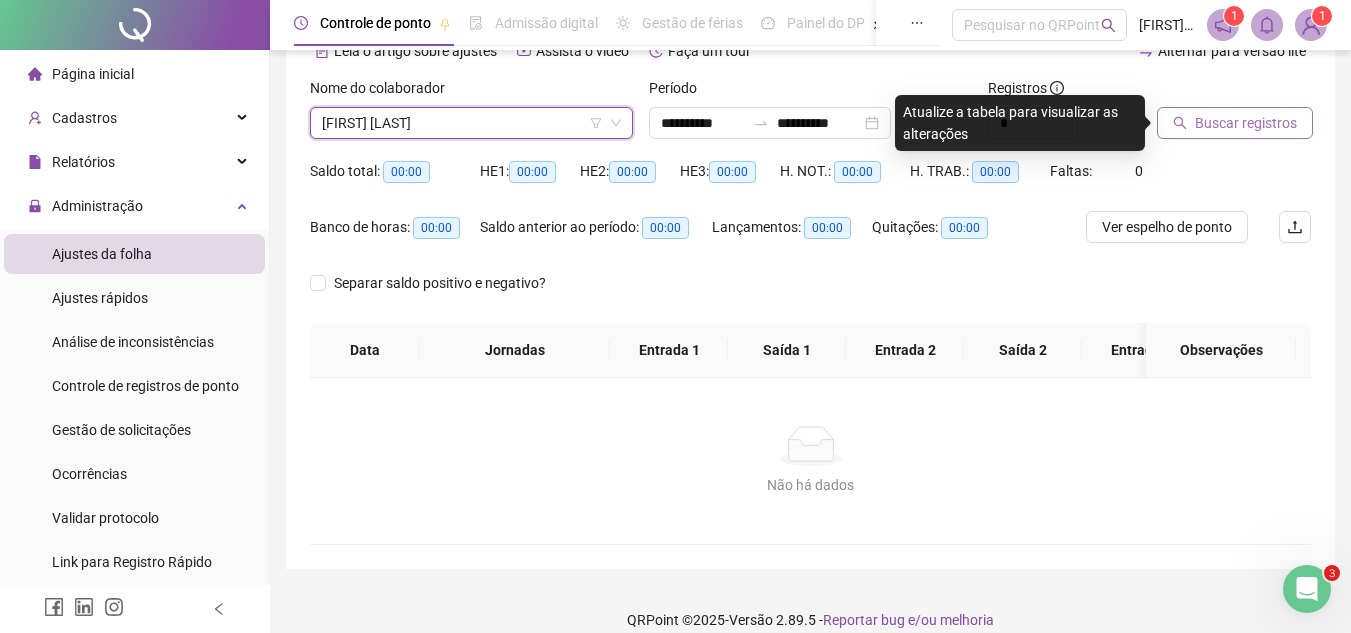 click on "Buscar registros" at bounding box center [1246, 123] 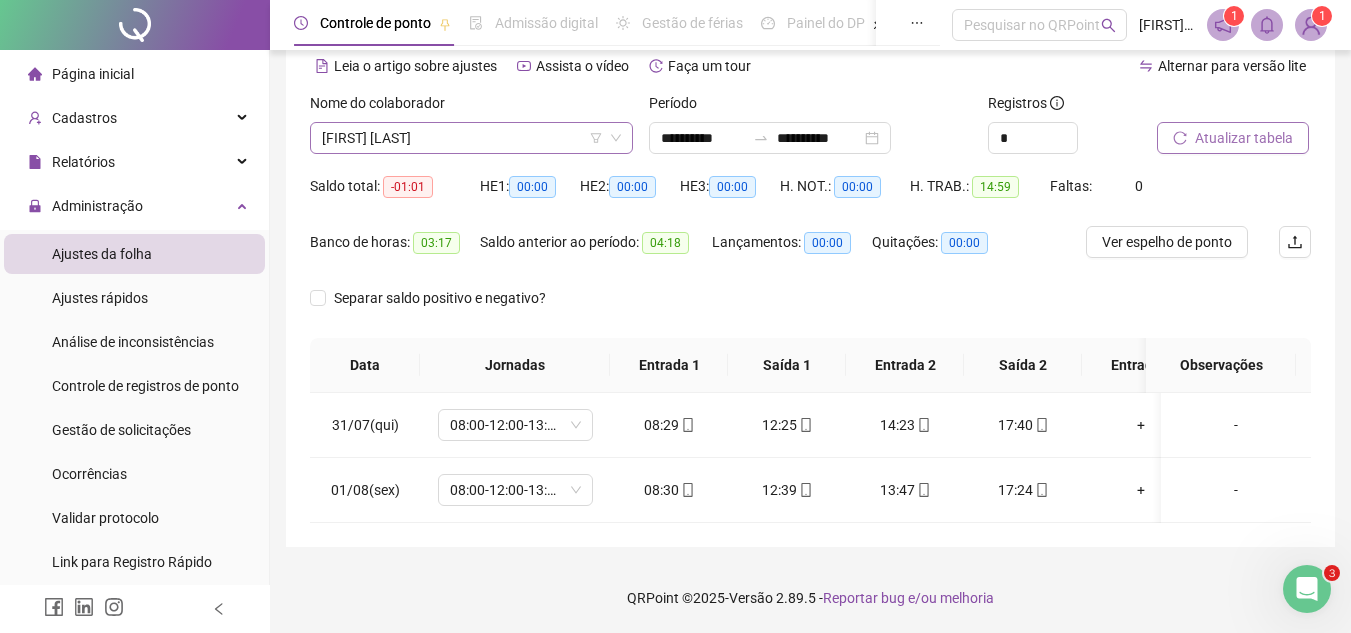 click on "[FIRST] [LAST]" at bounding box center [471, 138] 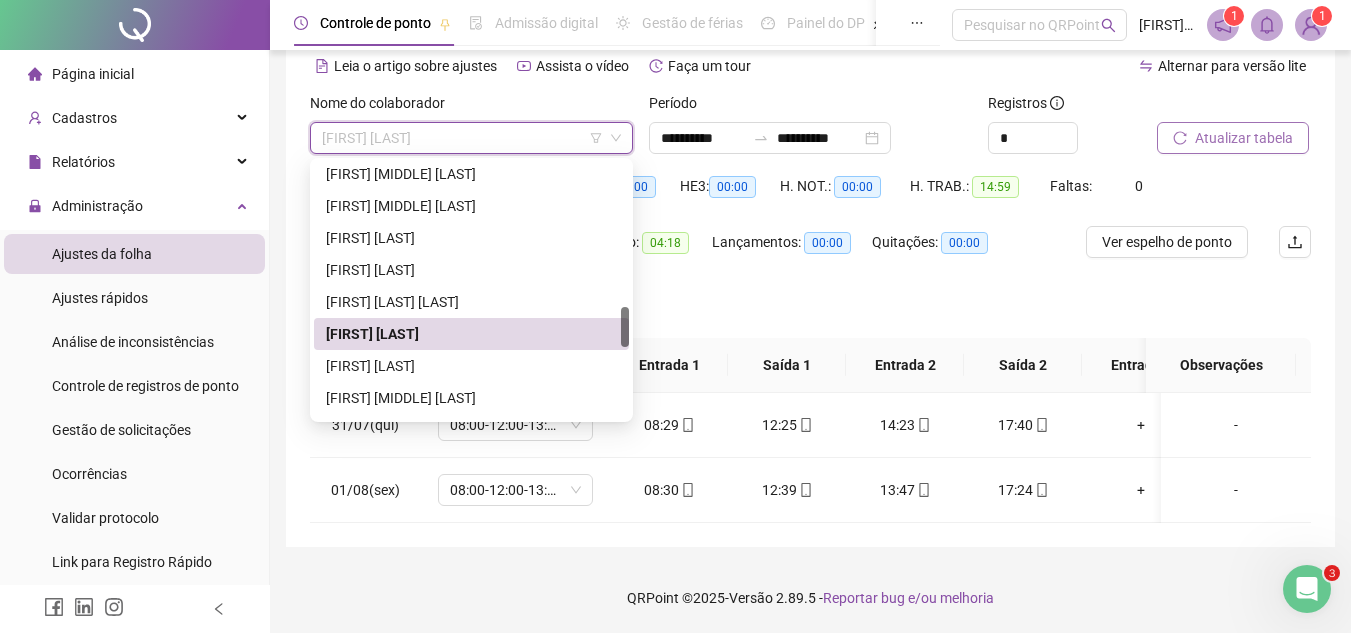 click on "[FIRST] [LAST]" at bounding box center (471, 366) 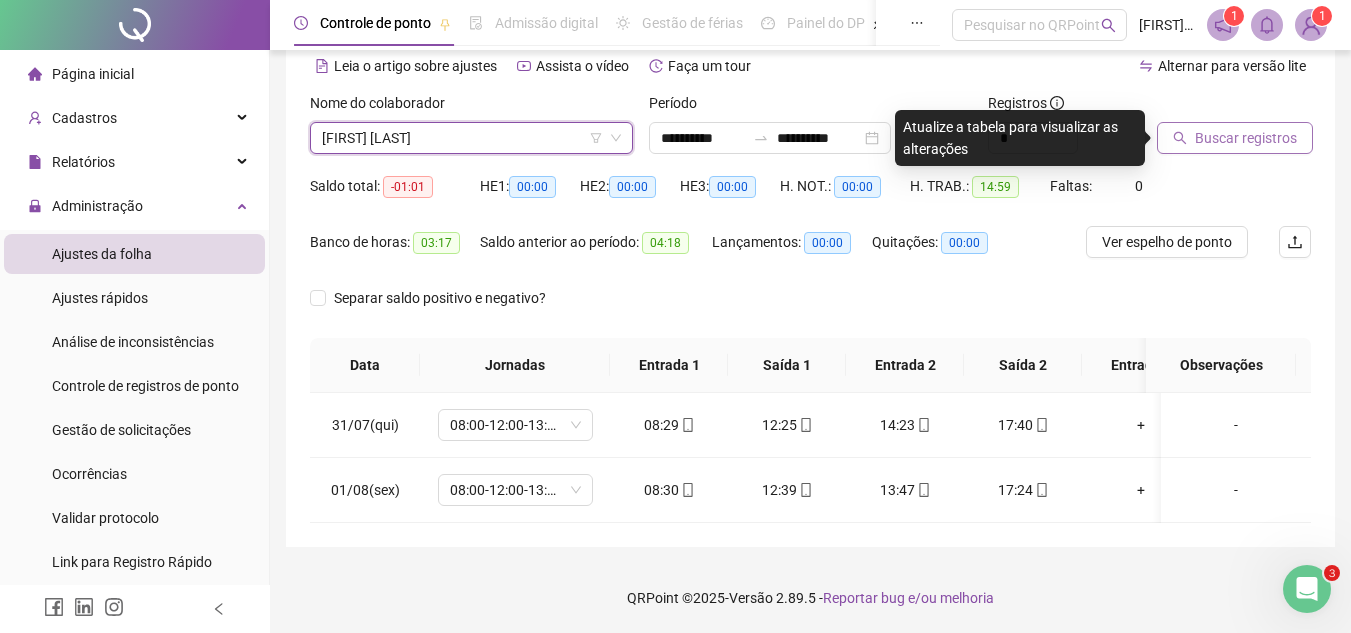 click on "Buscar registros" at bounding box center (1246, 138) 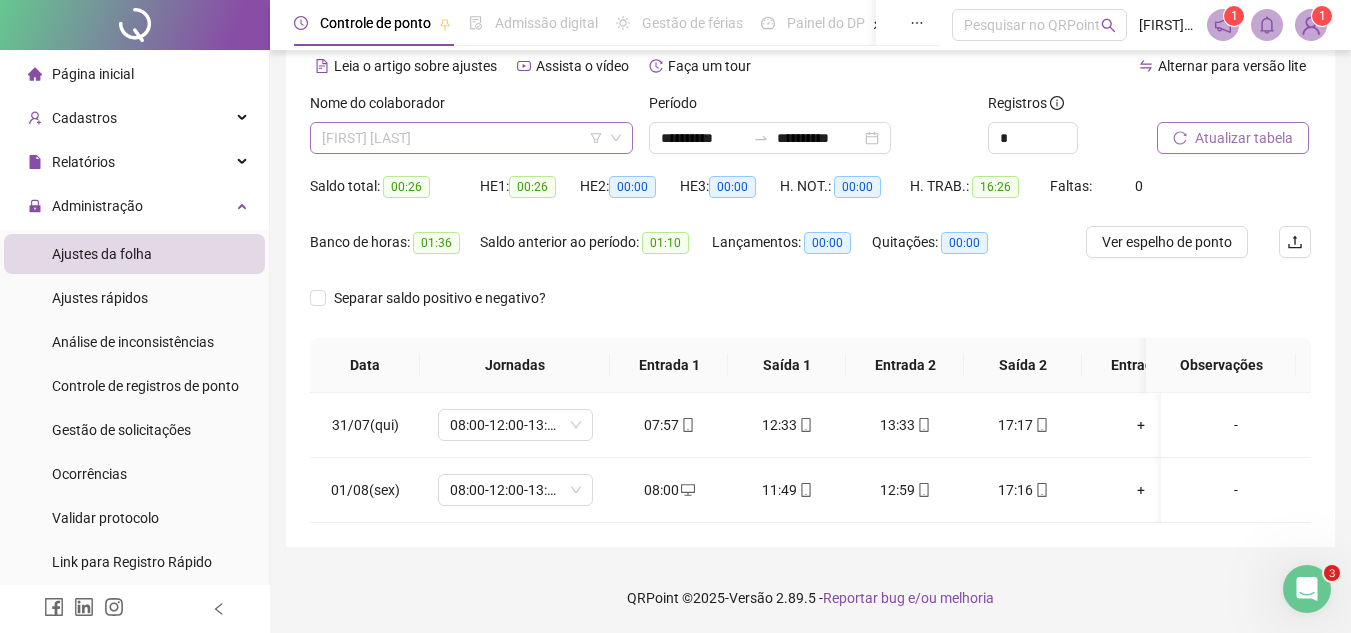 click on "[FIRST] [LAST]" at bounding box center [471, 138] 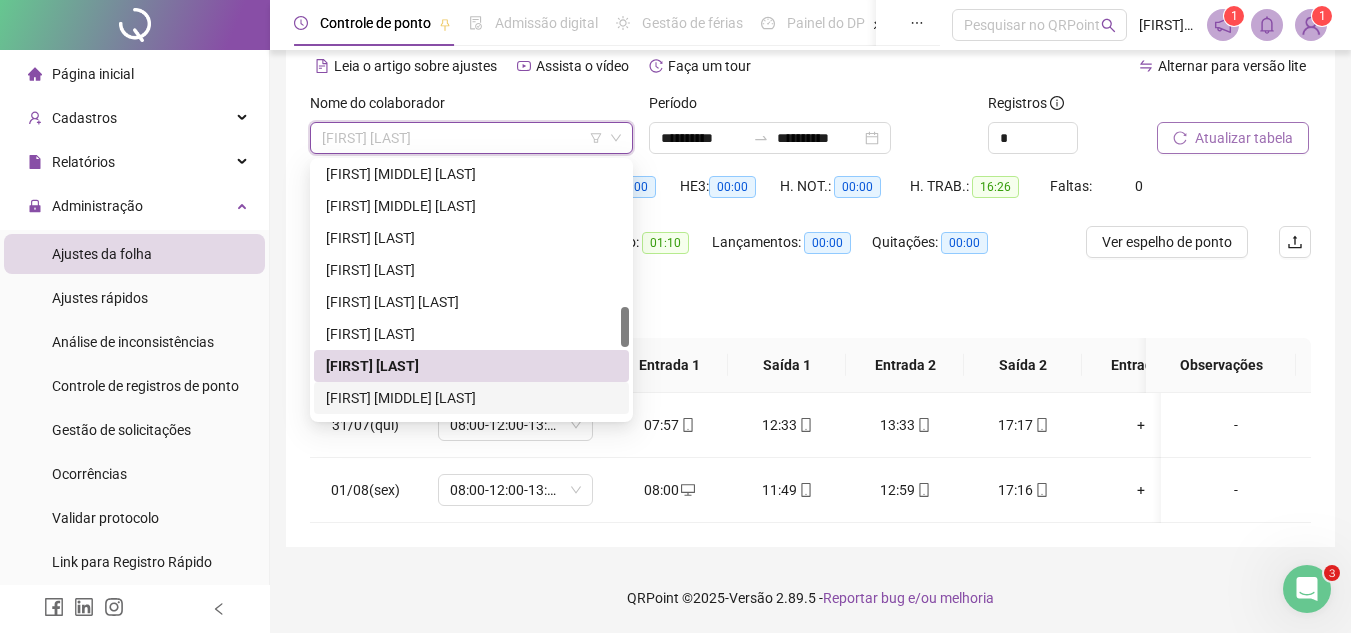 click on "[FIRST] [MIDDLE] [LAST]" at bounding box center (471, 398) 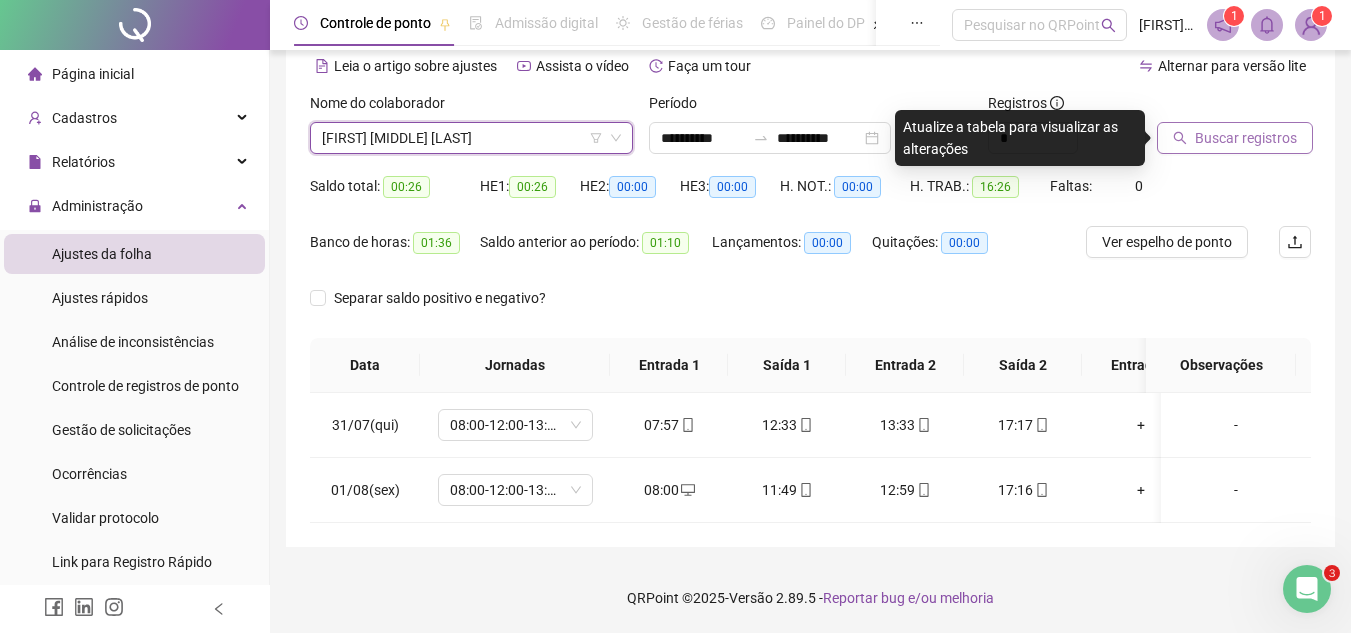 click on "Buscar registros" at bounding box center [1246, 138] 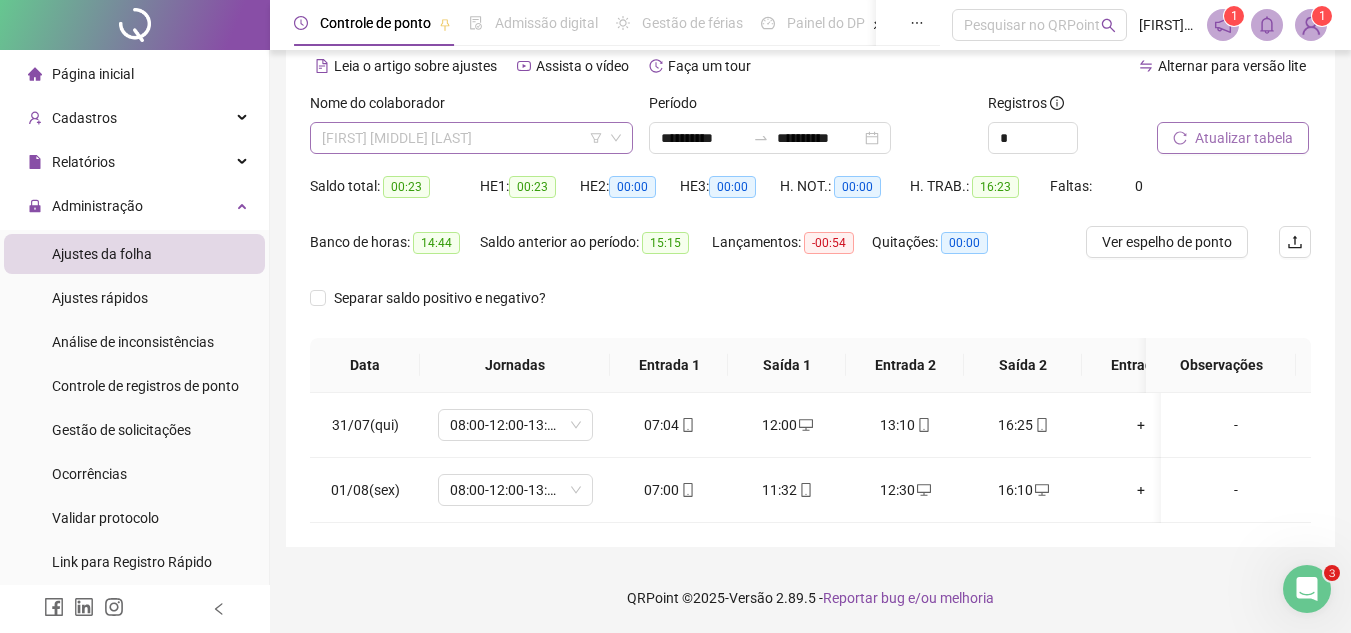 click on "[FIRST] [MIDDLE] [LAST]" at bounding box center (471, 138) 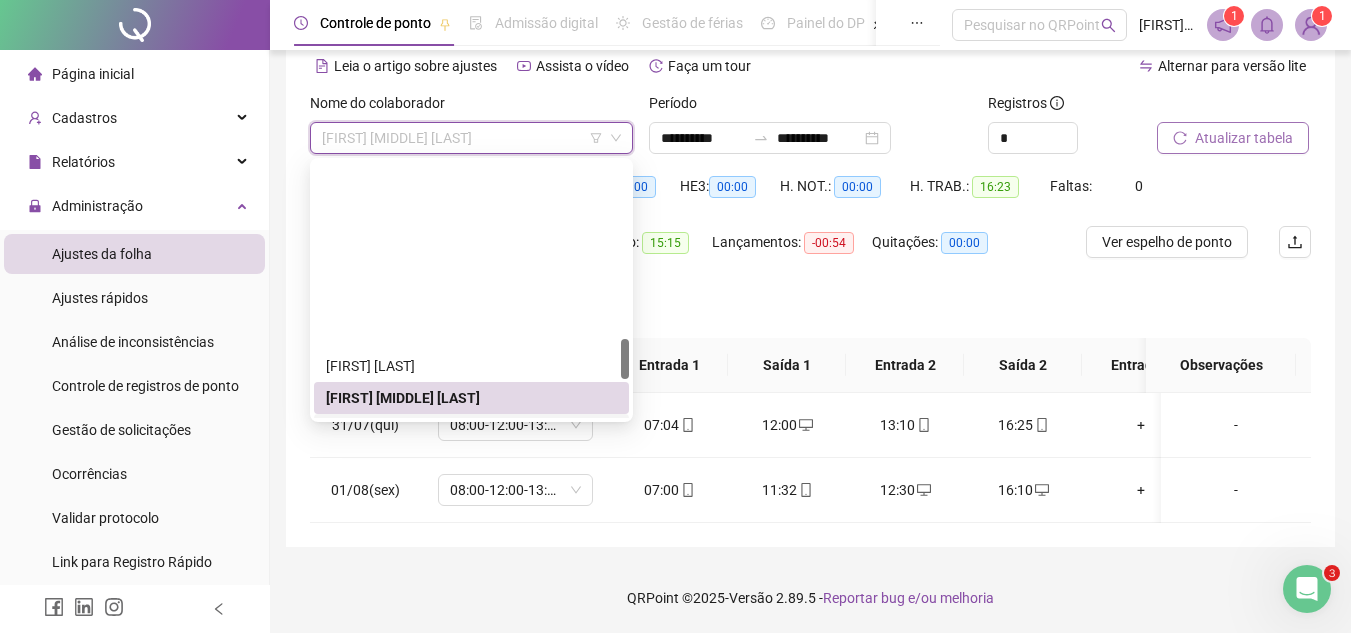 scroll, scrollTop: 1100, scrollLeft: 0, axis: vertical 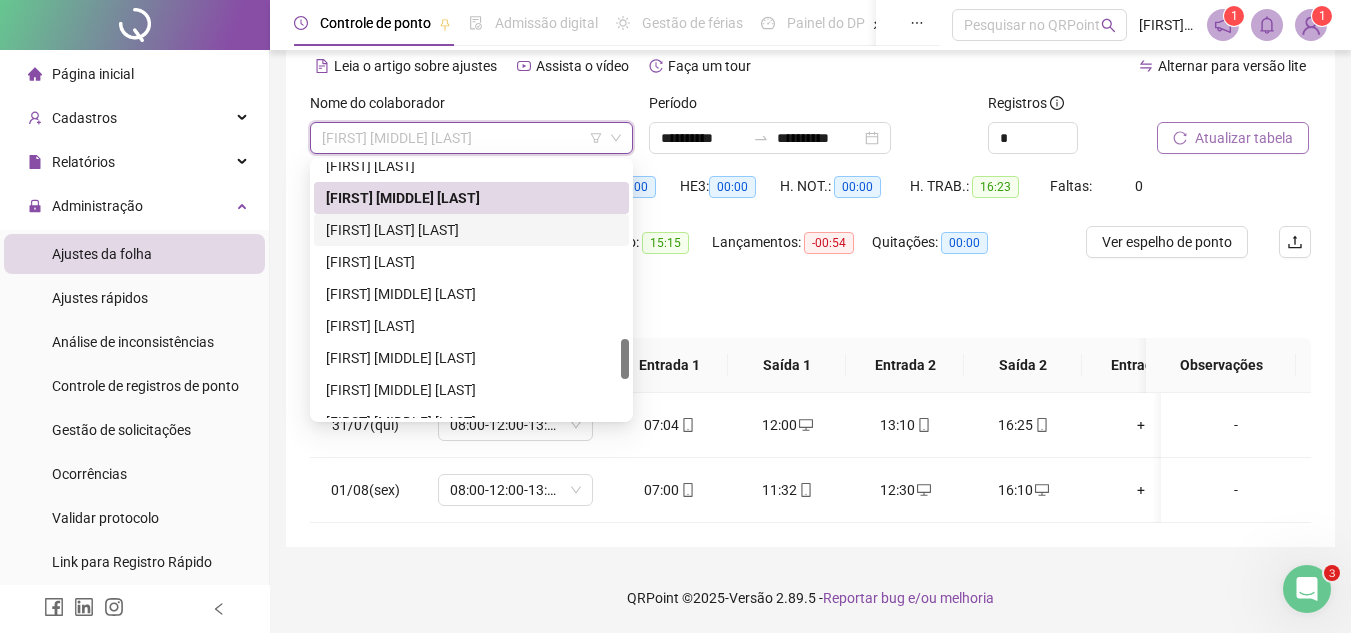 click on "[FIRST] [LAST] [LAST]" at bounding box center [471, 230] 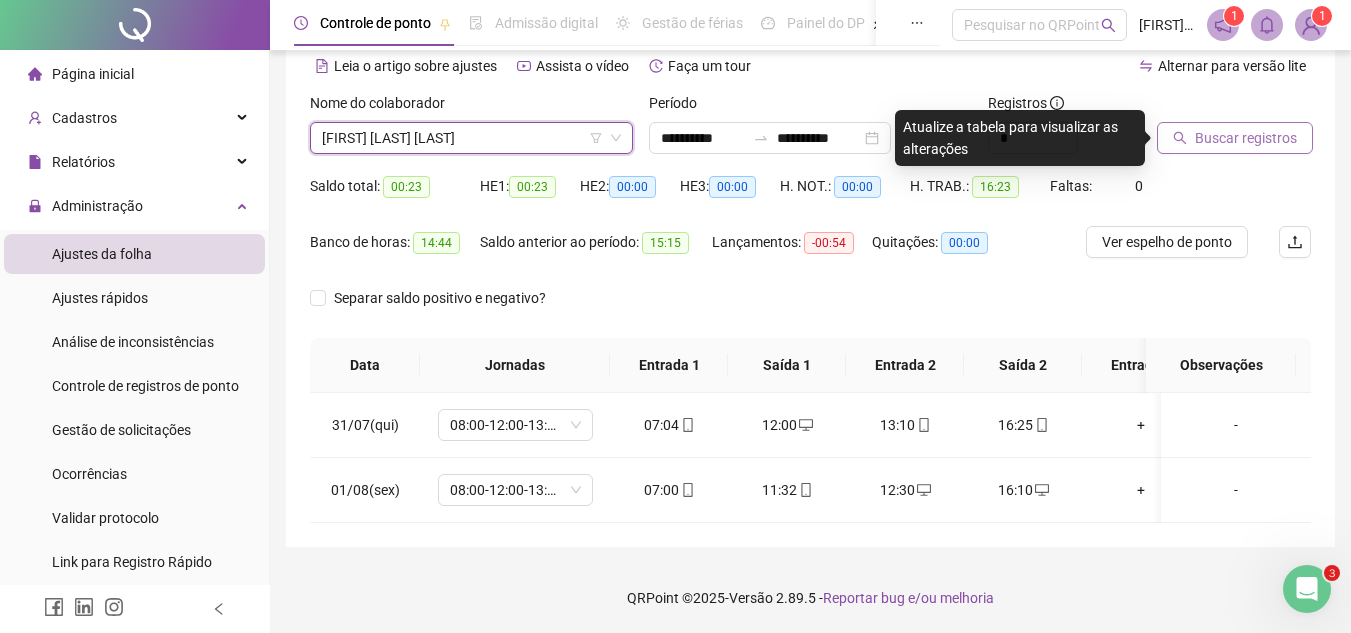 click on "Buscar registros" at bounding box center (1235, 138) 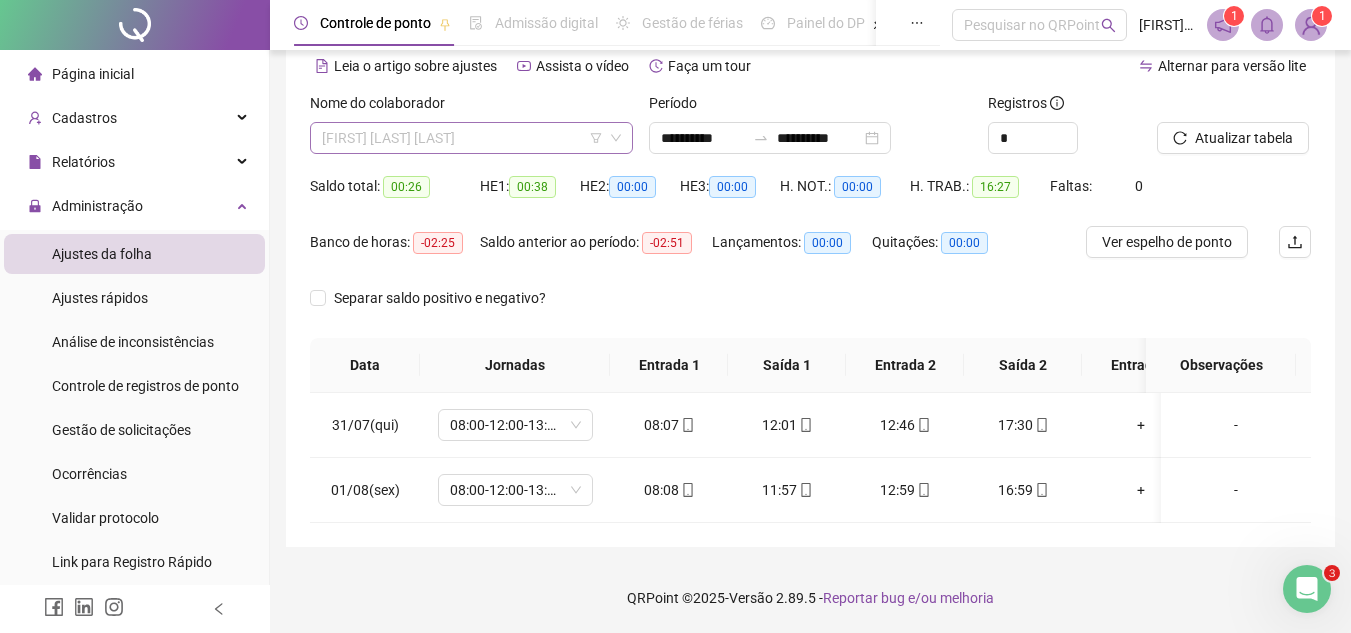 click on "[FIRST] [LAST] [LAST]" at bounding box center (471, 138) 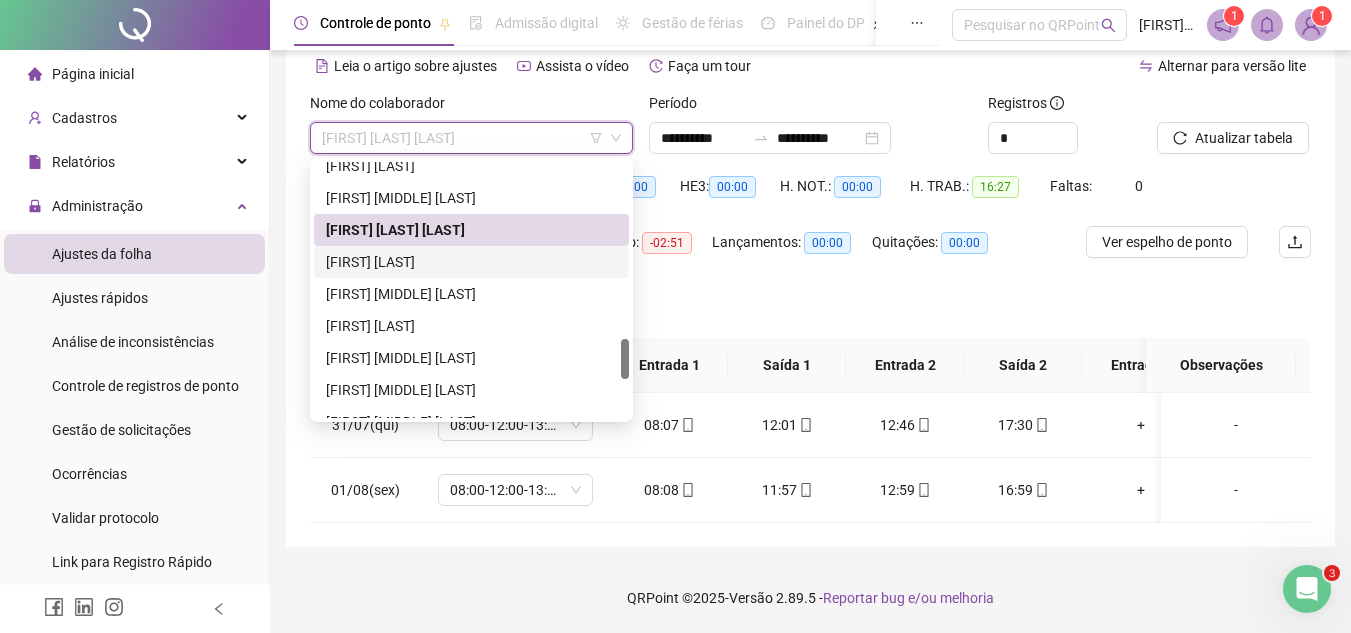 click on "[FIRST] [LAST]" at bounding box center [471, 262] 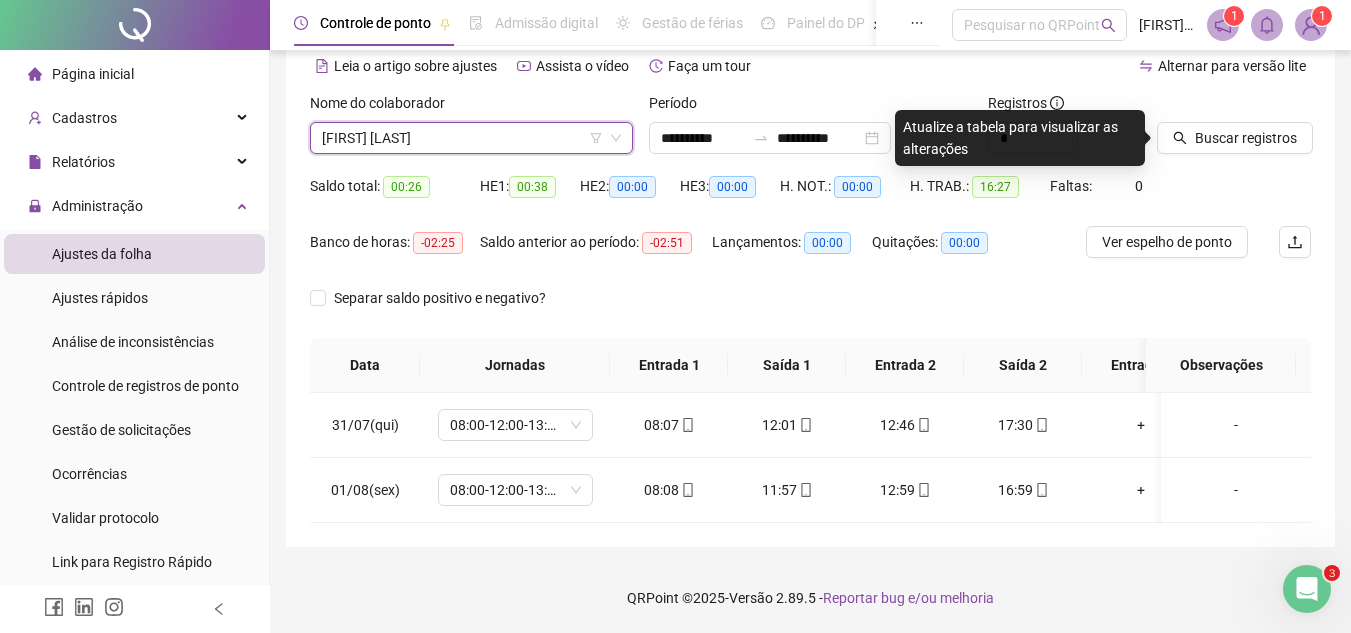 click 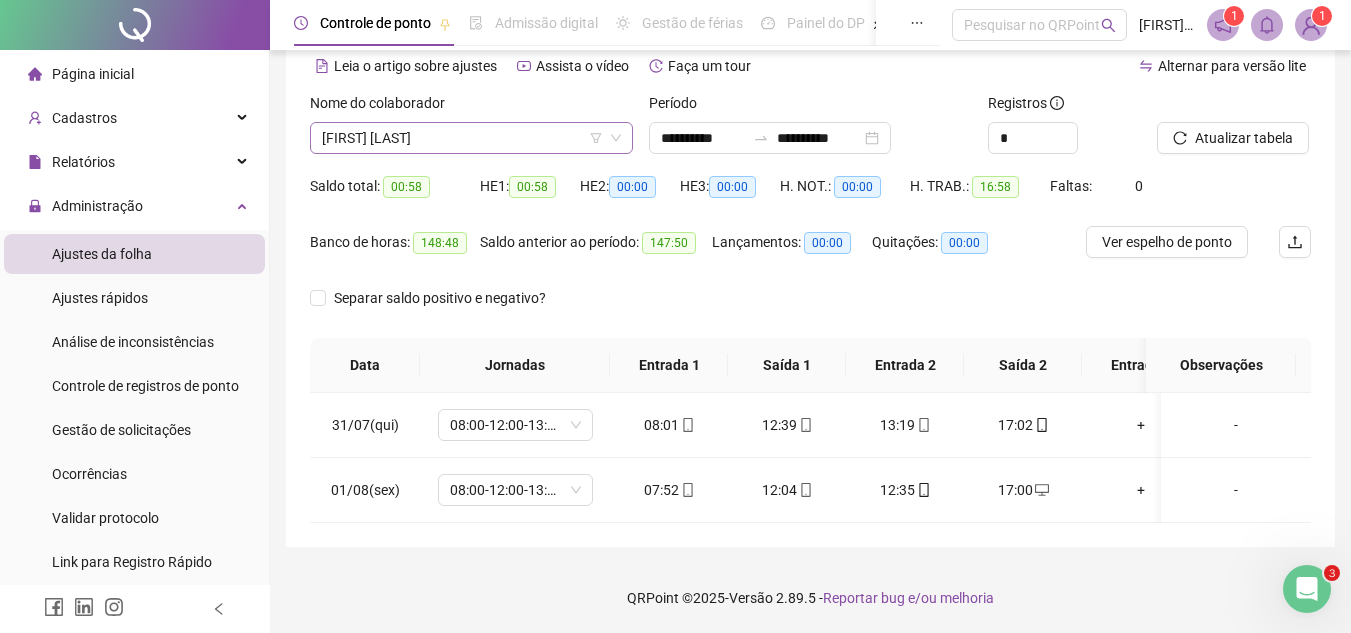 click on "[FIRST] [LAST]" at bounding box center (471, 138) 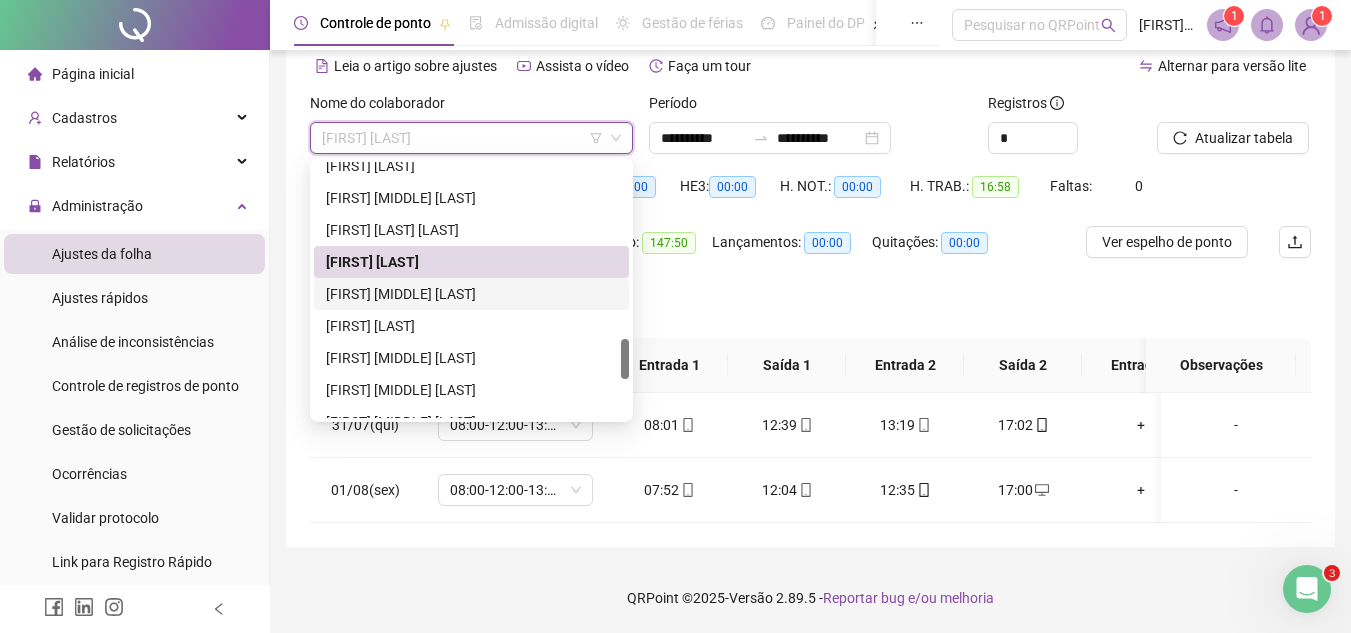 click on "[FIRST] [MIDDLE] [LAST]" at bounding box center [471, 294] 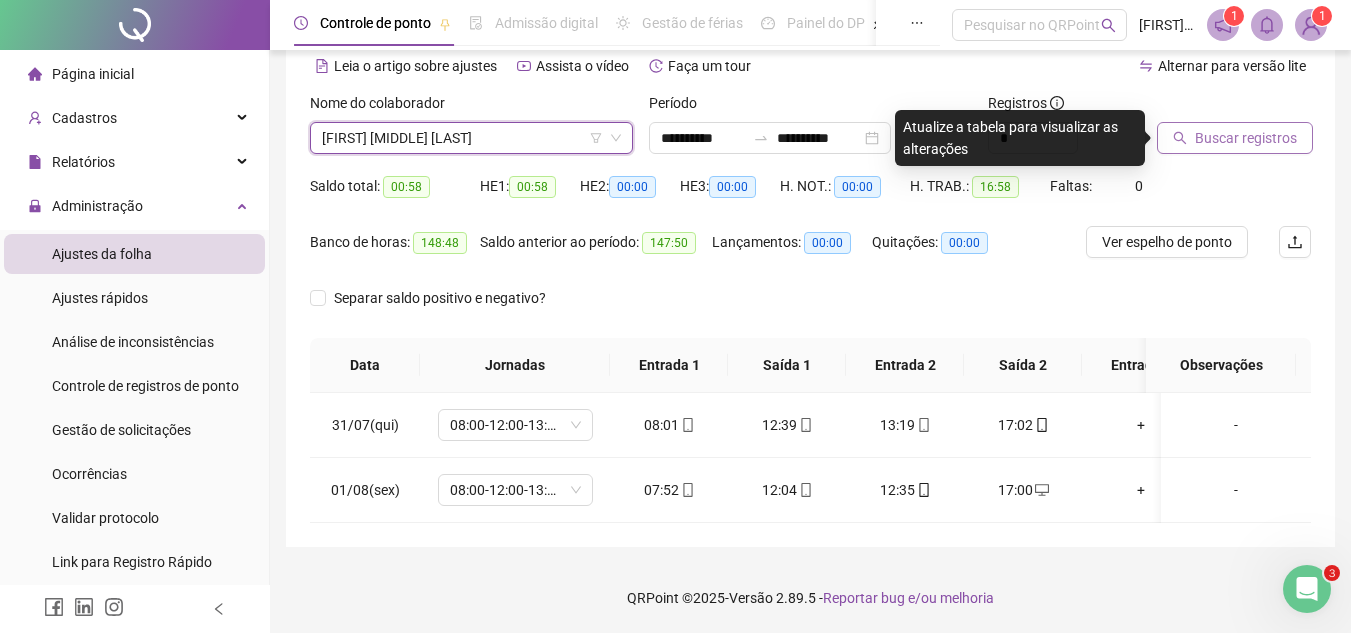 click on "Buscar registros" at bounding box center (1235, 138) 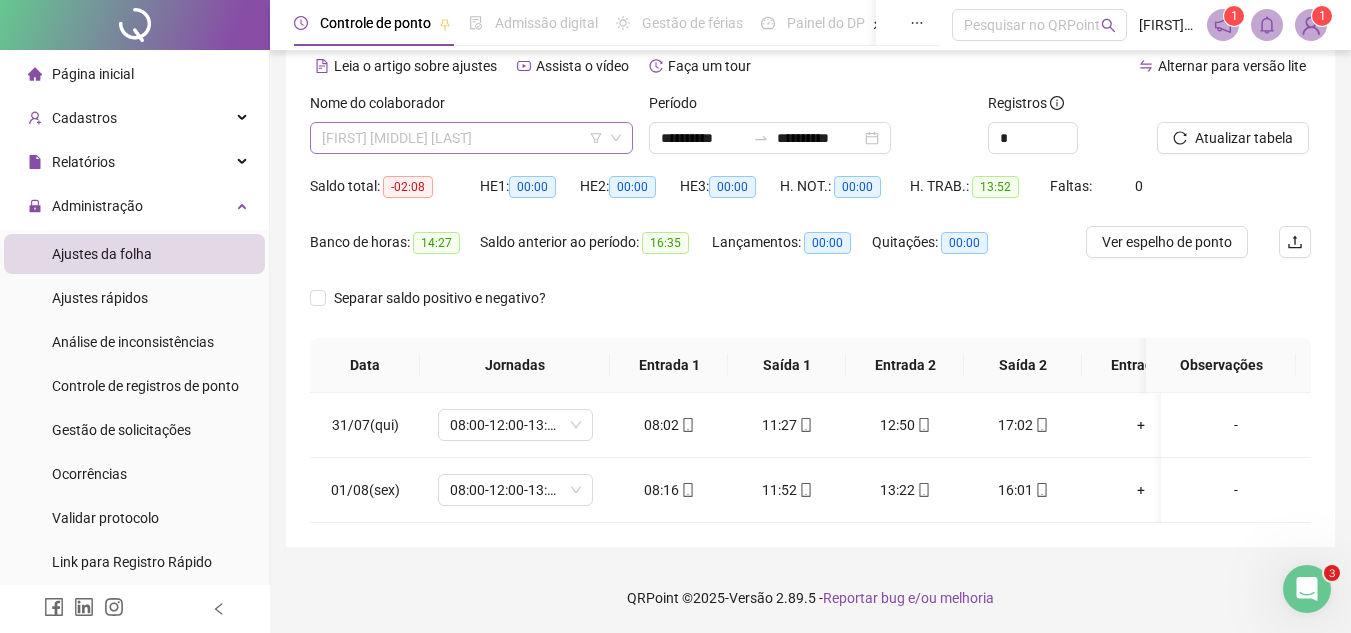 click on "[FIRST] [MIDDLE] [LAST]" at bounding box center (471, 138) 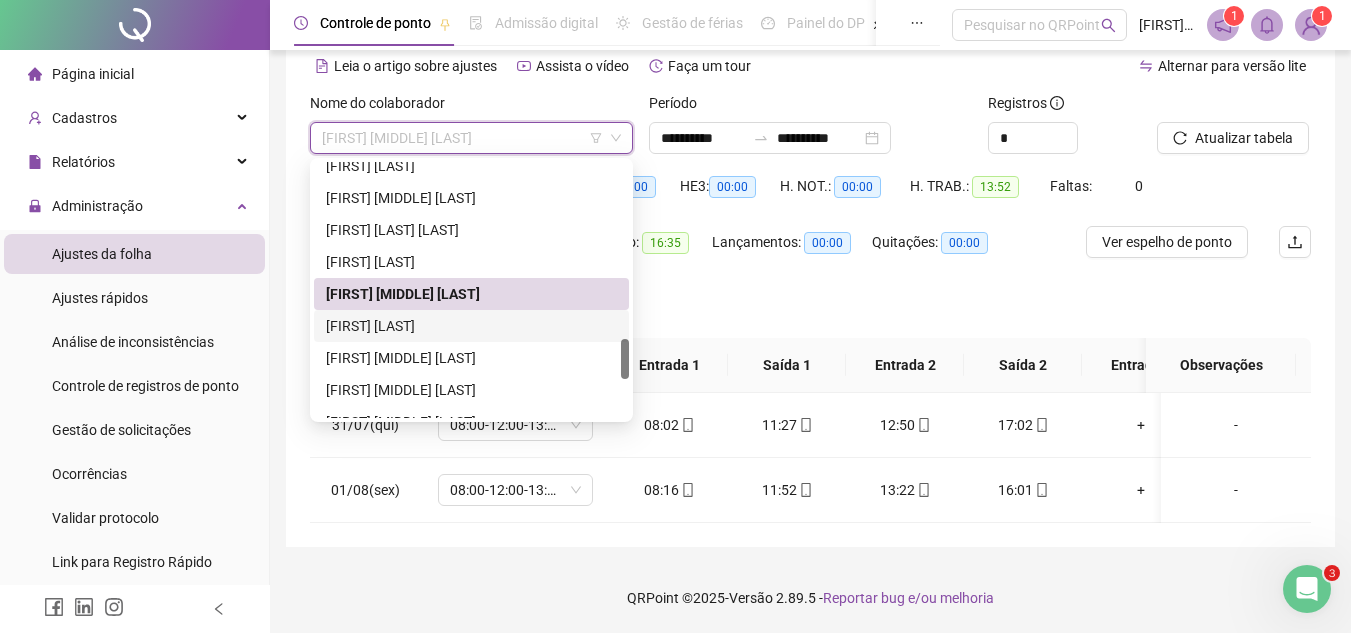 click on "[FIRST] [LAST]" at bounding box center (471, 326) 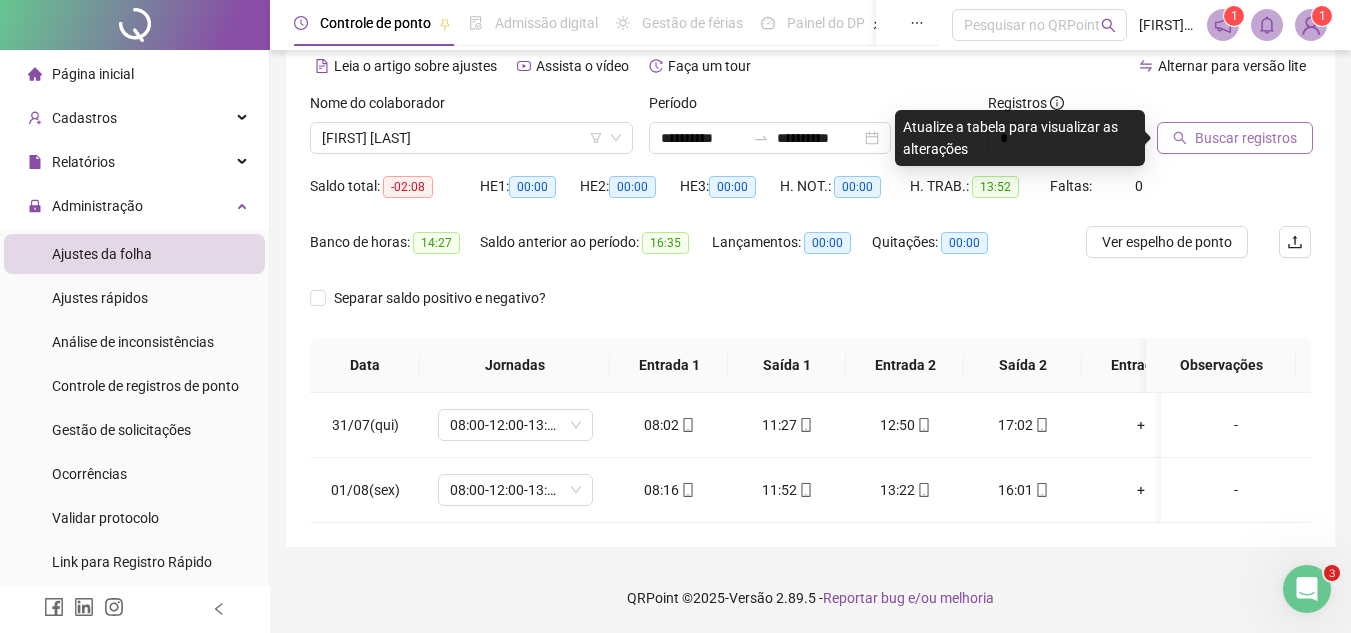 click on "Buscar registros" at bounding box center [1235, 138] 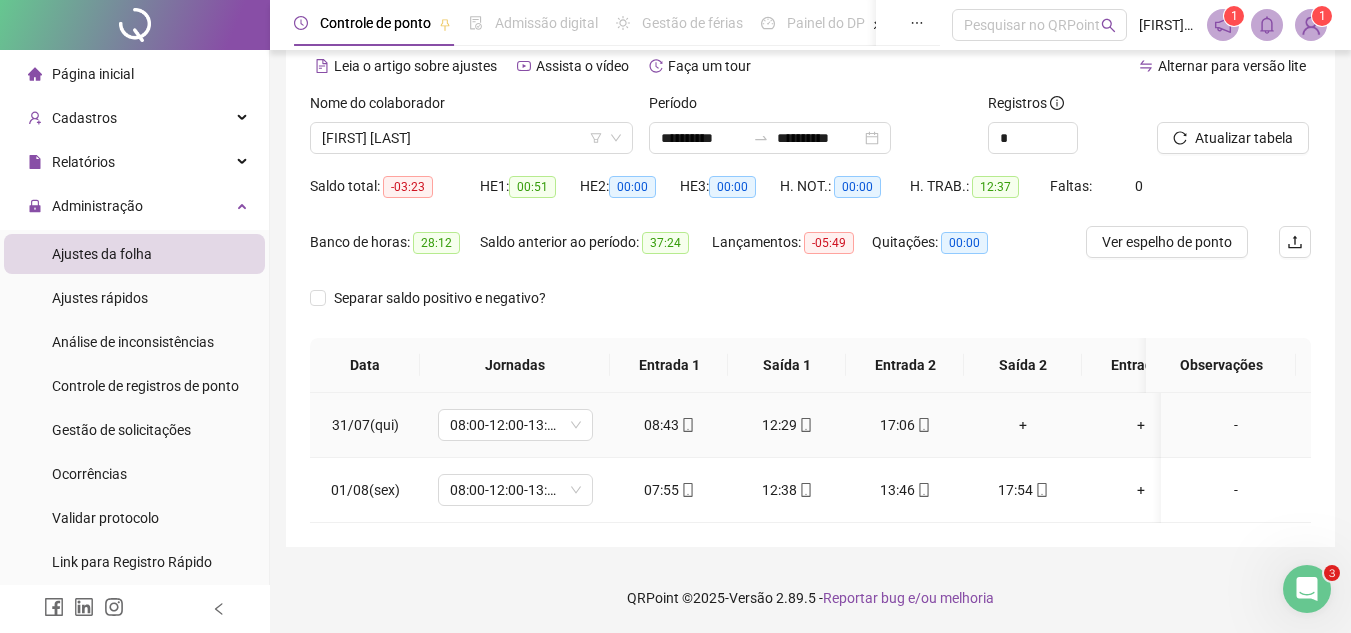 click on "+" at bounding box center [1023, 425] 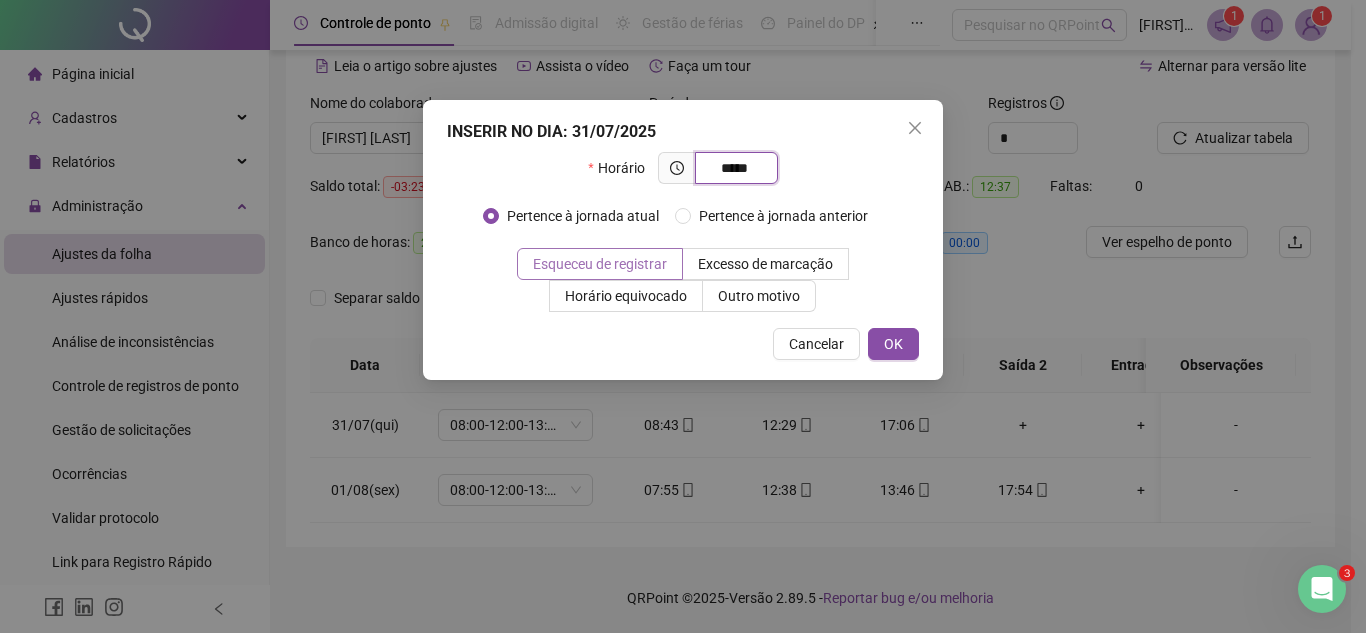type on "*****" 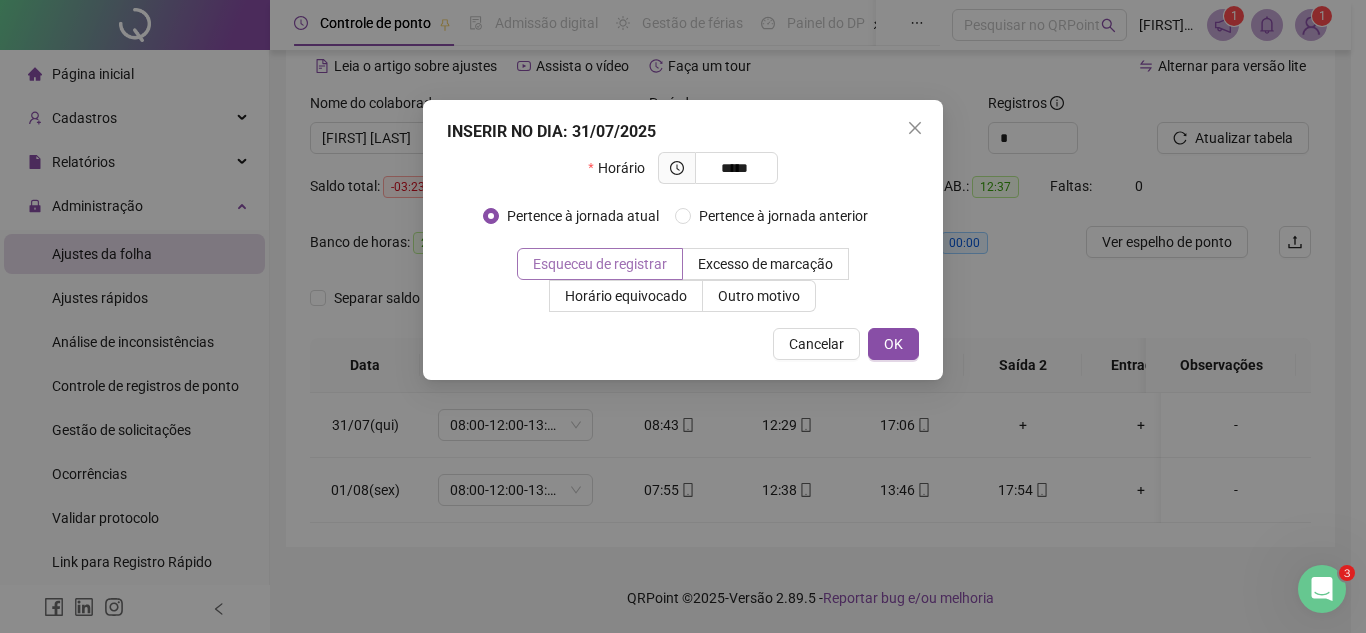 click on "Esqueceu de registrar" at bounding box center [600, 264] 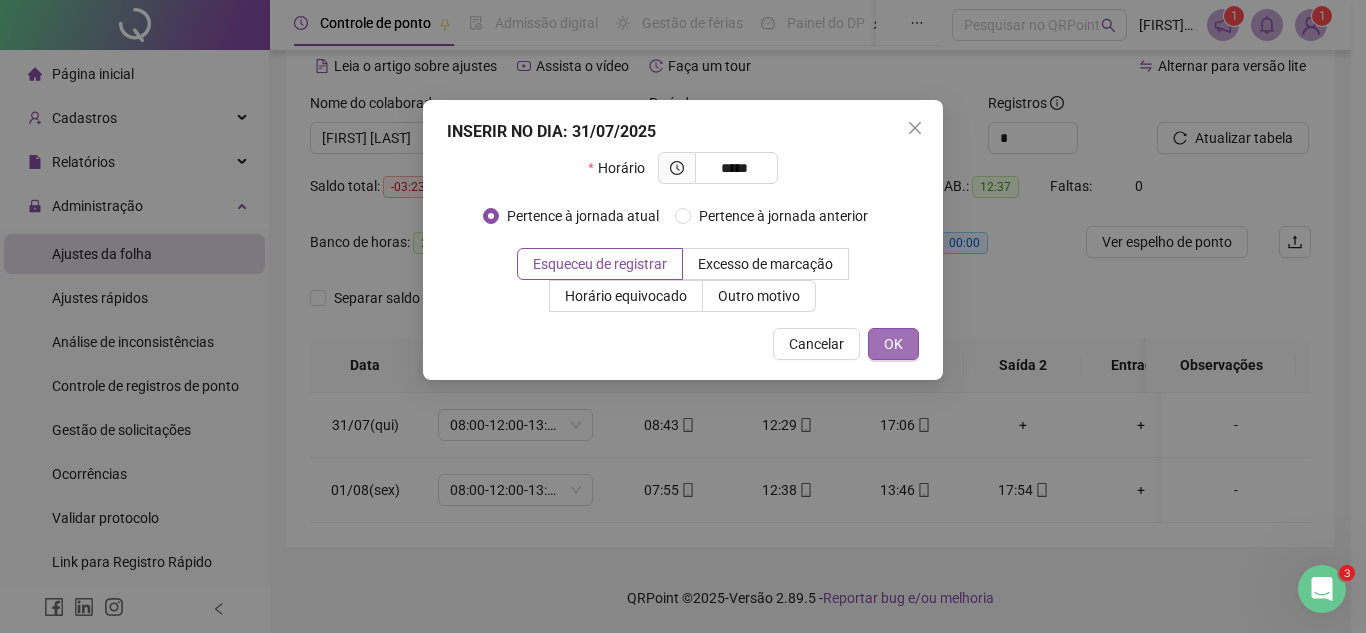 click on "OK" at bounding box center [893, 344] 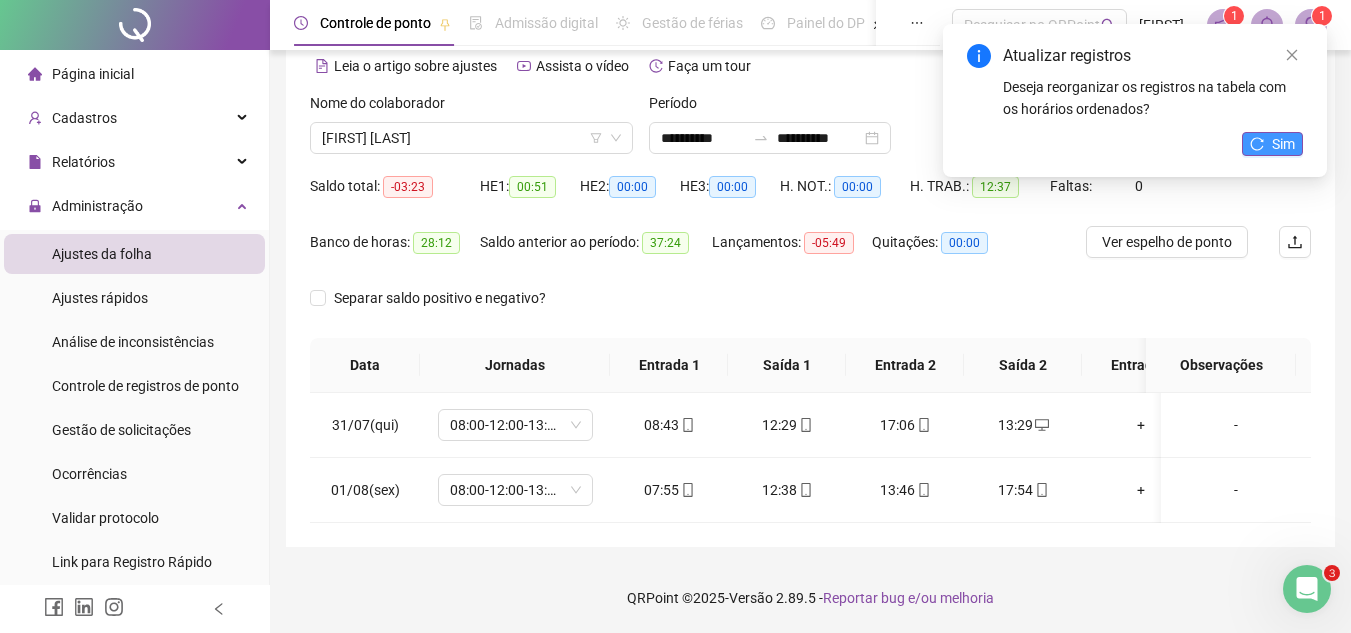 click on "Sim" at bounding box center (1283, 144) 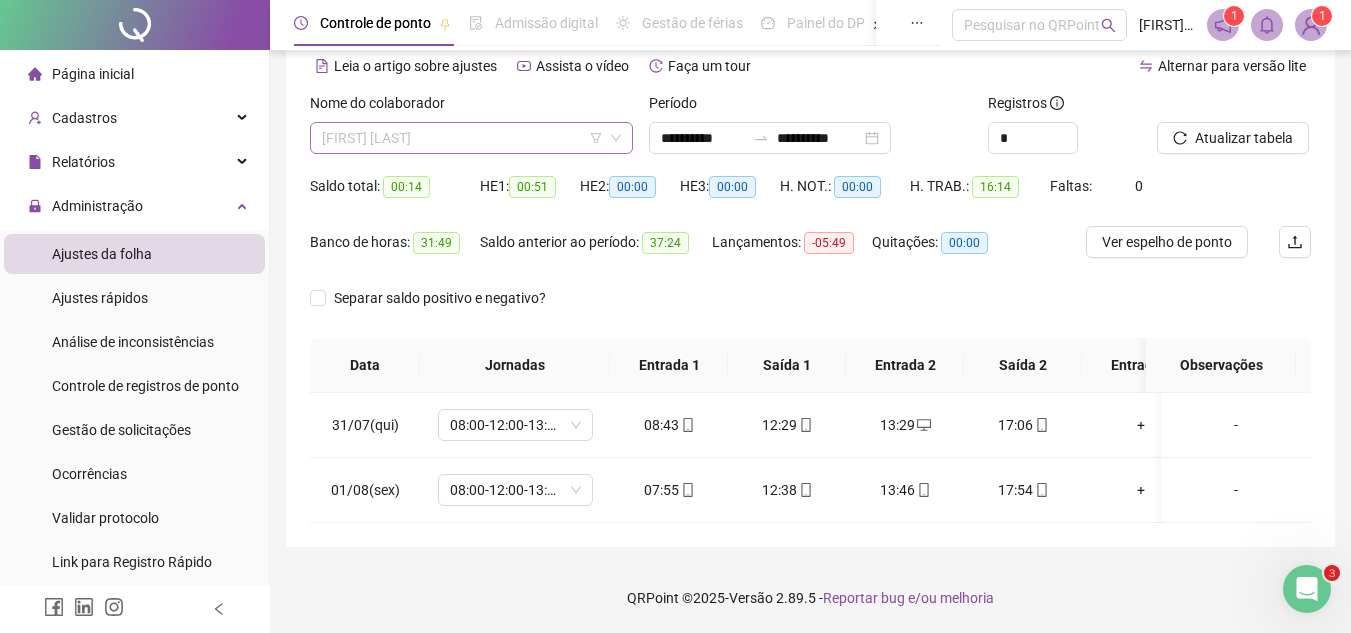 click on "[FIRST] [LAST]" at bounding box center [471, 138] 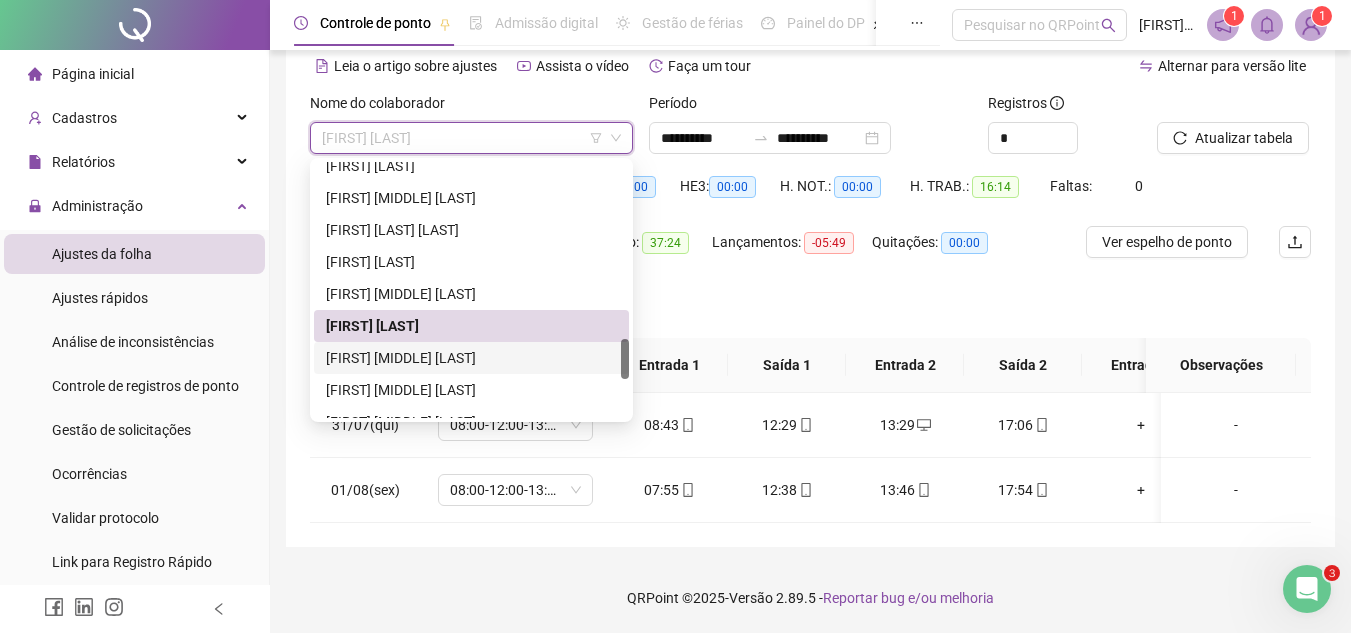 click on "[FIRST] [MIDDLE] [LAST]" at bounding box center (471, 358) 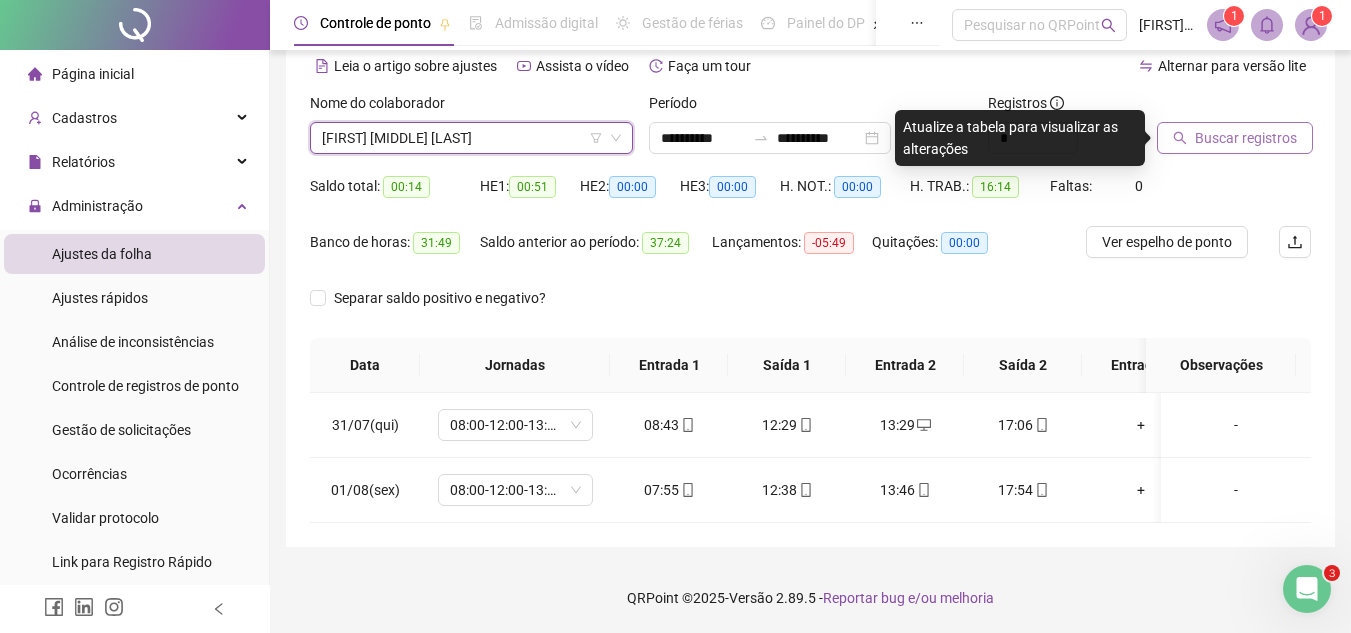 click on "Buscar registros" at bounding box center [1246, 138] 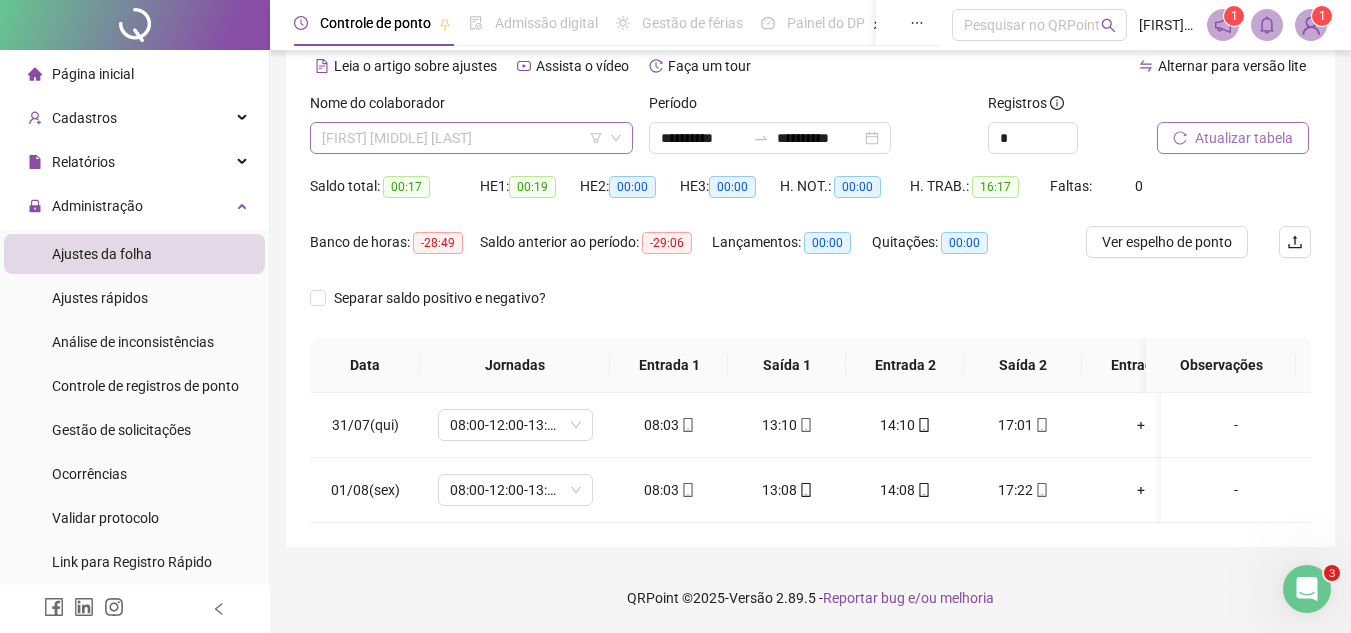 click on "[FIRST] [MIDDLE] [LAST]" at bounding box center (471, 138) 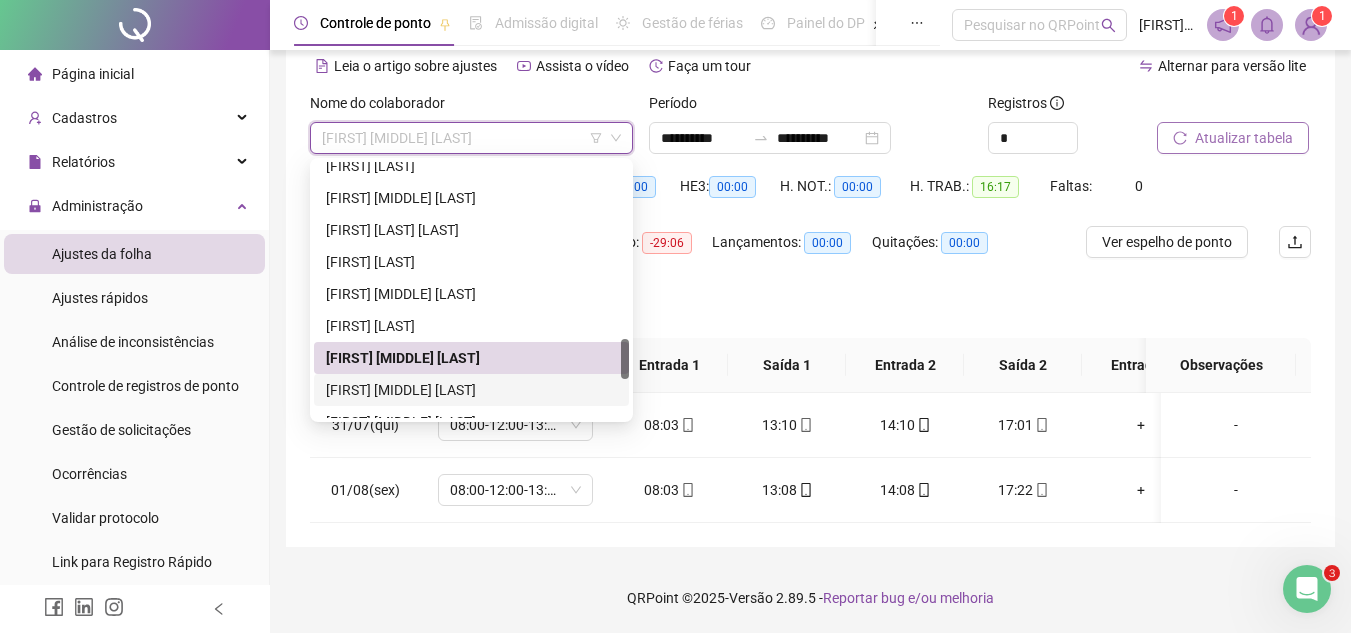 click on "[FIRST] [MIDDLE] [LAST]" at bounding box center (471, 390) 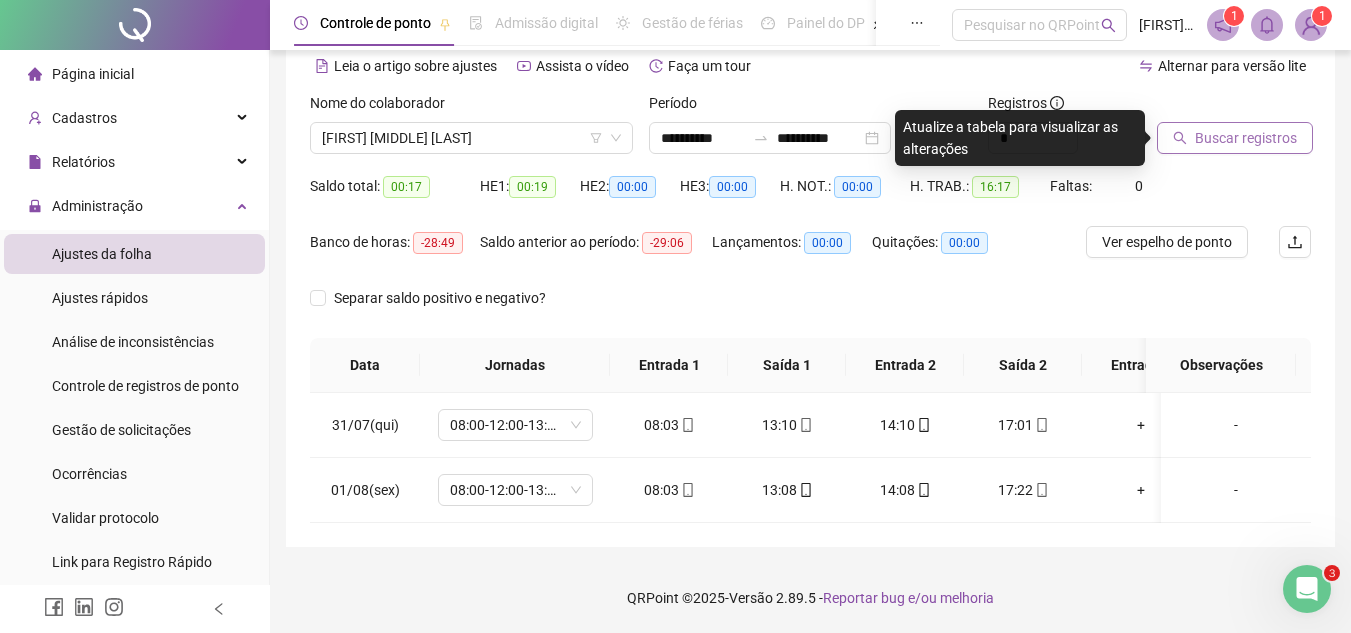 click on "Buscar registros" at bounding box center [1246, 138] 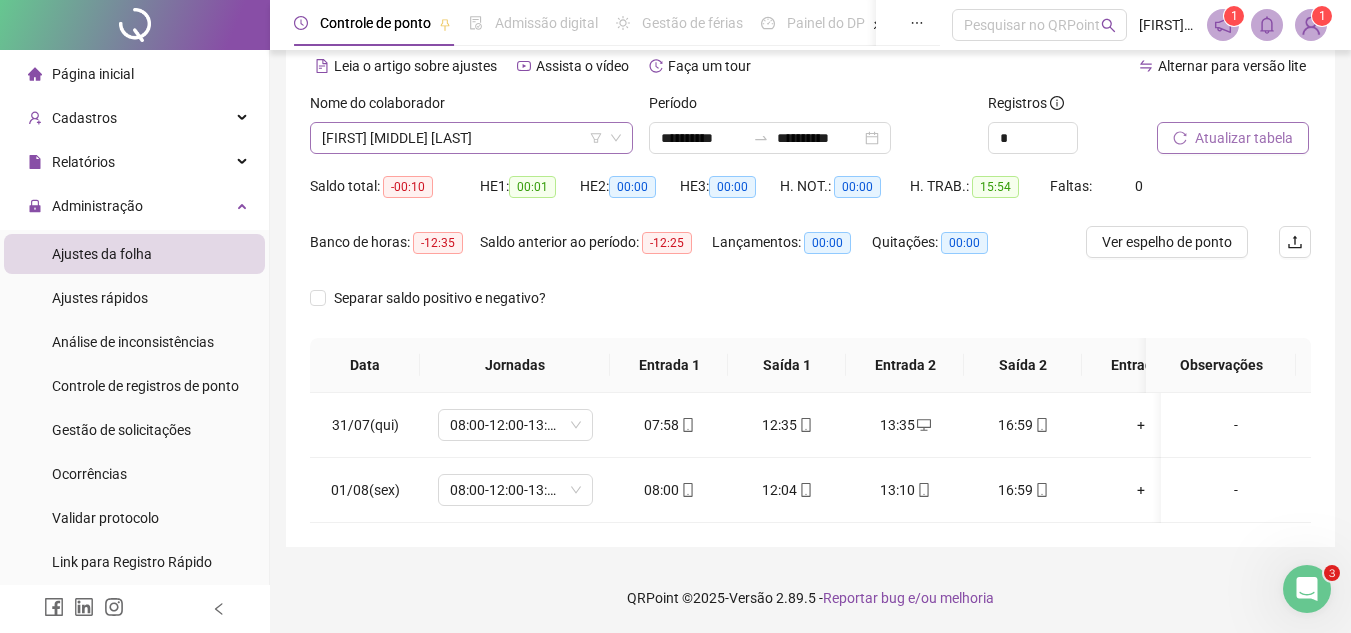 click on "[FIRST] [MIDDLE] [LAST]" at bounding box center [471, 138] 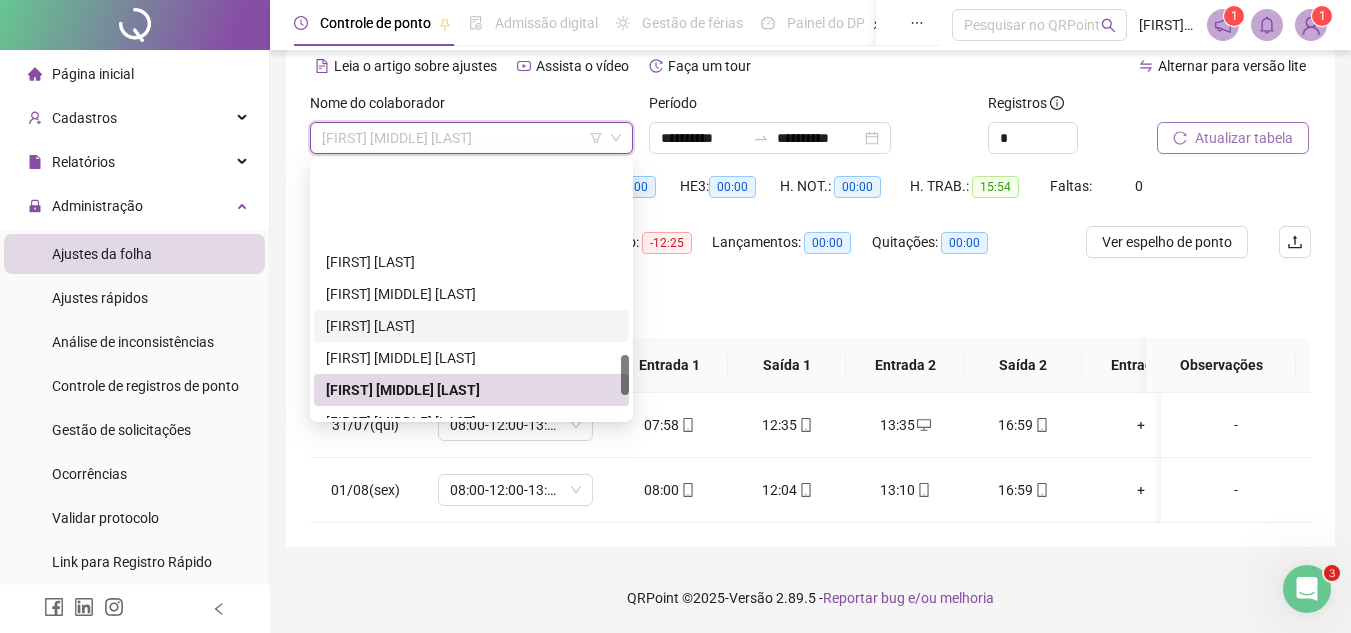 scroll, scrollTop: 1200, scrollLeft: 0, axis: vertical 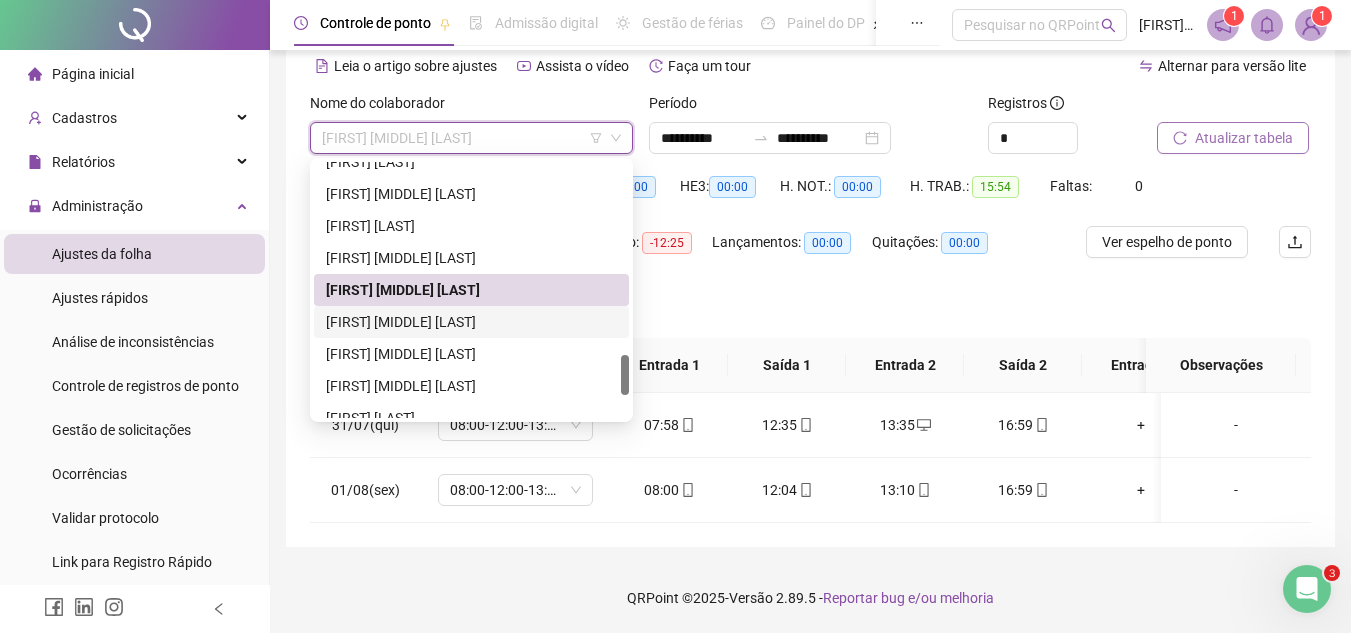 click on "[FIRST] [MIDDLE] [LAST]" at bounding box center (471, 322) 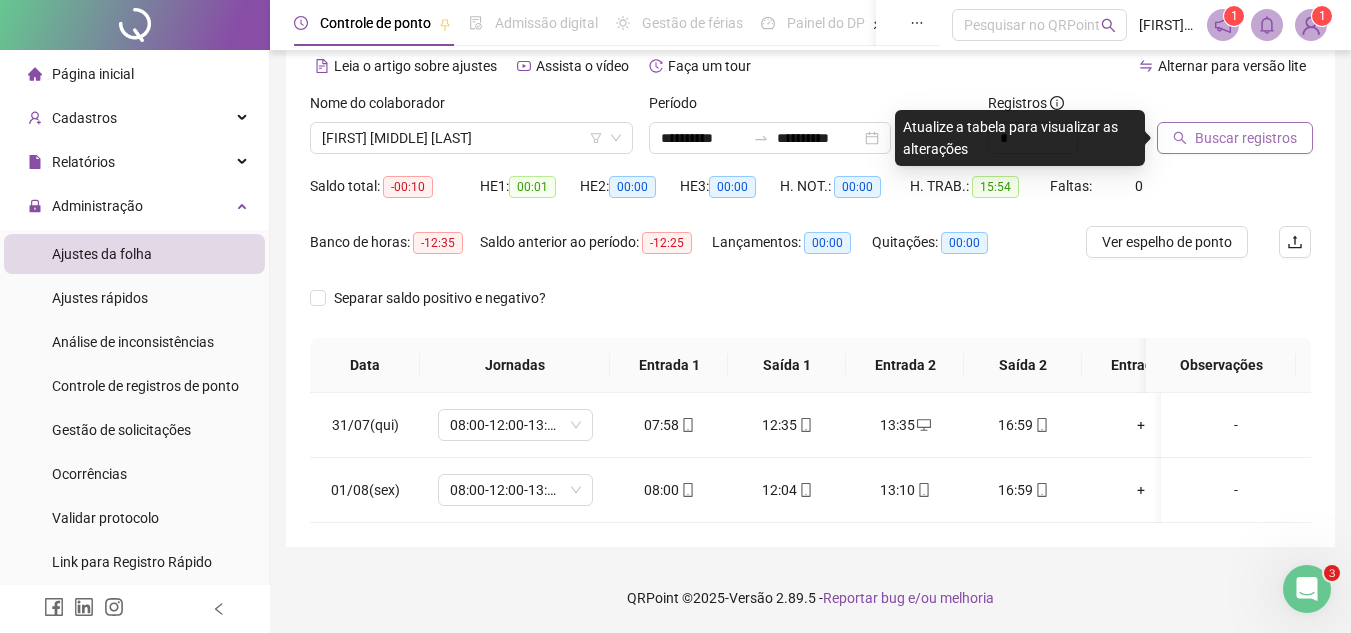 click on "Buscar registros" at bounding box center (1235, 138) 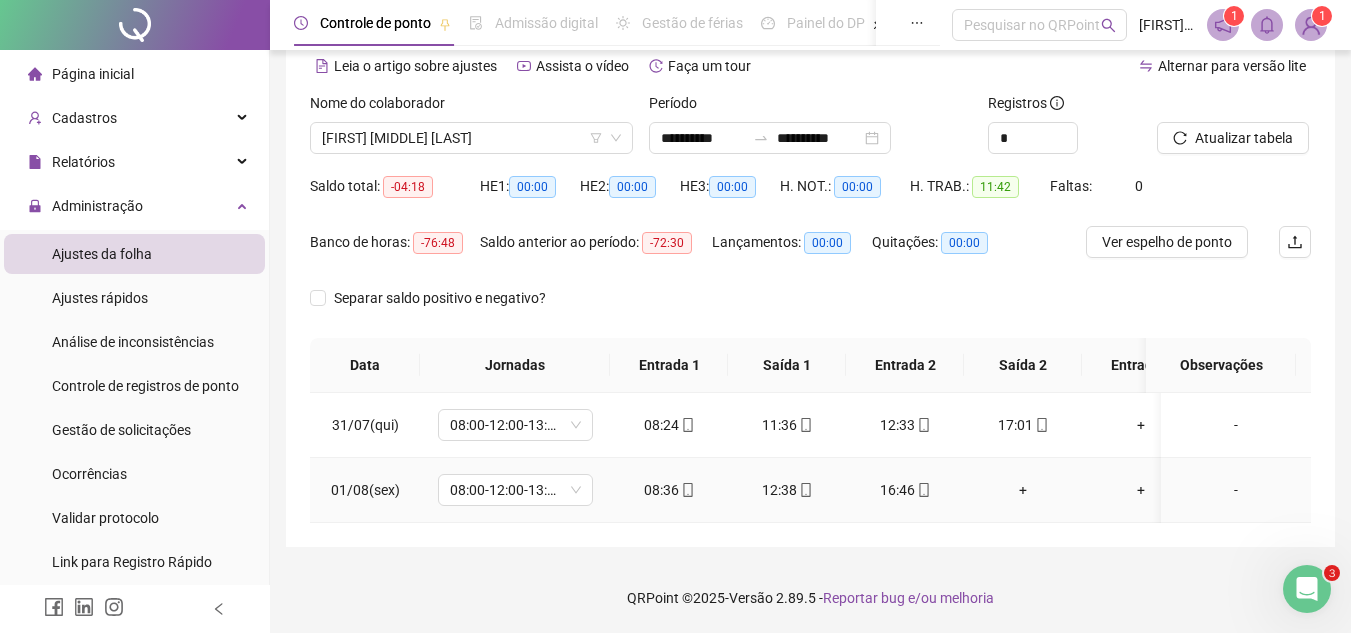 click on "+" at bounding box center [1023, 490] 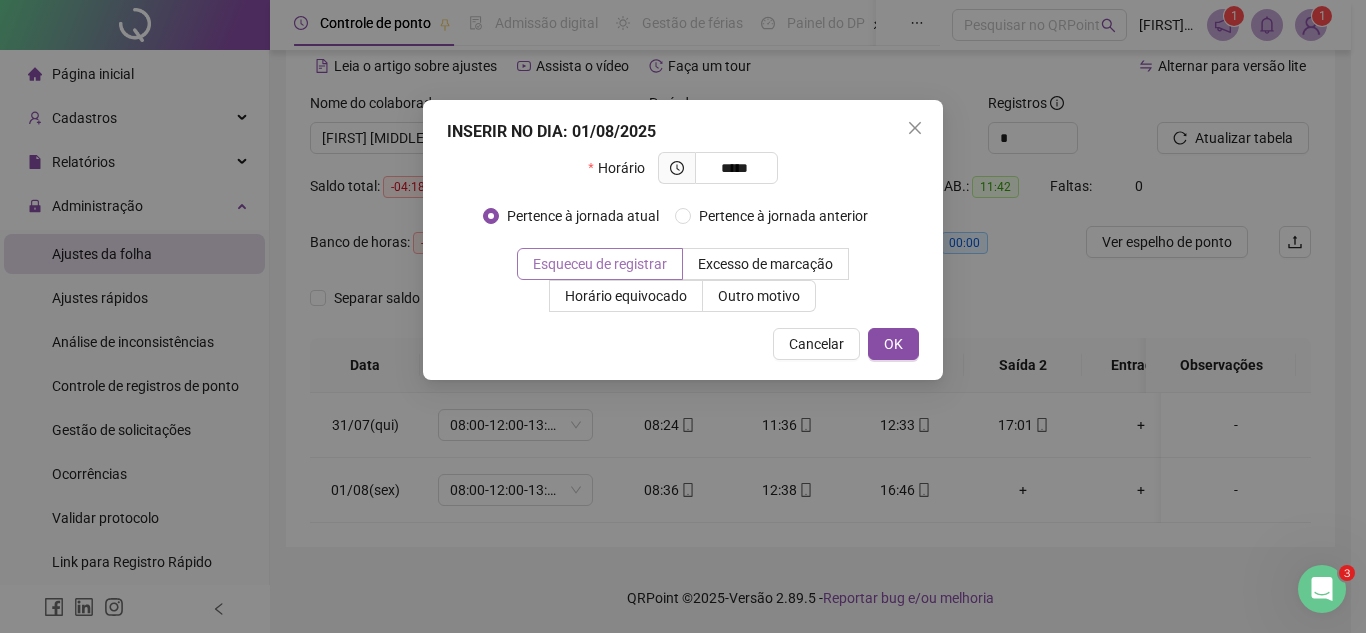 type on "*****" 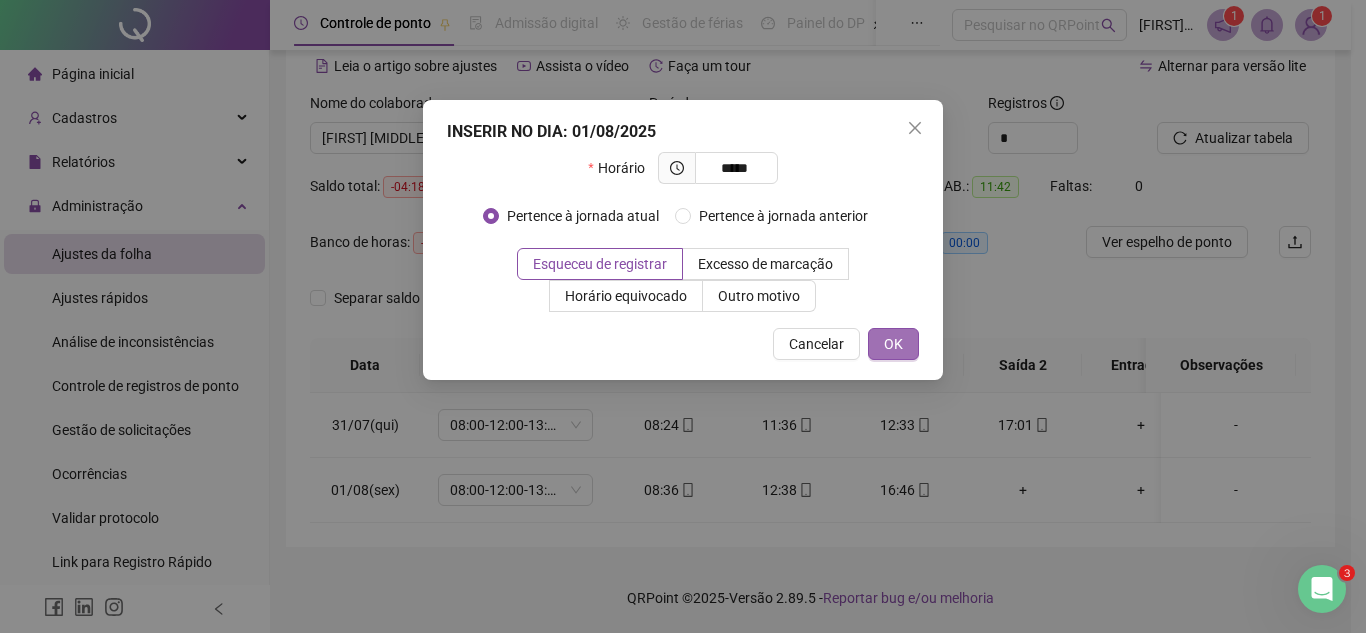 drag, startPoint x: 875, startPoint y: 352, endPoint x: 882, endPoint y: 344, distance: 10.630146 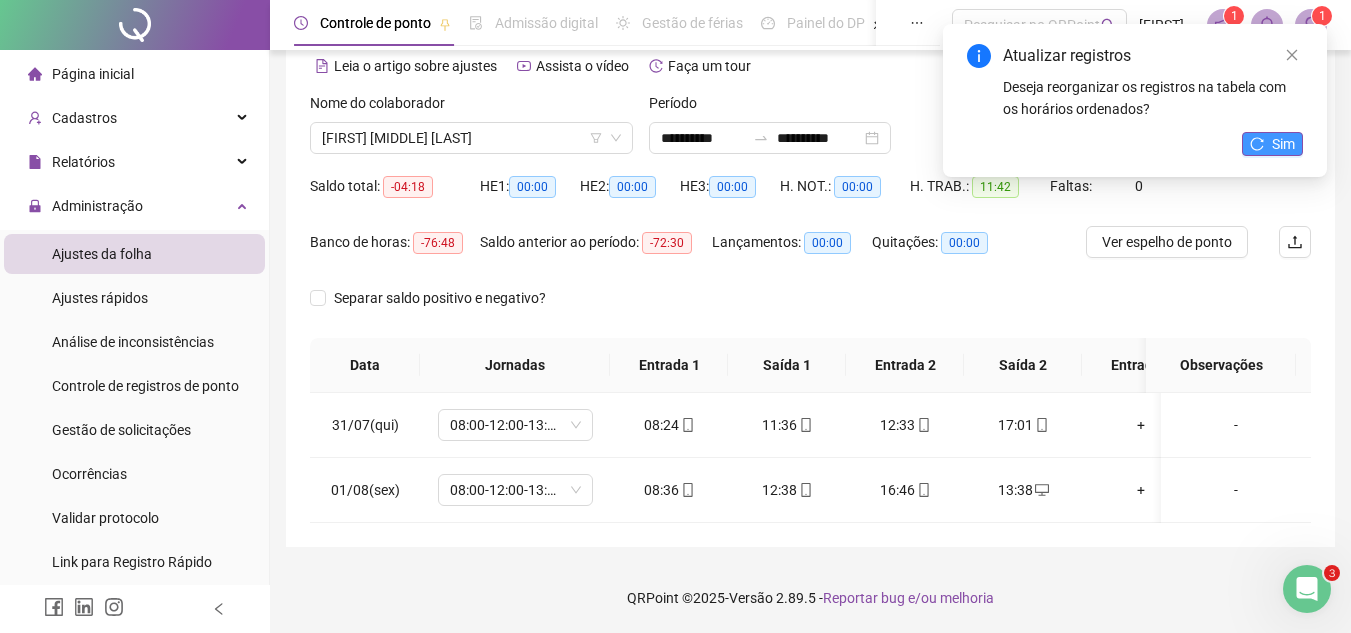 click on "Sim" at bounding box center [1283, 144] 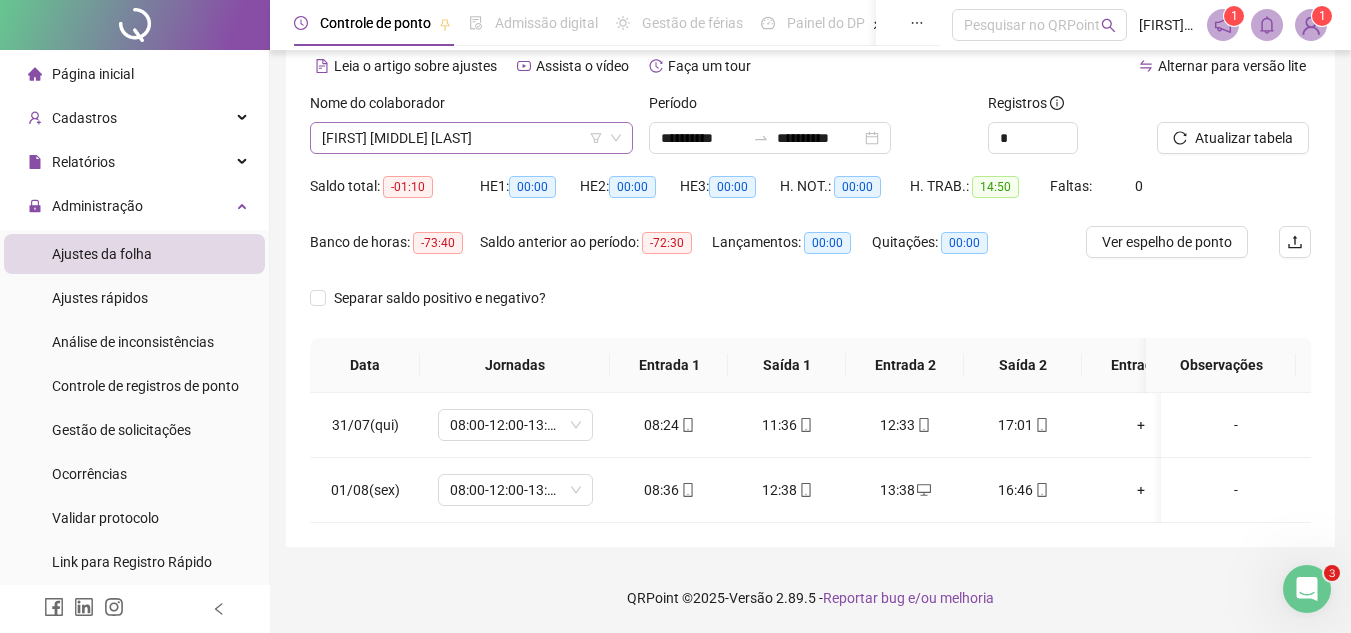 click on "[FIRST] [MIDDLE] [LAST]" at bounding box center (471, 138) 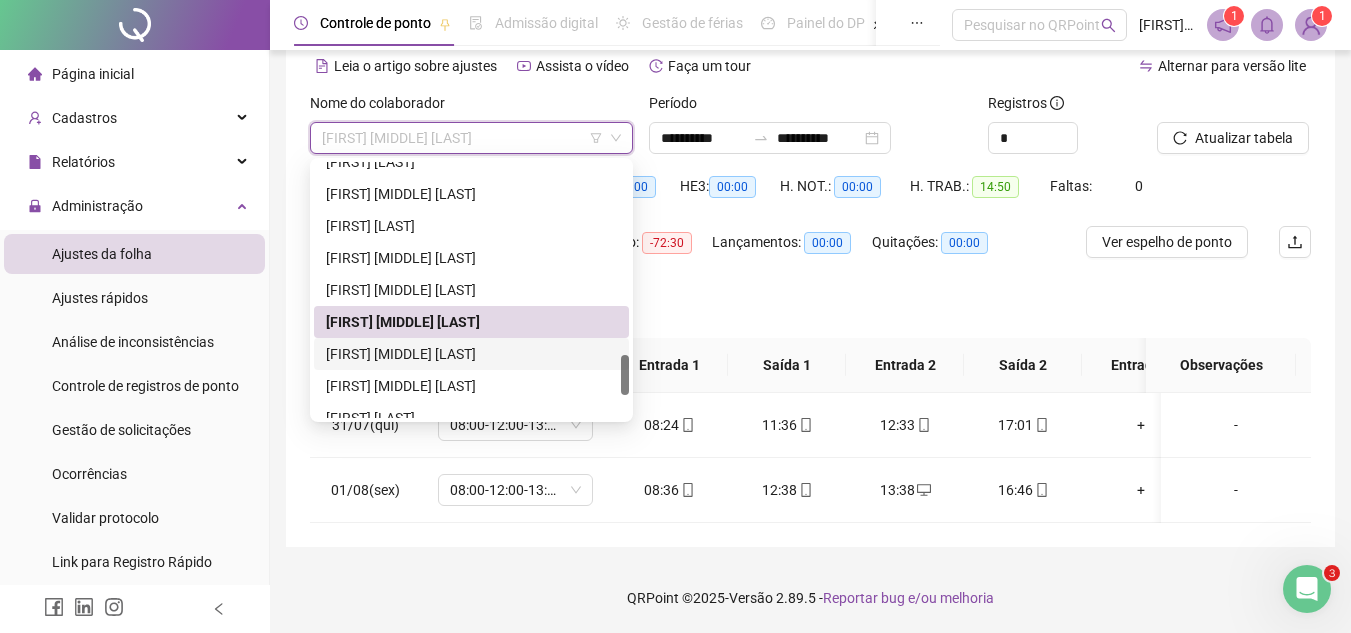 click on "[FIRST] [MIDDLE] [LAST]" at bounding box center [471, 354] 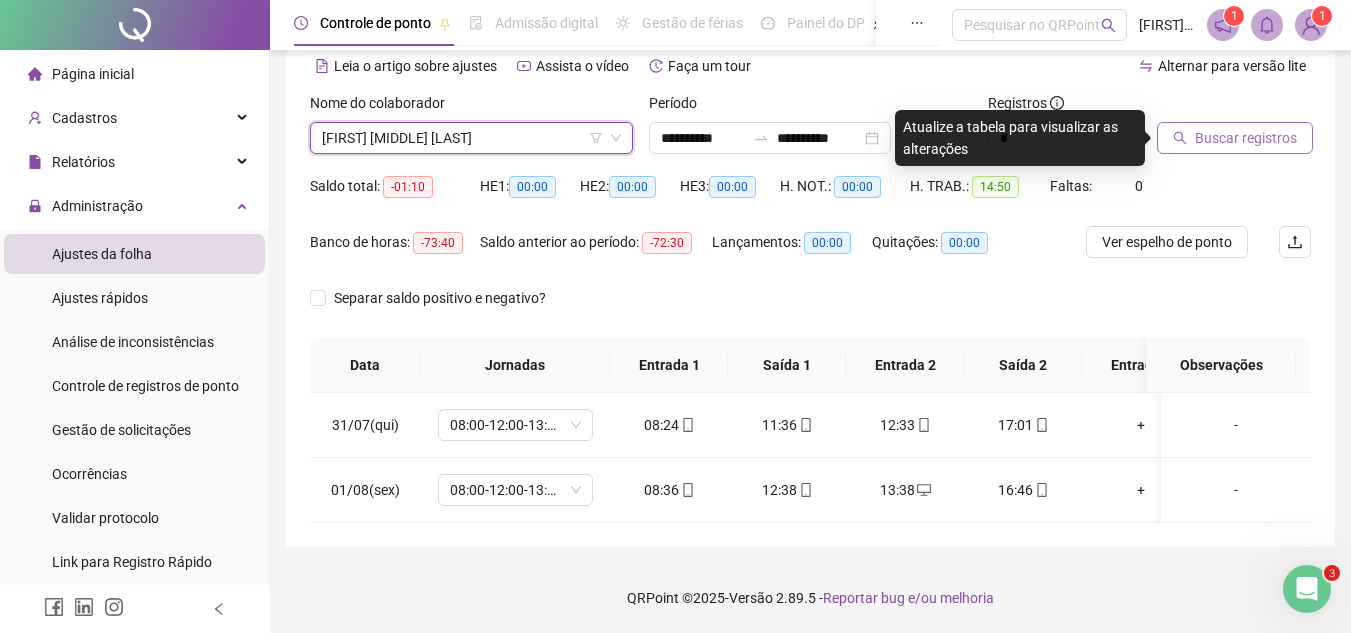 click on "Buscar registros" at bounding box center (1246, 138) 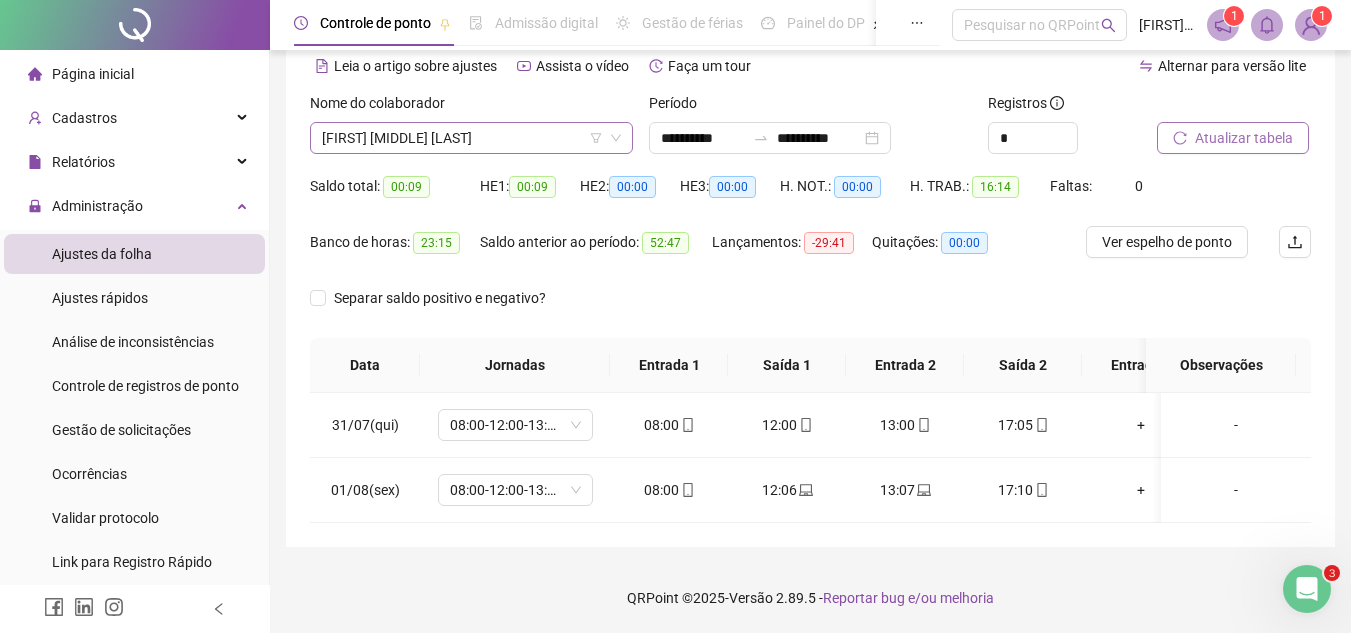 click on "[FIRST] [MIDDLE] [LAST]" at bounding box center (471, 138) 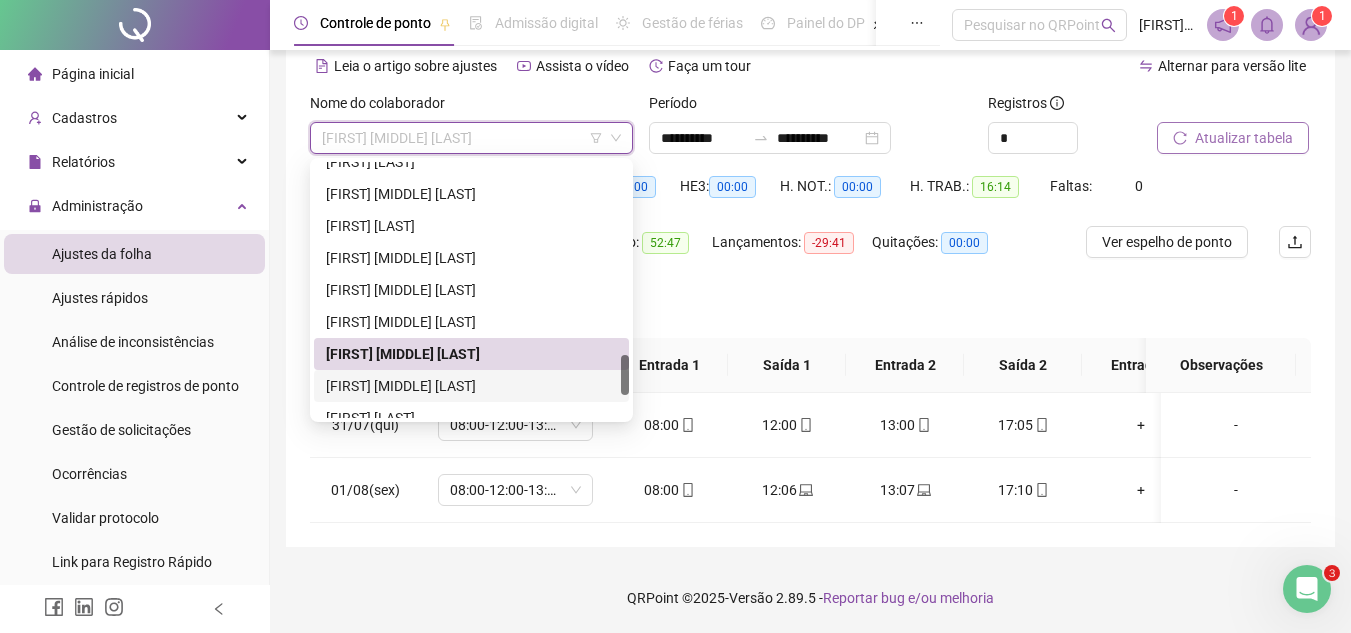 click on "[FIRST] [MIDDLE] [LAST]" at bounding box center [471, 386] 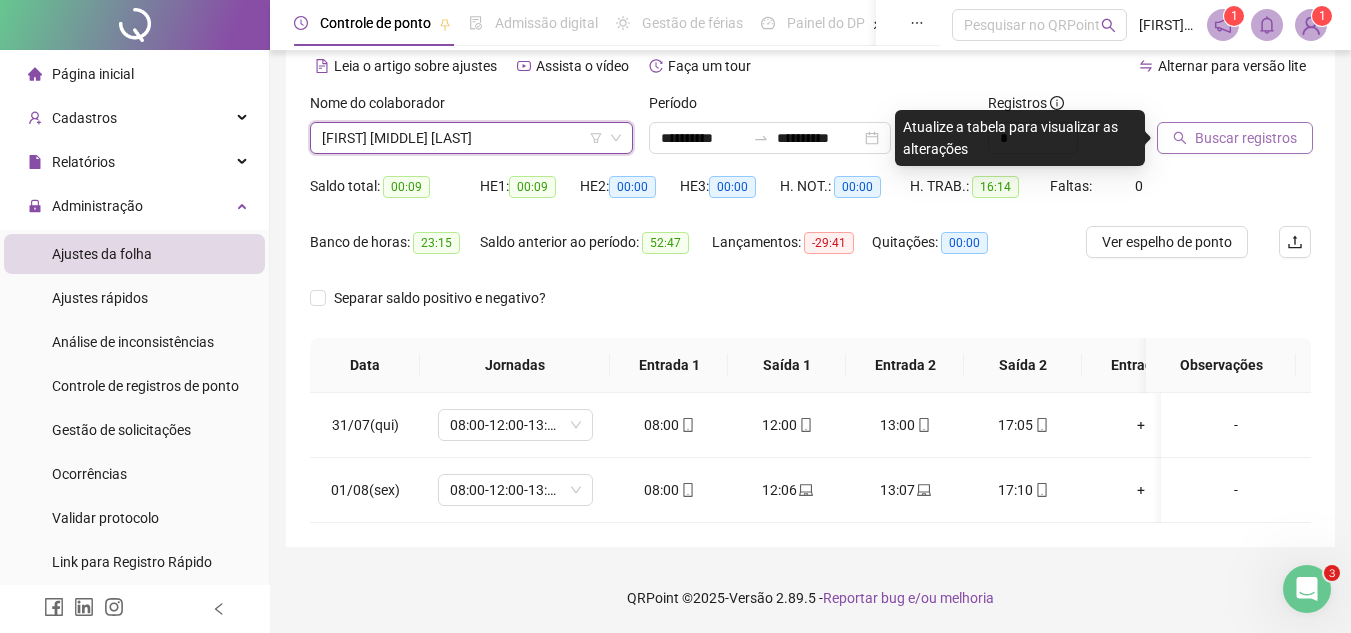 click on "Buscar registros" at bounding box center [1235, 138] 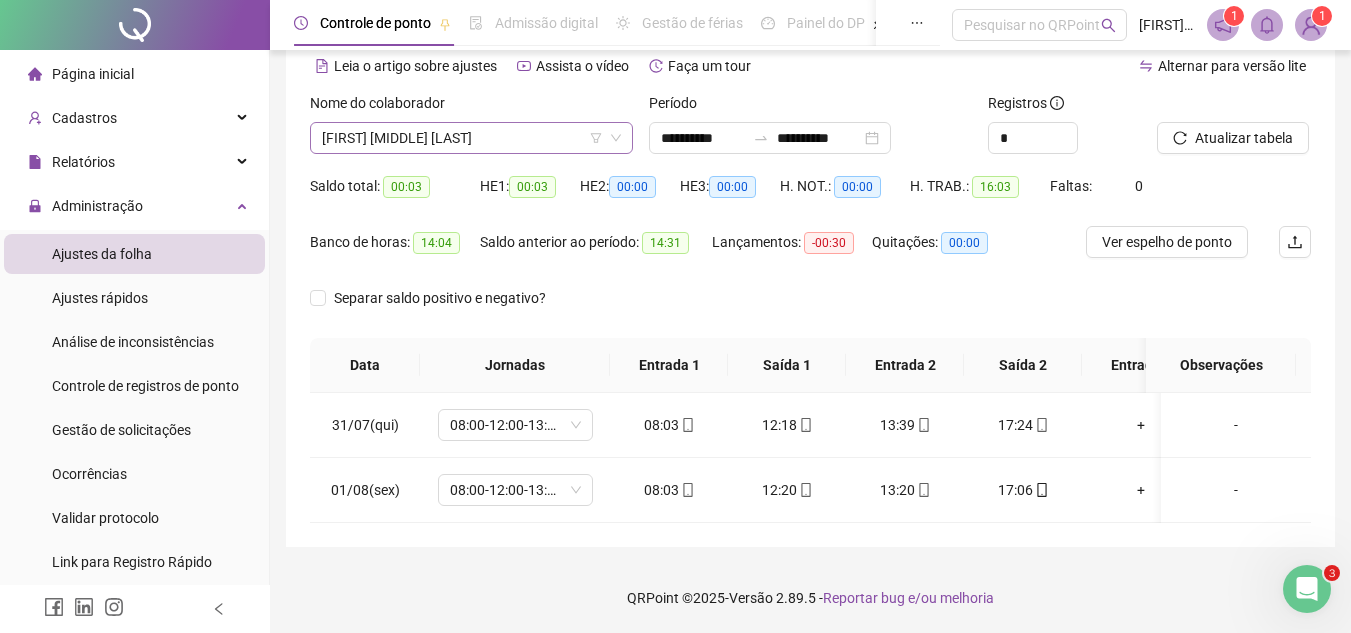 click on "[FIRST] [MIDDLE] [LAST]" at bounding box center (471, 138) 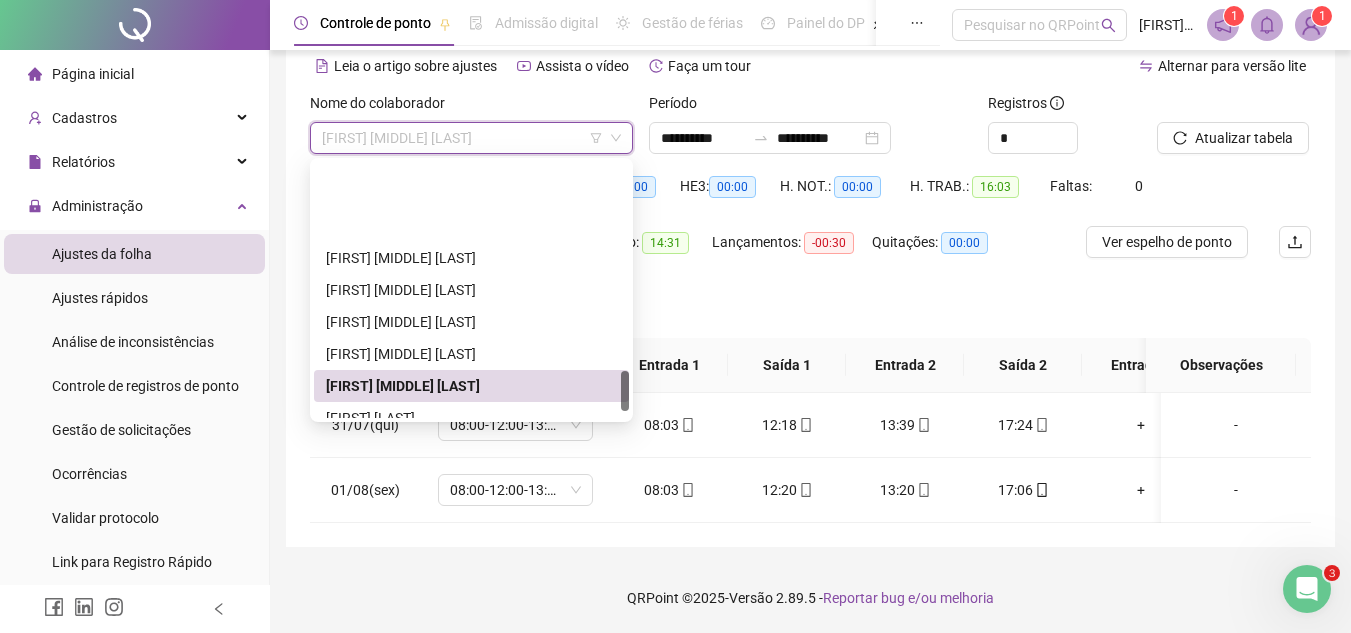 scroll, scrollTop: 1300, scrollLeft: 0, axis: vertical 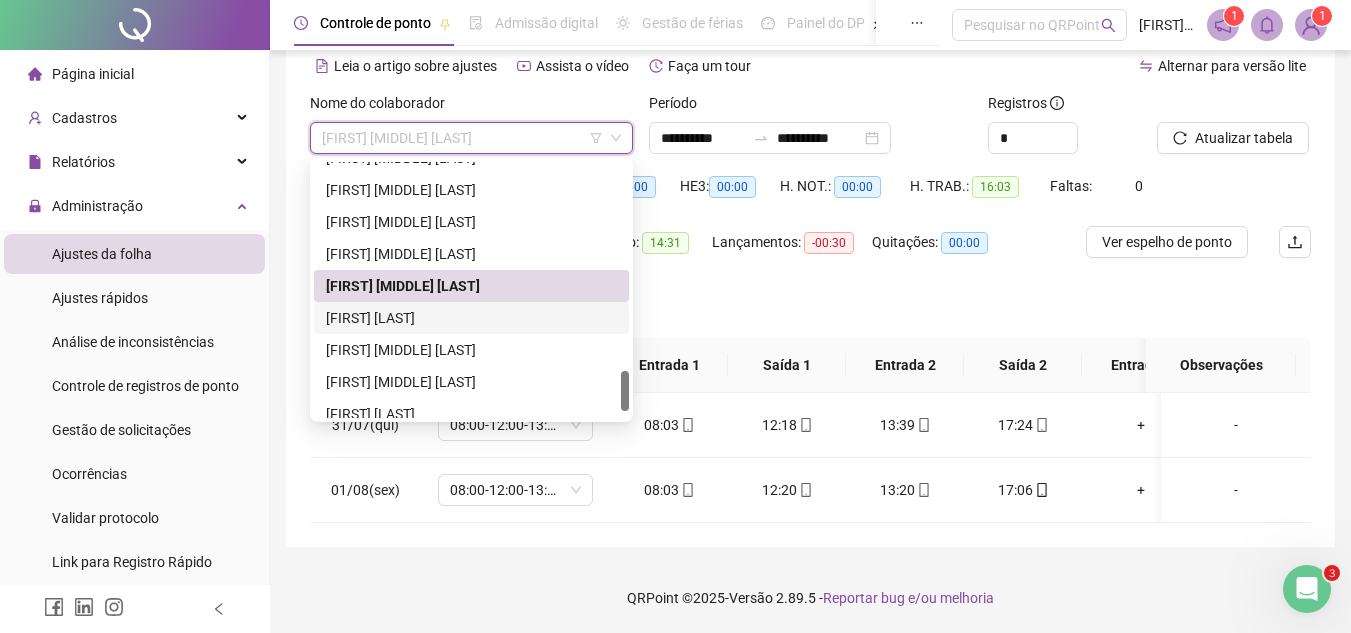 click on "[FIRST] [LAST]" at bounding box center (471, 318) 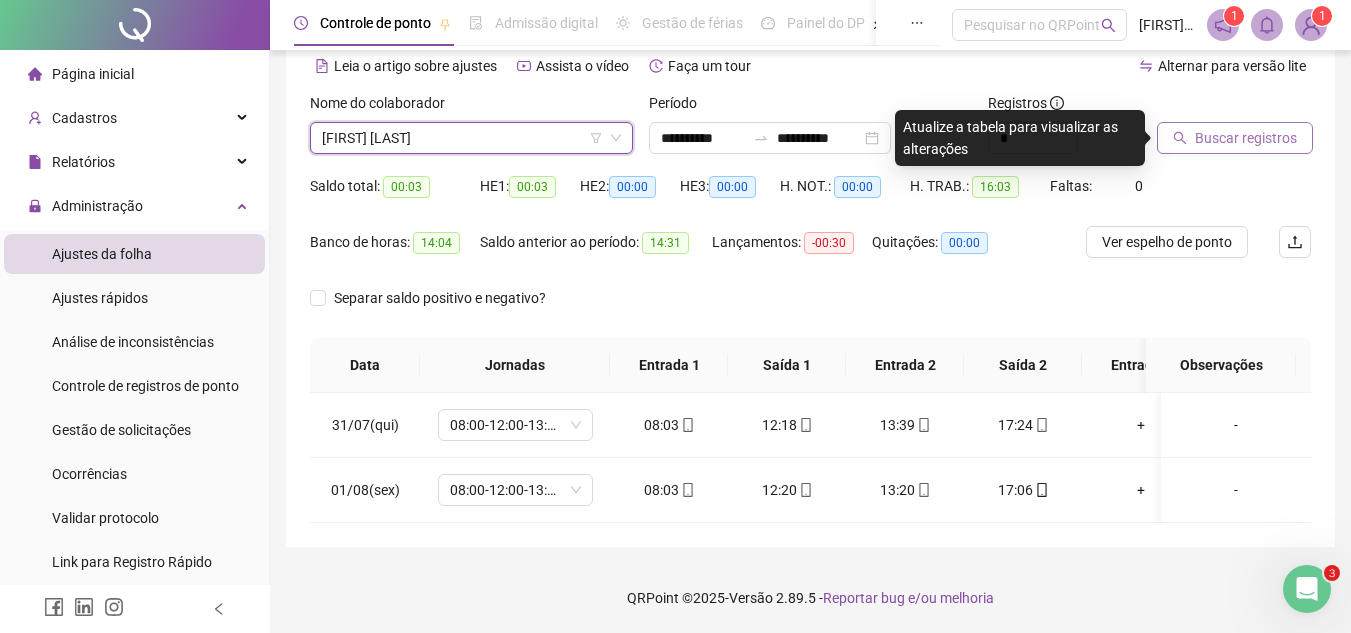 click on "Buscar registros" at bounding box center (1246, 138) 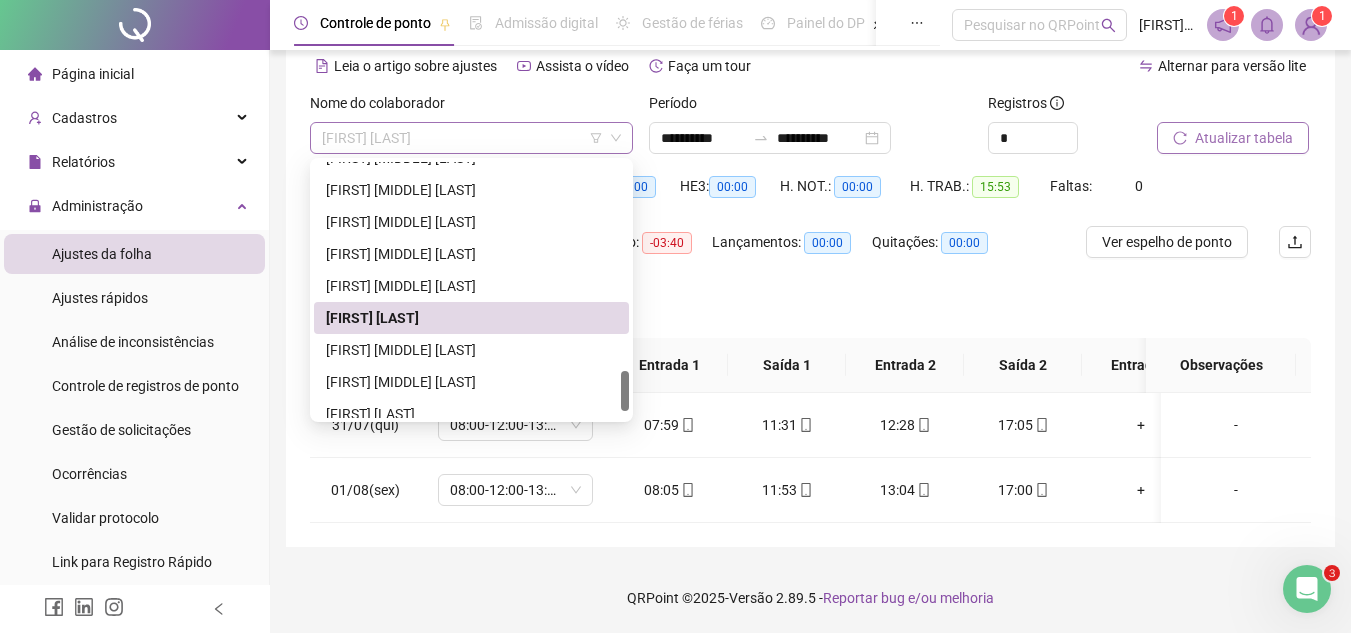 click on "[FIRST] [LAST]" at bounding box center [471, 138] 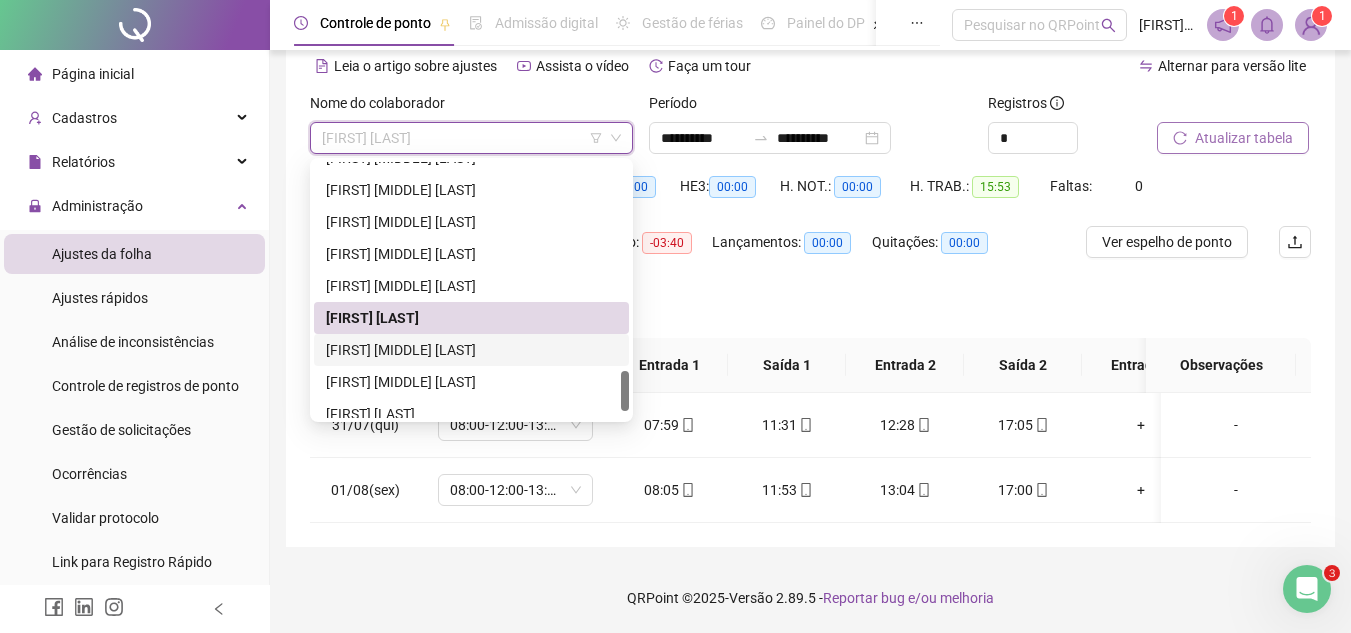 click on "[FIRST] [MIDDLE] [LAST]" at bounding box center [471, 350] 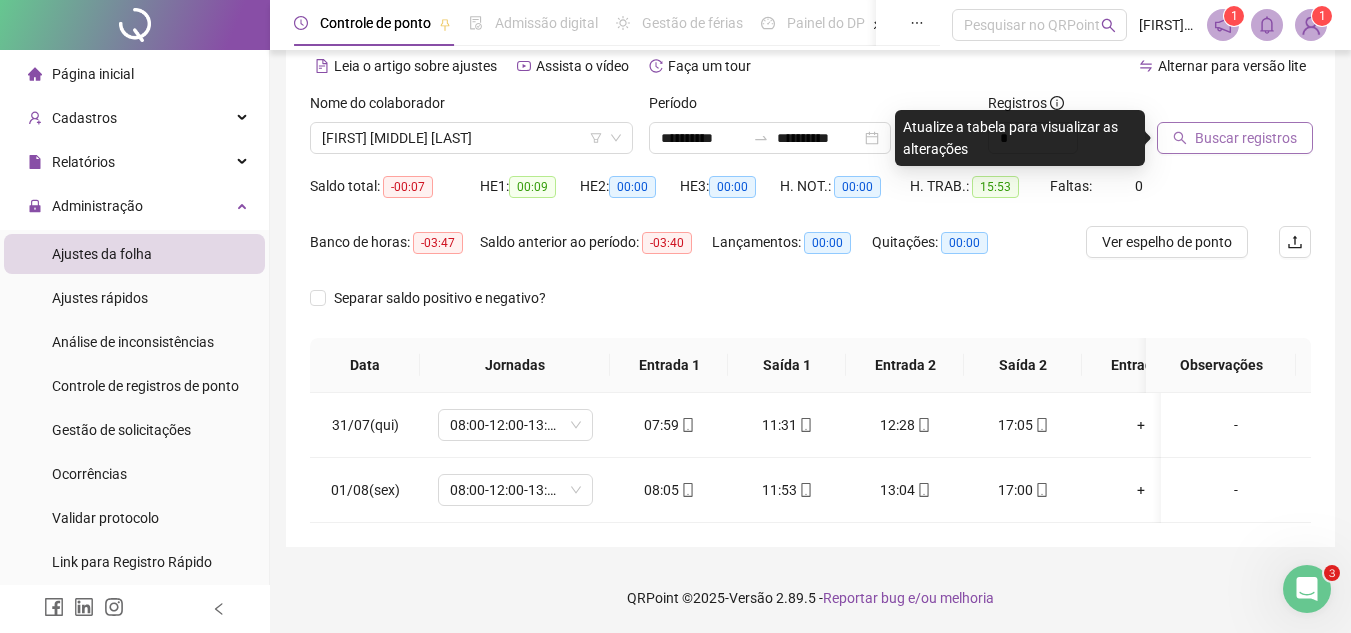 click on "Buscar registros" at bounding box center (1235, 138) 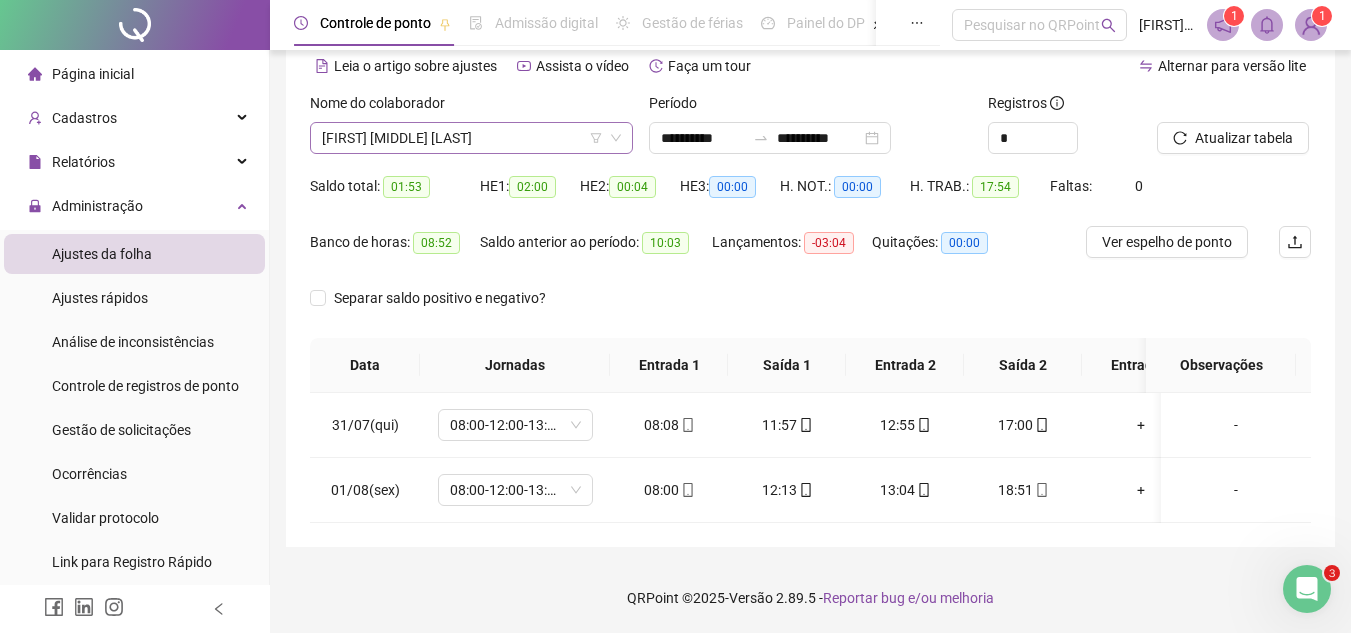click on "[FIRST] [MIDDLE] [LAST]" at bounding box center (471, 138) 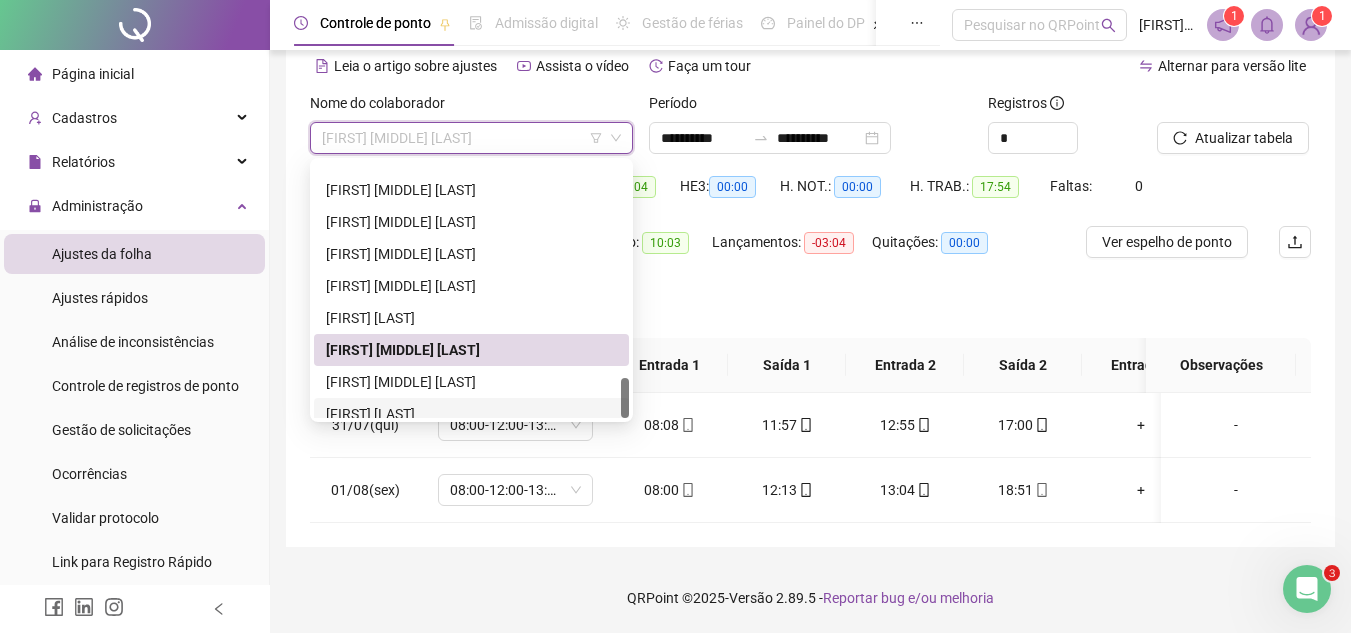 scroll, scrollTop: 1344, scrollLeft: 0, axis: vertical 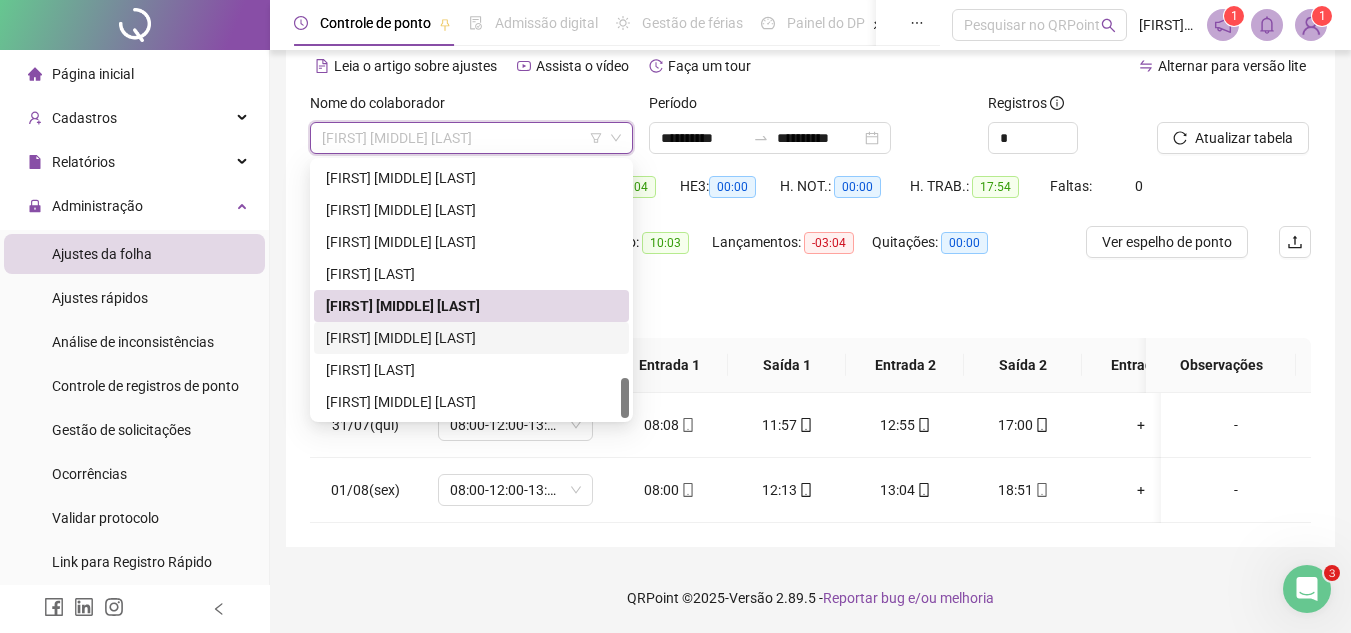 click on "[FIRST] [MIDDLE] [LAST]" at bounding box center [471, 338] 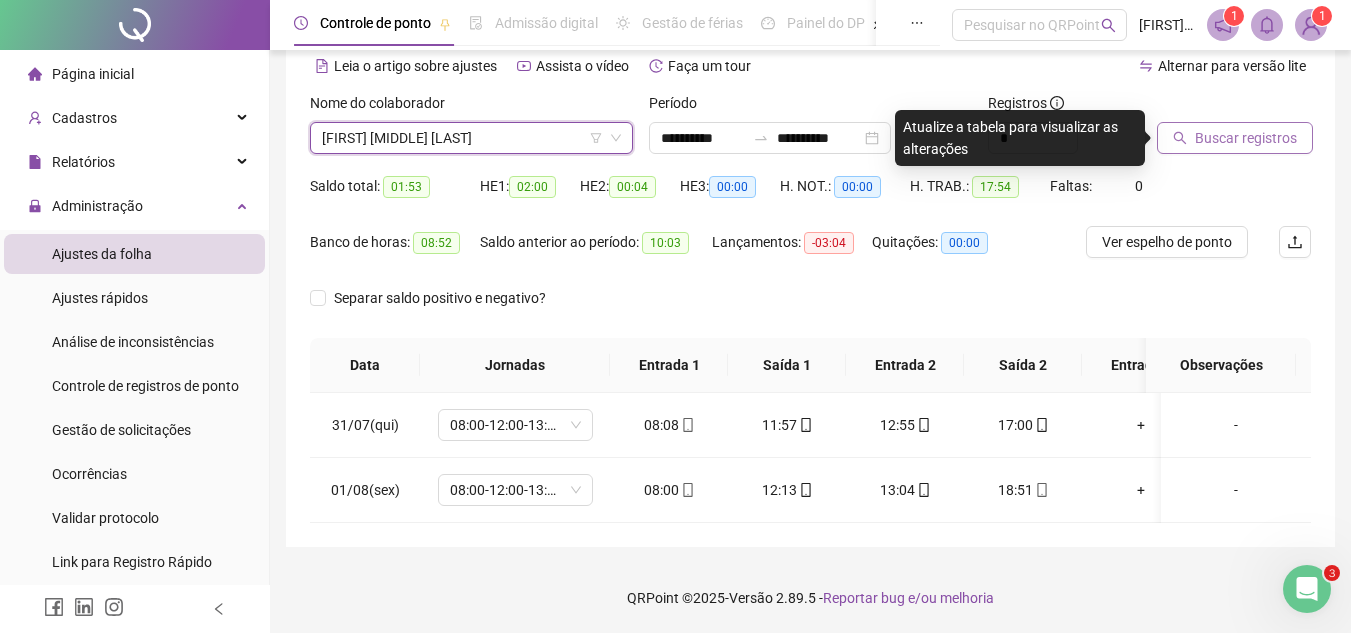 click on "Buscar registros" at bounding box center (1246, 138) 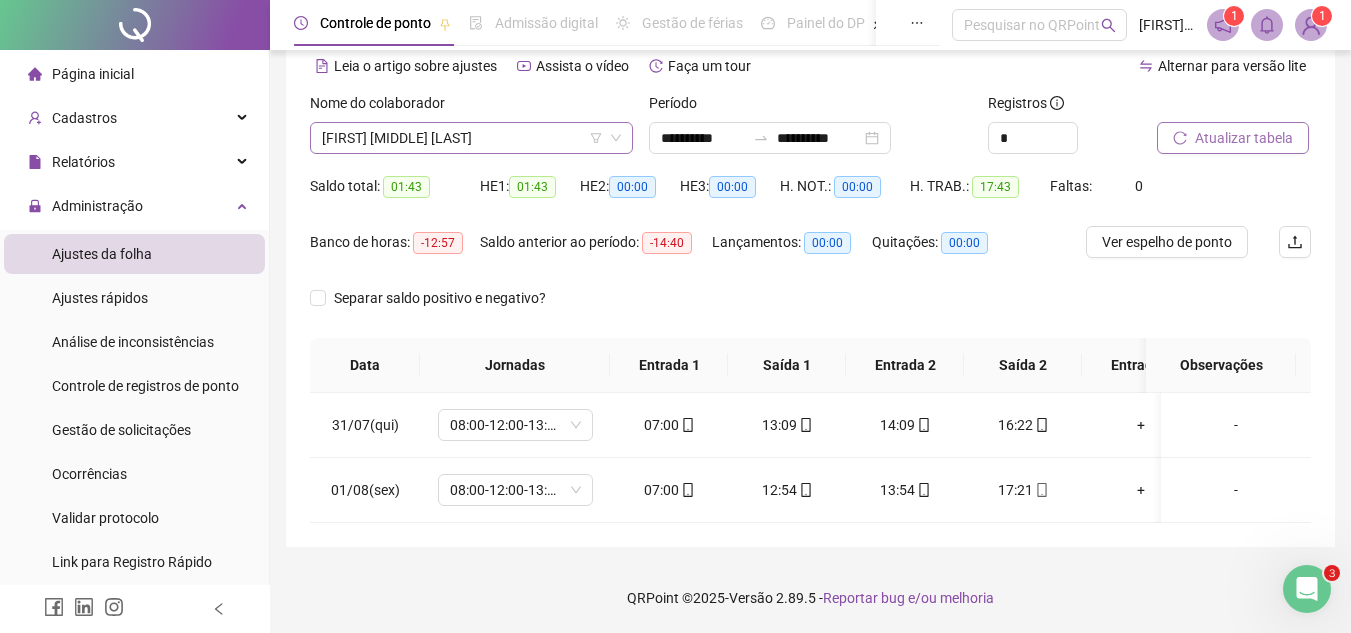 click on "[FIRST] [MIDDLE] [LAST]" at bounding box center (471, 138) 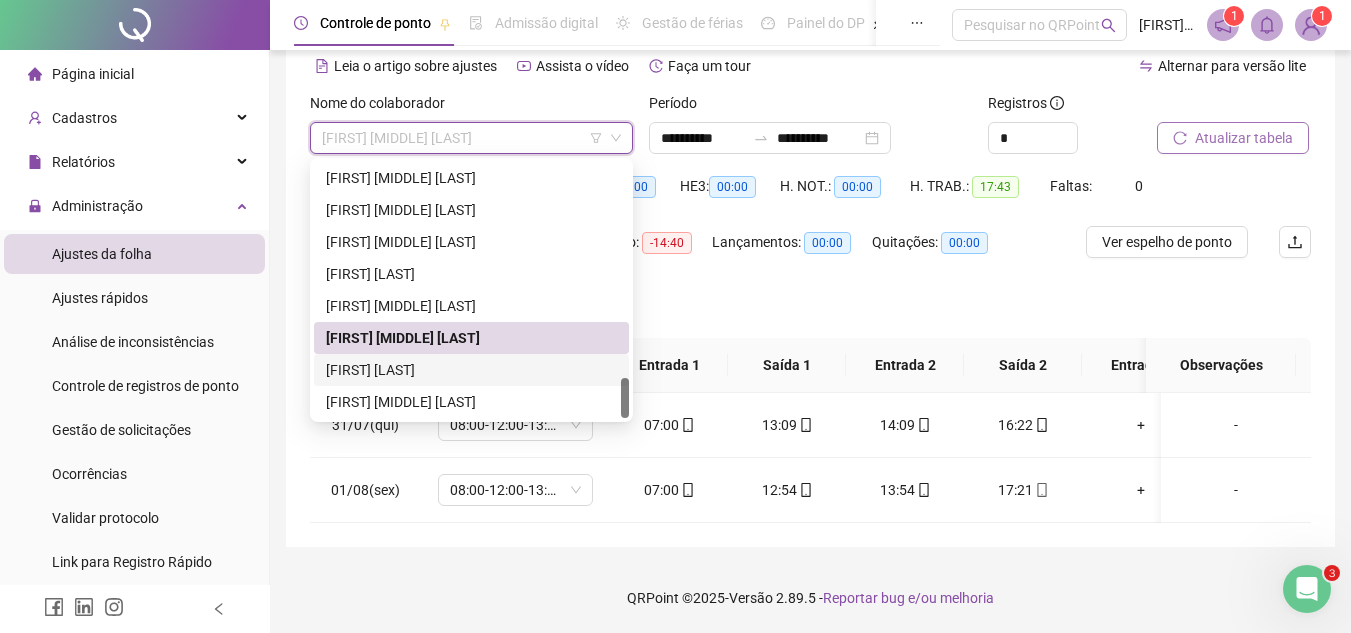 click on "[FIRST] [LAST]" at bounding box center [471, 370] 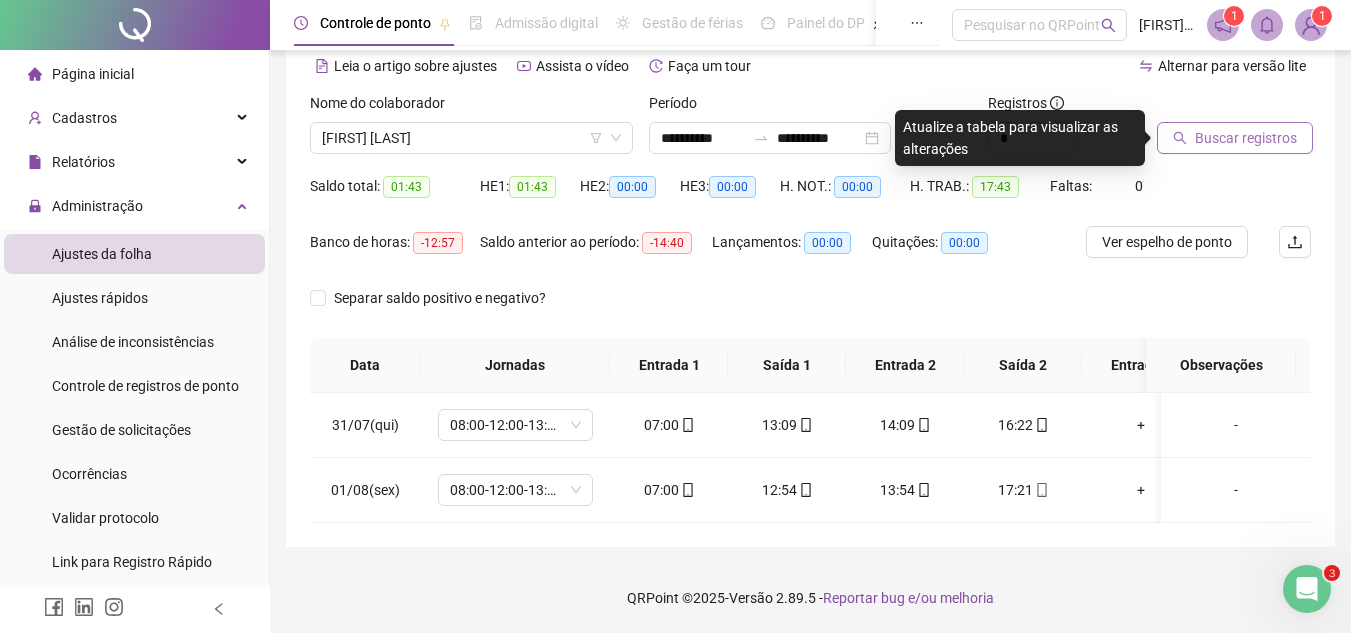 click on "Buscar registros" at bounding box center [1246, 138] 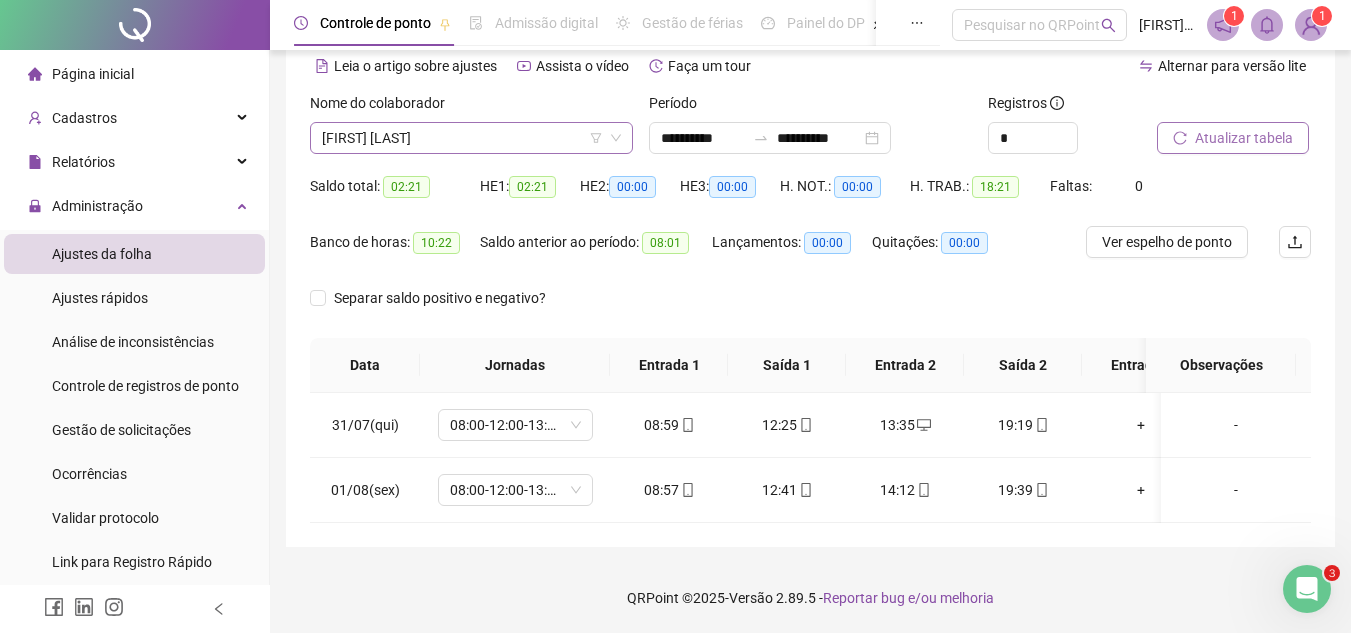 drag, startPoint x: 355, startPoint y: 105, endPoint x: 365, endPoint y: 131, distance: 27.856777 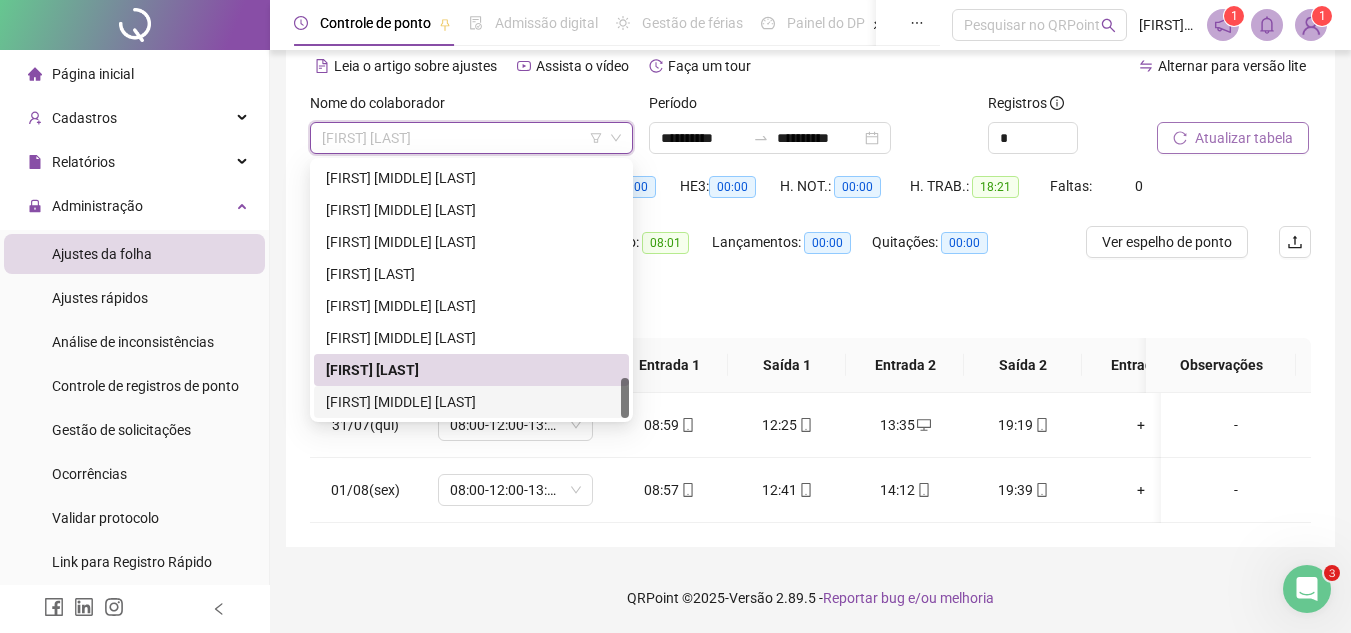 drag, startPoint x: 414, startPoint y: 385, endPoint x: 428, endPoint y: 386, distance: 14.035668 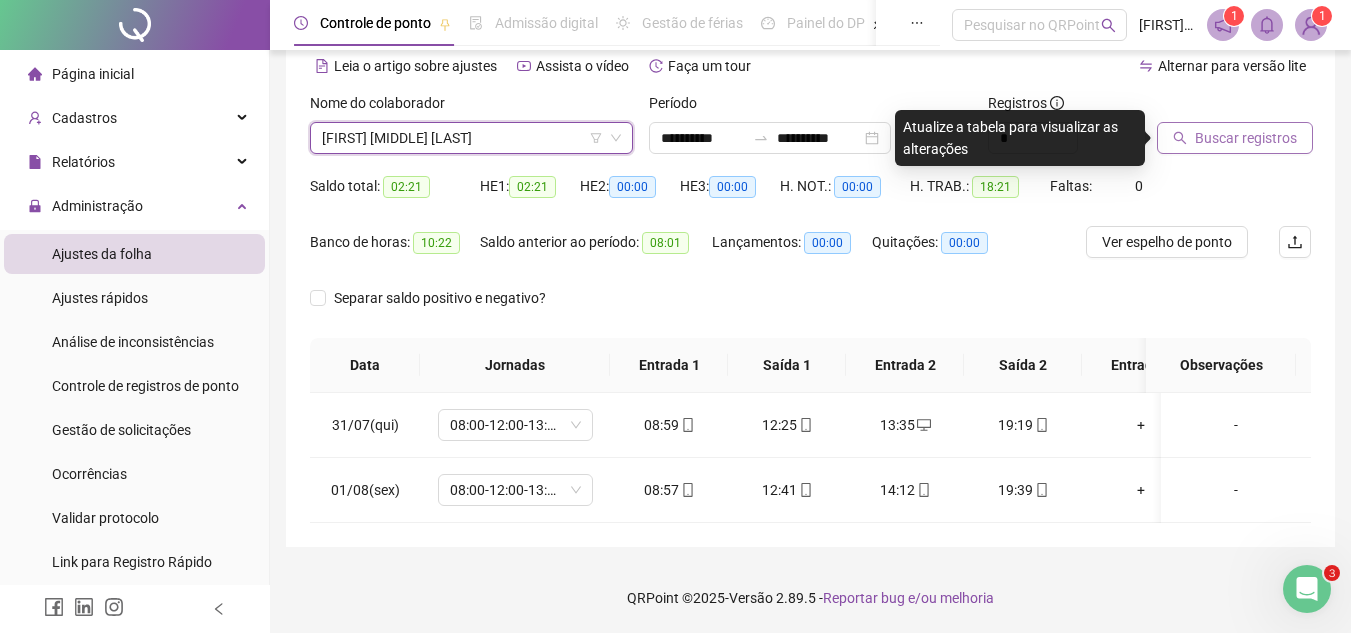 click on "Buscar registros" at bounding box center [1235, 138] 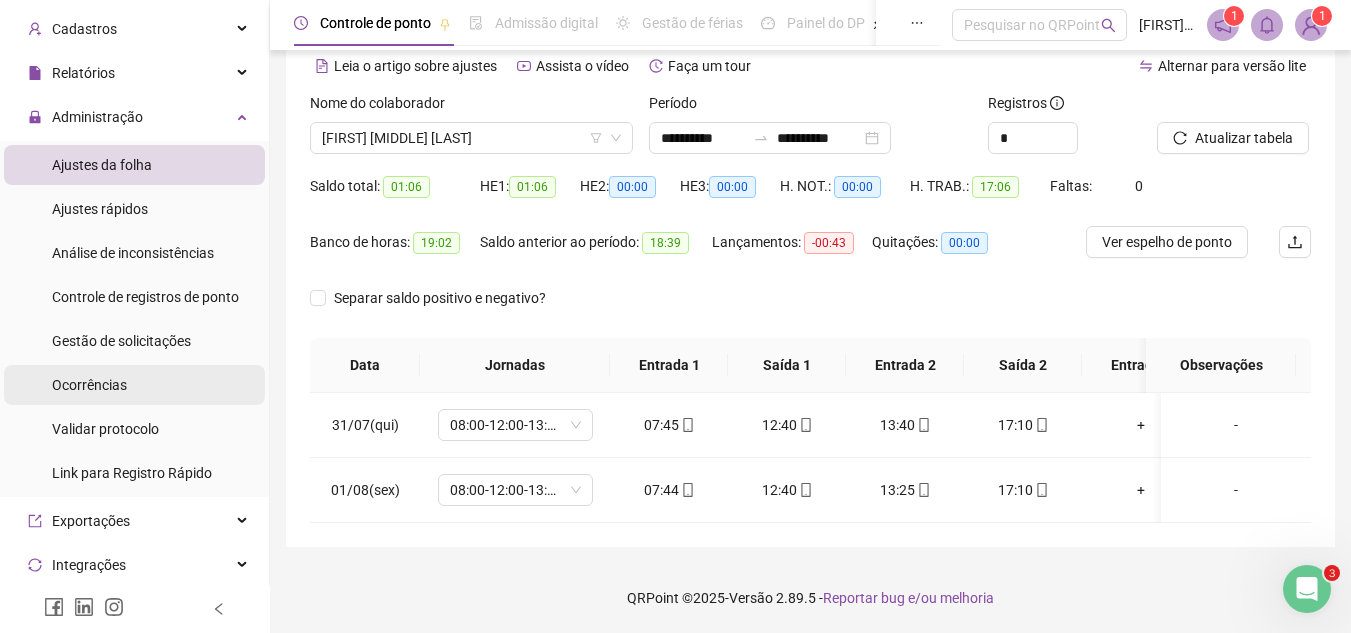 scroll, scrollTop: 0, scrollLeft: 0, axis: both 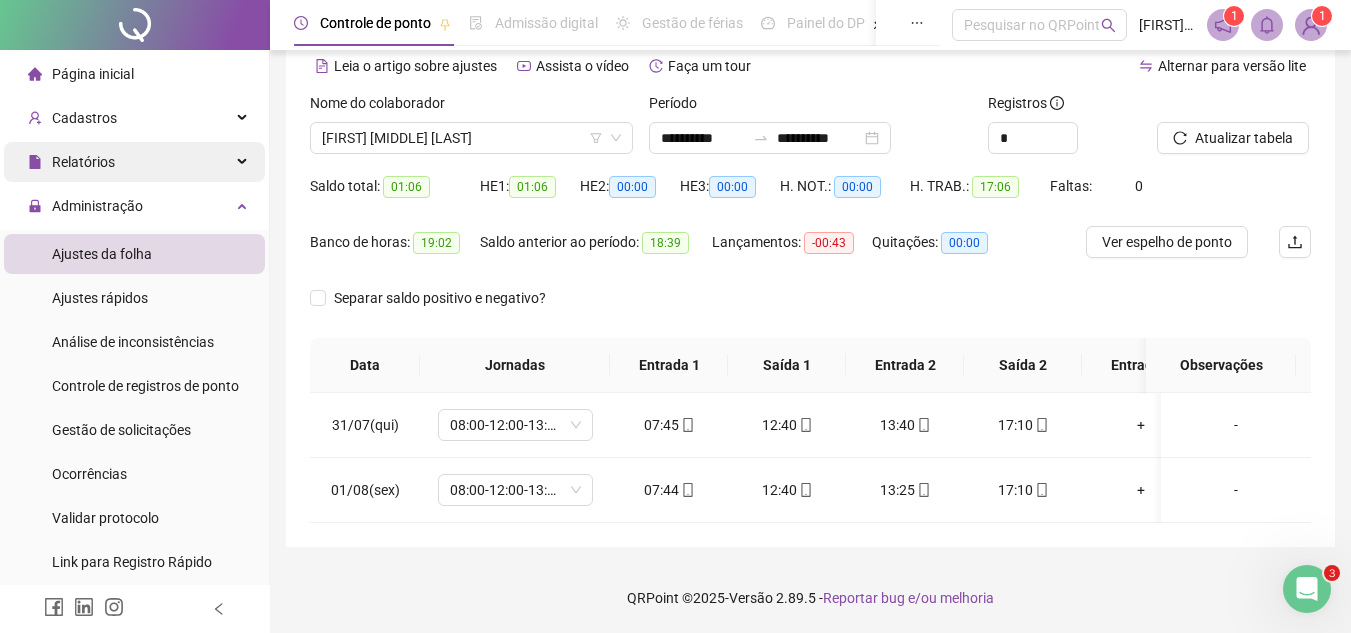 click on "Relatórios" at bounding box center (83, 162) 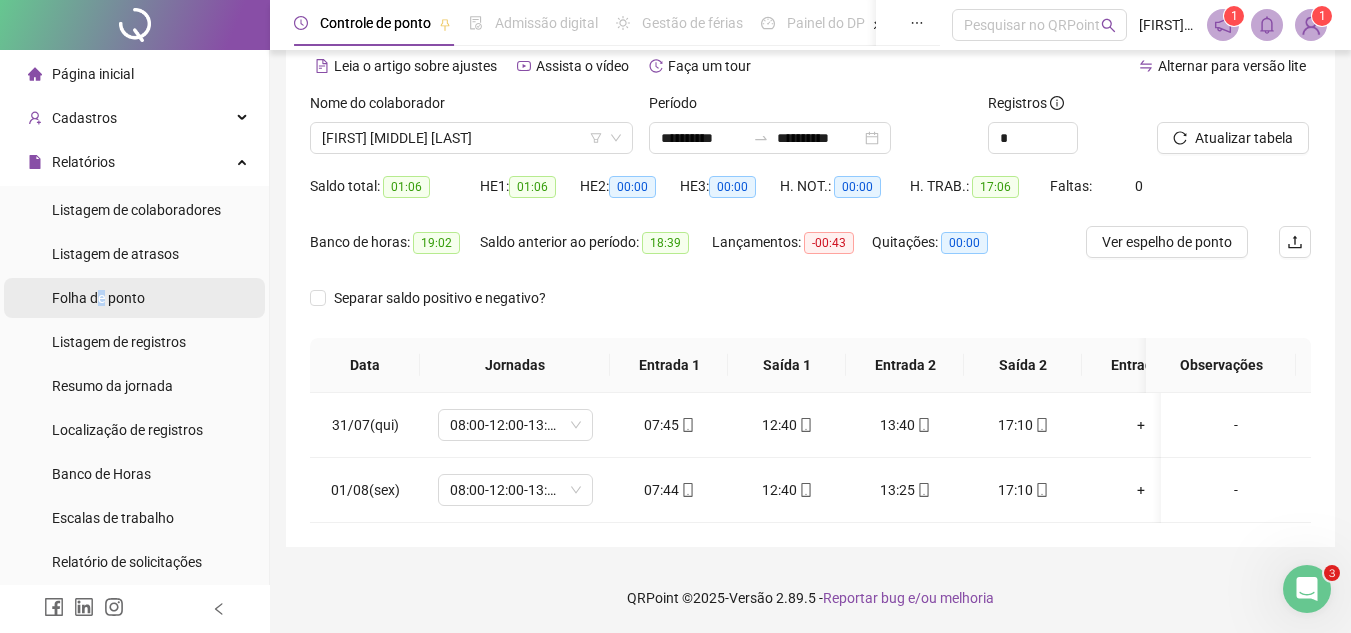click on "Folha de ponto" at bounding box center (98, 298) 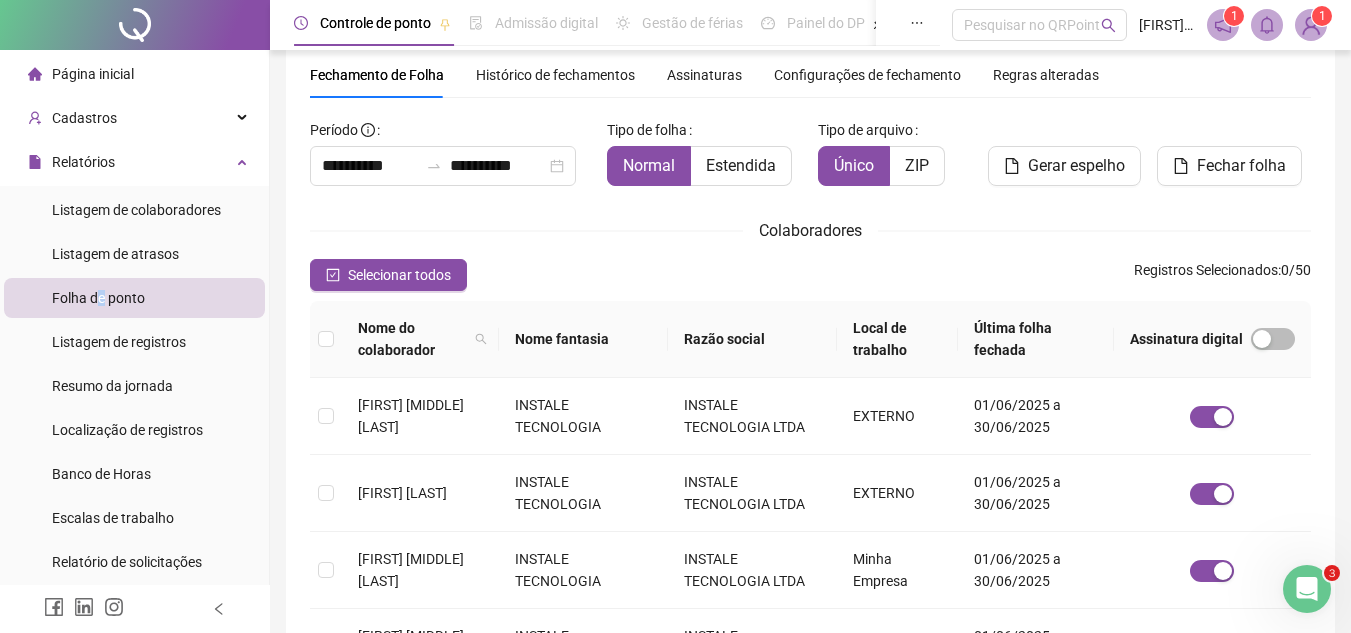 scroll, scrollTop: 93, scrollLeft: 0, axis: vertical 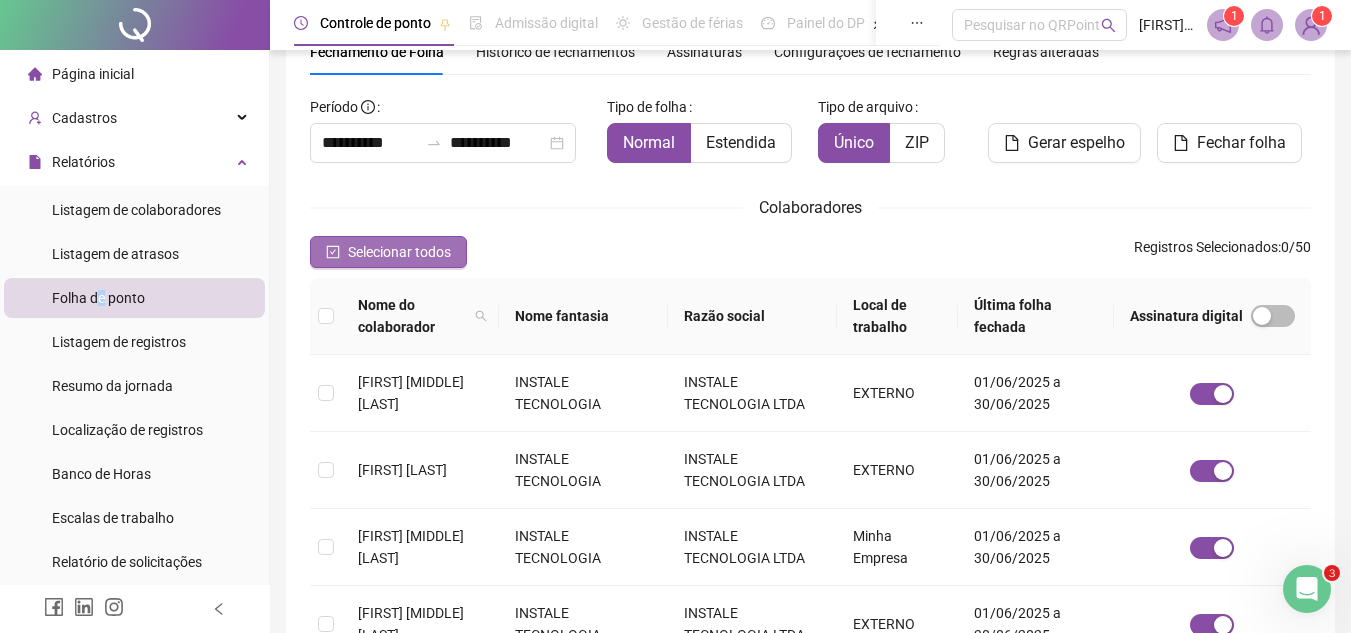 click on "Selecionar todos" at bounding box center [399, 252] 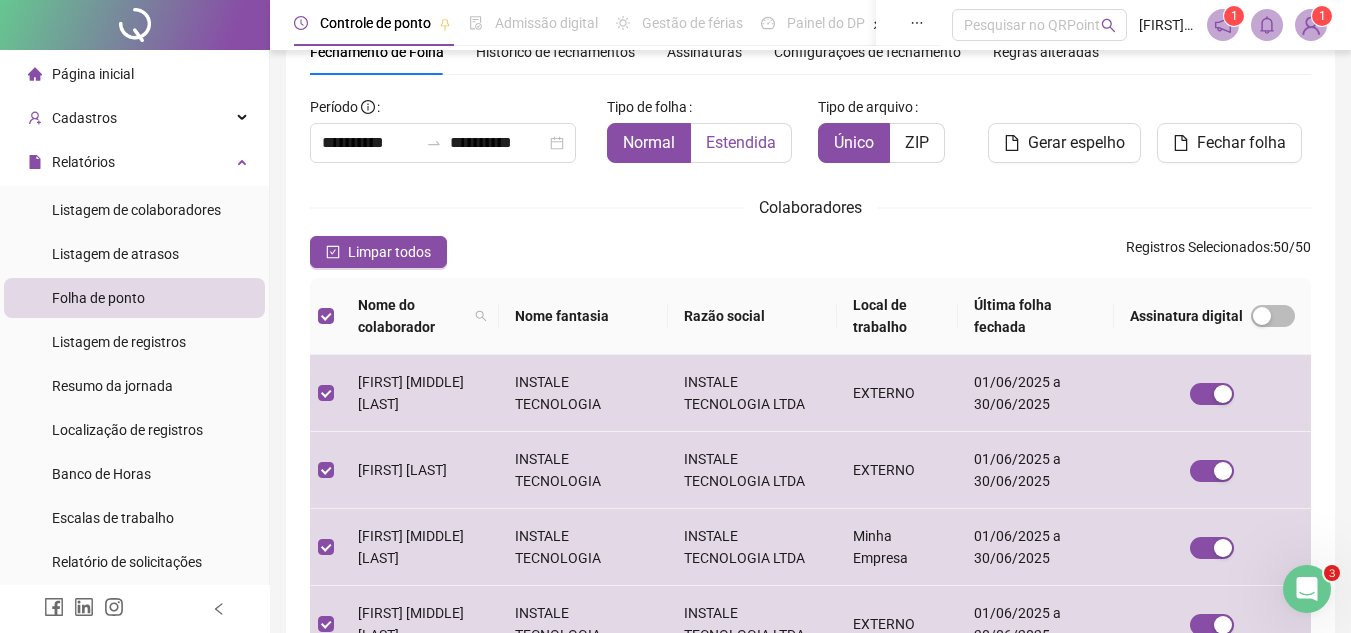 click on "Estendida" at bounding box center [741, 142] 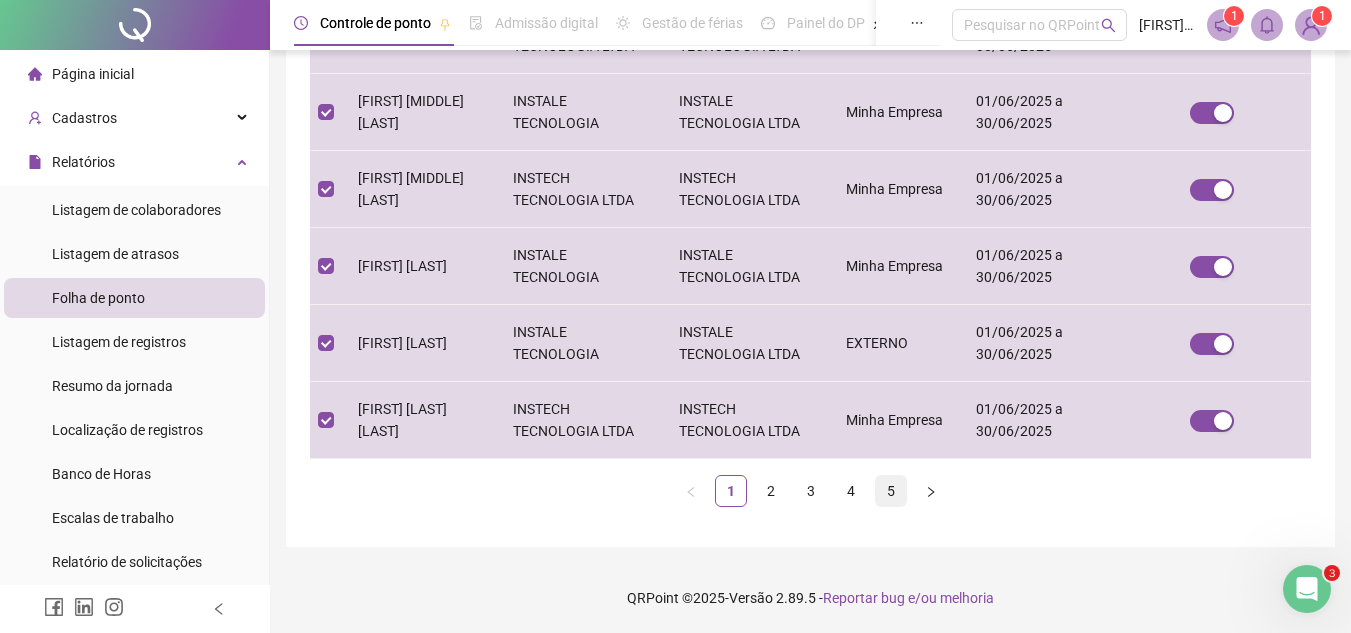click on "5" at bounding box center [891, 491] 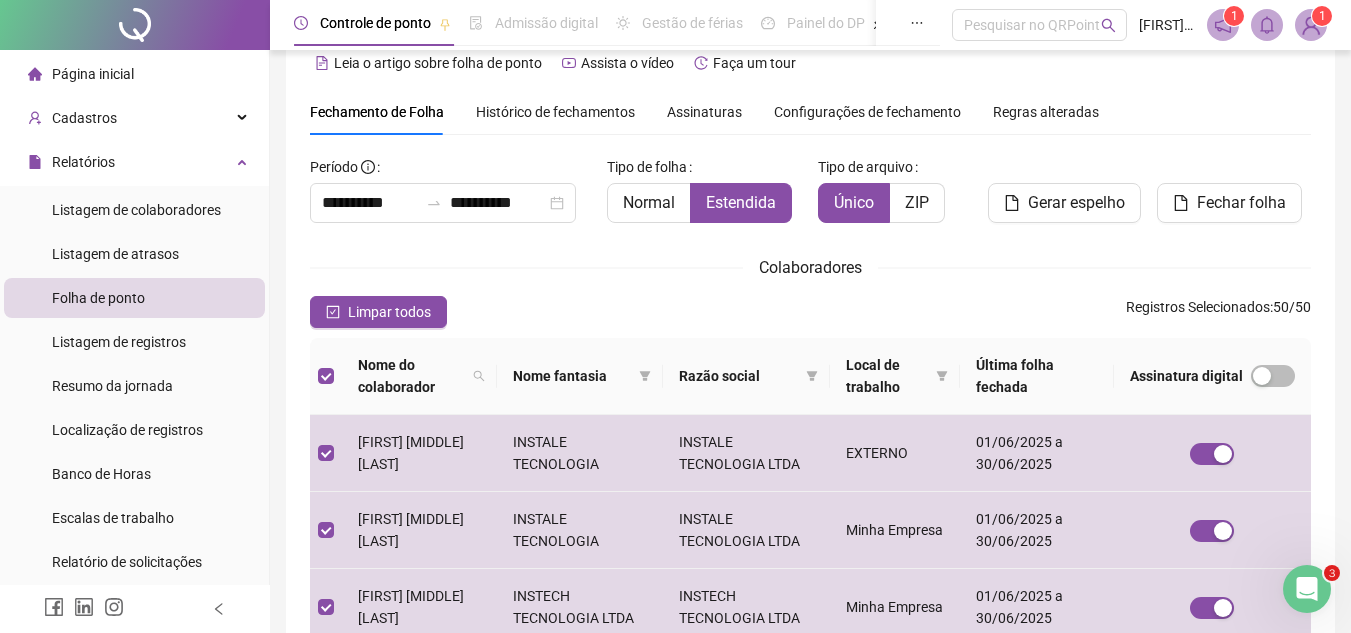 scroll, scrollTop: 0, scrollLeft: 0, axis: both 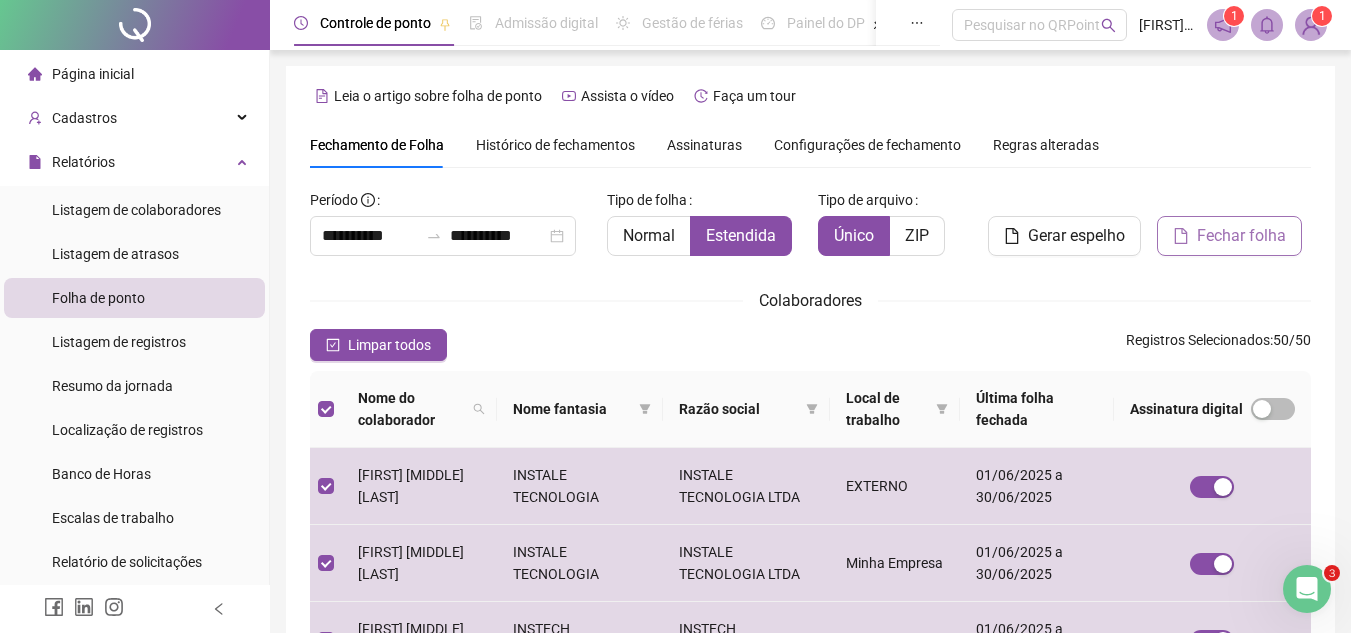 click on "Fechar folha" at bounding box center [1241, 236] 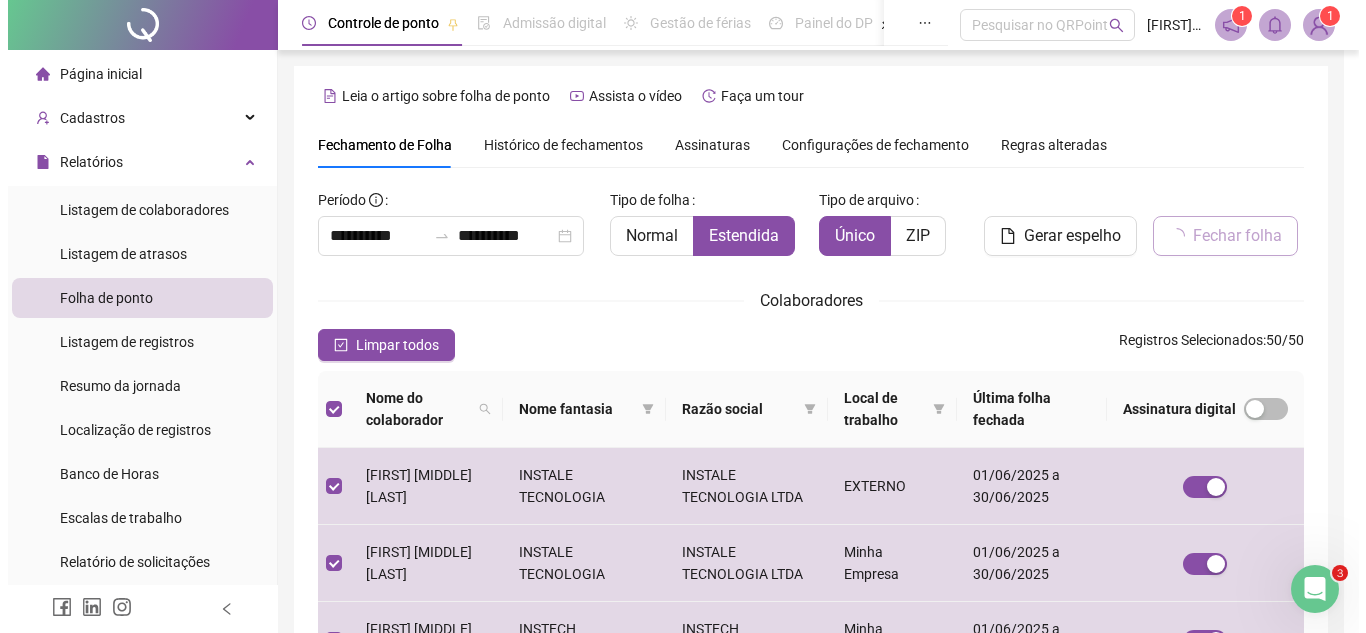 scroll, scrollTop: 93, scrollLeft: 0, axis: vertical 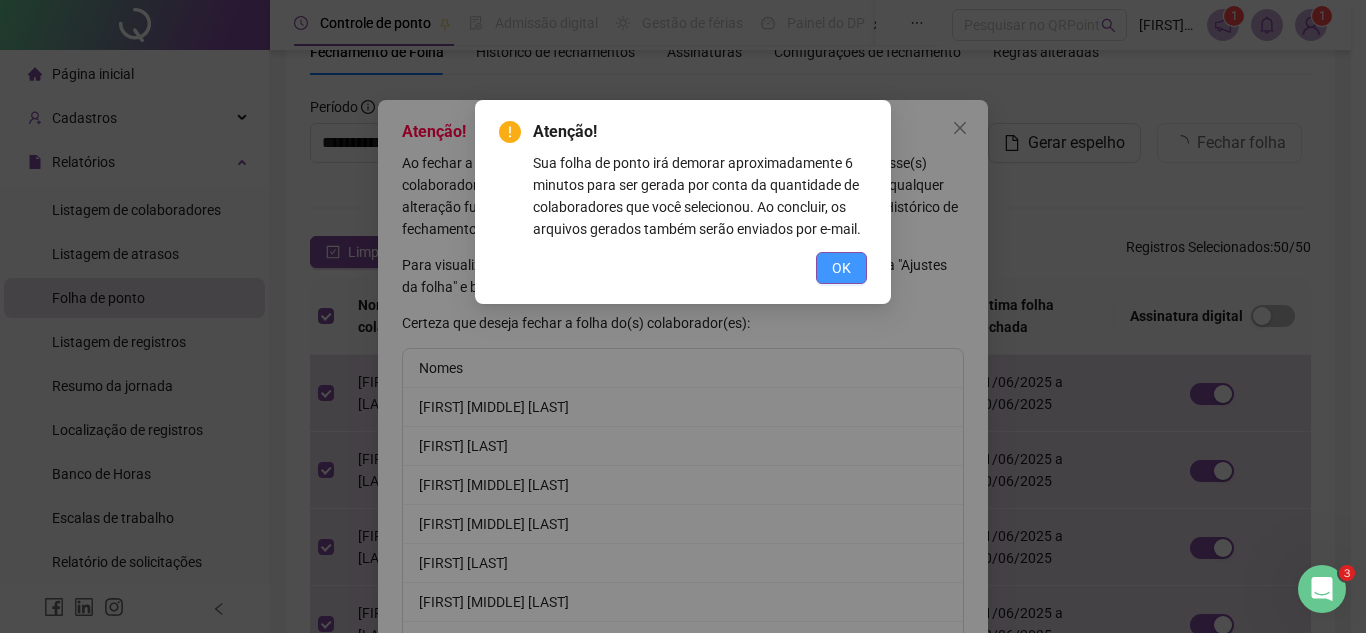 click on "OK" at bounding box center [841, 268] 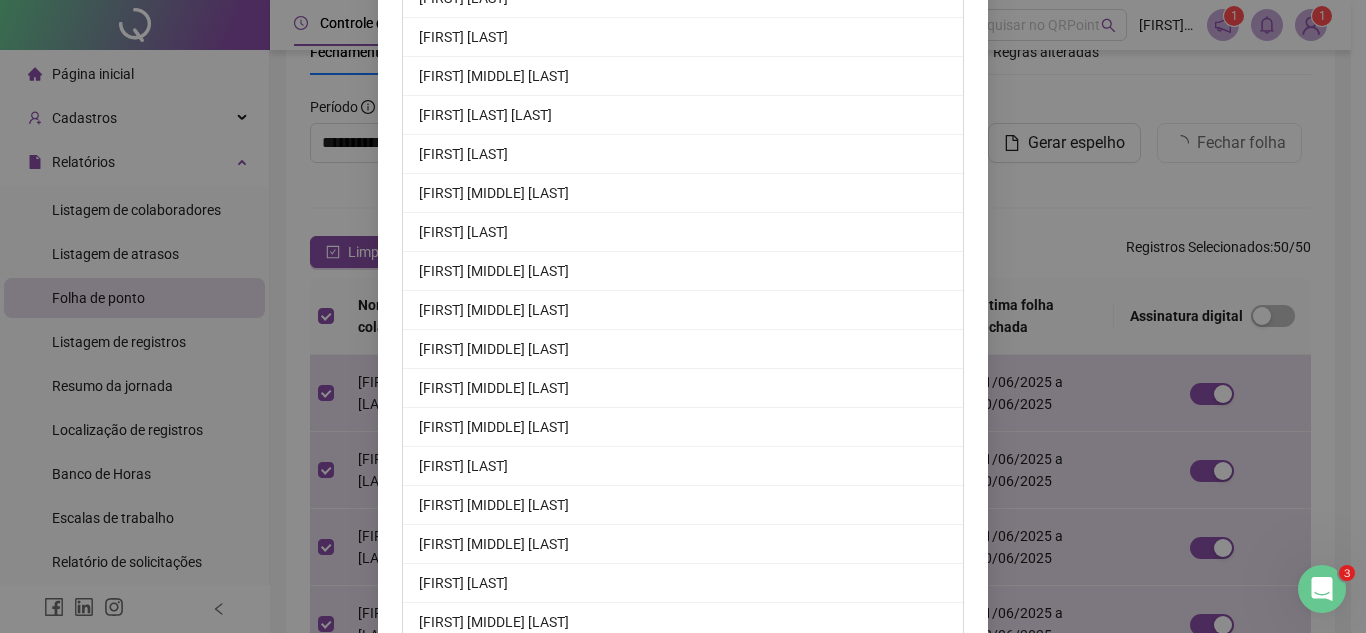 scroll, scrollTop: 1793, scrollLeft: 0, axis: vertical 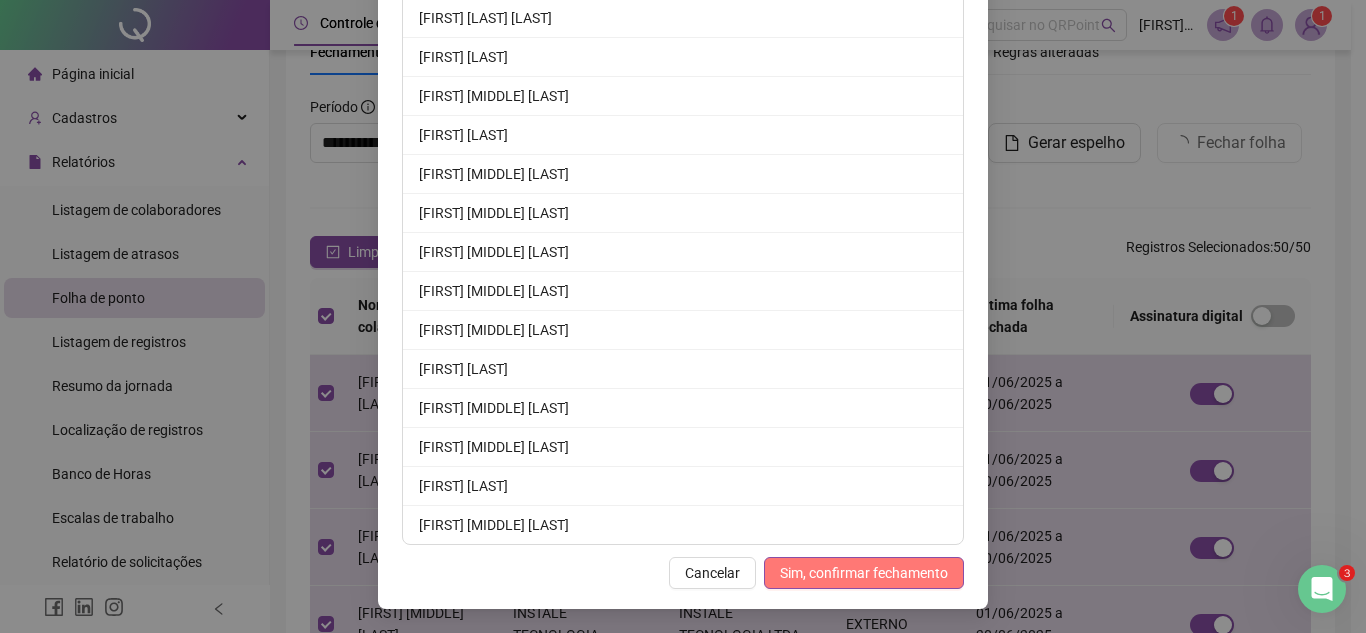 click on "Sim, confirmar fechamento" at bounding box center (864, 573) 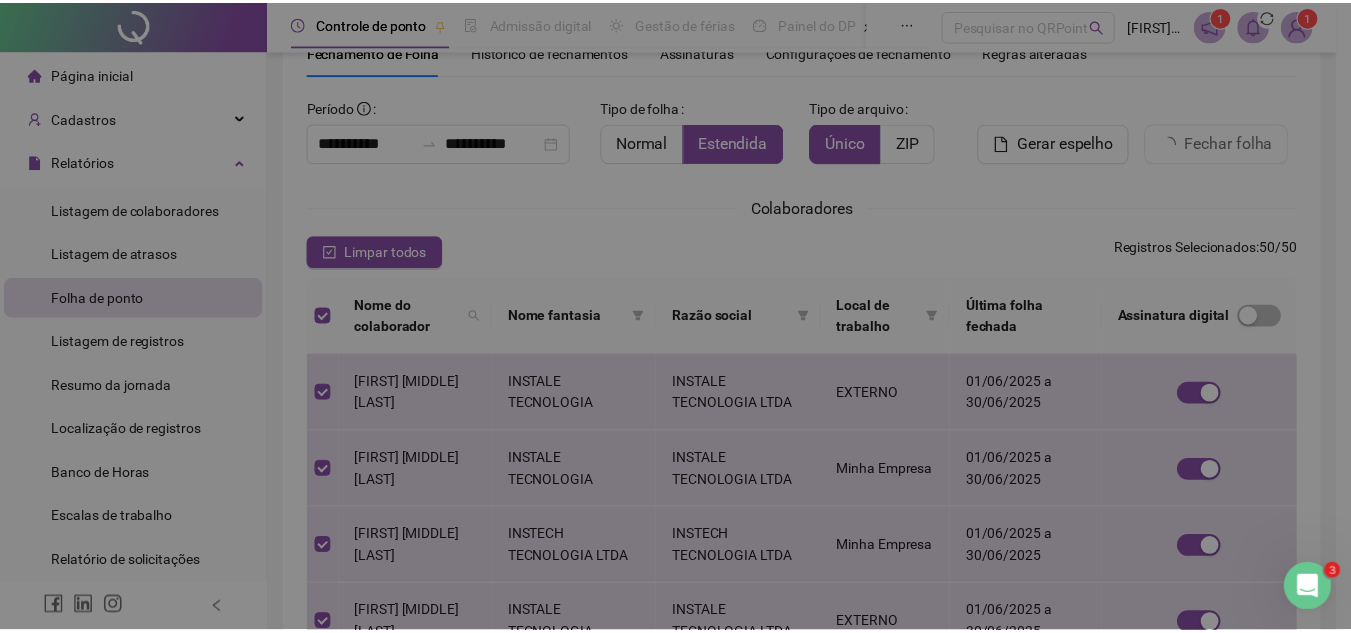 scroll, scrollTop: 1695, scrollLeft: 0, axis: vertical 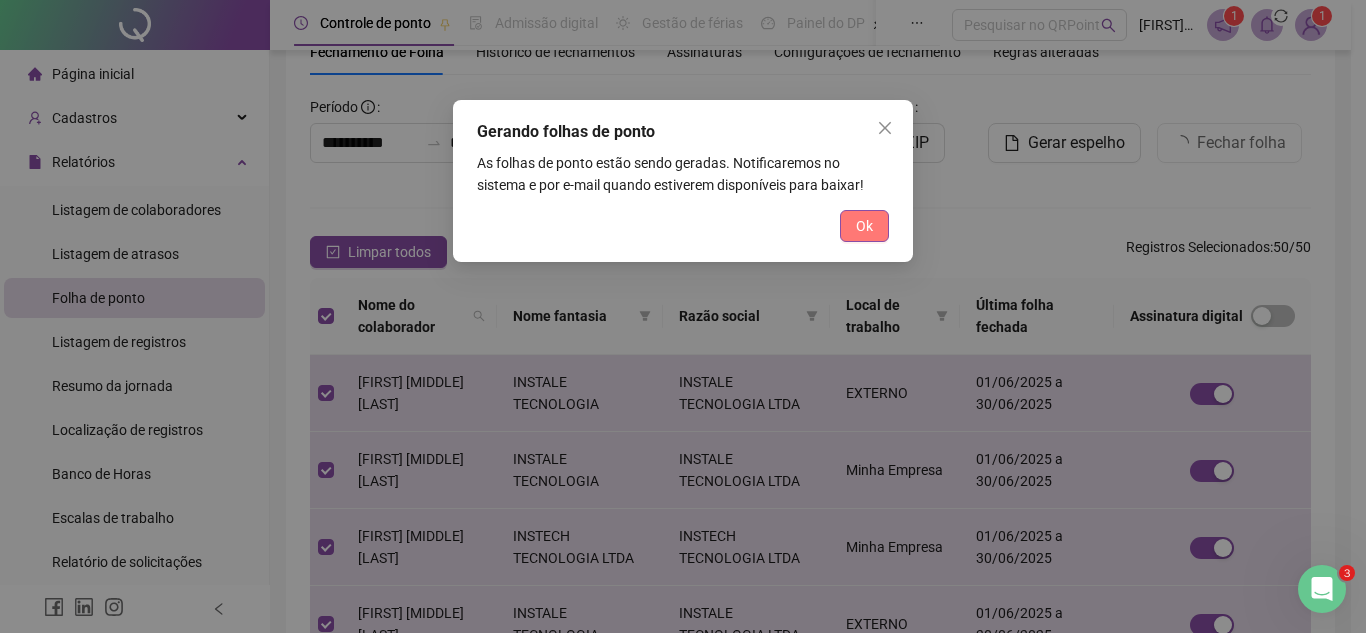 click on "Ok" at bounding box center (864, 226) 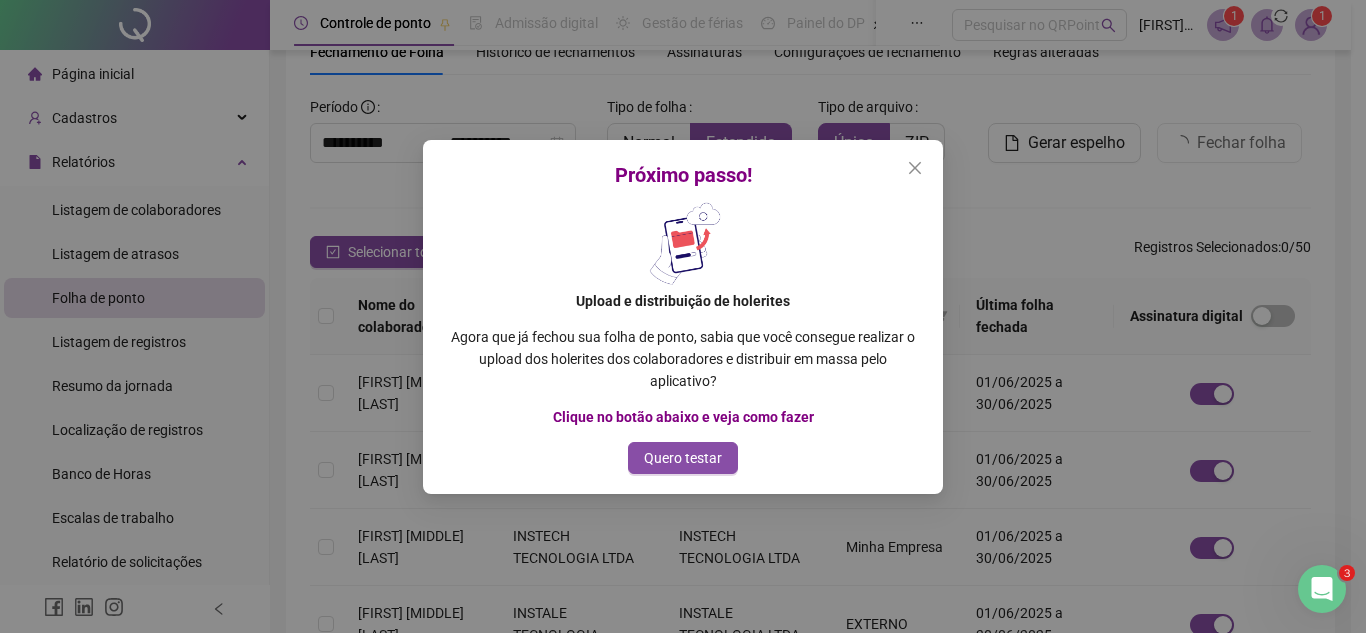click at bounding box center (915, 168) 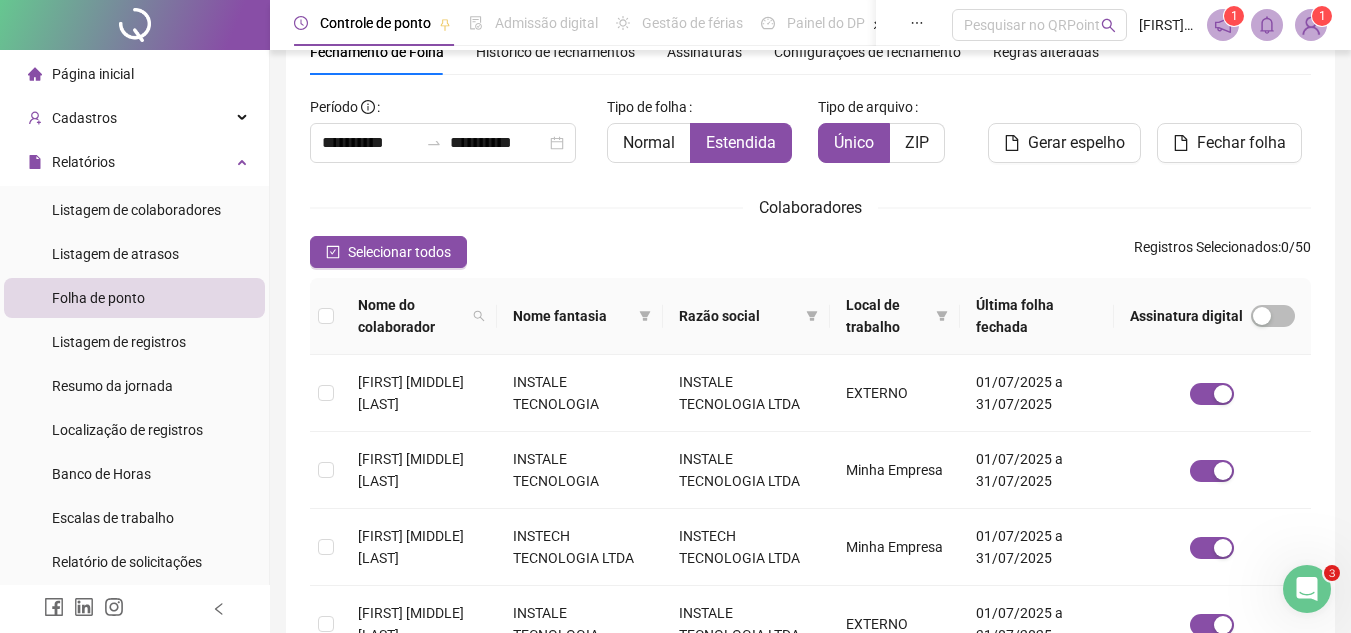 click on "Folha de ponto" at bounding box center (98, 298) 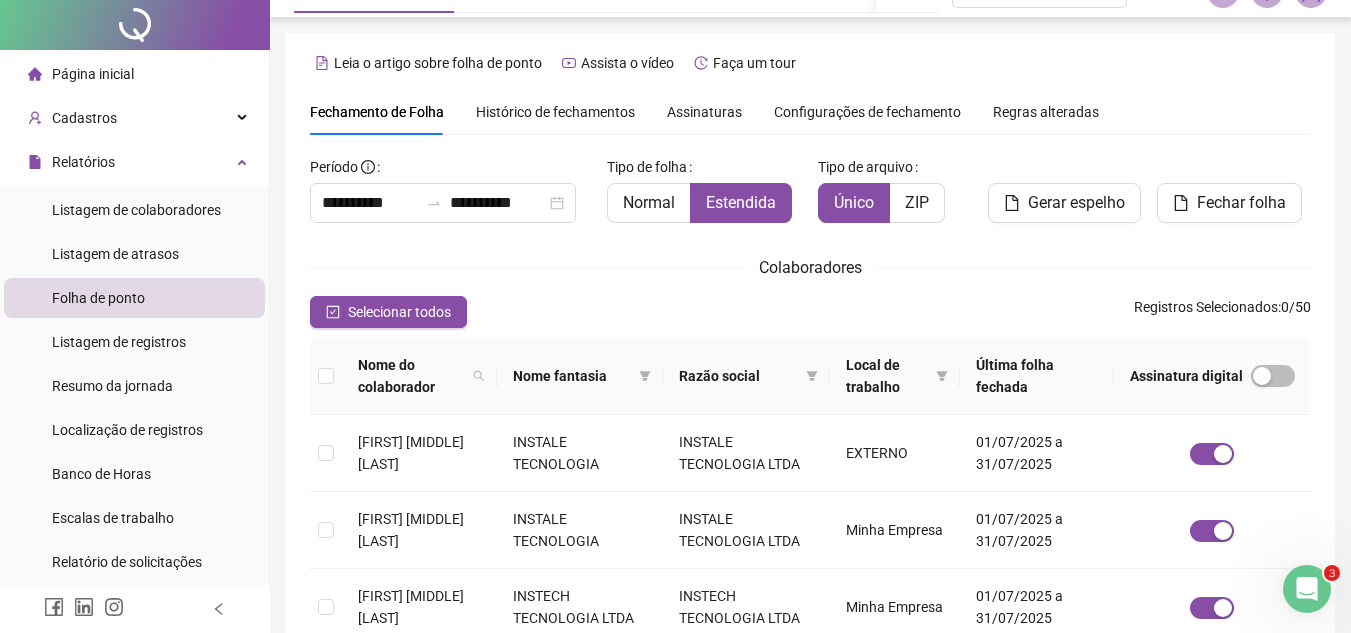 scroll, scrollTop: 0, scrollLeft: 0, axis: both 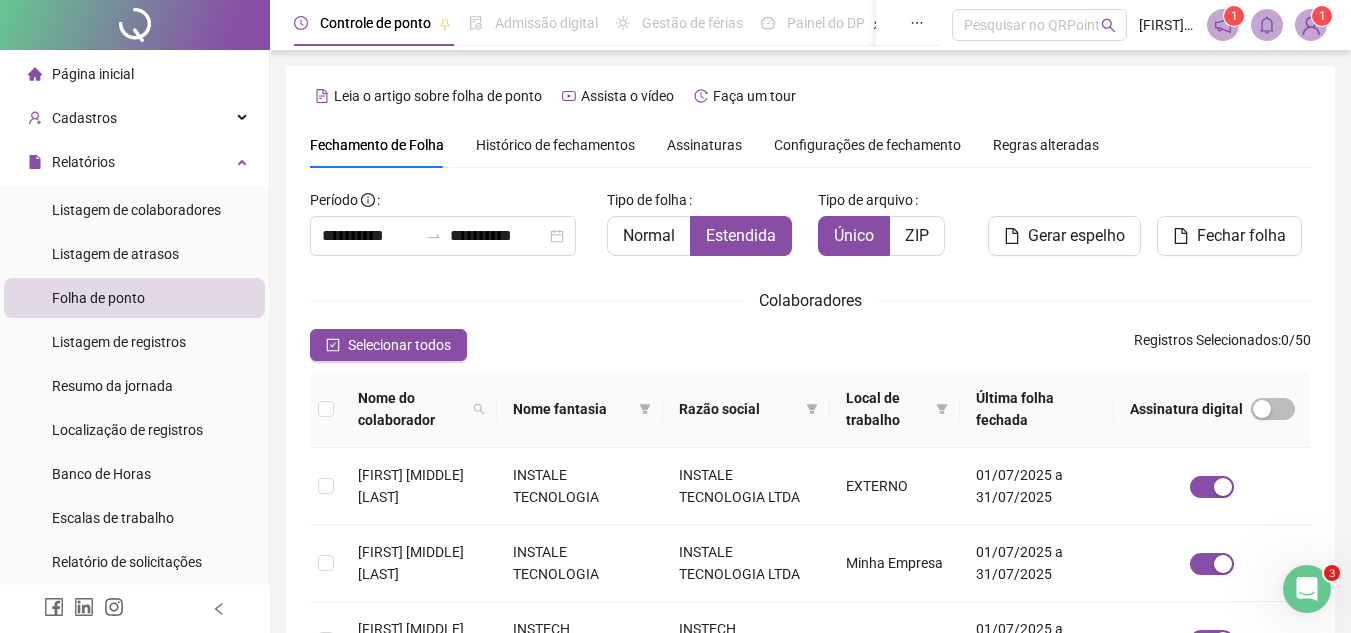click on "Selecionar todos Registros Selecionados :  0 / 50" at bounding box center [810, 345] 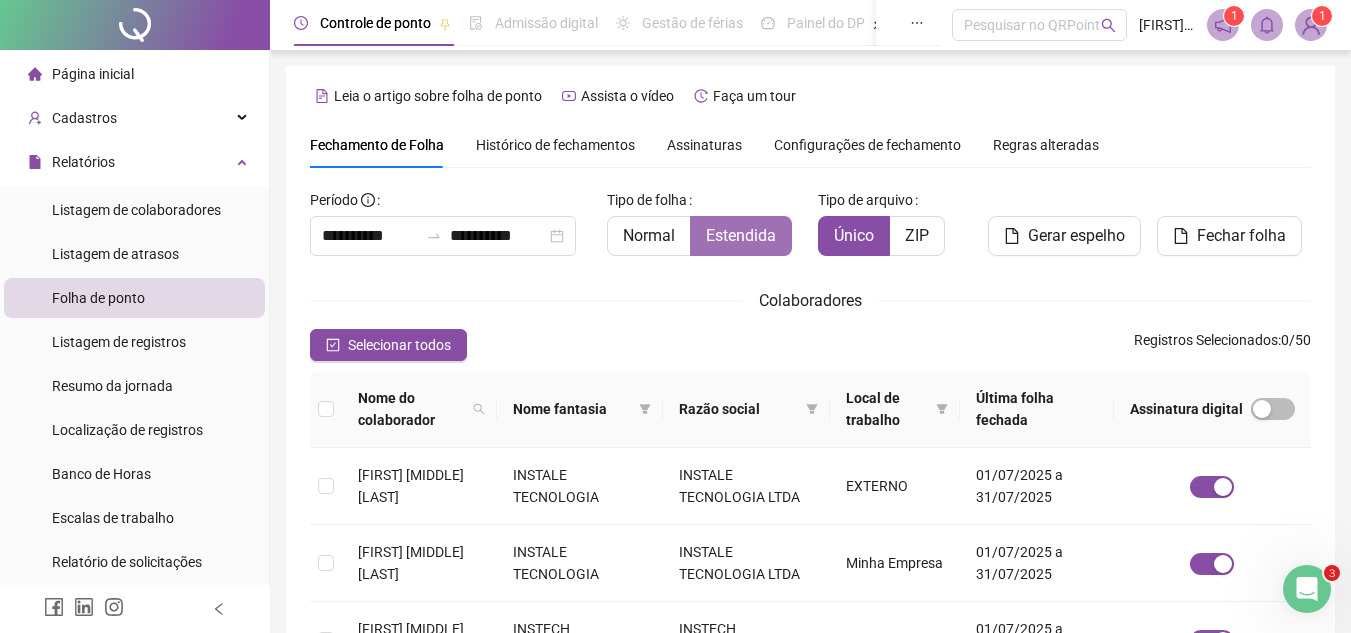 click on "Estendida" at bounding box center (741, 236) 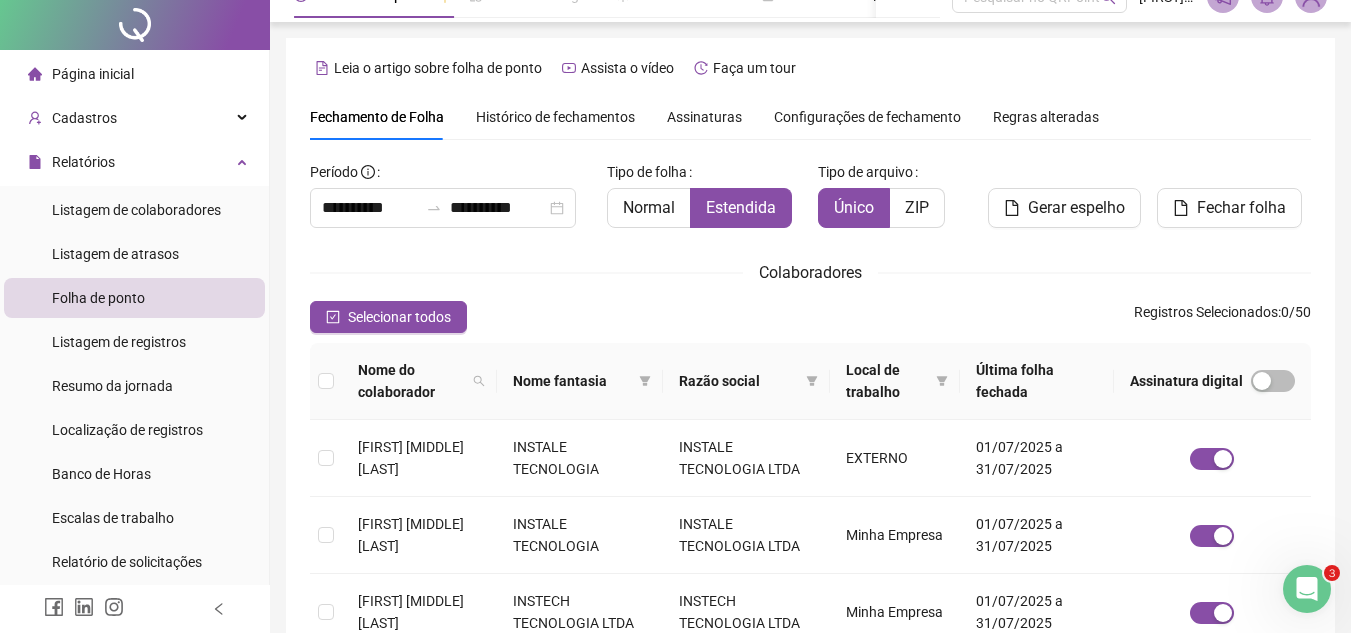 scroll, scrollTop: 0, scrollLeft: 0, axis: both 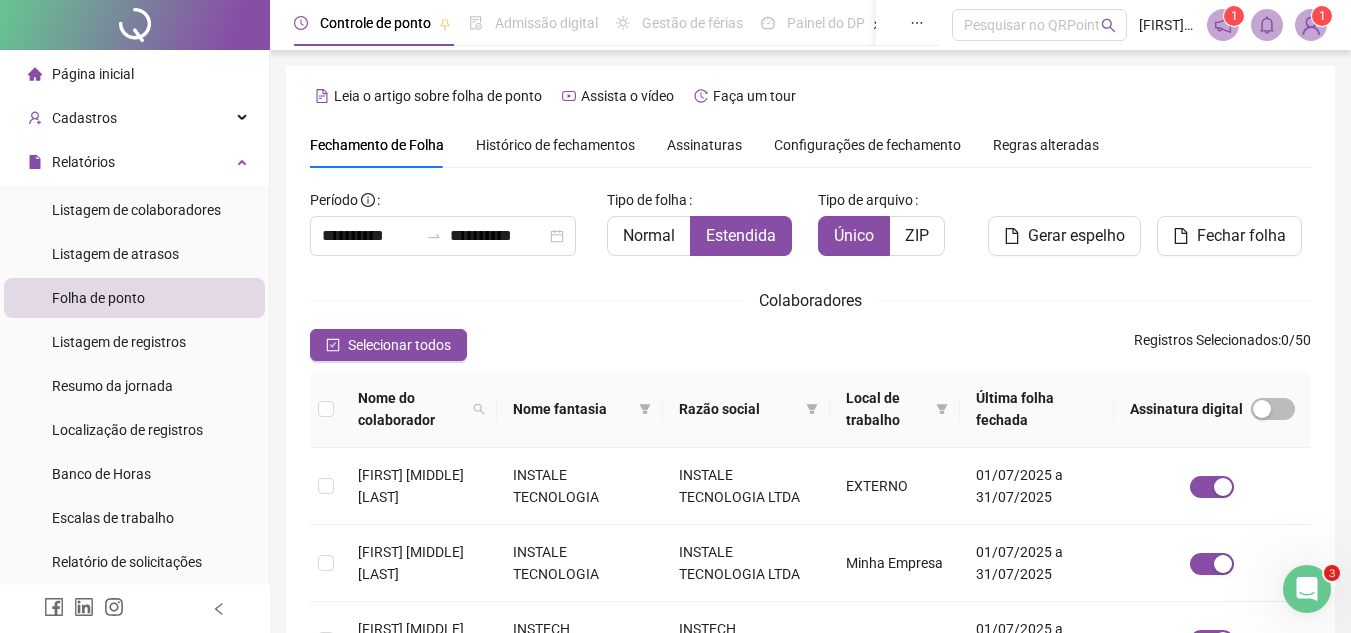 click on "**********" at bounding box center (810, 702) 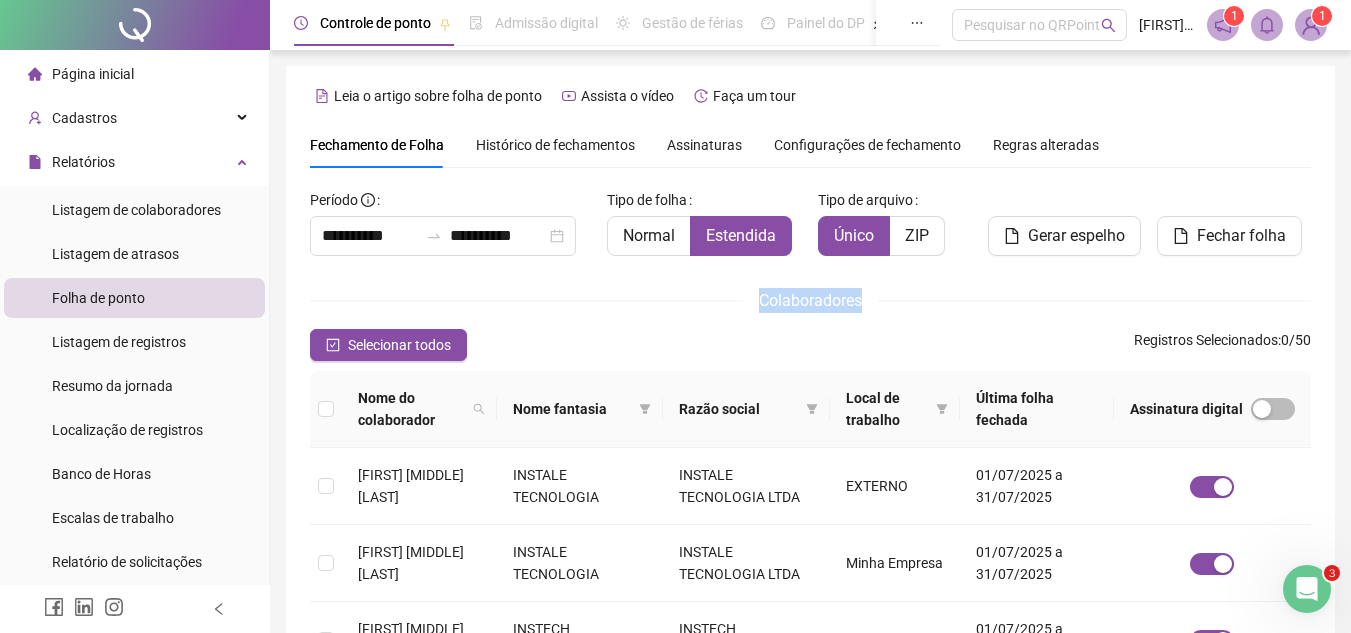 drag, startPoint x: 878, startPoint y: 303, endPoint x: 744, endPoint y: 300, distance: 134.03358 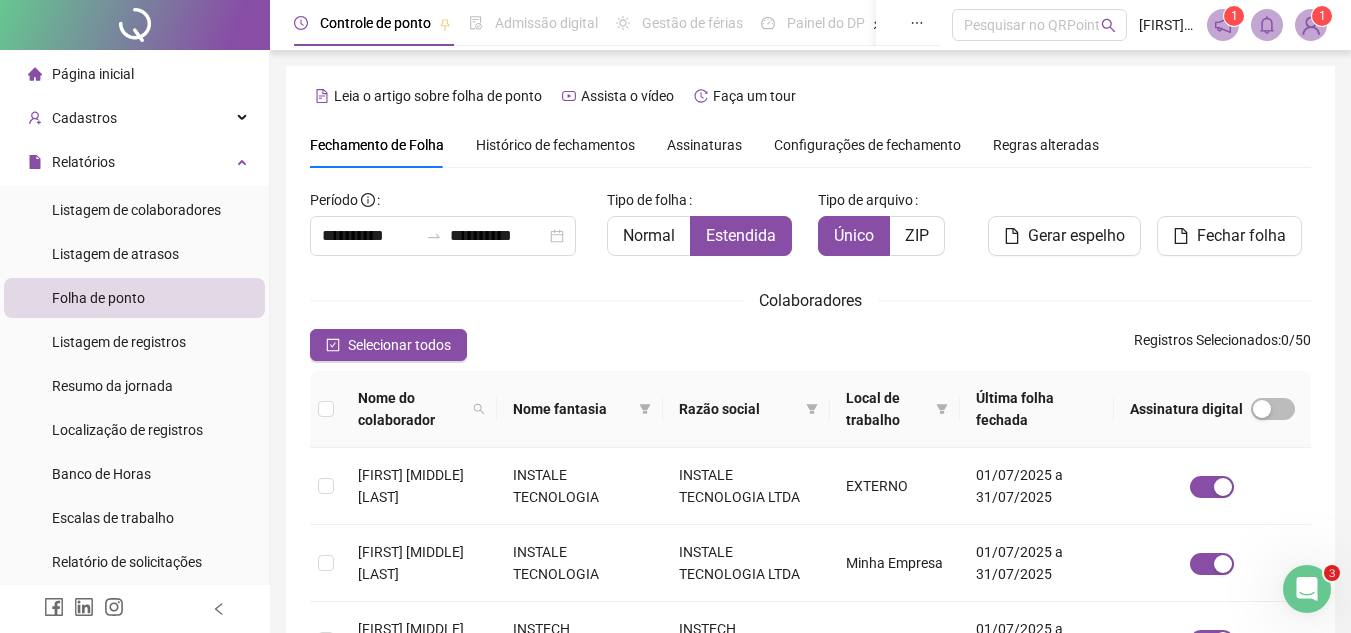 click on "**********" at bounding box center [810, 733] 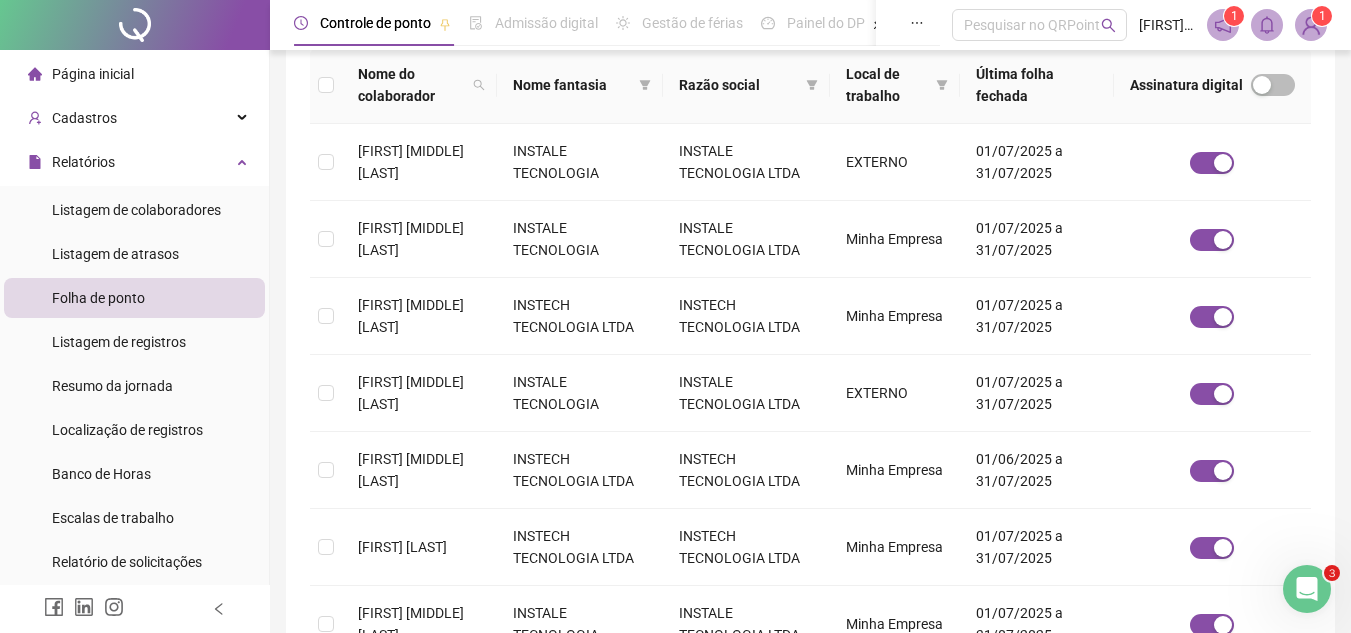 scroll, scrollTop: 335, scrollLeft: 0, axis: vertical 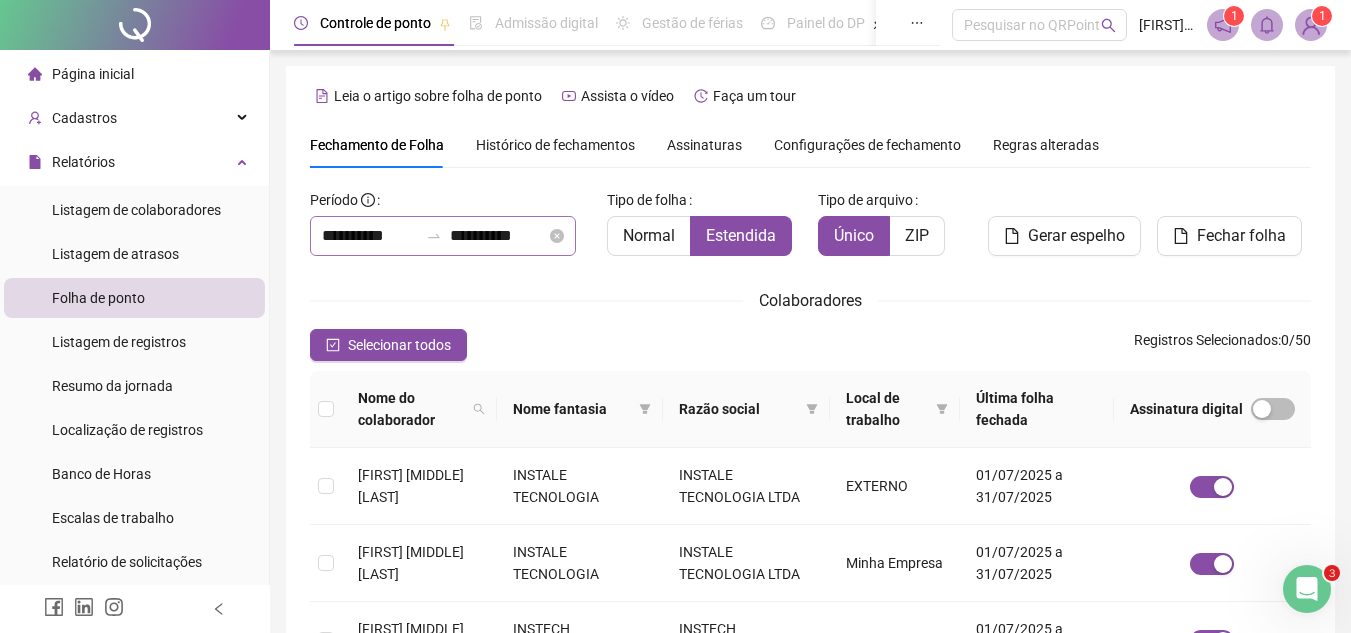 click on "**********" at bounding box center [443, 236] 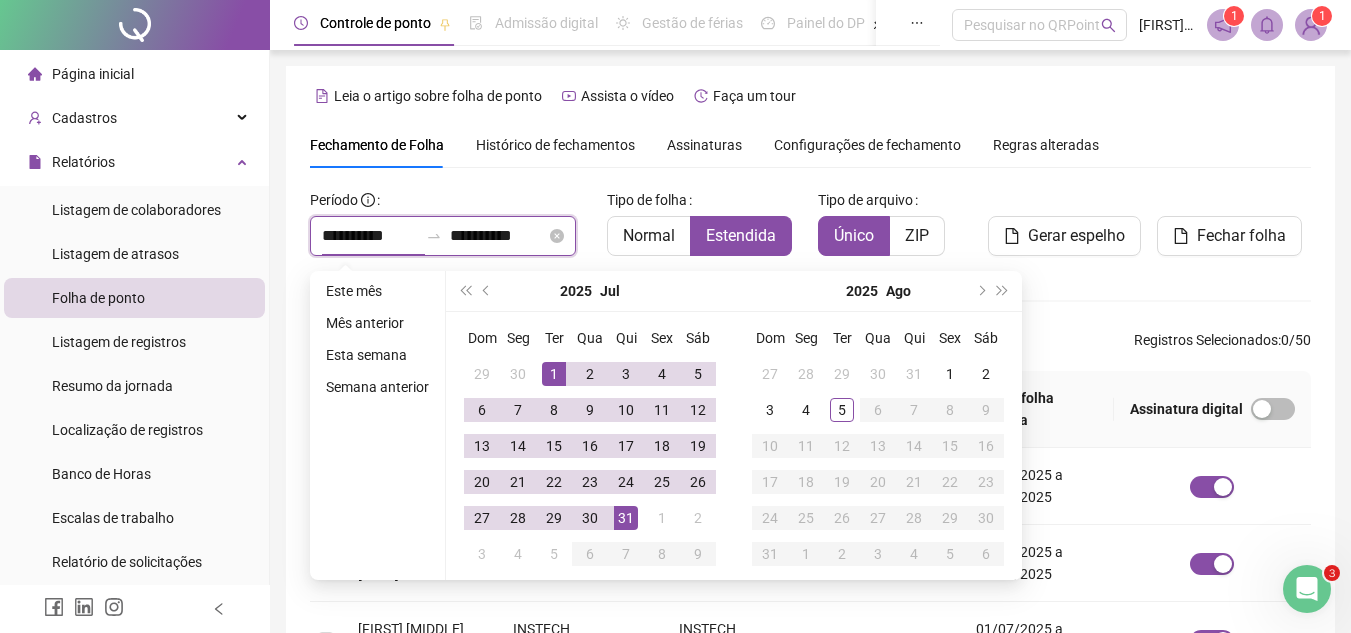 click on "**********" at bounding box center [370, 236] 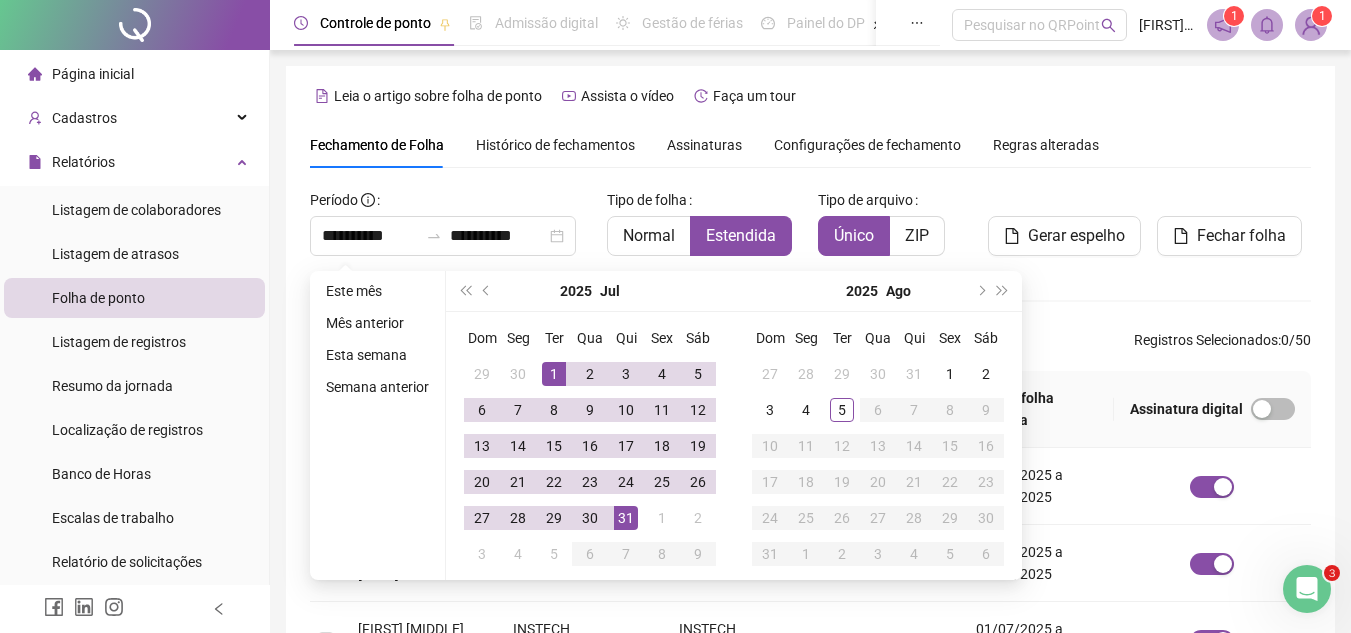 click on "Fechamento de Folha Histórico de fechamentos Assinaturas Configurações de fechamento Regras alteradas" at bounding box center (810, 145) 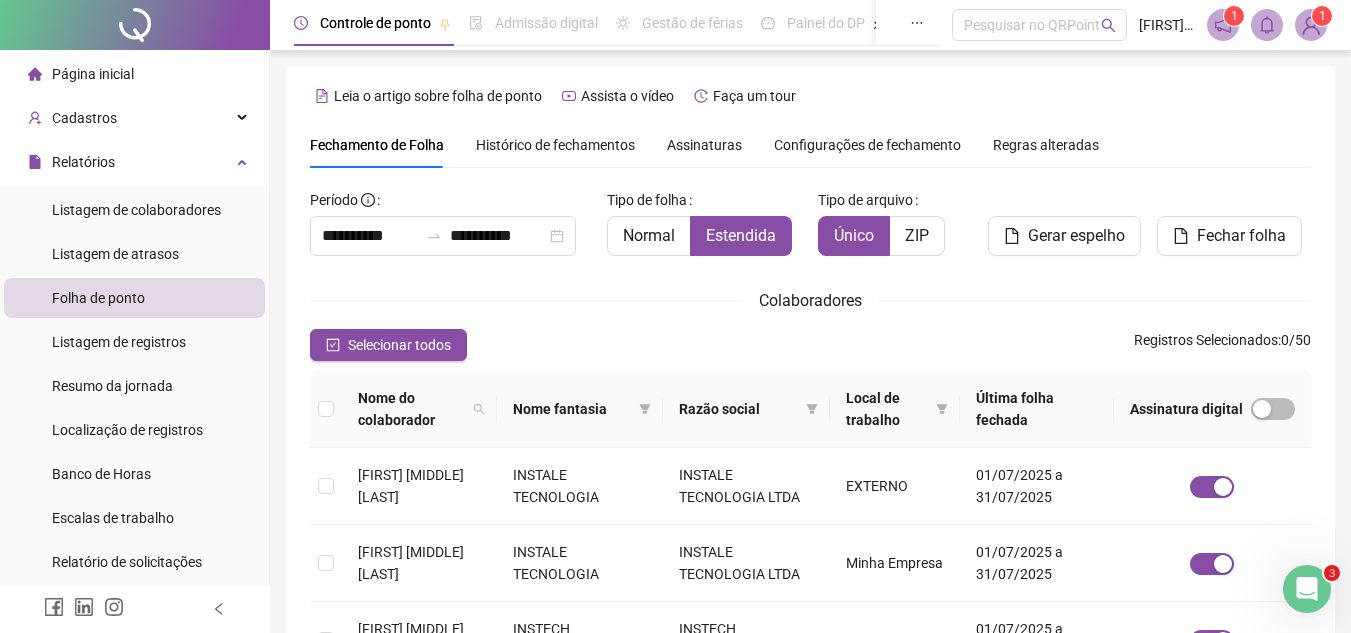 click on "Fechamento de Folha Histórico de fechamentos Assinaturas Configurações de fechamento Regras alteradas" at bounding box center (810, 145) 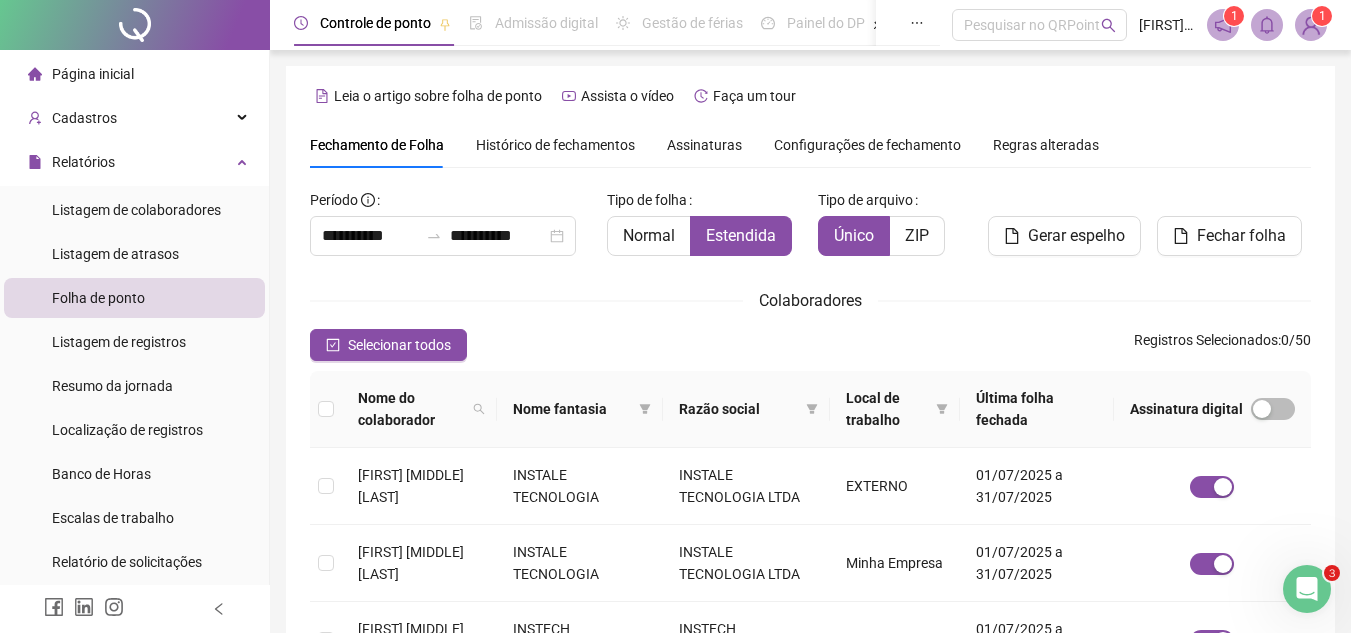 click on "**********" at bounding box center [810, 702] 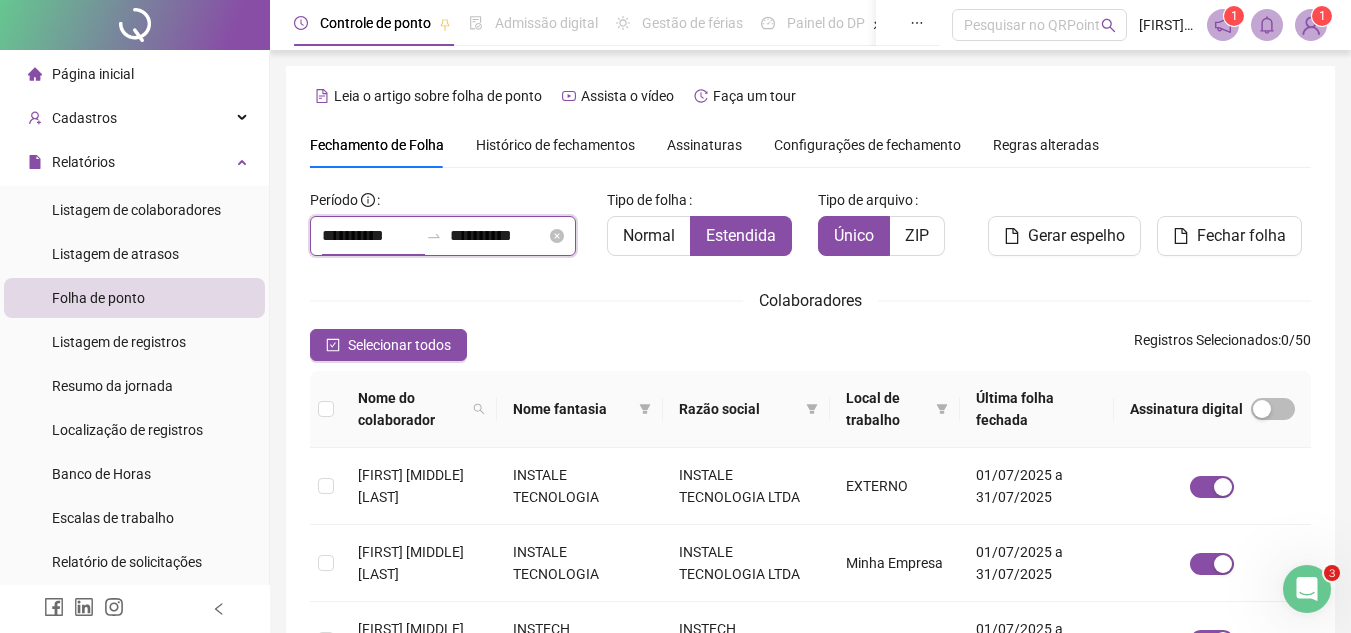 click on "**********" at bounding box center [370, 236] 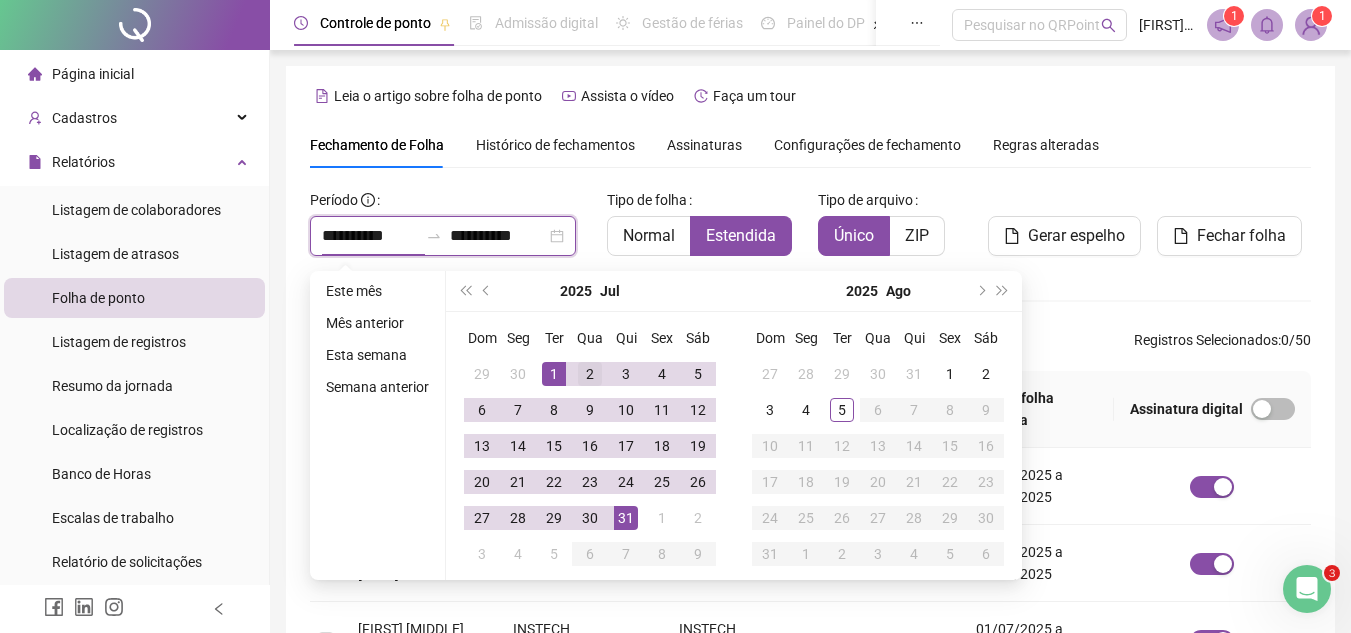 type on "**********" 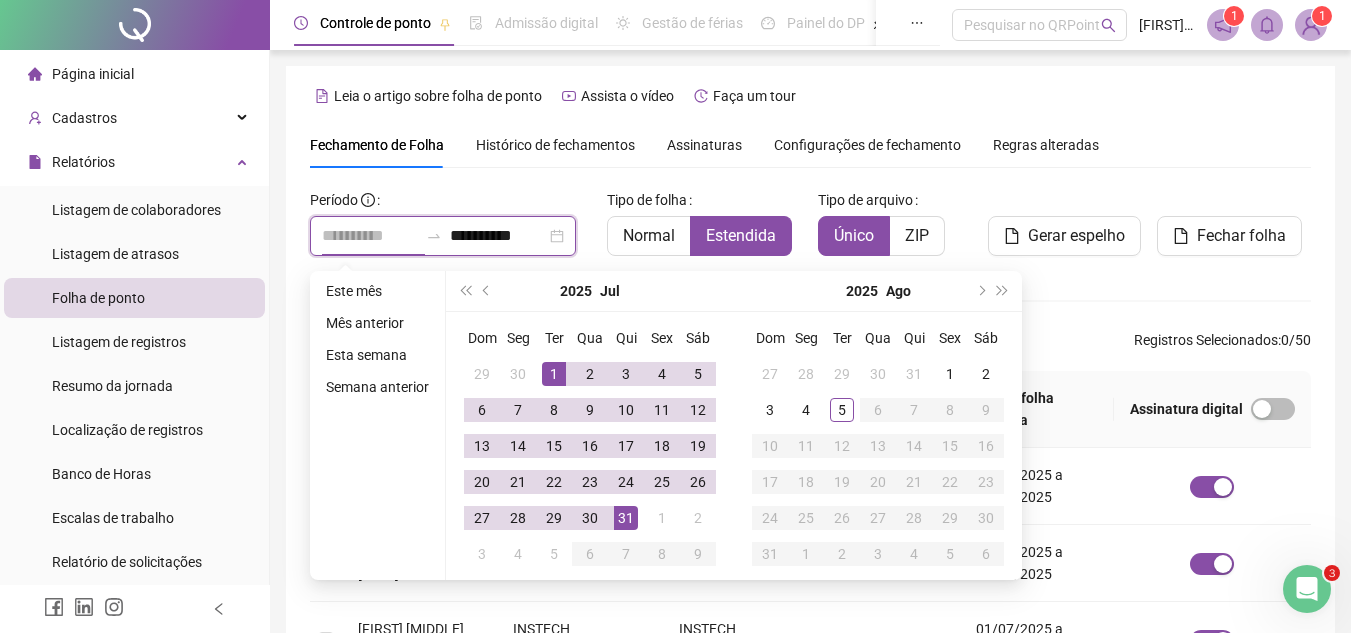 type on "**********" 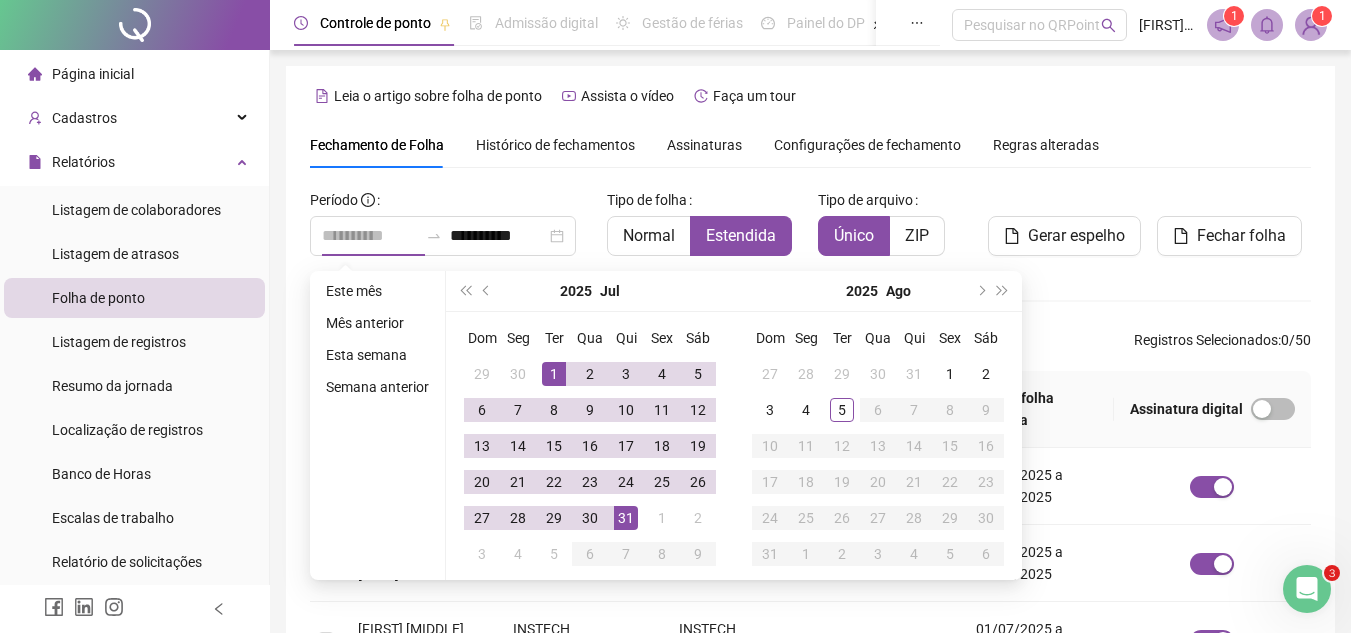 click on "1" at bounding box center [554, 374] 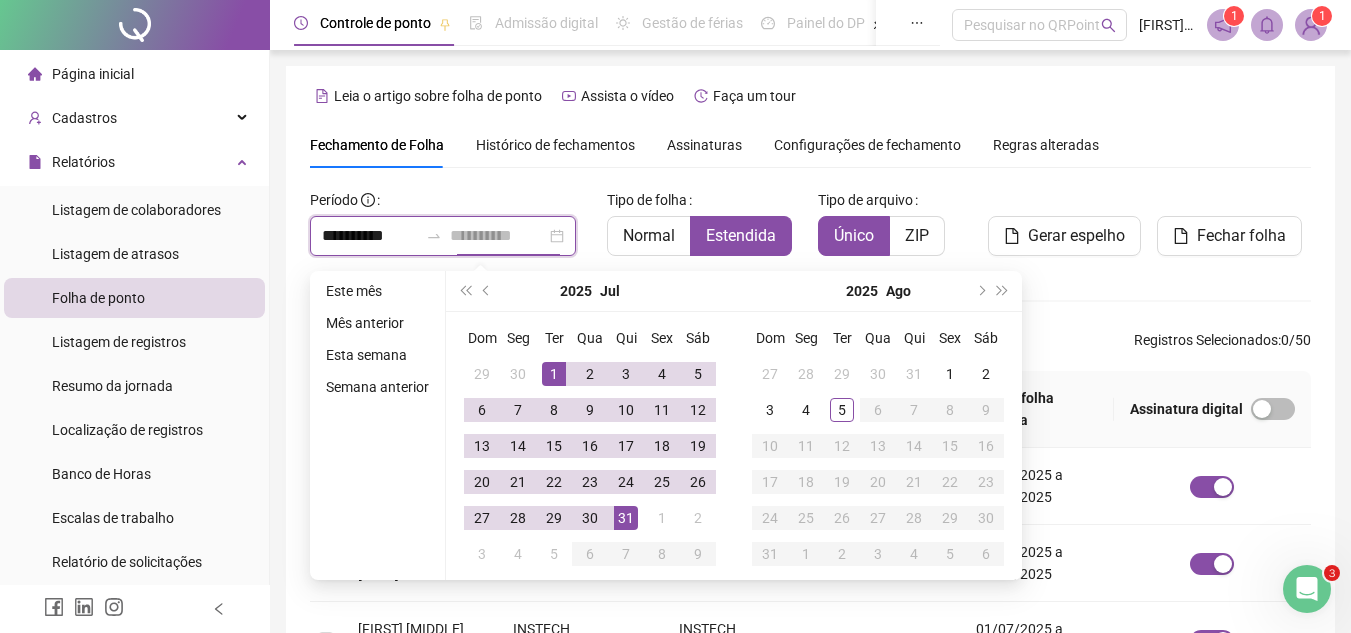 type on "**********" 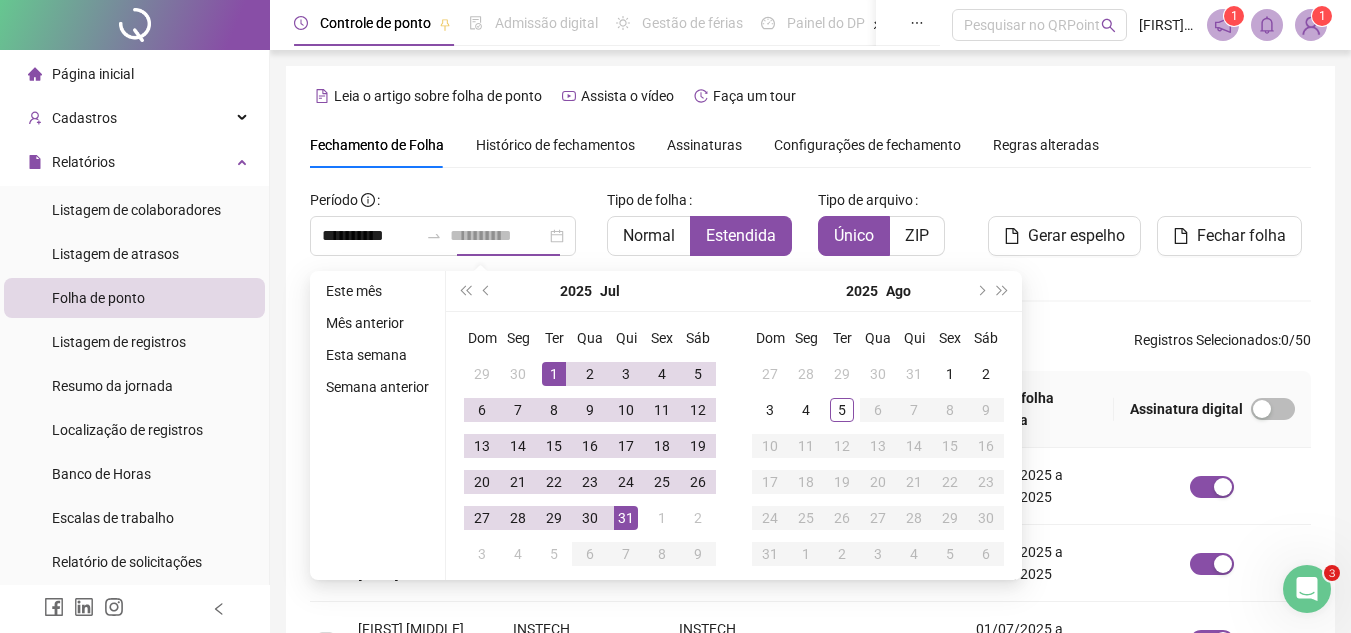 click on "31" at bounding box center (626, 518) 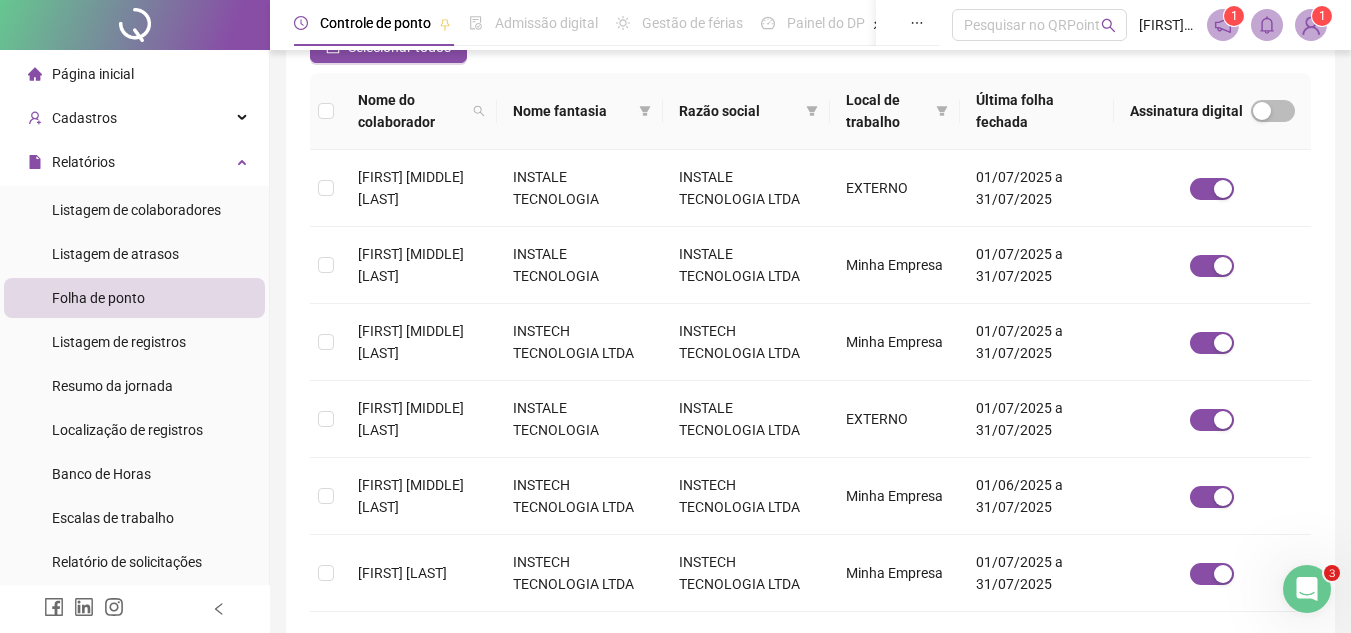 scroll, scrollTop: 307, scrollLeft: 0, axis: vertical 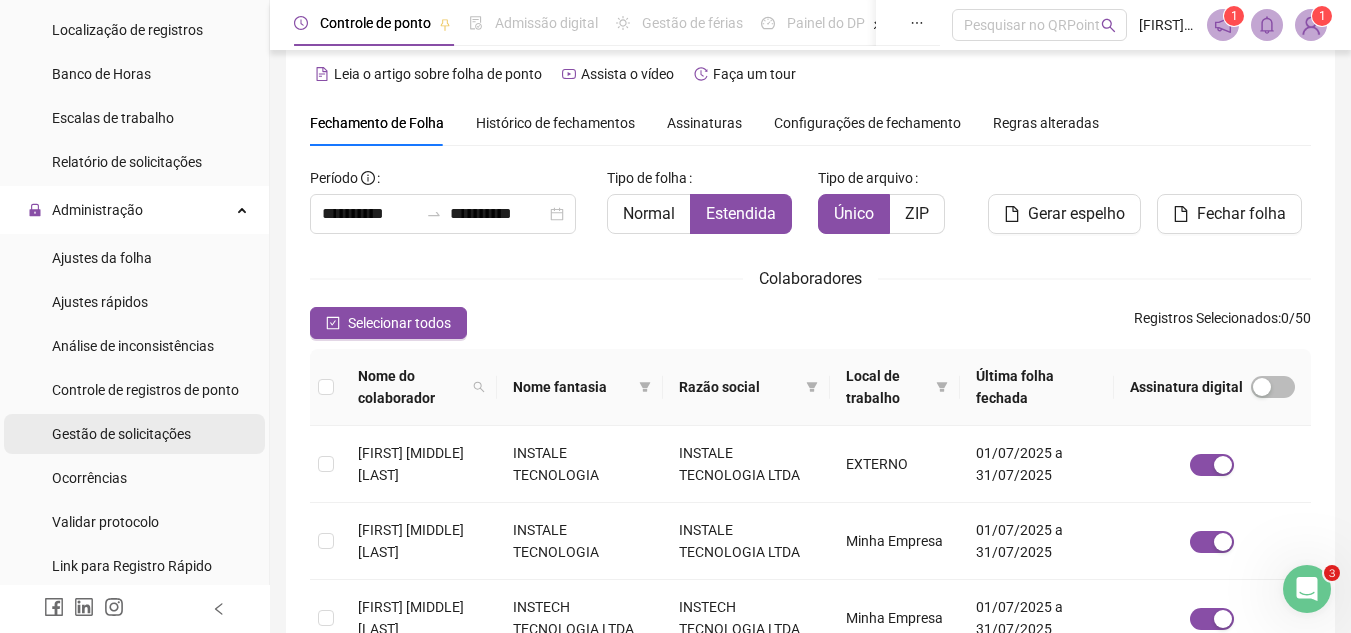 click on "Gestão de solicitações" at bounding box center [121, 434] 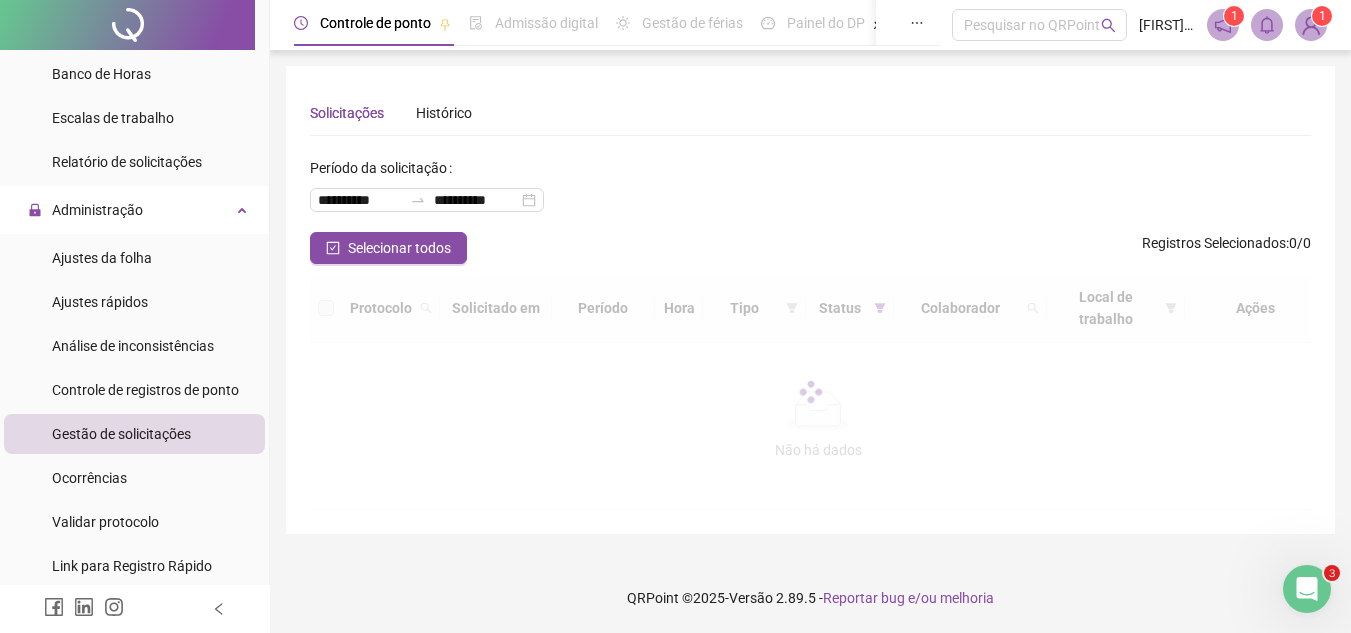 scroll, scrollTop: 0, scrollLeft: 0, axis: both 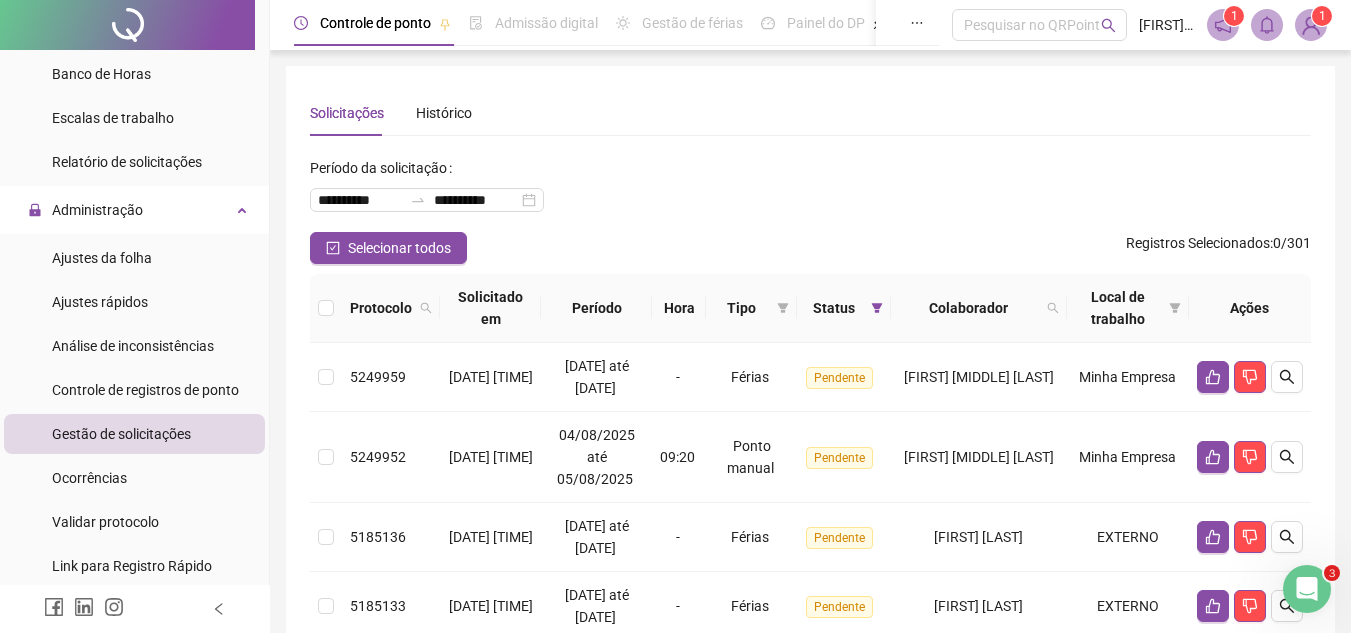 click on "Gestão de solicitações" at bounding box center (121, 434) 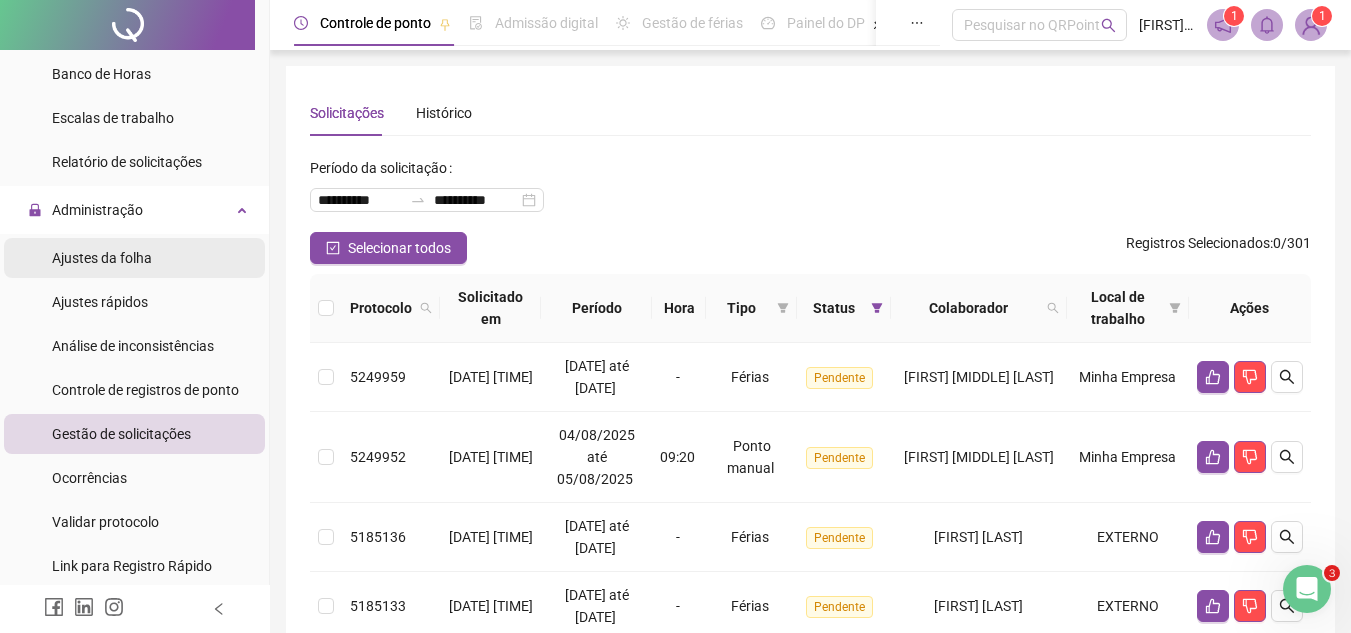 click on "Ajustes da folha" at bounding box center [102, 258] 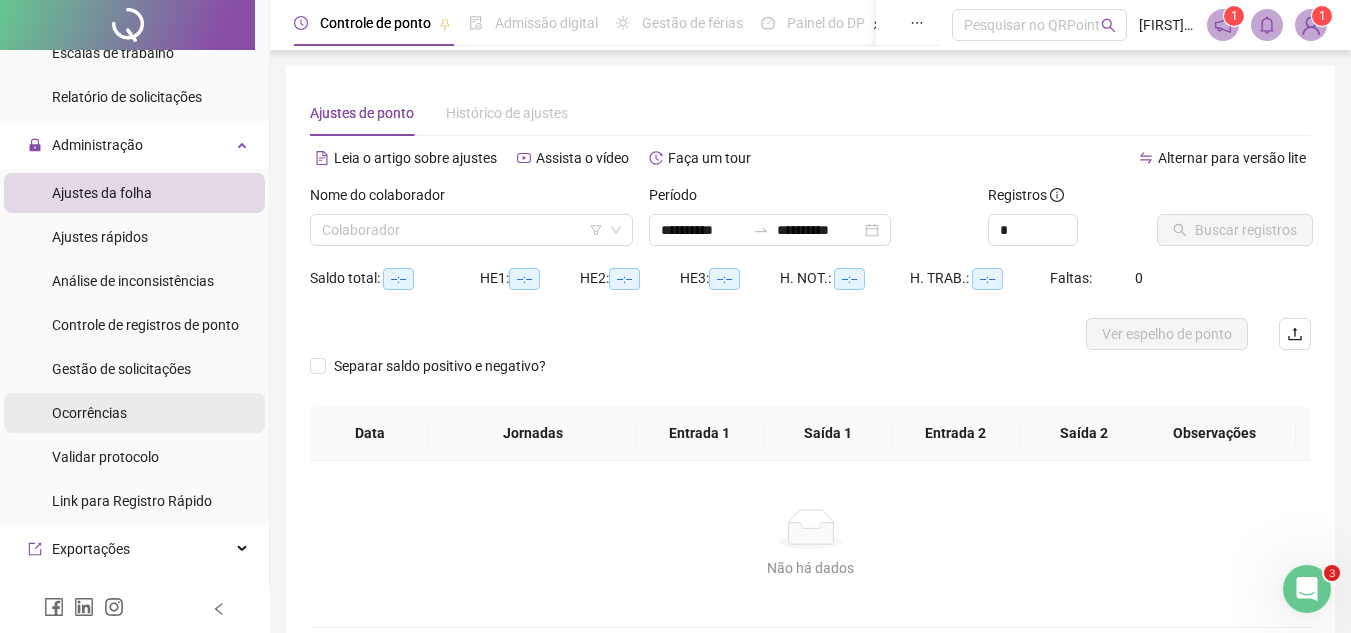 scroll, scrollTop: 500, scrollLeft: 0, axis: vertical 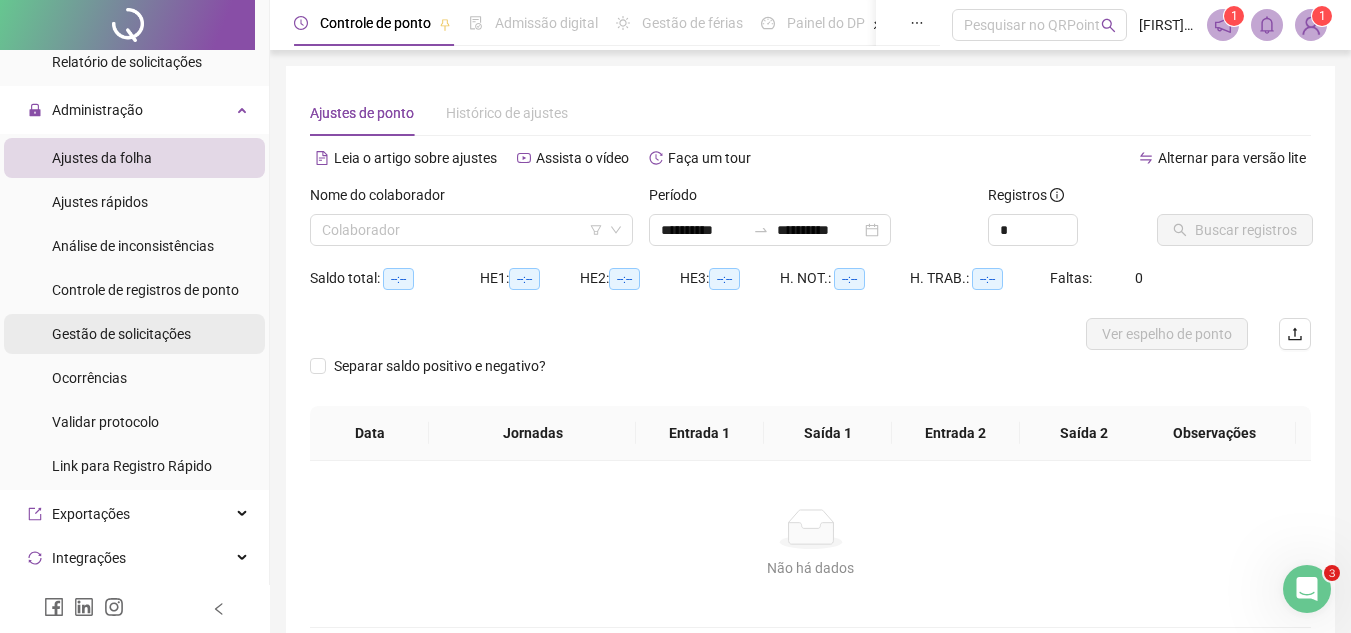 click on "Gestão de solicitações" at bounding box center (121, 334) 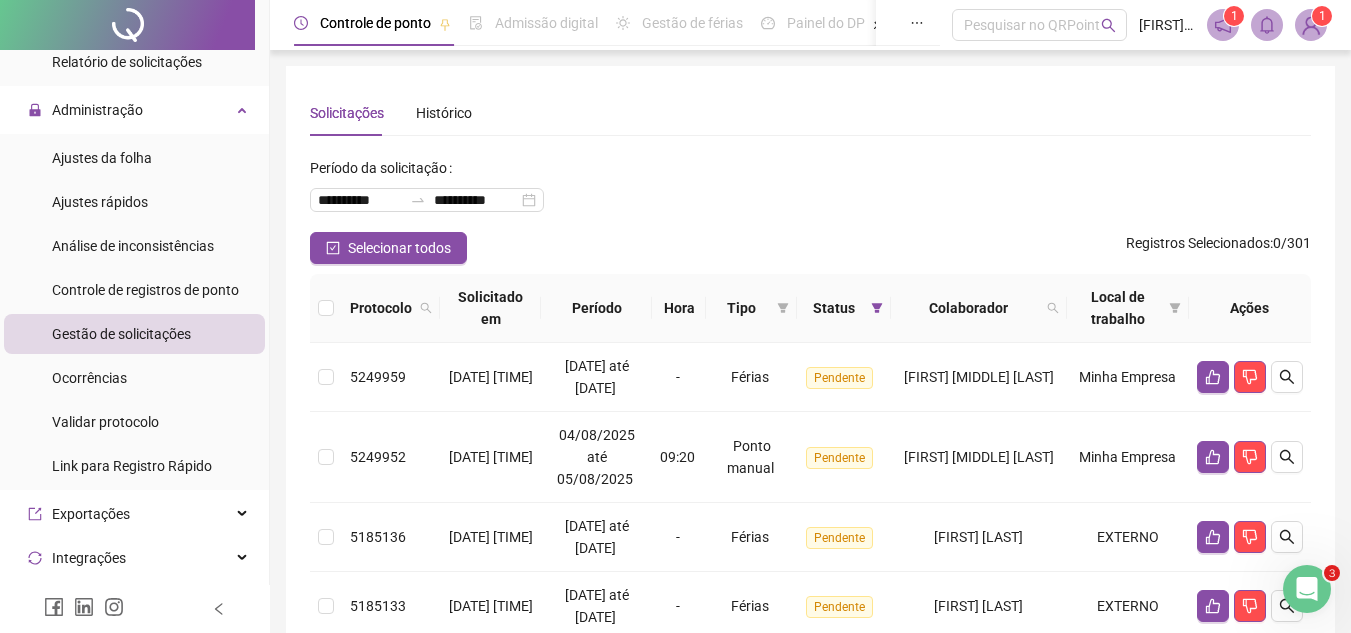 click on "Gestão de solicitações" at bounding box center (121, 334) 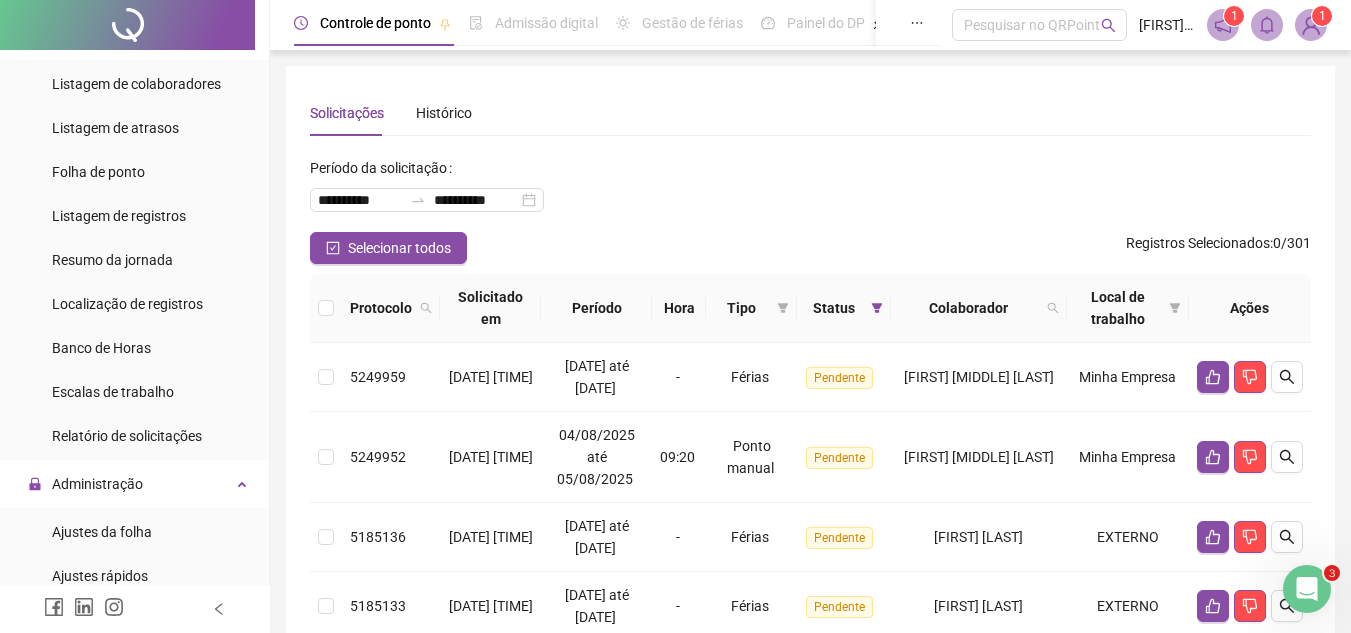 scroll, scrollTop: 100, scrollLeft: 0, axis: vertical 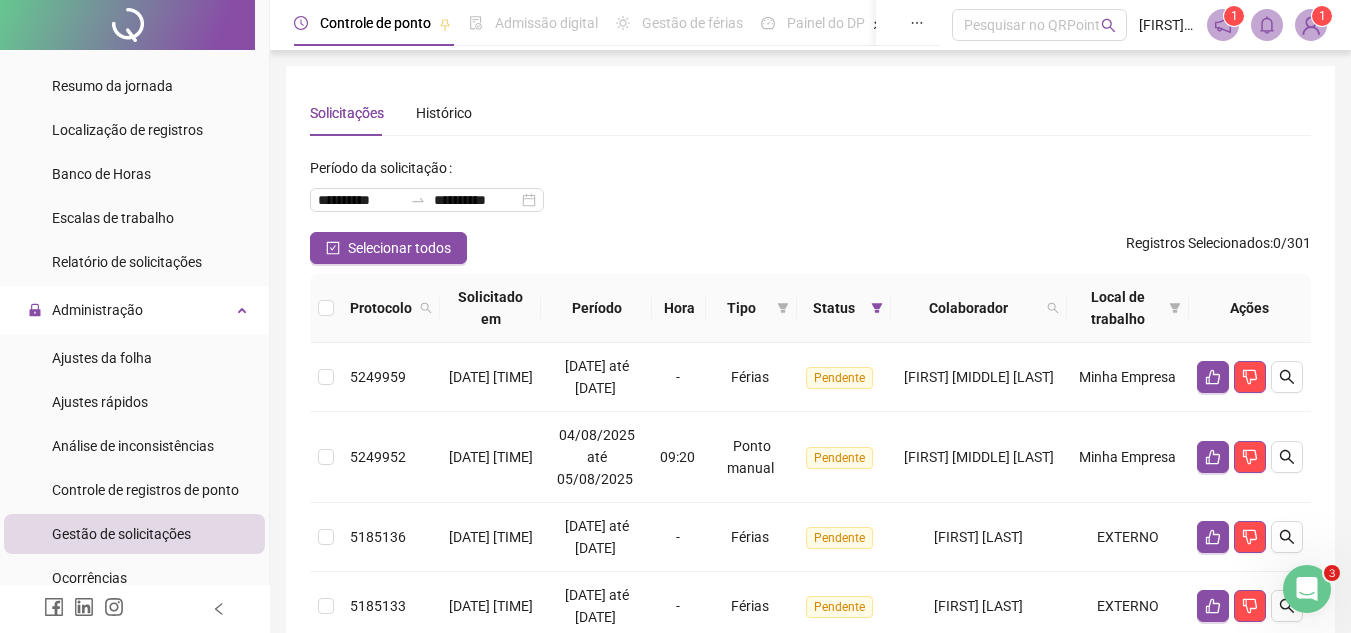 click on "Gestão de solicitações" at bounding box center [121, 534] 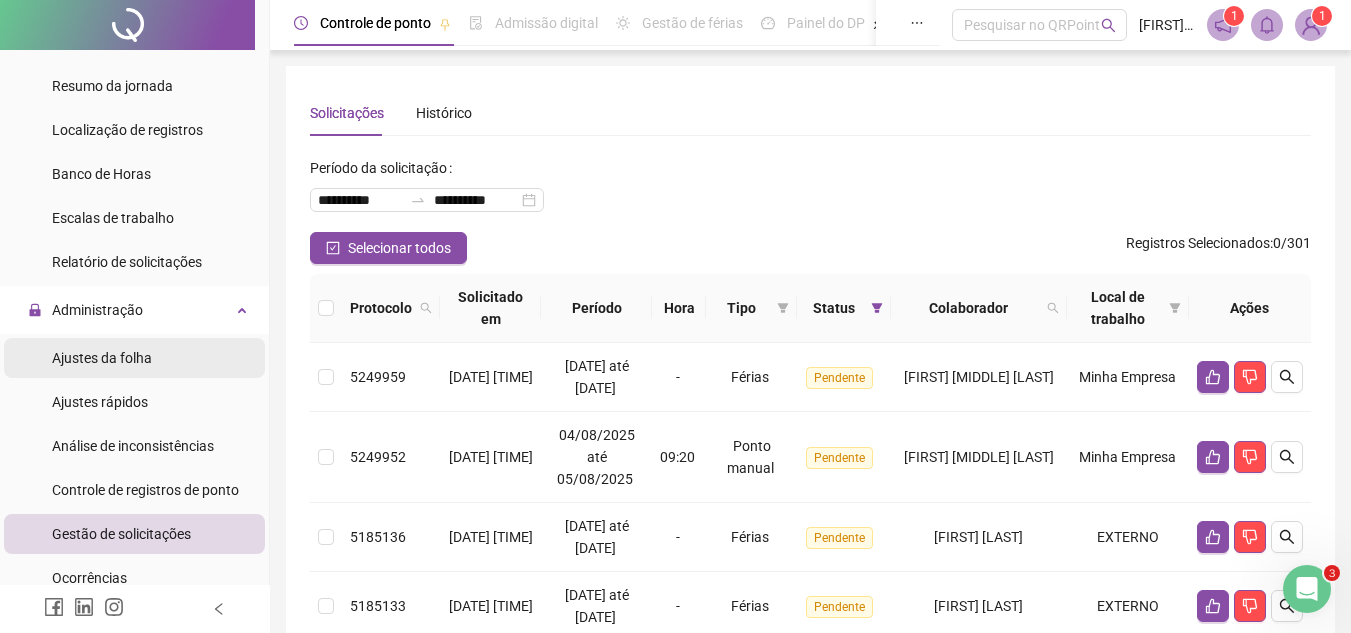 click on "Ajustes da folha" at bounding box center [102, 358] 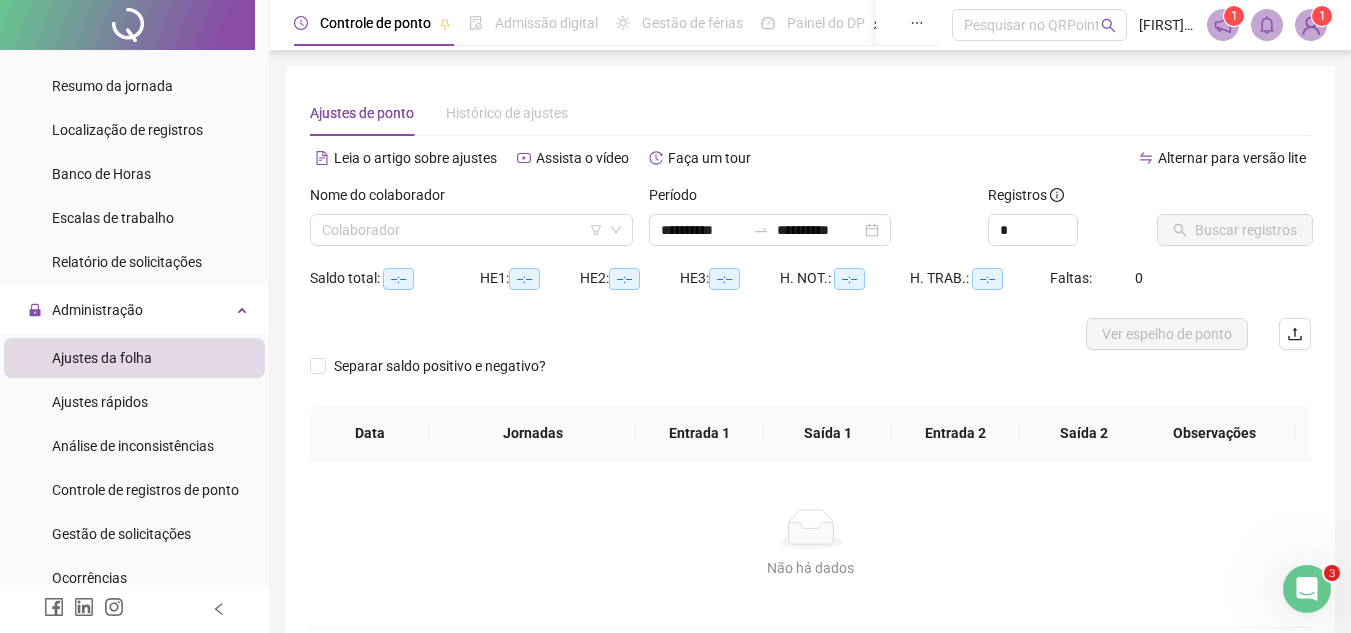 click on "Nome do colaborador" at bounding box center [471, 199] 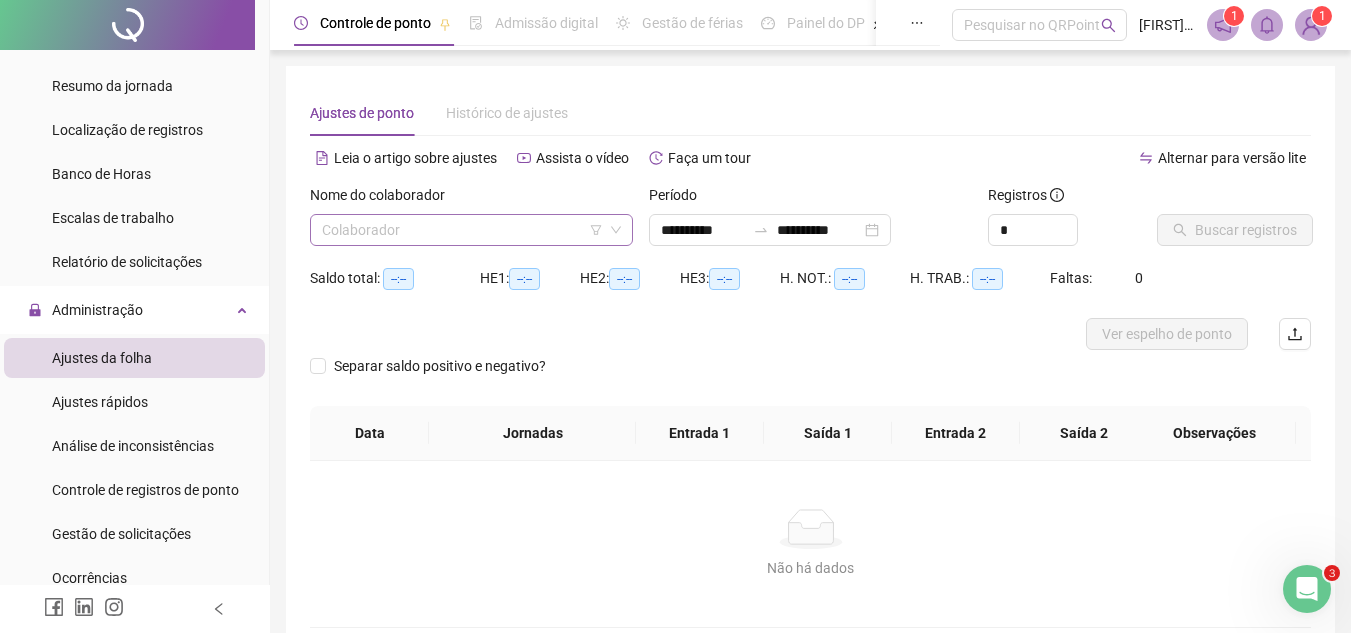 click at bounding box center (462, 230) 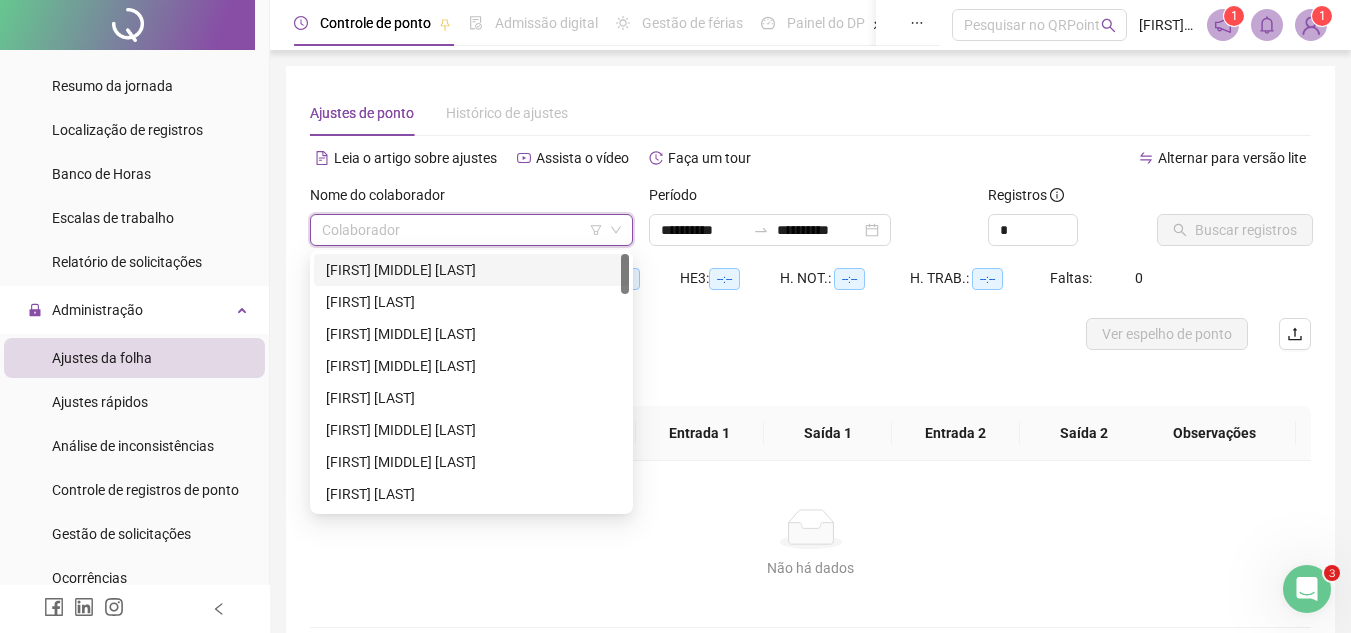click on "[FIRST] [MIDDLE] [LAST]" at bounding box center (471, 270) 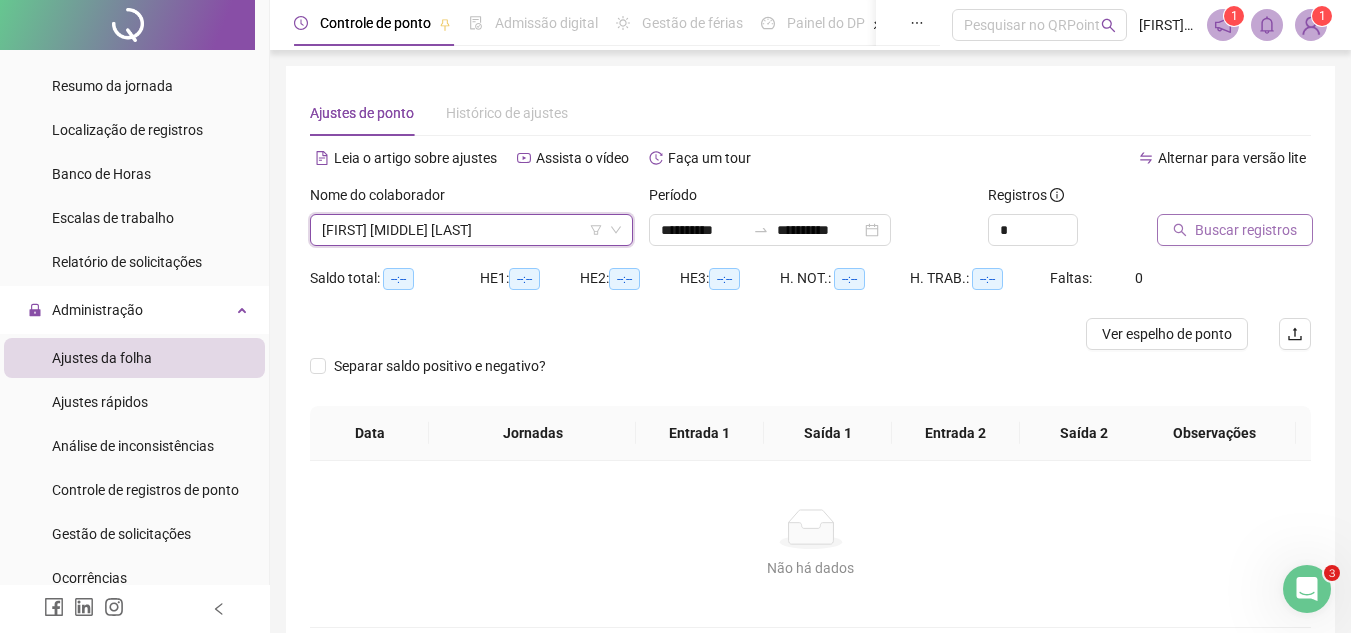 click on "Buscar registros" at bounding box center (1235, 230) 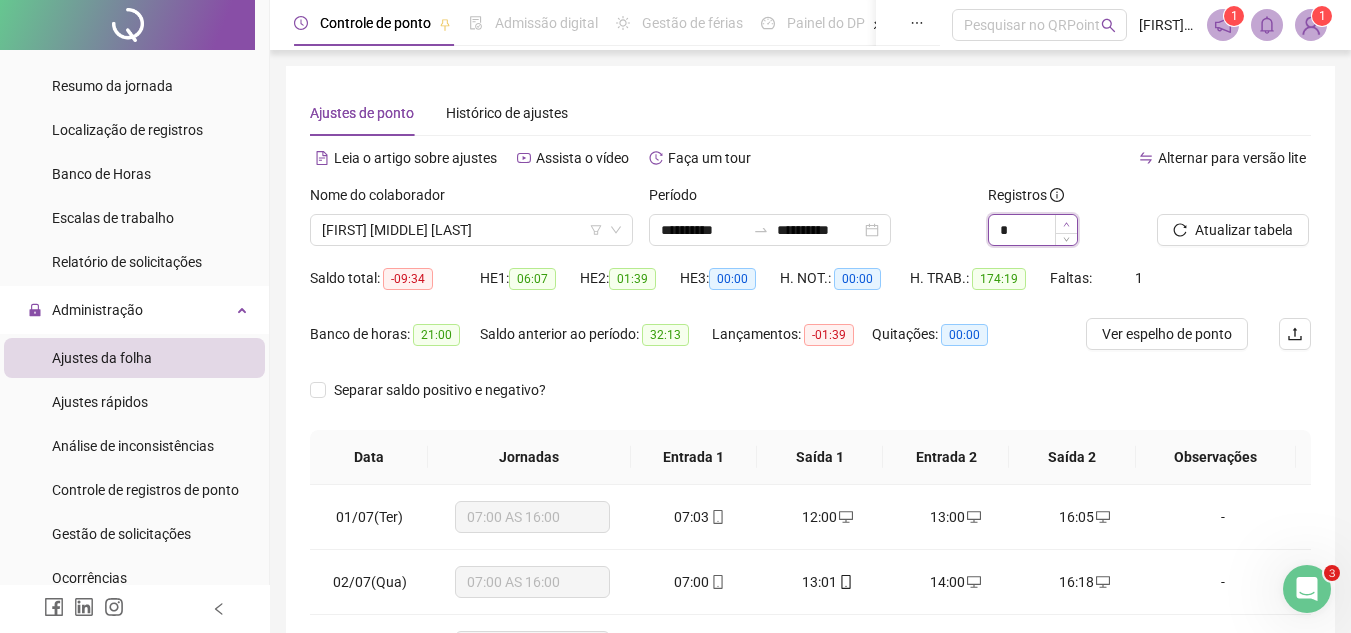 click 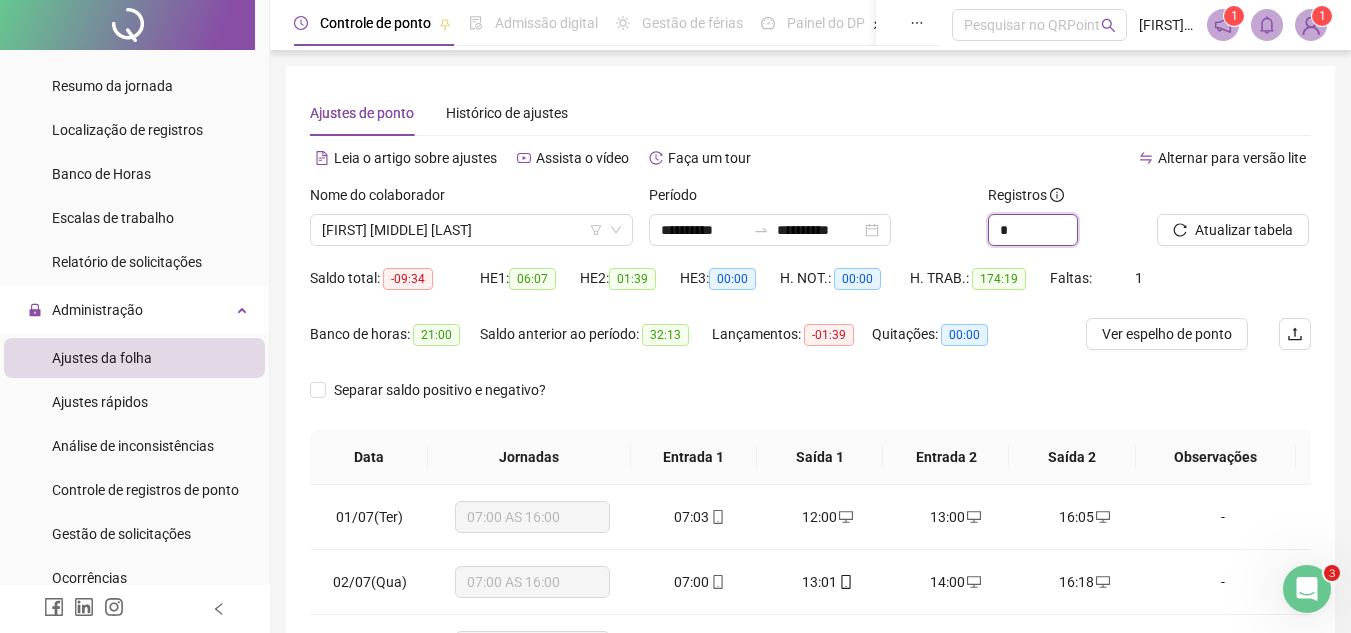 type on "*" 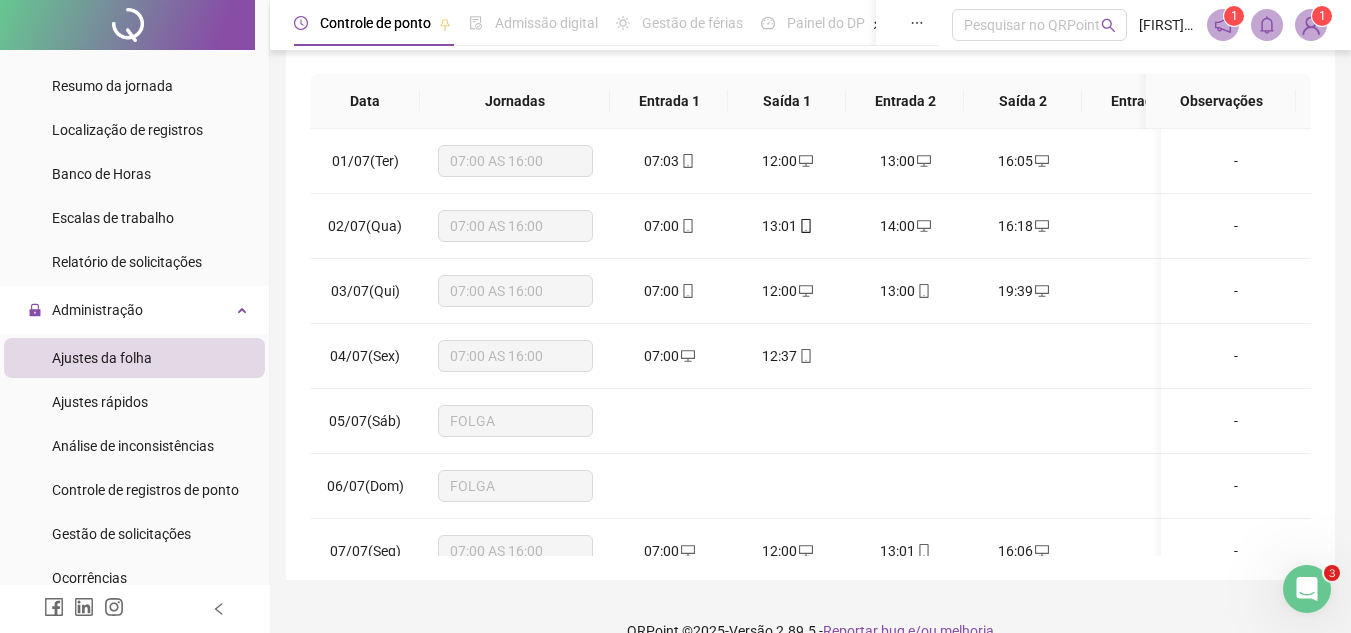 scroll, scrollTop: 389, scrollLeft: 0, axis: vertical 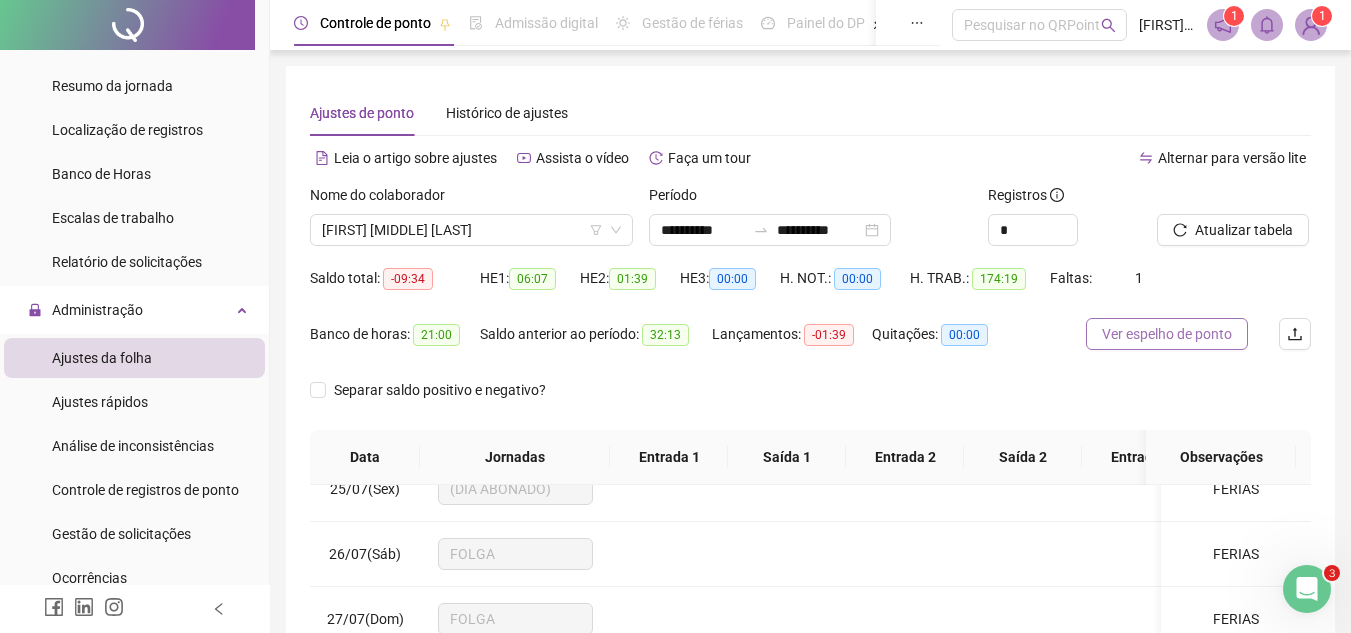 click on "Ver espelho de ponto" at bounding box center [1167, 334] 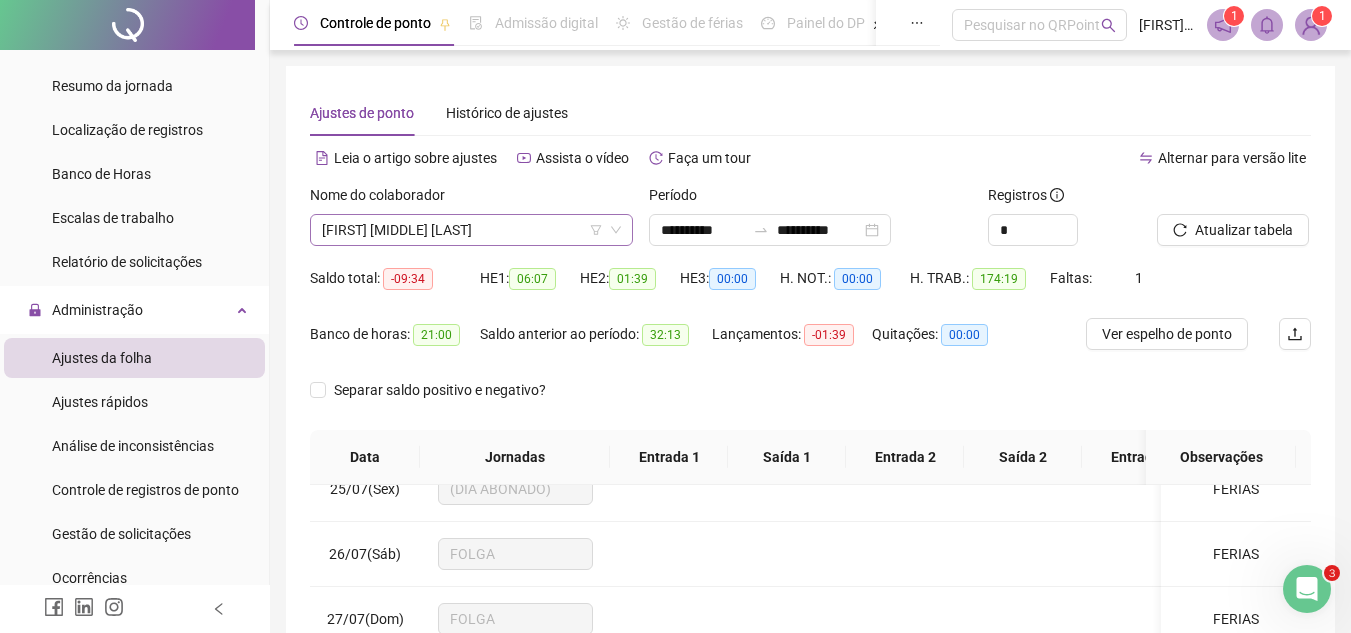 scroll, scrollTop: 0, scrollLeft: 0, axis: both 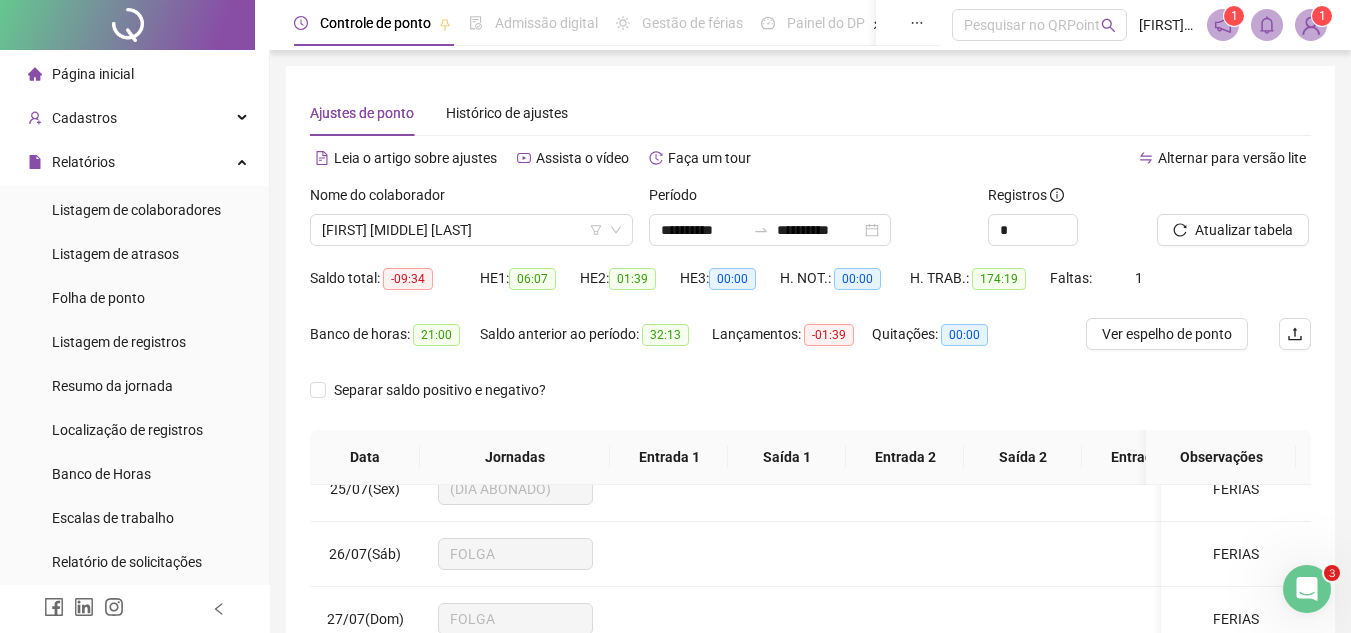 click on "Alternar para versão lite" at bounding box center (1061, 158) 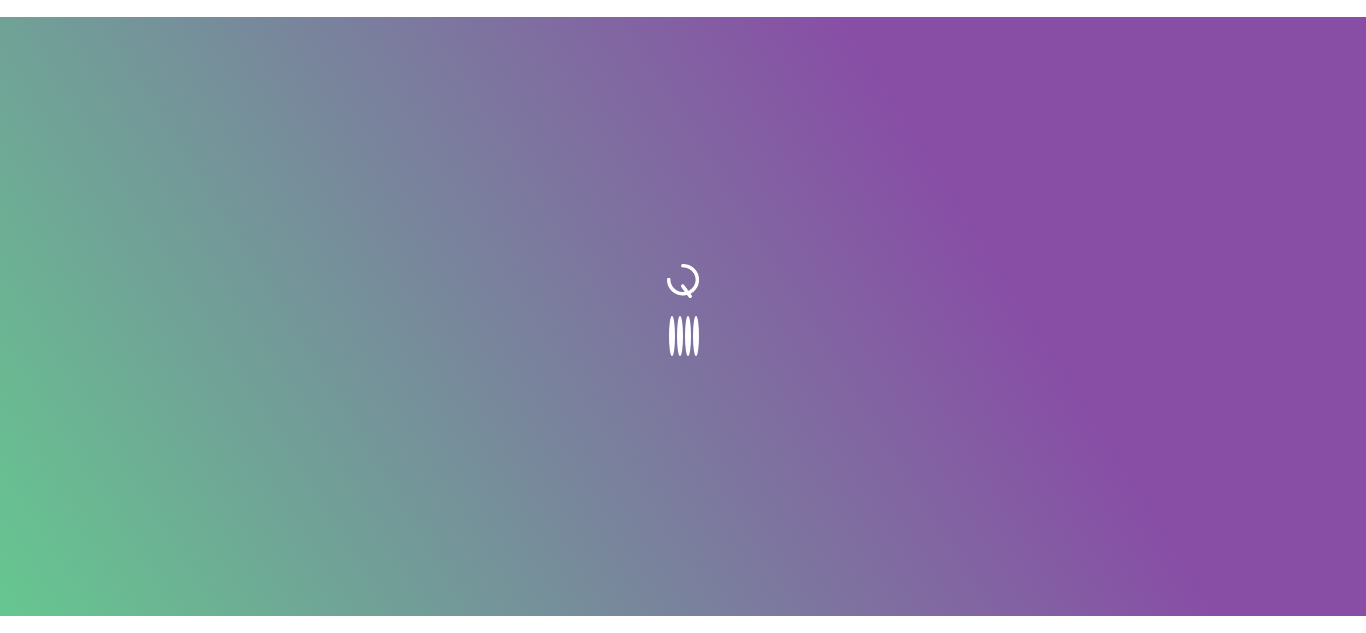 scroll, scrollTop: 0, scrollLeft: 0, axis: both 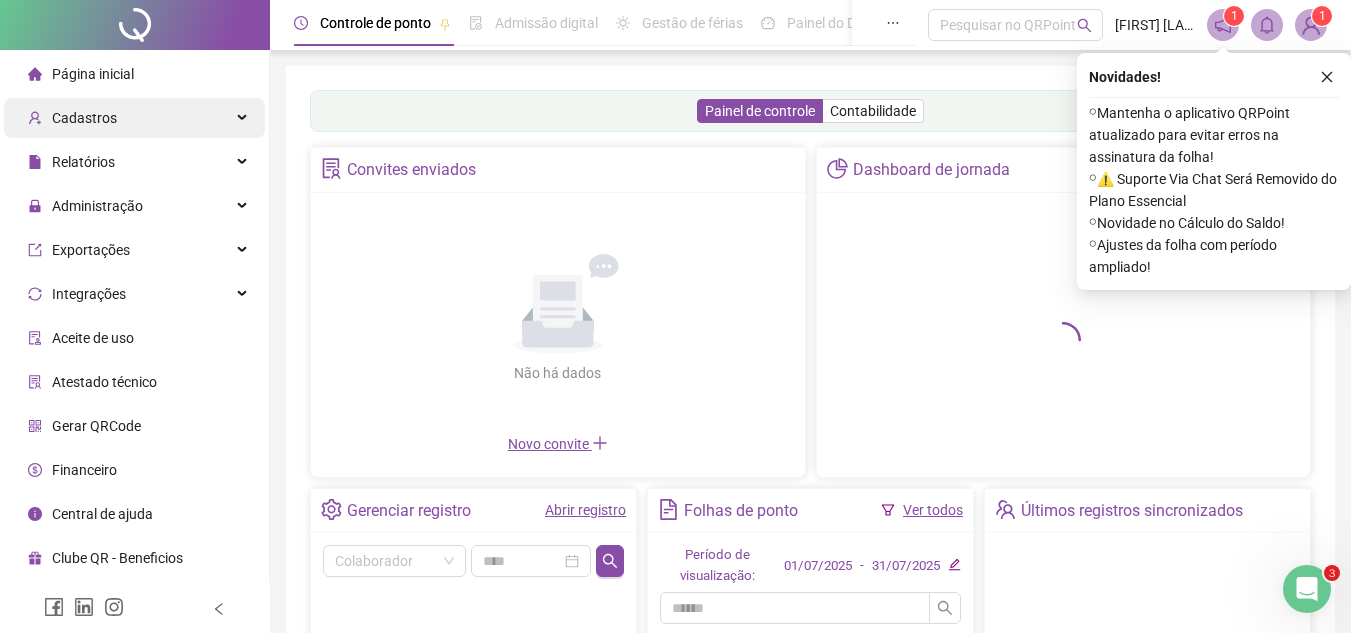 click on "Cadastros" at bounding box center [84, 118] 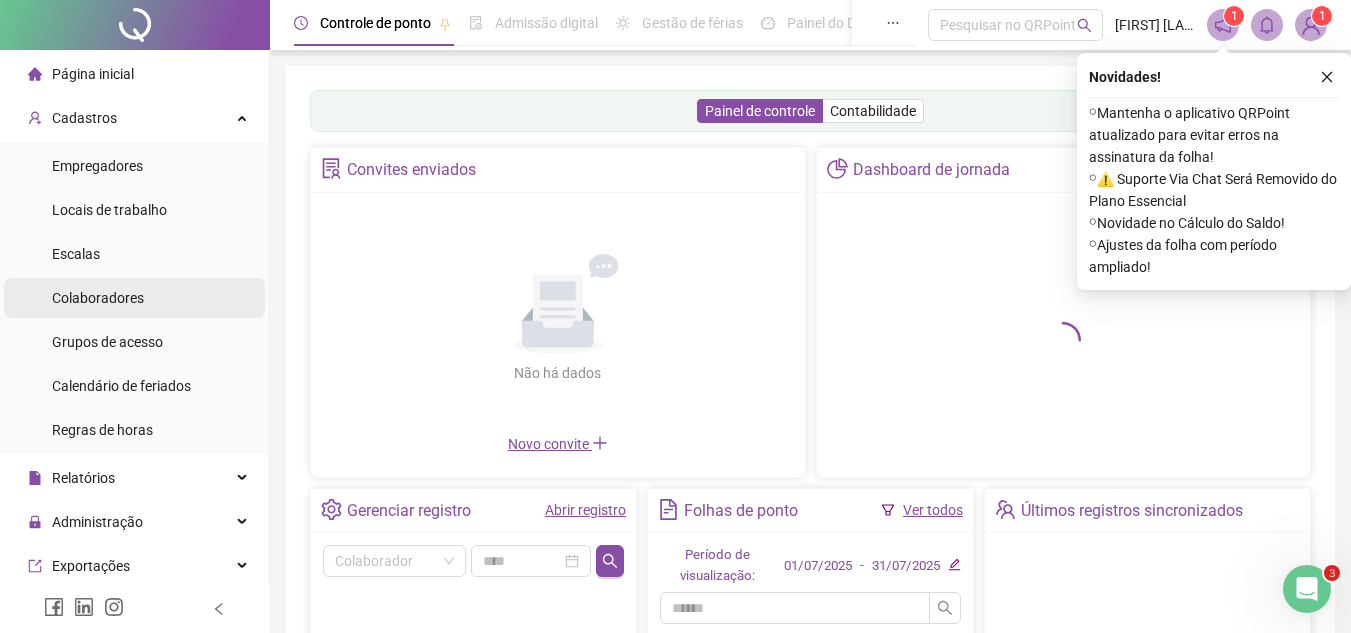 click on "Colaboradores" at bounding box center (98, 298) 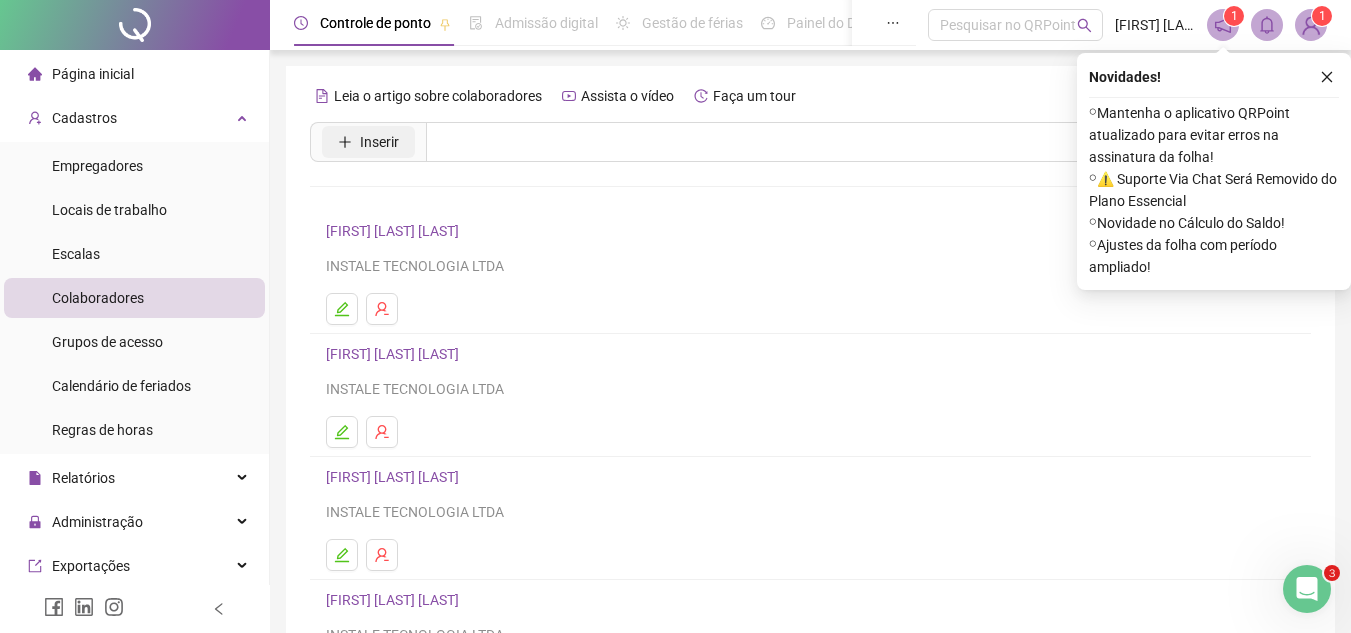 click on "Inserir" at bounding box center (379, 142) 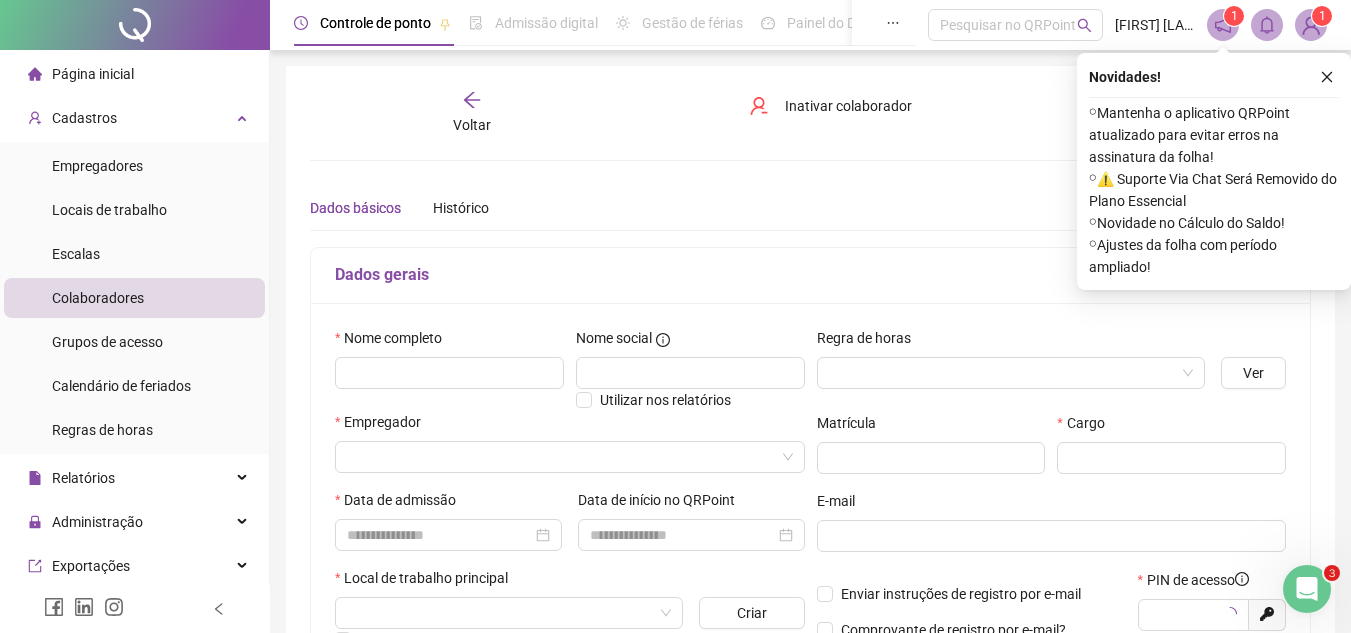 type on "*****" 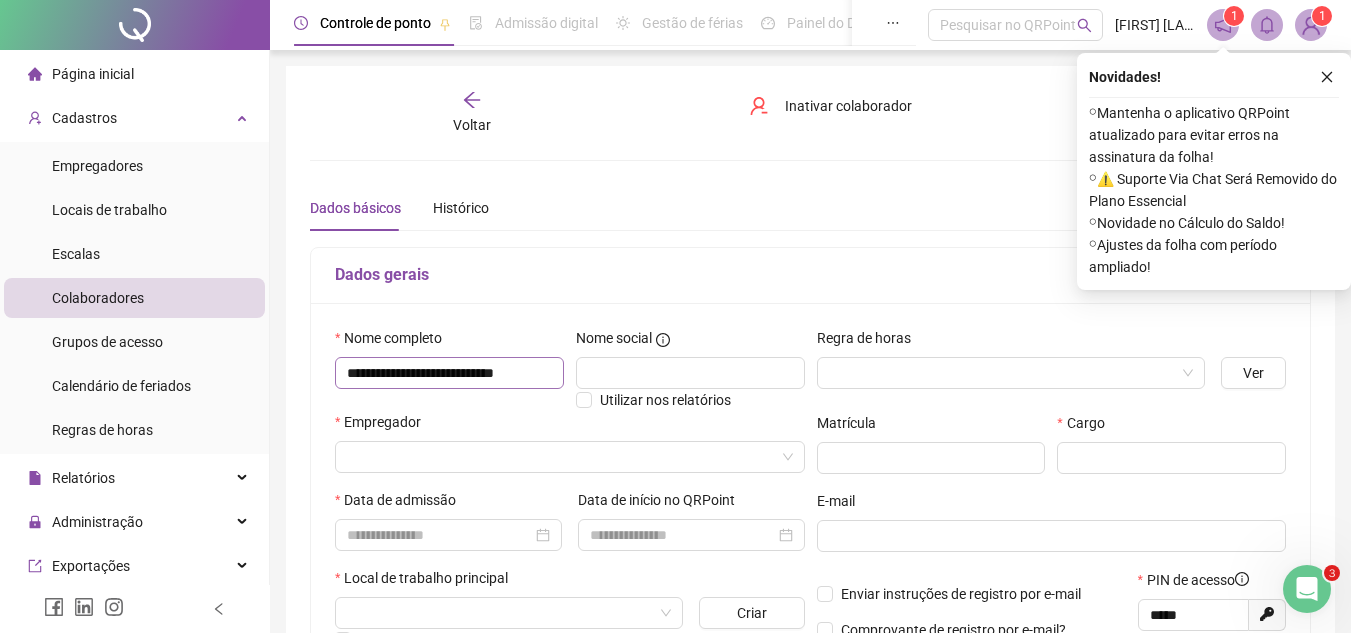 scroll, scrollTop: 0, scrollLeft: 5, axis: horizontal 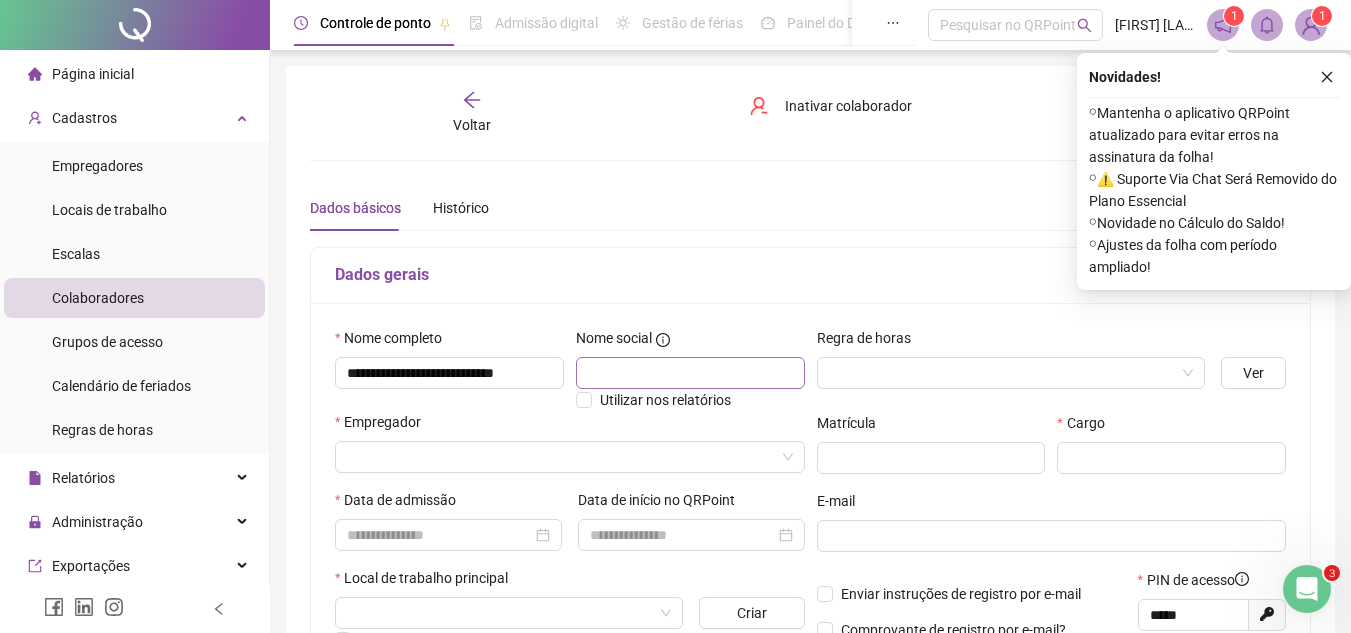 type on "**********" 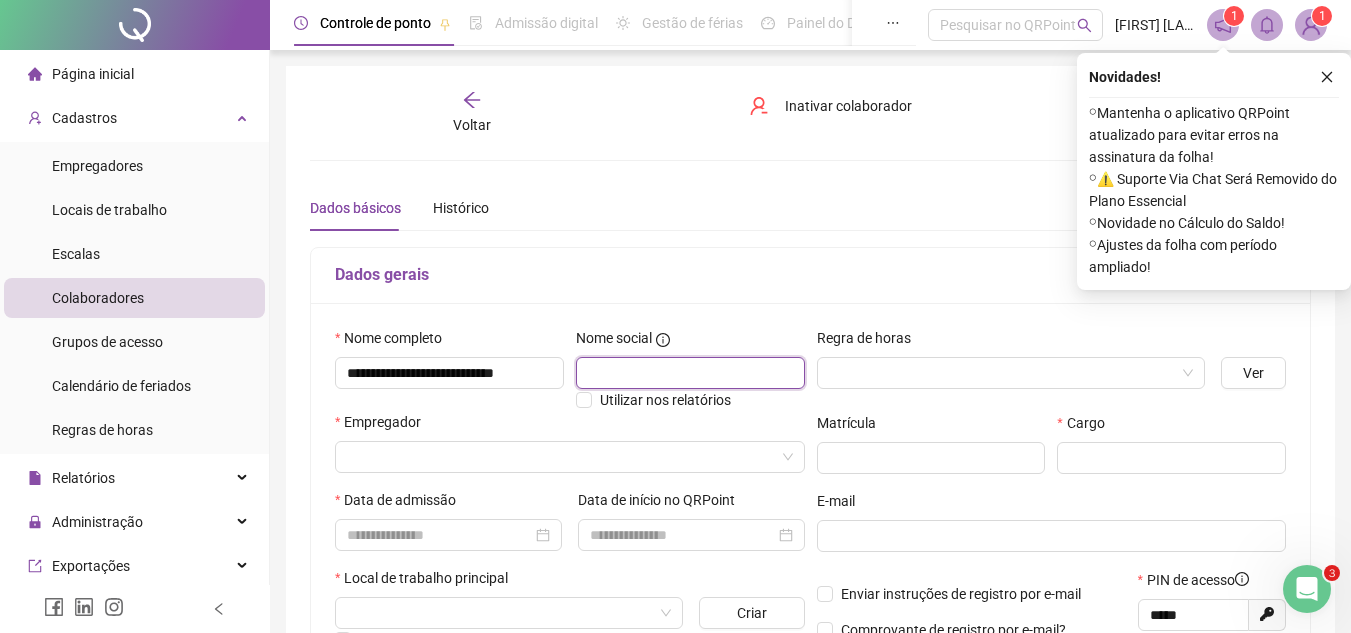 click at bounding box center [690, 373] 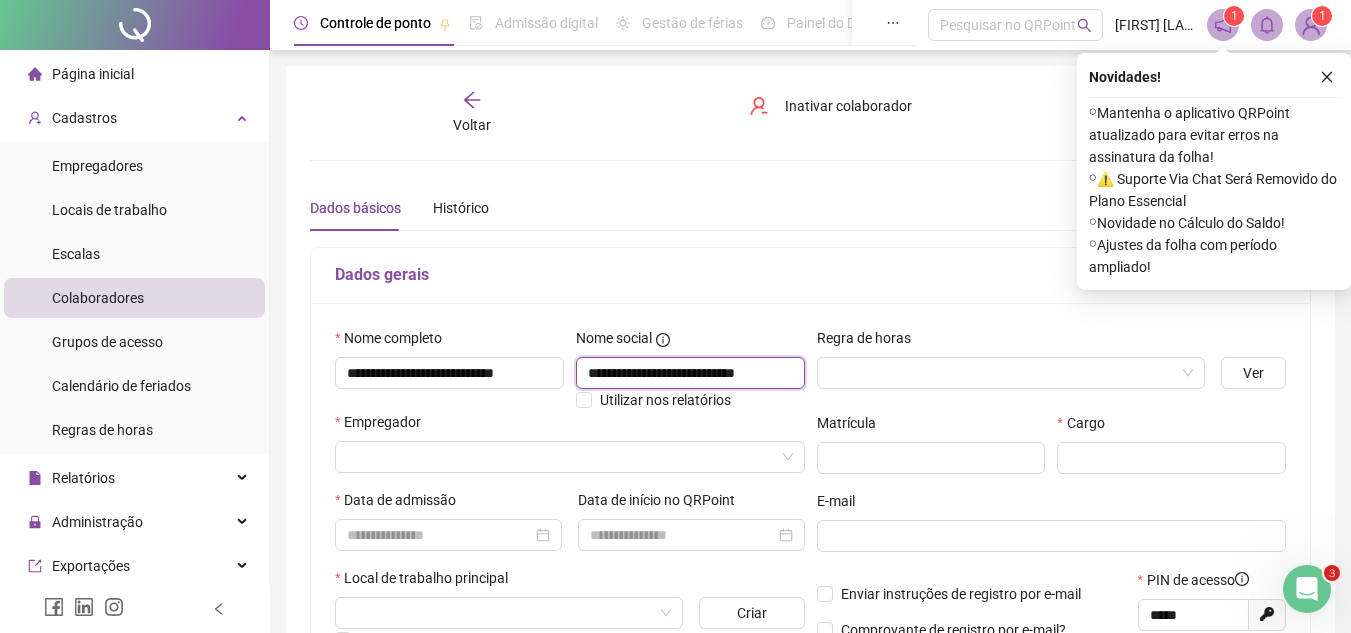 scroll, scrollTop: 0, scrollLeft: 0, axis: both 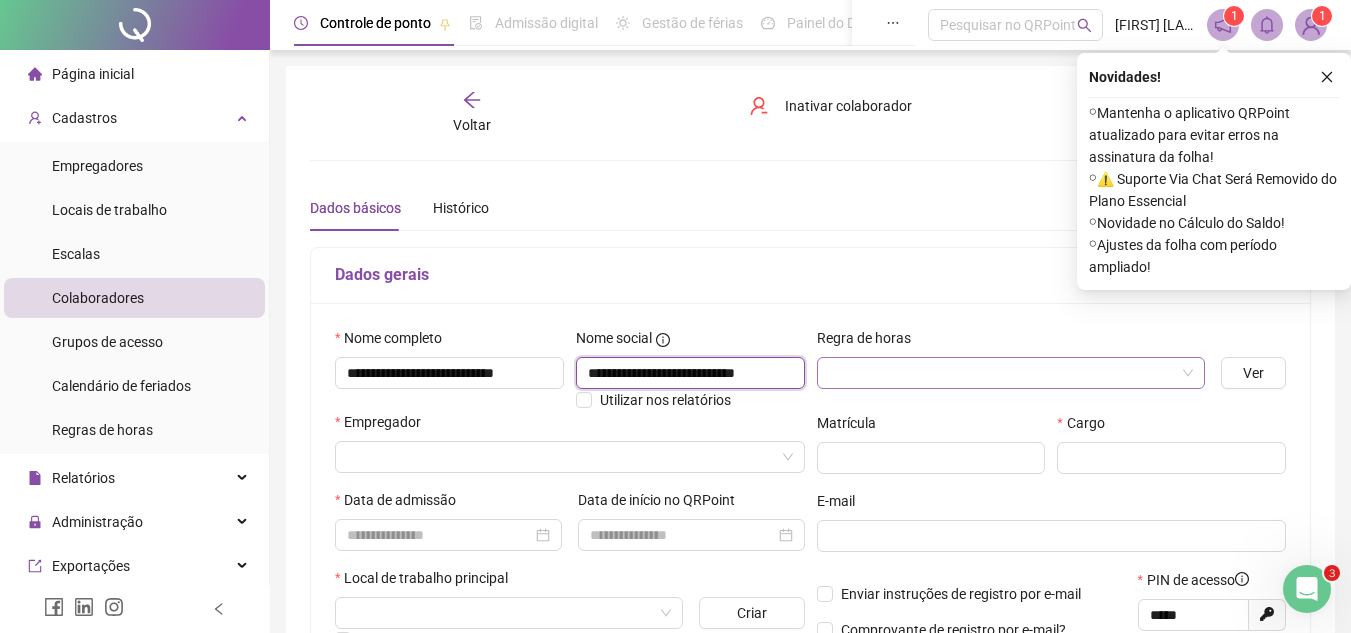 type on "**********" 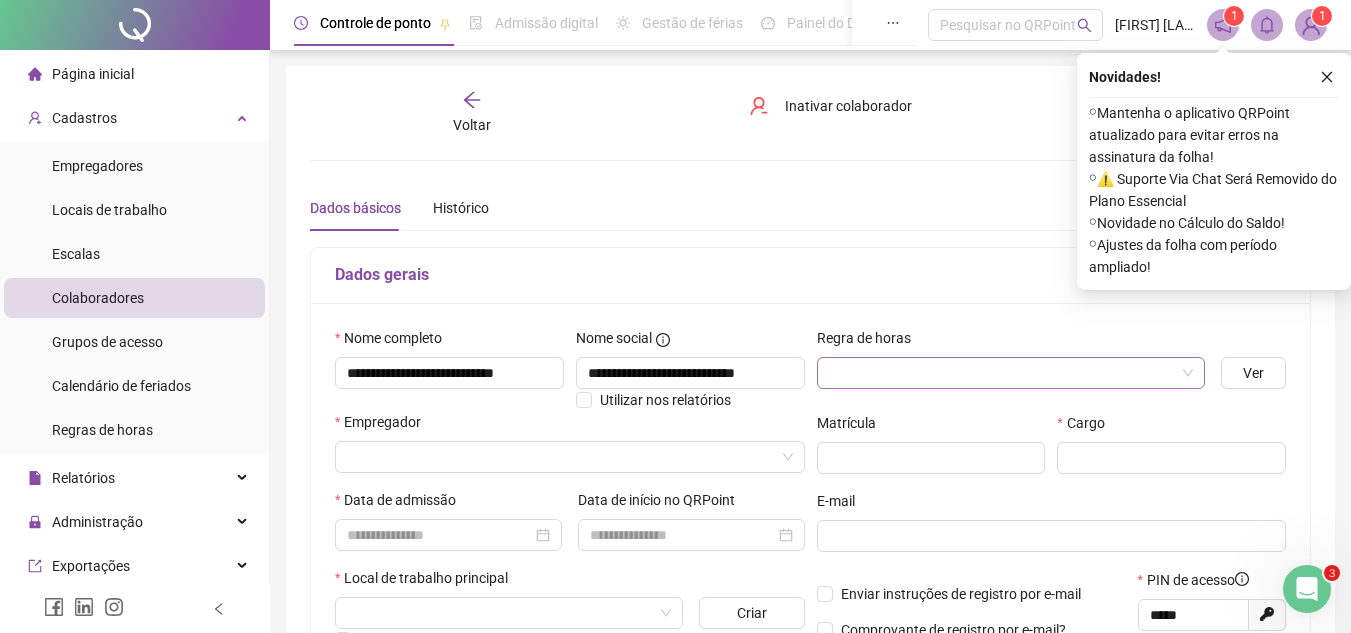 click at bounding box center [1002, 373] 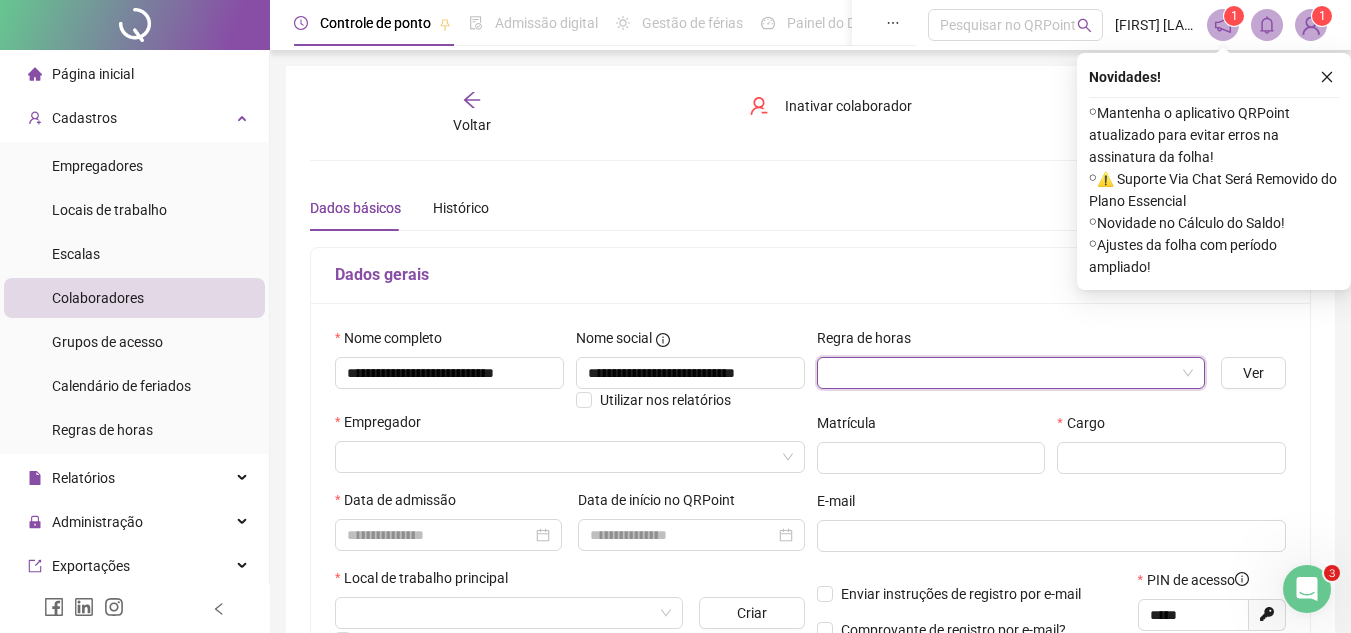 scroll, scrollTop: 0, scrollLeft: 0, axis: both 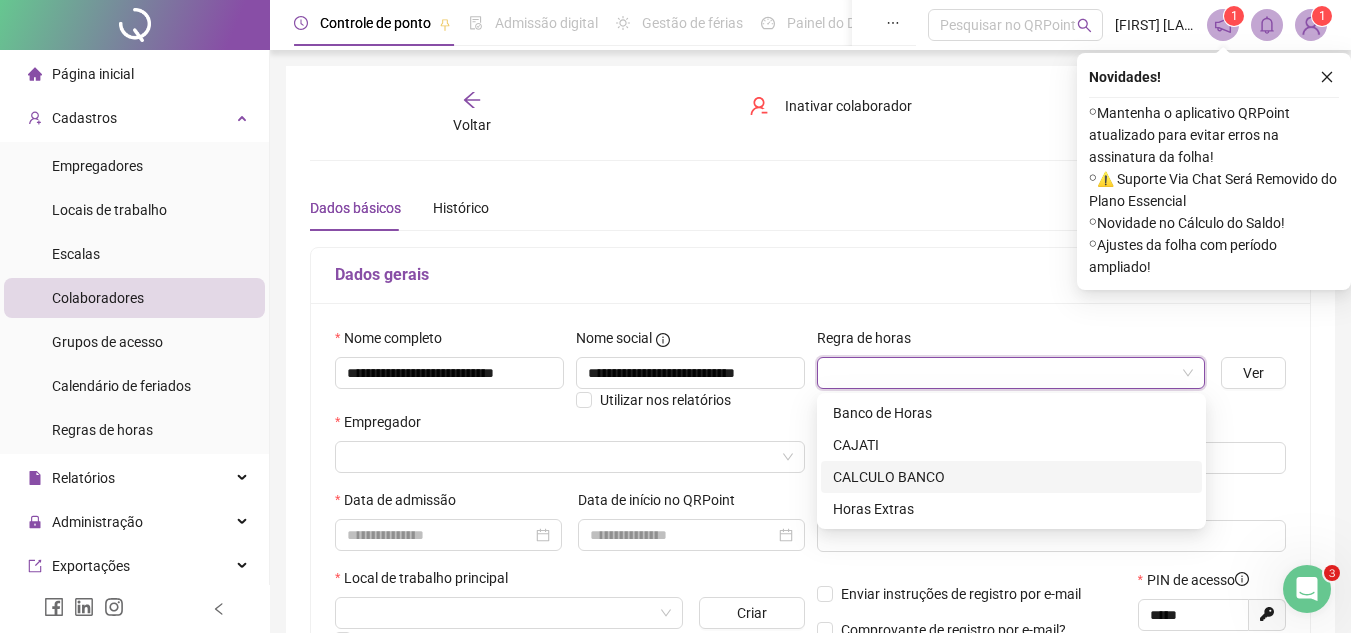 click on "CALCULO BANCO" at bounding box center [1011, 477] 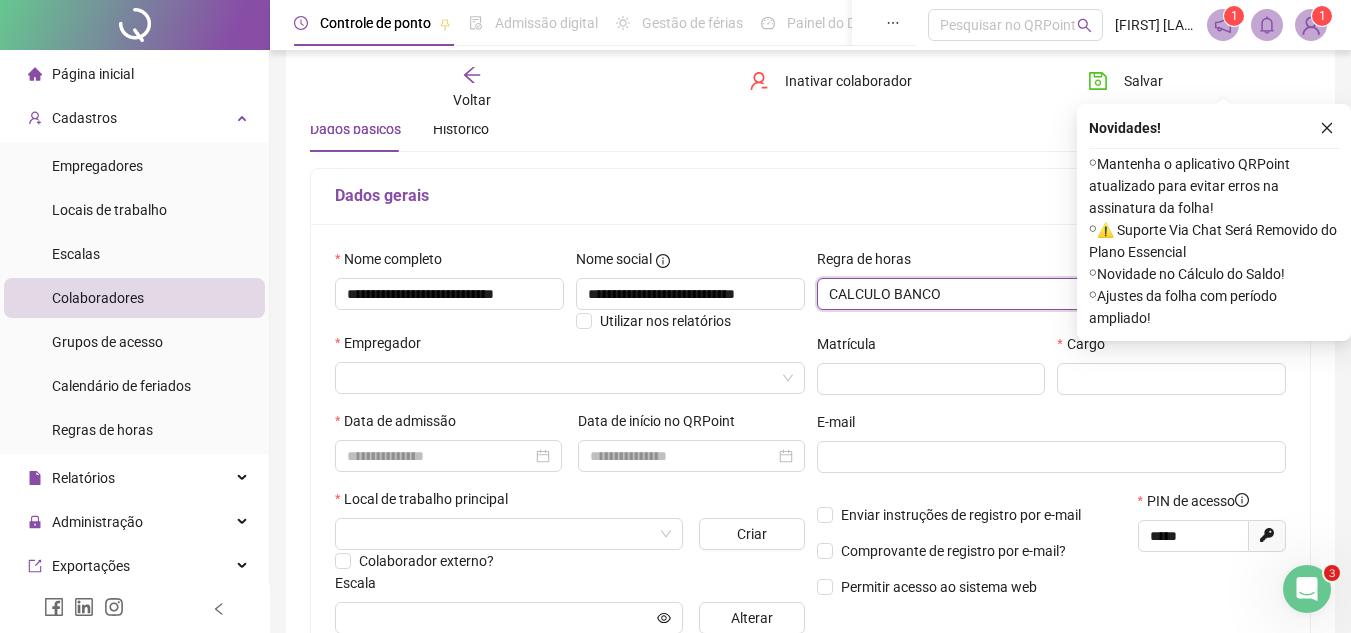 scroll, scrollTop: 200, scrollLeft: 0, axis: vertical 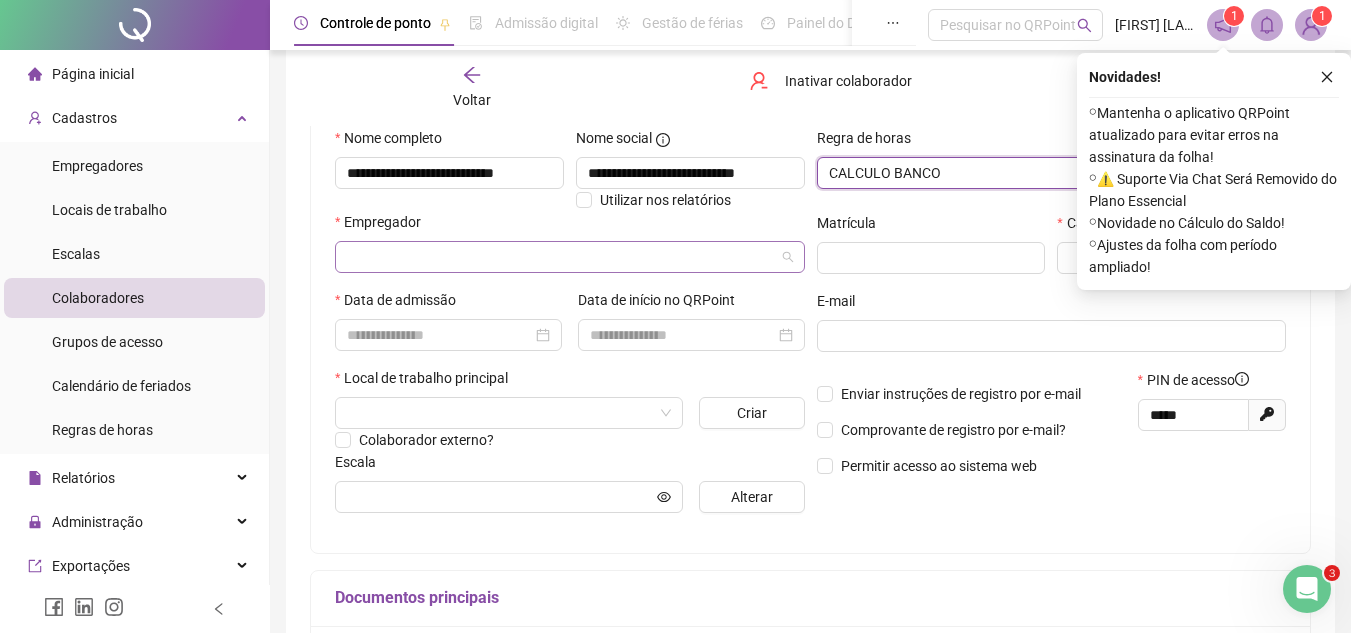 click at bounding box center (561, 257) 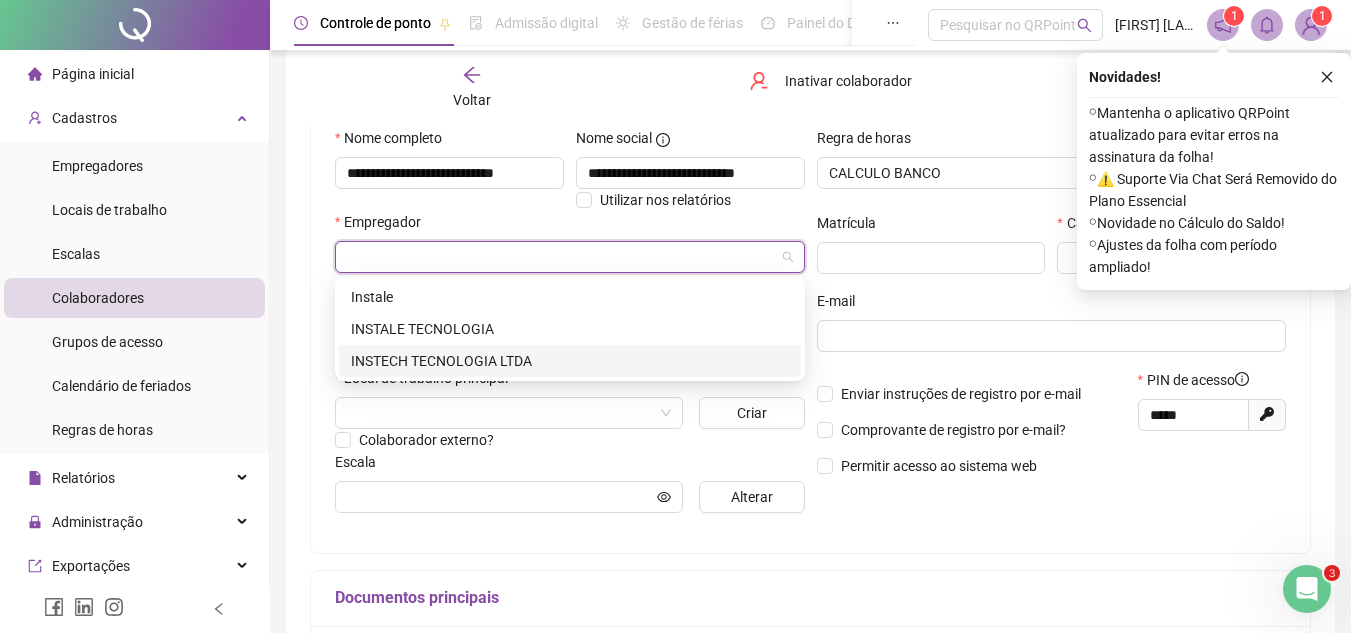 click on "INSTECH TECNOLOGIA LTDA" at bounding box center [570, 361] 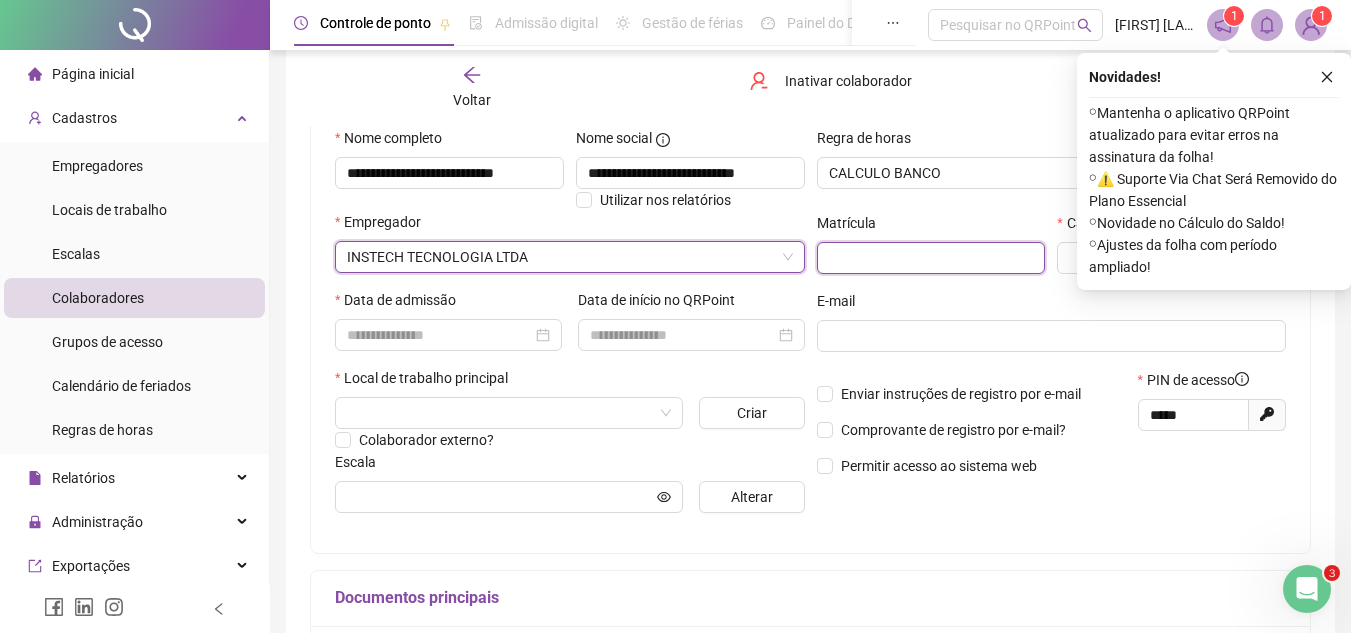 click at bounding box center (931, 258) 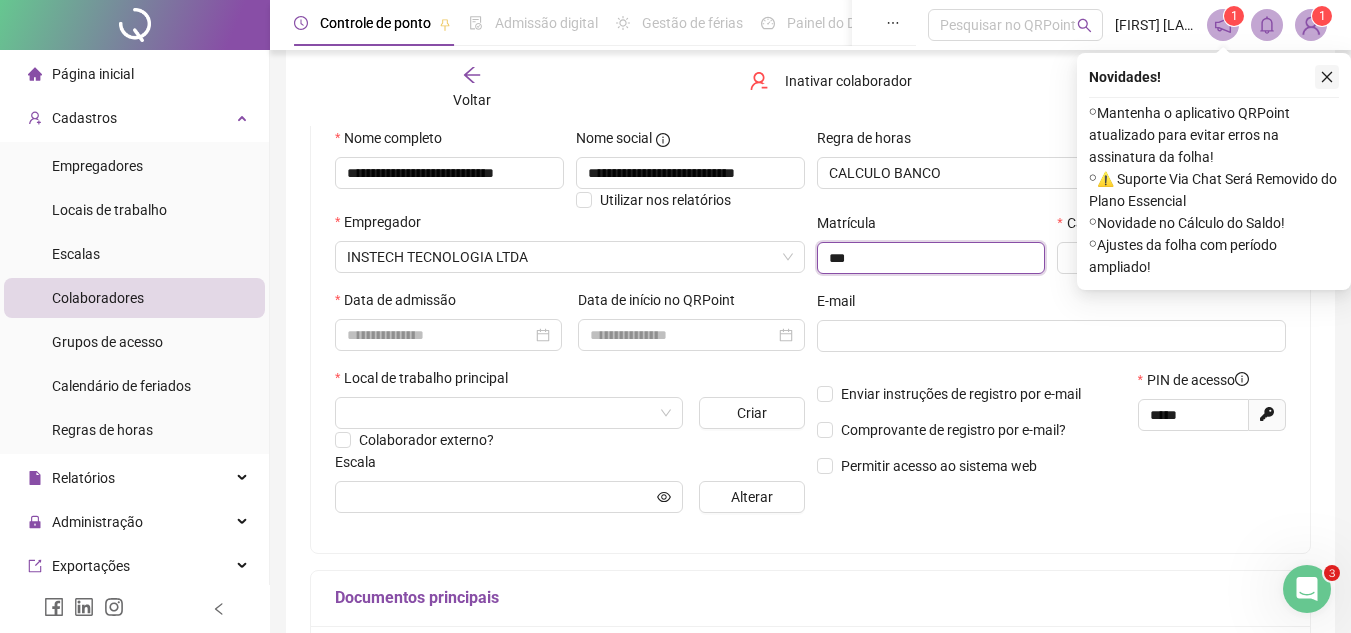 type on "***" 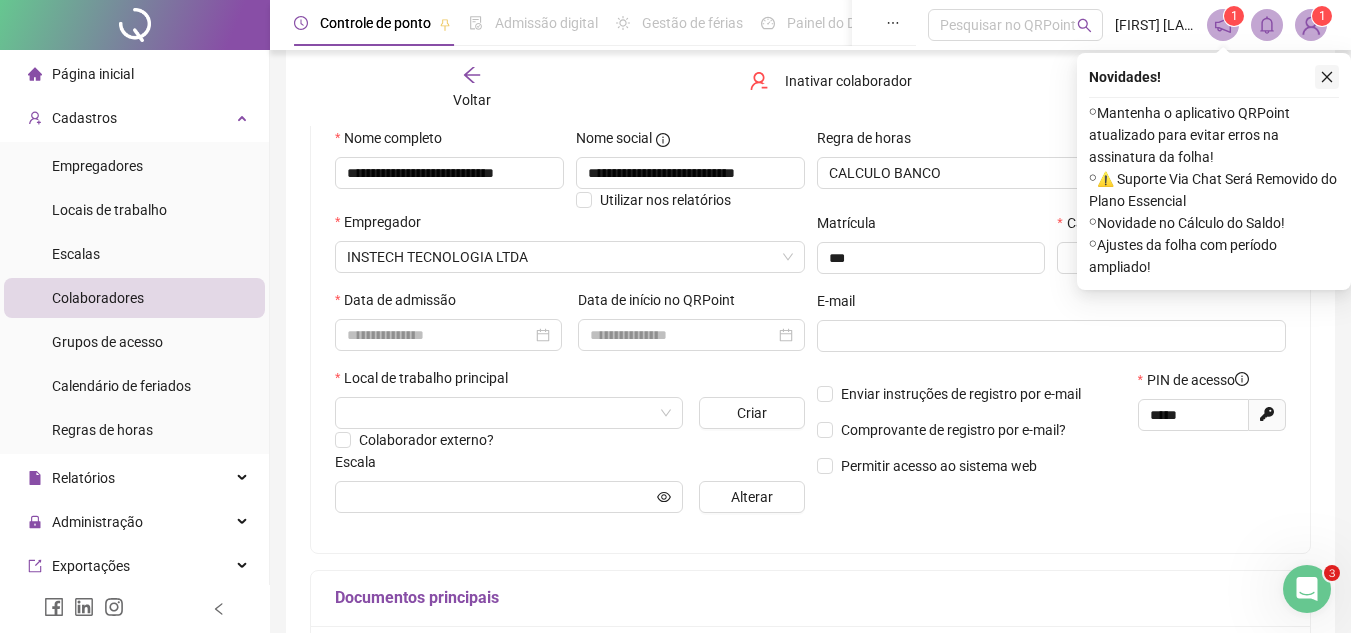 click at bounding box center [1327, 77] 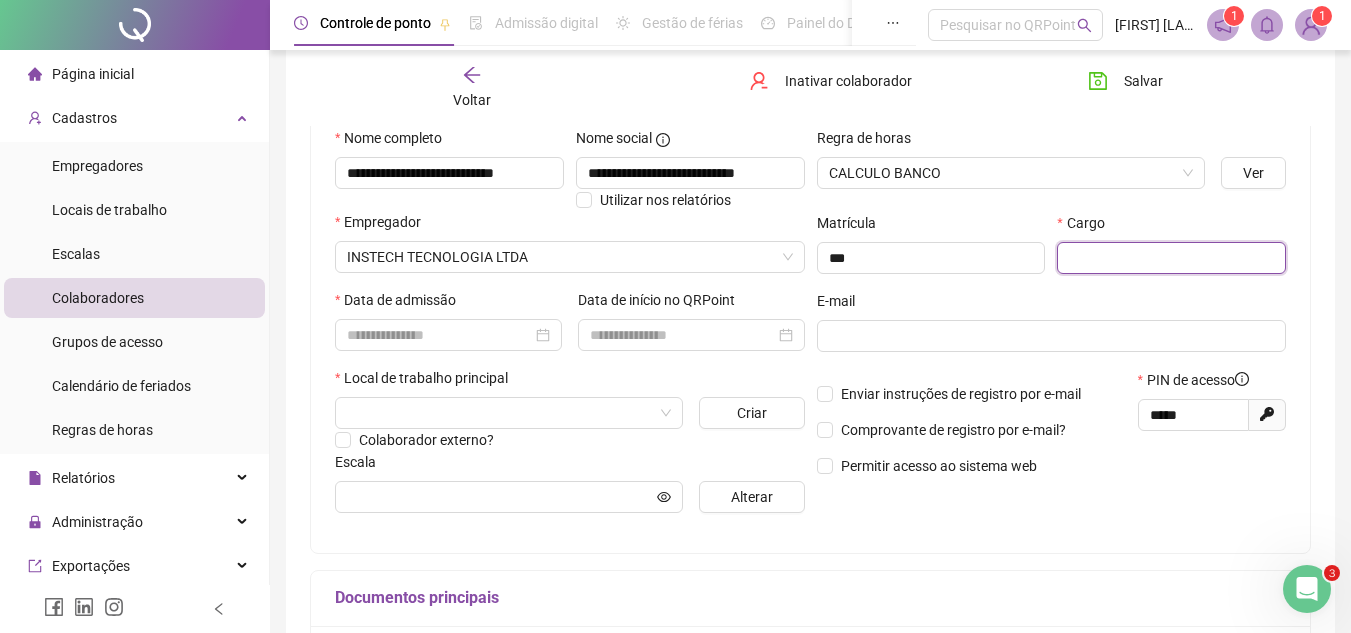 click at bounding box center (1171, 258) 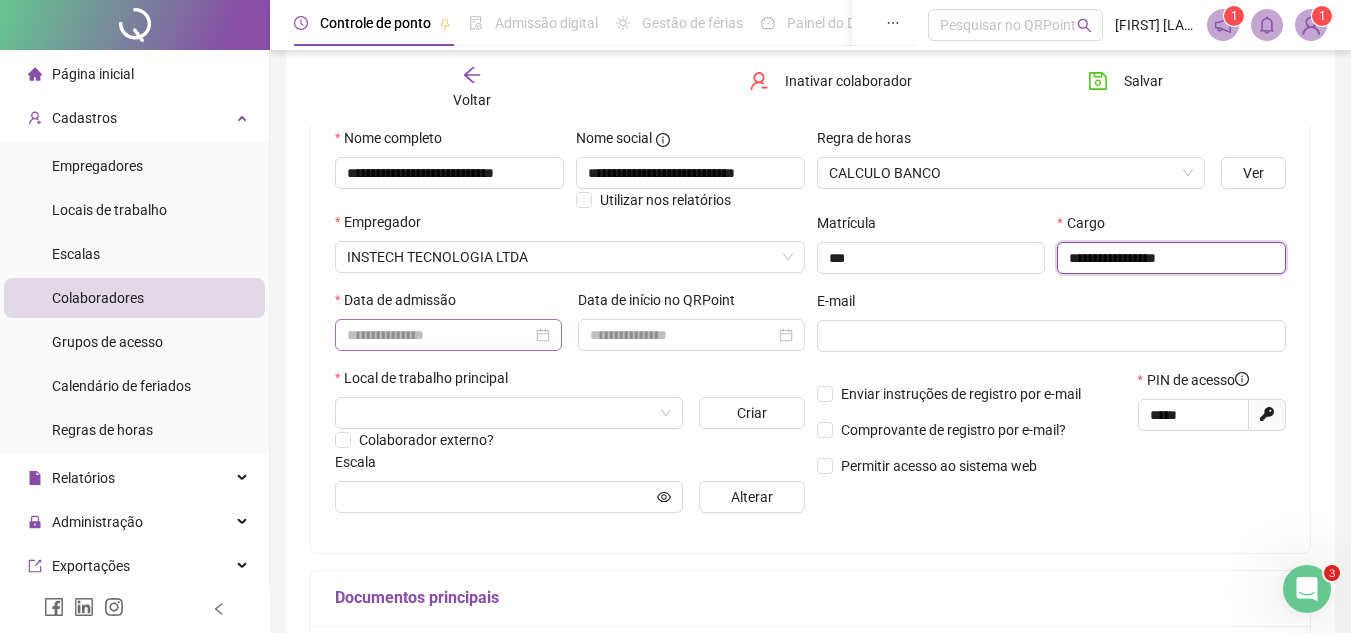 click at bounding box center [448, 335] 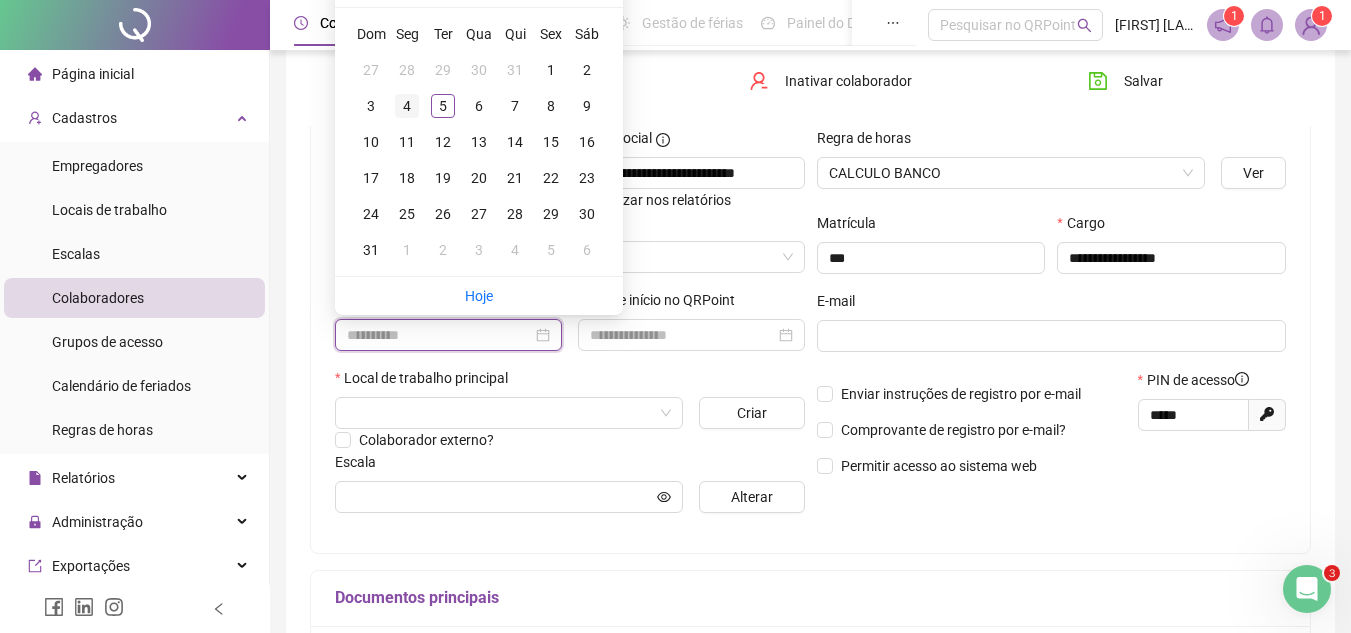 type on "**********" 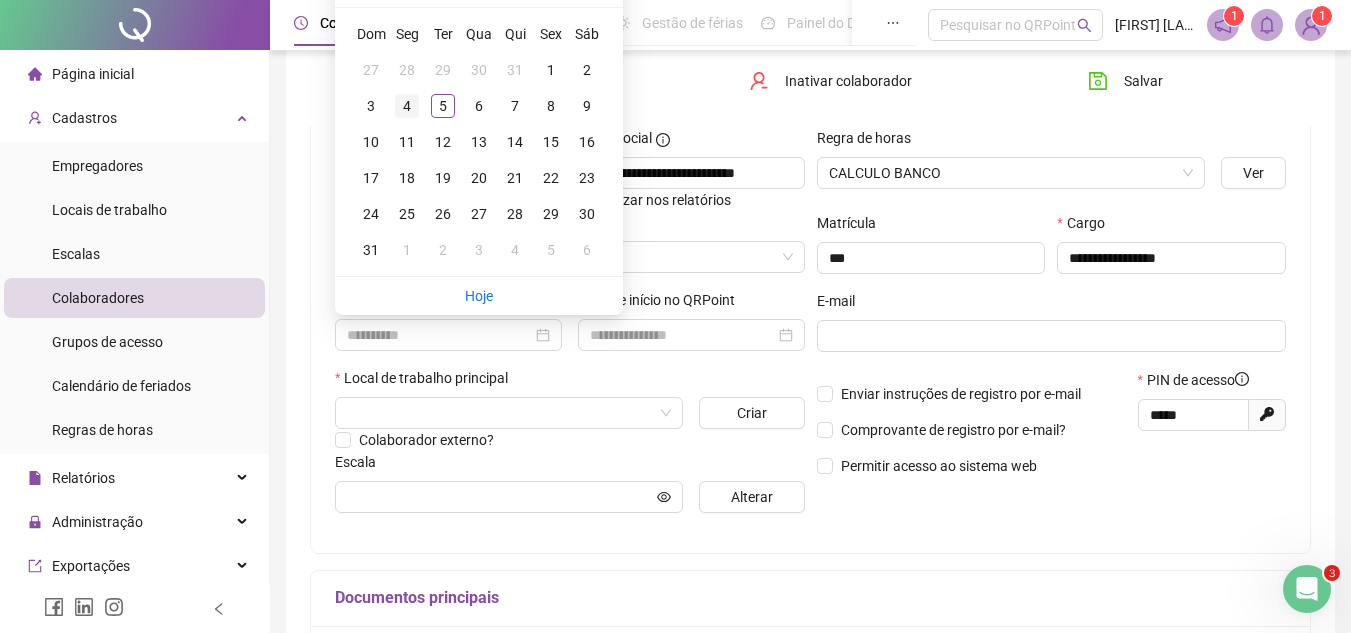 click on "4" at bounding box center [407, 106] 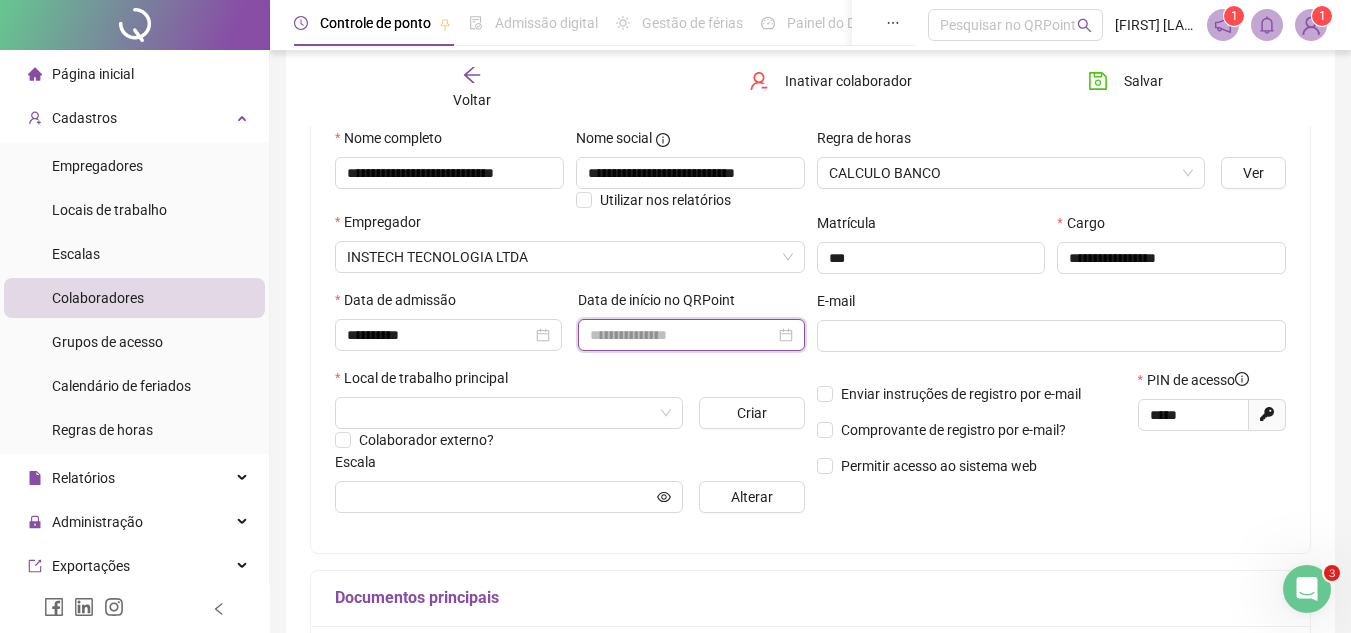 click at bounding box center (682, 335) 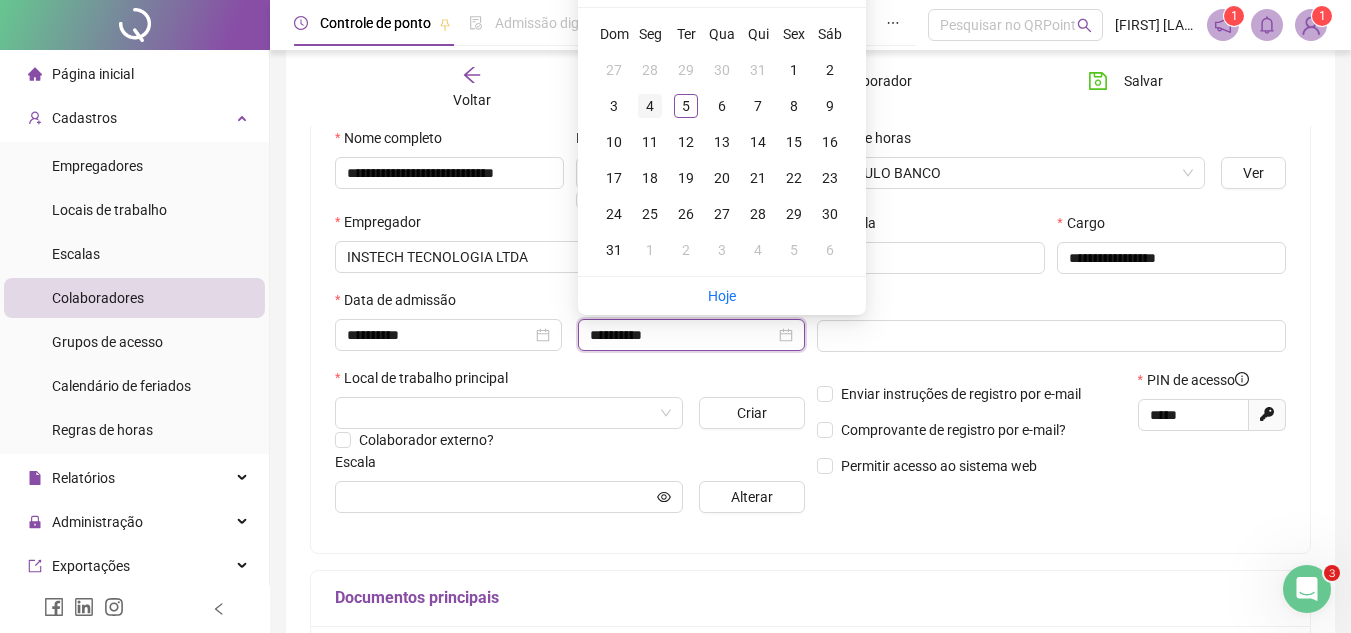 type on "**********" 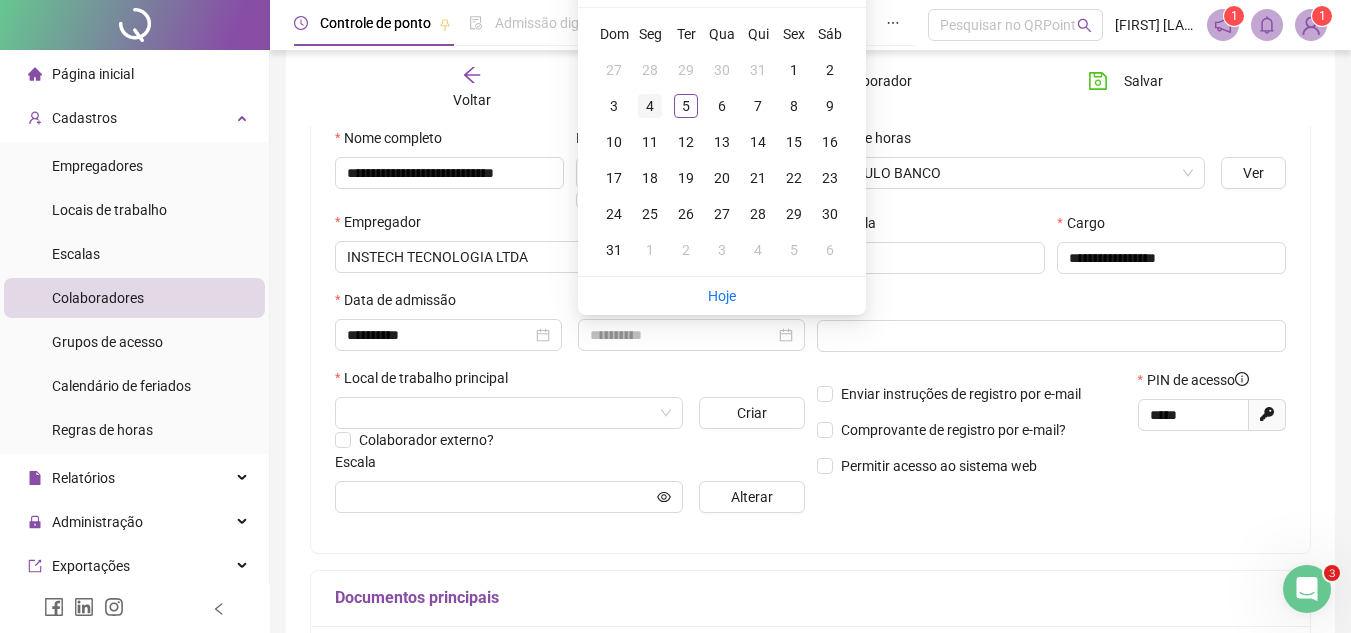 click on "4" at bounding box center [650, 106] 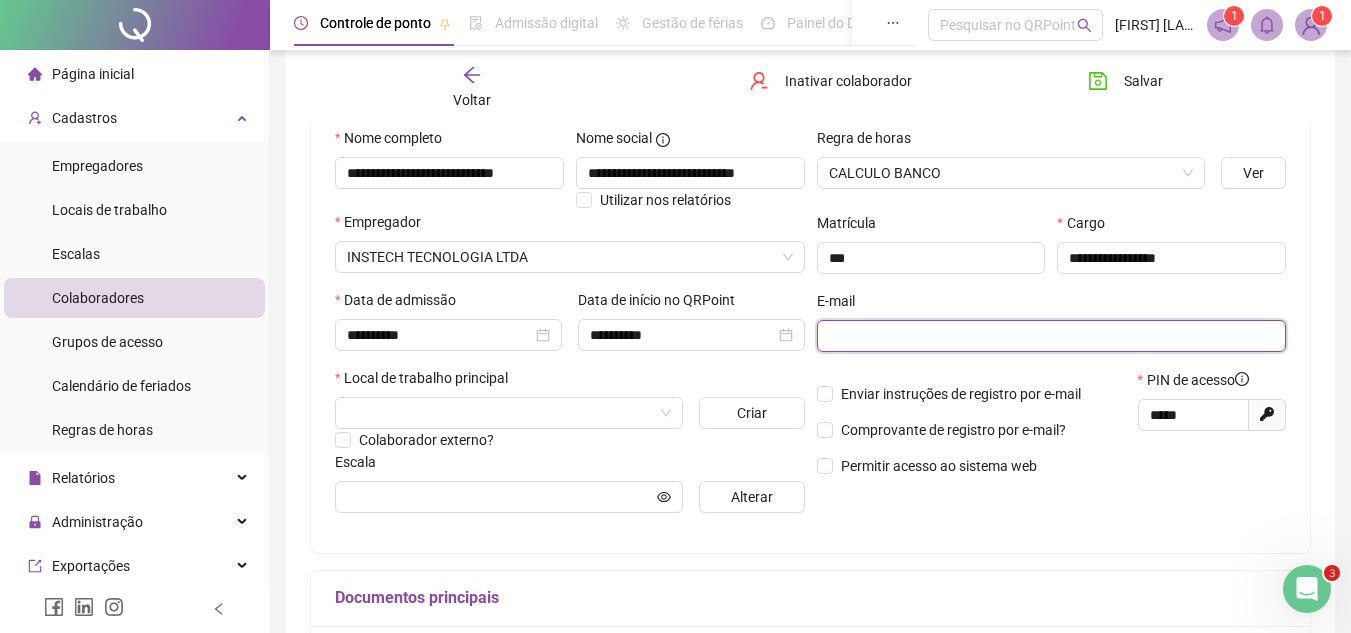 click at bounding box center [1050, 336] 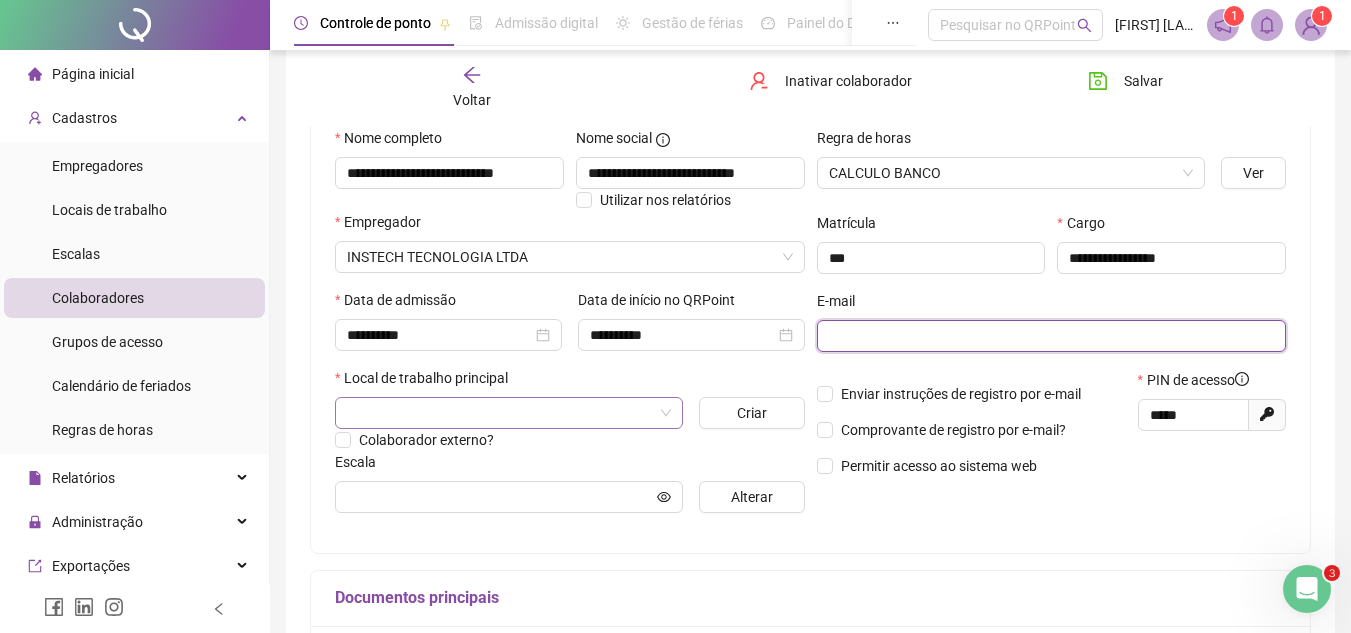 paste on "**********" 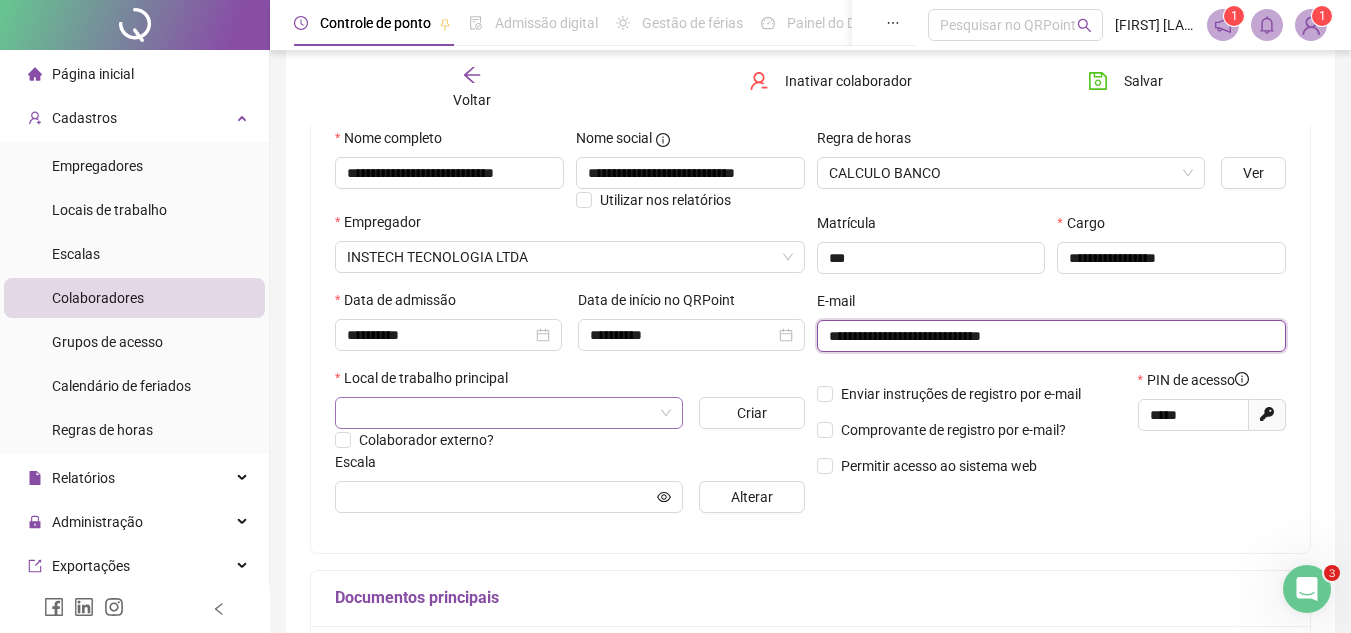 type on "**********" 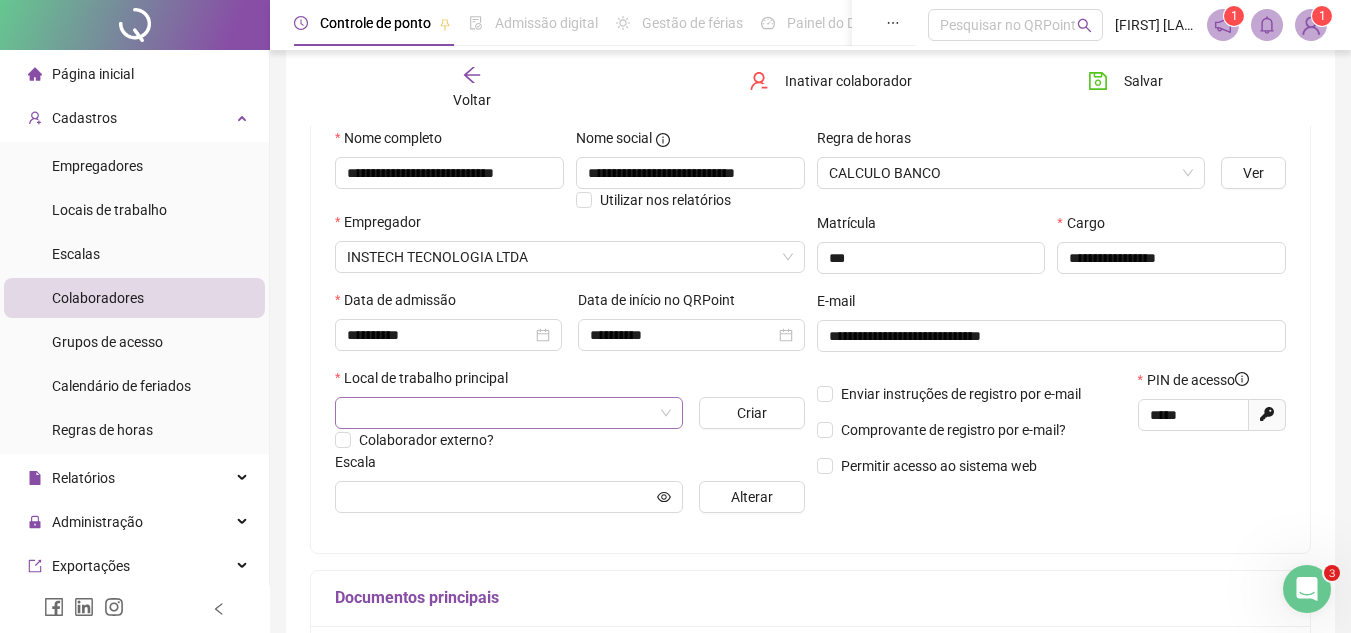 click at bounding box center (500, 413) 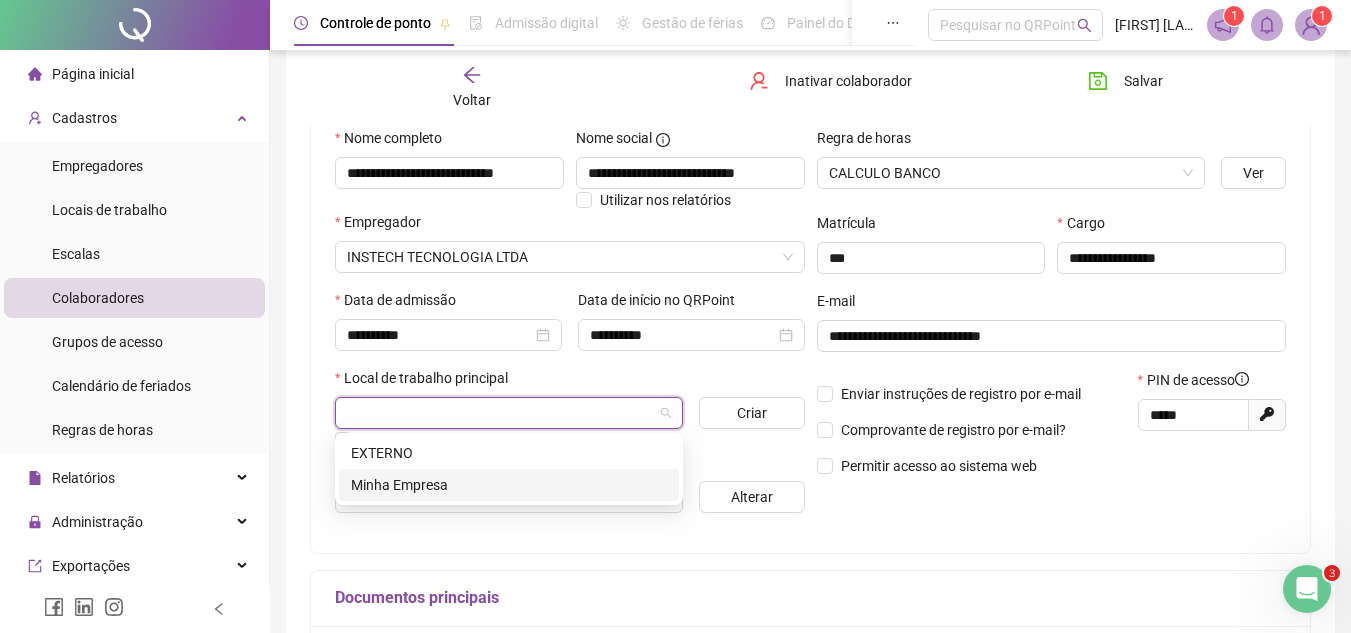 click on "Minha Empresa" at bounding box center (509, 485) 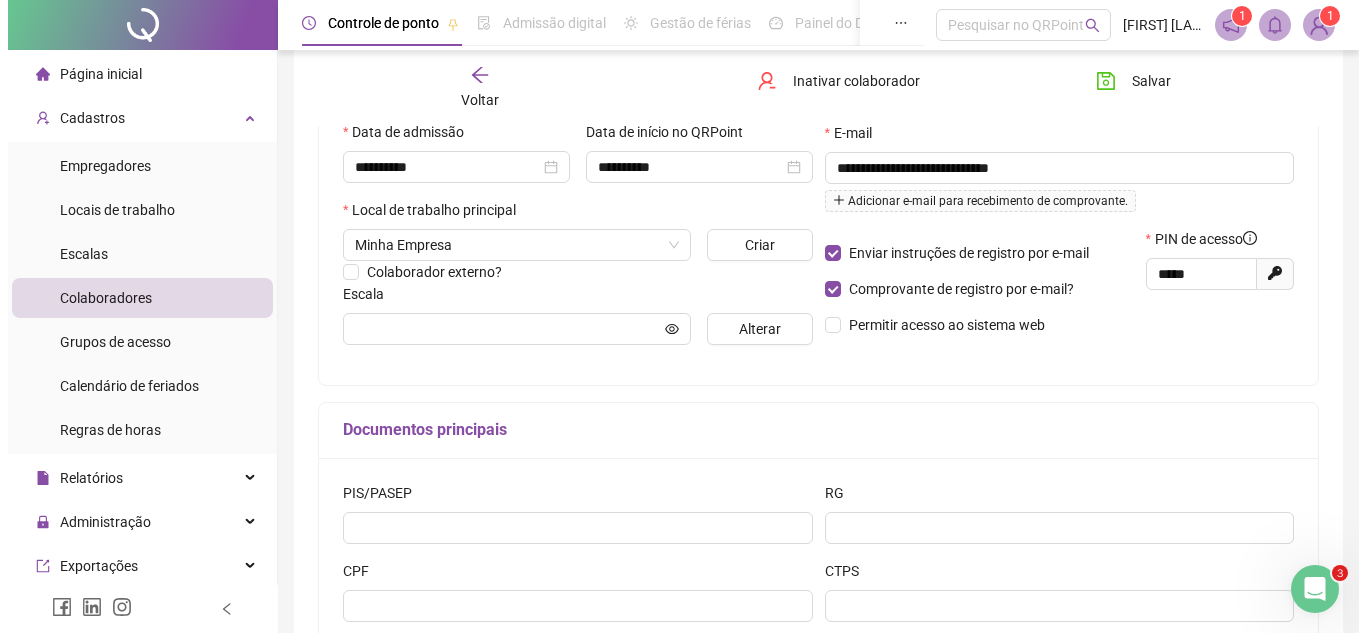 scroll, scrollTop: 400, scrollLeft: 0, axis: vertical 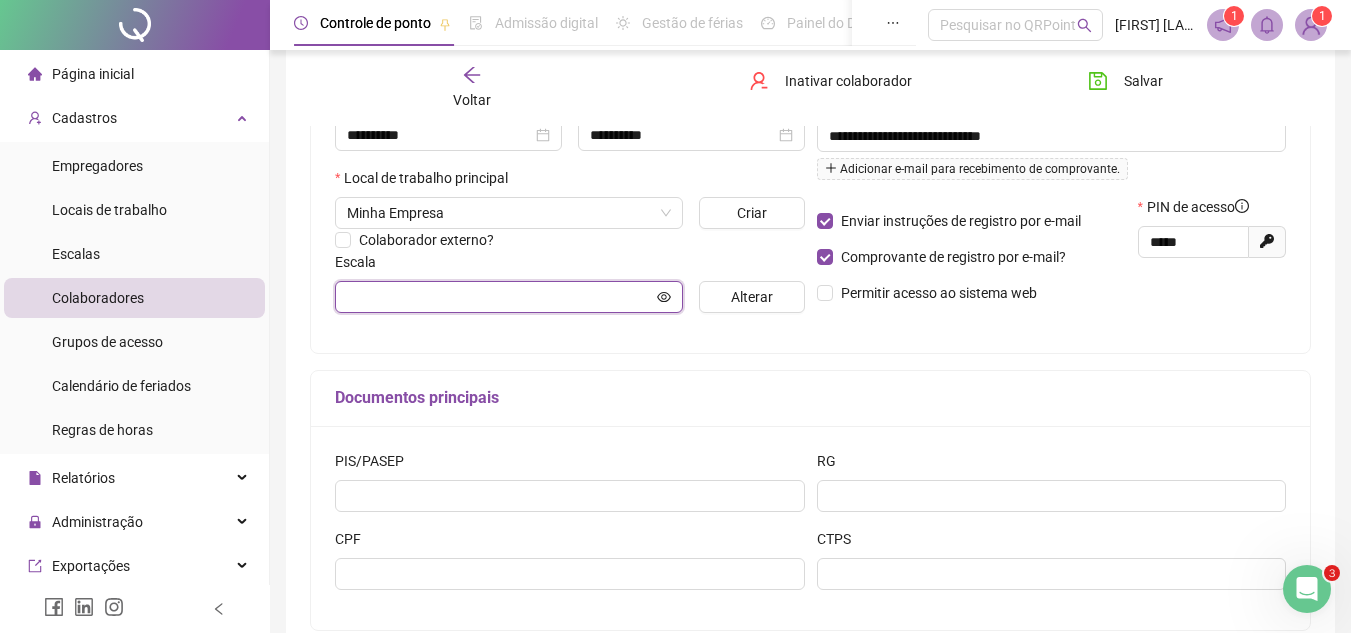 click at bounding box center (500, 297) 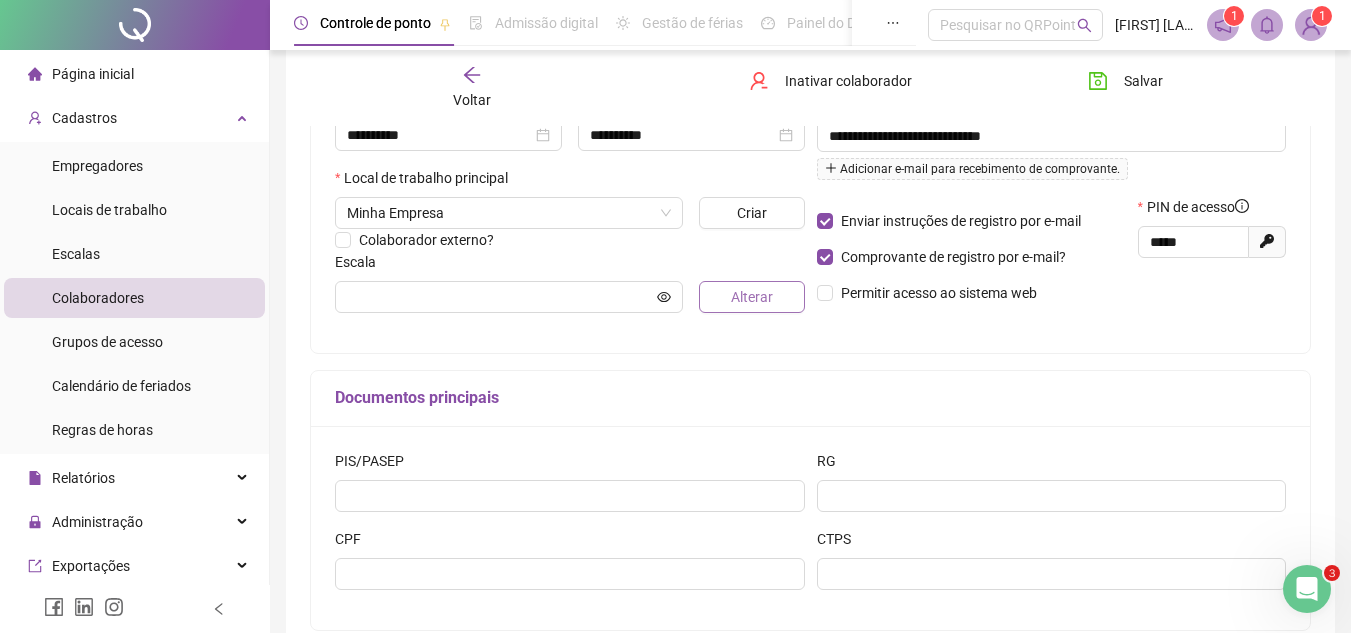 click on "Alterar" at bounding box center [751, 297] 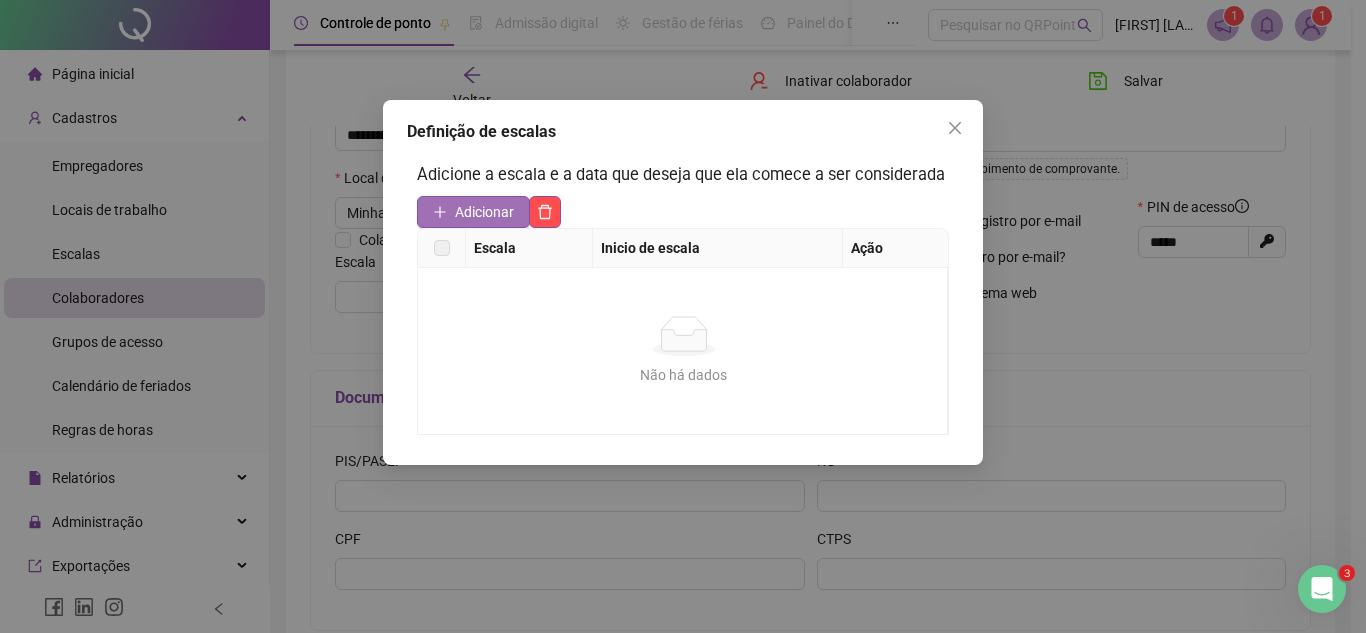 click on "Adicionar" at bounding box center [473, 212] 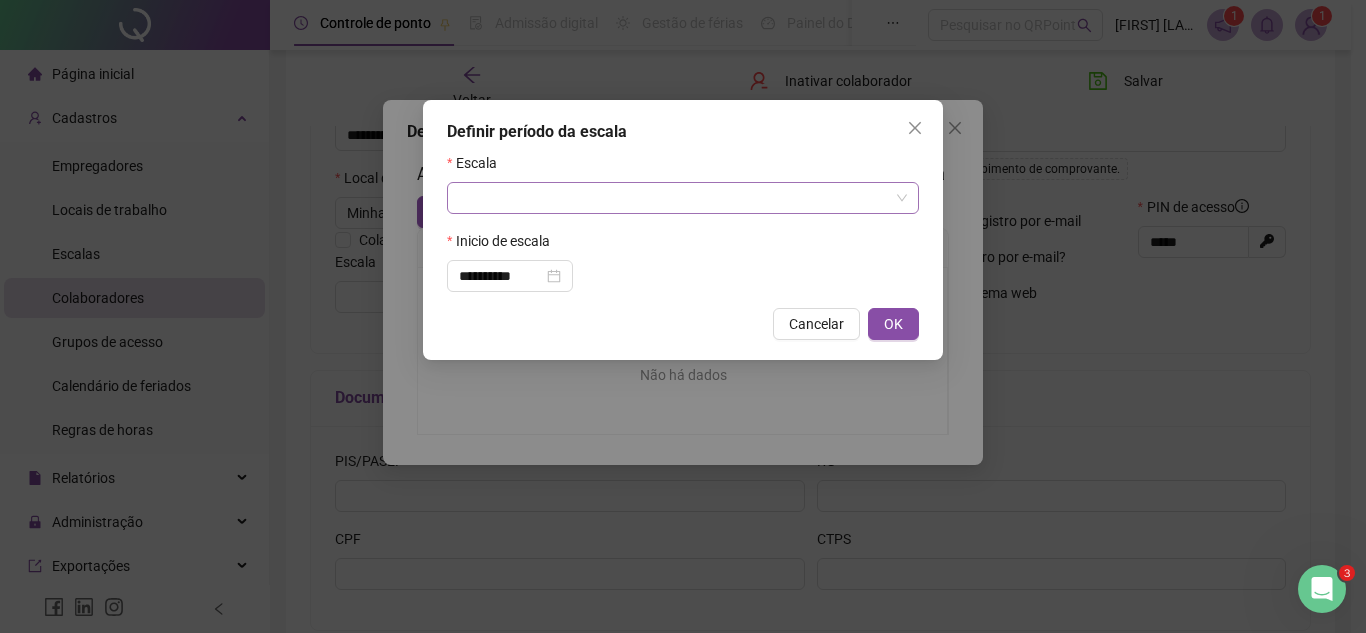 click at bounding box center (674, 198) 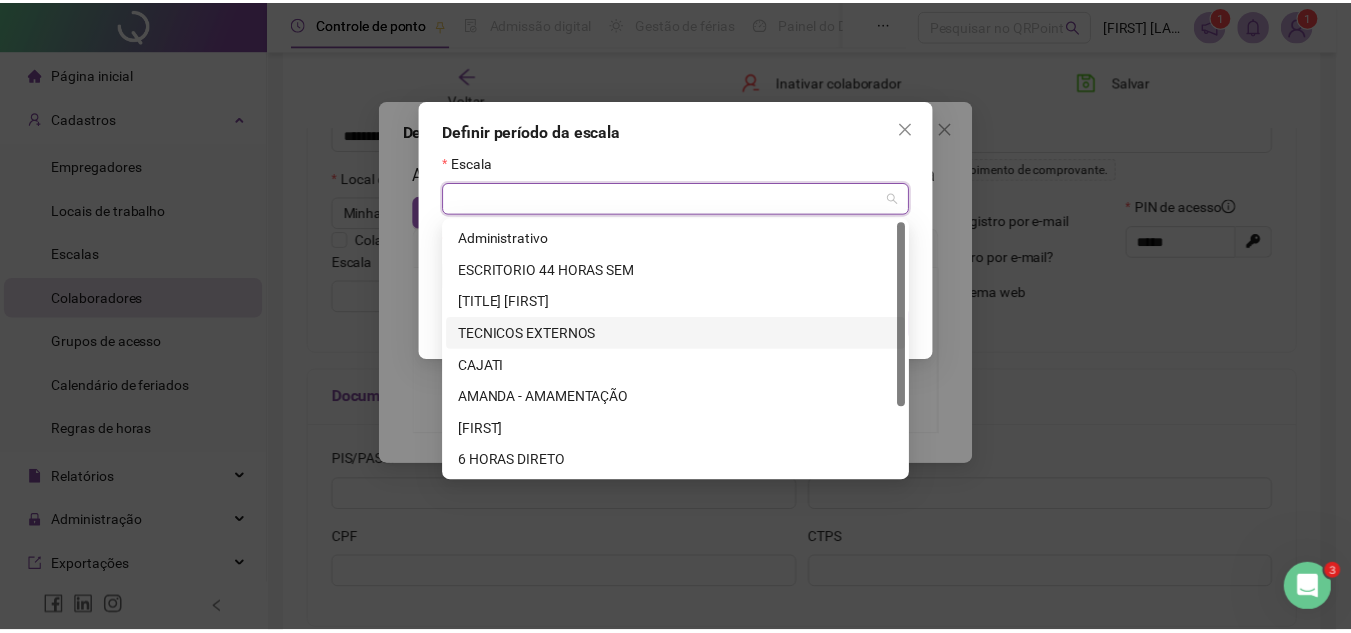 scroll, scrollTop: 96, scrollLeft: 0, axis: vertical 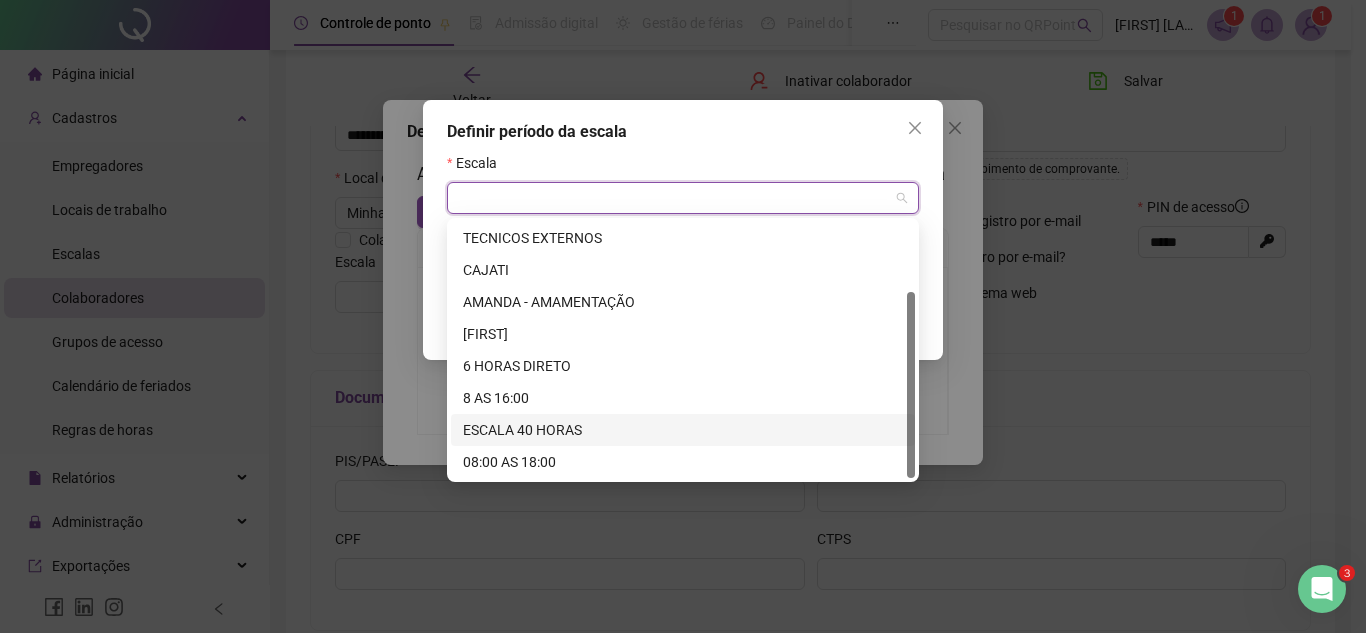 click on "ESCALA 40 HORAS" at bounding box center [683, 430] 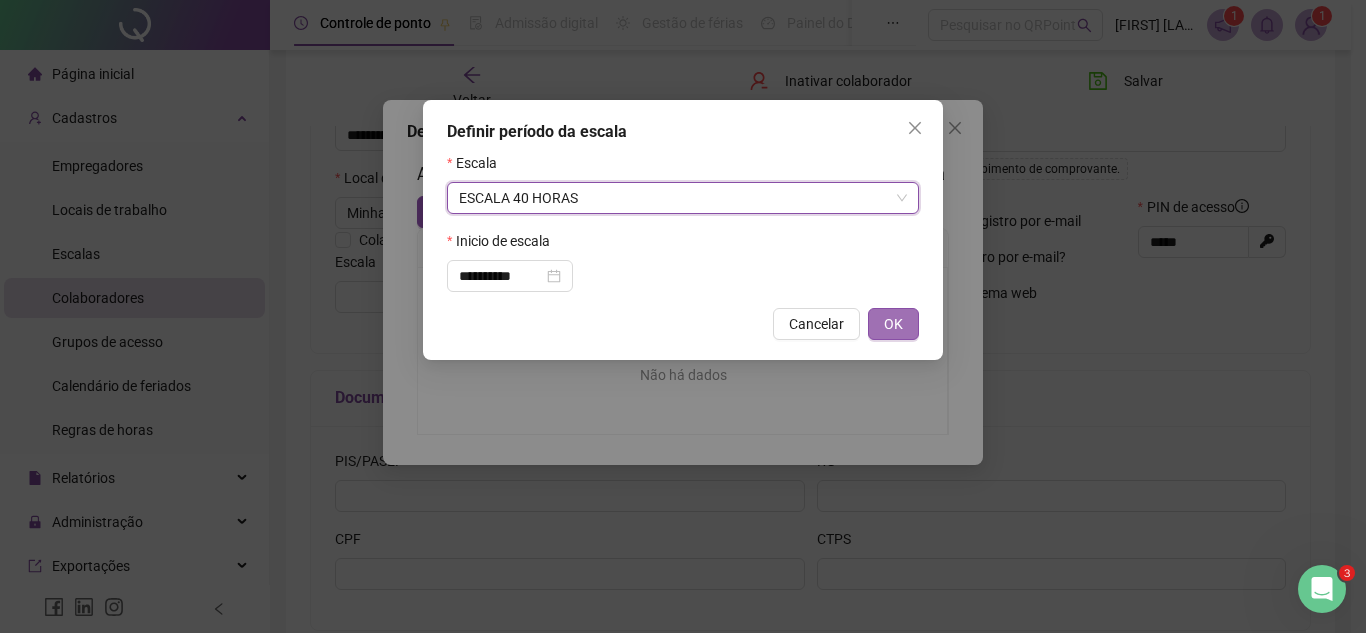 click on "OK" at bounding box center (893, 324) 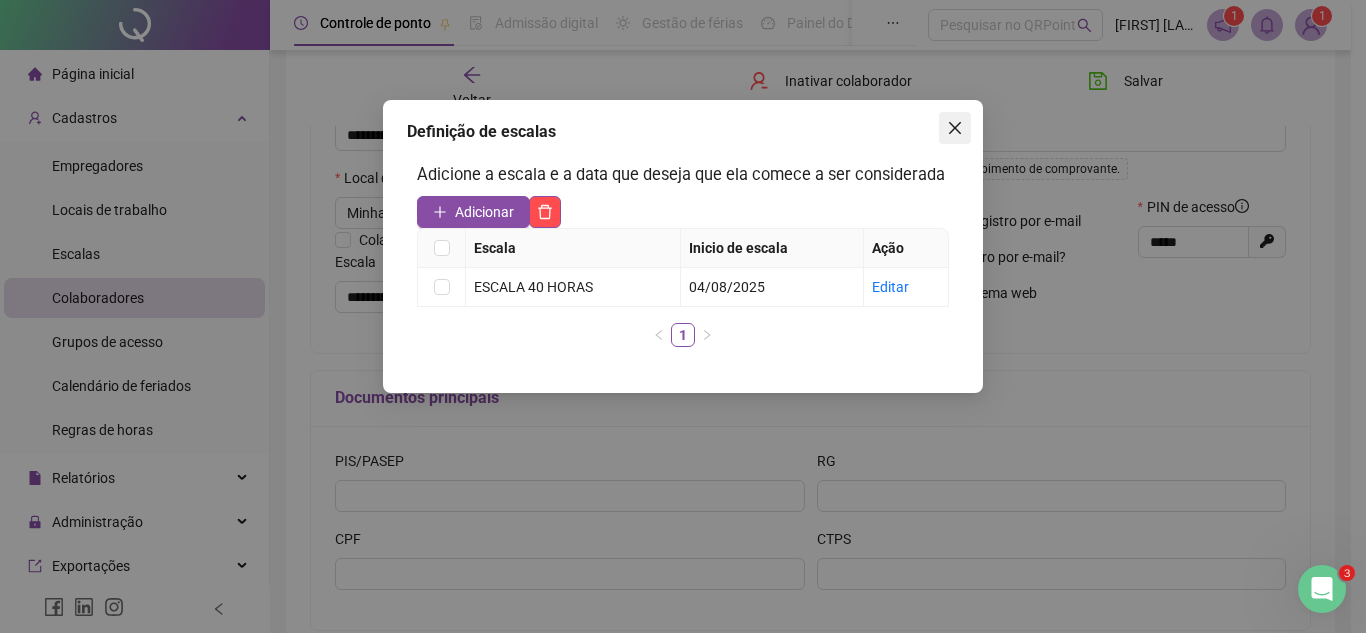 click 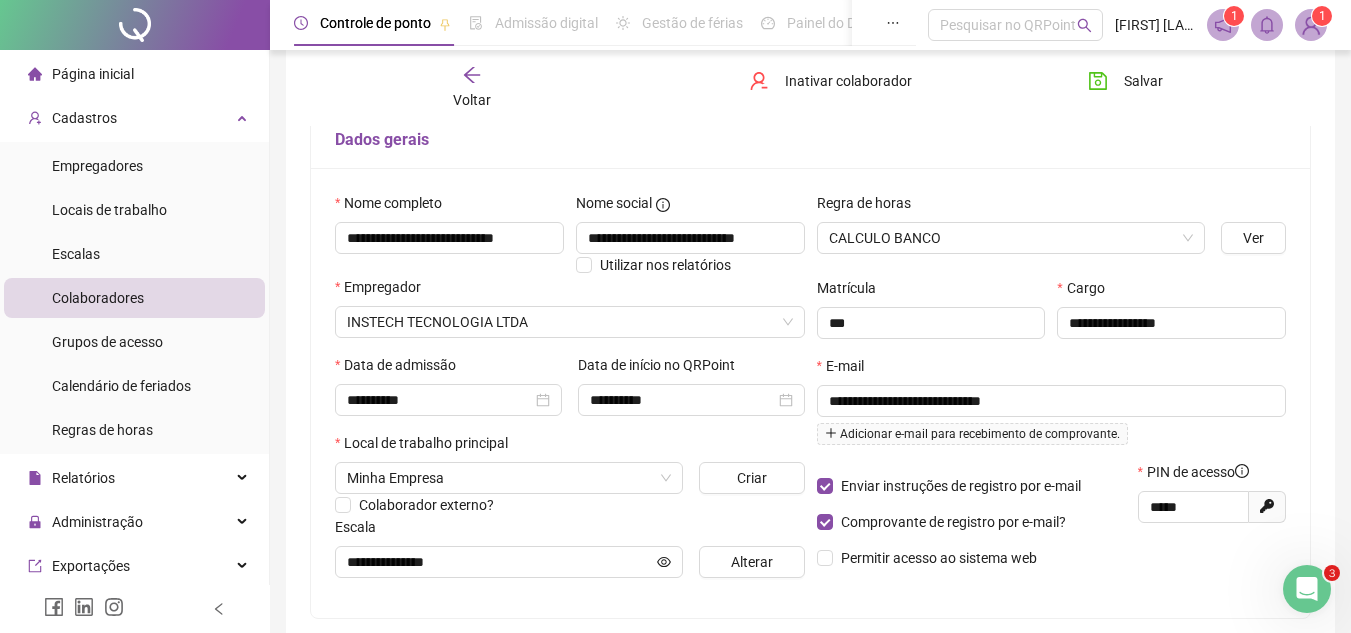 scroll, scrollTop: 200, scrollLeft: 0, axis: vertical 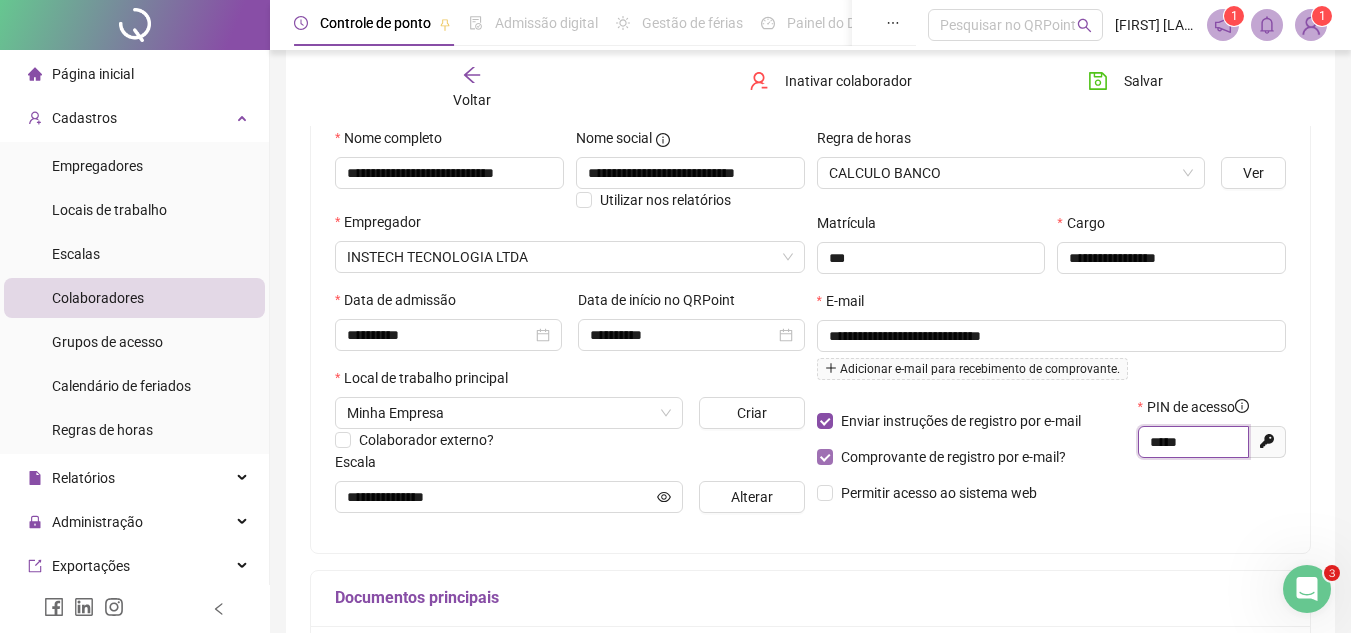 drag, startPoint x: 1196, startPoint y: 444, endPoint x: 1070, endPoint y: 446, distance: 126.01587 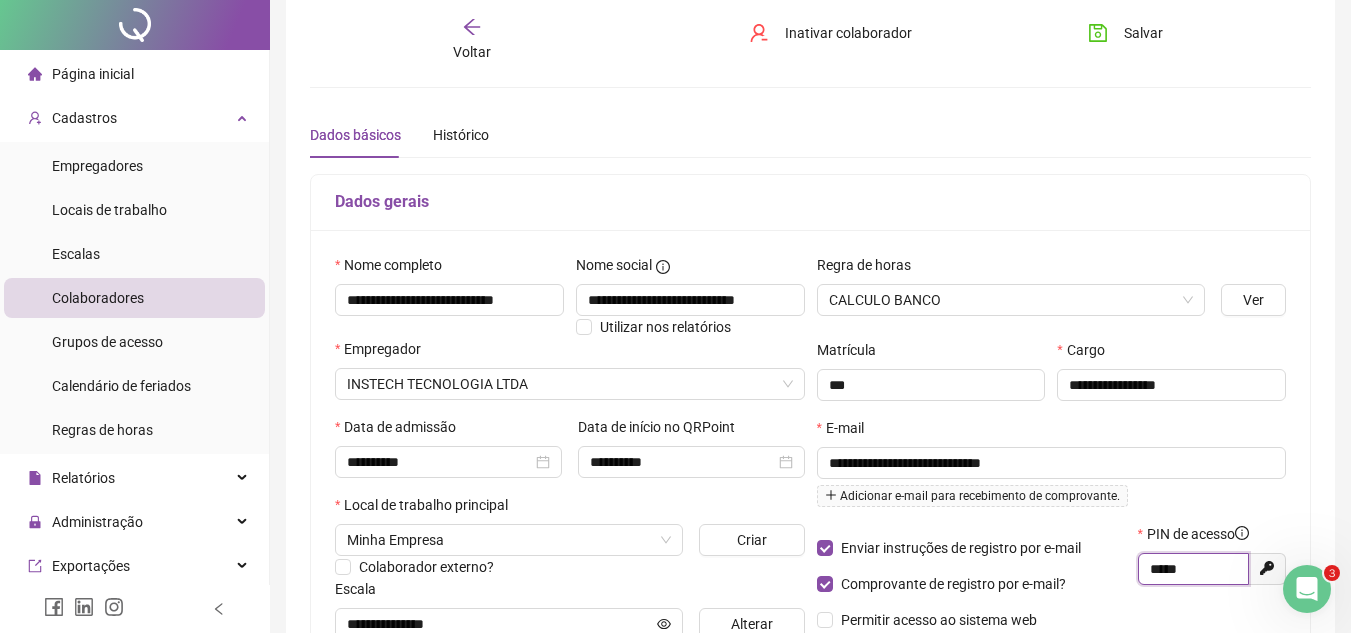 scroll, scrollTop: 0, scrollLeft: 0, axis: both 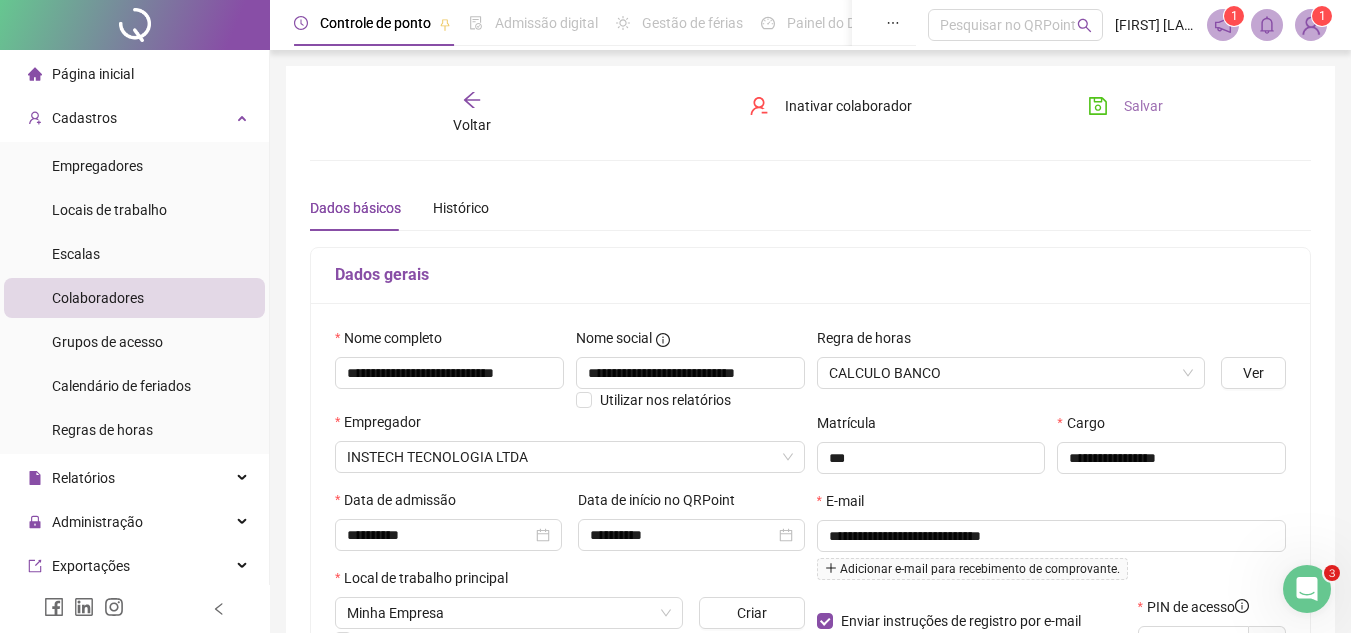 click on "Salvar" at bounding box center [1125, 106] 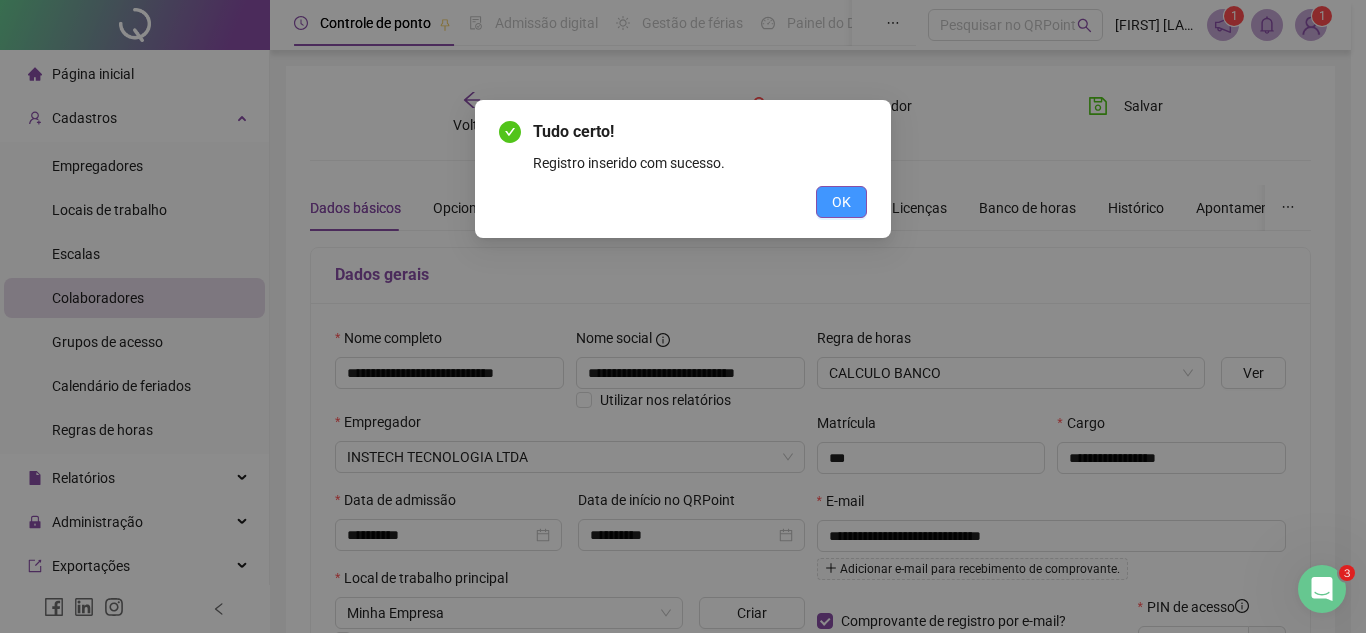 click on "OK" at bounding box center [841, 202] 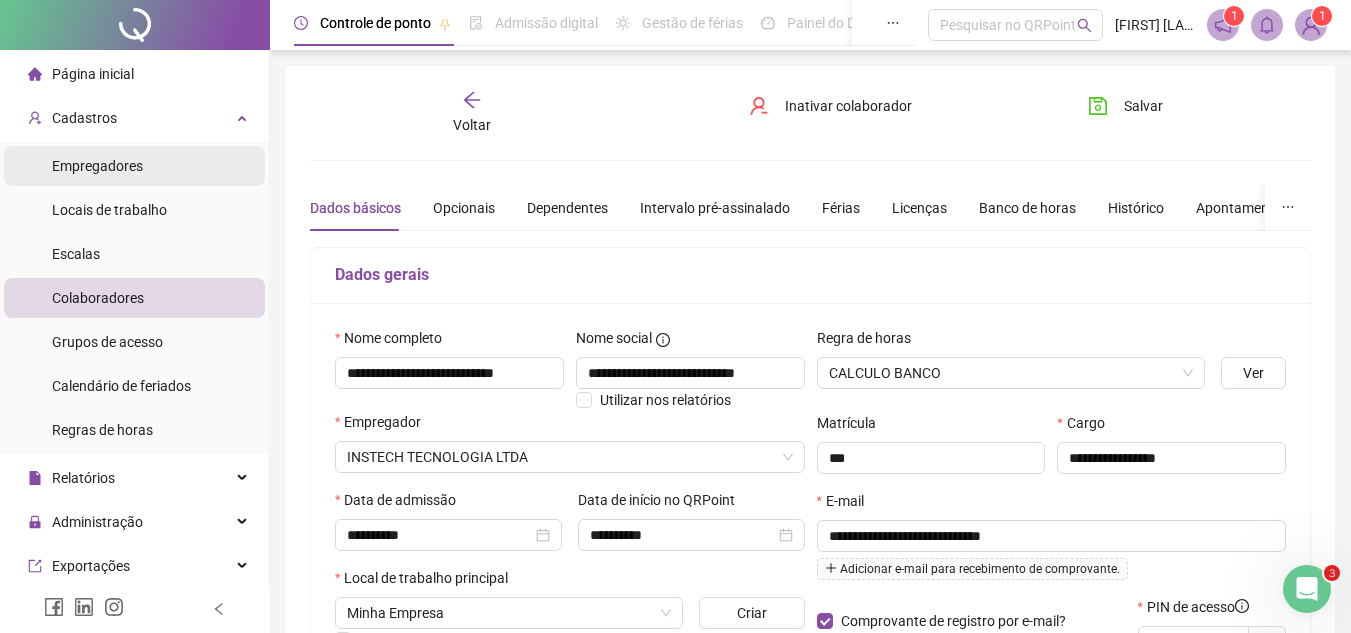 click on "Empregadores" at bounding box center (97, 166) 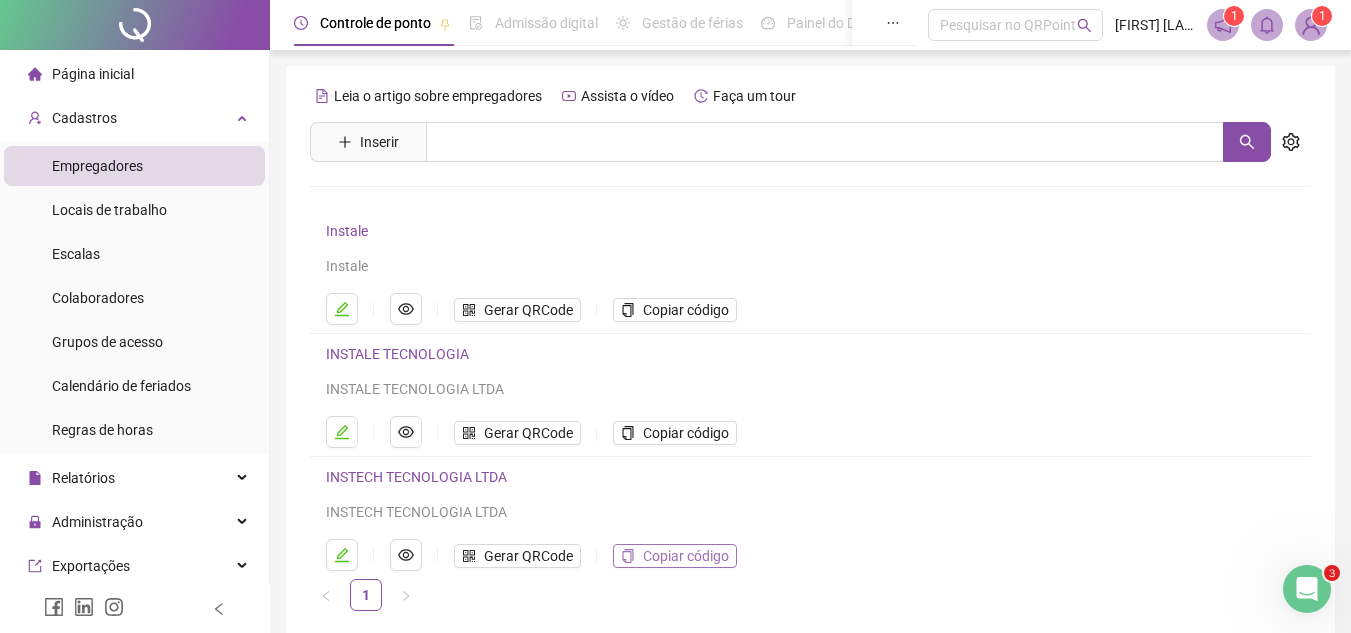 click on "Copiar código" at bounding box center (686, 556) 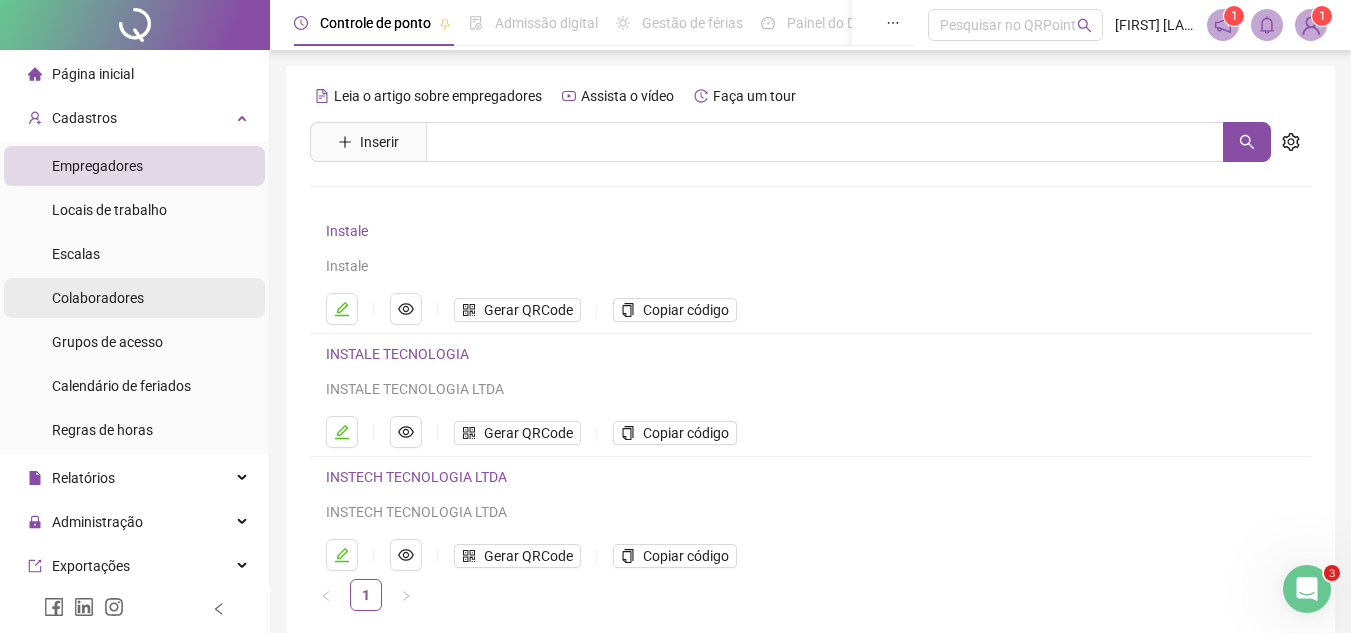 click on "Colaboradores" at bounding box center (98, 298) 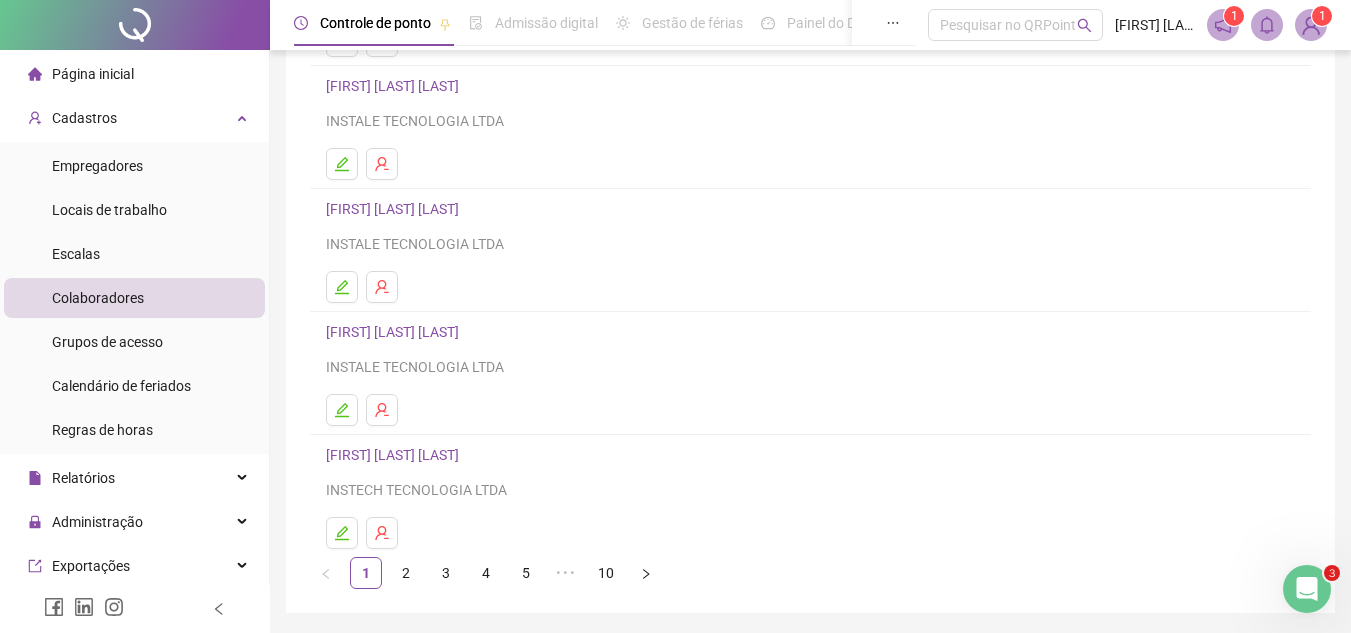 scroll, scrollTop: 234, scrollLeft: 0, axis: vertical 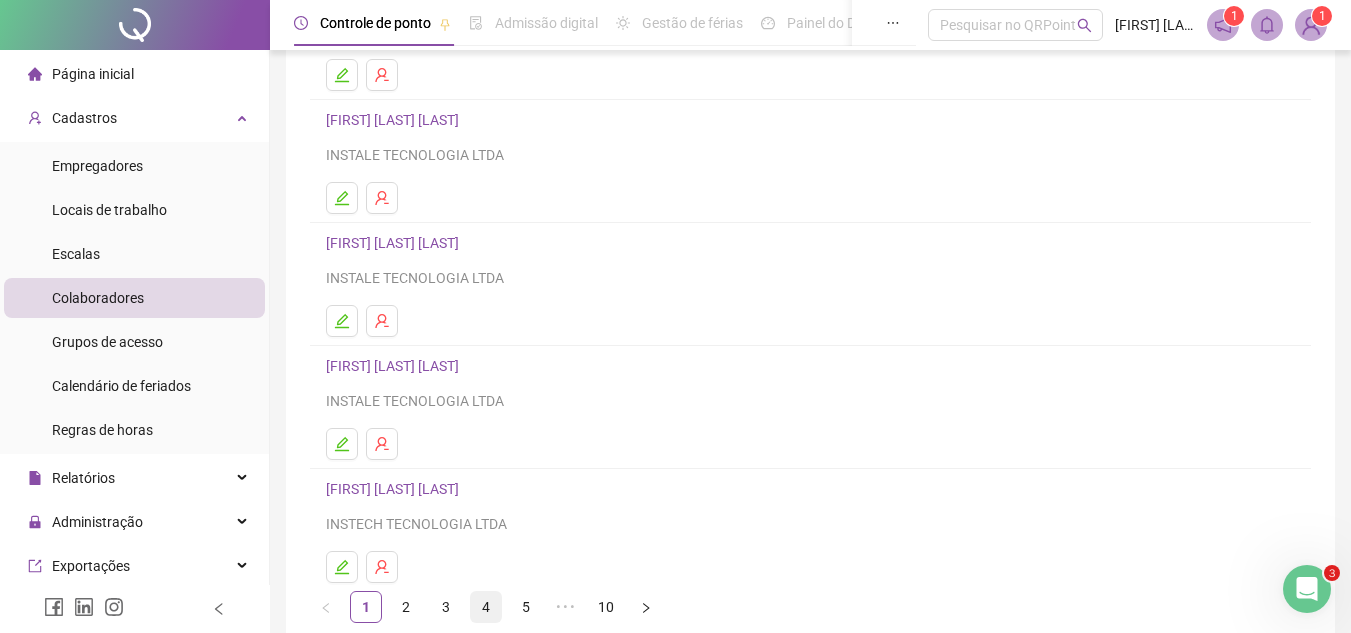click on "4" at bounding box center [486, 607] 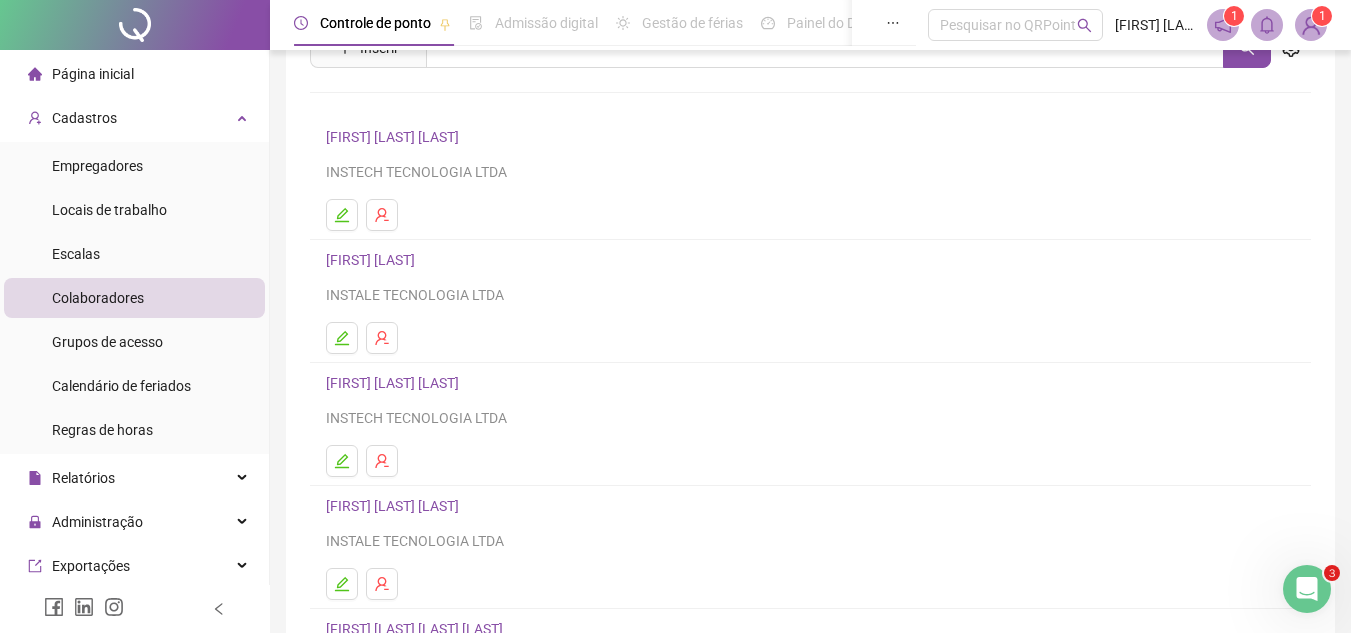 scroll, scrollTop: 334, scrollLeft: 0, axis: vertical 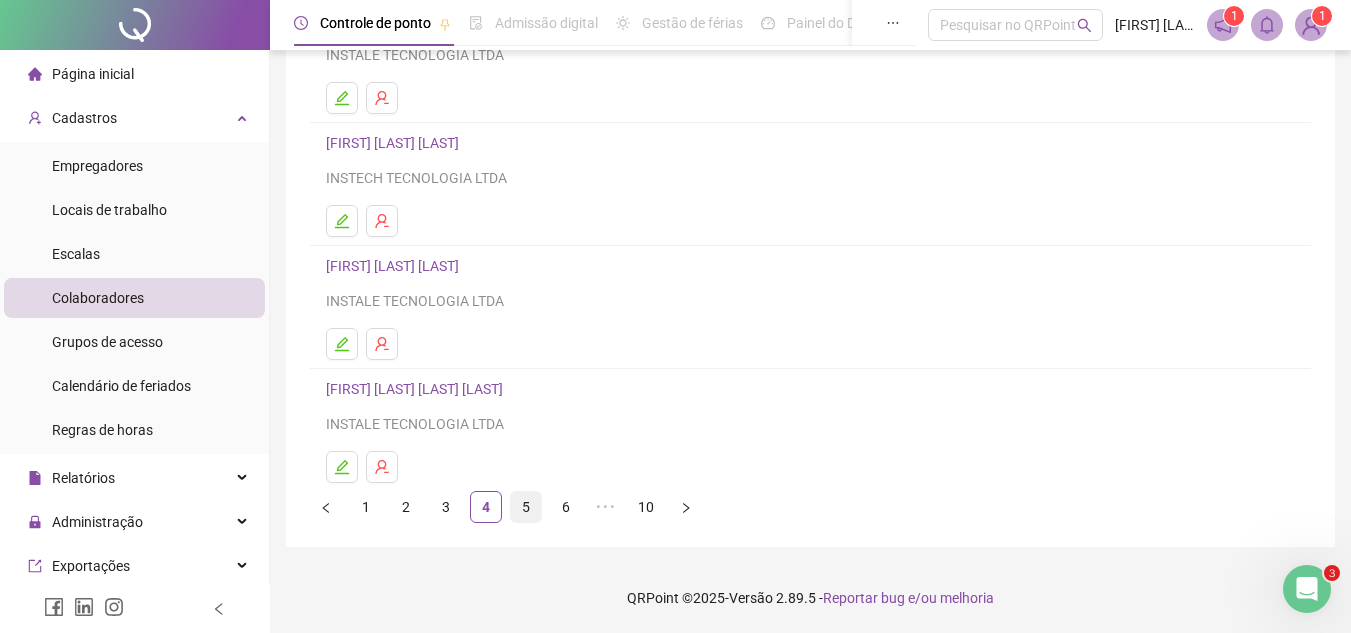 click on "5" at bounding box center (526, 507) 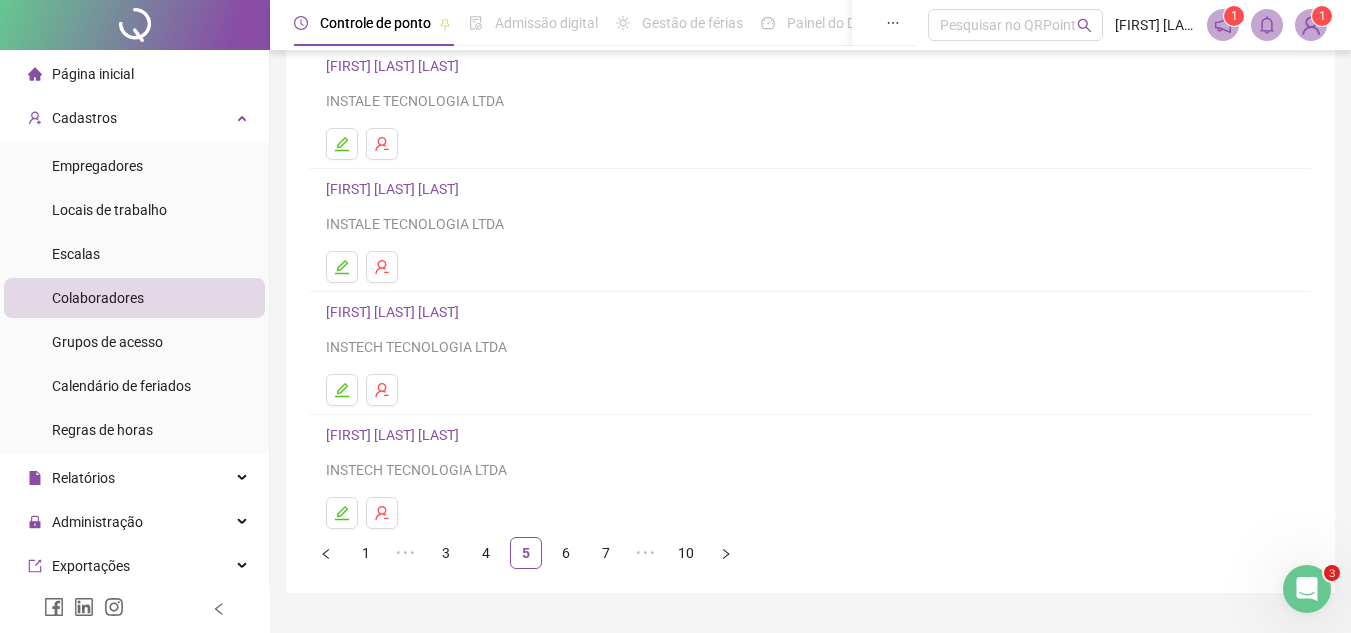 scroll, scrollTop: 334, scrollLeft: 0, axis: vertical 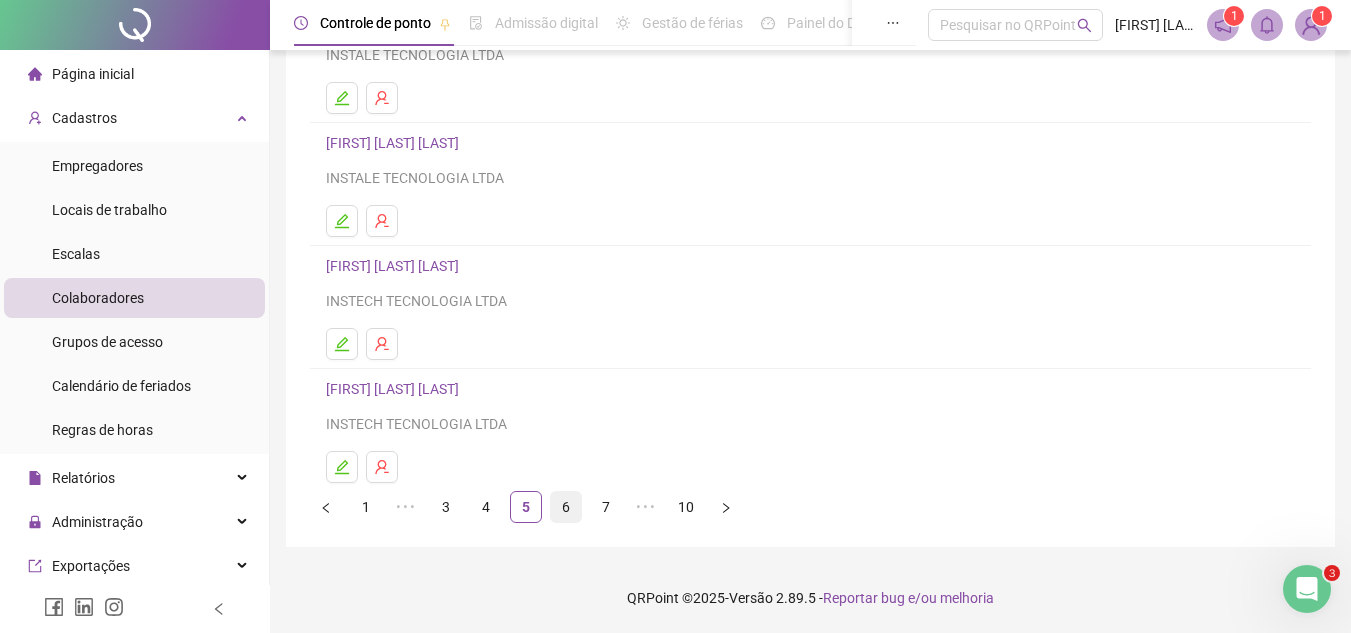 click on "6" at bounding box center (566, 507) 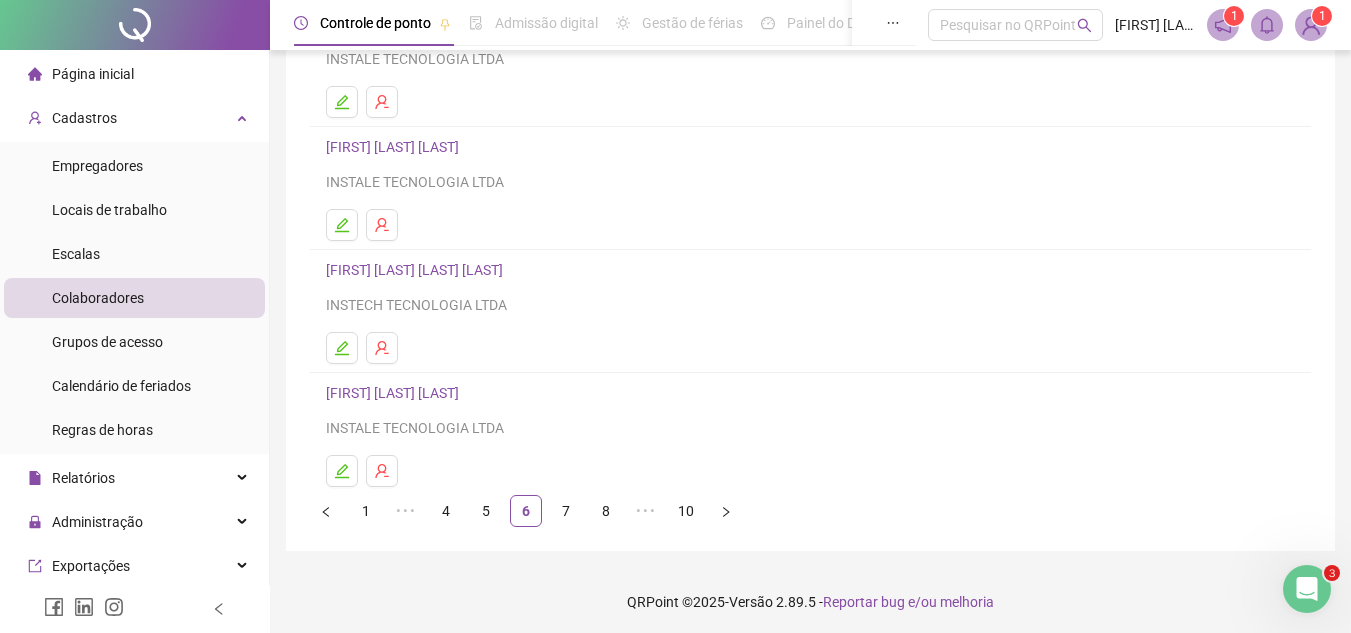 scroll, scrollTop: 334, scrollLeft: 0, axis: vertical 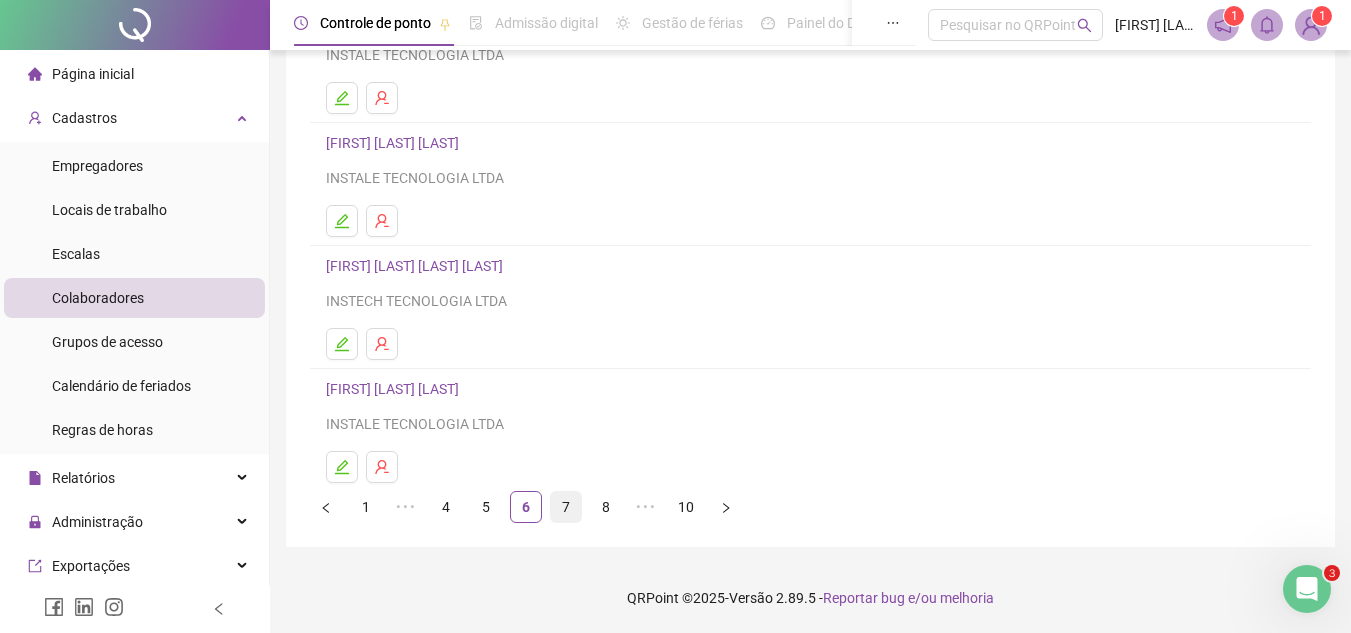 click on "7" at bounding box center (566, 507) 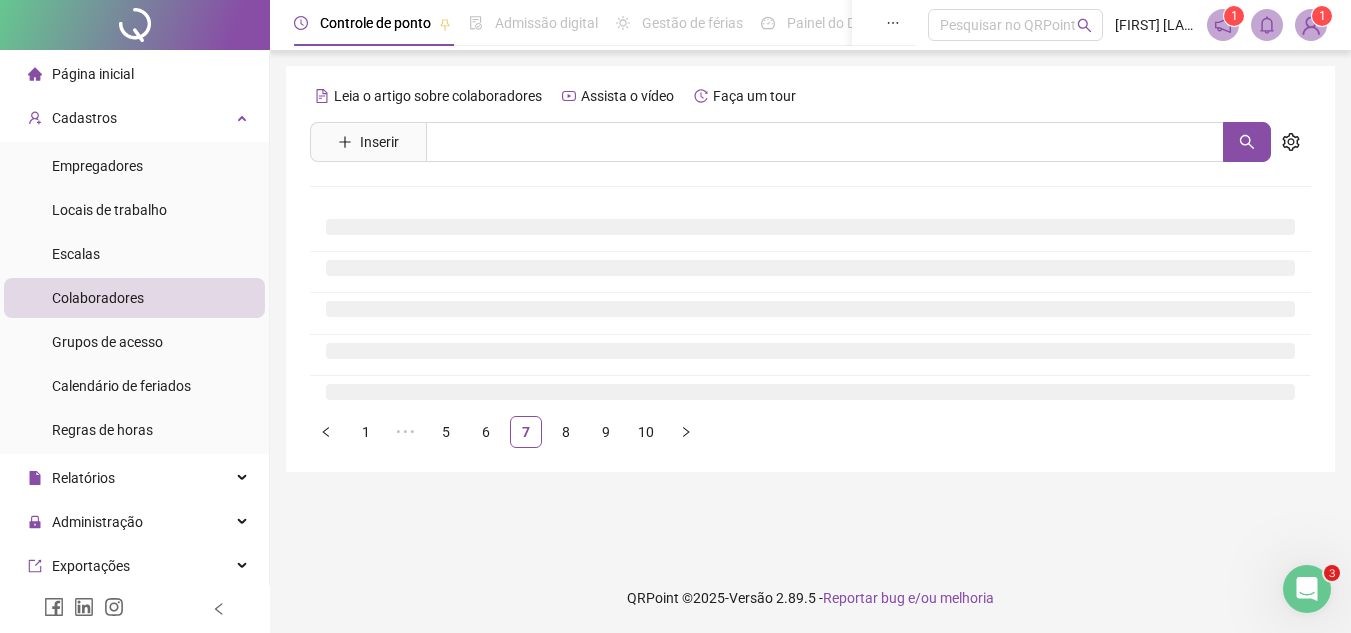scroll, scrollTop: 0, scrollLeft: 0, axis: both 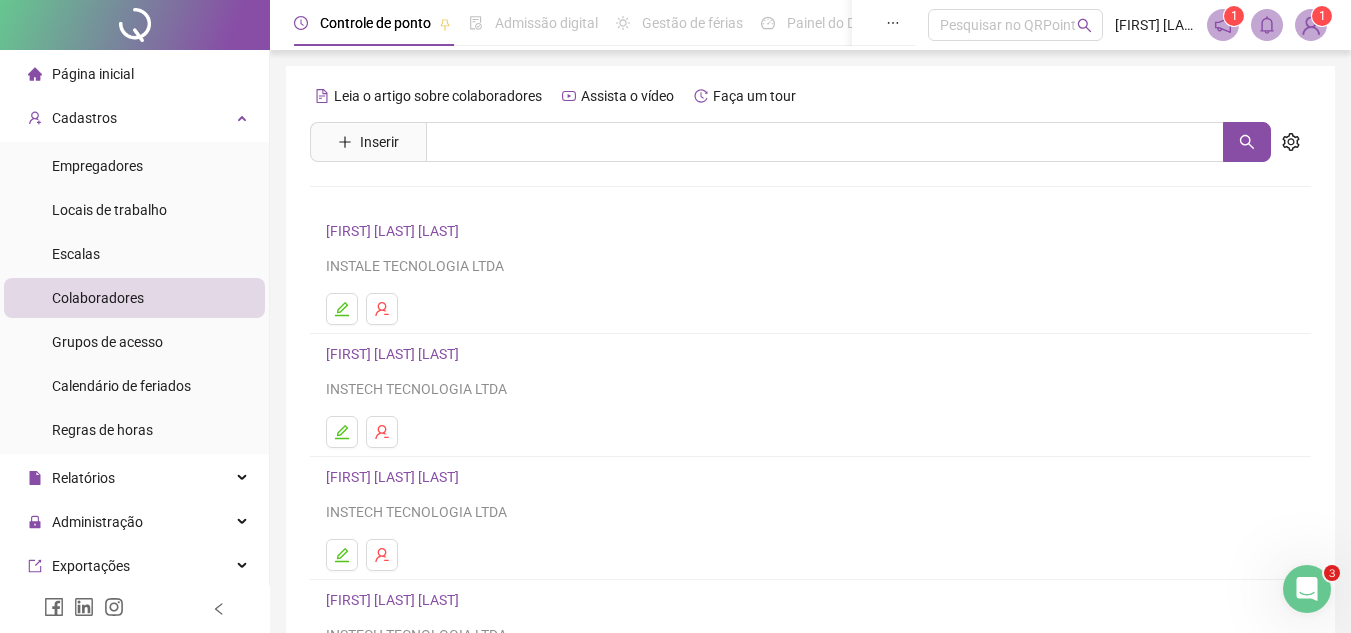 click on "[FIRST] [LAST] [LAST]" at bounding box center (395, 477) 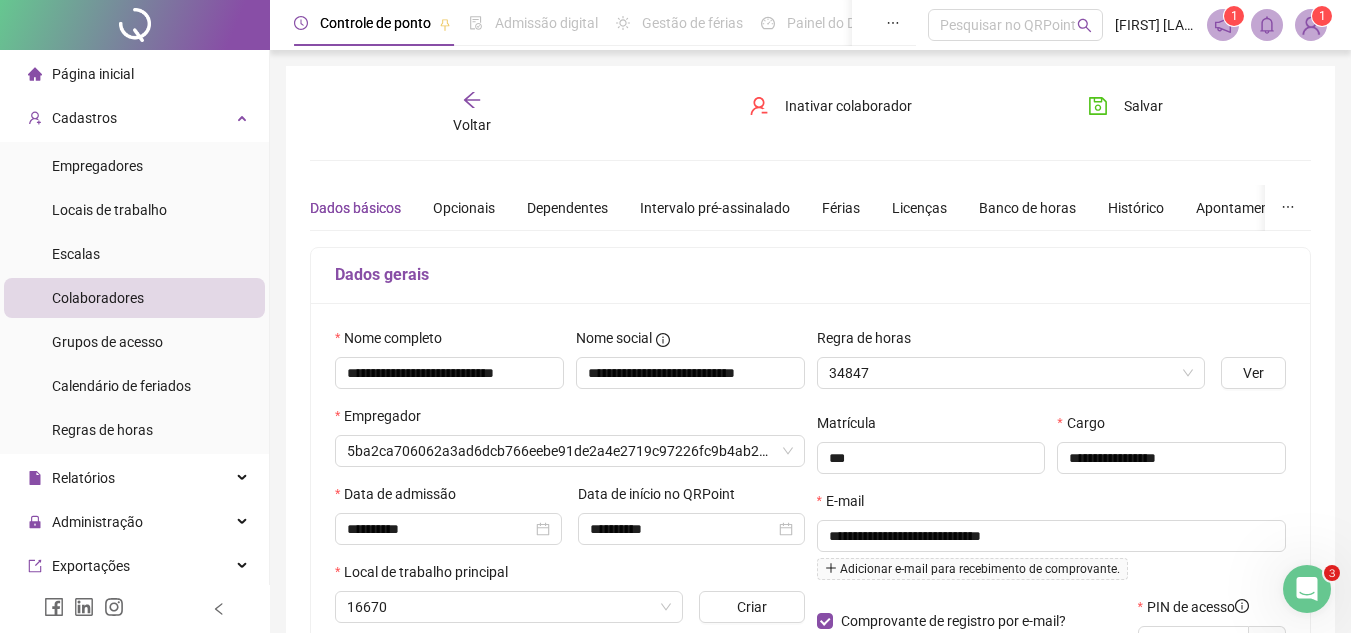 type on "**********" 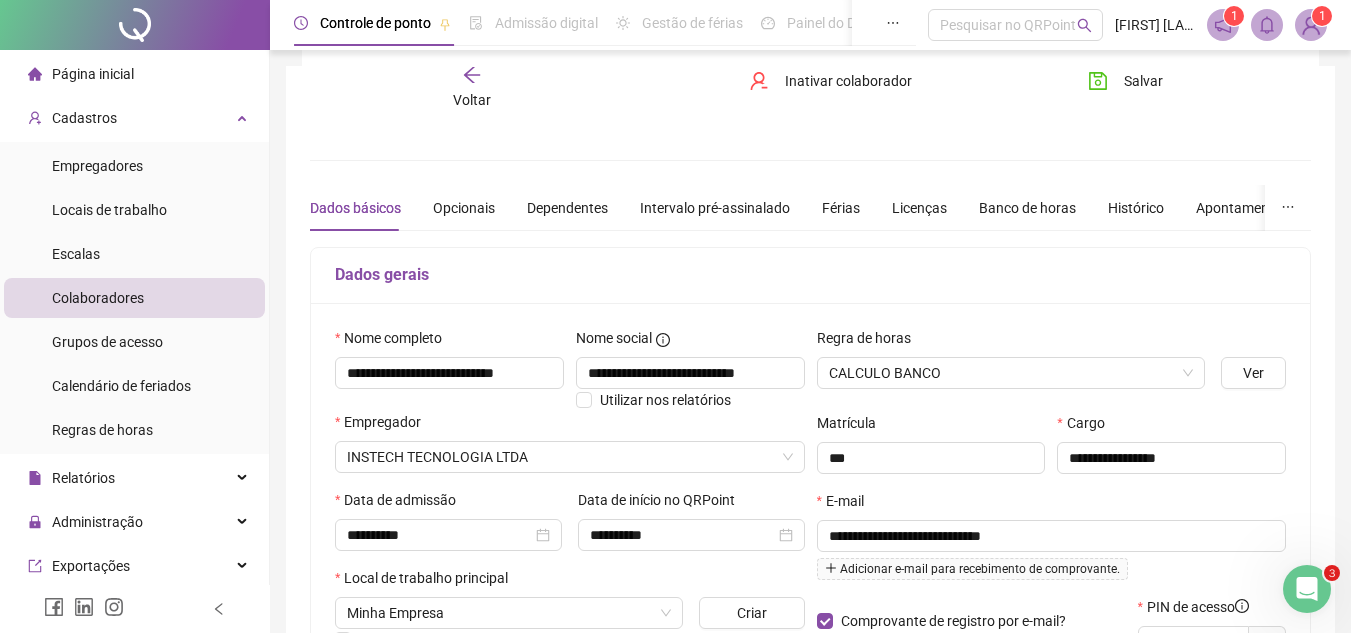 scroll, scrollTop: 300, scrollLeft: 0, axis: vertical 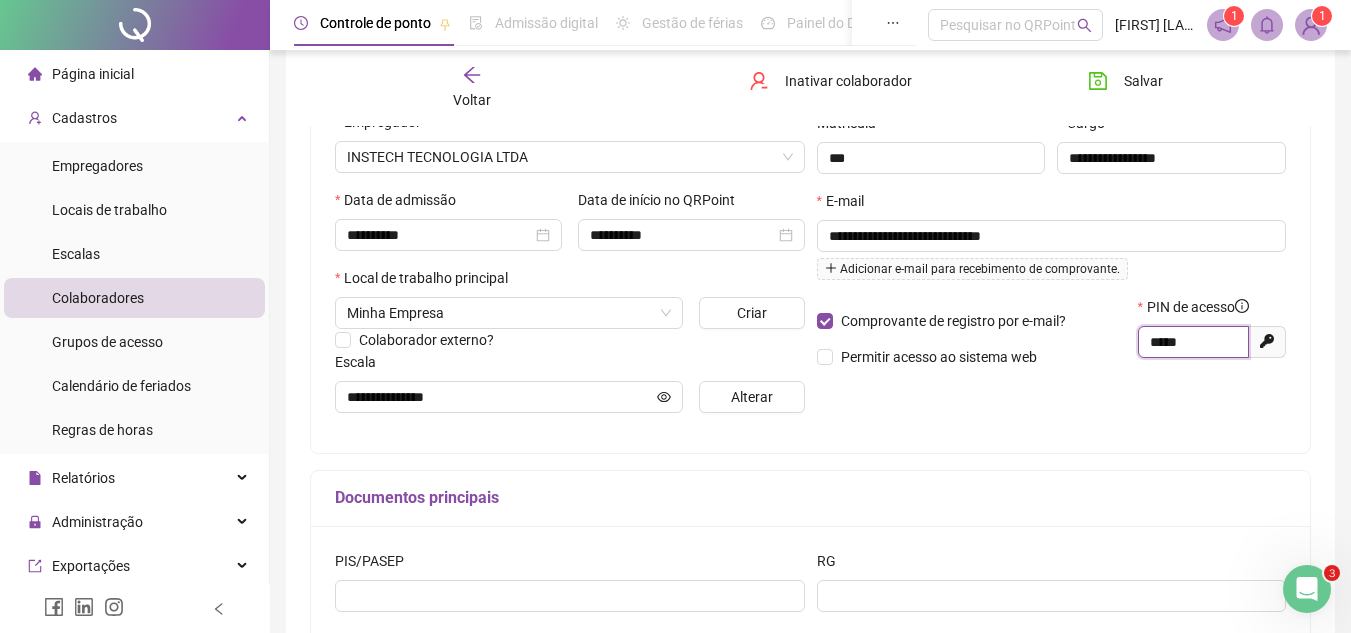 drag, startPoint x: 1194, startPoint y: 341, endPoint x: 1076, endPoint y: 336, distance: 118.10589 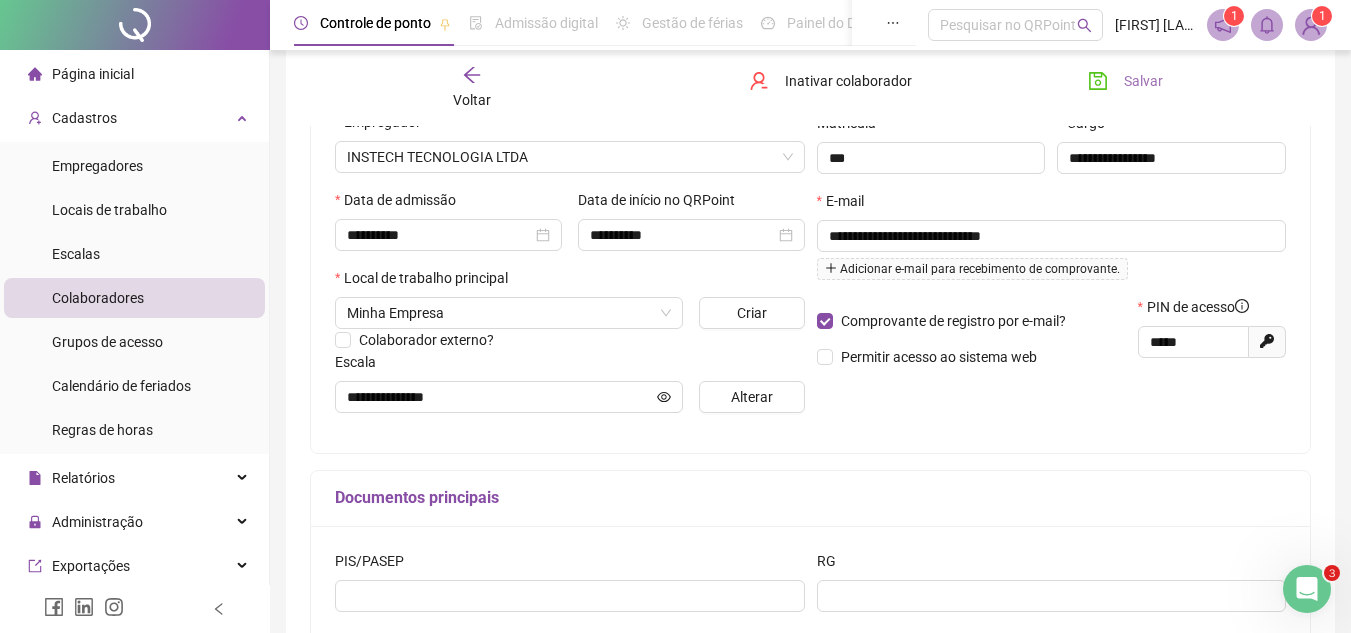 click on "Salvar" at bounding box center [1143, 81] 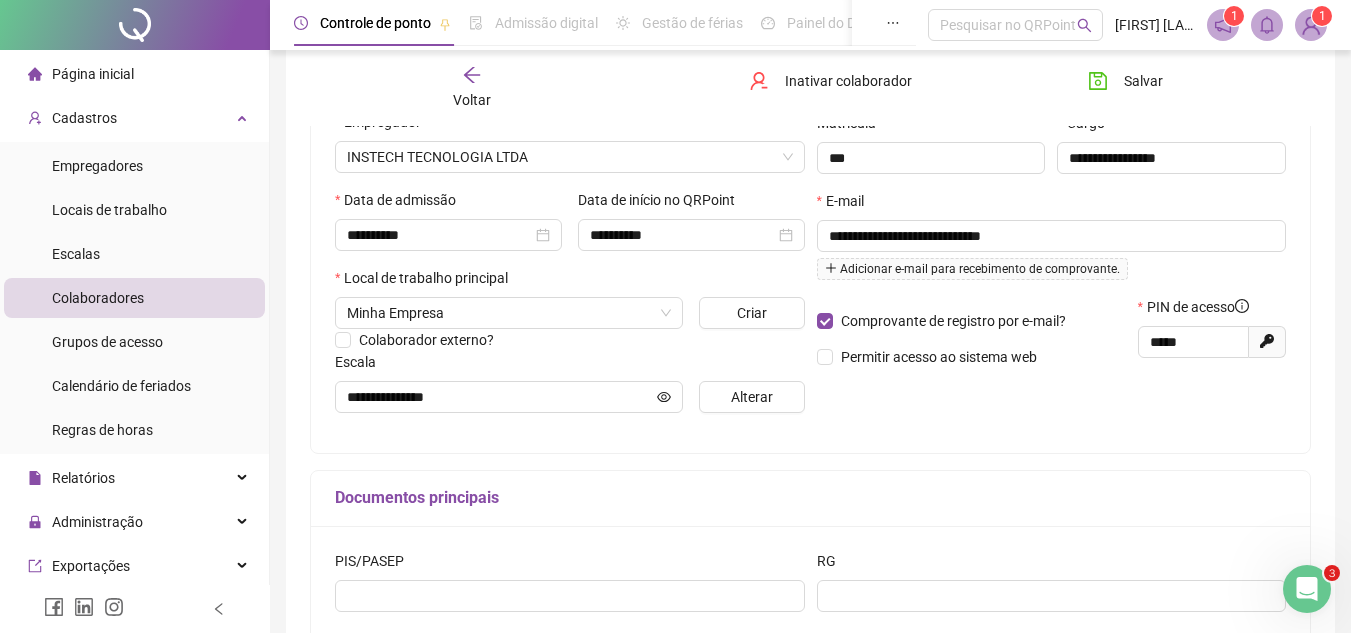 click 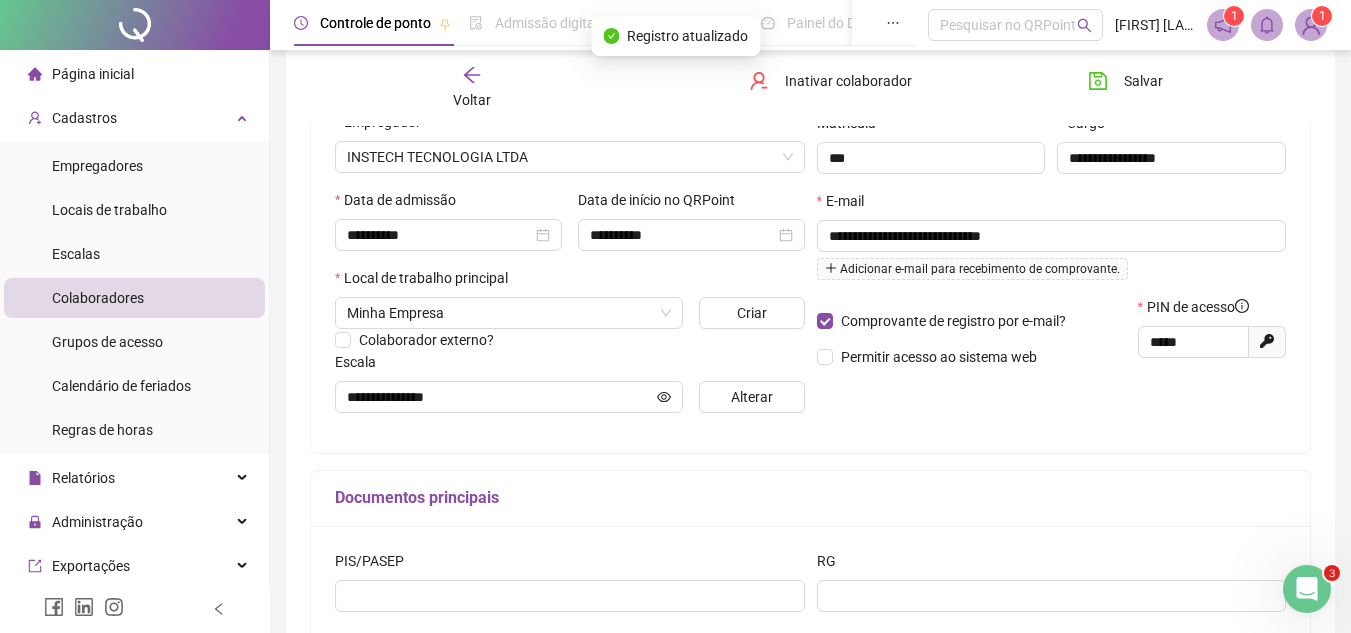 click on "Voltar" at bounding box center [472, 88] 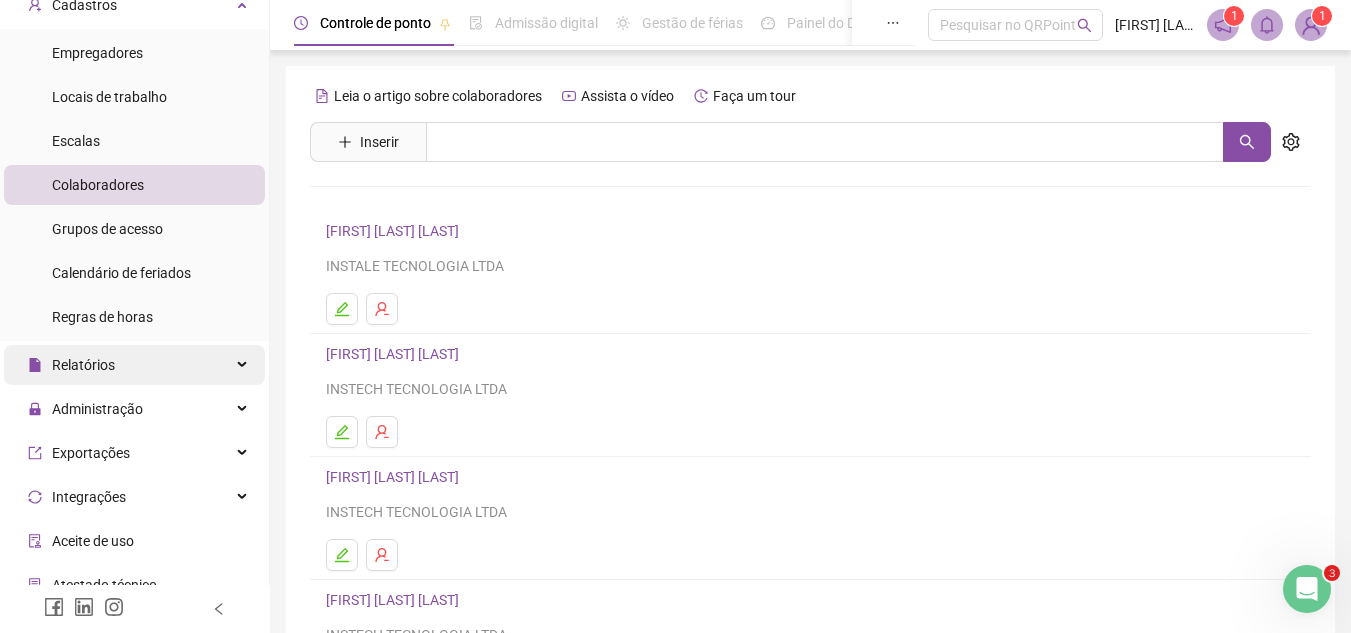 scroll, scrollTop: 200, scrollLeft: 0, axis: vertical 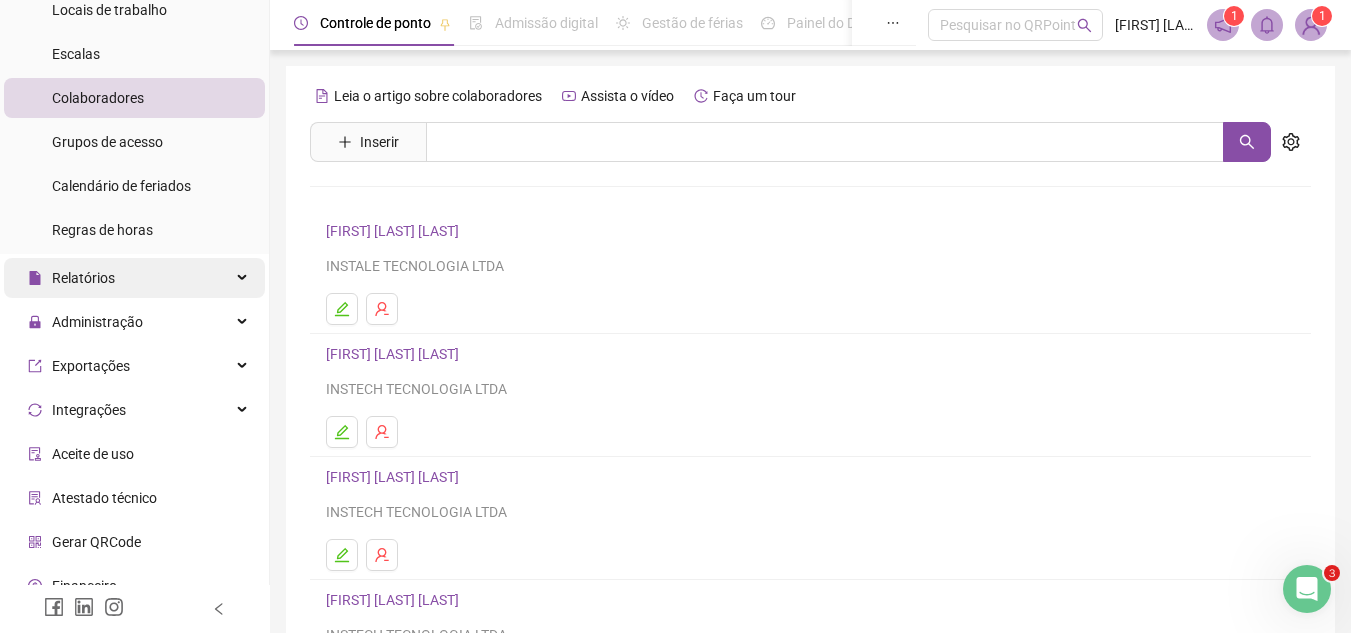 click on "Relatórios" at bounding box center (134, 278) 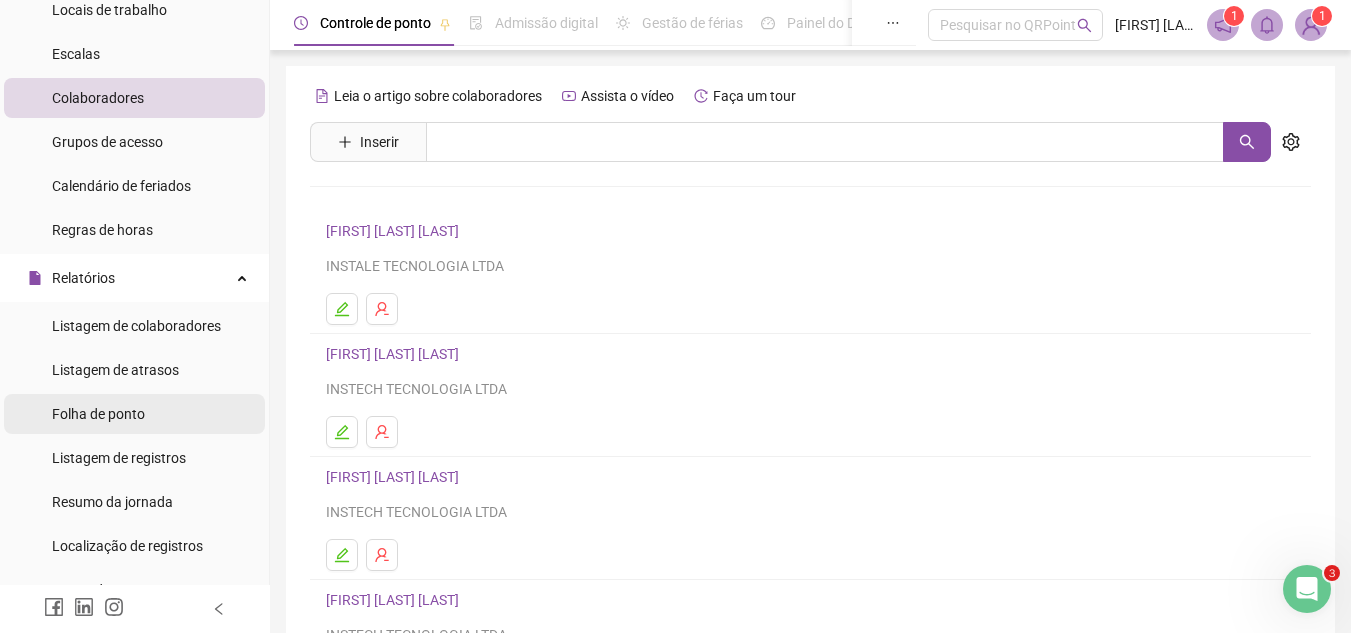 click on "Folha de ponto" at bounding box center (98, 414) 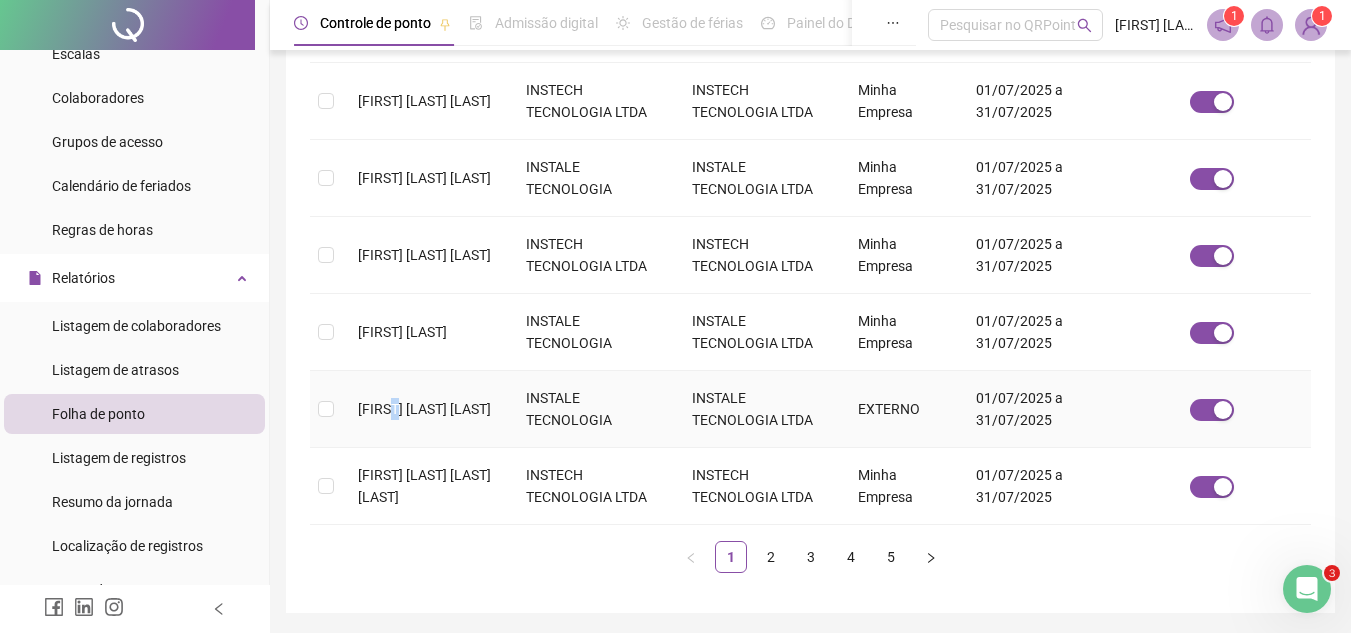click on "[FIRST] [LAST]" at bounding box center [426, 409] 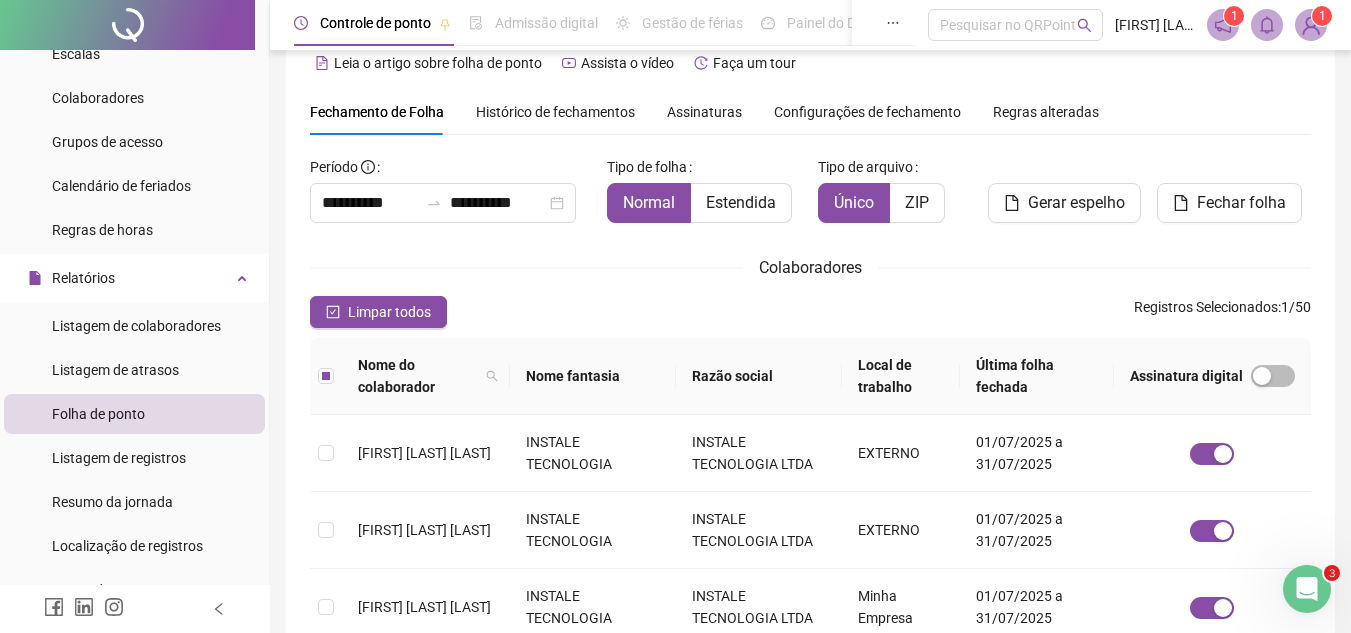 scroll, scrollTop: 0, scrollLeft: 0, axis: both 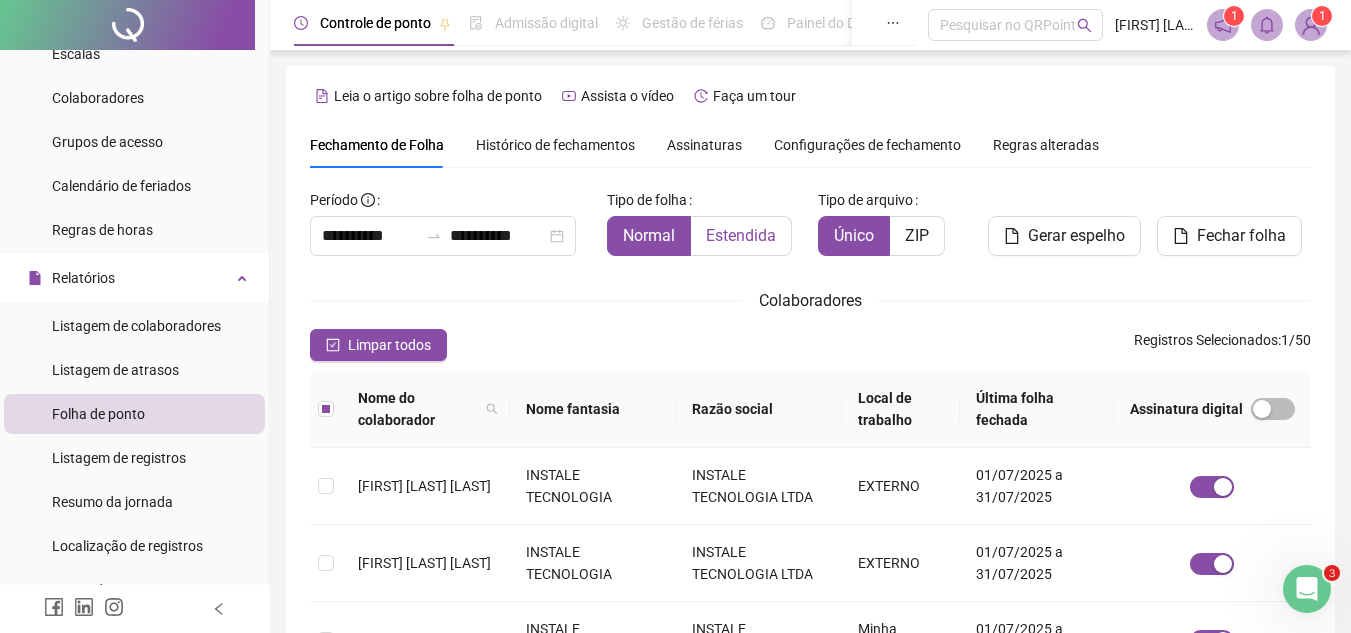 click on "Estendida" at bounding box center (741, 236) 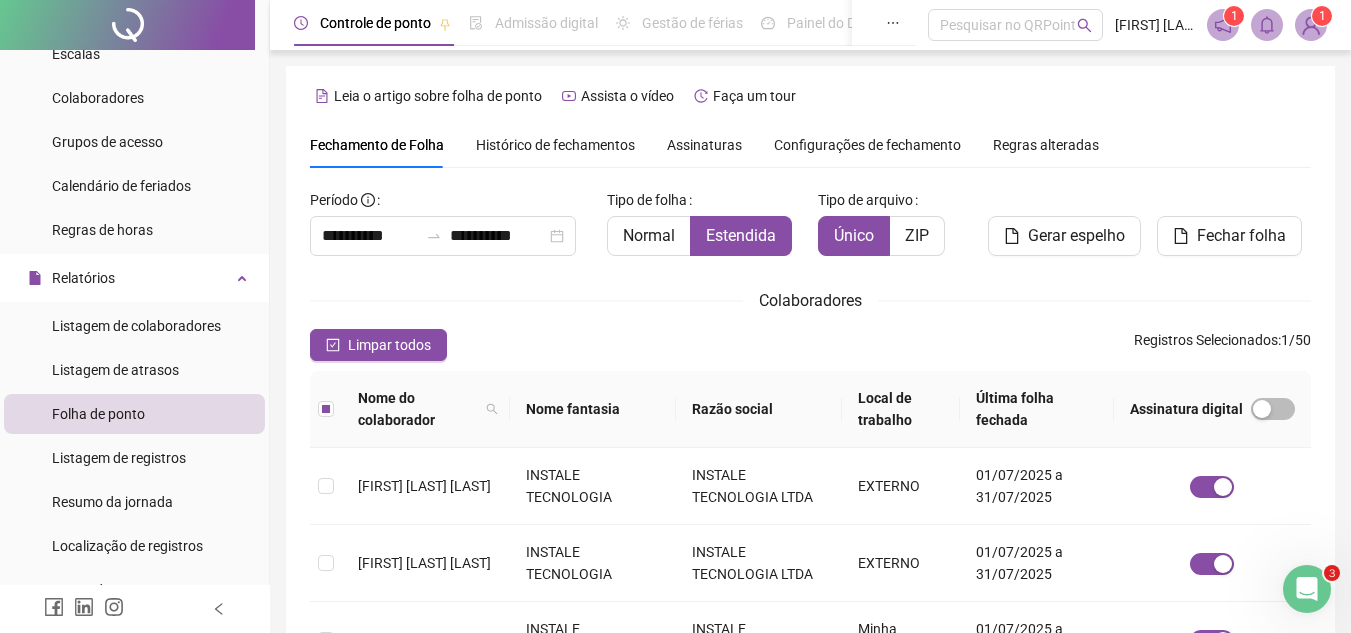 scroll, scrollTop: 93, scrollLeft: 0, axis: vertical 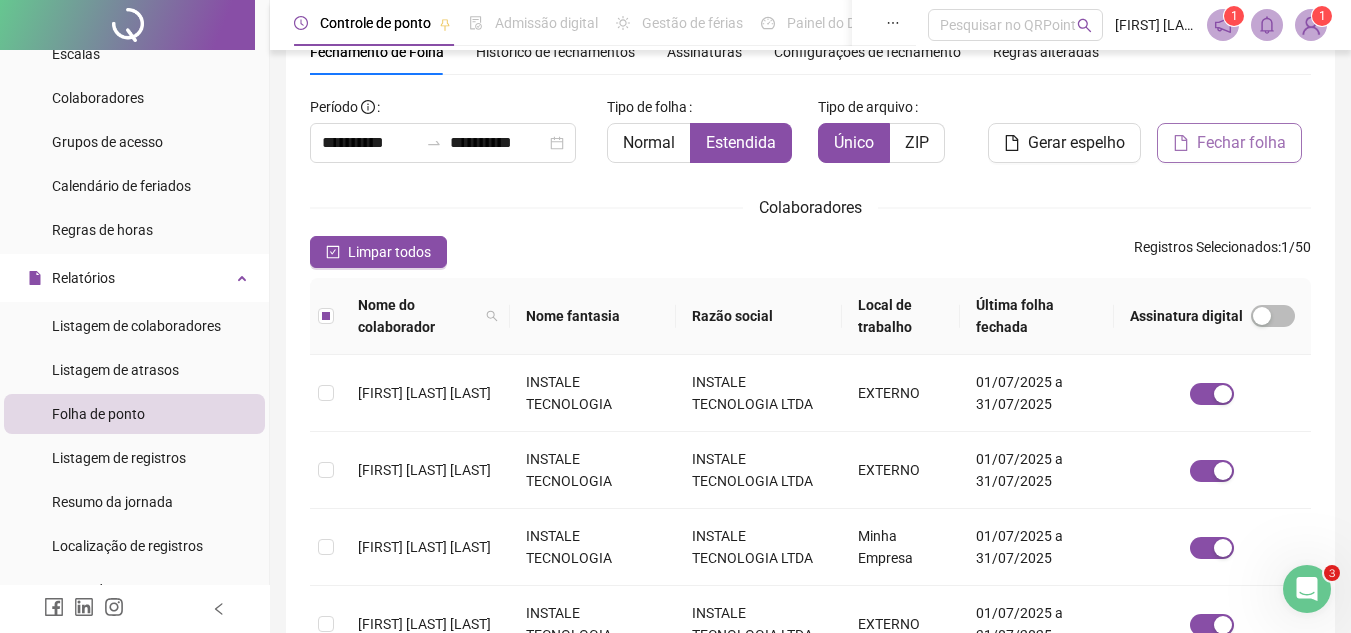 click on "Fechar folha" at bounding box center (1241, 143) 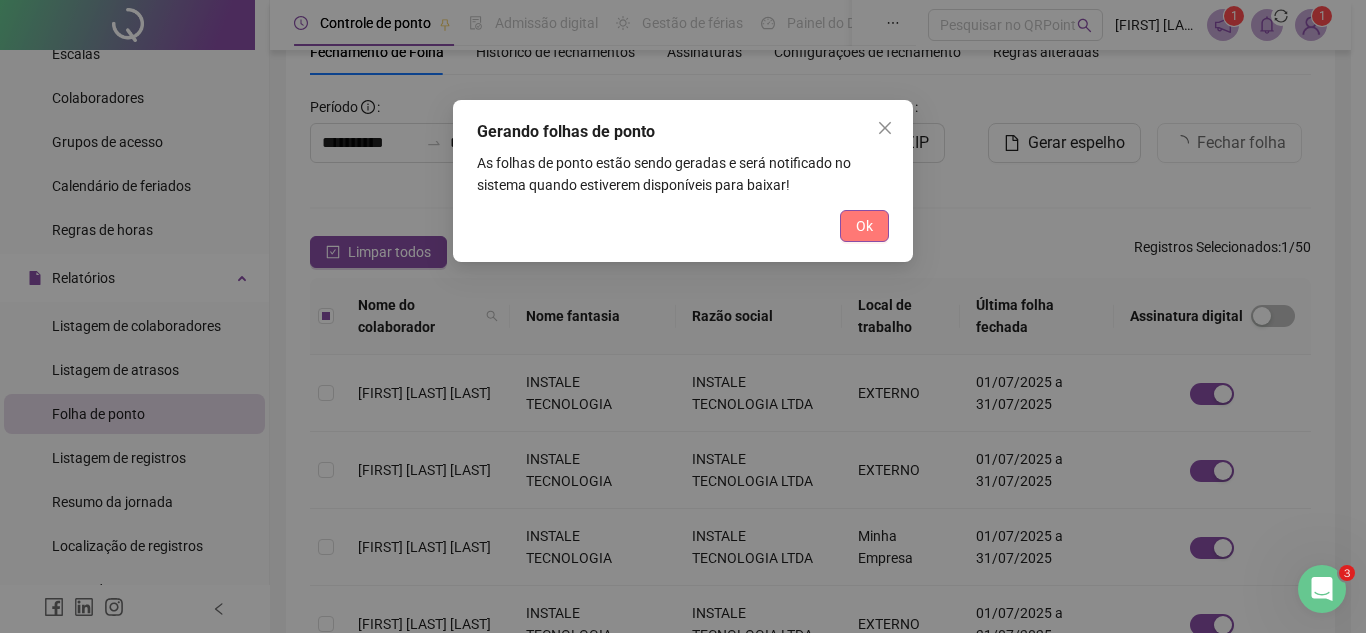 click on "Ok" at bounding box center [864, 226] 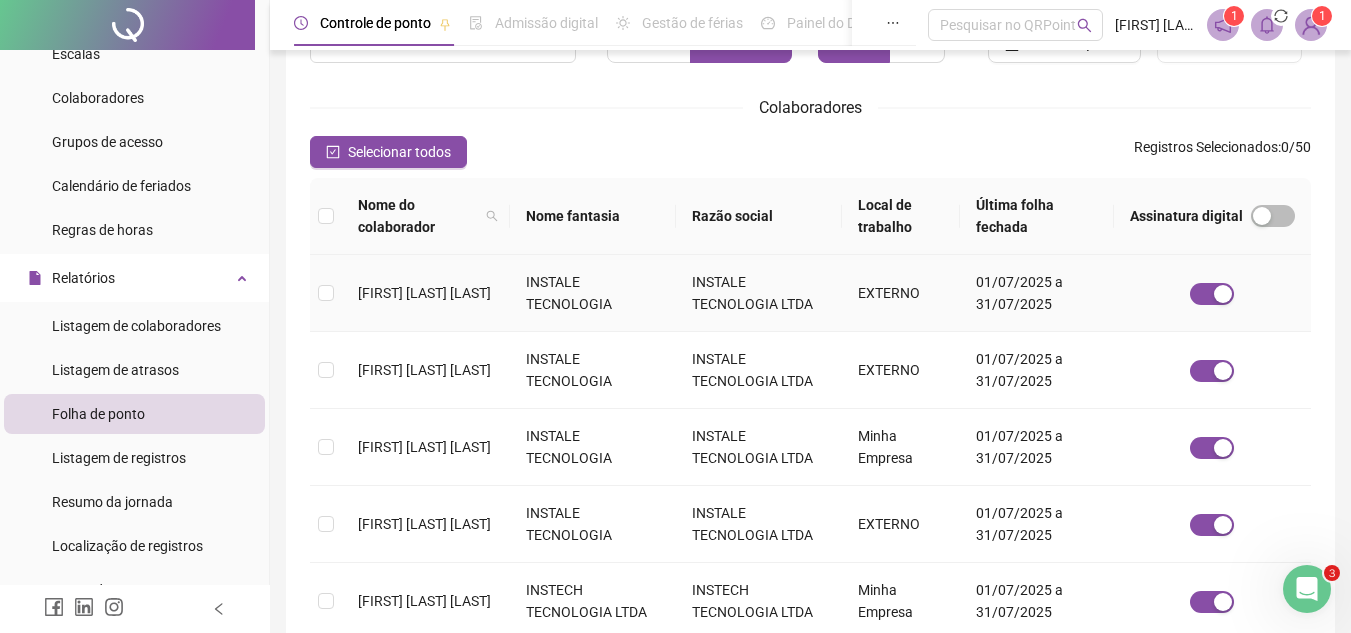 scroll, scrollTop: 93, scrollLeft: 0, axis: vertical 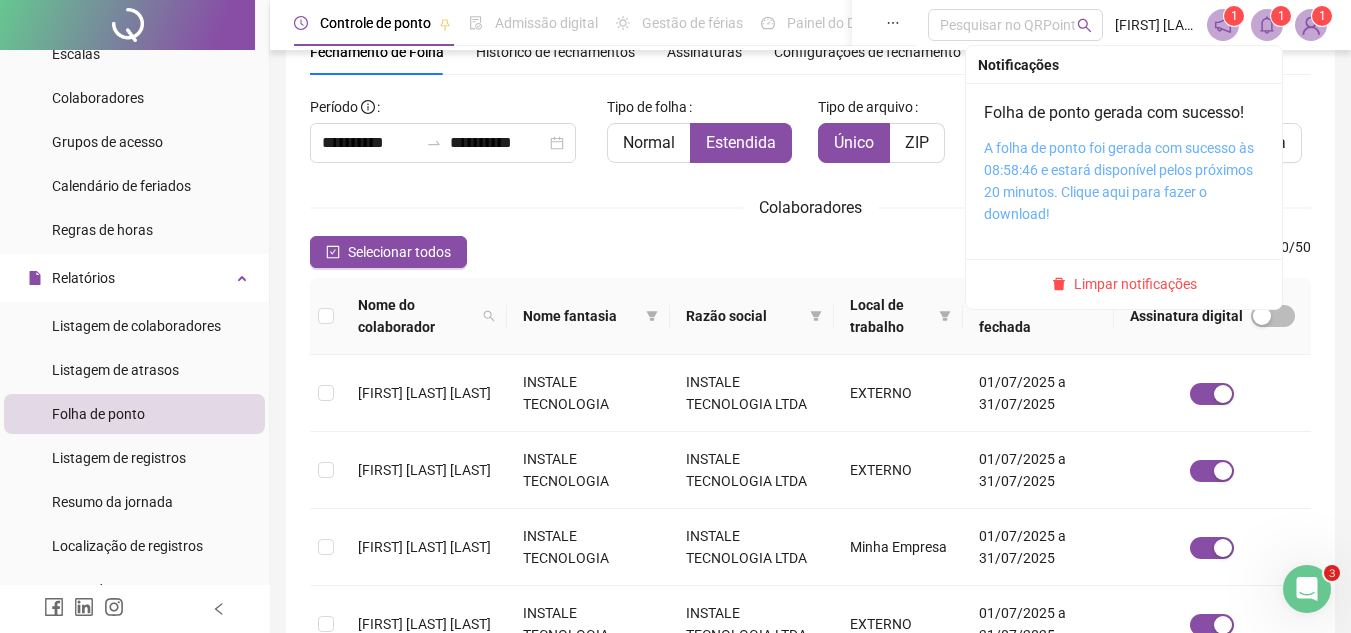 click on "A folha de ponto foi gerada com sucesso às 08:58:46 e estará disponível pelos próximos 20 minutos.
Clique aqui para fazer o download!" at bounding box center (1119, 181) 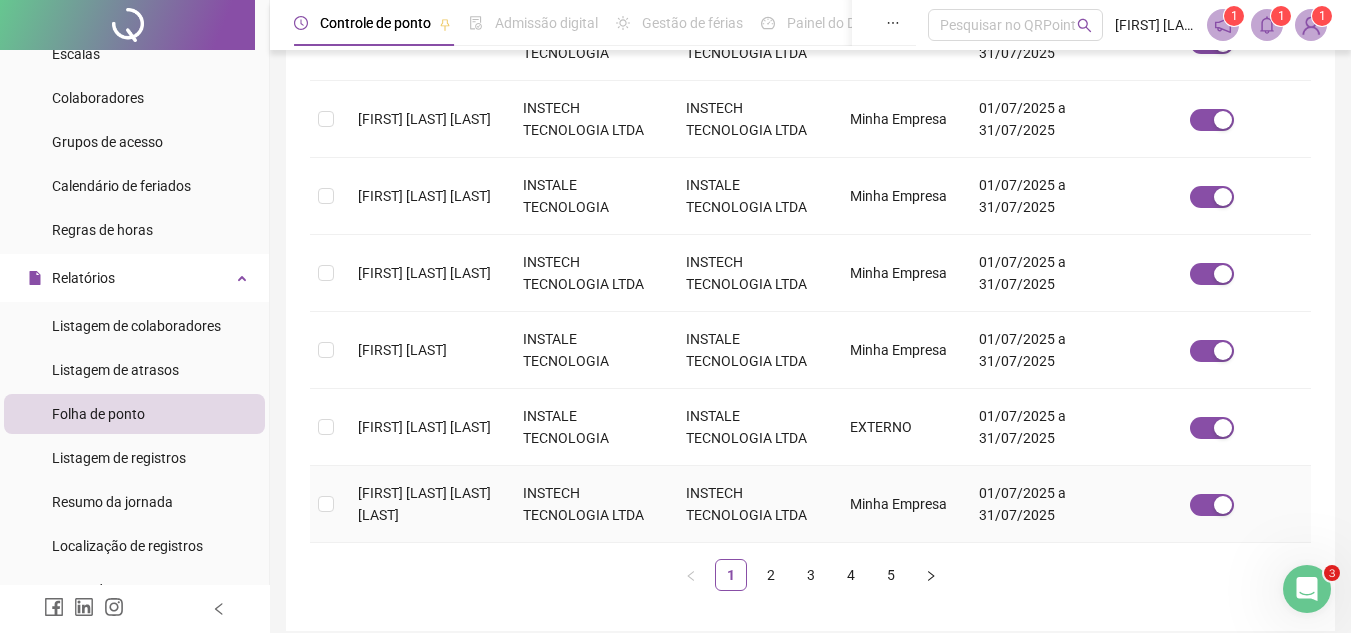 scroll, scrollTop: 759, scrollLeft: 0, axis: vertical 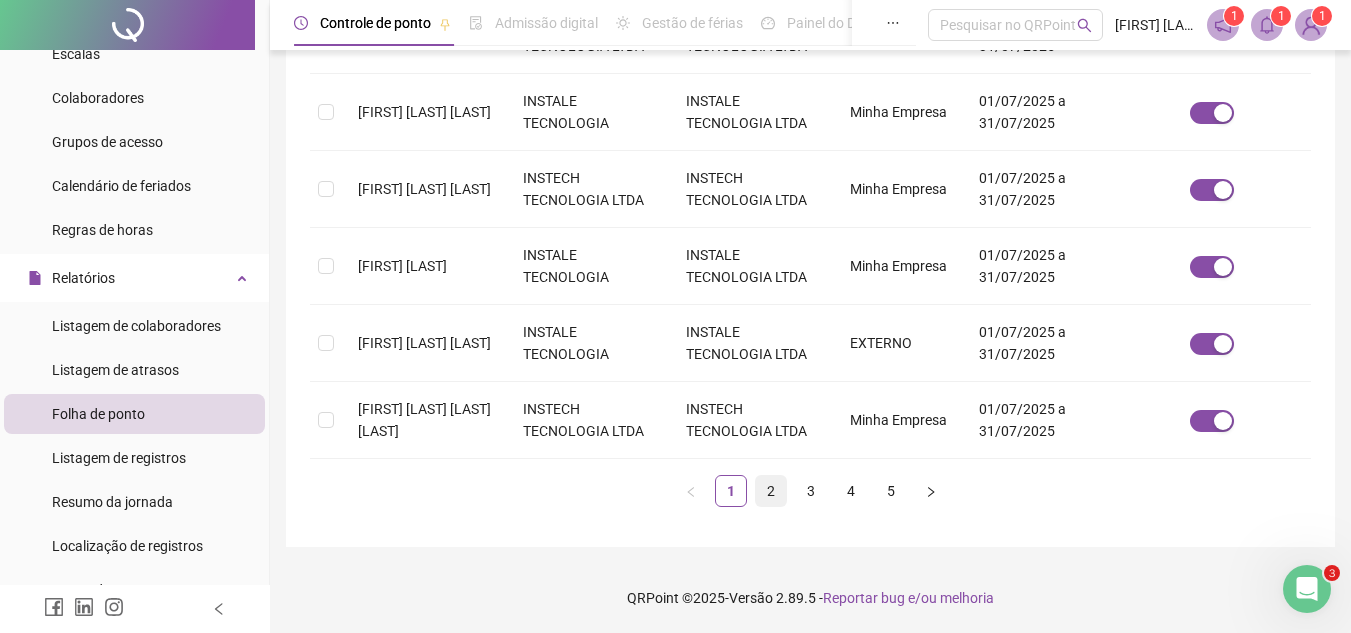 click on "2" at bounding box center (771, 491) 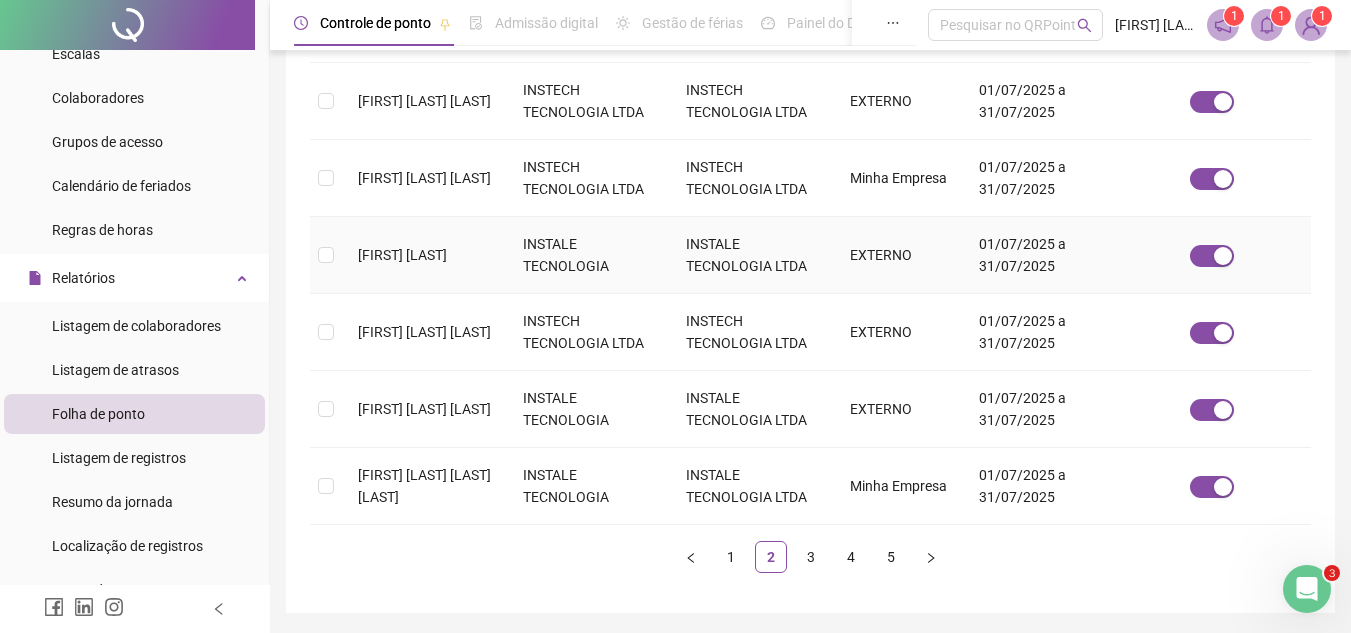 click on "[FIRST] [LAST]" at bounding box center [402, 255] 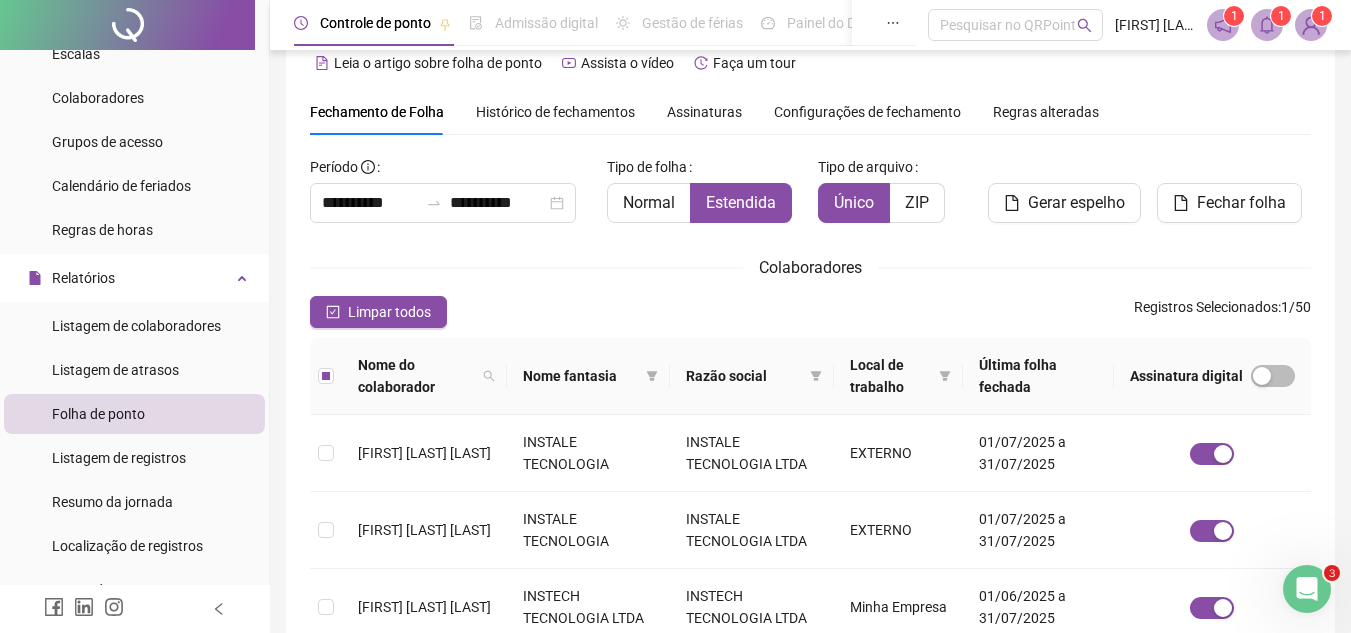 scroll, scrollTop: 0, scrollLeft: 0, axis: both 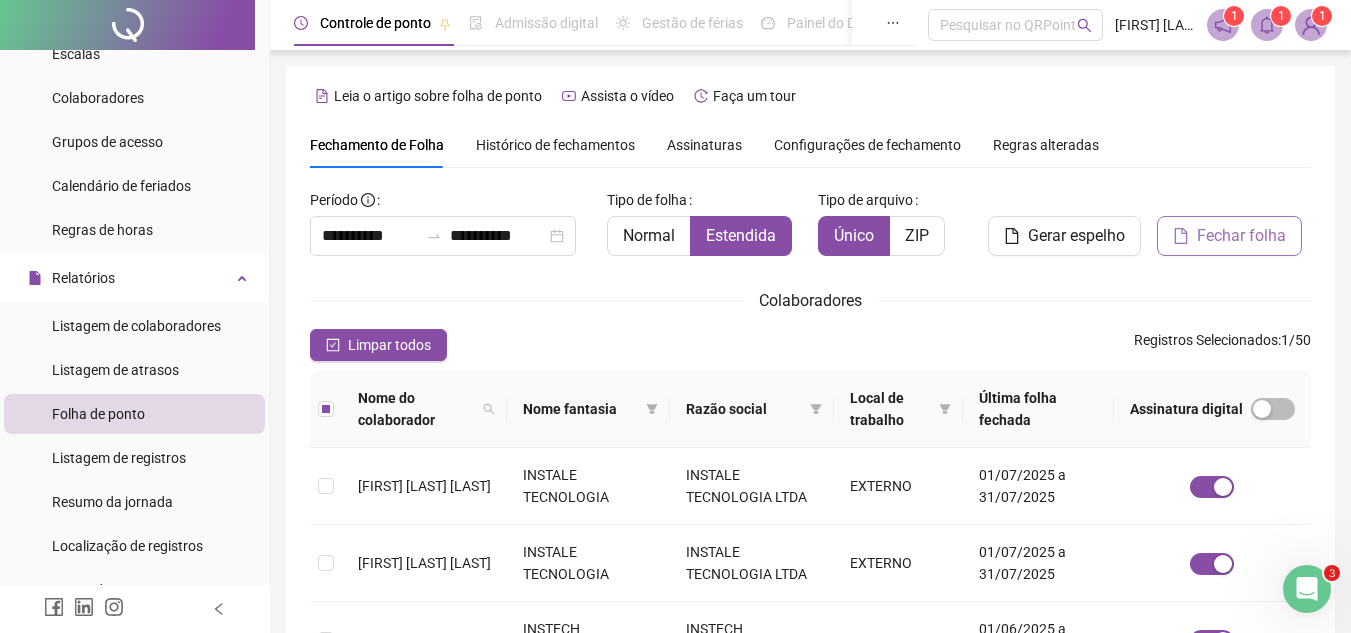 click on "Fechar folha" at bounding box center (1229, 236) 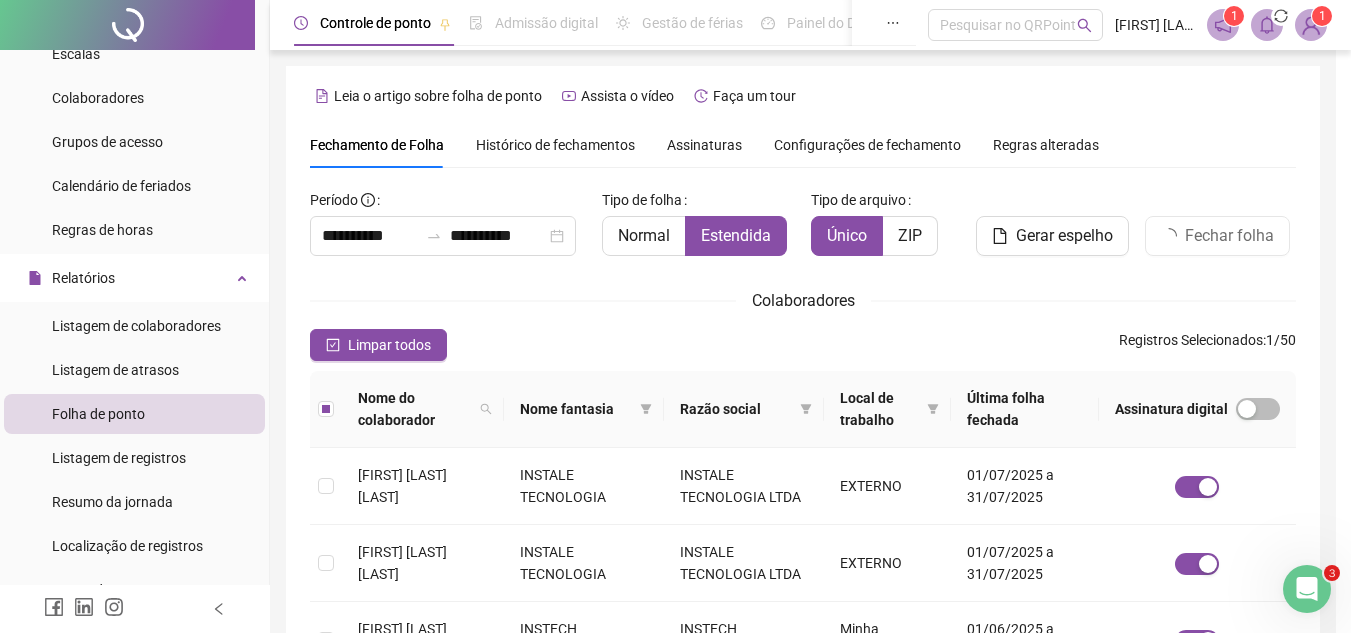 scroll, scrollTop: 93, scrollLeft: 0, axis: vertical 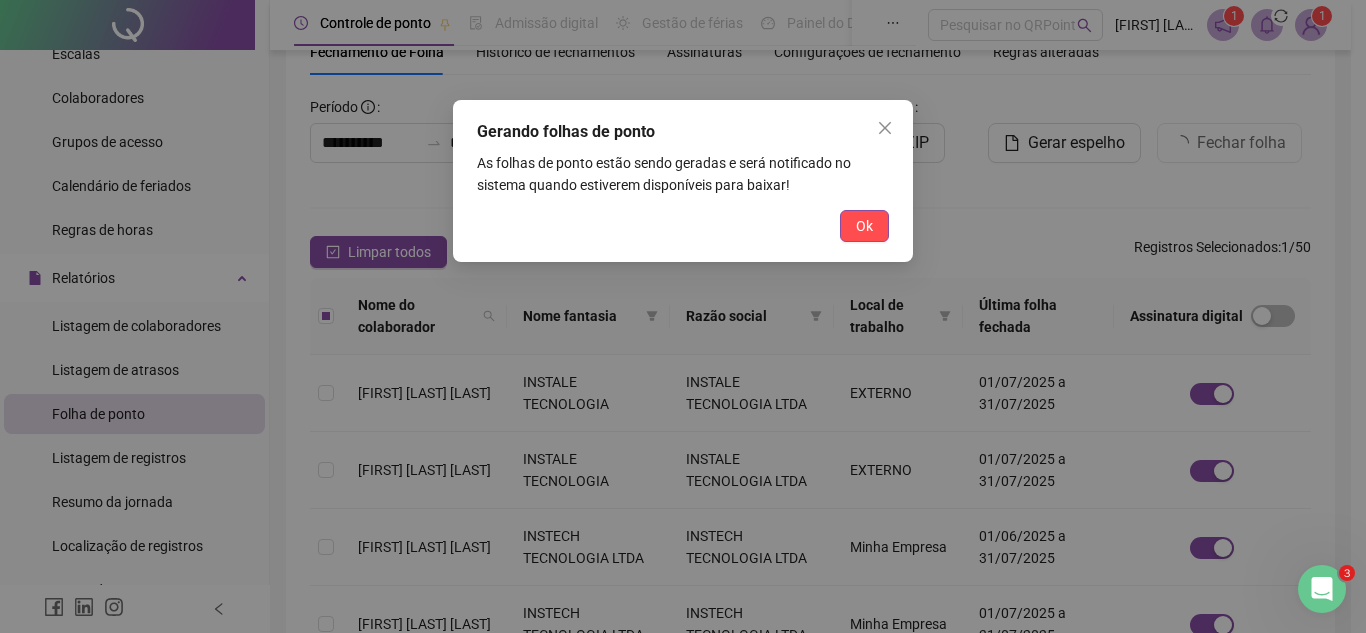 click on "Ok" at bounding box center [864, 226] 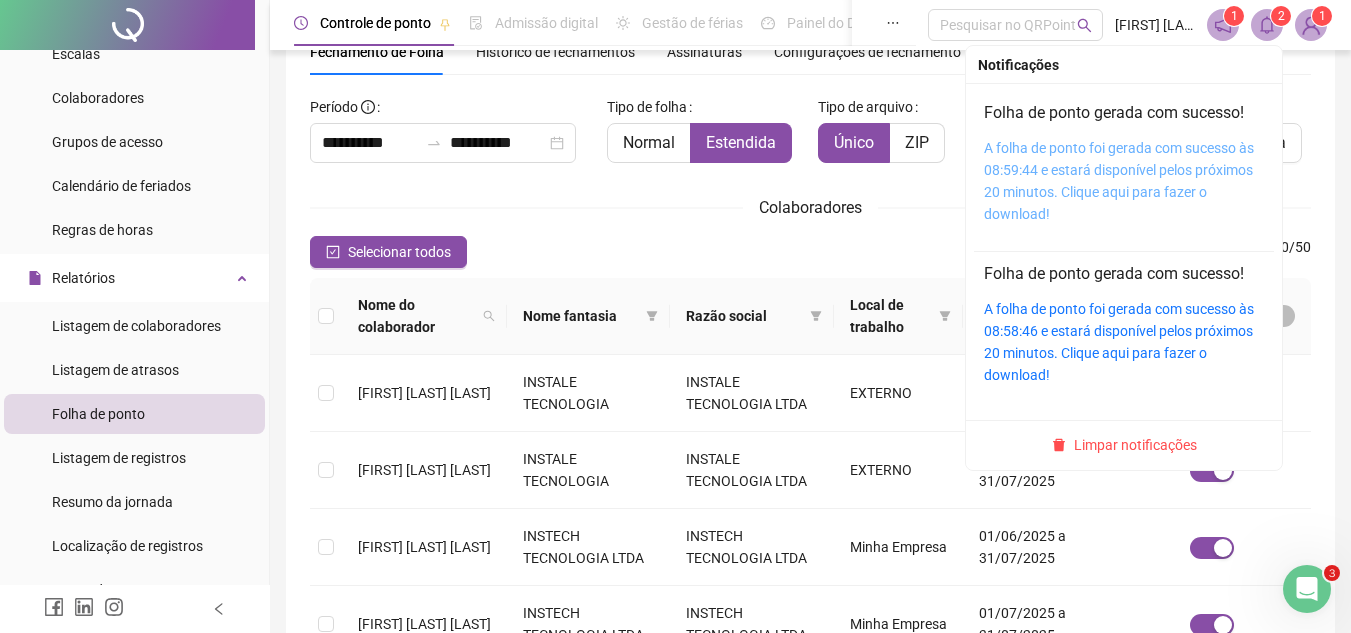 click on "A folha de ponto foi gerada com sucesso às 08:59:44 e estará disponível pelos próximos 20 minutos.
Clique aqui para fazer o download!" at bounding box center [1119, 181] 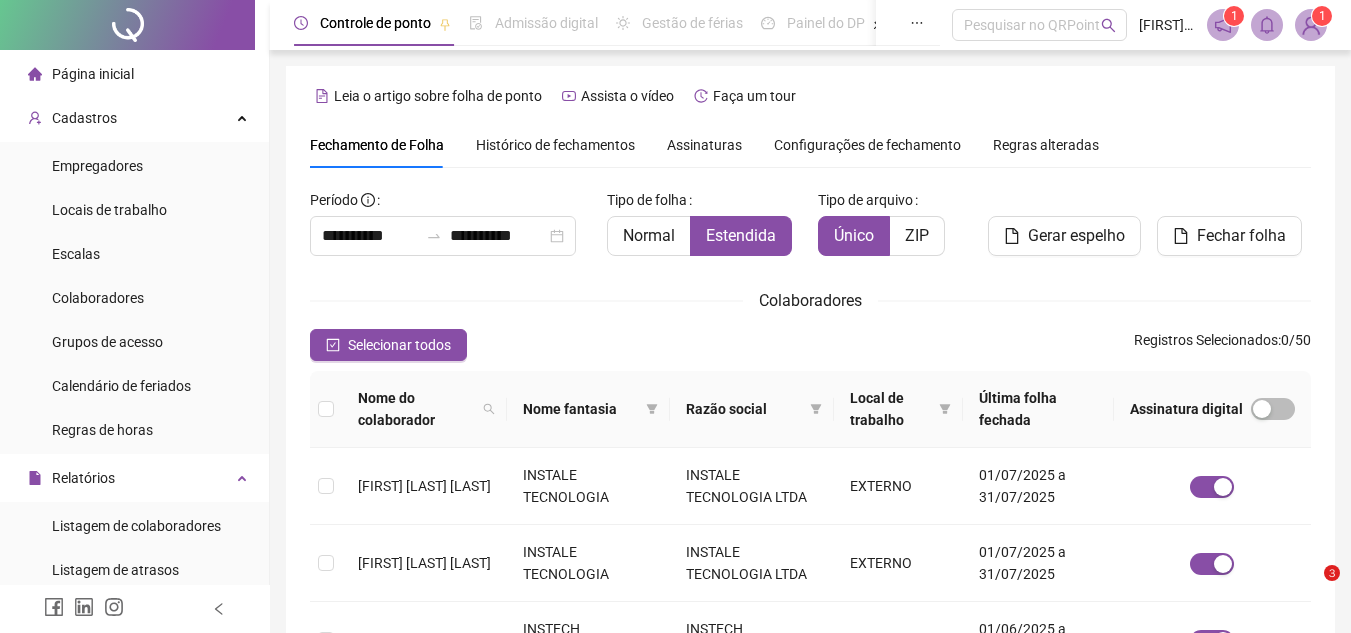 scroll, scrollTop: 93, scrollLeft: 0, axis: vertical 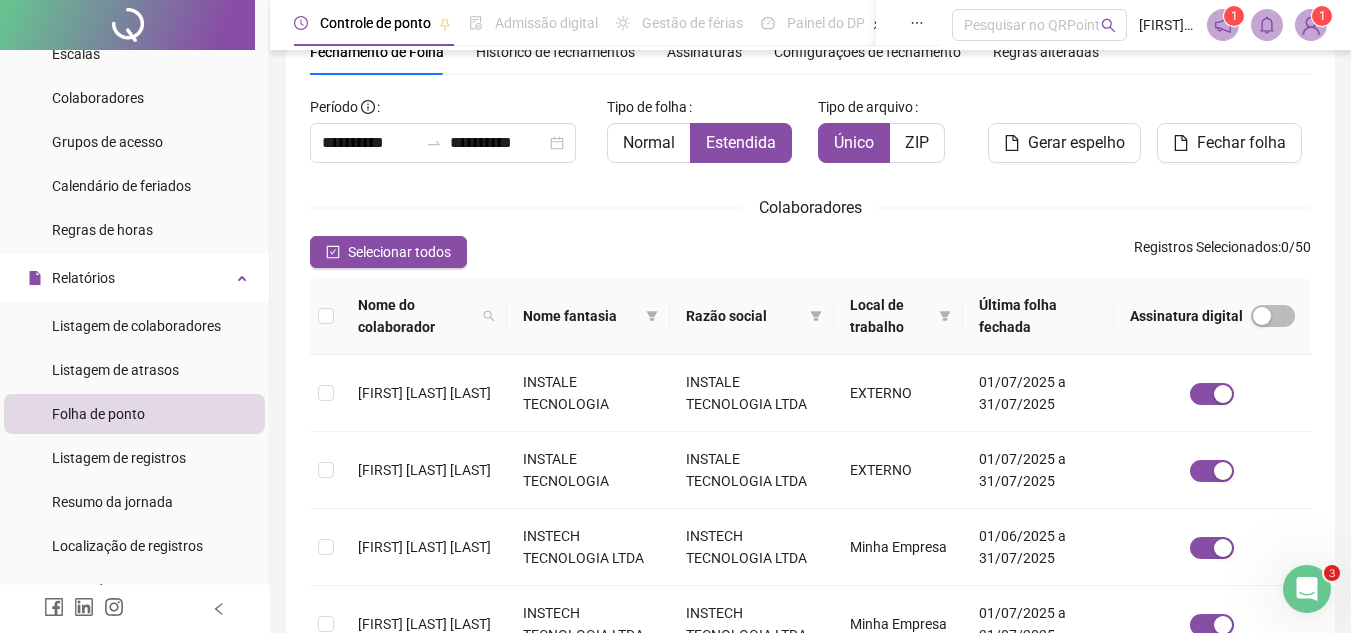 click on "**********" at bounding box center (810, 640) 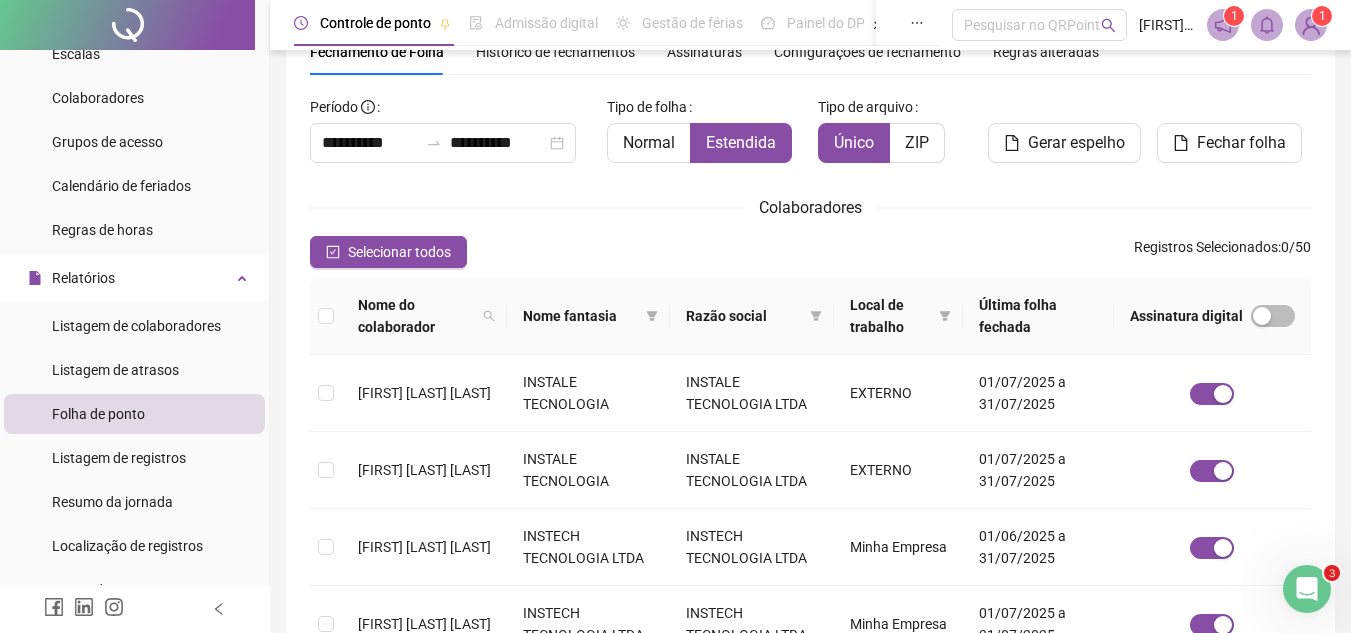 click on "Colaboradores" at bounding box center (810, 207) 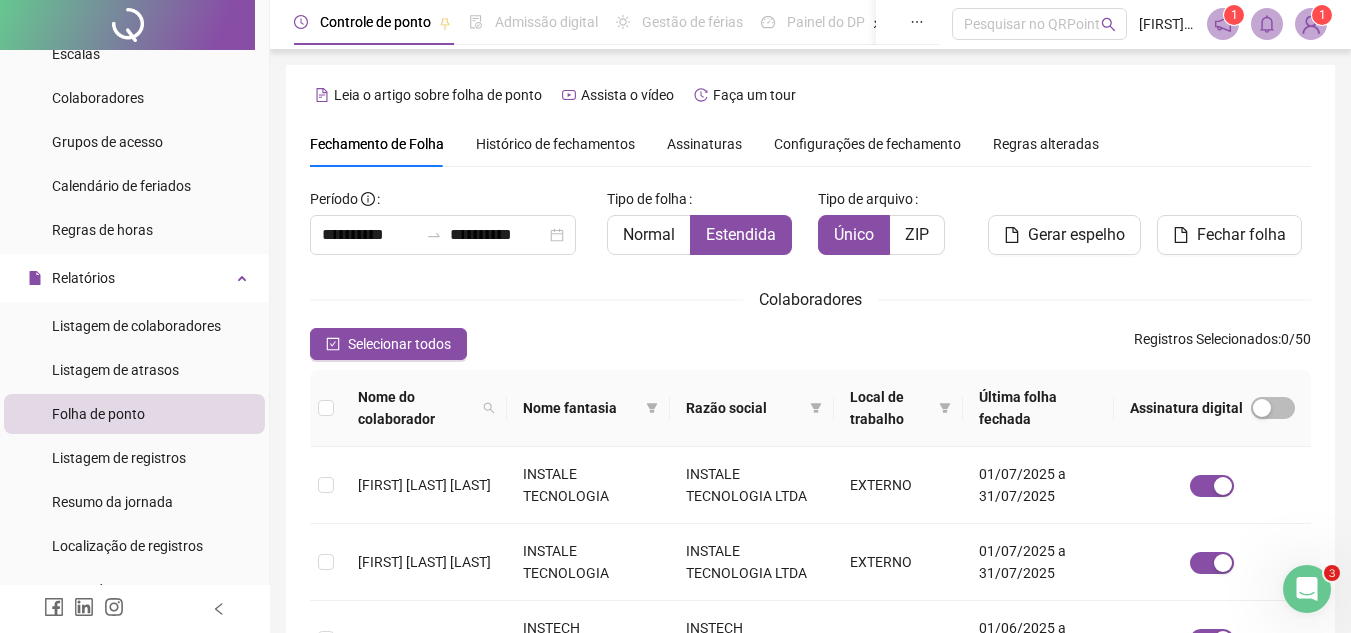 scroll, scrollTop: 0, scrollLeft: 0, axis: both 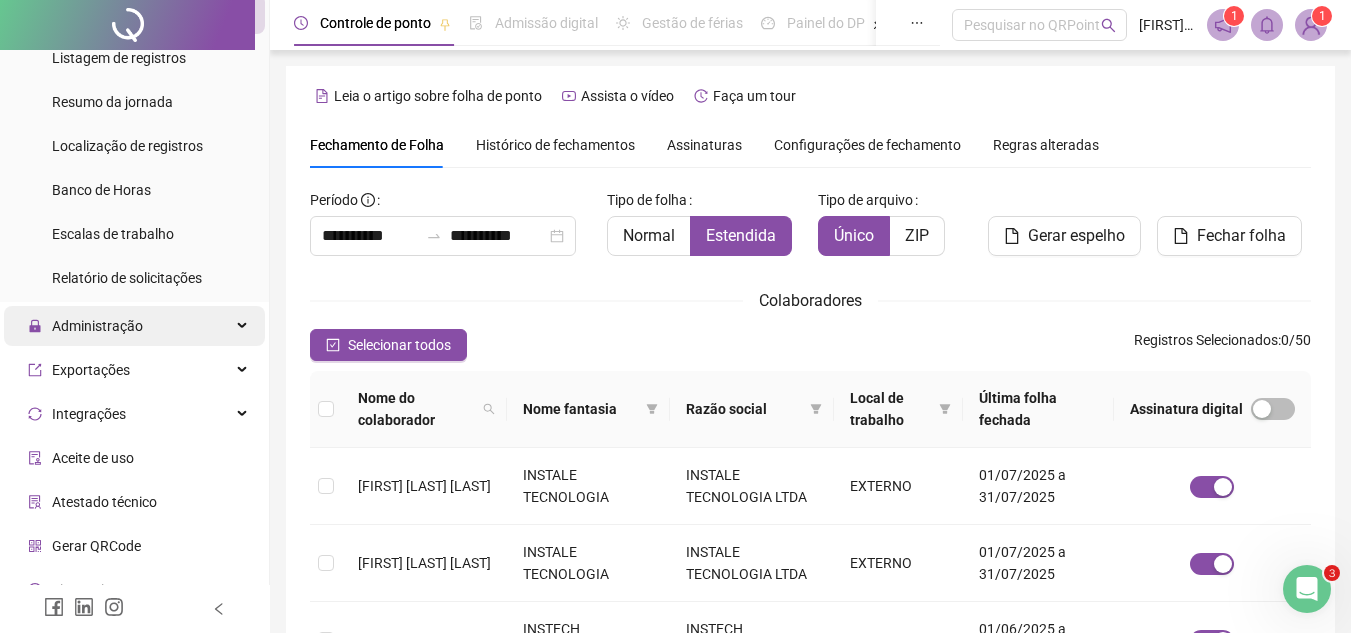 click on "Administração" at bounding box center [97, 326] 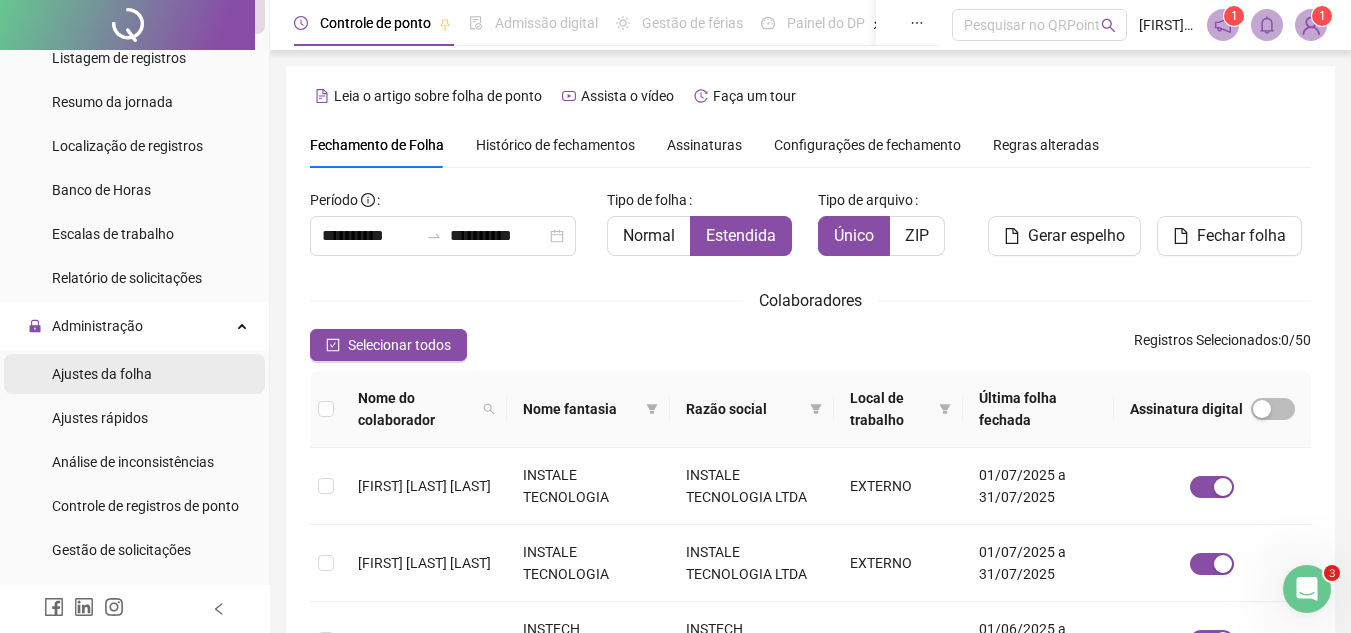click on "Ajustes da folha" at bounding box center (102, 374) 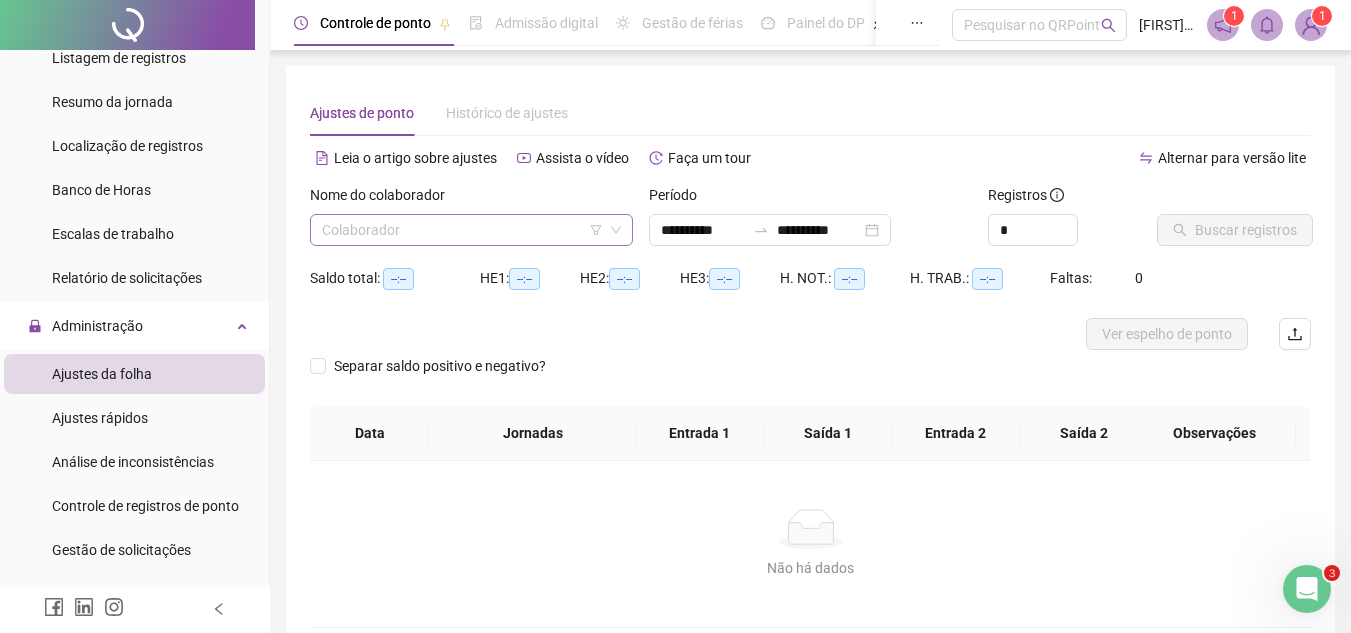 click at bounding box center (462, 230) 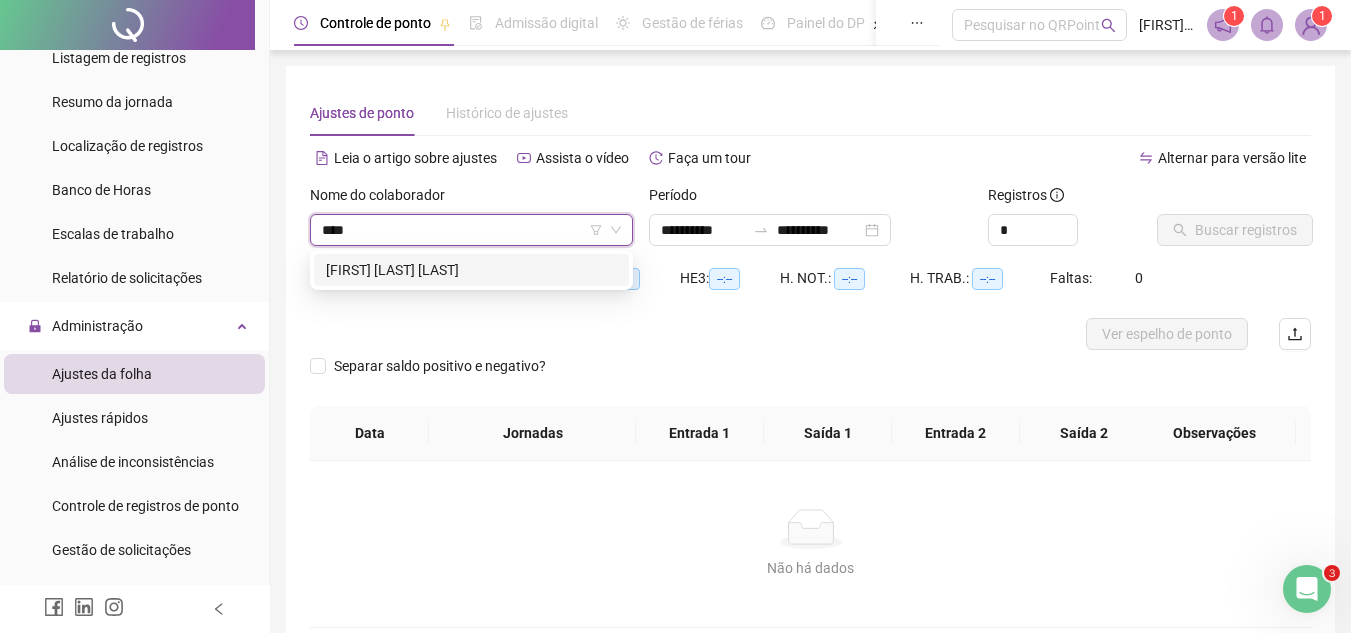 type on "****" 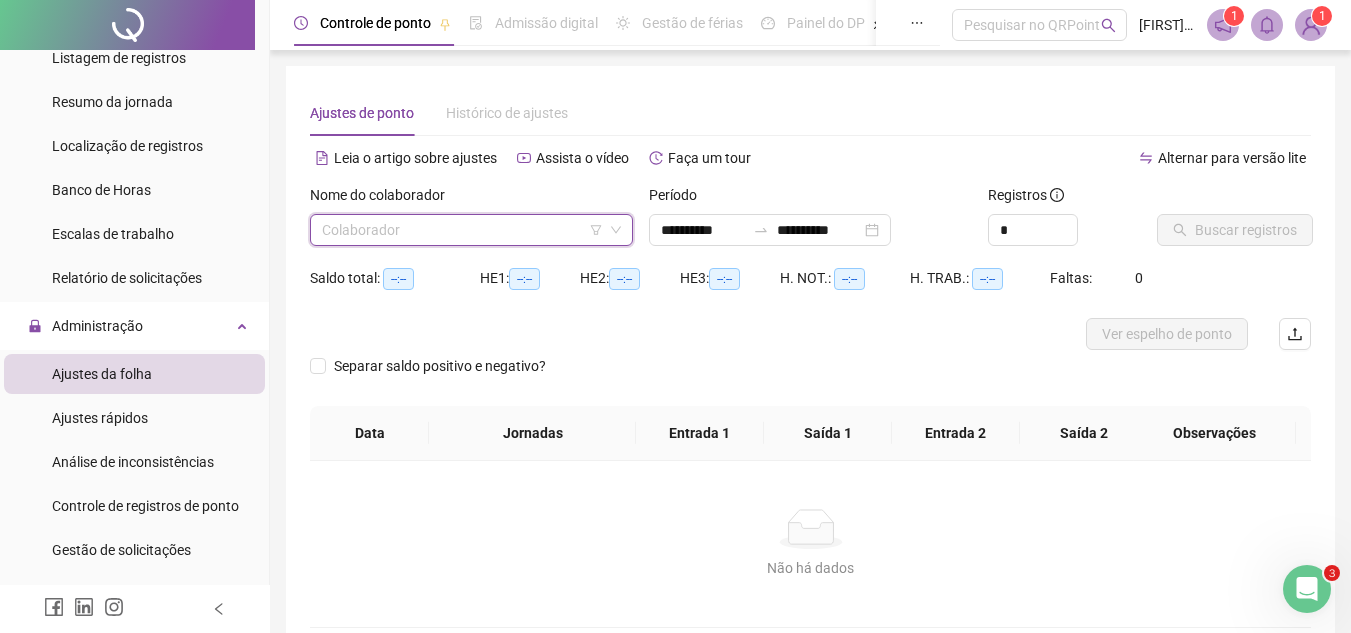 click at bounding box center [462, 230] 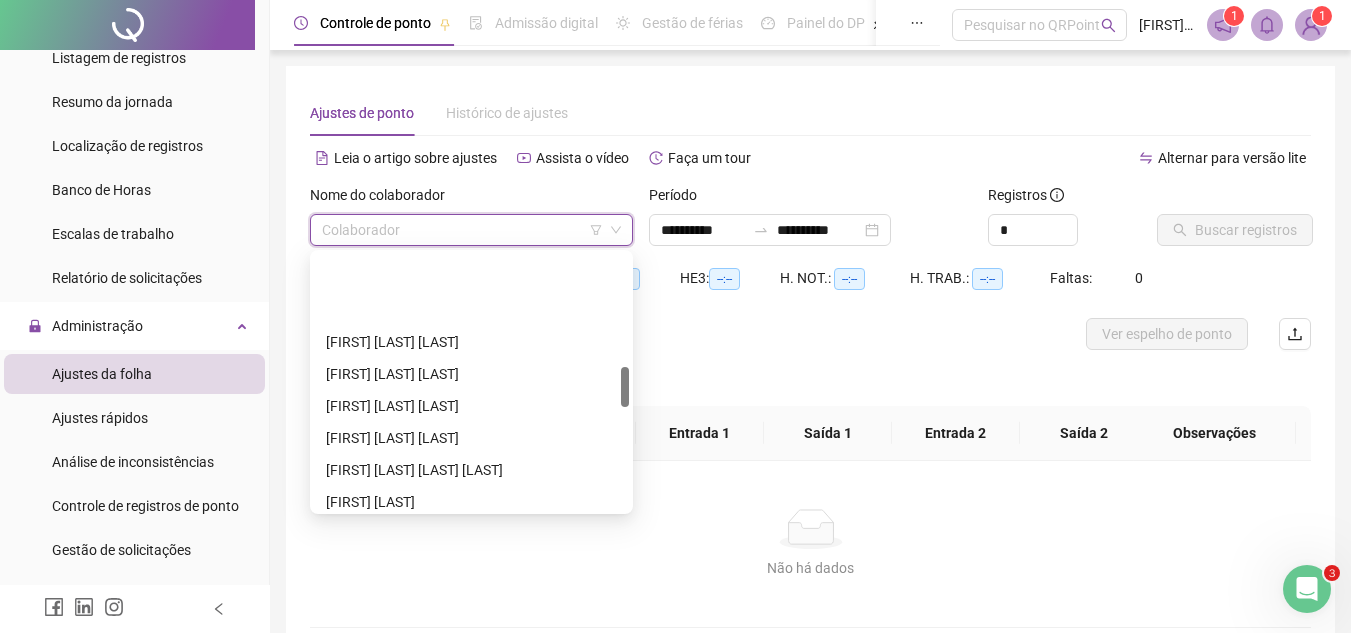 scroll, scrollTop: 700, scrollLeft: 0, axis: vertical 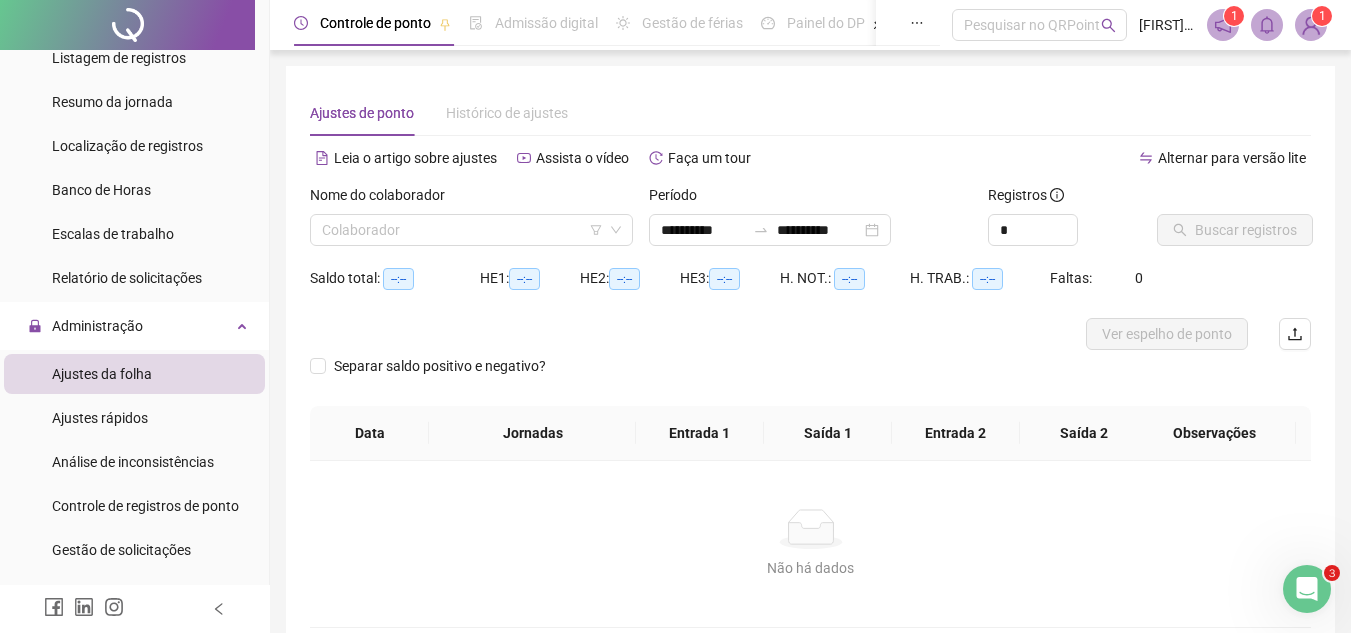 click on "Alternar para versão lite" at bounding box center [1061, 168] 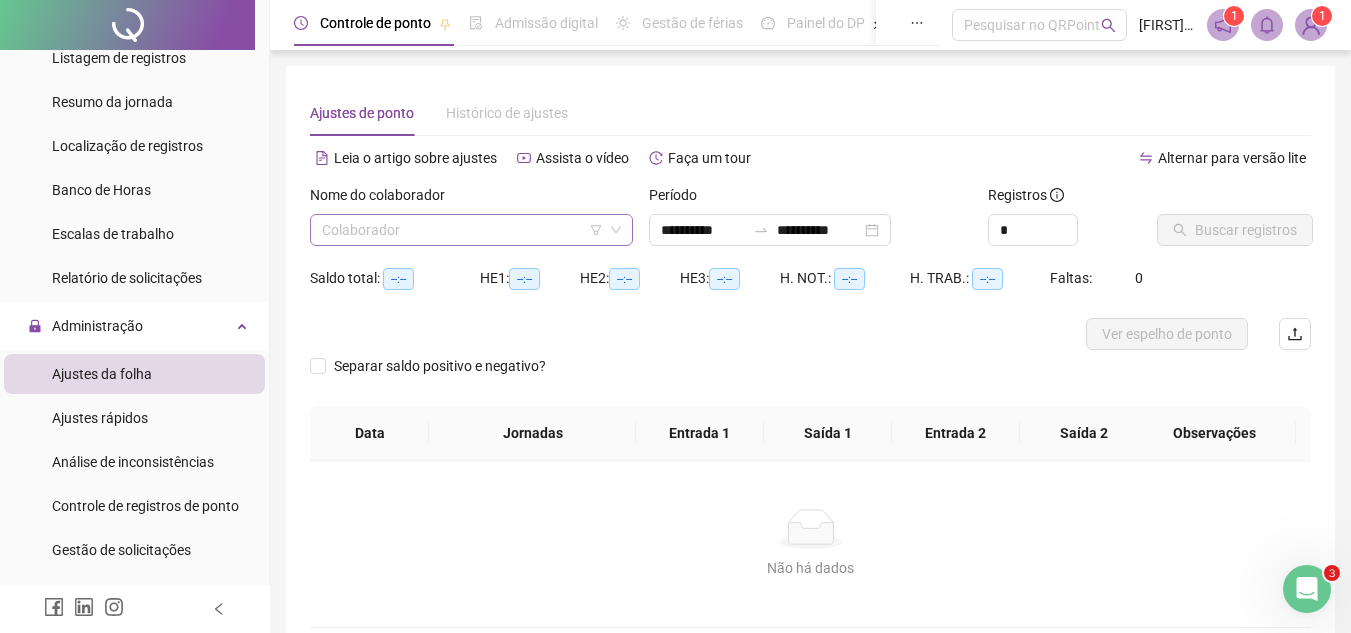 click at bounding box center [462, 230] 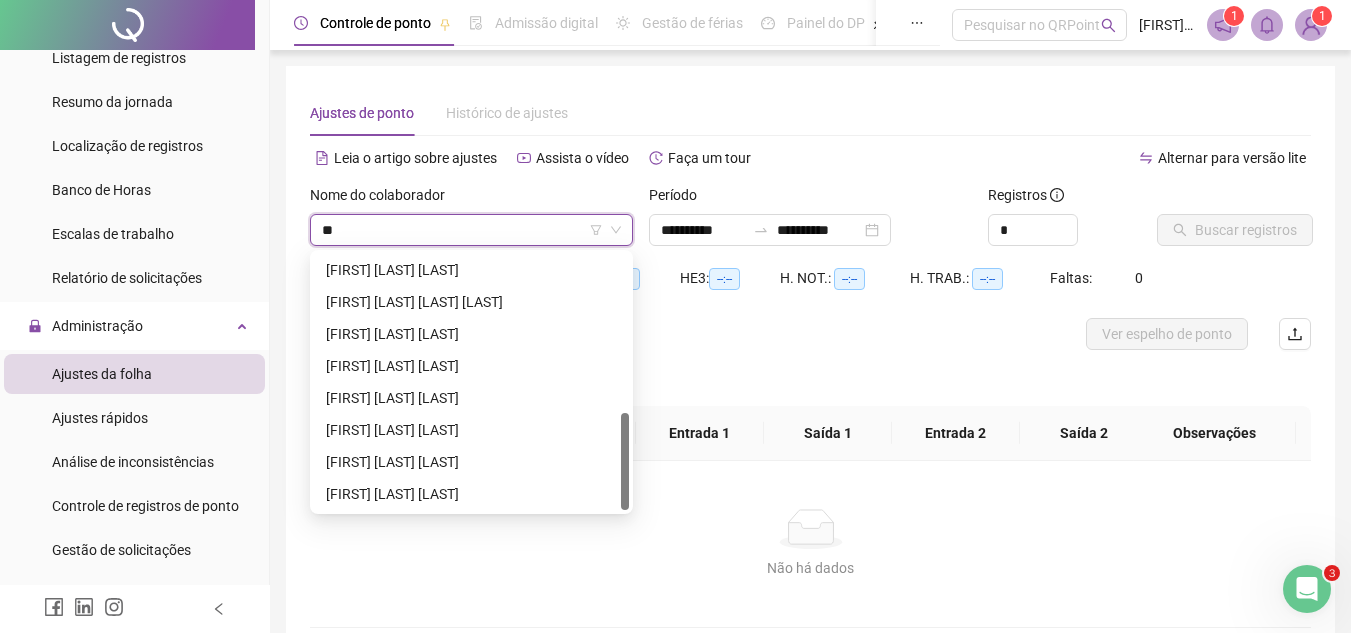 scroll, scrollTop: 32, scrollLeft: 0, axis: vertical 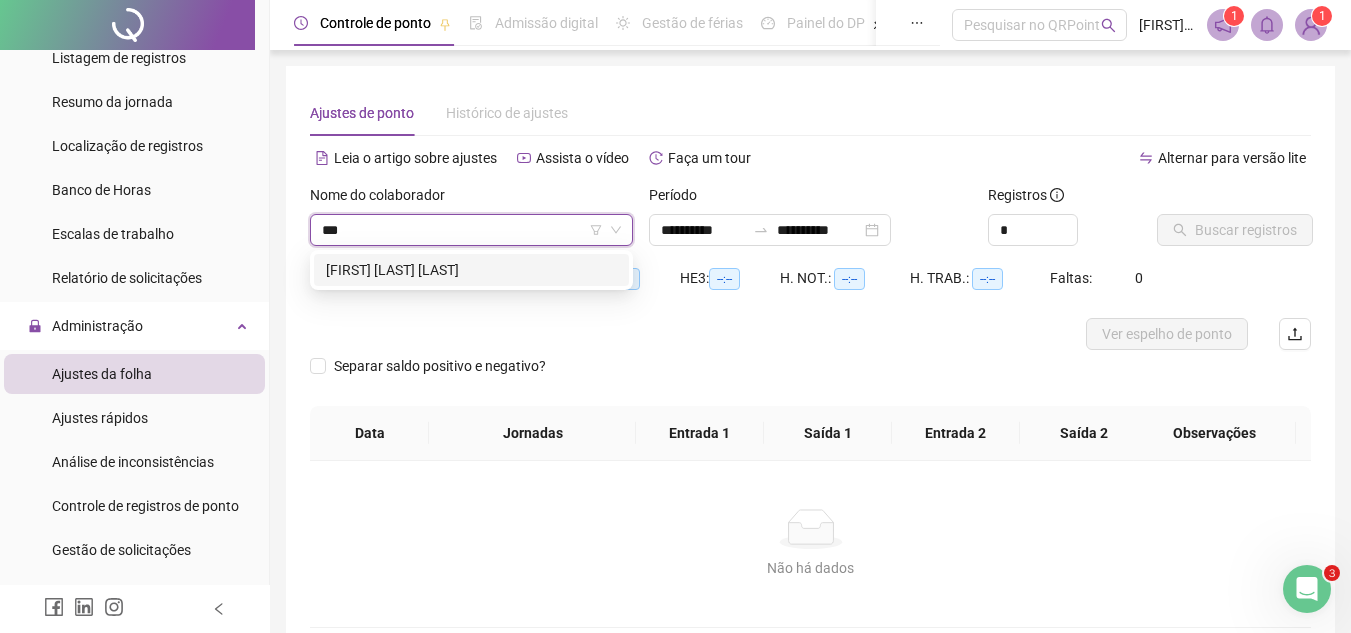 type on "****" 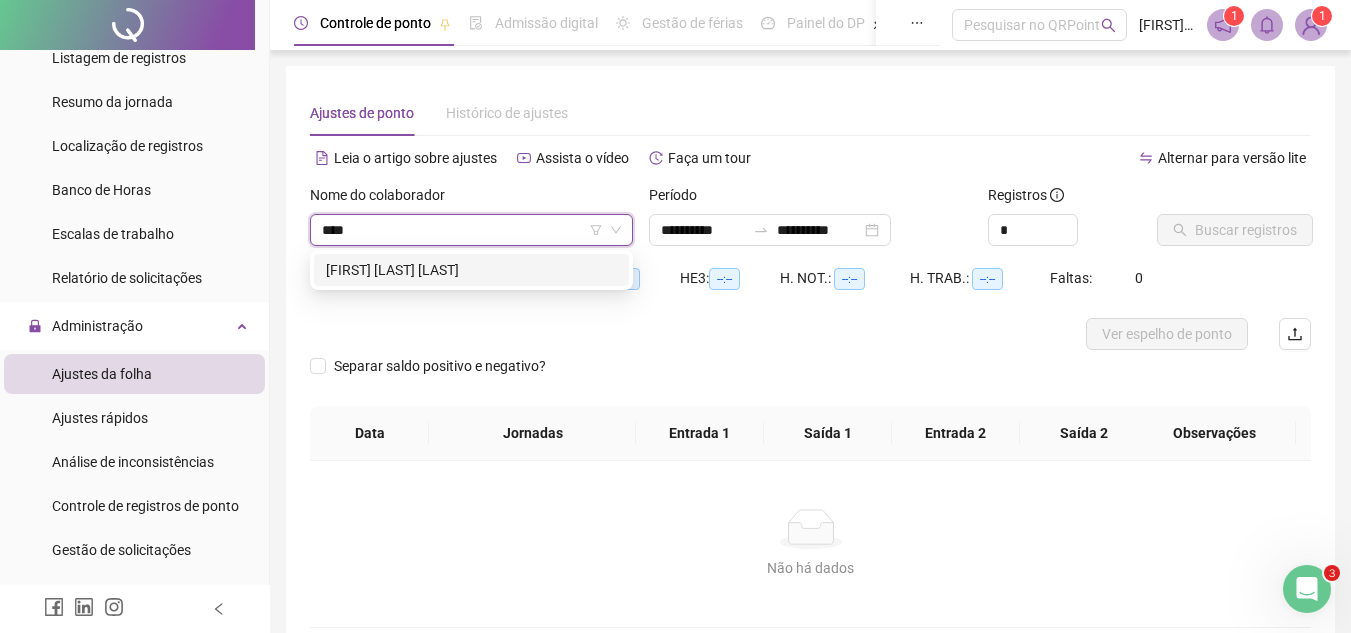 click on "[FIRST] [MIDDLE] [LAST]" at bounding box center [471, 270] 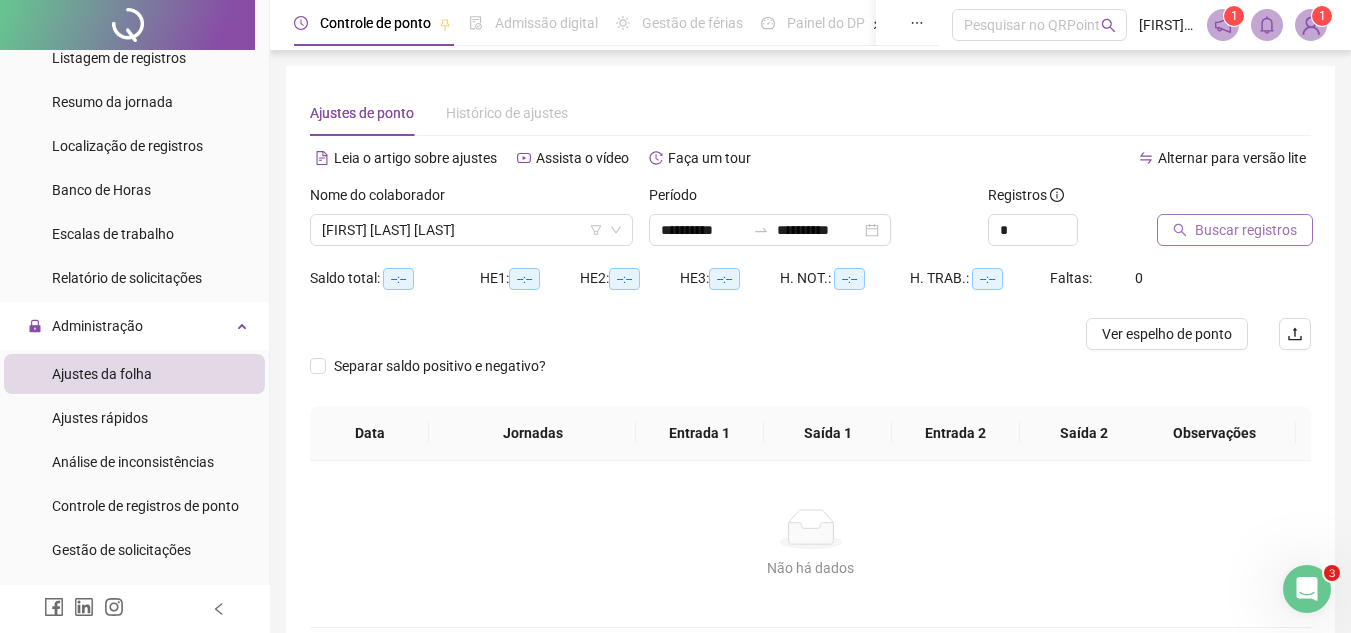 click on "Buscar registros" at bounding box center (1246, 230) 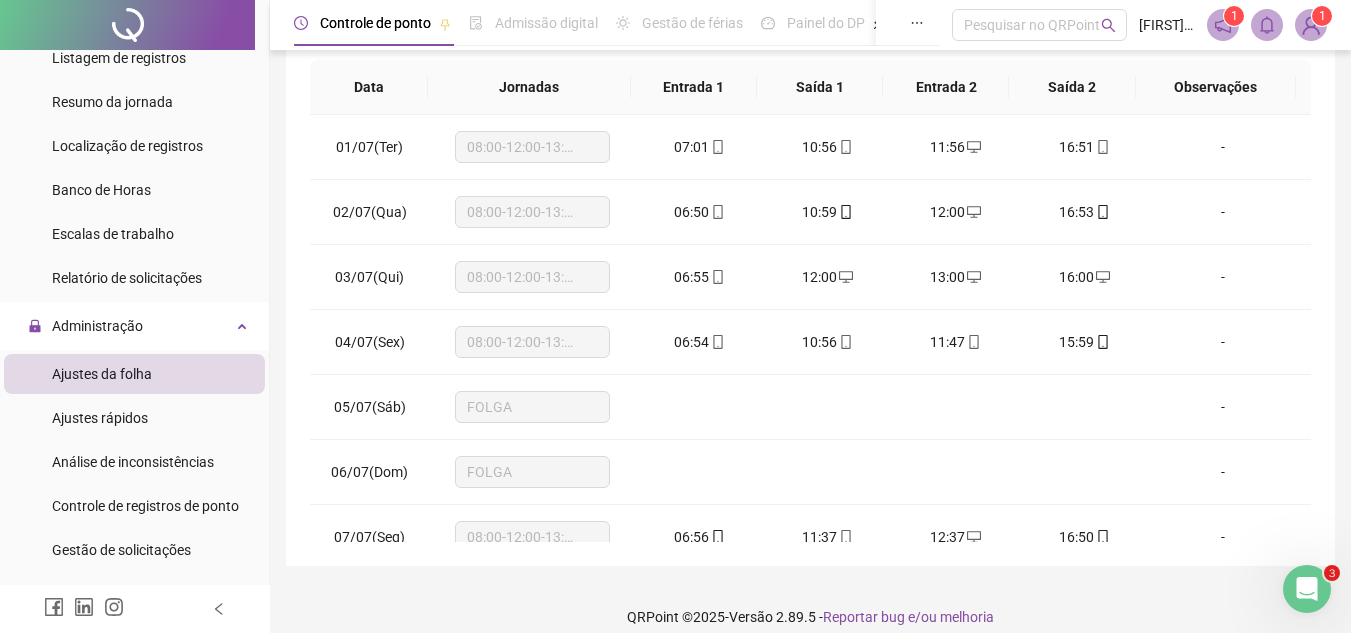 scroll, scrollTop: 389, scrollLeft: 0, axis: vertical 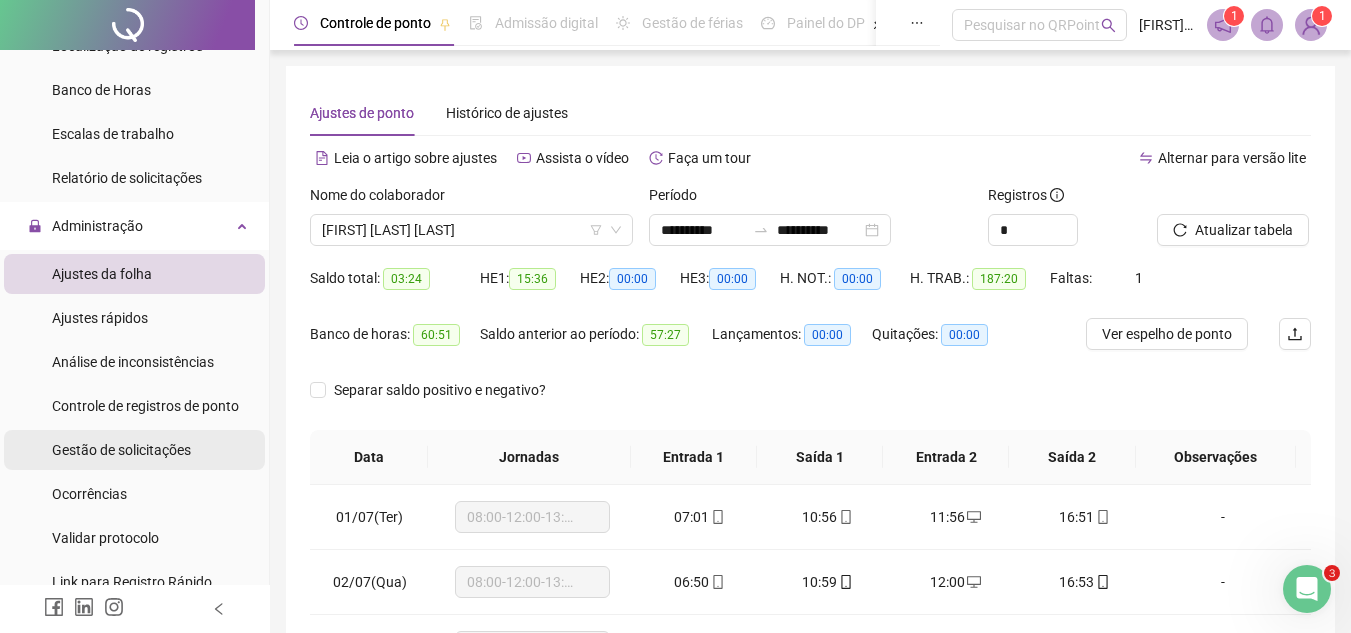 click on "Gestão de solicitações" at bounding box center [121, 450] 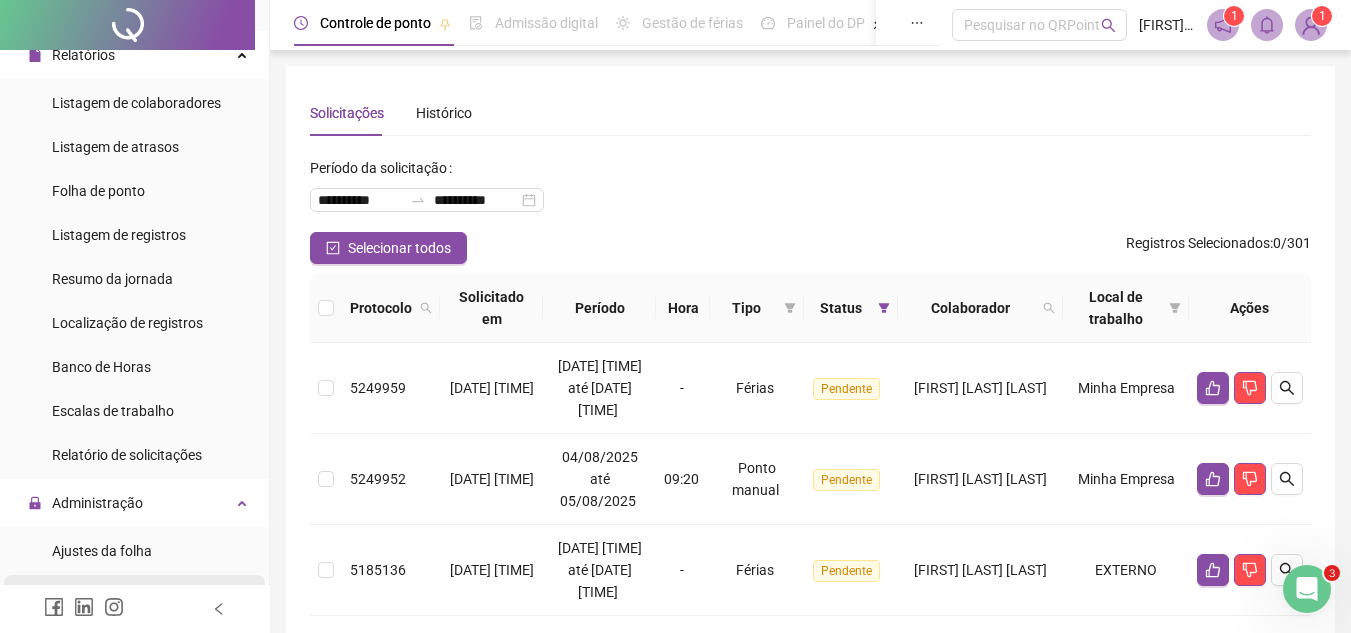 scroll, scrollTop: 400, scrollLeft: 0, axis: vertical 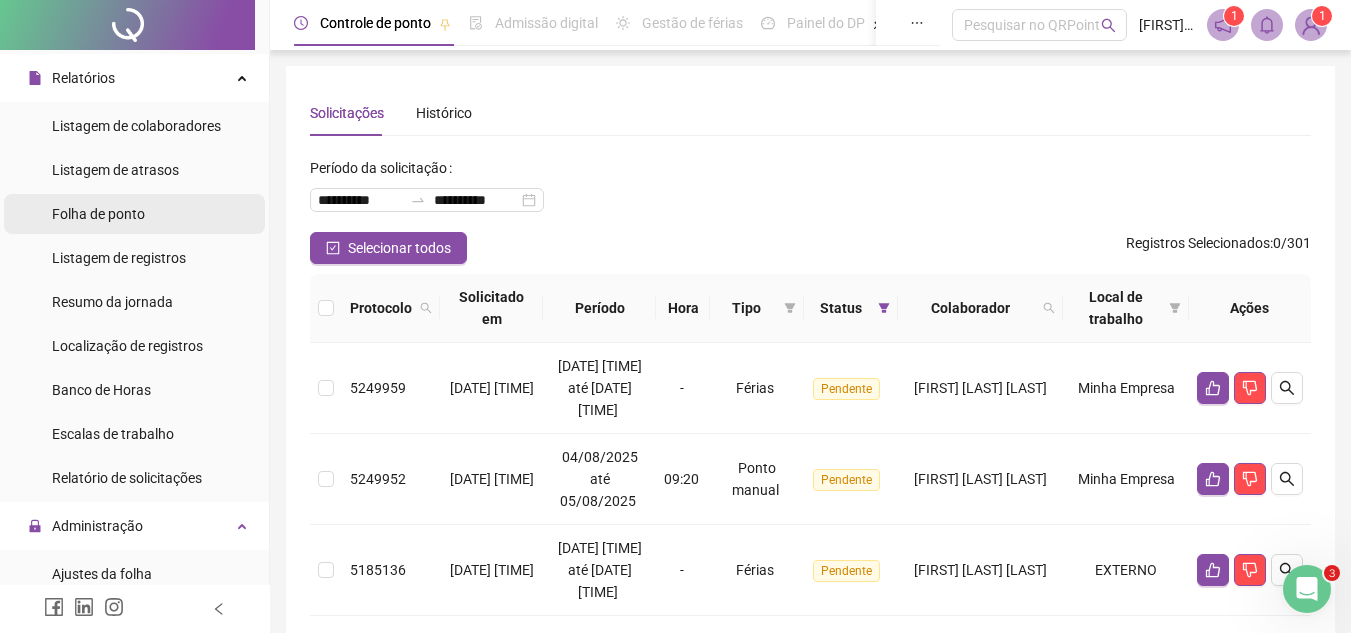click on "Folha de ponto" at bounding box center [98, 214] 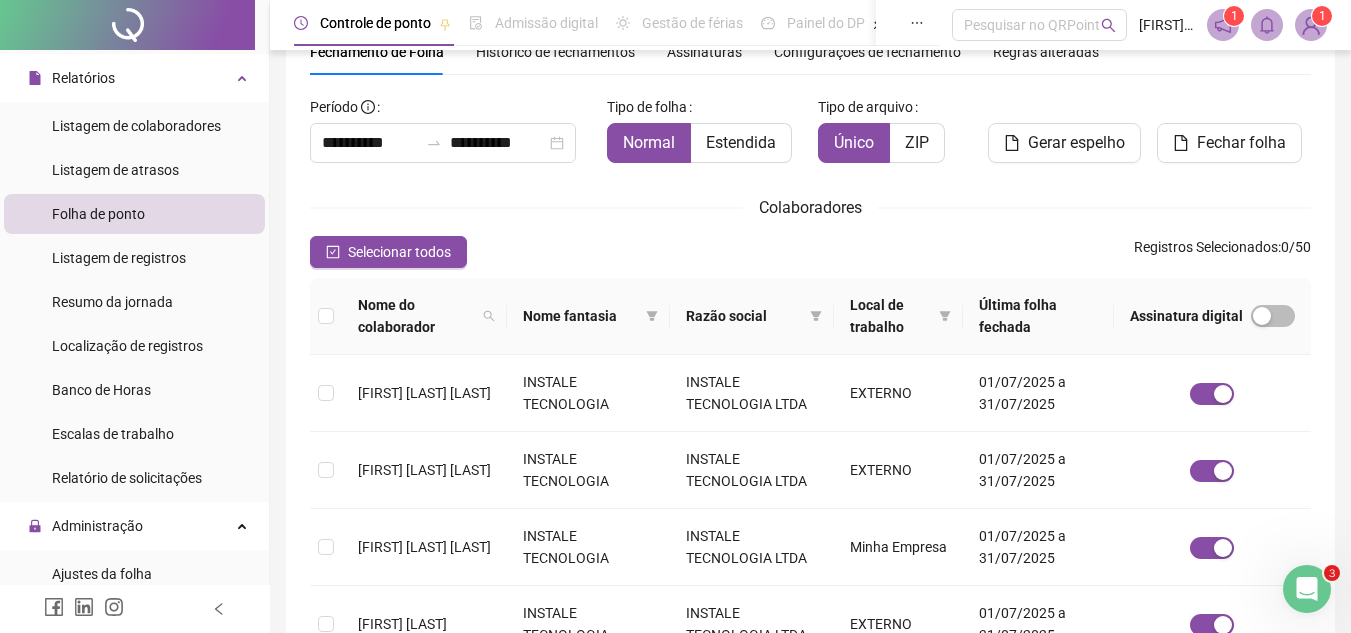 scroll, scrollTop: 0, scrollLeft: 0, axis: both 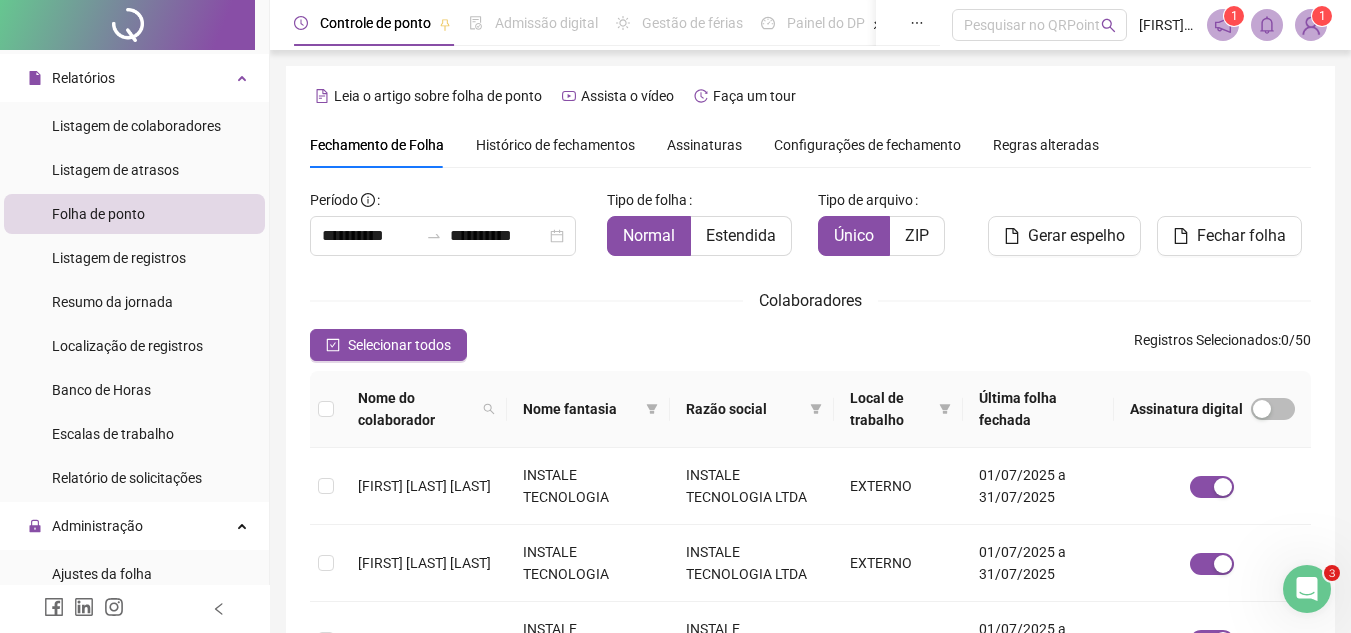 click on "Assinaturas" at bounding box center (704, 145) 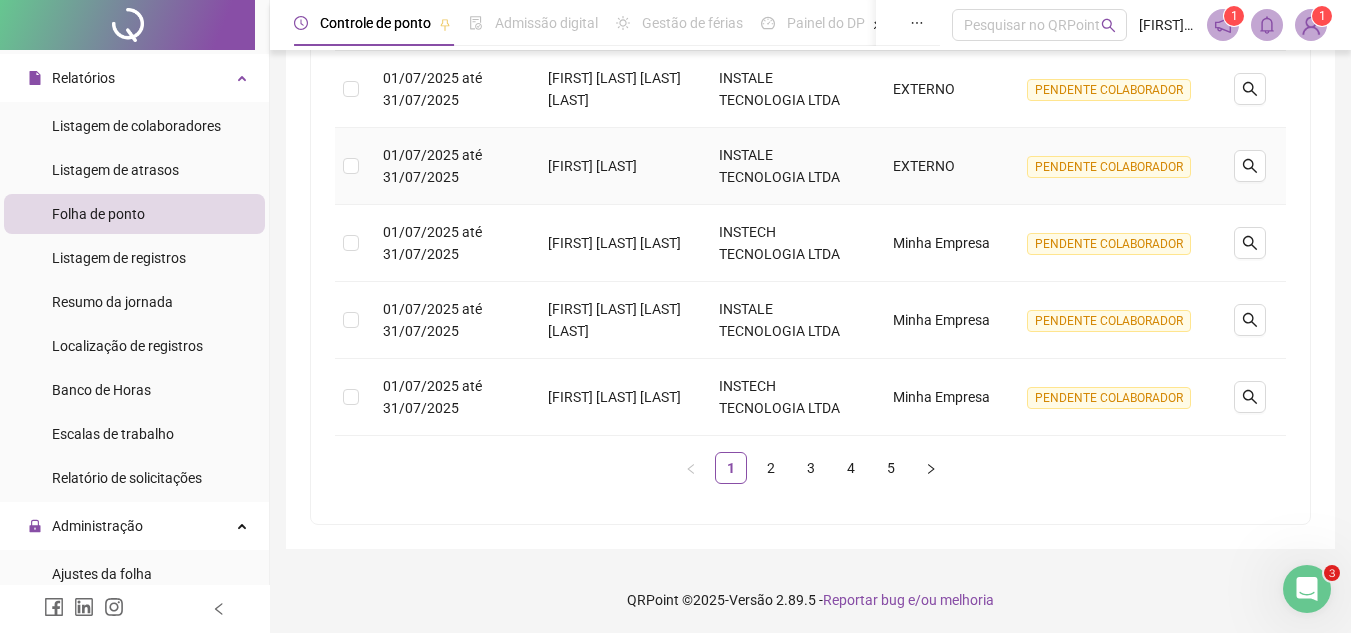 scroll, scrollTop: 769, scrollLeft: 0, axis: vertical 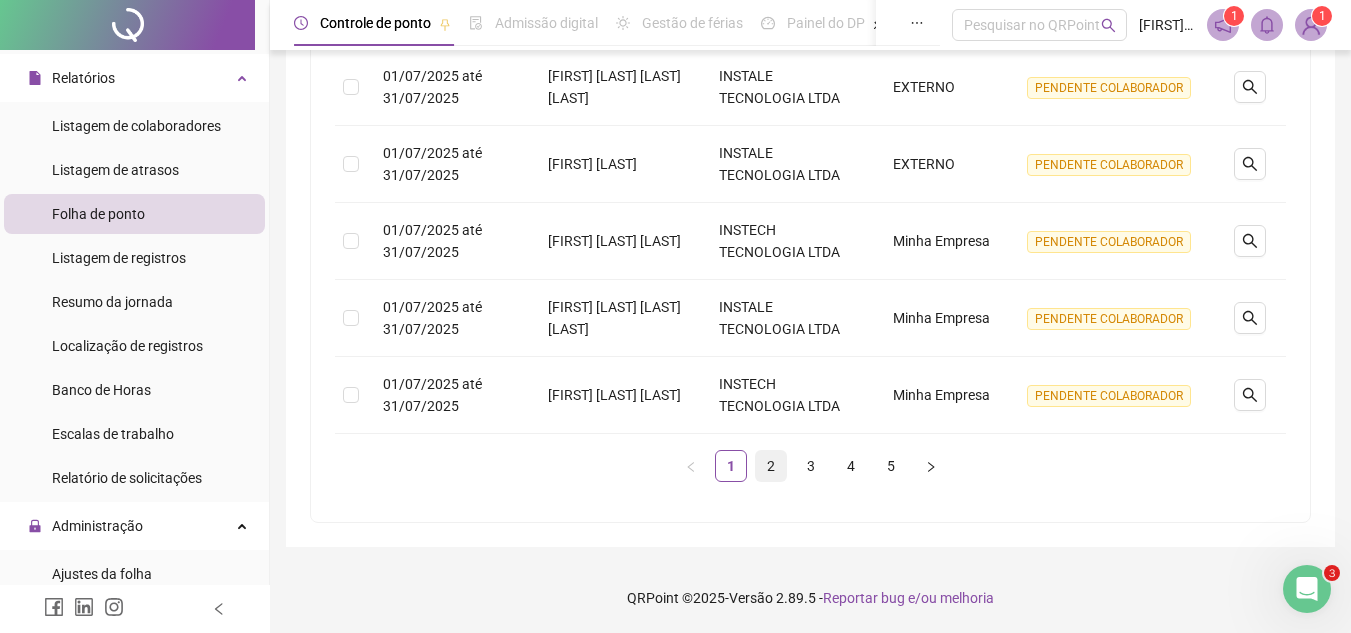 click on "2" at bounding box center (771, 466) 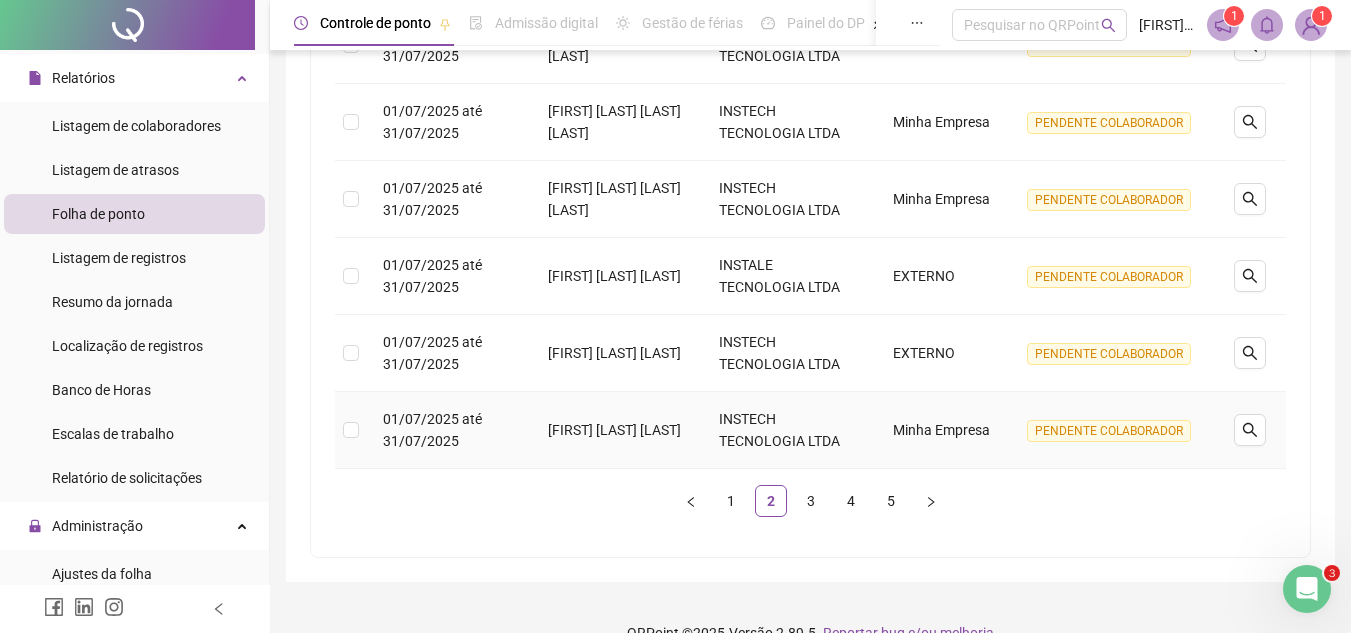 scroll, scrollTop: 769, scrollLeft: 0, axis: vertical 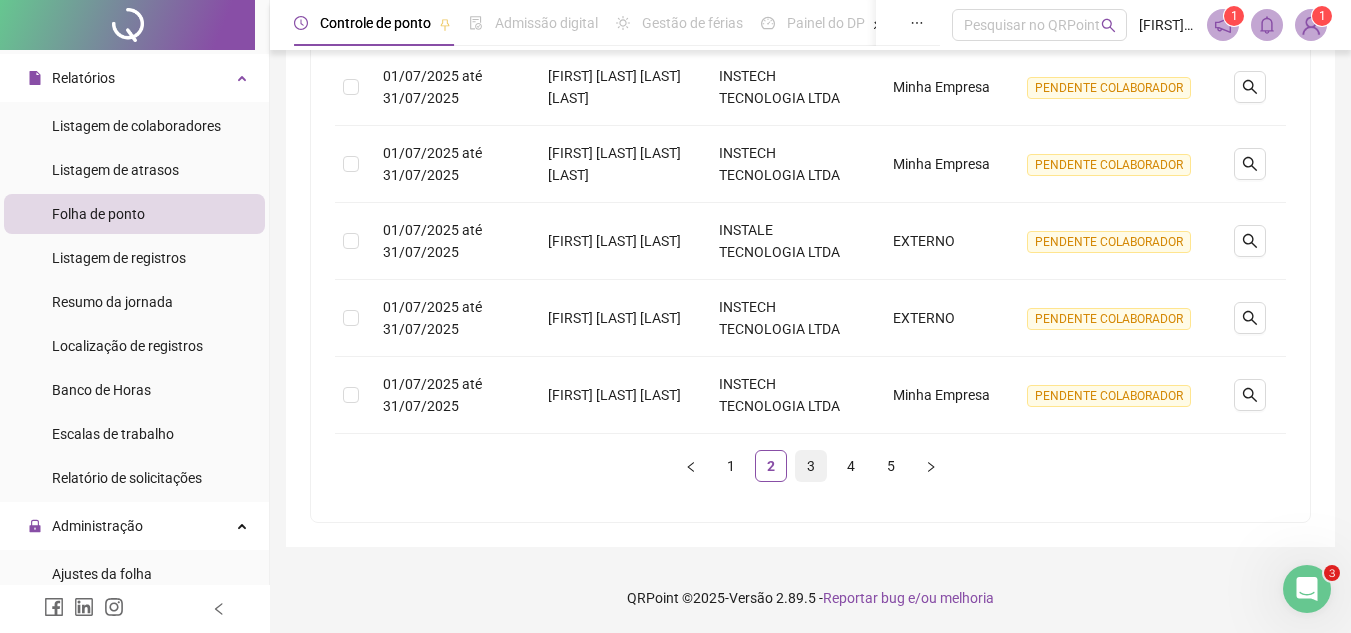click on "3" at bounding box center (811, 466) 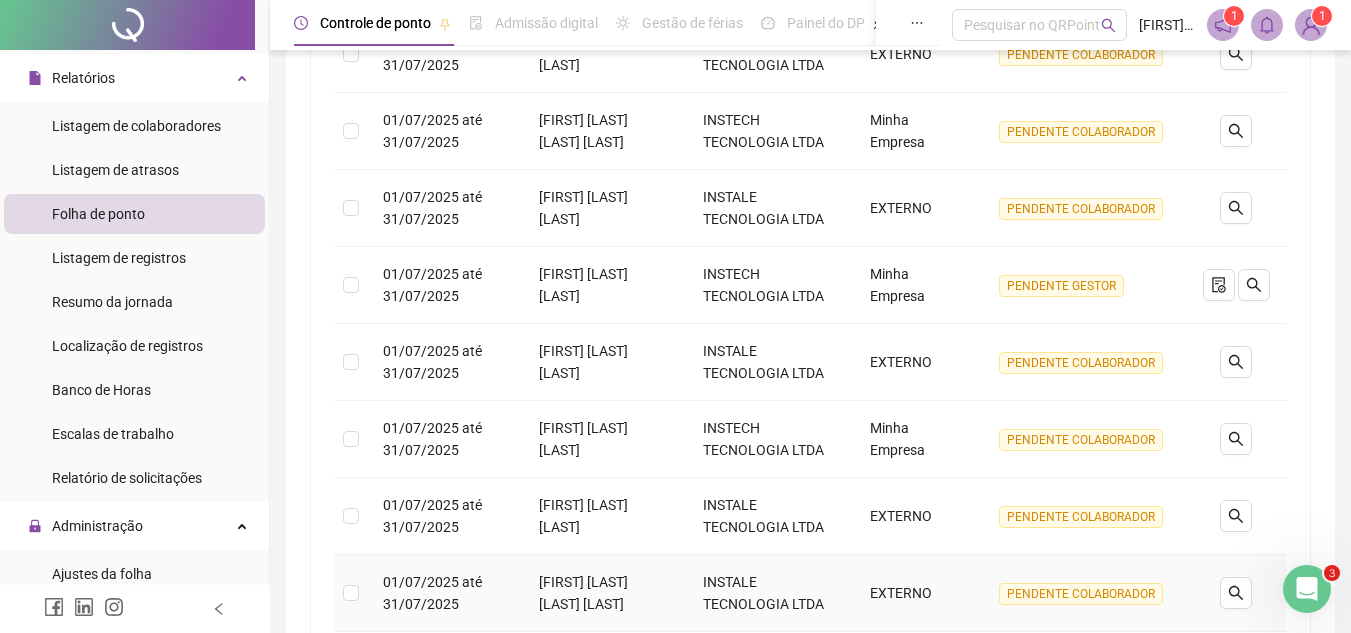 scroll, scrollTop: 769, scrollLeft: 0, axis: vertical 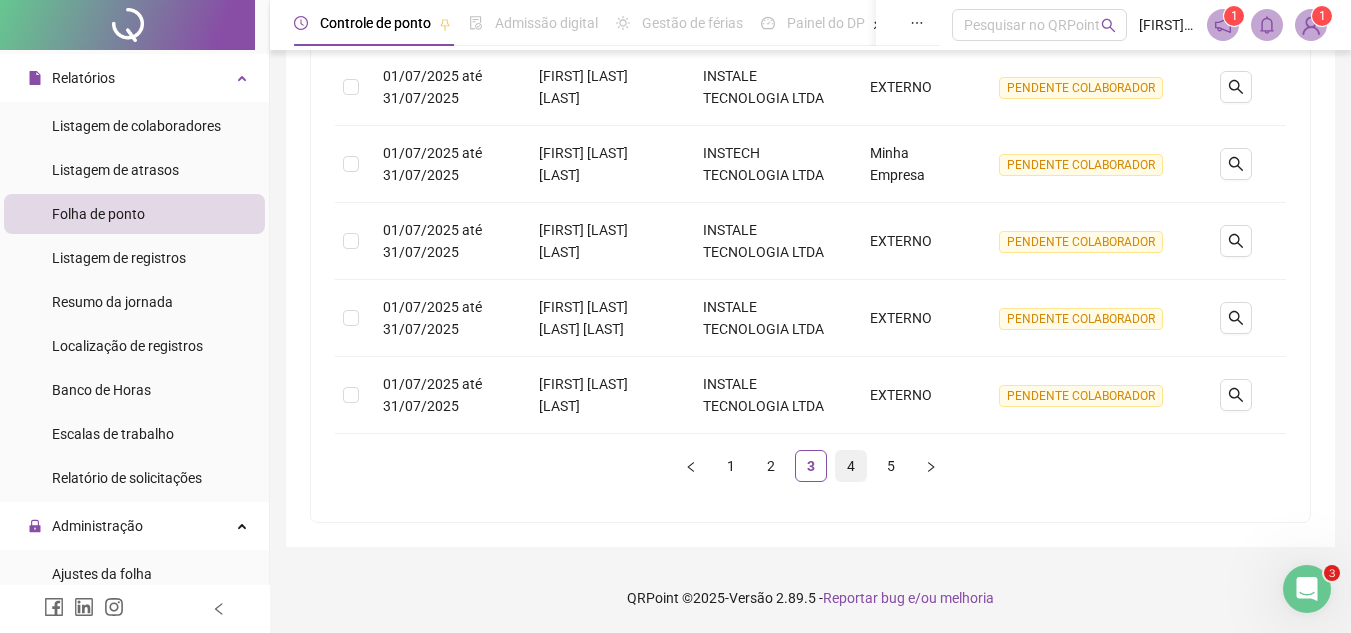 click on "4" at bounding box center (851, 466) 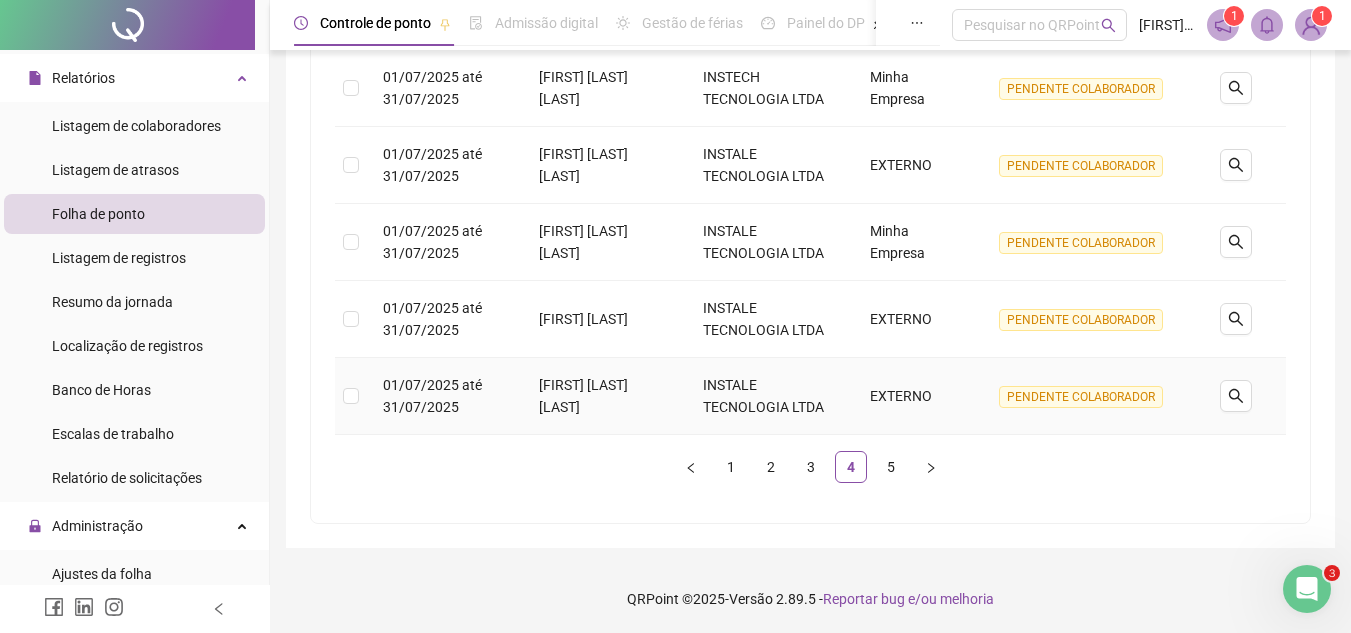 scroll, scrollTop: 769, scrollLeft: 0, axis: vertical 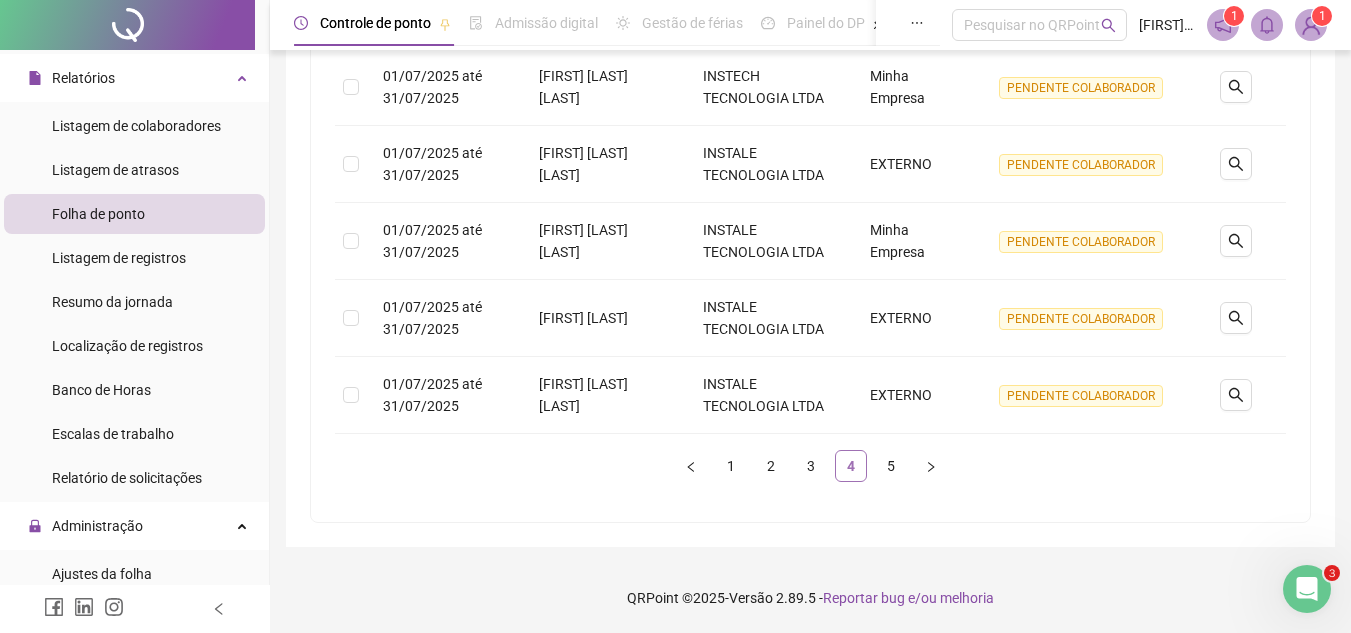 click on "4" at bounding box center [851, 466] 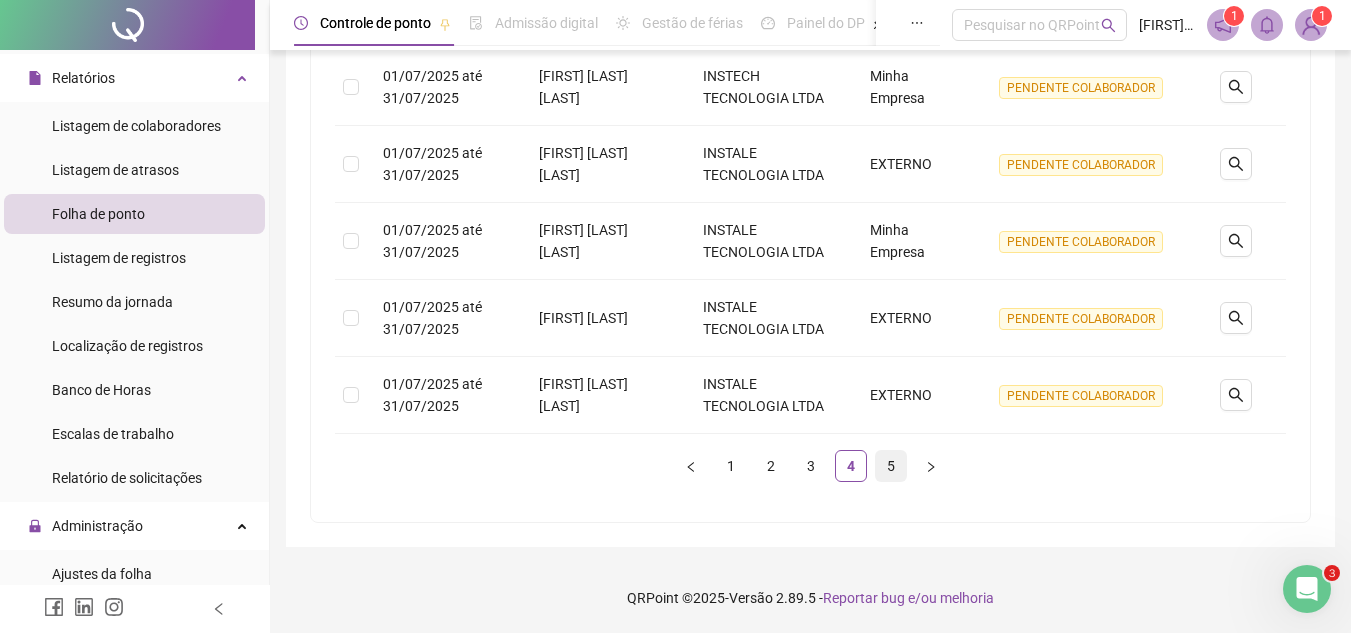 click on "5" at bounding box center [891, 466] 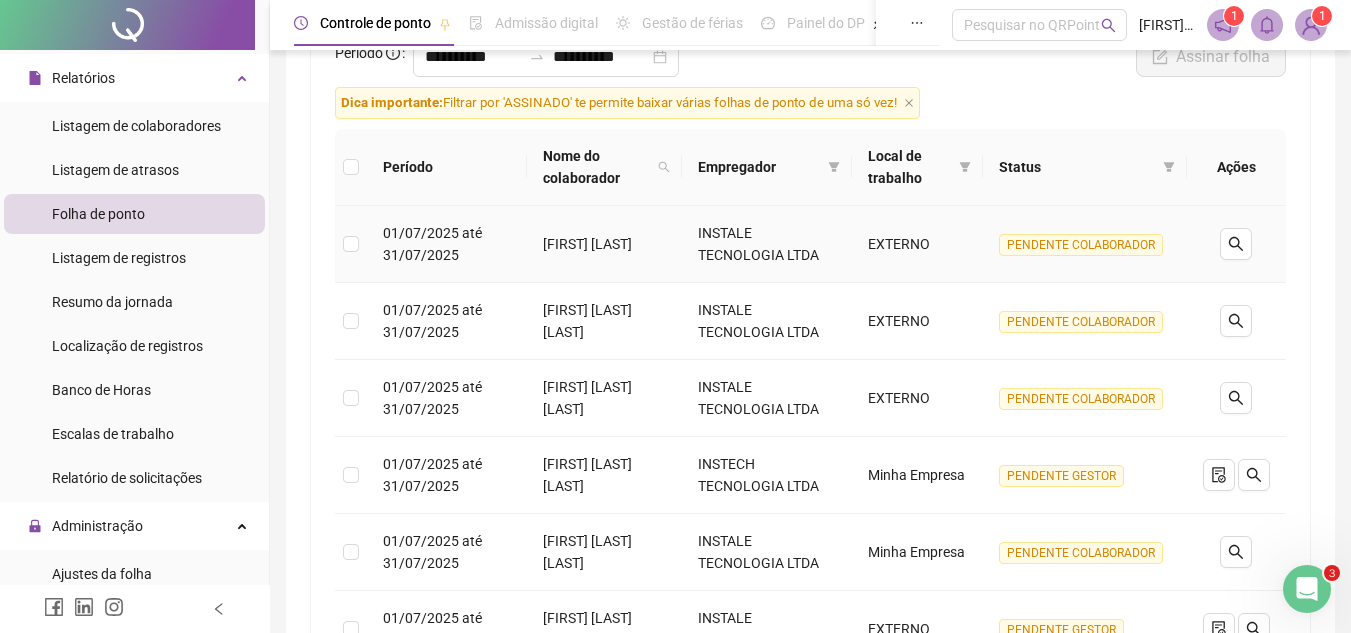 scroll, scrollTop: 592, scrollLeft: 0, axis: vertical 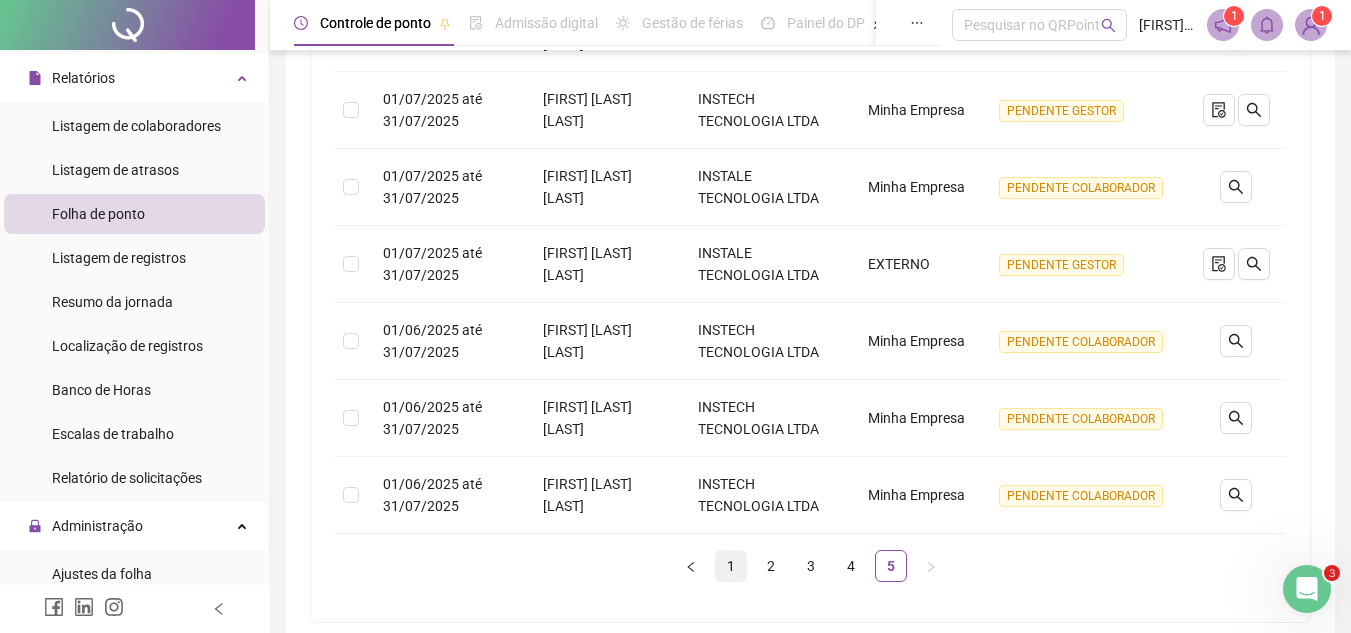 click on "1" at bounding box center (731, 566) 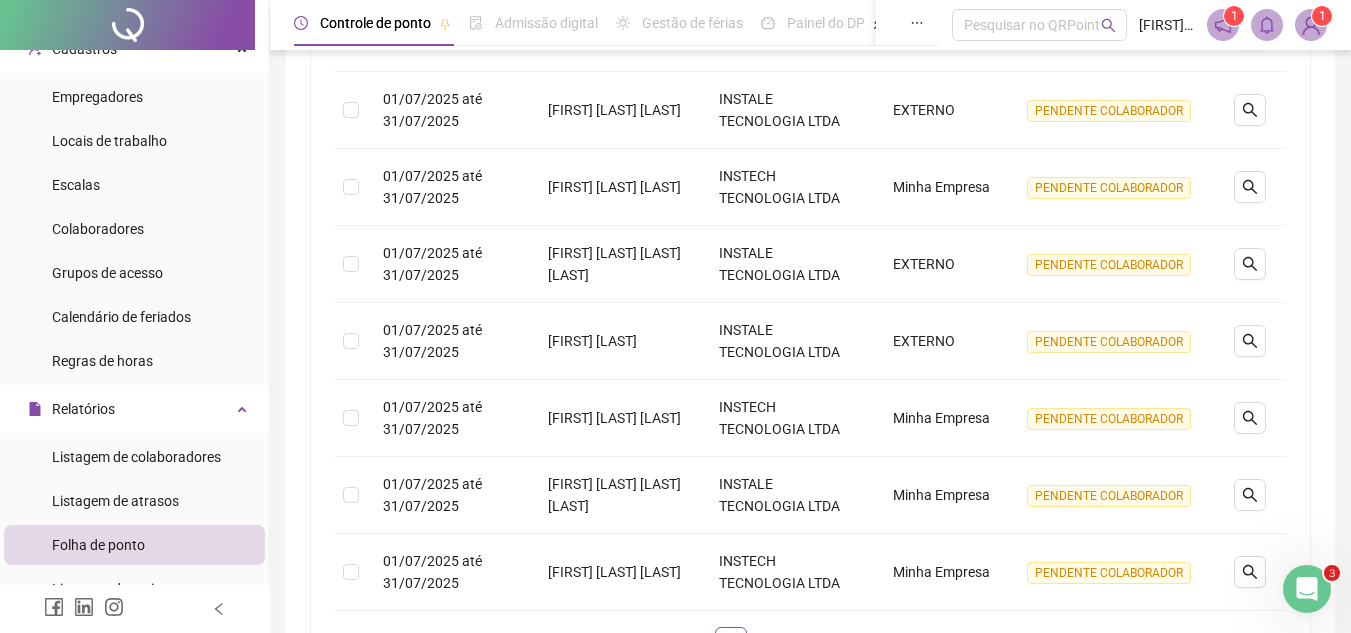 scroll, scrollTop: 0, scrollLeft: 0, axis: both 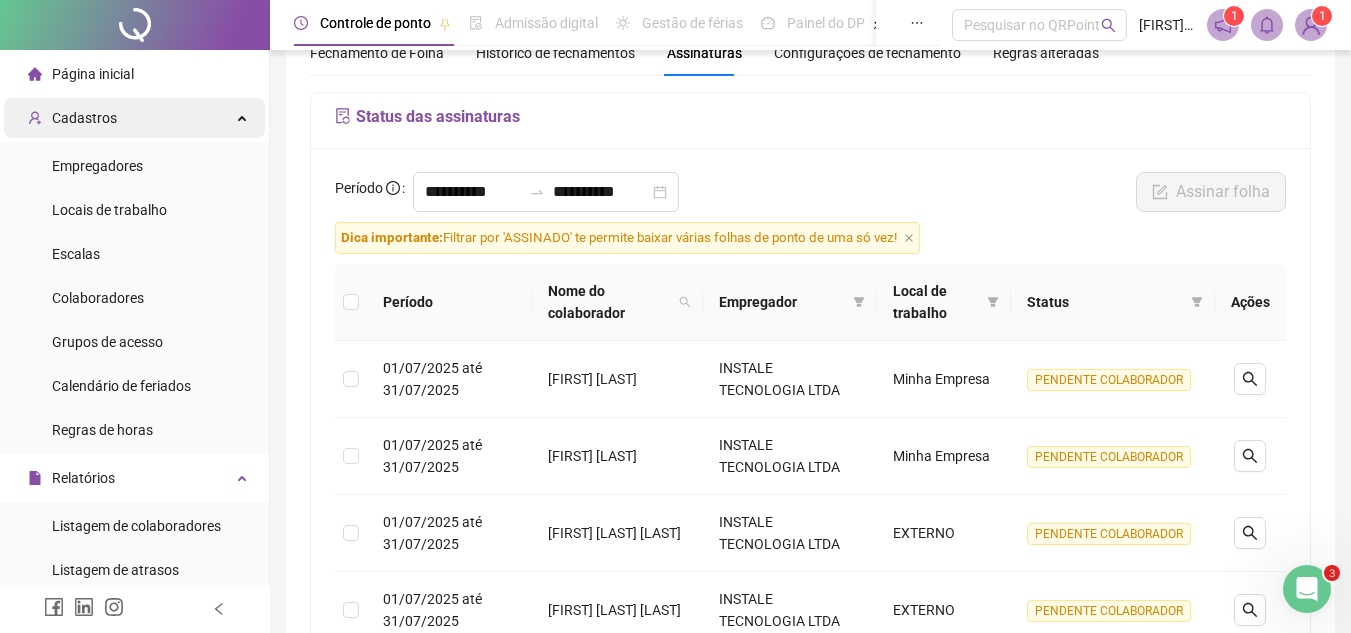 click on "Cadastros" at bounding box center (134, 118) 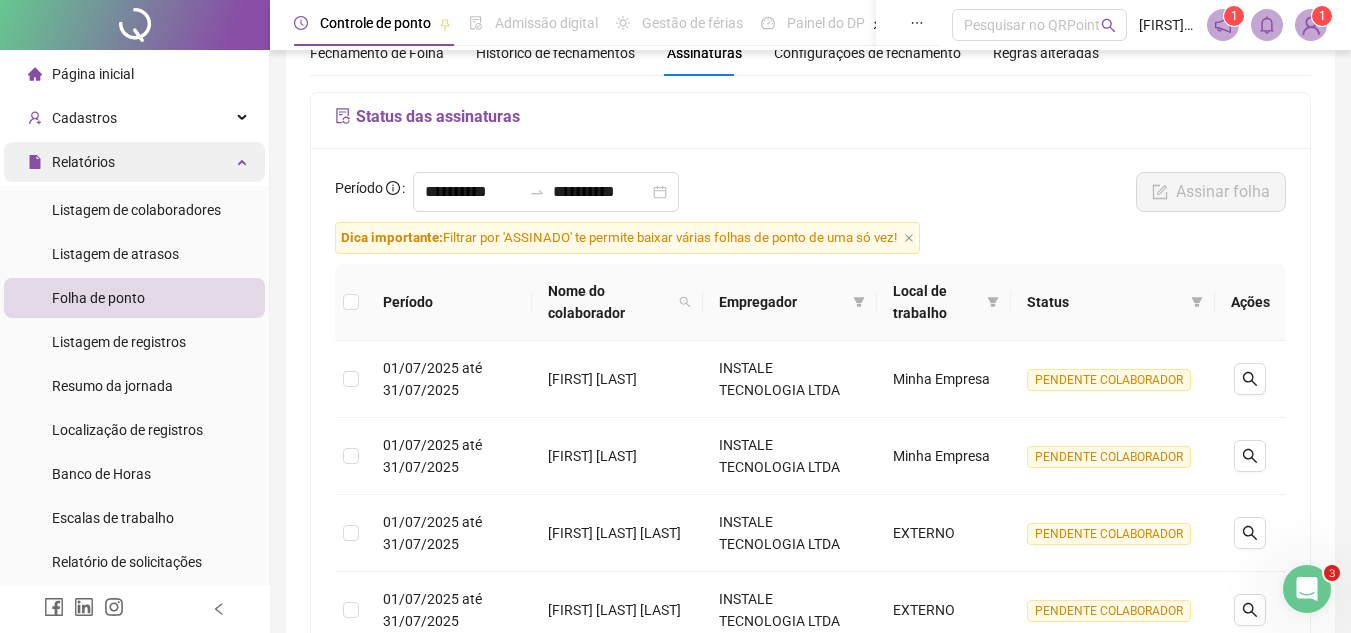 click at bounding box center [244, 160] 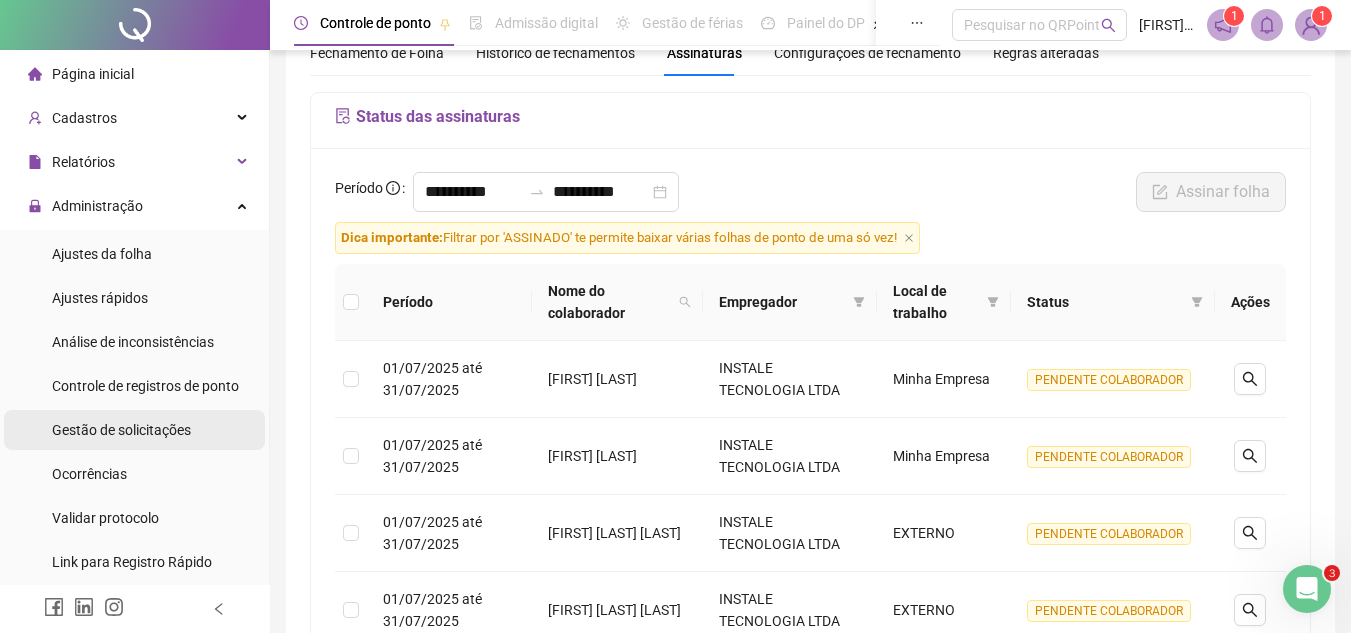 click on "Gestão de solicitações" at bounding box center (121, 430) 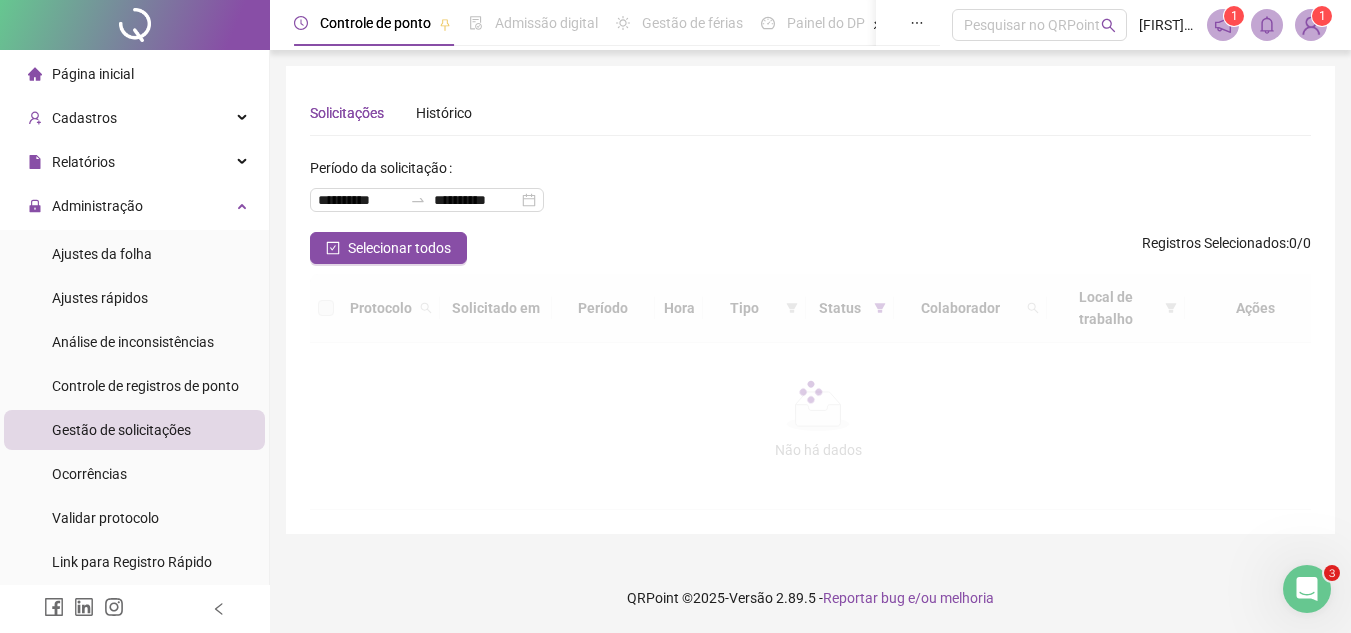scroll, scrollTop: 0, scrollLeft: 0, axis: both 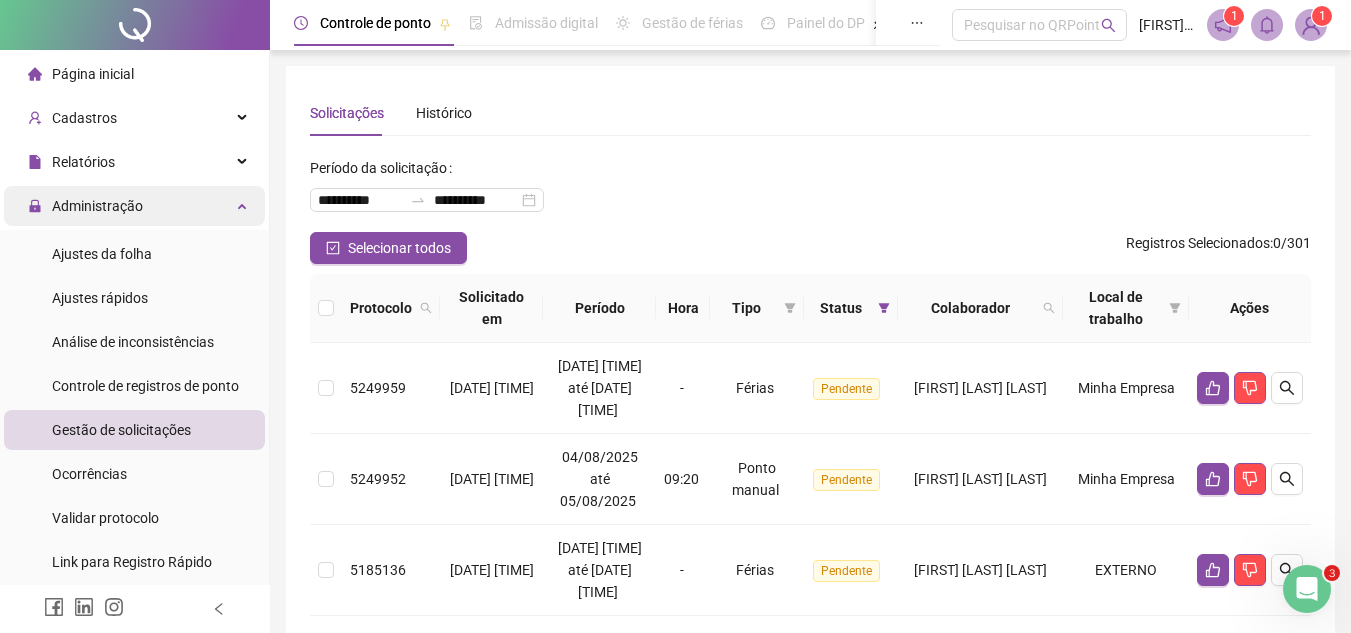 click on "Administração" at bounding box center [134, 206] 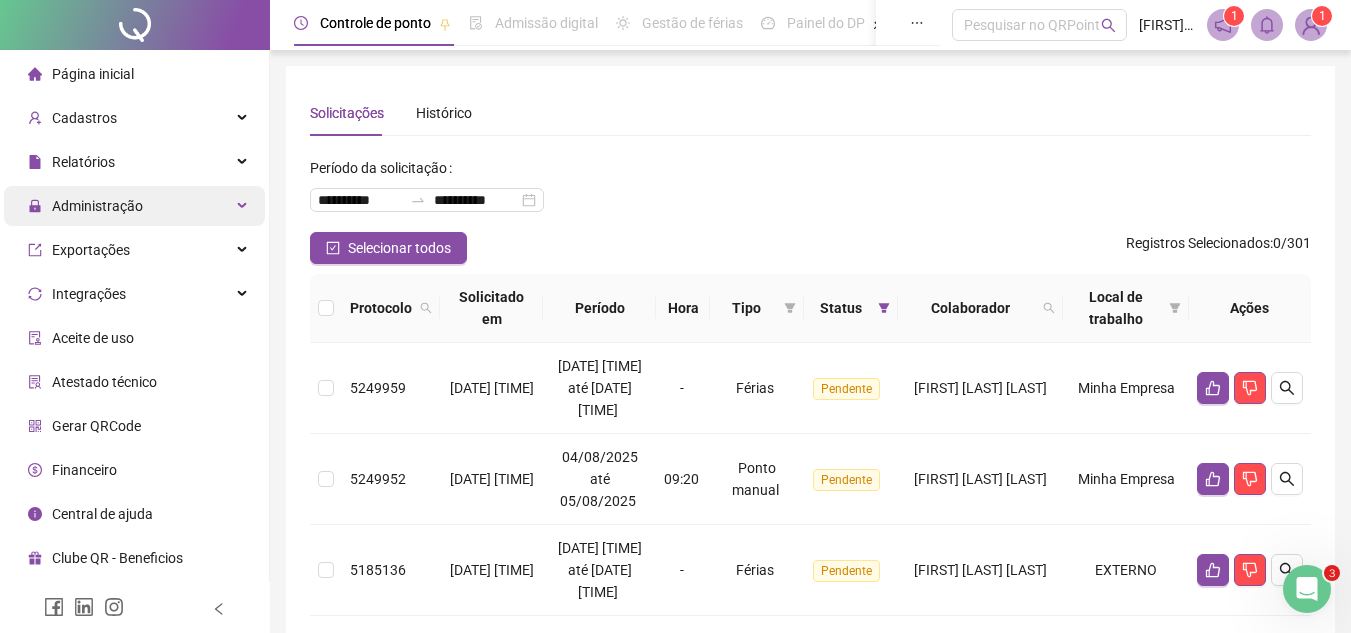 click on "Administração" at bounding box center [97, 206] 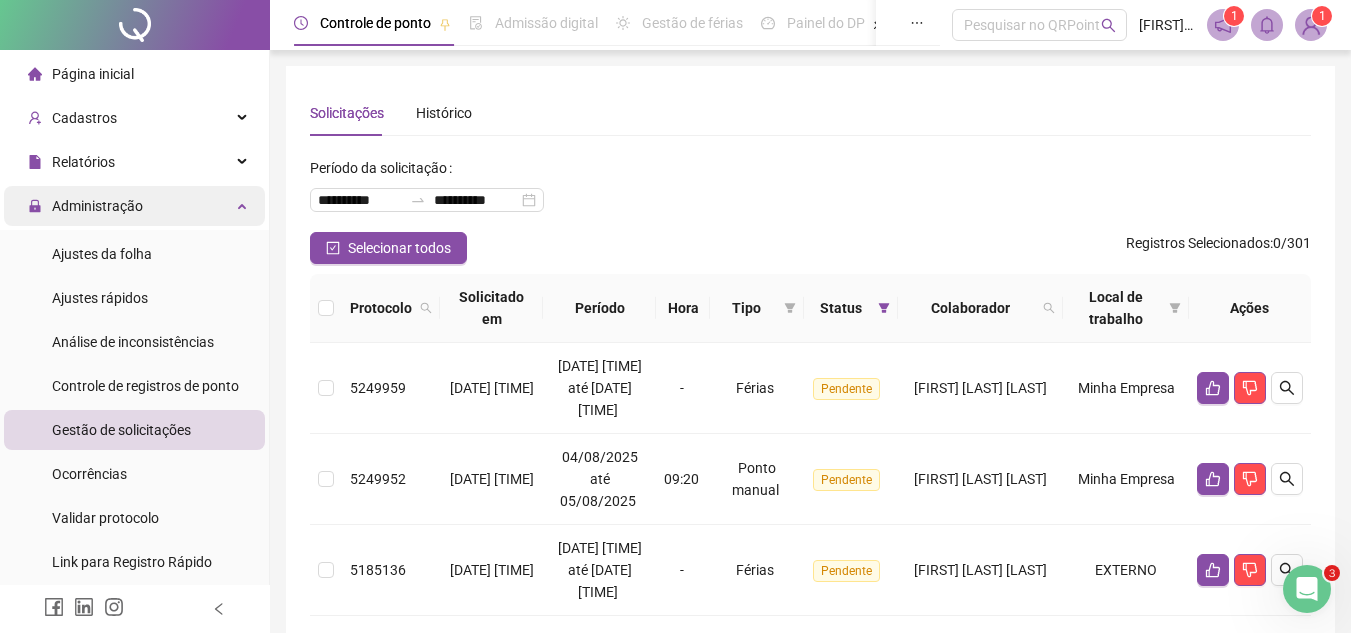 click on "Administração" at bounding box center [85, 206] 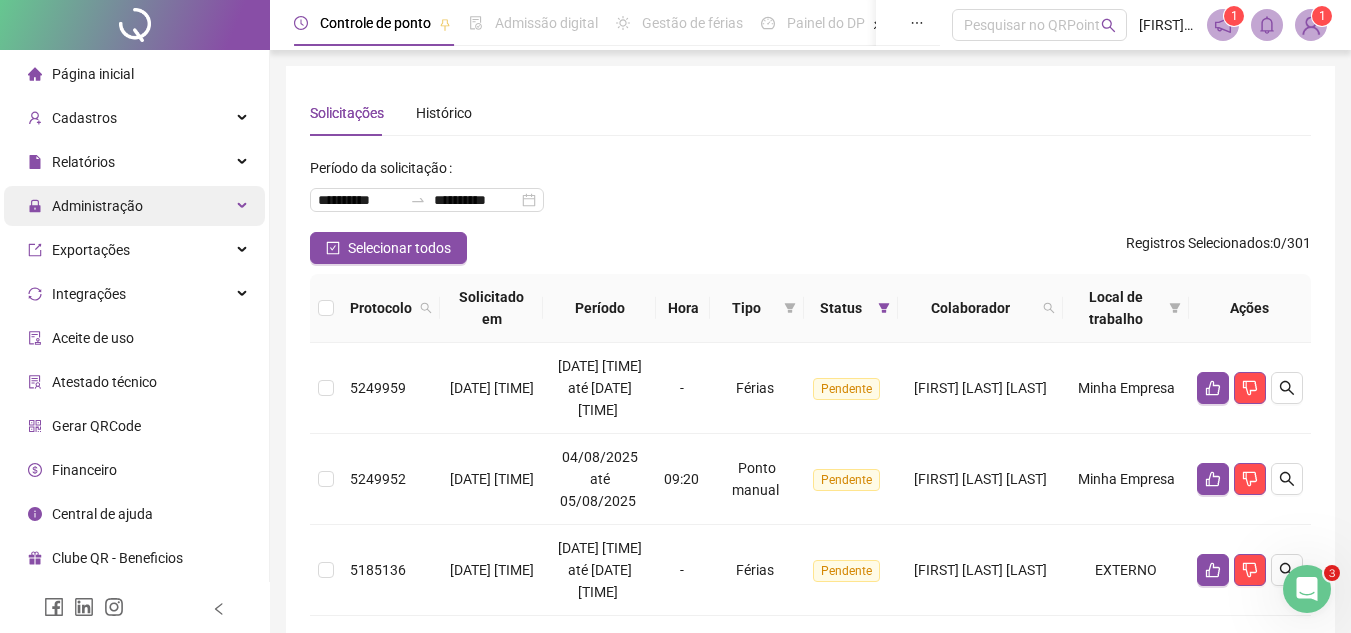 click on "Administração" at bounding box center (97, 206) 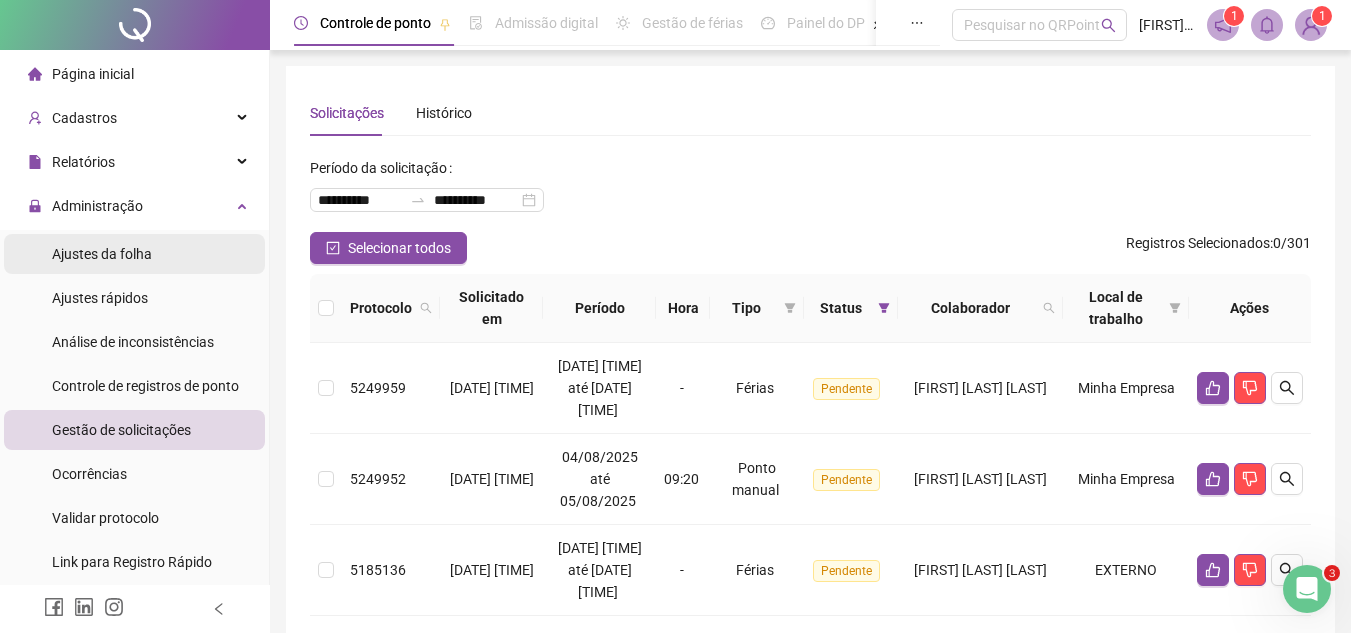 click on "Ajustes da folha" at bounding box center [102, 254] 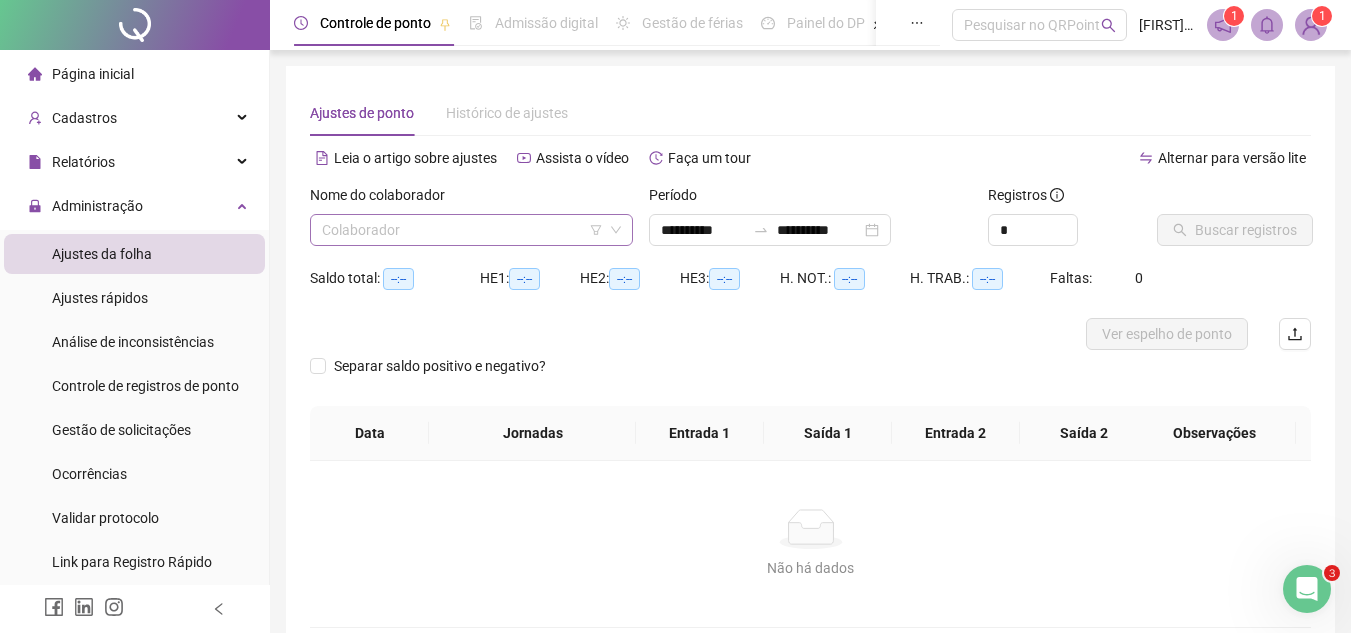 click at bounding box center (462, 230) 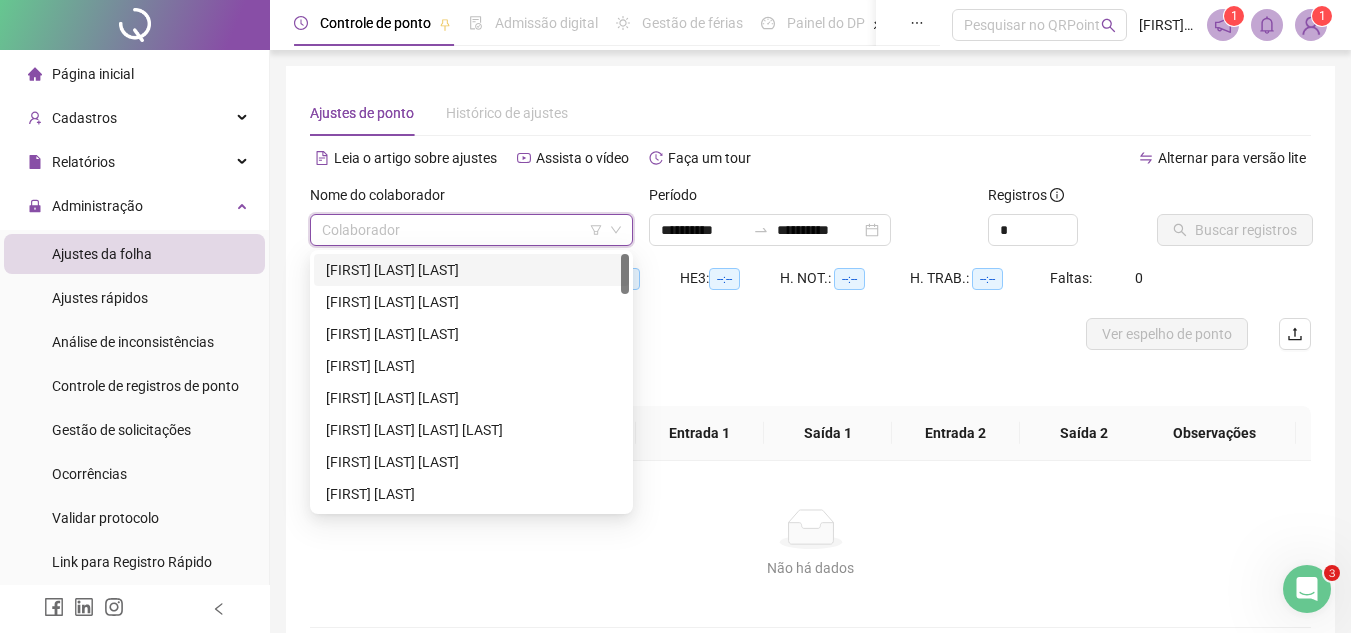 click on "Ajustes de ponto Histórico de ajustes" at bounding box center (810, 113) 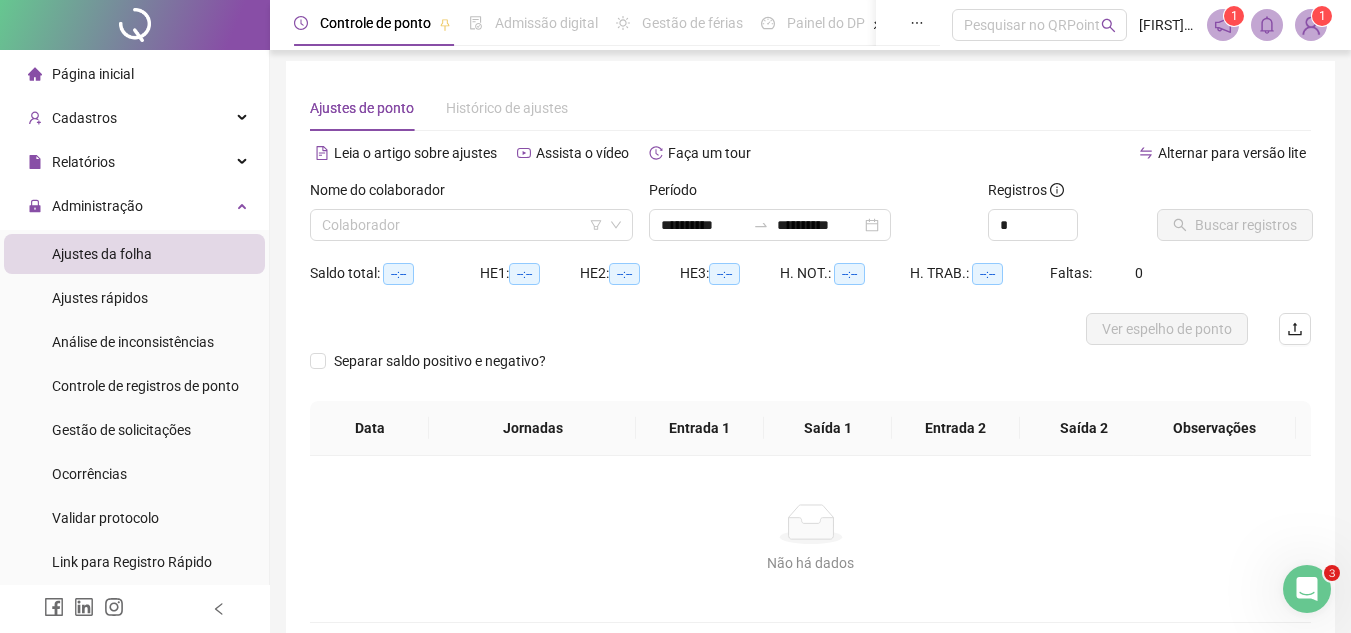 scroll, scrollTop: 0, scrollLeft: 0, axis: both 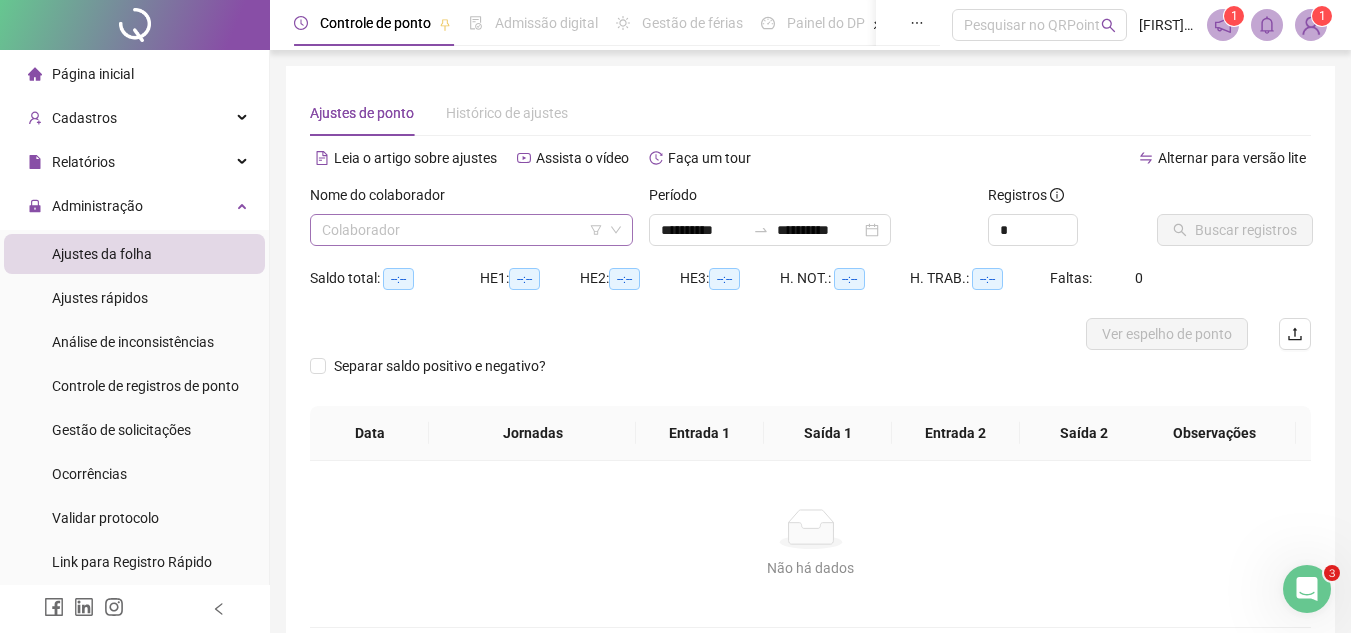 click at bounding box center [462, 230] 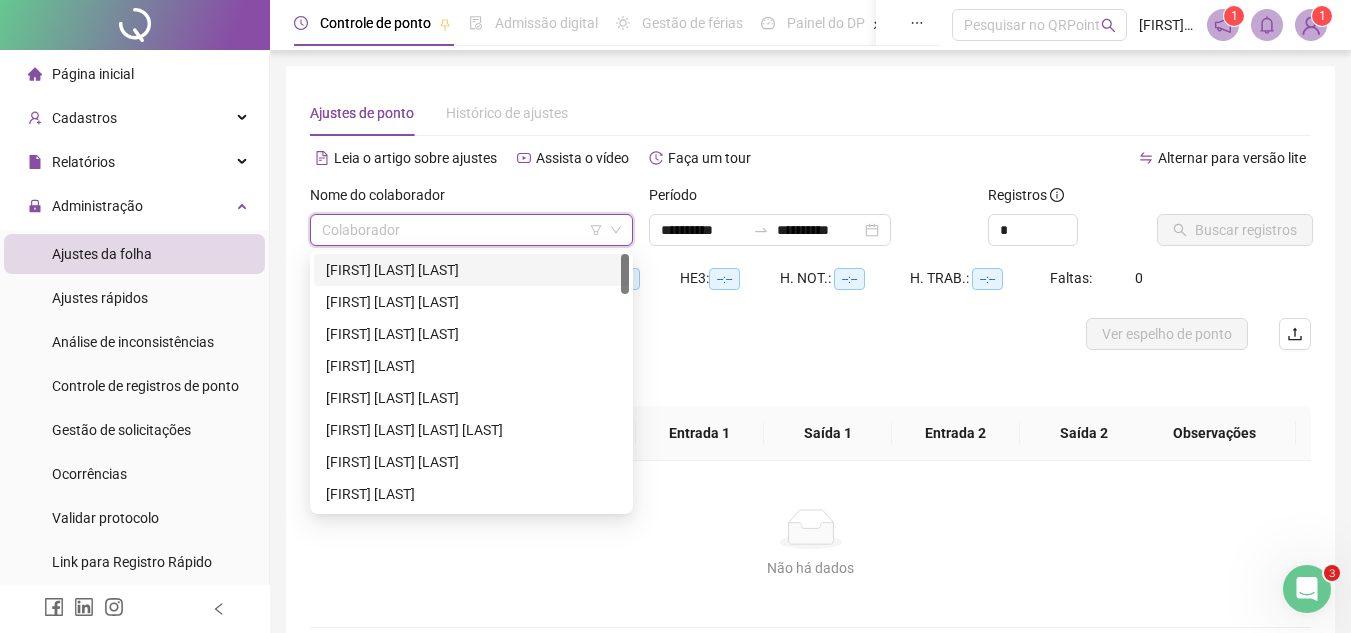 click on "[FIRST] [MIDDLE] [LAST]" at bounding box center [471, 270] 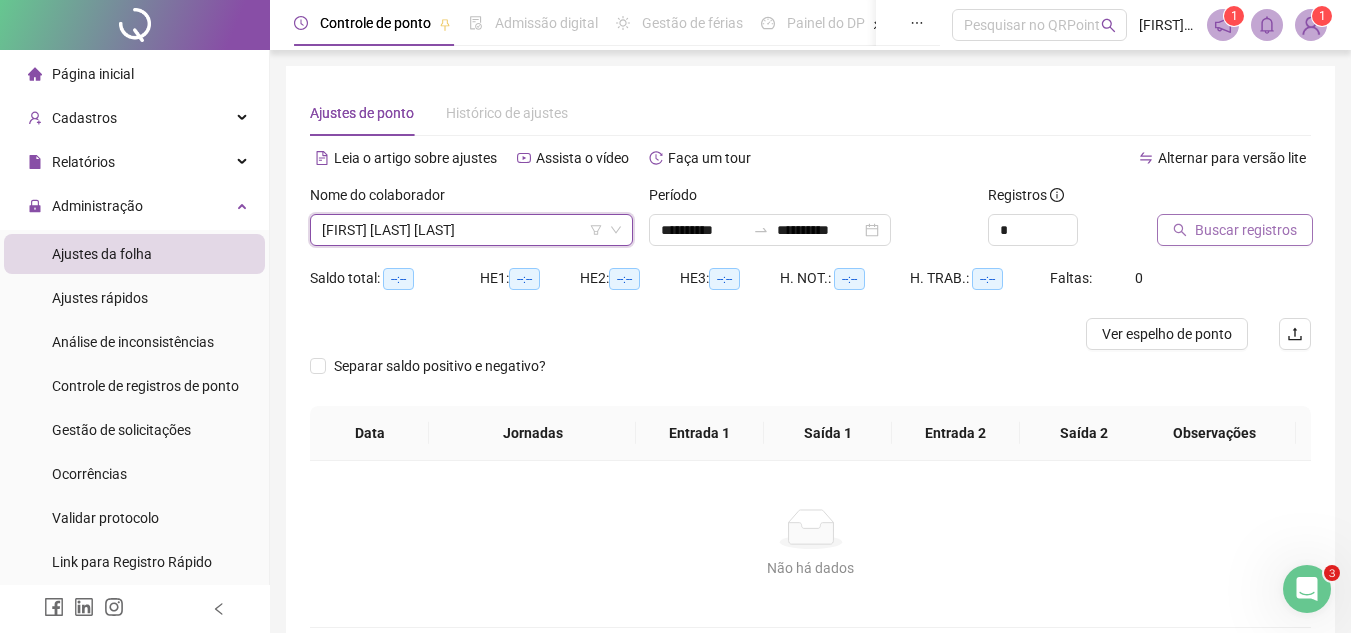 click 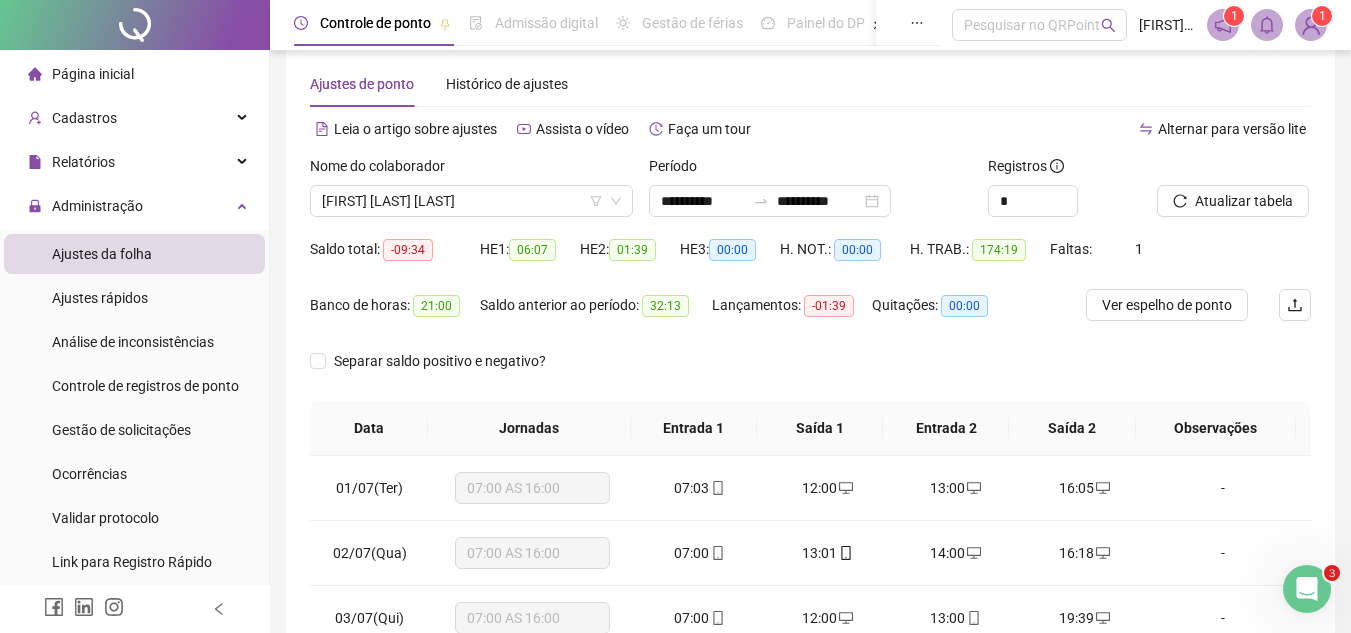 scroll, scrollTop: 26, scrollLeft: 0, axis: vertical 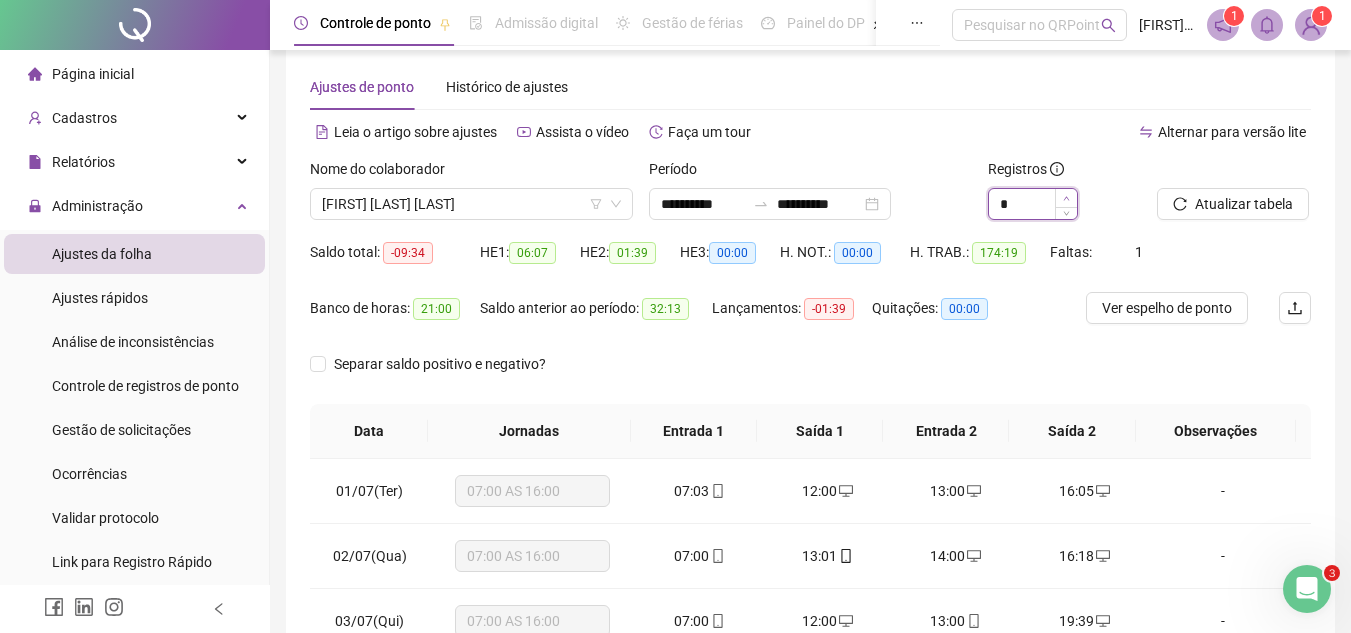 click 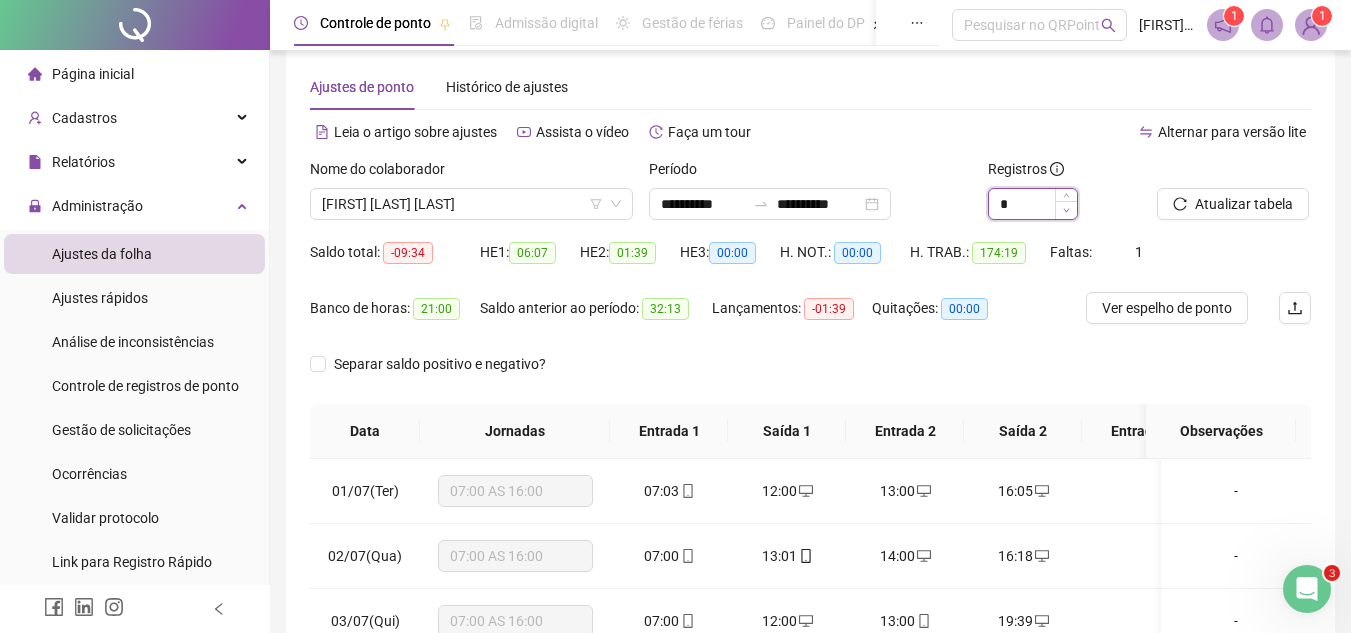 type on "*" 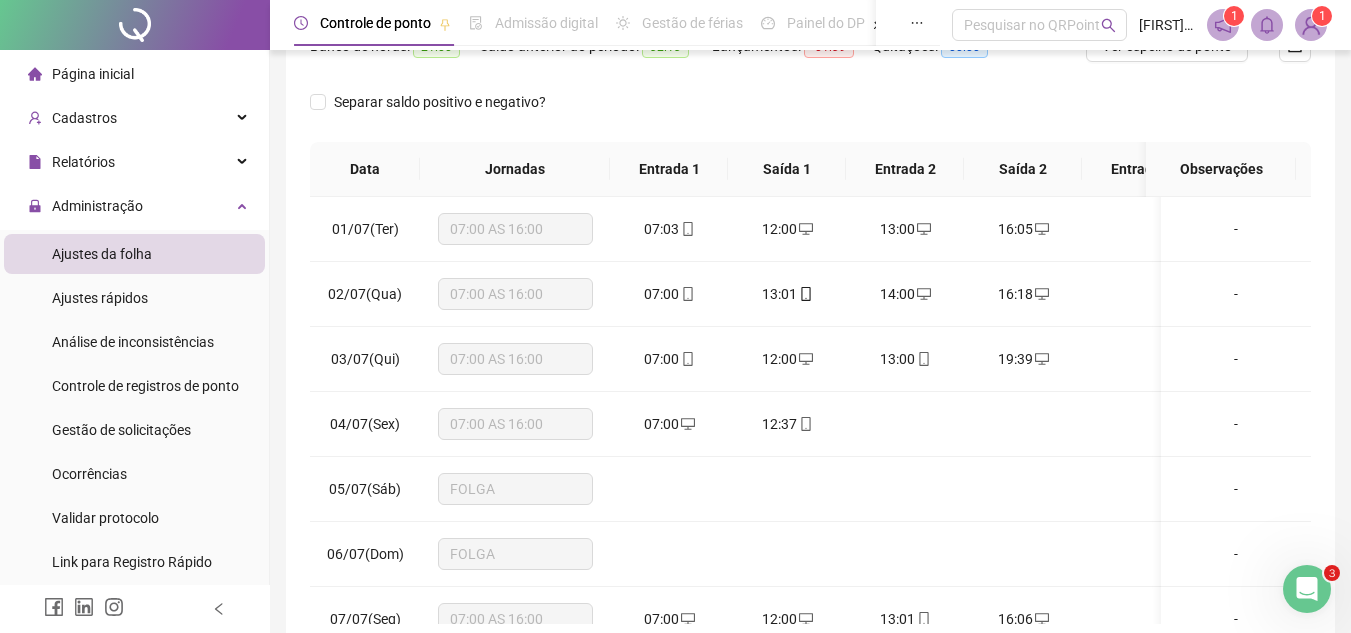scroll, scrollTop: 365, scrollLeft: 0, axis: vertical 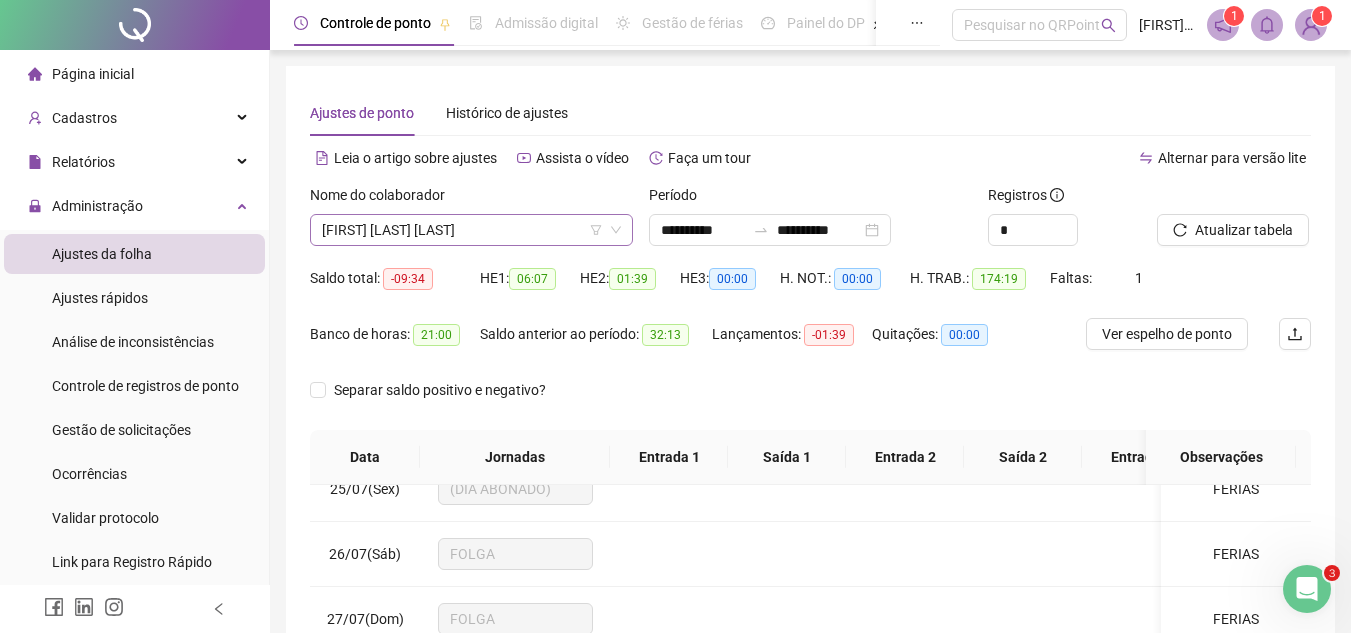 click on "[FIRST] [MIDDLE] [LAST]" at bounding box center [471, 230] 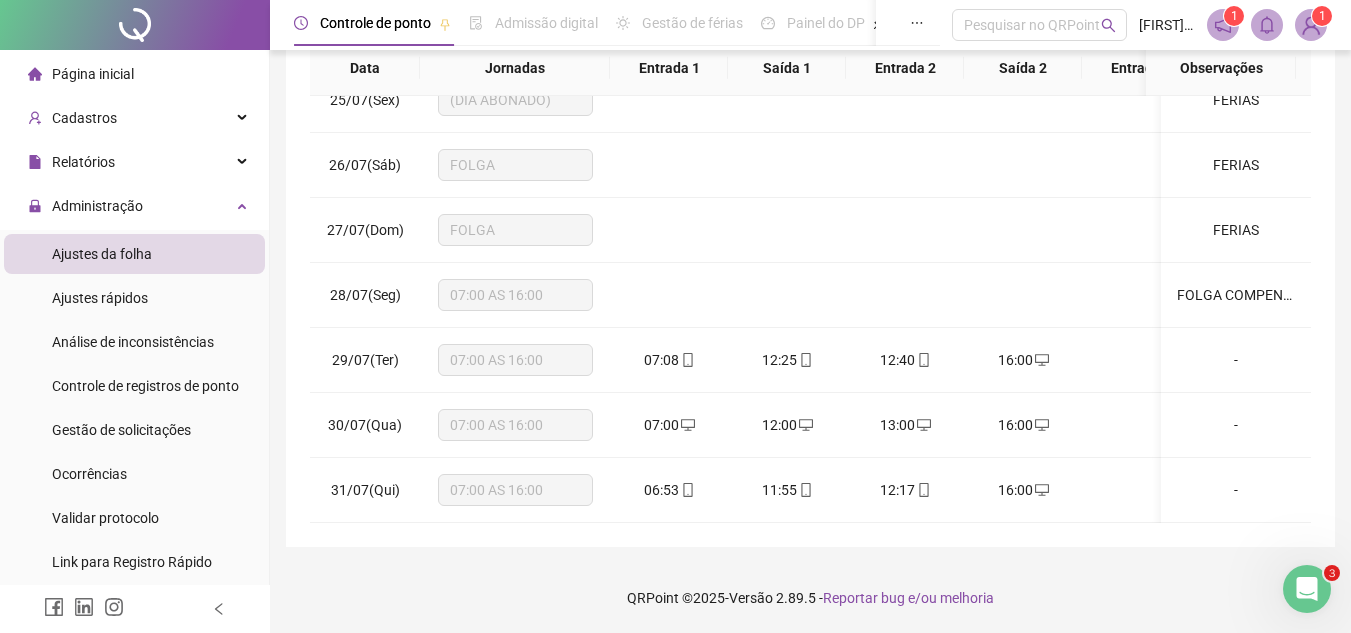 scroll, scrollTop: 0, scrollLeft: 0, axis: both 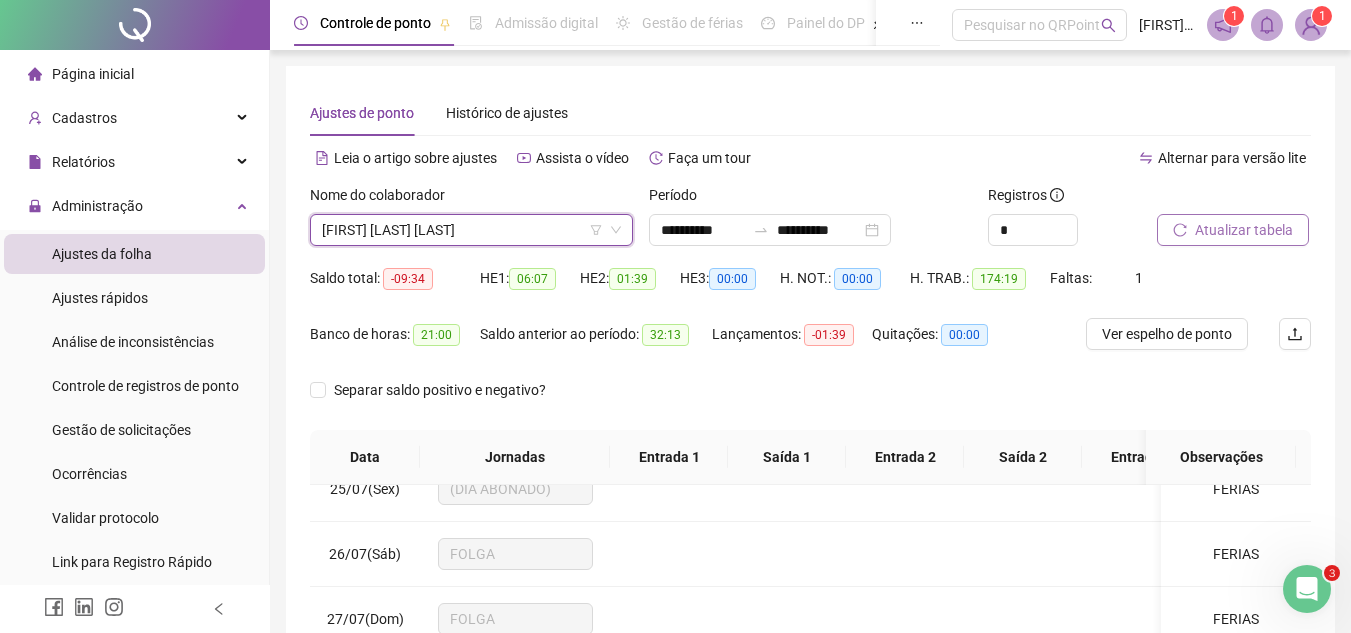click on "Atualizar tabela" at bounding box center [1233, 230] 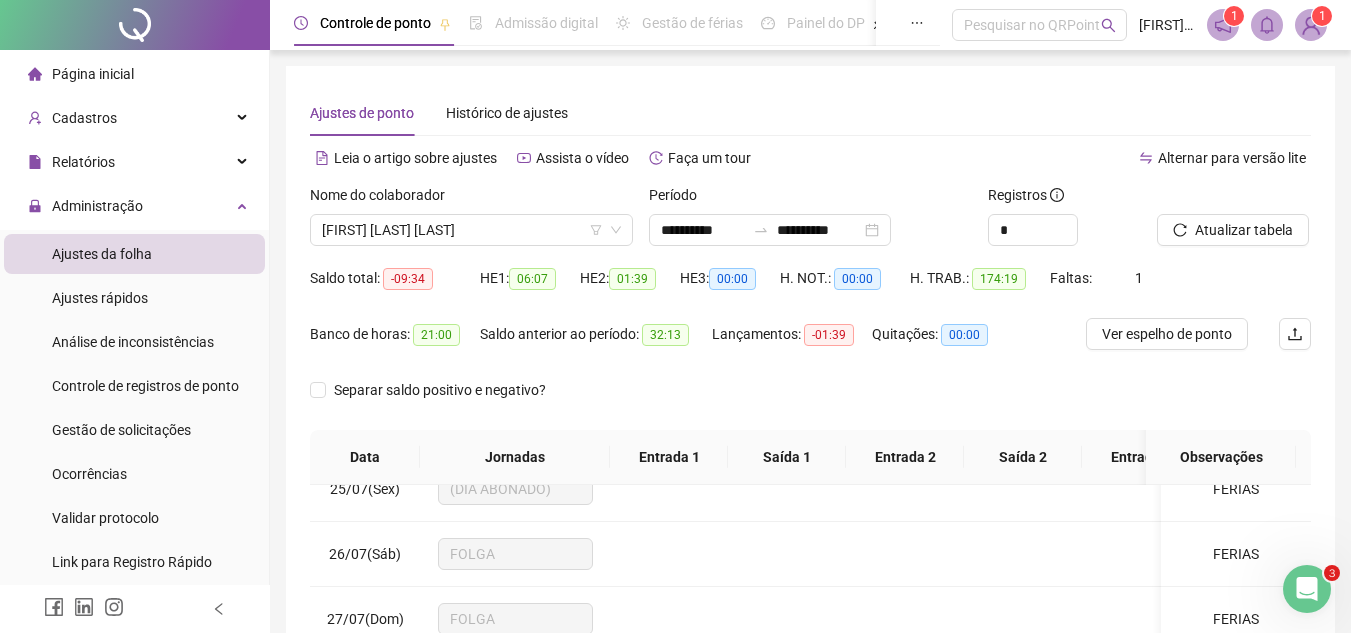 click on "Leia o artigo sobre ajustes Assista o vídeo Faça um tour" at bounding box center (560, 168) 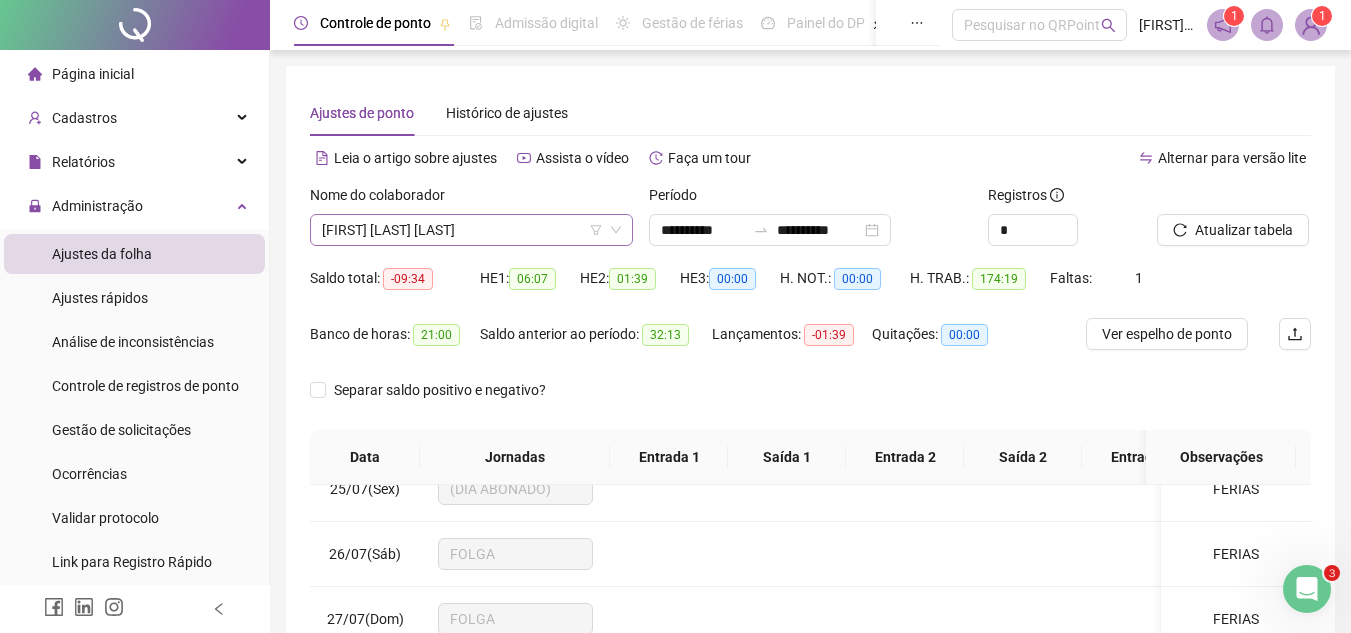 click on "[FIRST] [MIDDLE] [LAST]" at bounding box center (471, 230) 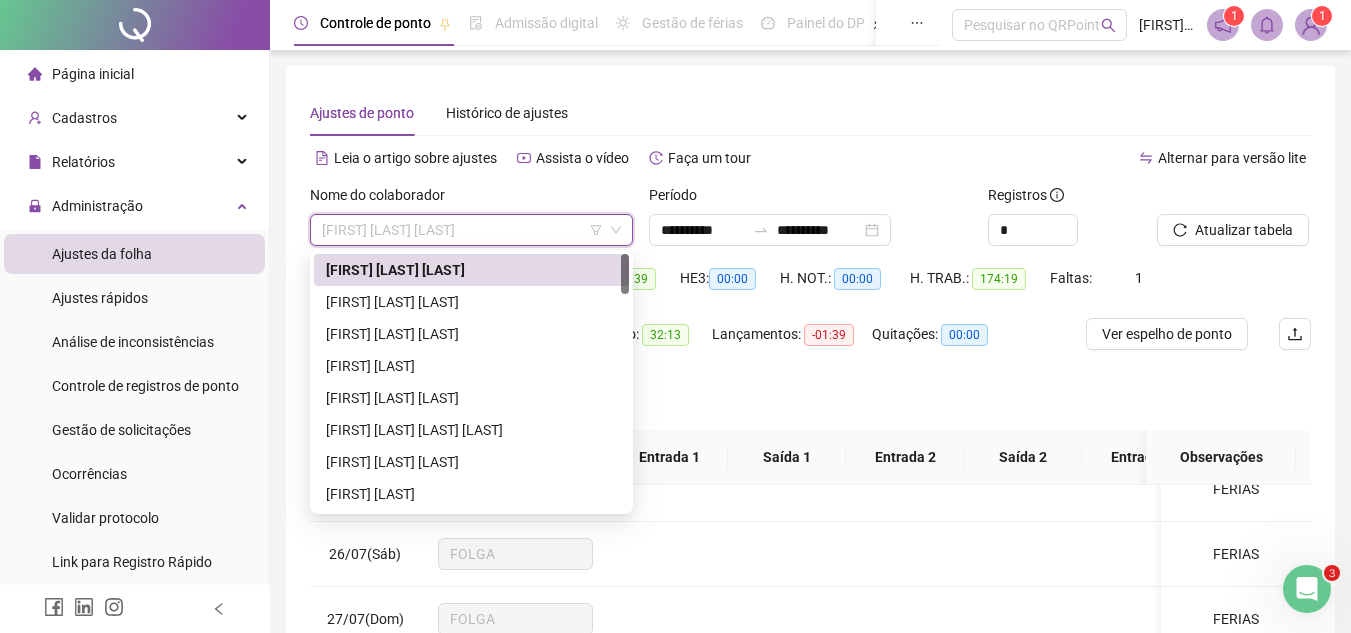 click on "[FIRST] [MIDDLE] [LAST]" at bounding box center [471, 270] 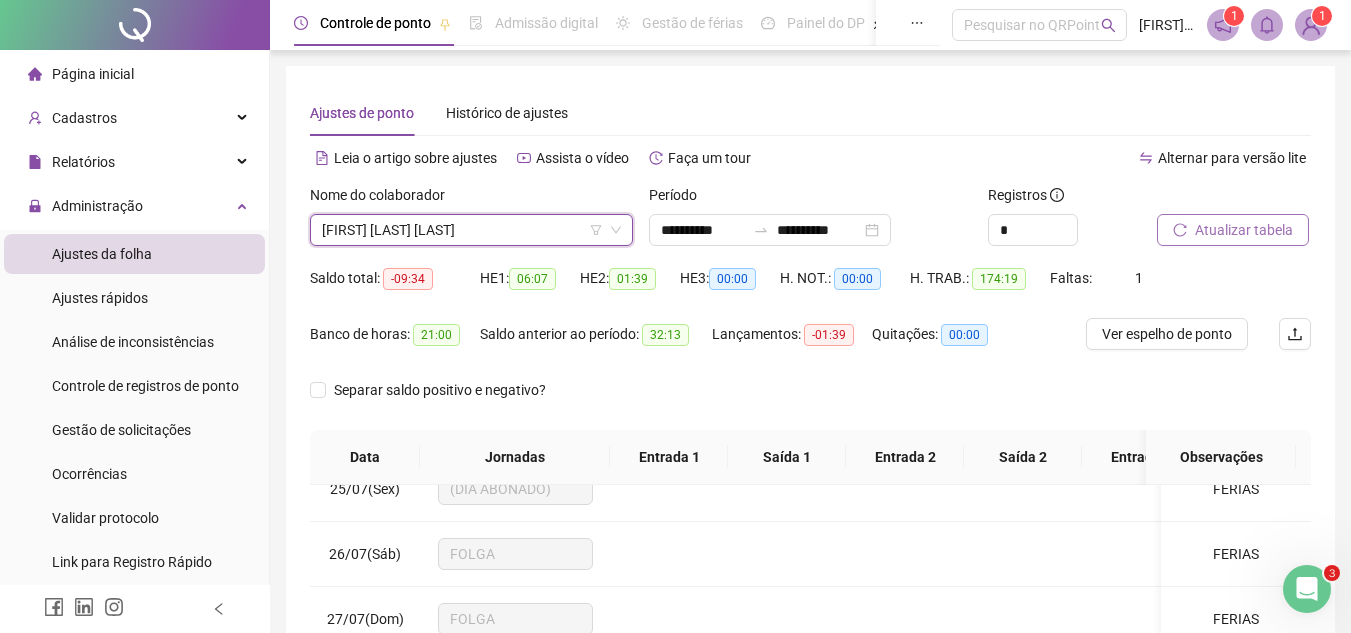 click on "Atualizar tabela" at bounding box center [1244, 230] 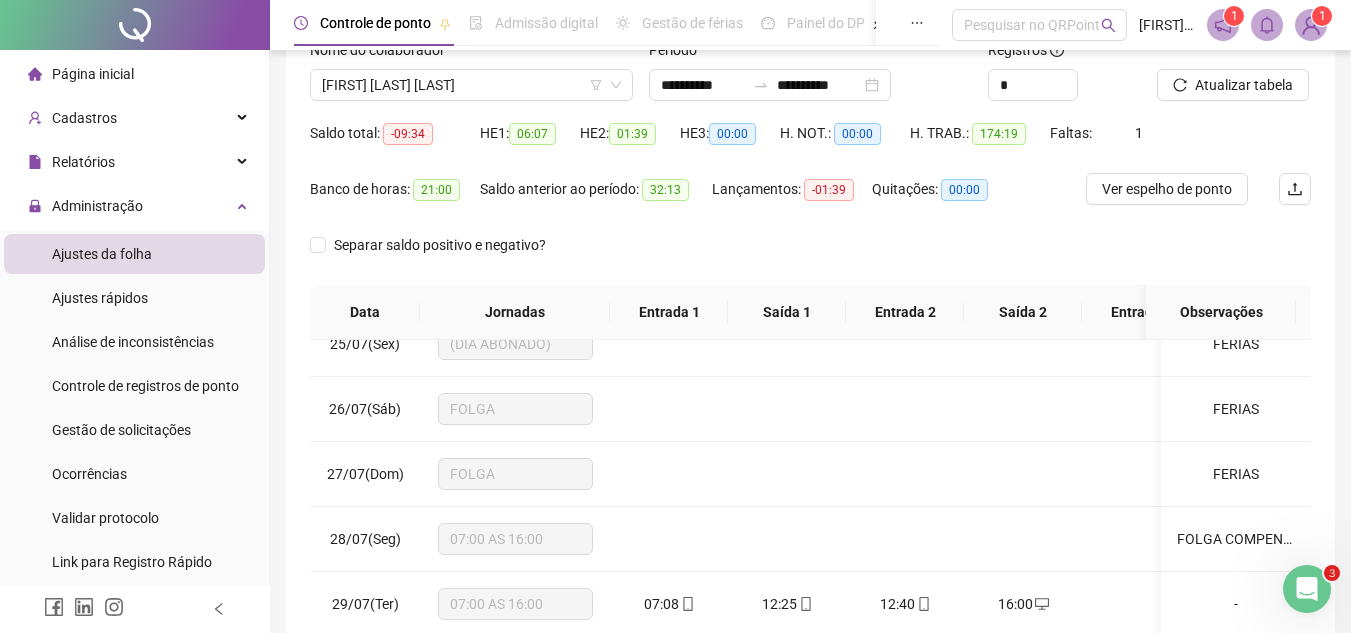 scroll, scrollTop: 389, scrollLeft: 0, axis: vertical 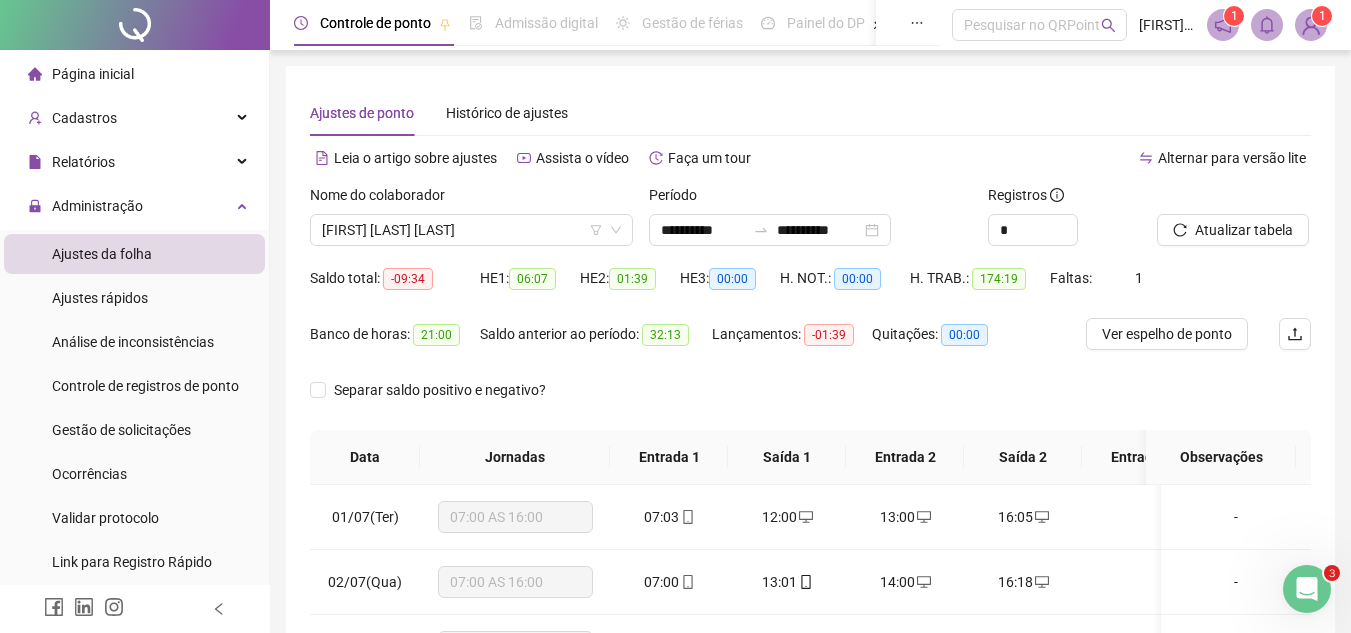 click on "Ajustes de ponto Histórico de ajustes" at bounding box center [810, 113] 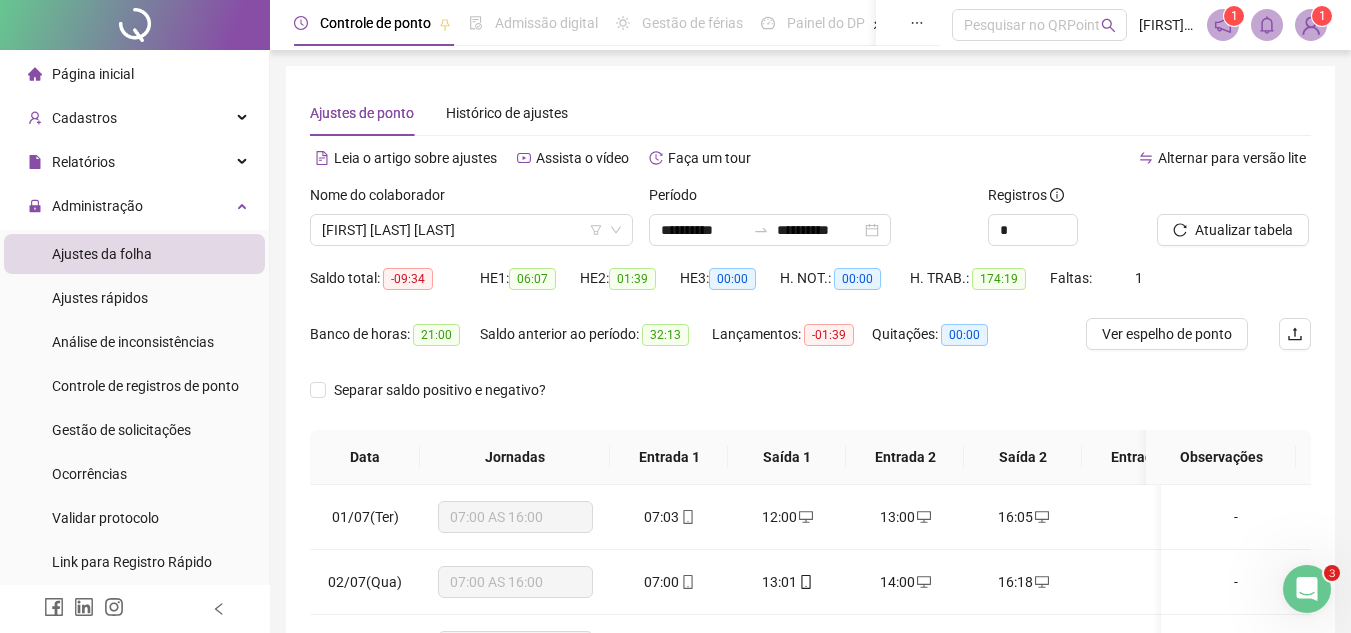click on "Leia o artigo sobre ajustes Assista o vídeo Faça um tour" at bounding box center [560, 158] 